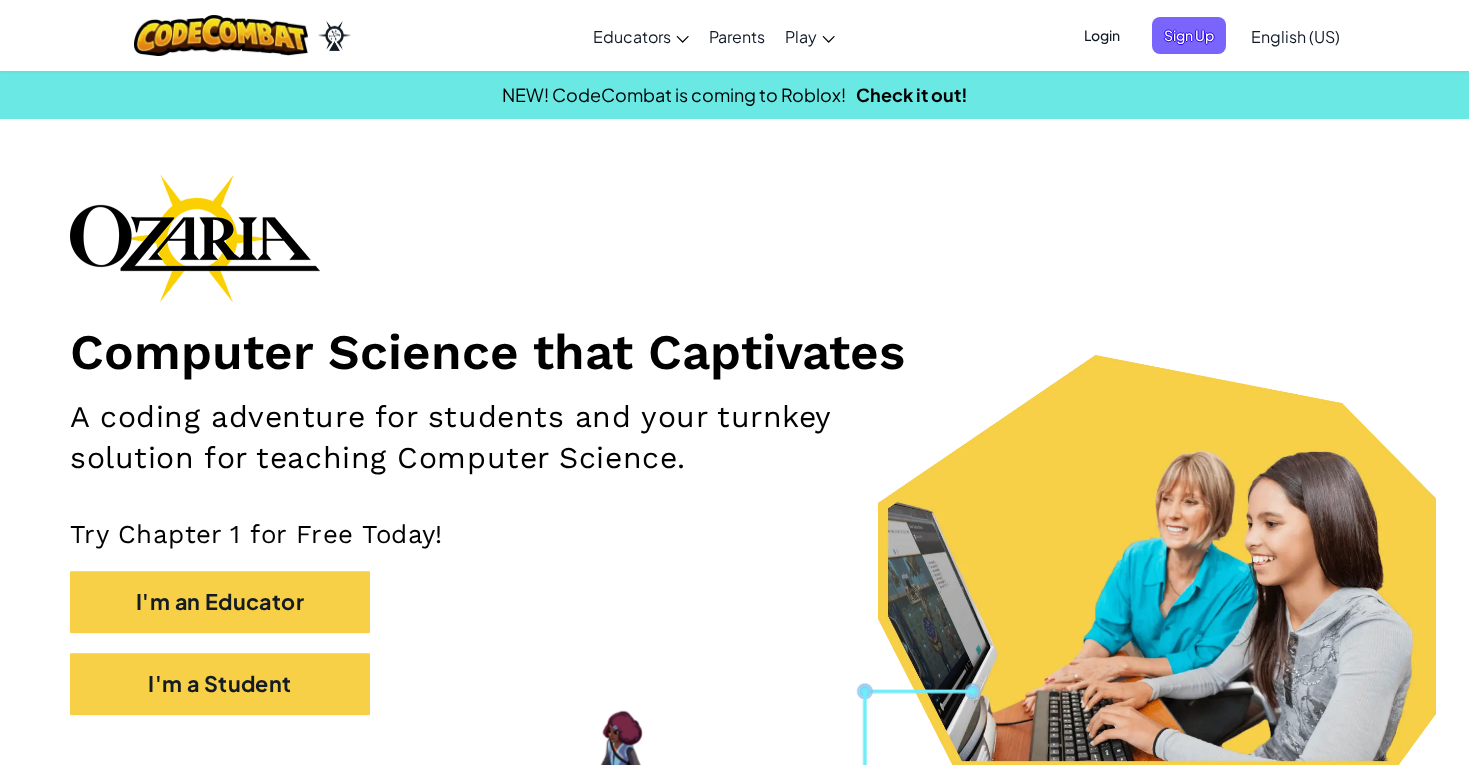scroll, scrollTop: 0, scrollLeft: 0, axis: both 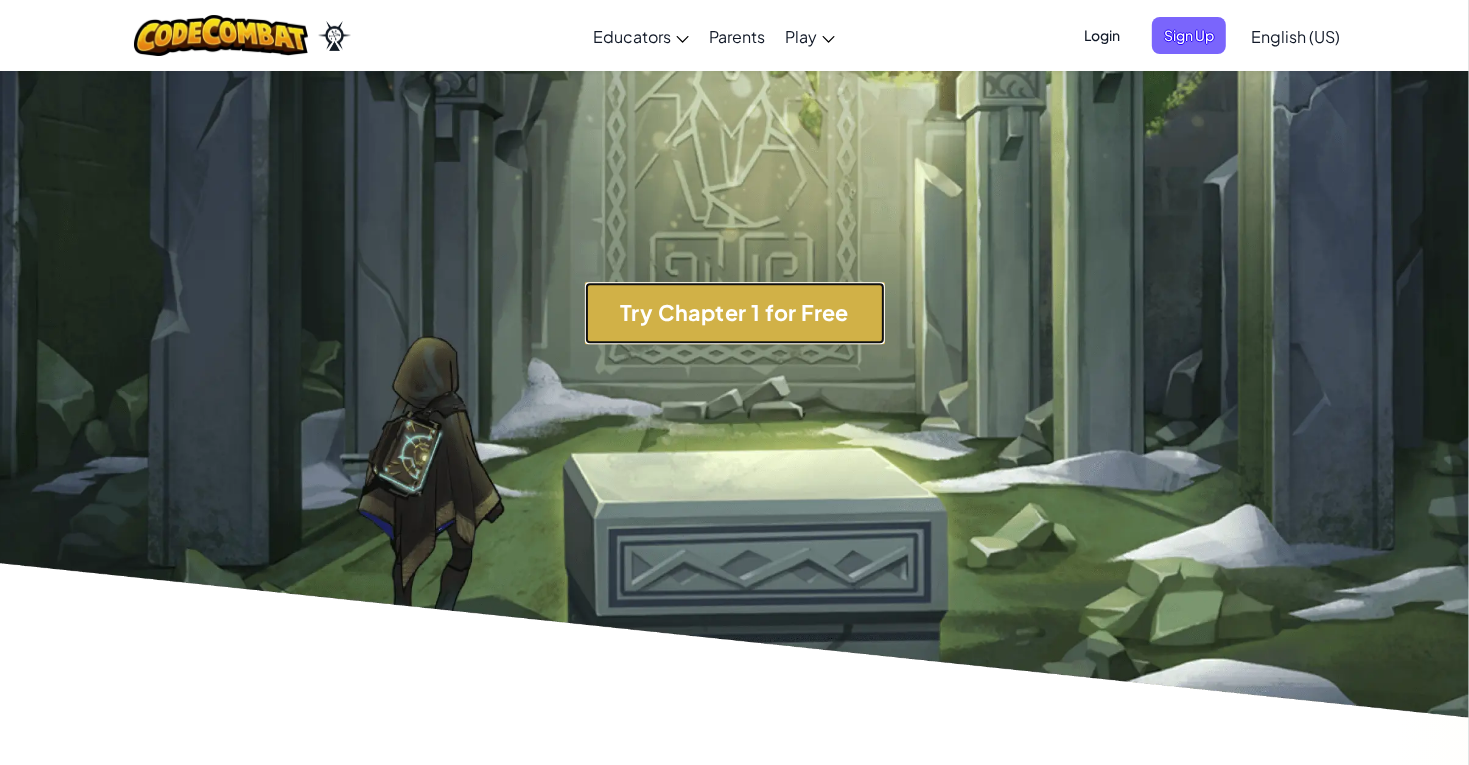 click on "Try Chapter 1 for Free" at bounding box center [735, 313] 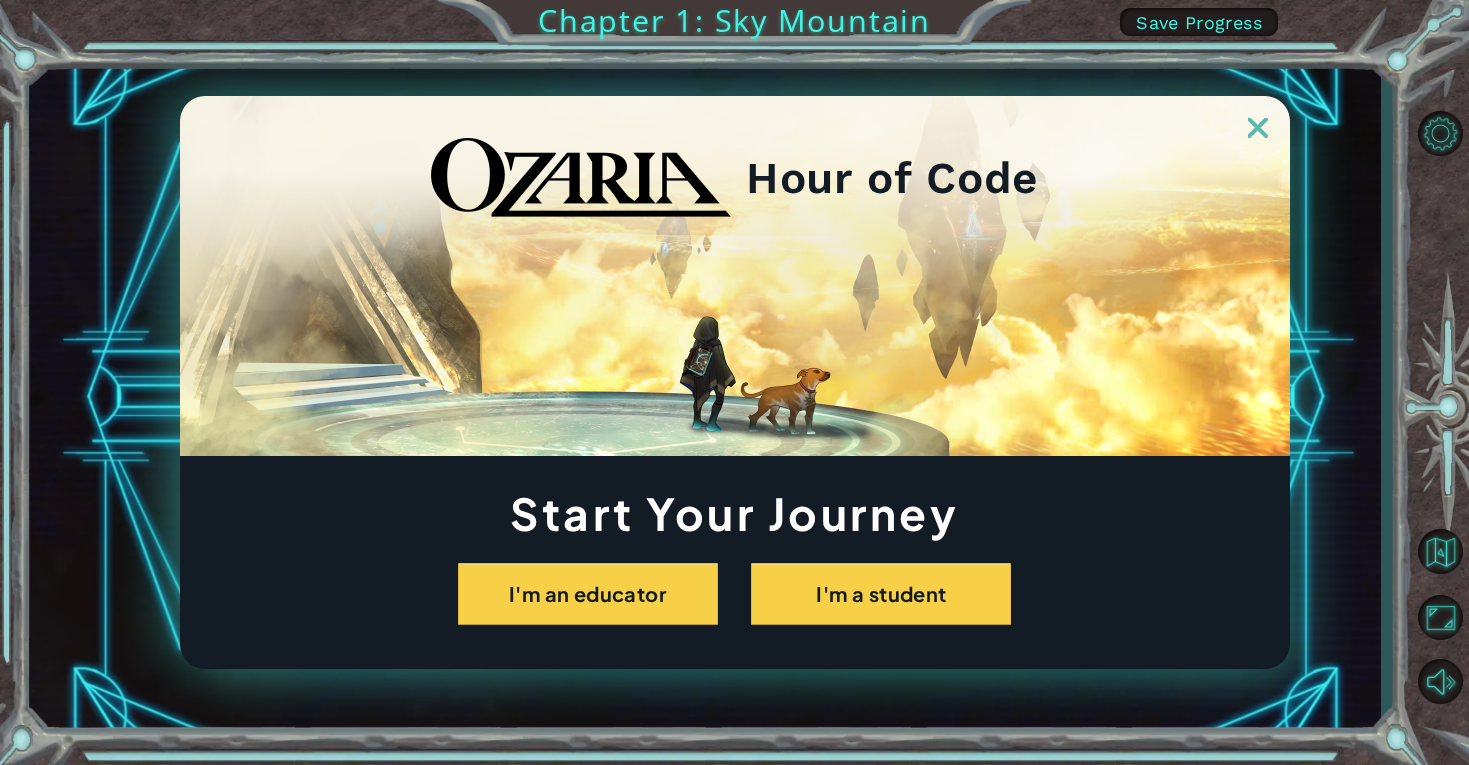 scroll, scrollTop: 0, scrollLeft: 0, axis: both 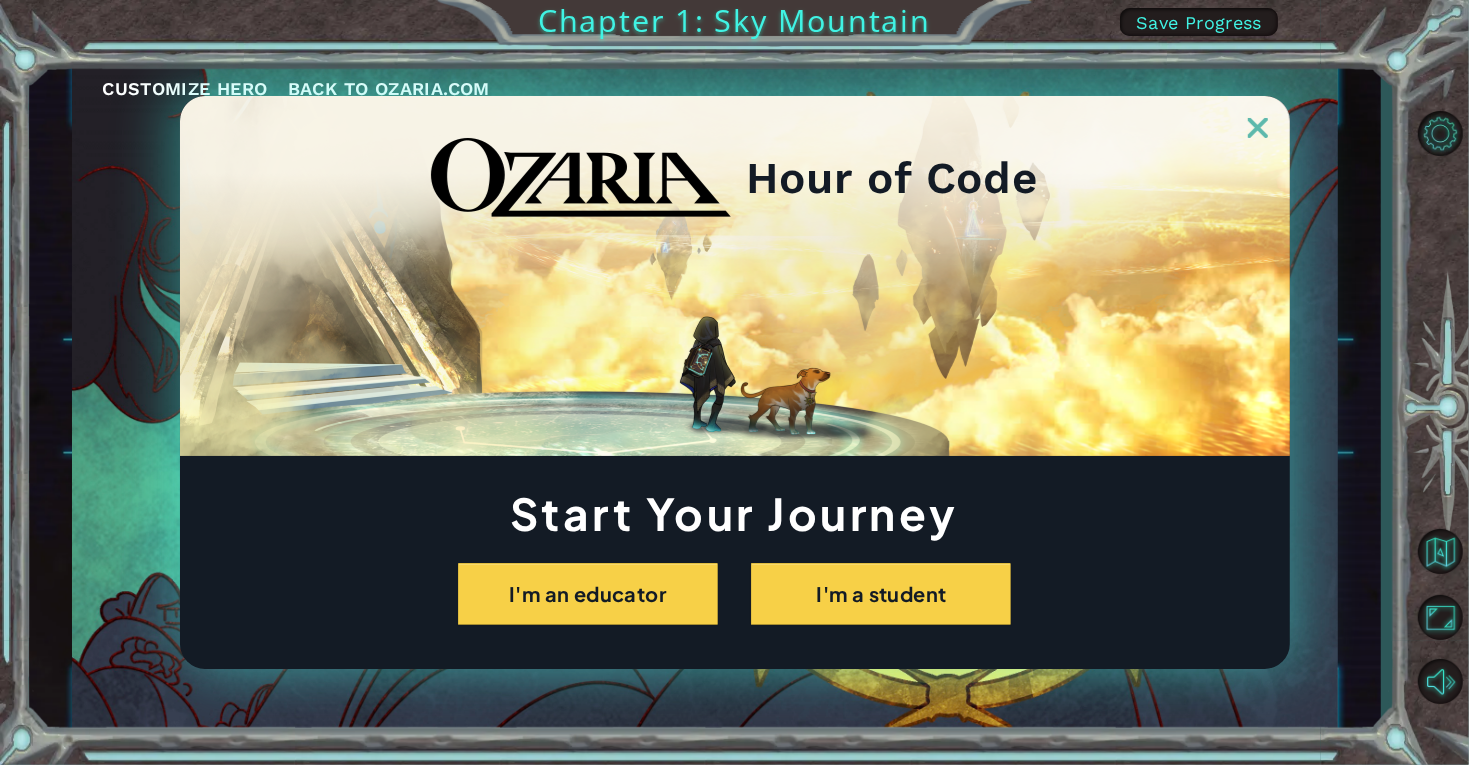 click at bounding box center [1258, 128] 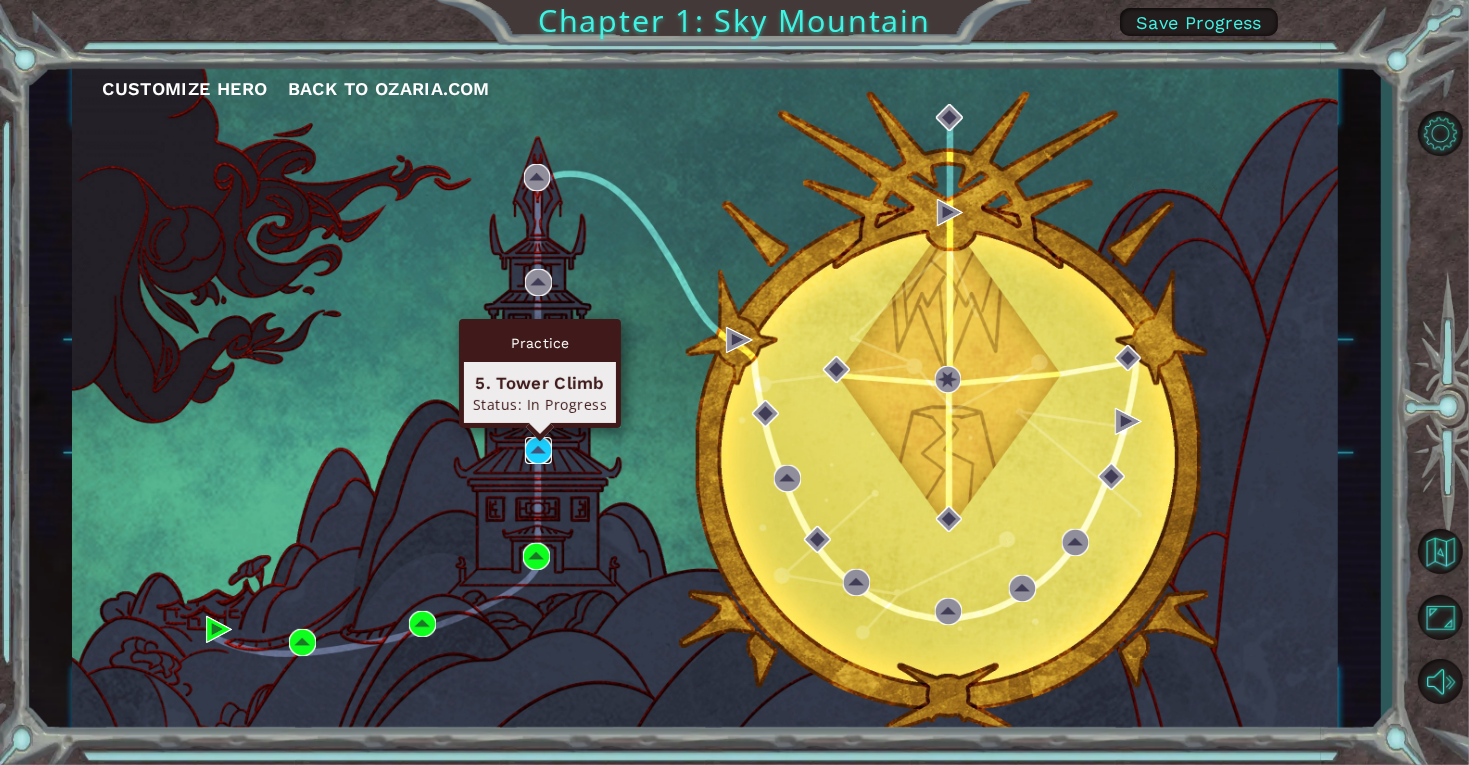 click at bounding box center [538, 450] 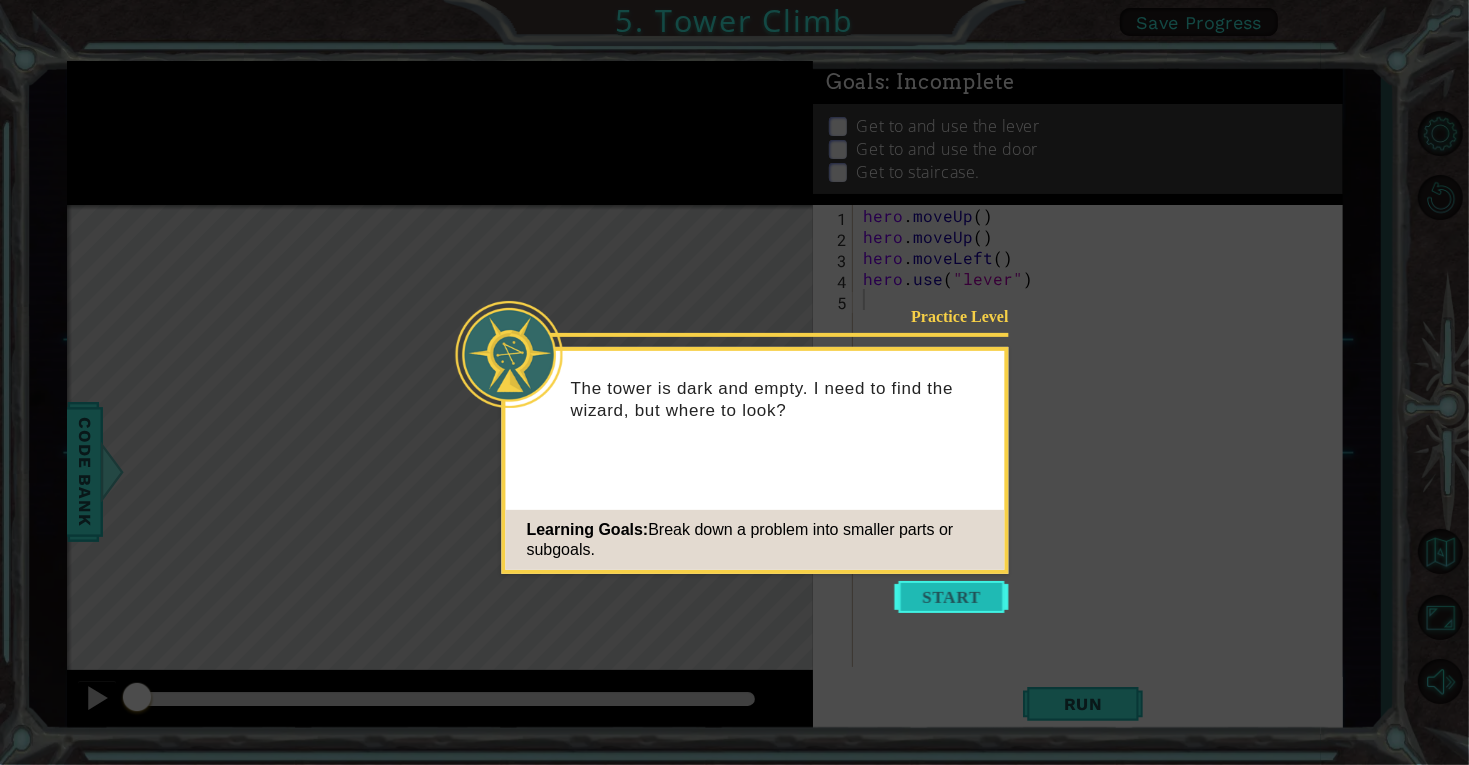 click at bounding box center [952, 597] 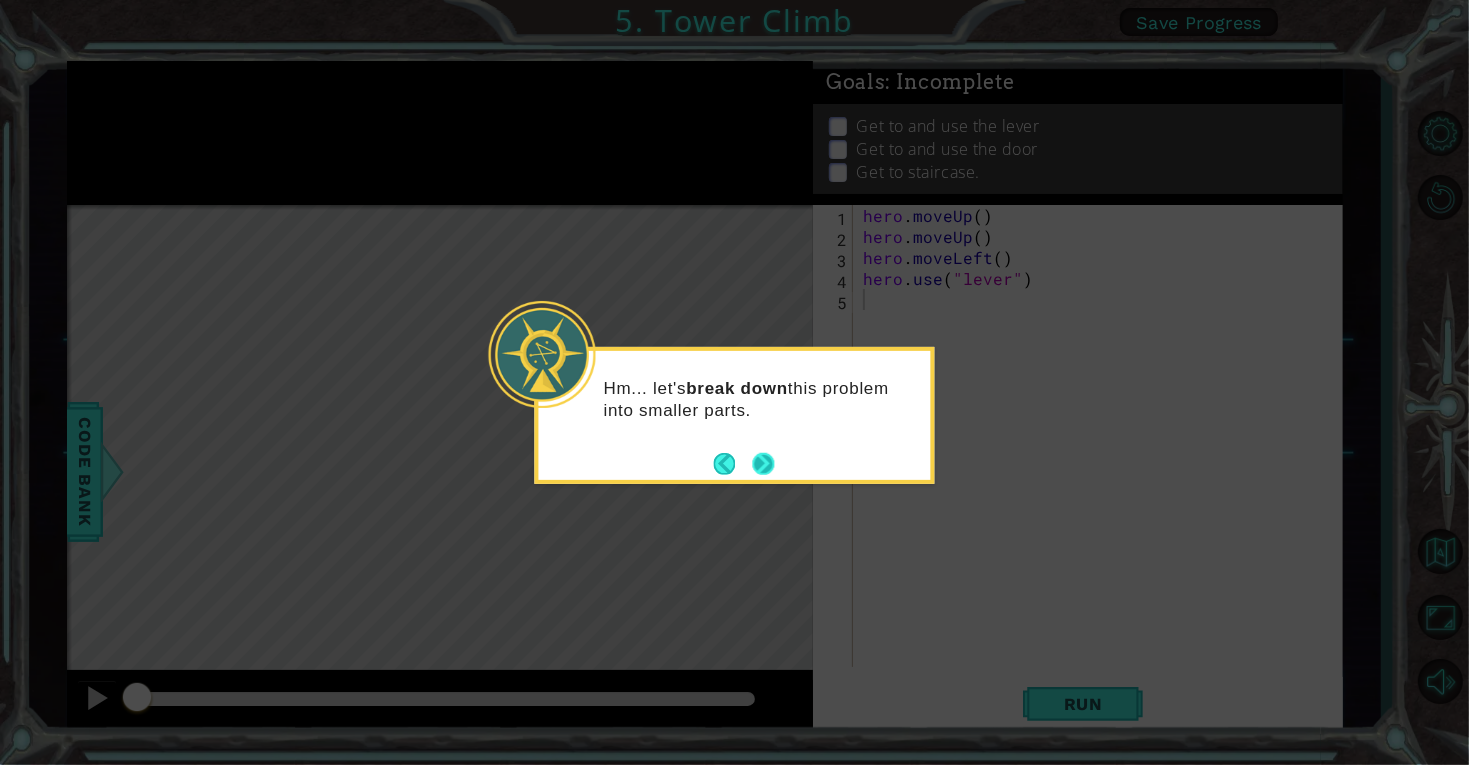 click at bounding box center (763, 464) 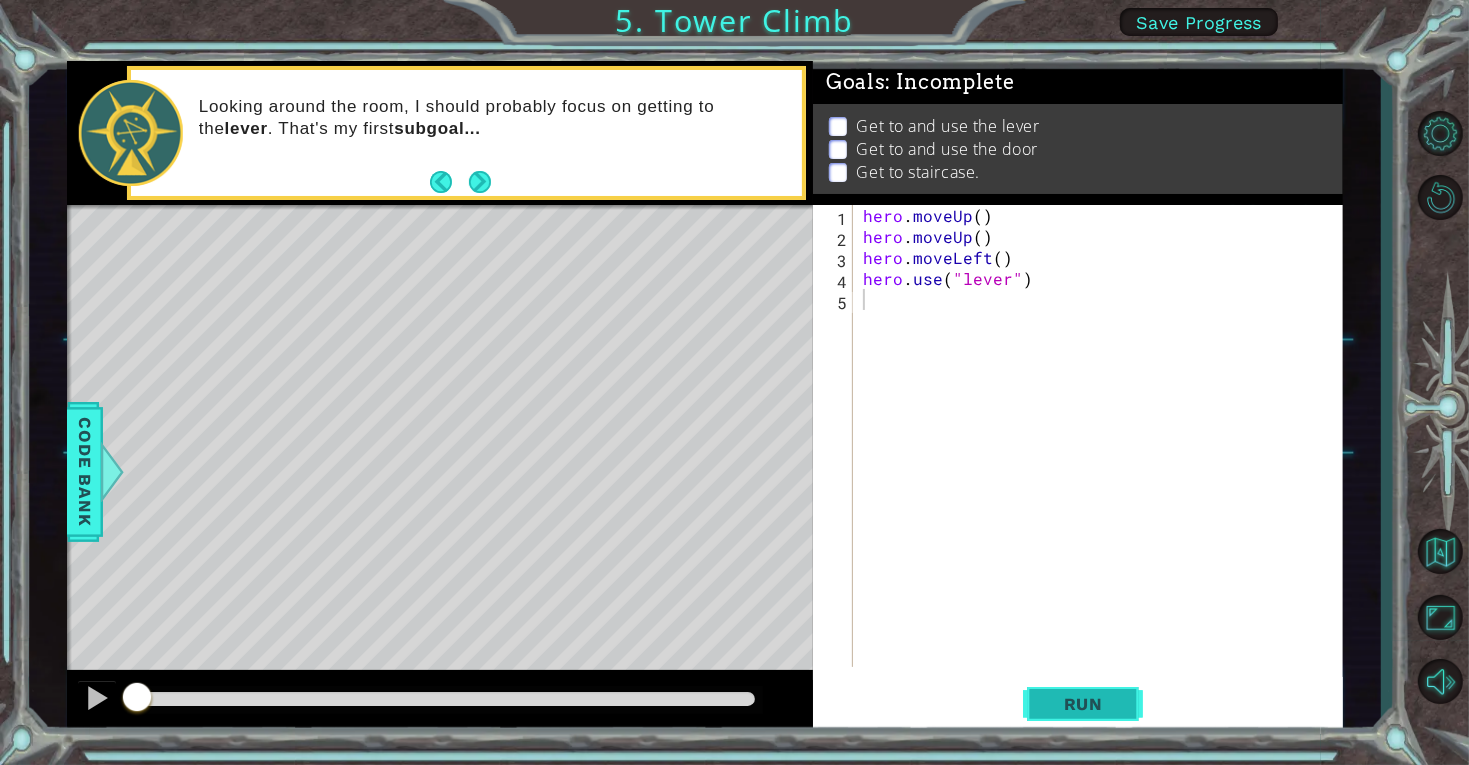 click on "Run" at bounding box center (1083, 704) 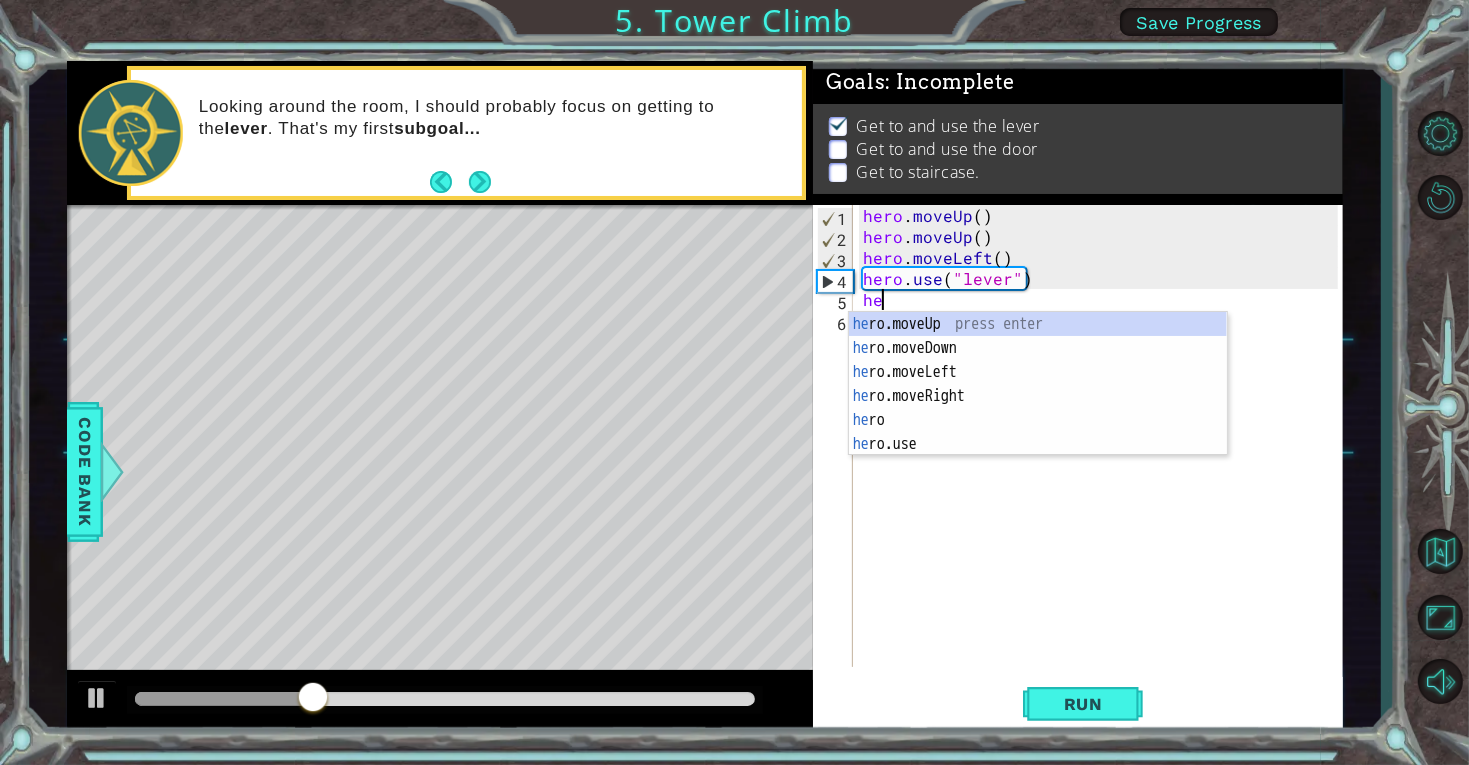 scroll, scrollTop: 0, scrollLeft: 1, axis: horizontal 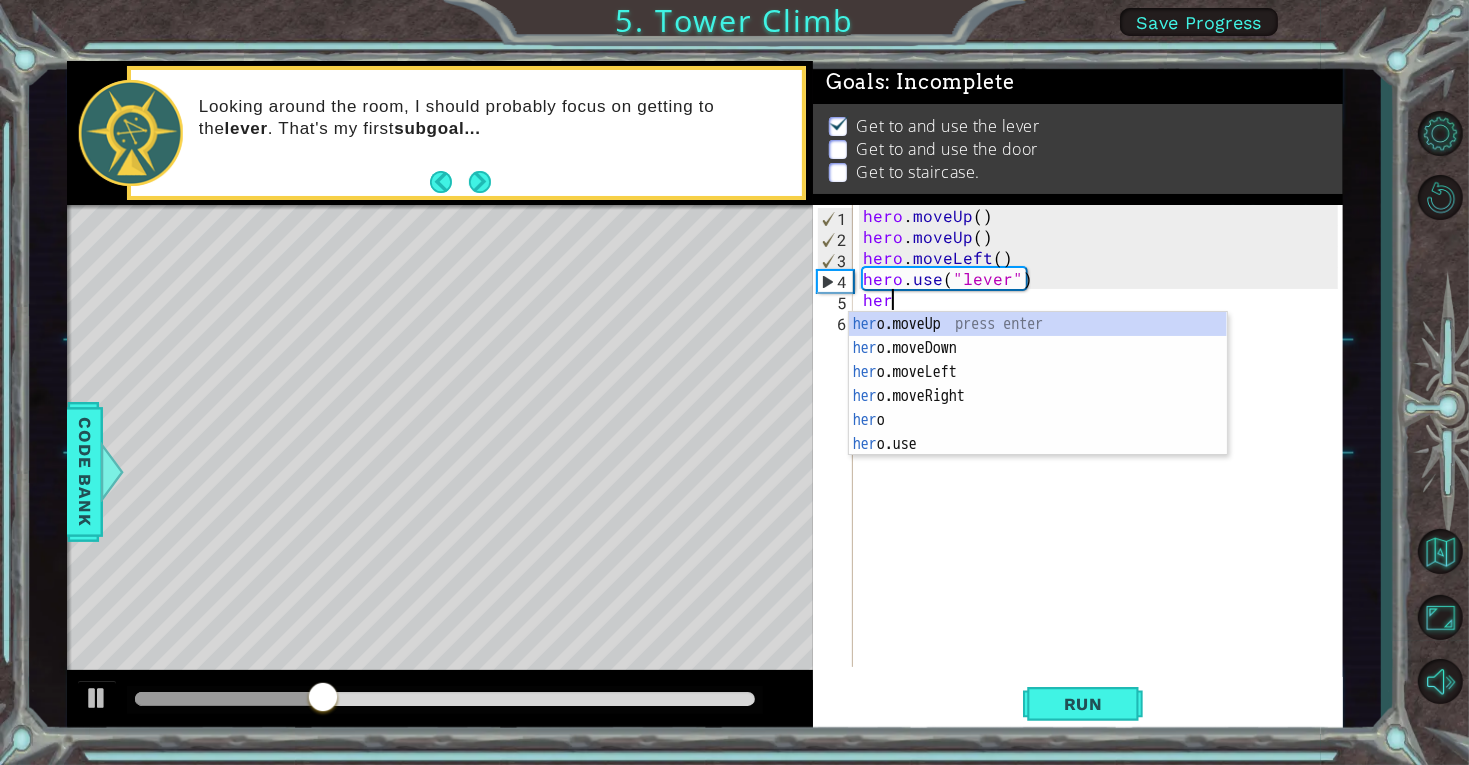 type on "hero" 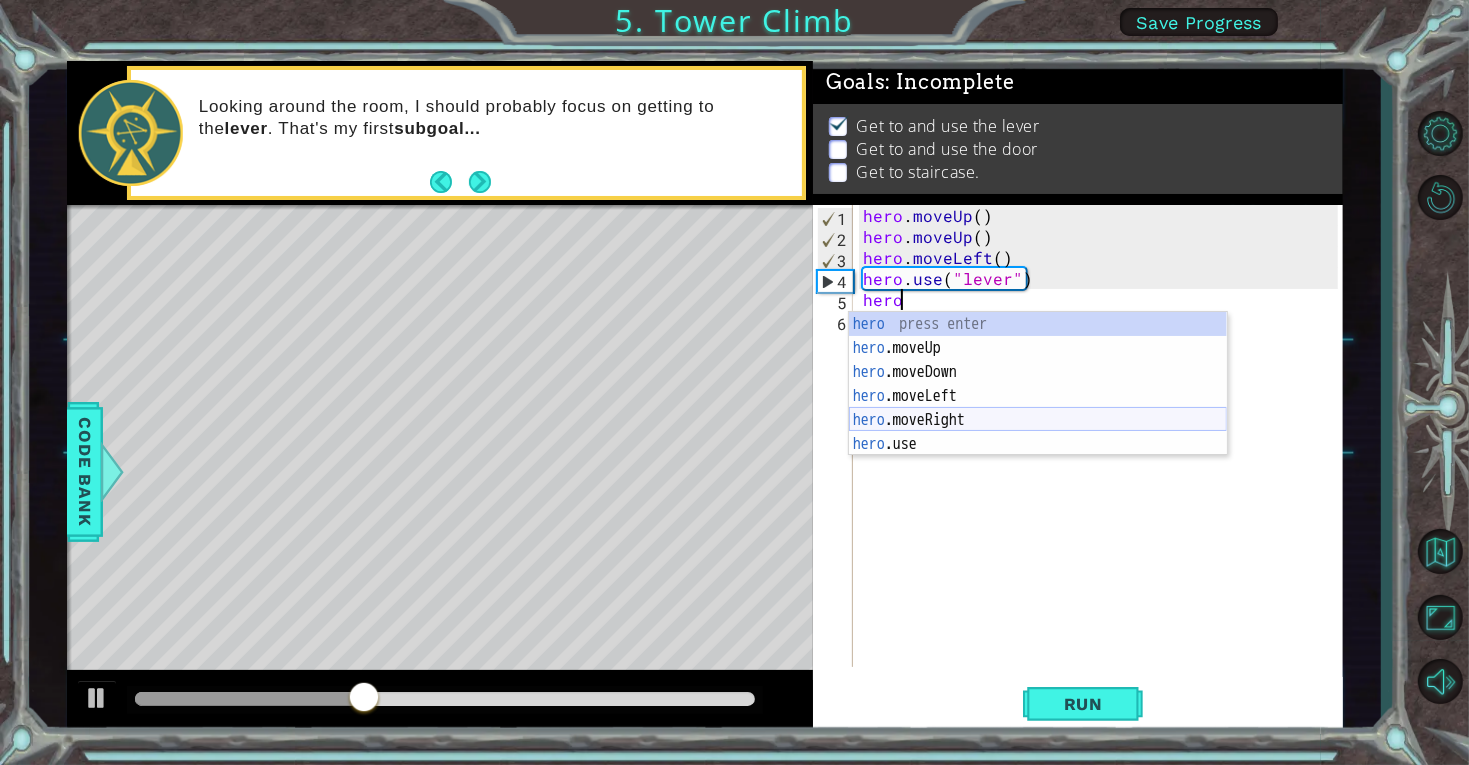 click on "hero press enter hero .moveUp press enter hero .moveDown press enter hero .moveLeft press enter hero .moveRight press enter hero .use press enter" at bounding box center [1038, 408] 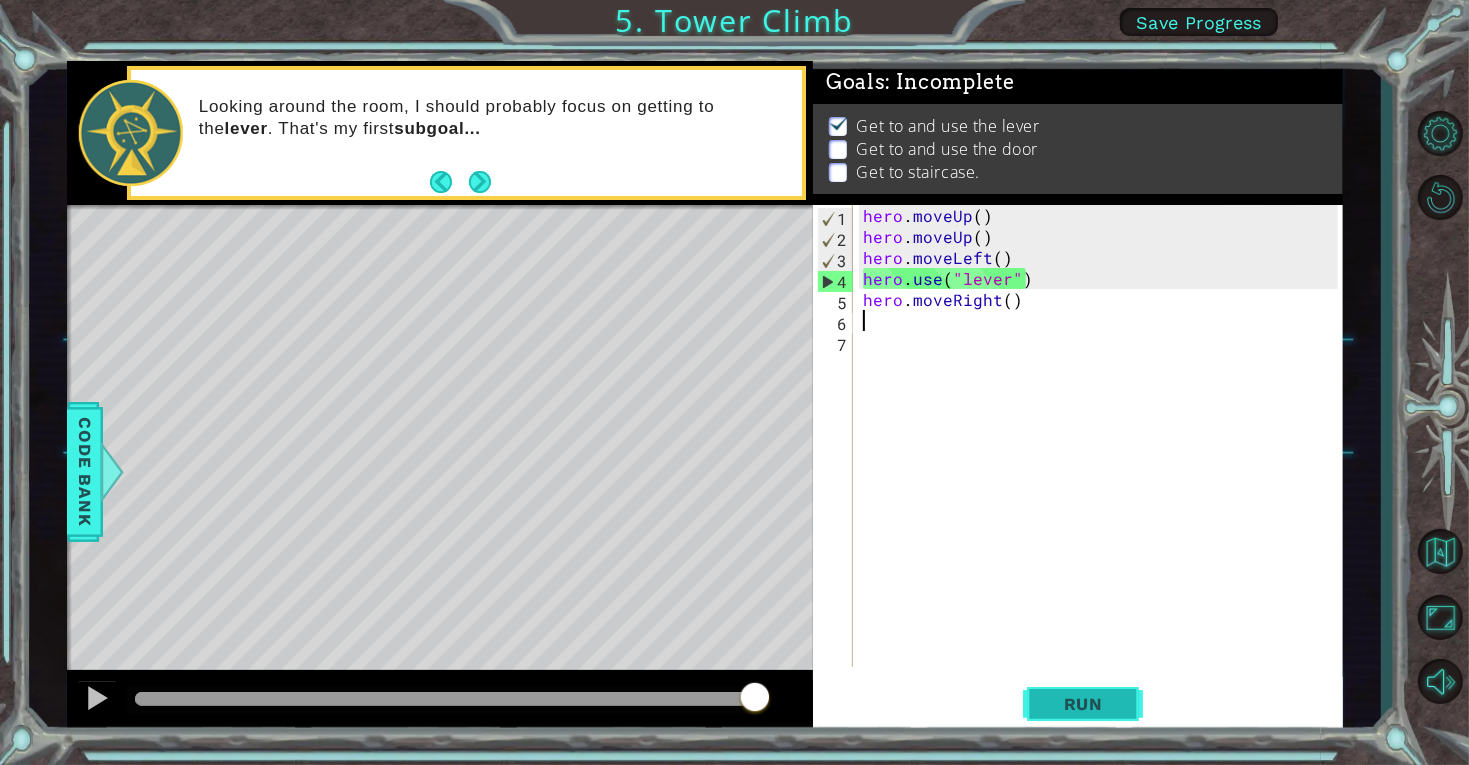 click on "Run" at bounding box center (1083, 704) 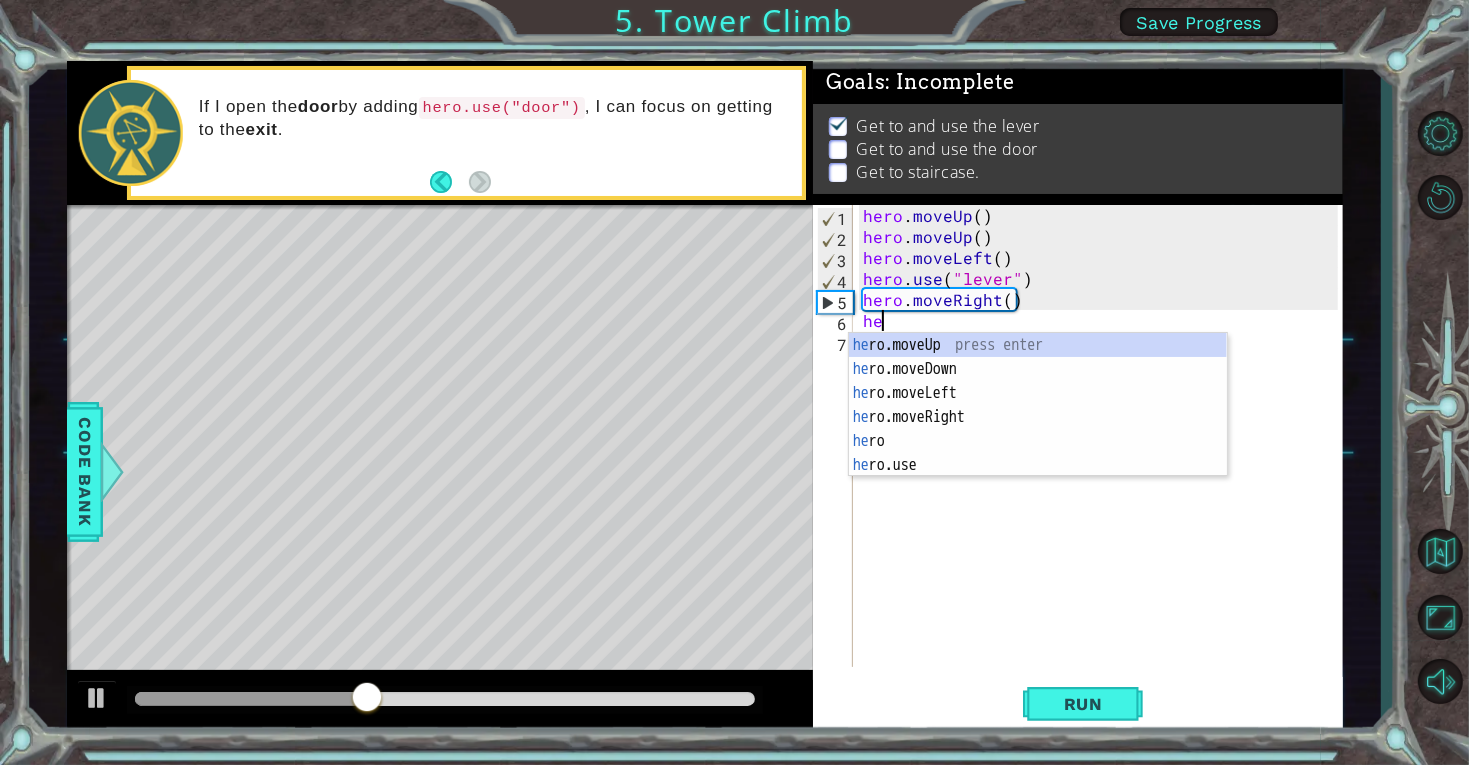 scroll, scrollTop: 0, scrollLeft: 1, axis: horizontal 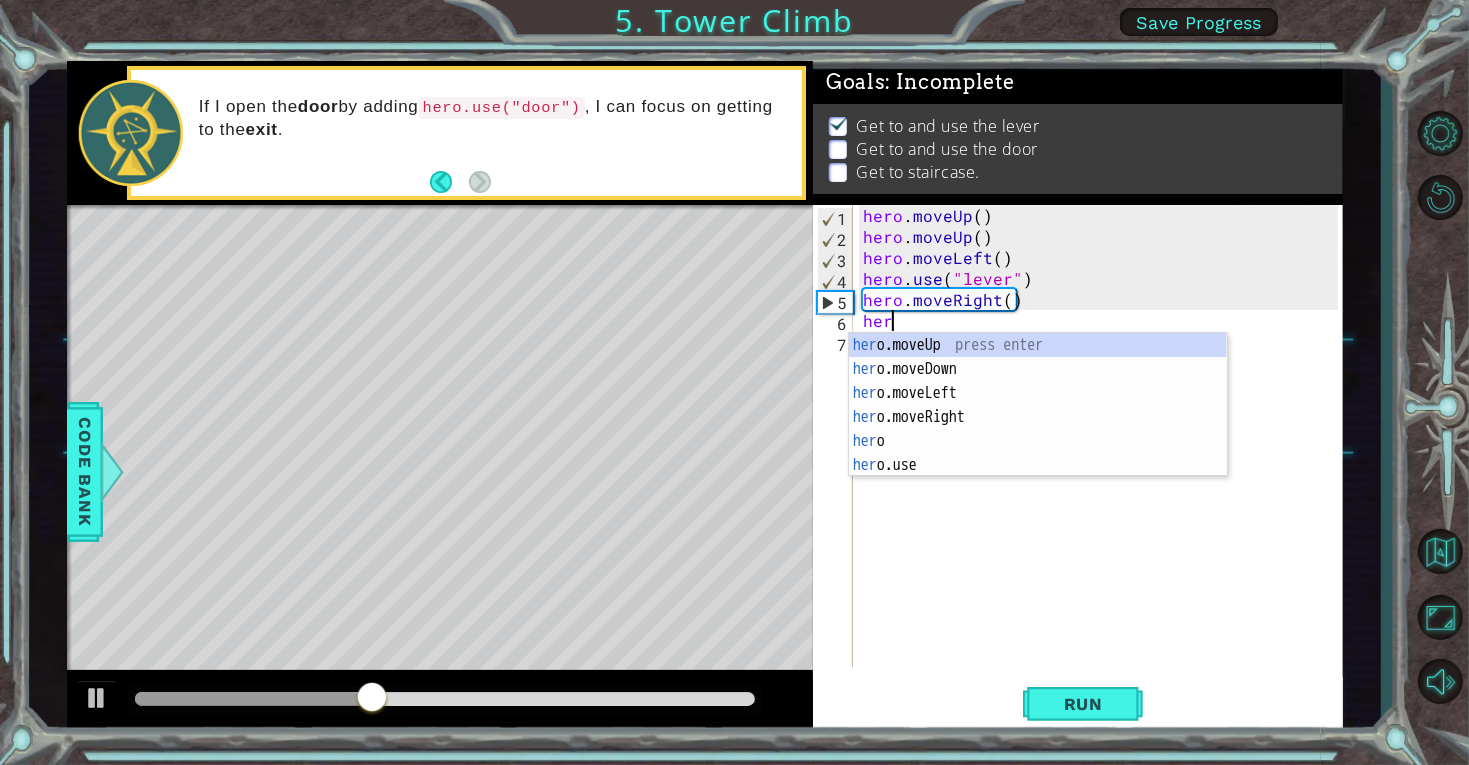 type on "hero" 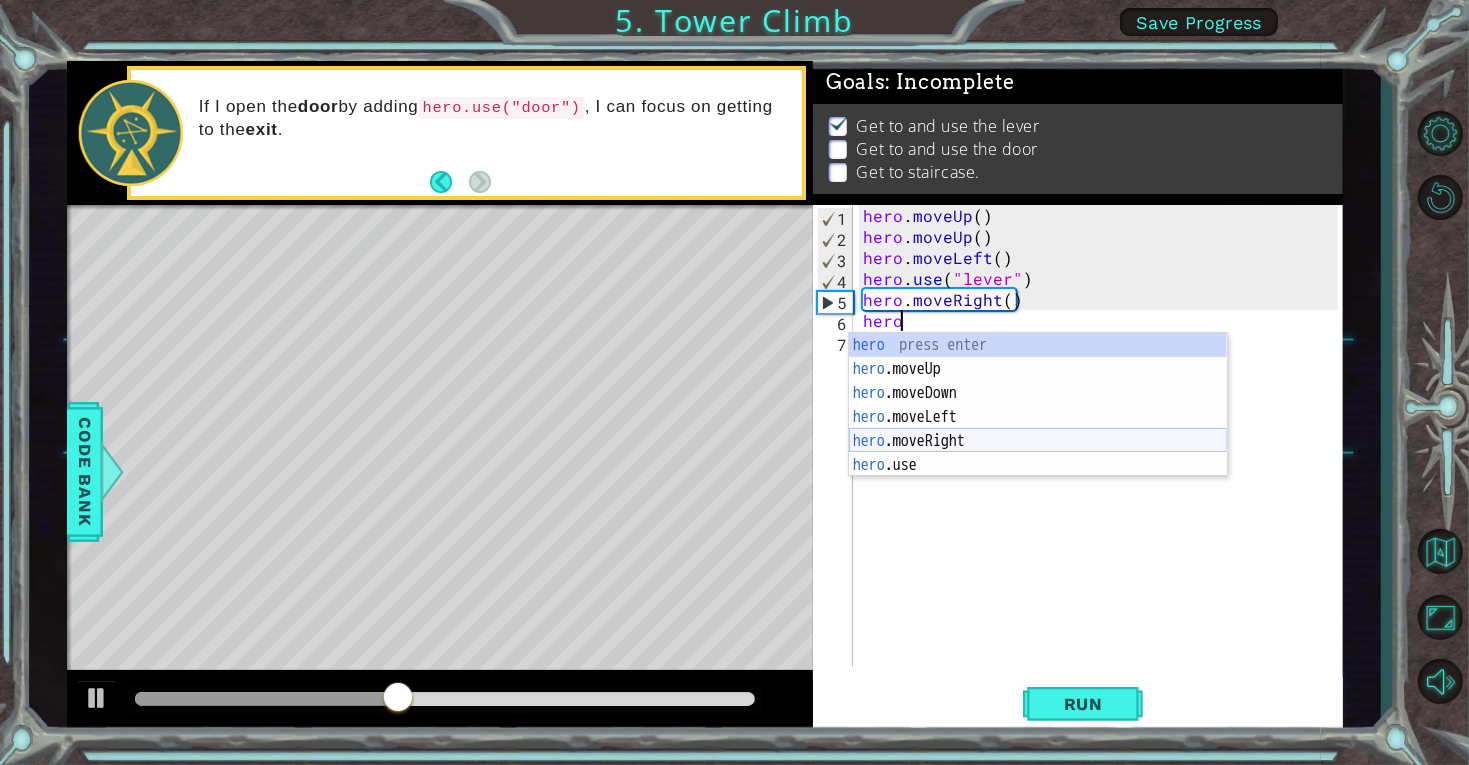 click on "hero press enter hero .moveUp press enter hero .moveDown press enter hero .moveLeft press enter hero .moveRight press enter hero .use press enter" at bounding box center (1038, 429) 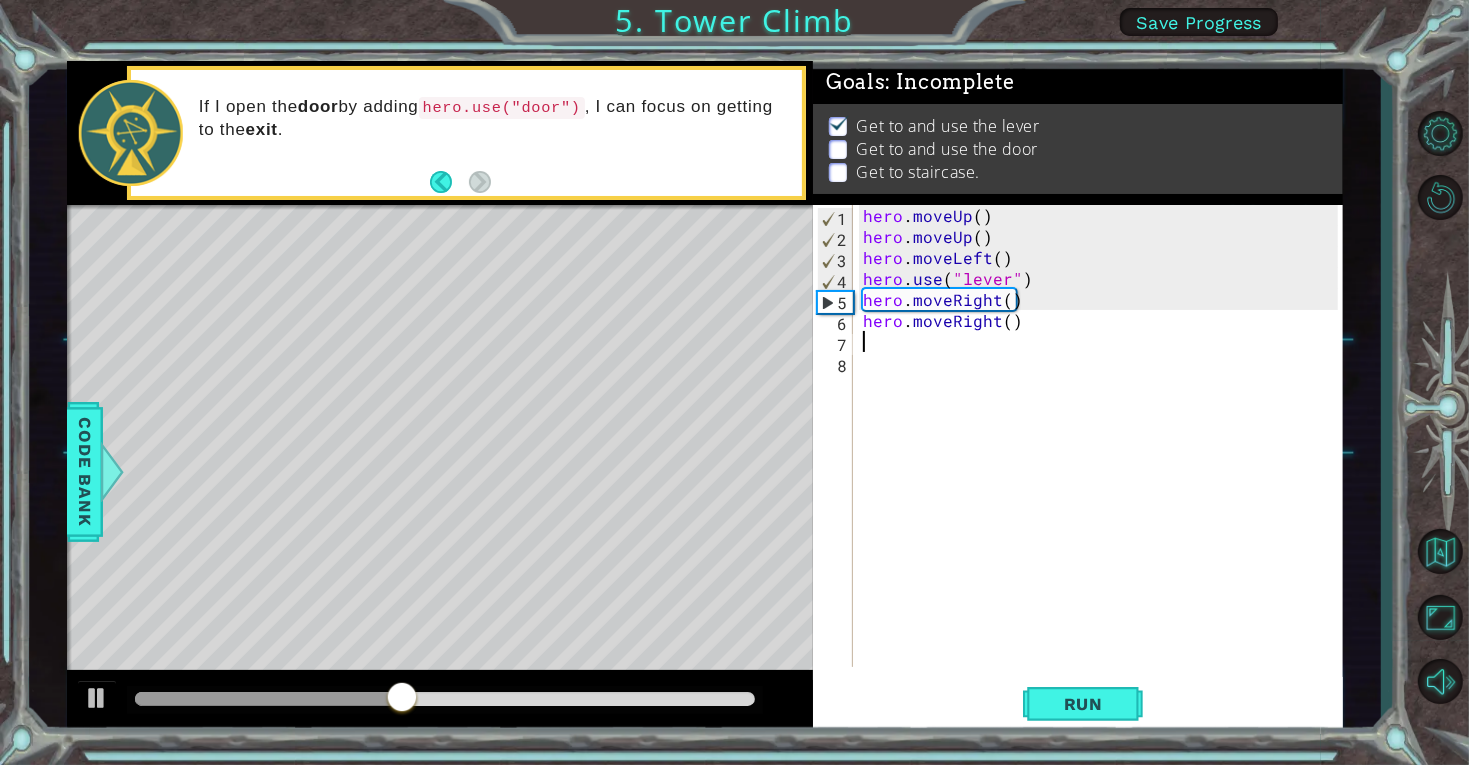 scroll, scrollTop: 0, scrollLeft: 0, axis: both 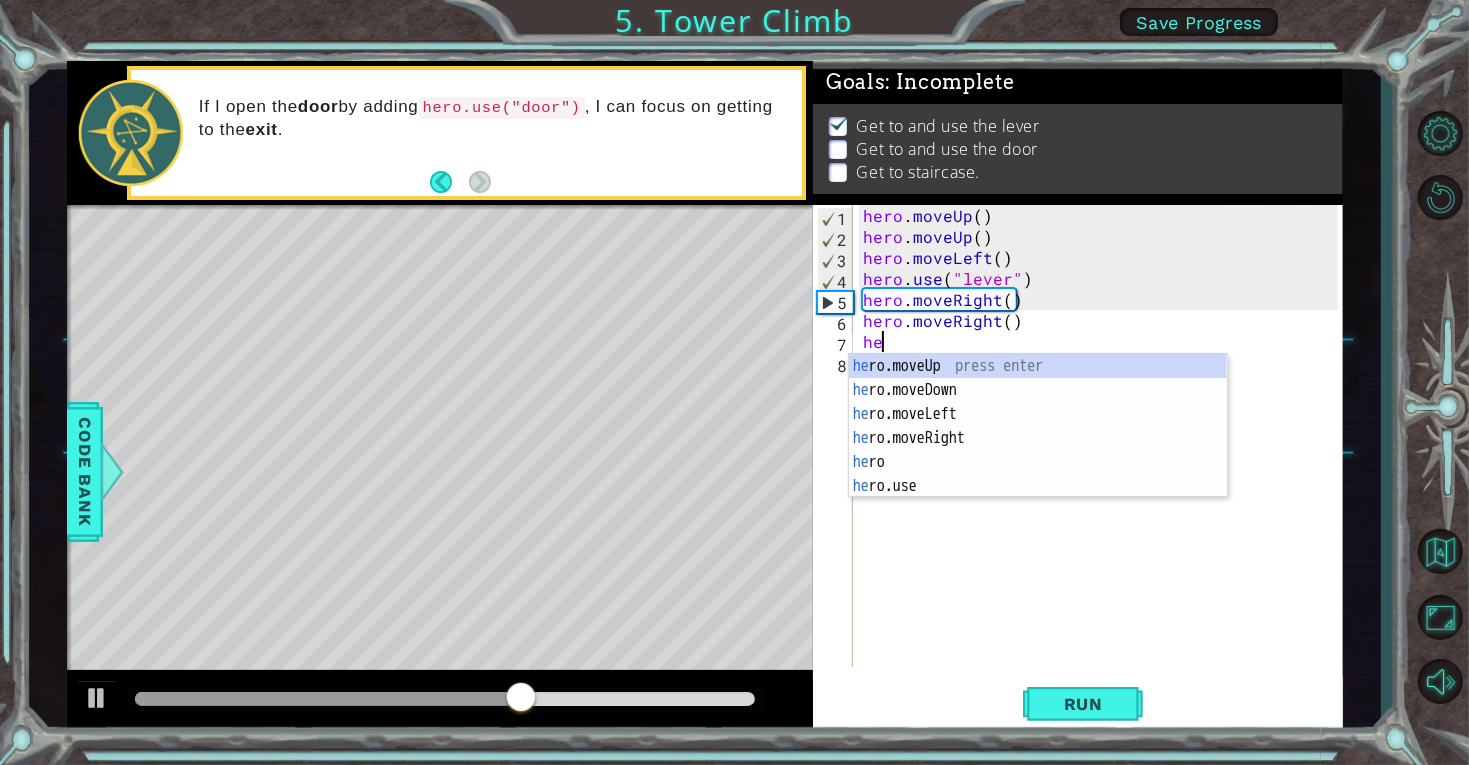 type on "her" 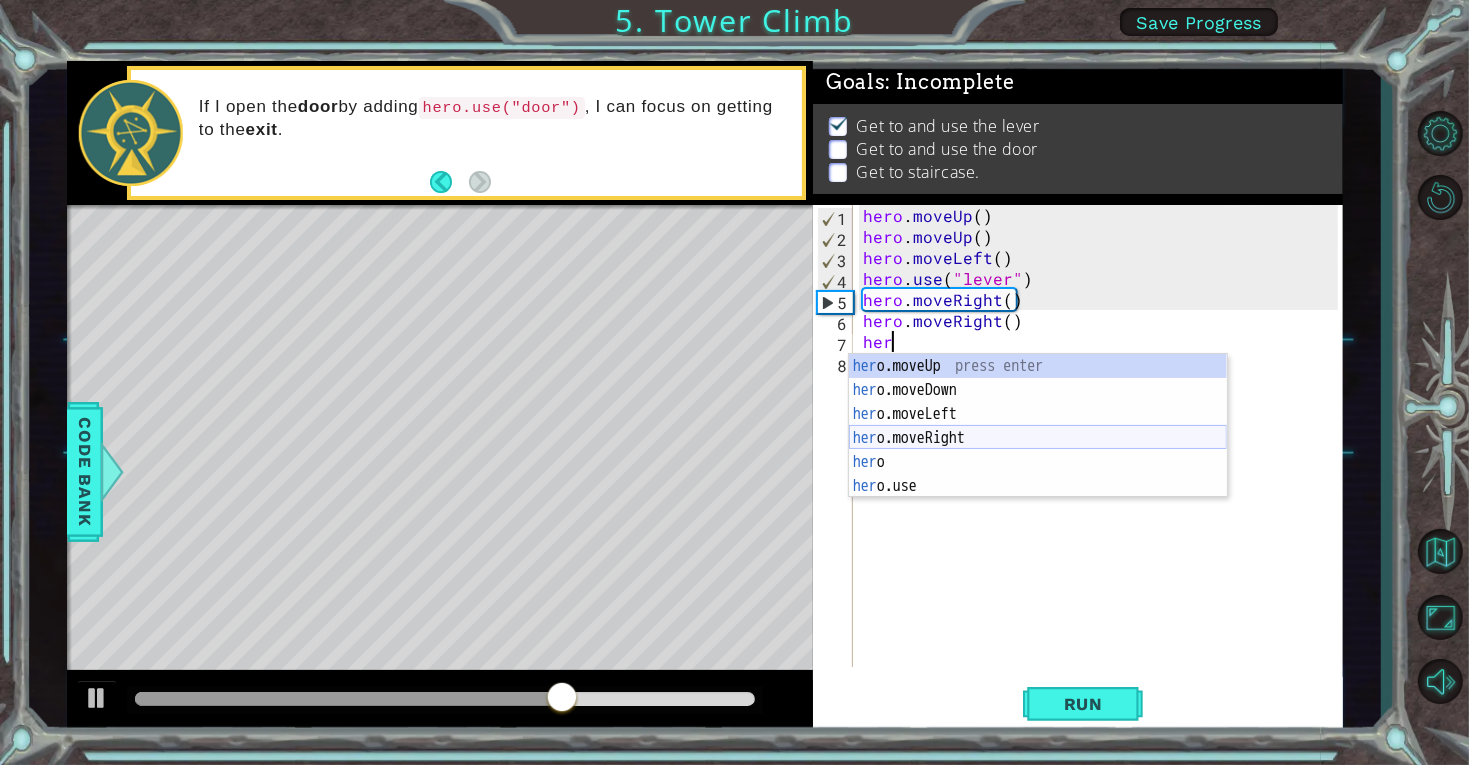click on "her o.moveUp press enter her o.moveDown press enter her o.moveLeft press enter her o.moveRight press enter her o press enter her o.use press enter" at bounding box center [1038, 450] 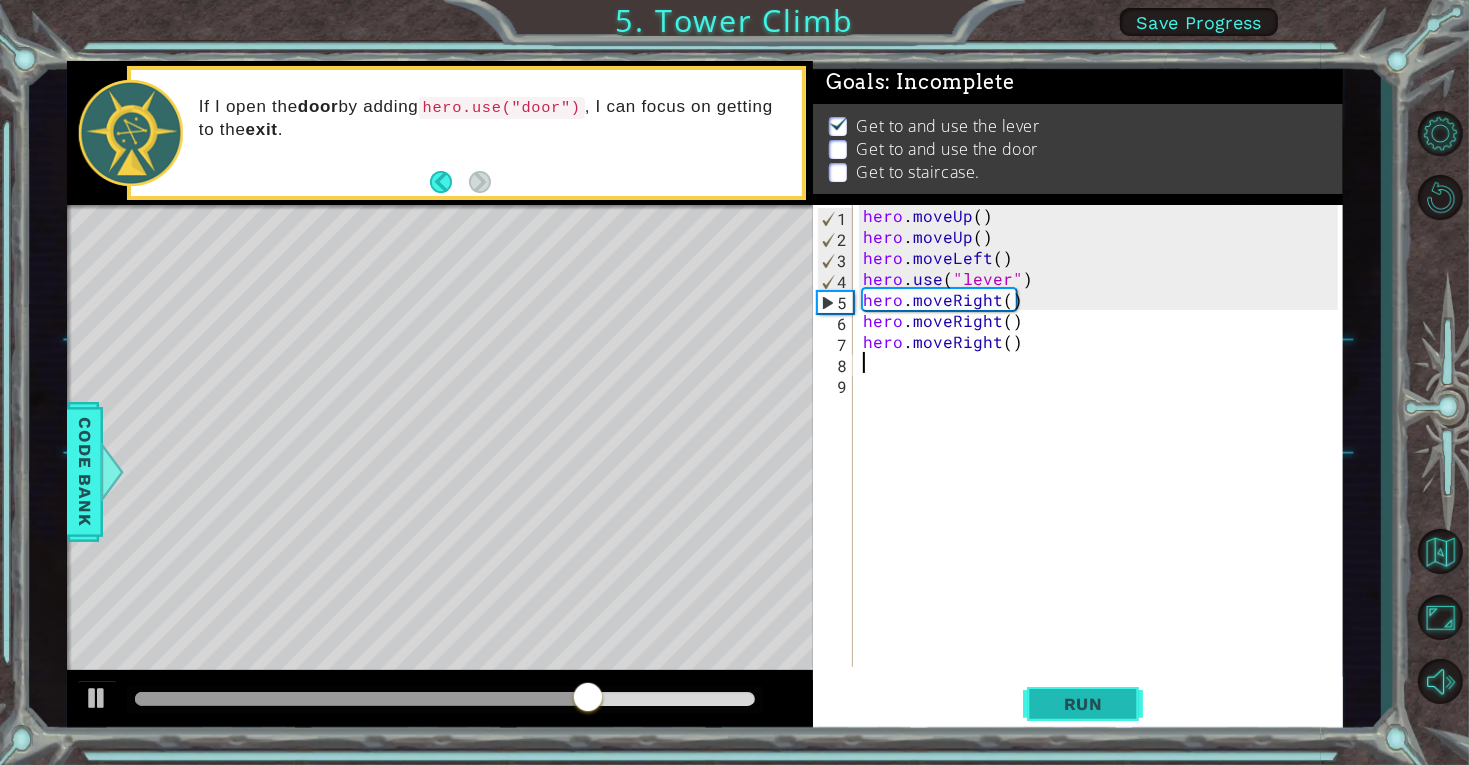 click on "Run" at bounding box center [1083, 704] 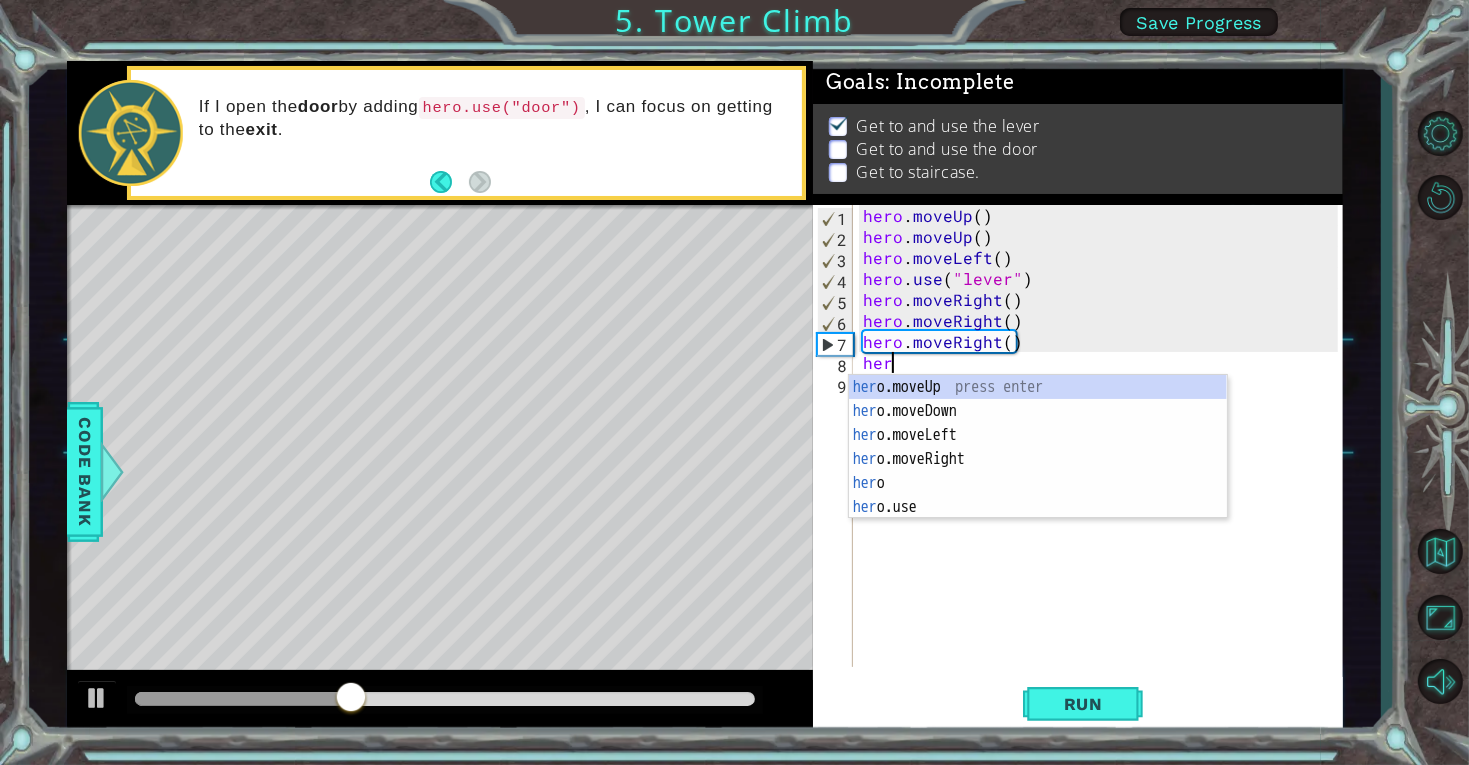 scroll, scrollTop: 0, scrollLeft: 1, axis: horizontal 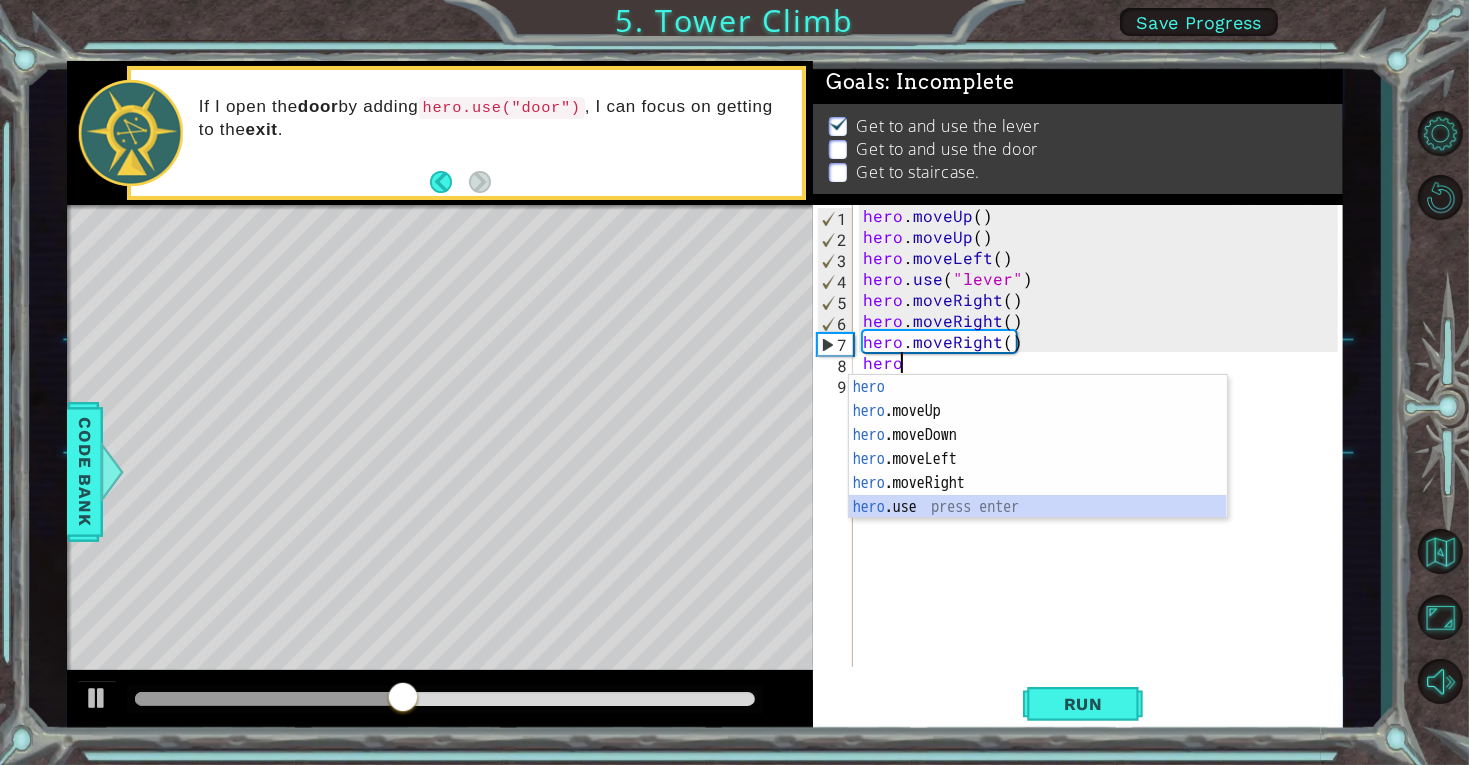 click on "hero press enter hero .moveUp press enter hero .moveDown press enter hero .moveLeft press enter hero .moveRight press enter hero .use press enter" at bounding box center [1038, 471] 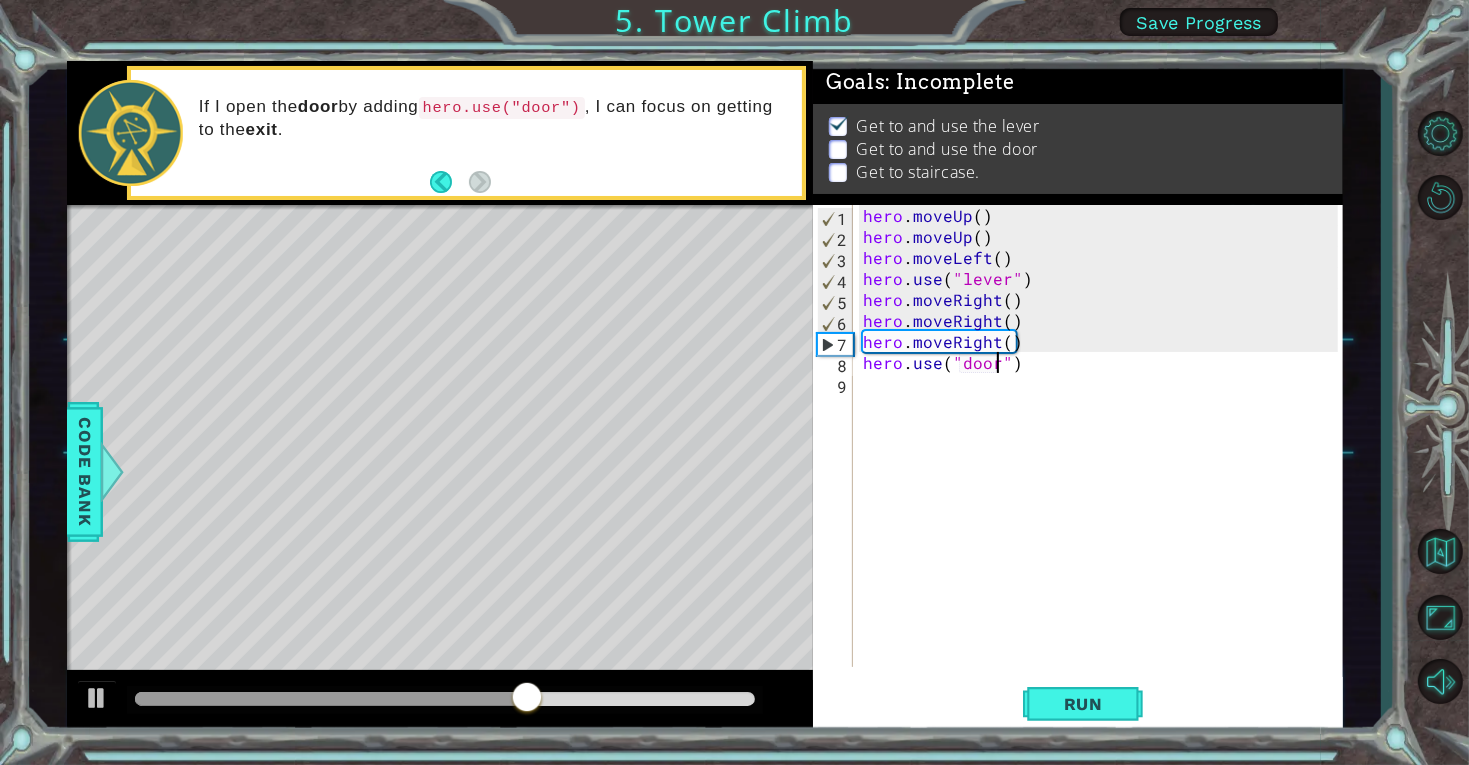 scroll, scrollTop: 0, scrollLeft: 7, axis: horizontal 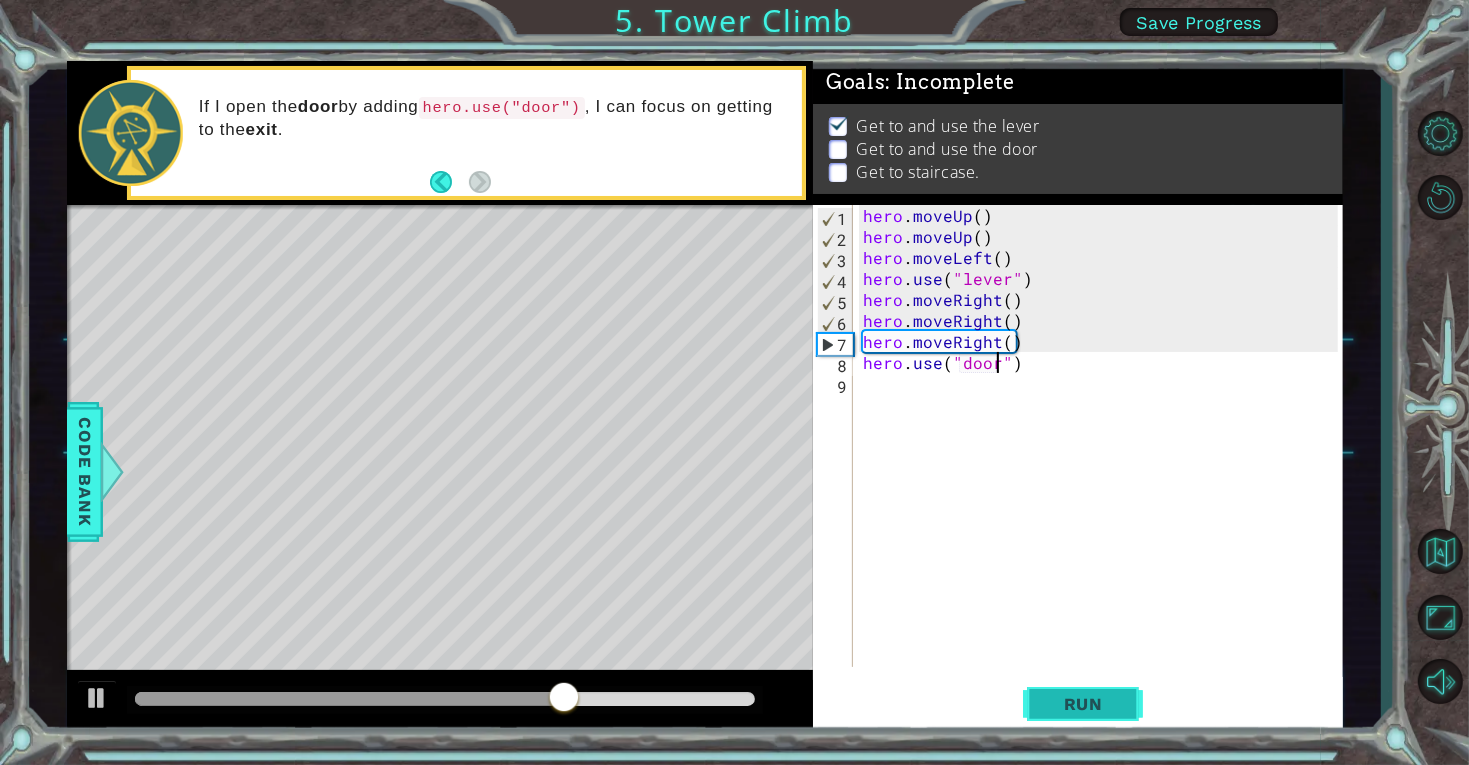 type on "hero.use("door")" 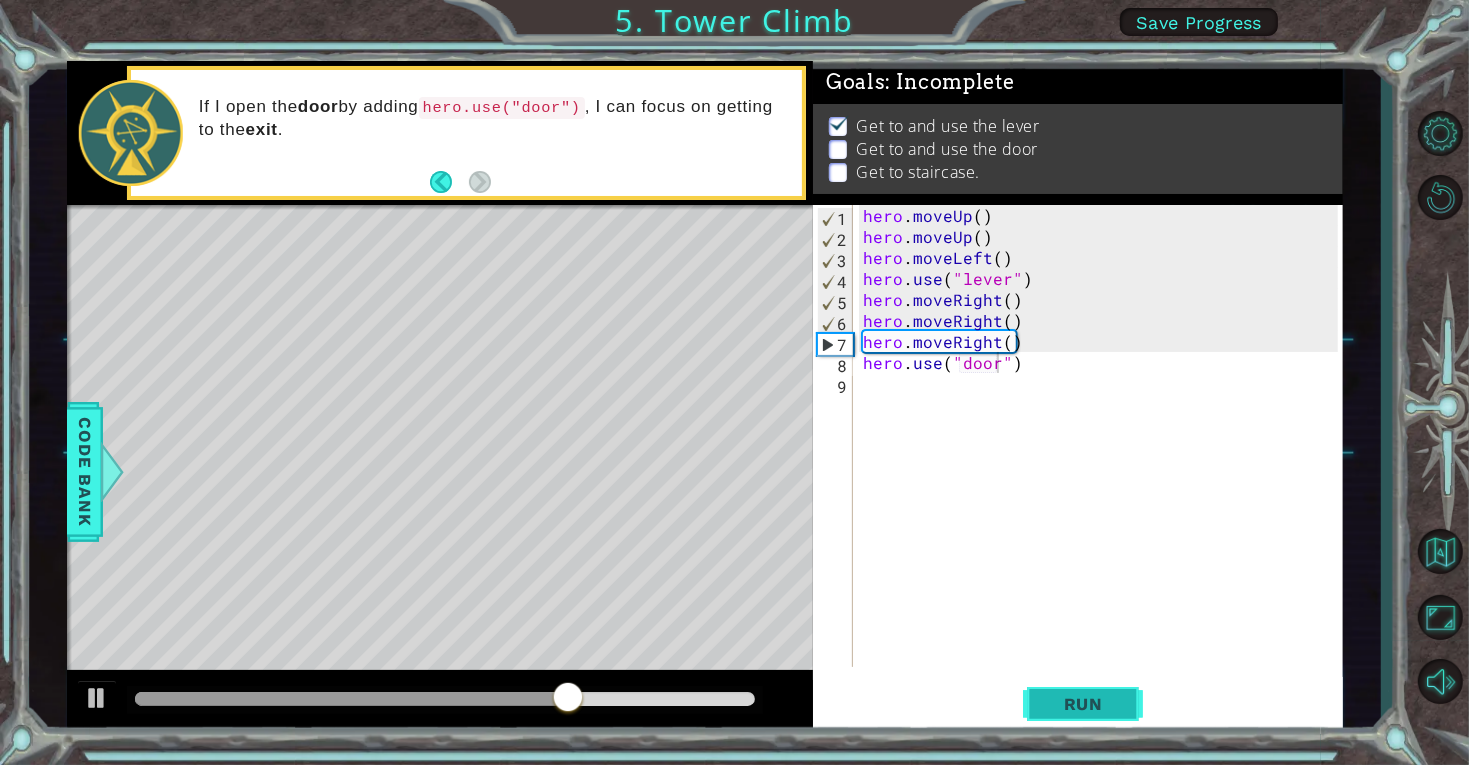 click on "Run" at bounding box center [1083, 704] 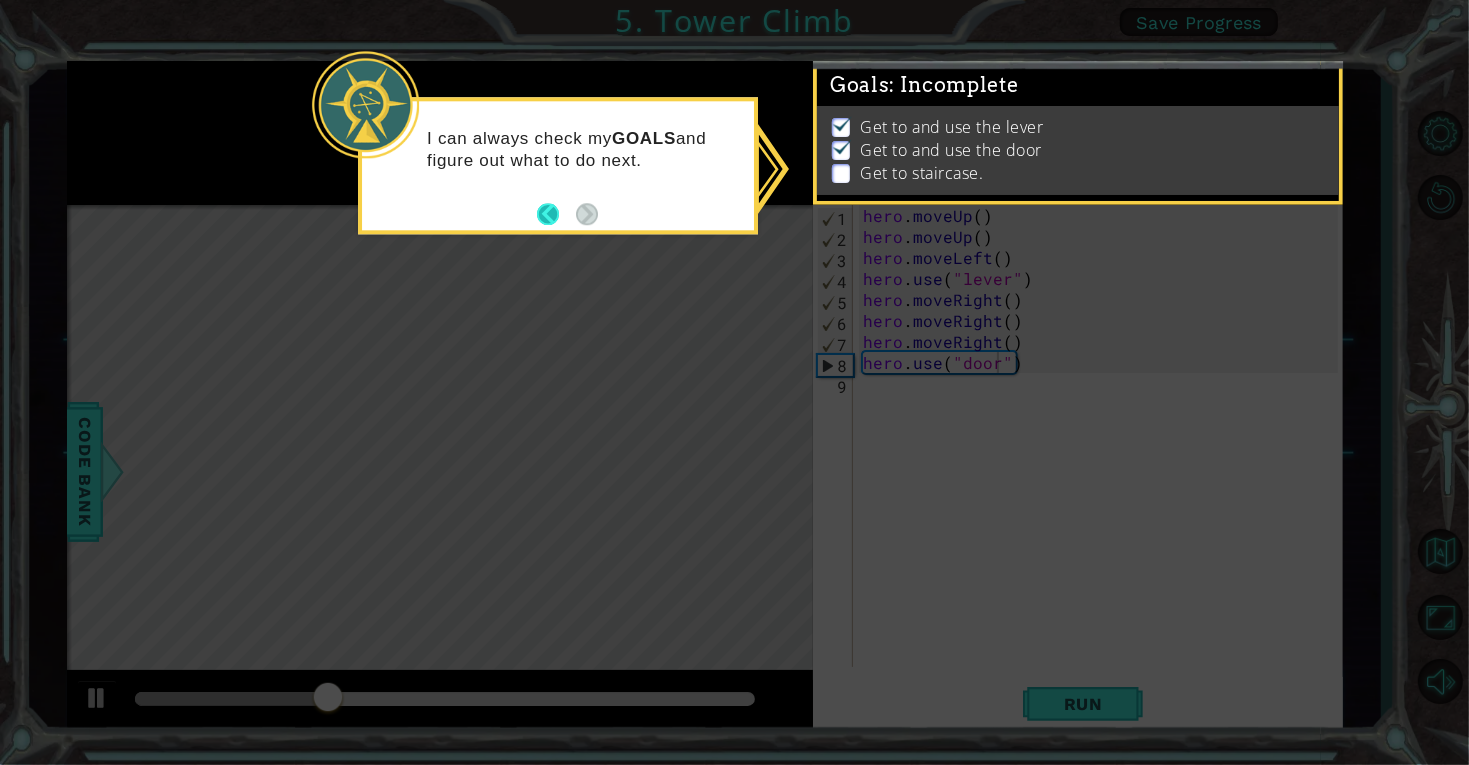 click at bounding box center [556, 214] 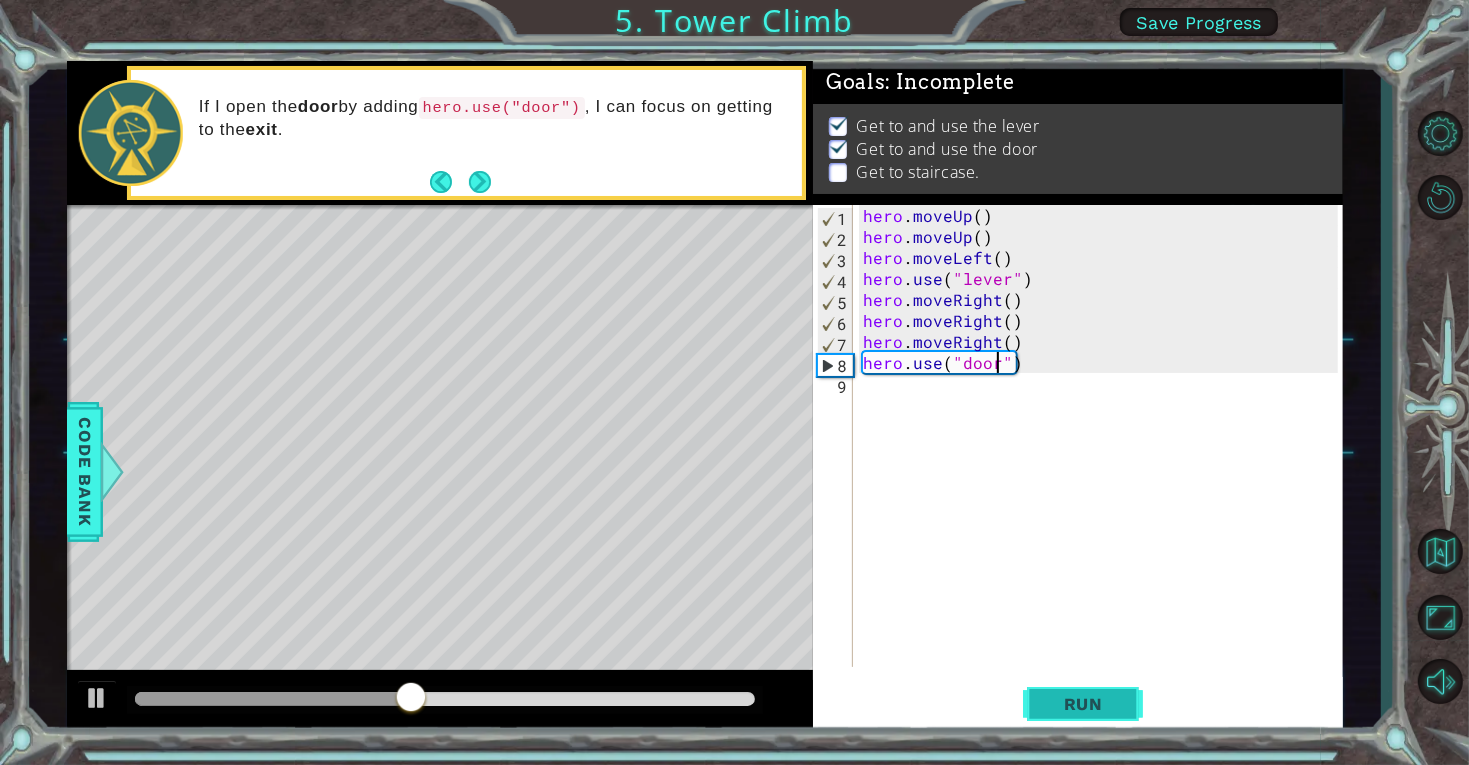 click on "Run" at bounding box center [1083, 704] 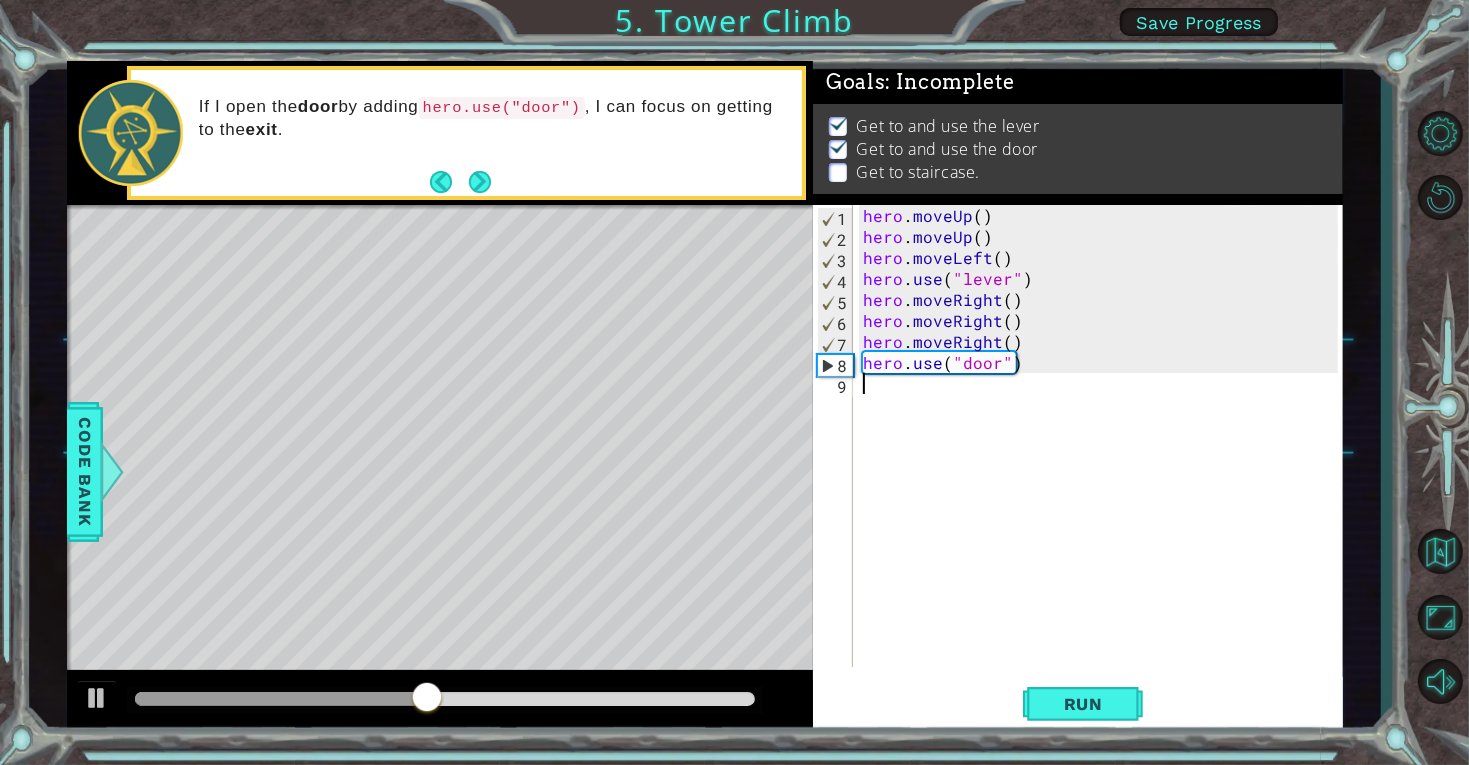 click on "hero . moveUp ( ) hero . moveUp ( ) hero . moveLeft ( ) hero . use ( "lever" ) hero . moveRight ( ) hero . moveRight ( ) hero . moveRight ( ) hero . use ( "door" )" at bounding box center (1103, 457) 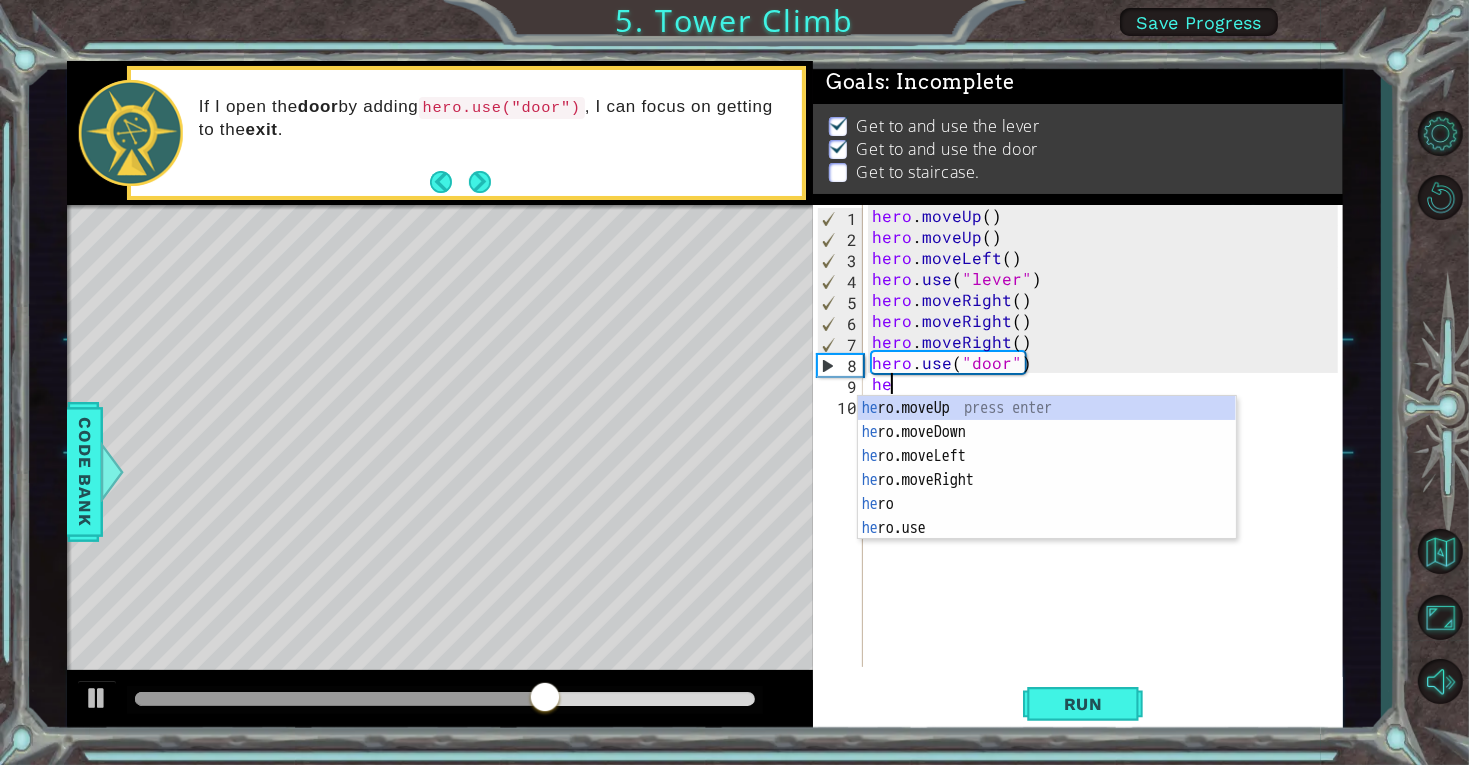 scroll, scrollTop: 0, scrollLeft: 1, axis: horizontal 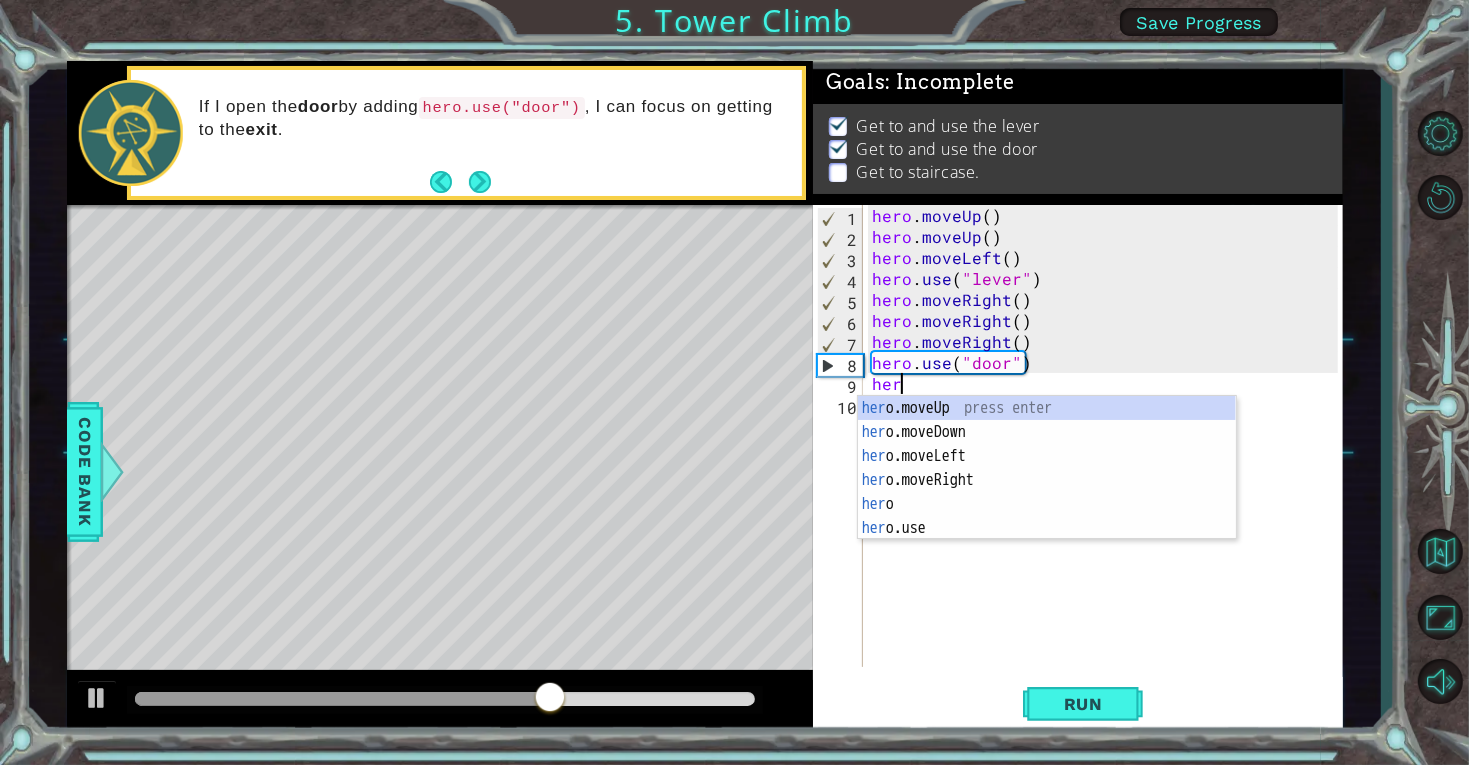 type on "hero" 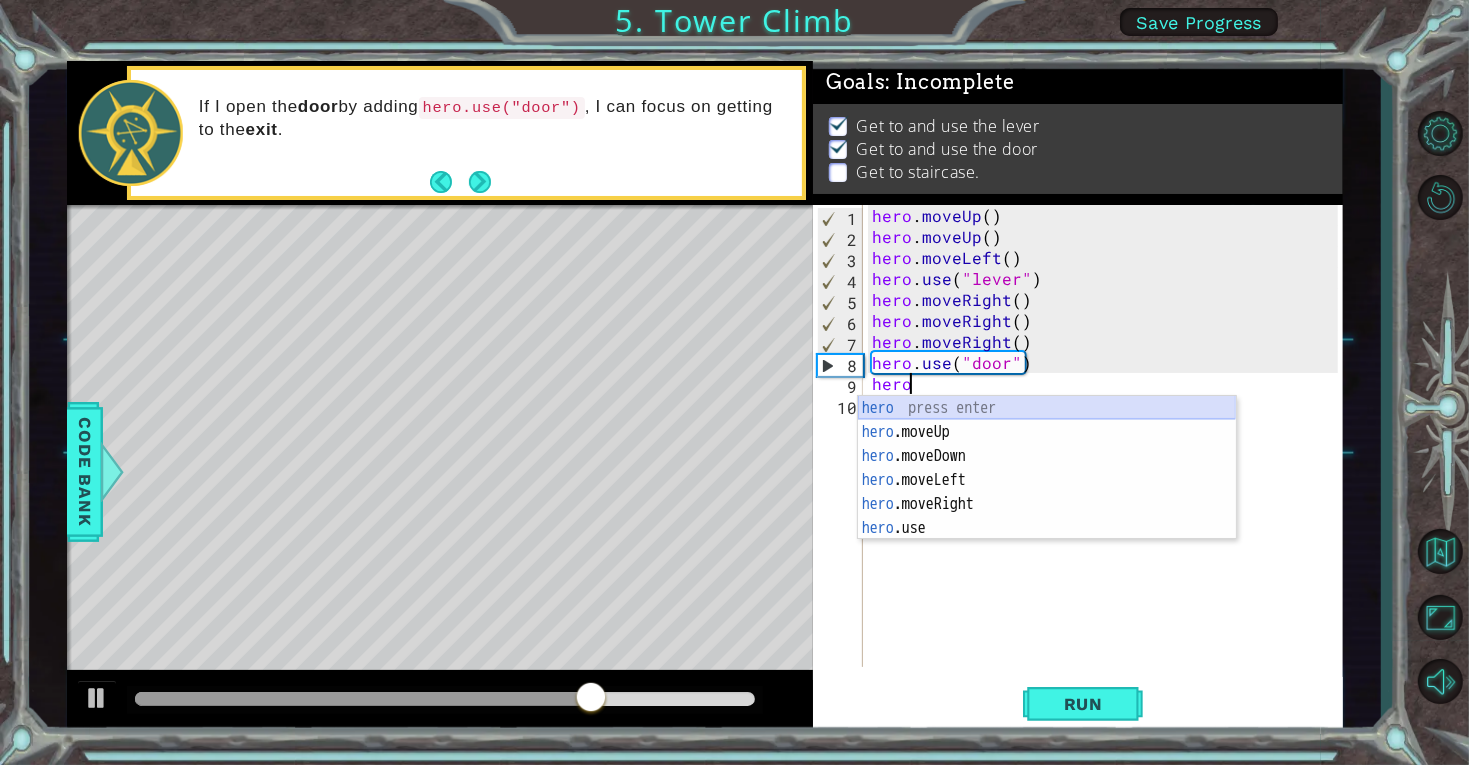 click on "hero press enter hero .moveUp press enter hero .moveDown press enter hero .moveLeft press enter hero .moveRight press enter hero .use press enter" at bounding box center [1047, 492] 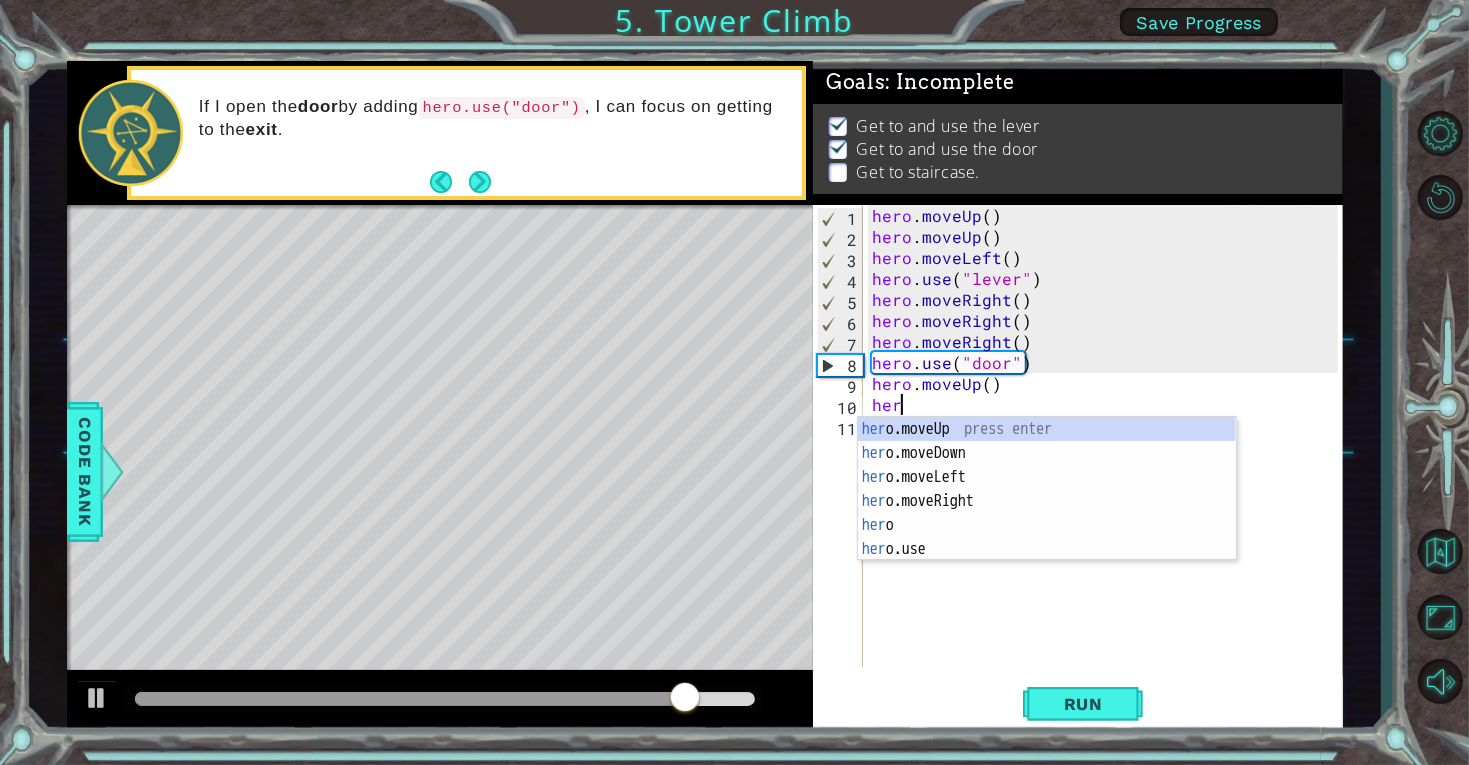 scroll, scrollTop: 0, scrollLeft: 1, axis: horizontal 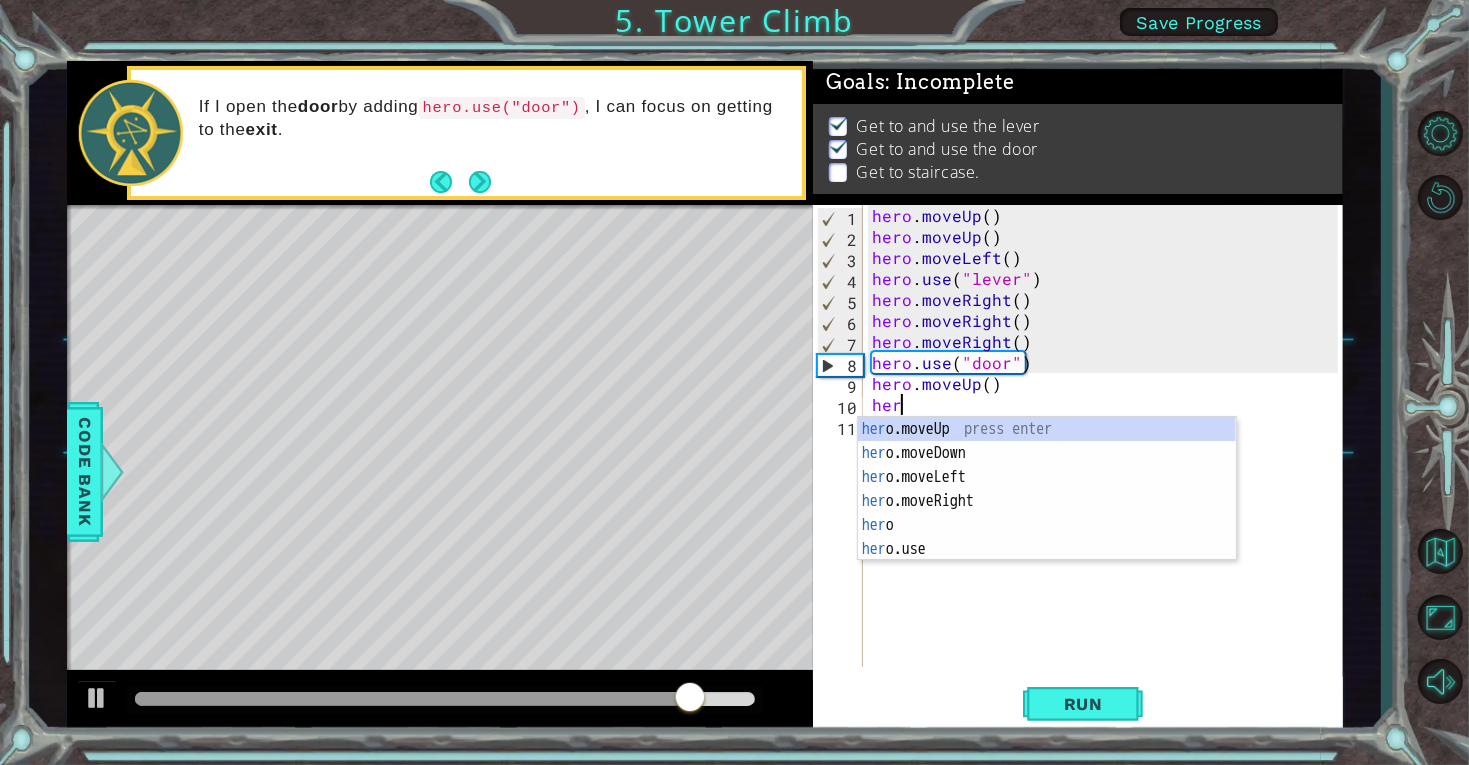 type on "hero" 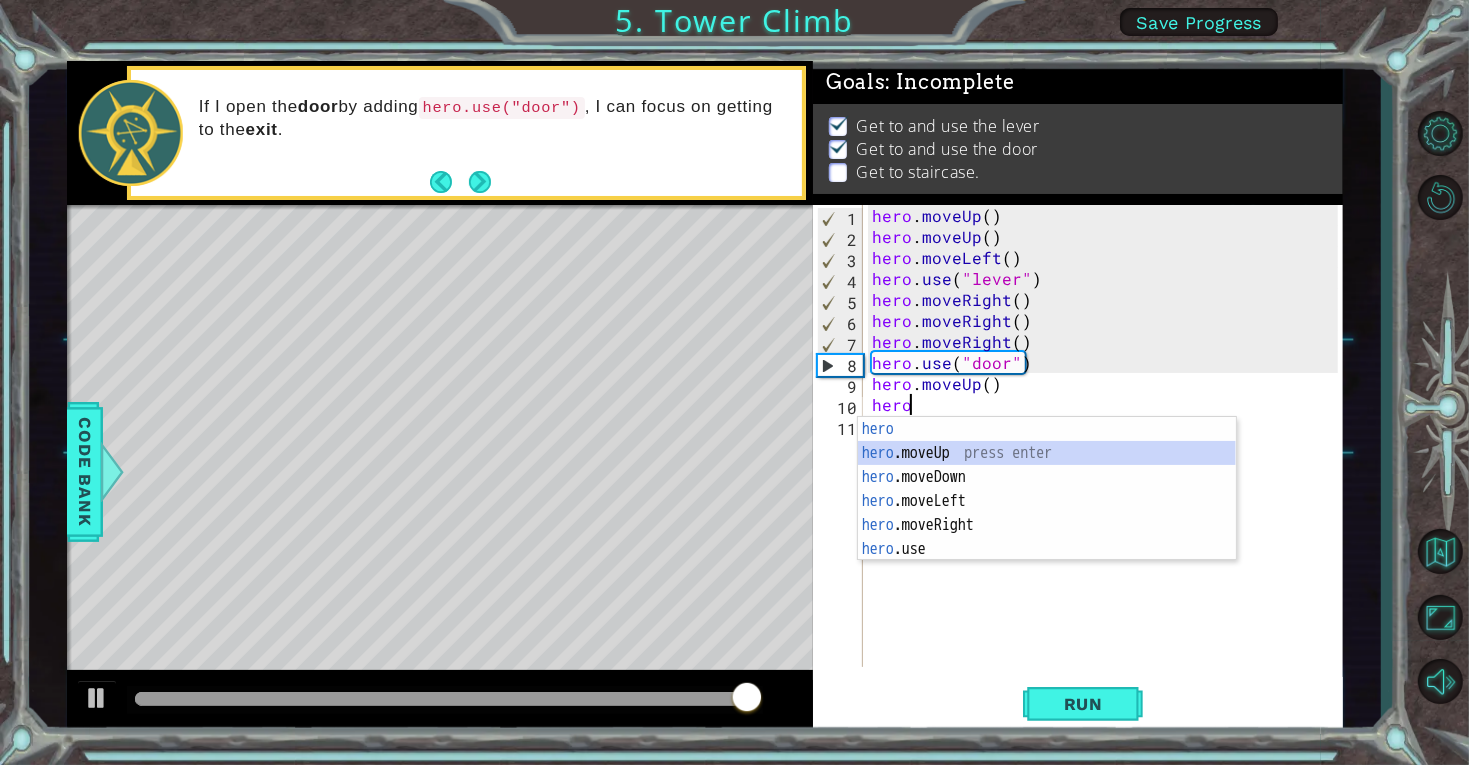 click on "hero press enter hero .moveUp press enter hero .moveDown press enter hero .moveLeft press enter hero .moveRight press enter hero .use press enter" at bounding box center (1047, 513) 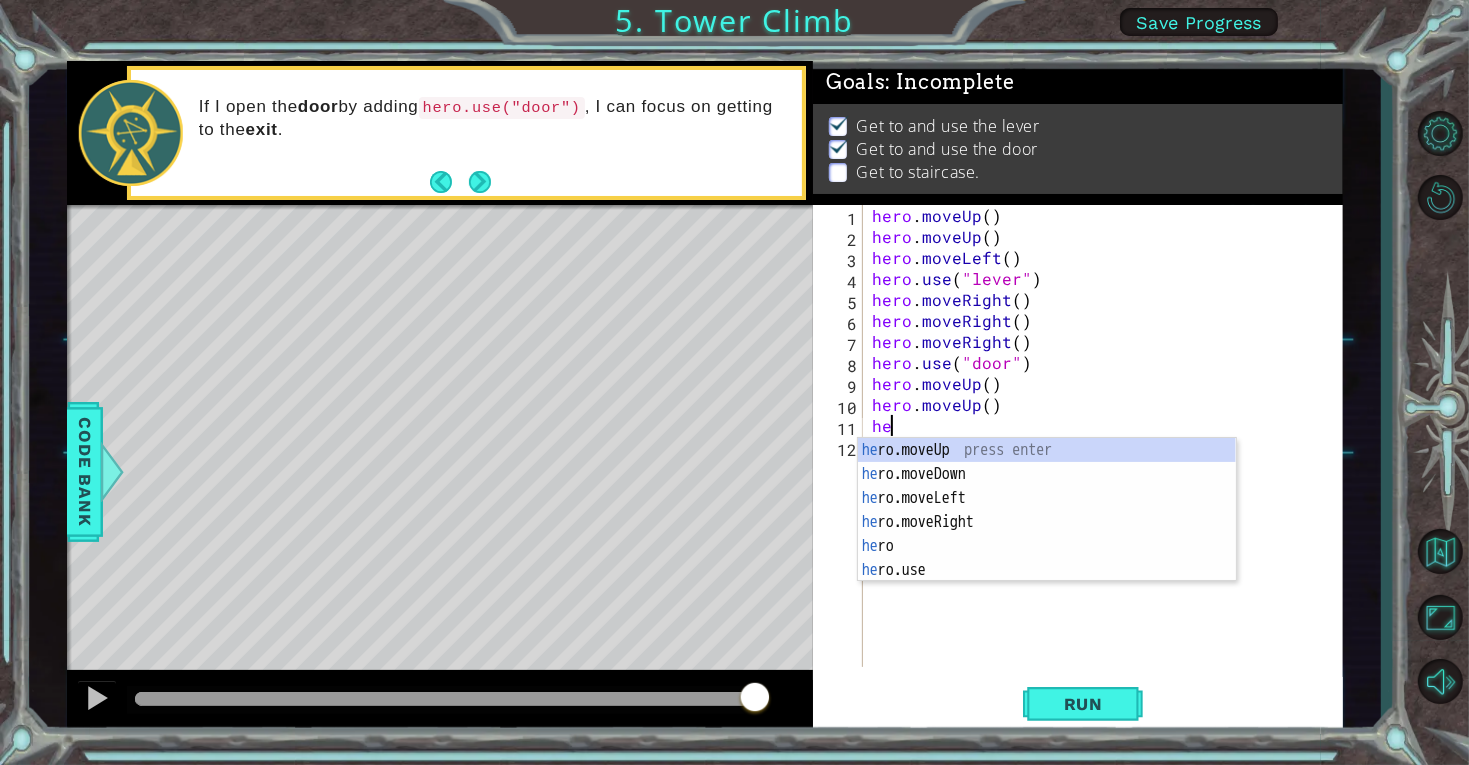 scroll, scrollTop: 0, scrollLeft: 1, axis: horizontal 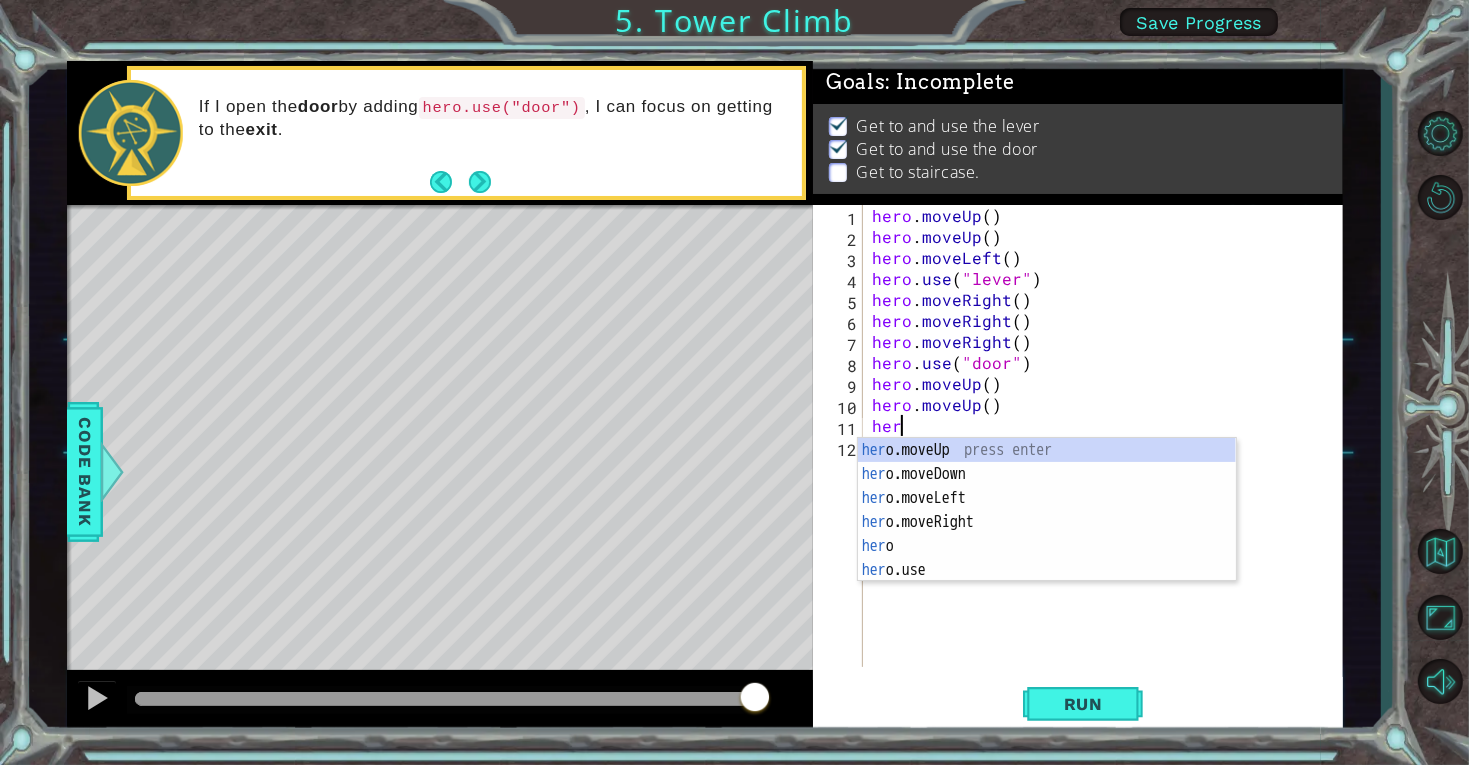 type on "hero" 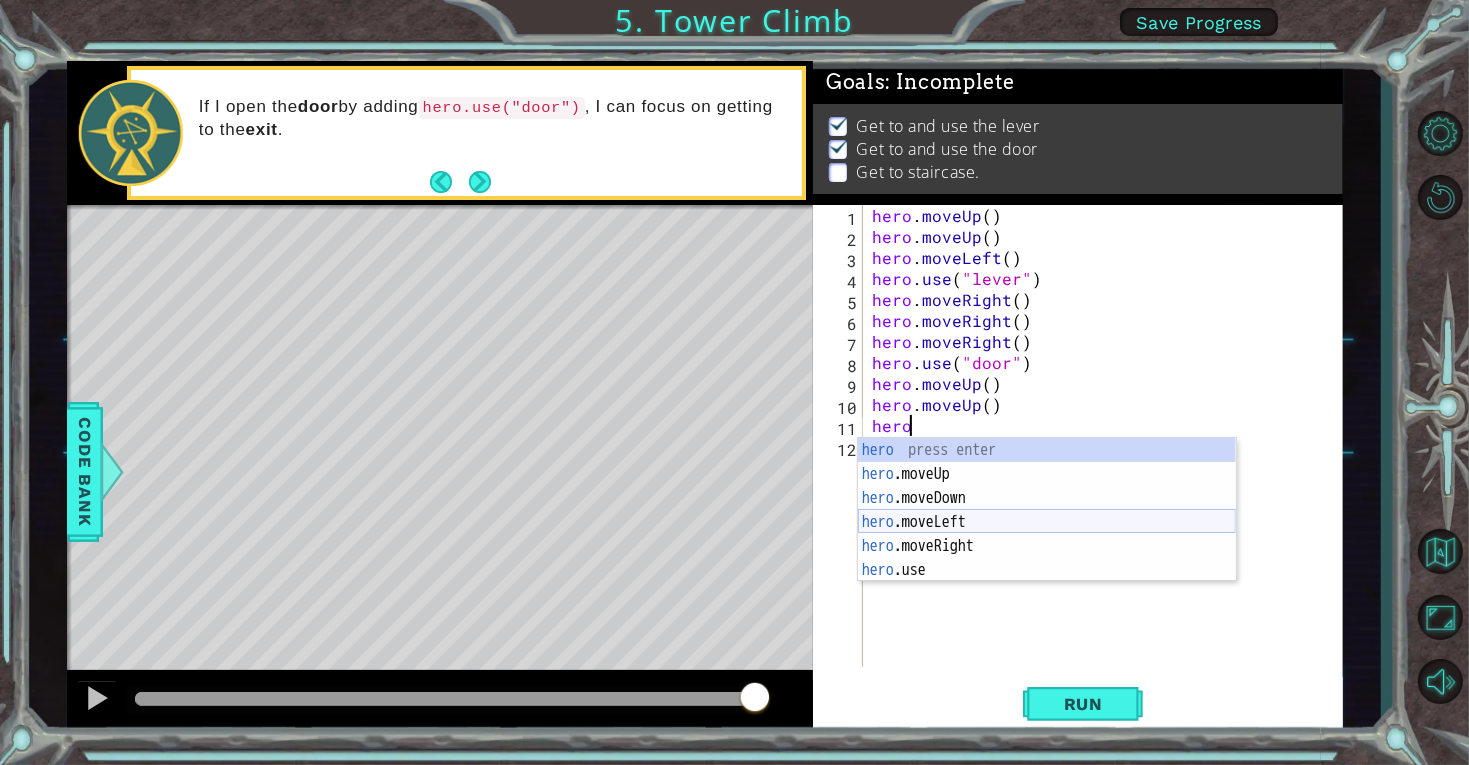 click on "hero press enter hero .moveUp press enter hero .moveDown press enter hero .moveLeft press enter hero .moveRight press enter hero .use press enter" at bounding box center [1047, 534] 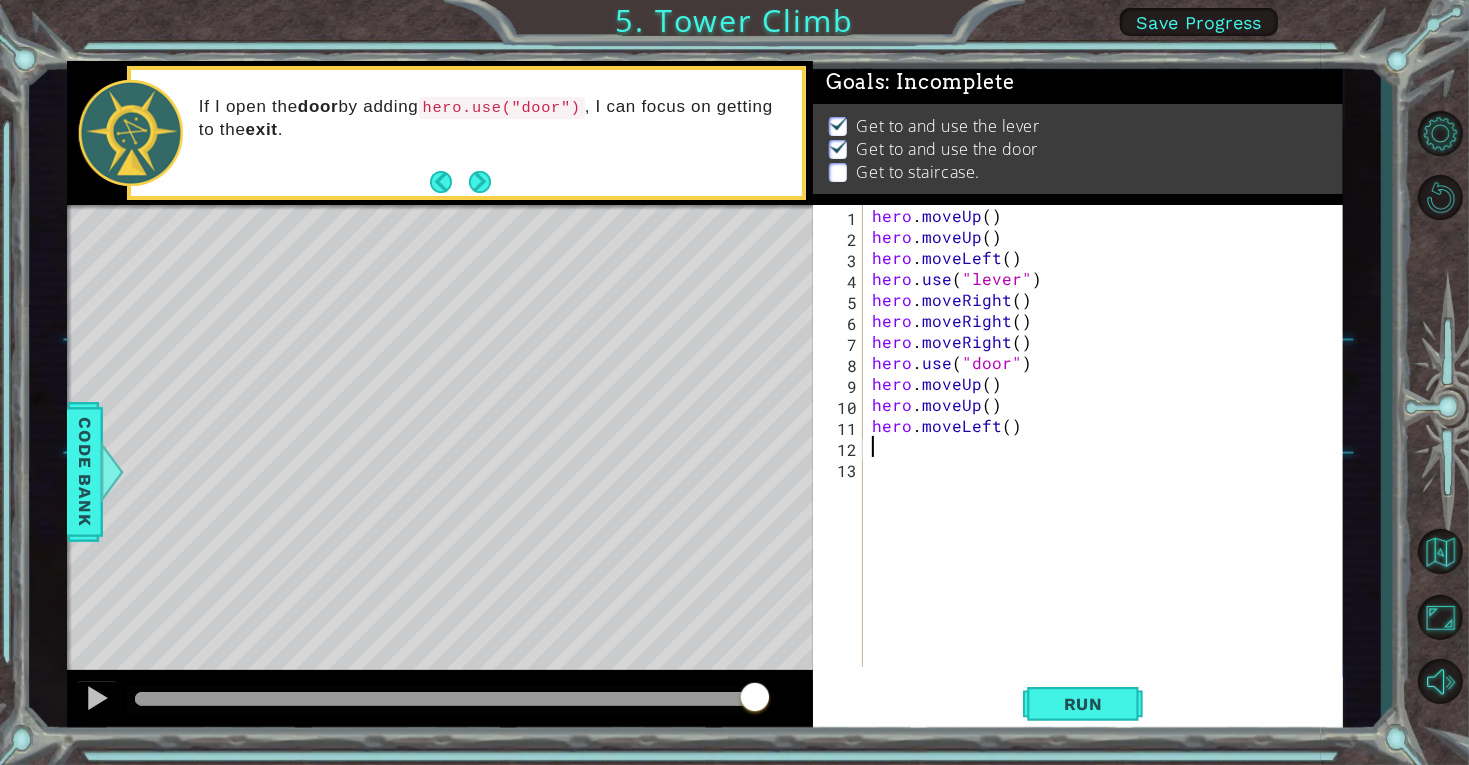 scroll, scrollTop: 0, scrollLeft: 0, axis: both 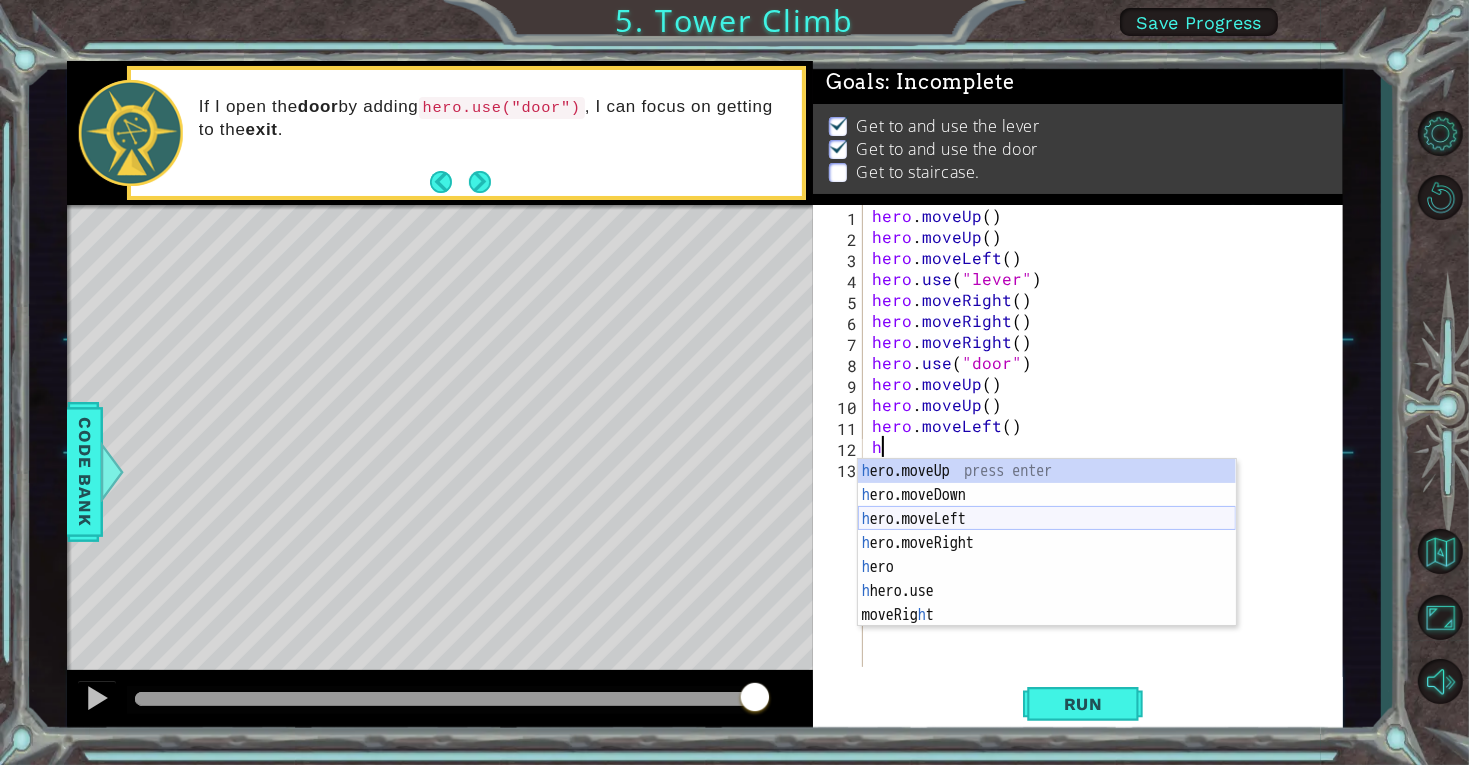 click on "h ero.moveUp press enter h ero.moveDown press enter h ero.moveLeft press enter h ero.moveRight press enter h ero press enter h ero.use press enter moveRig h t press enter" at bounding box center (1047, 567) 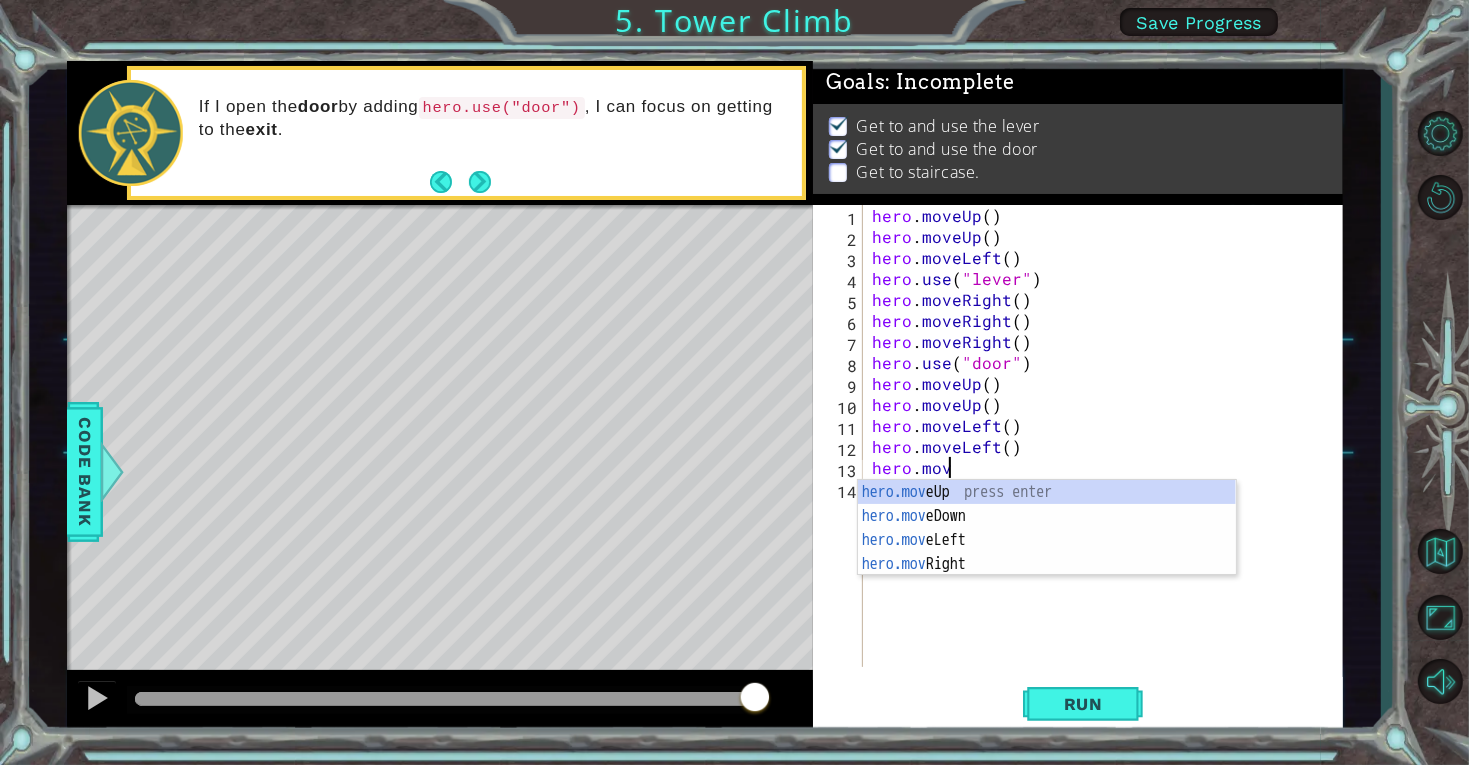 scroll, scrollTop: 0, scrollLeft: 3, axis: horizontal 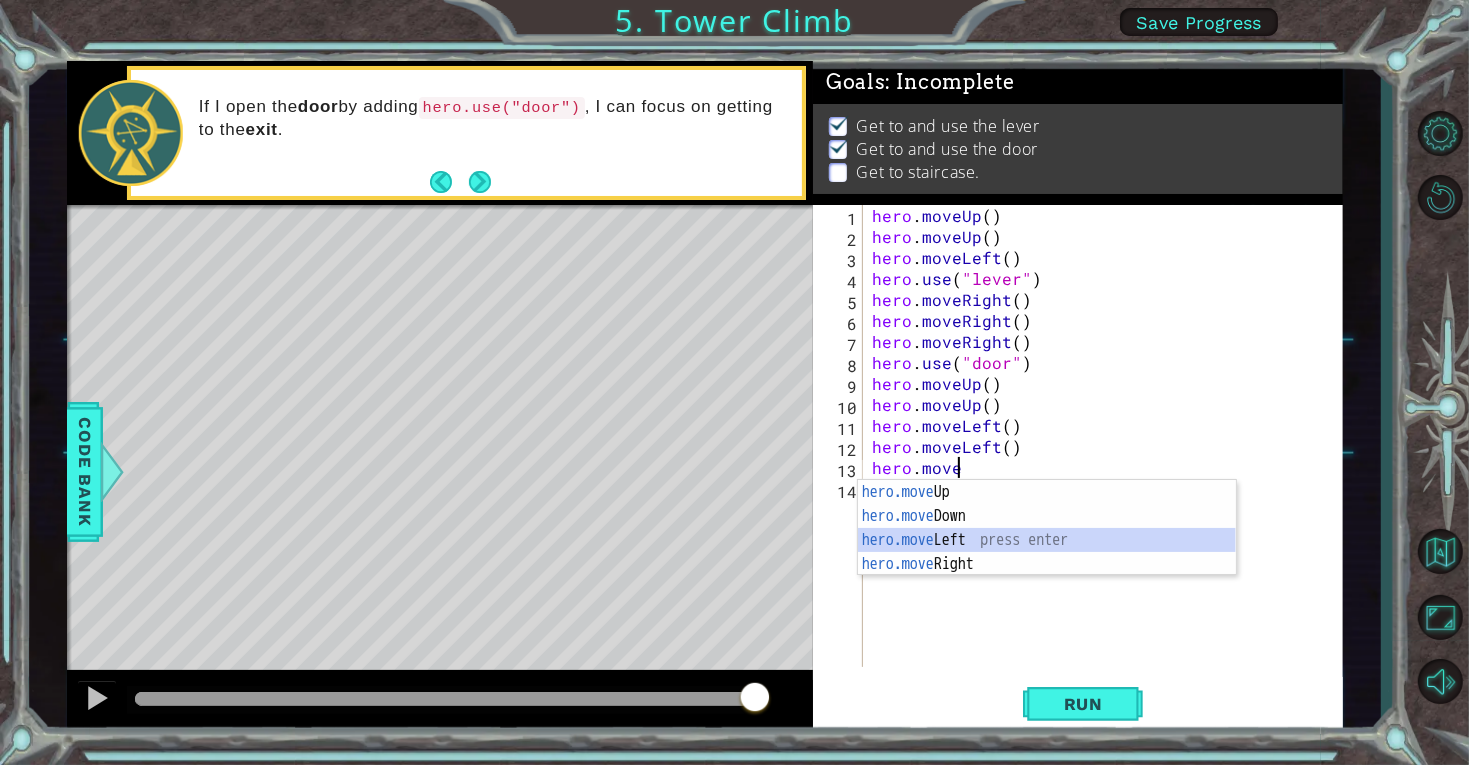 click on "hero.move Up press enter hero.move Down press enter hero.move Left press enter hero.move Right press enter" at bounding box center [1047, 552] 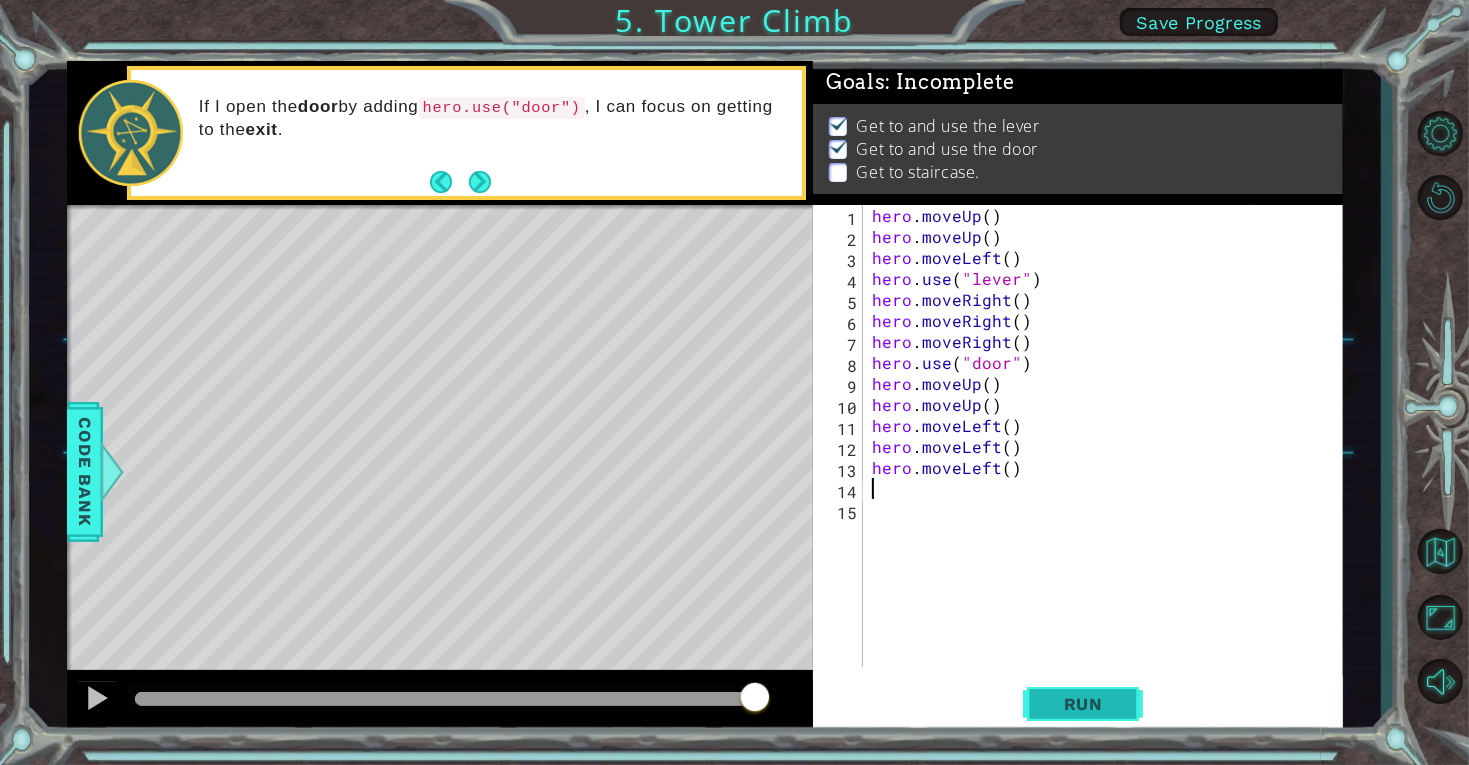 click on "Run" at bounding box center (1083, 704) 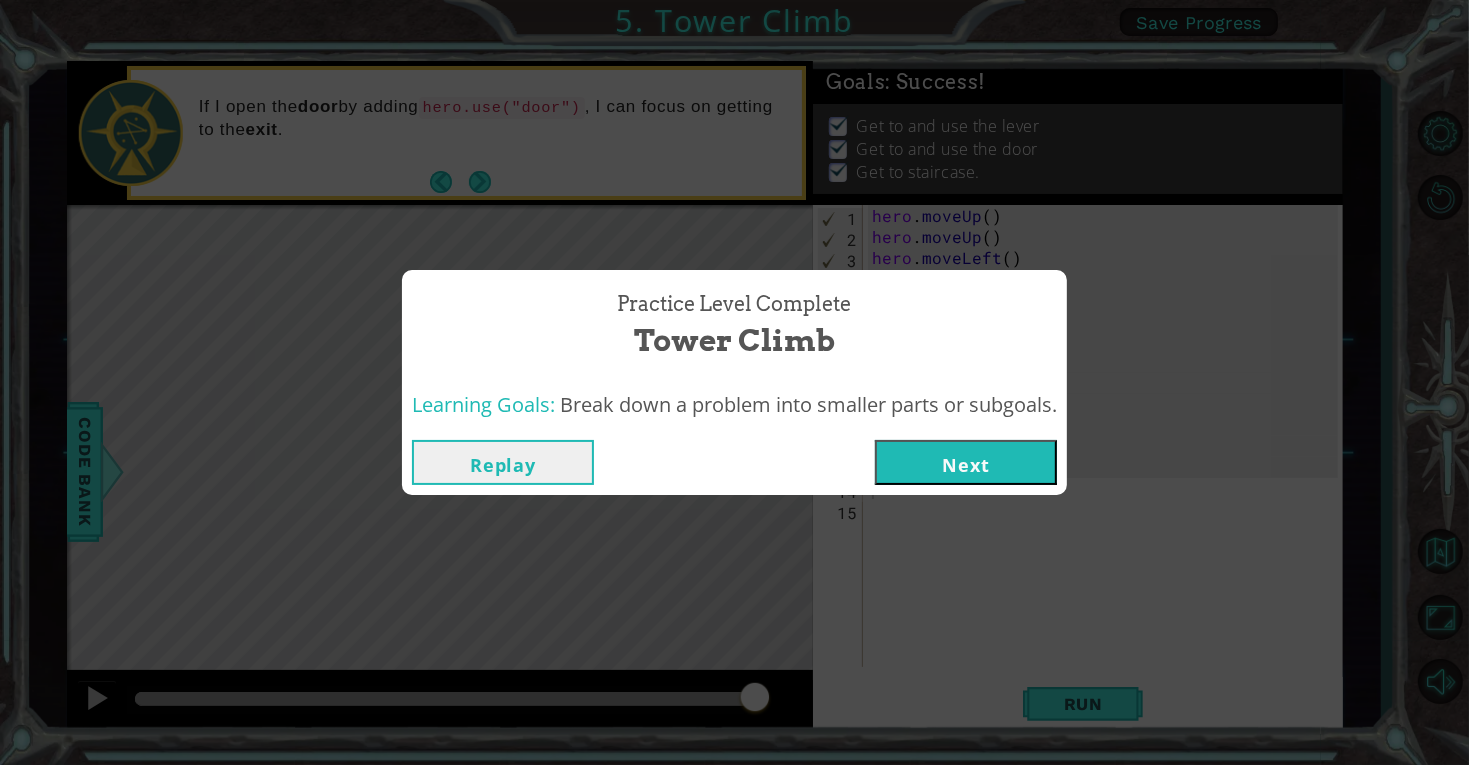 click on "Next" at bounding box center [966, 462] 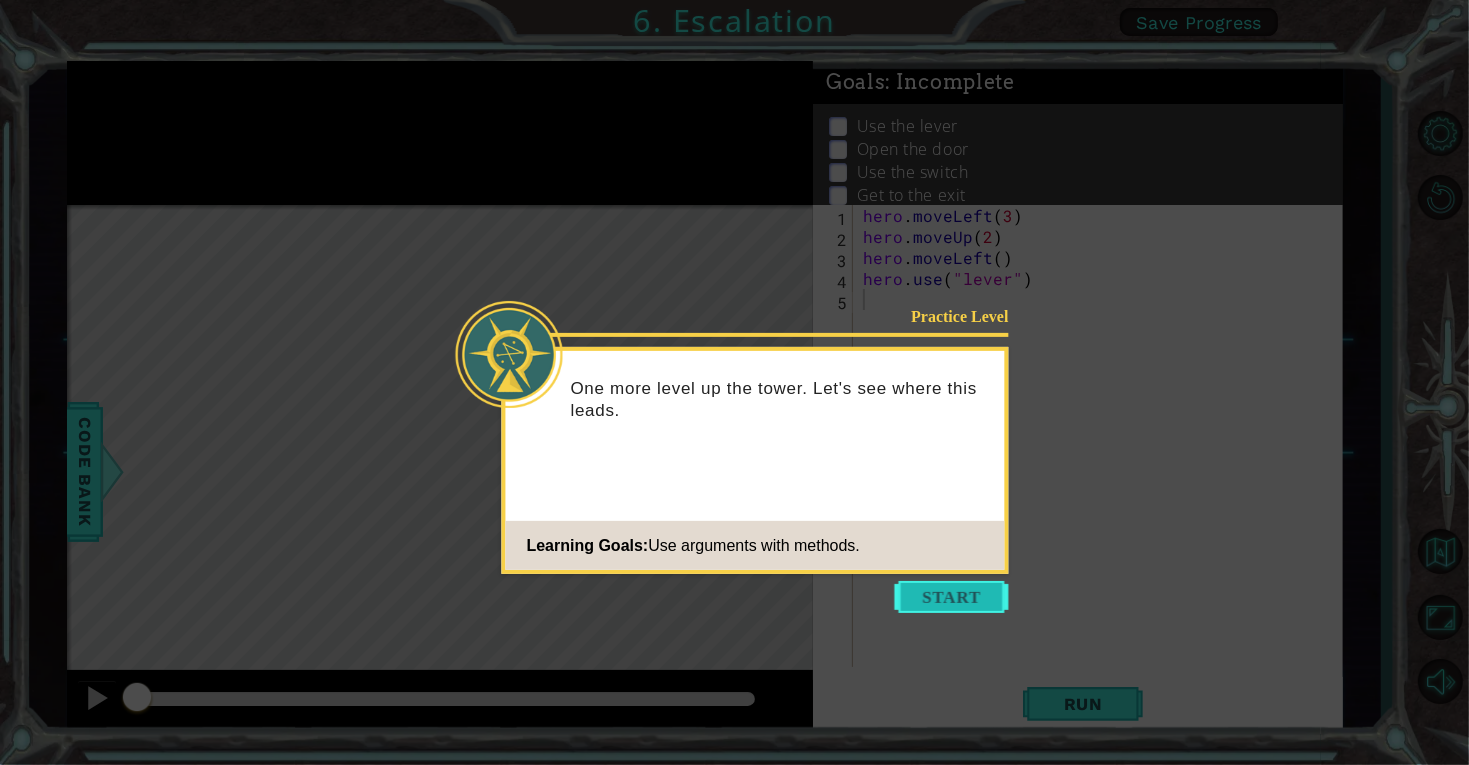 click at bounding box center [952, 597] 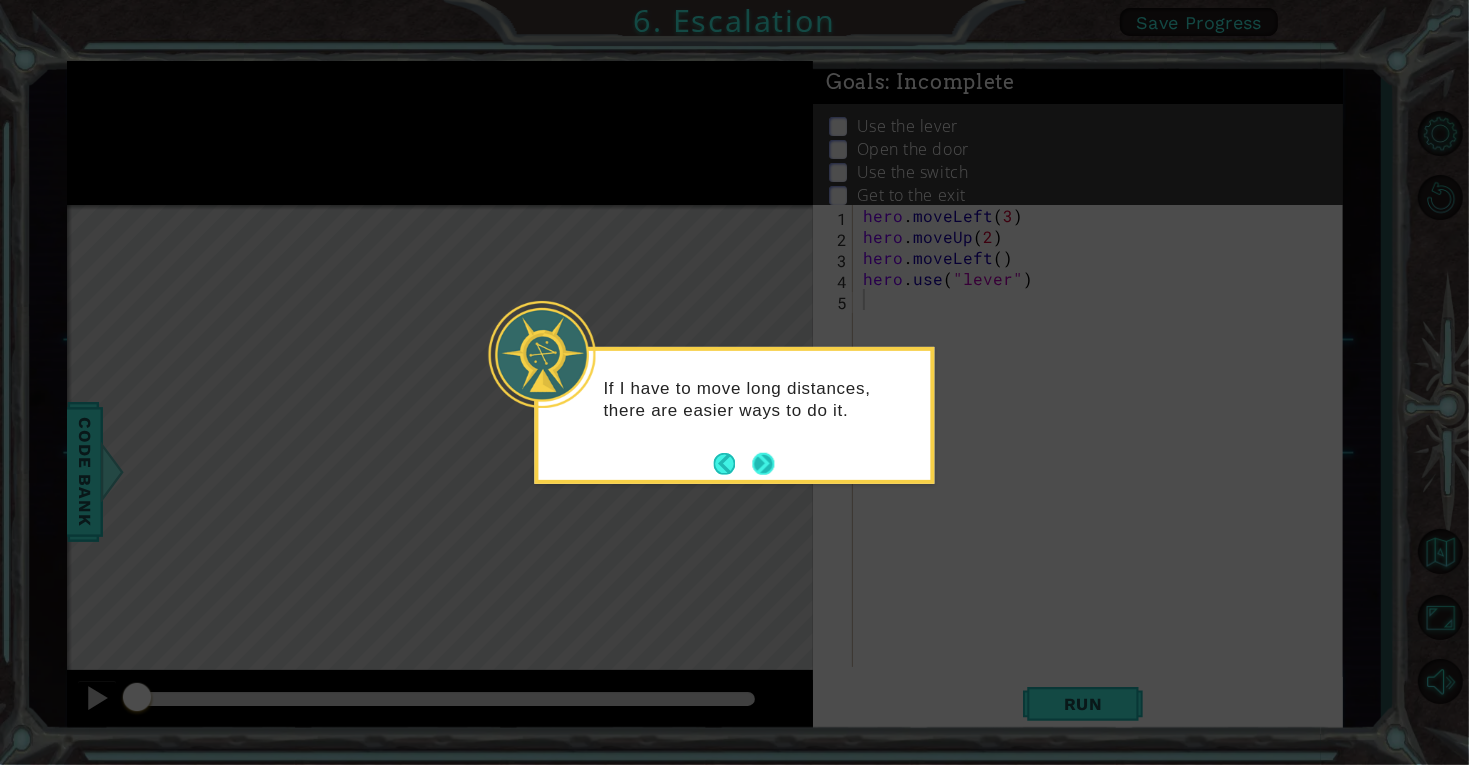 click at bounding box center [763, 463] 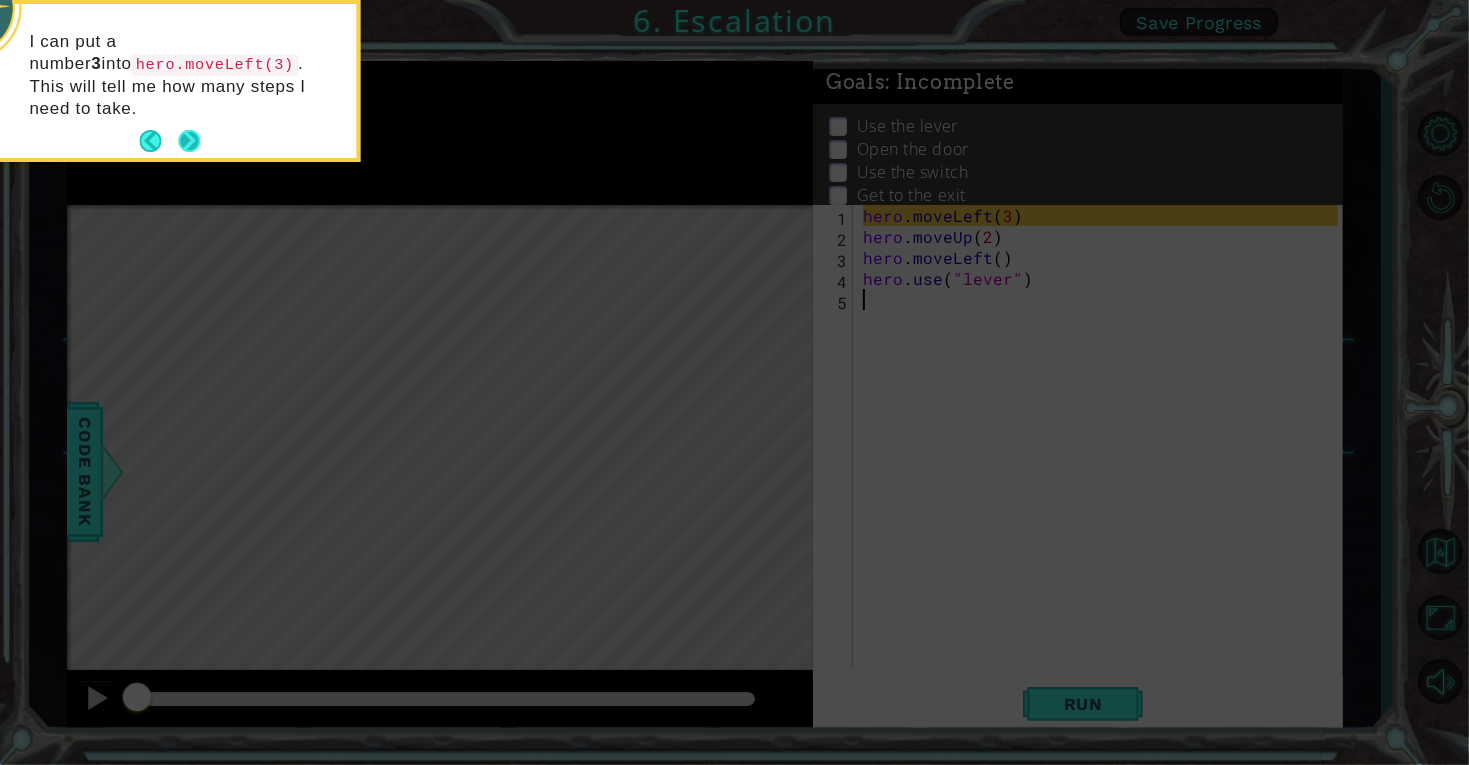 click at bounding box center (189, 141) 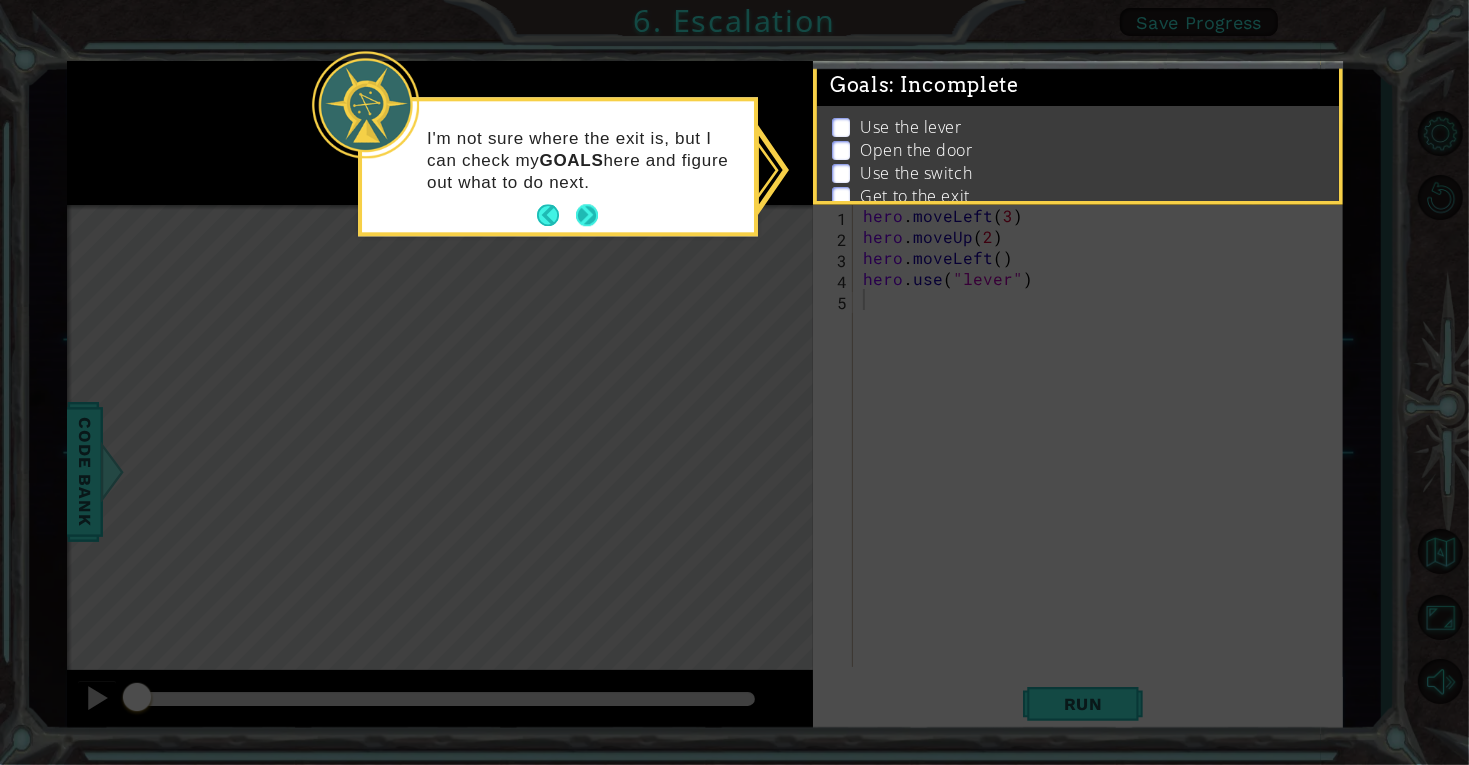 click at bounding box center (587, 216) 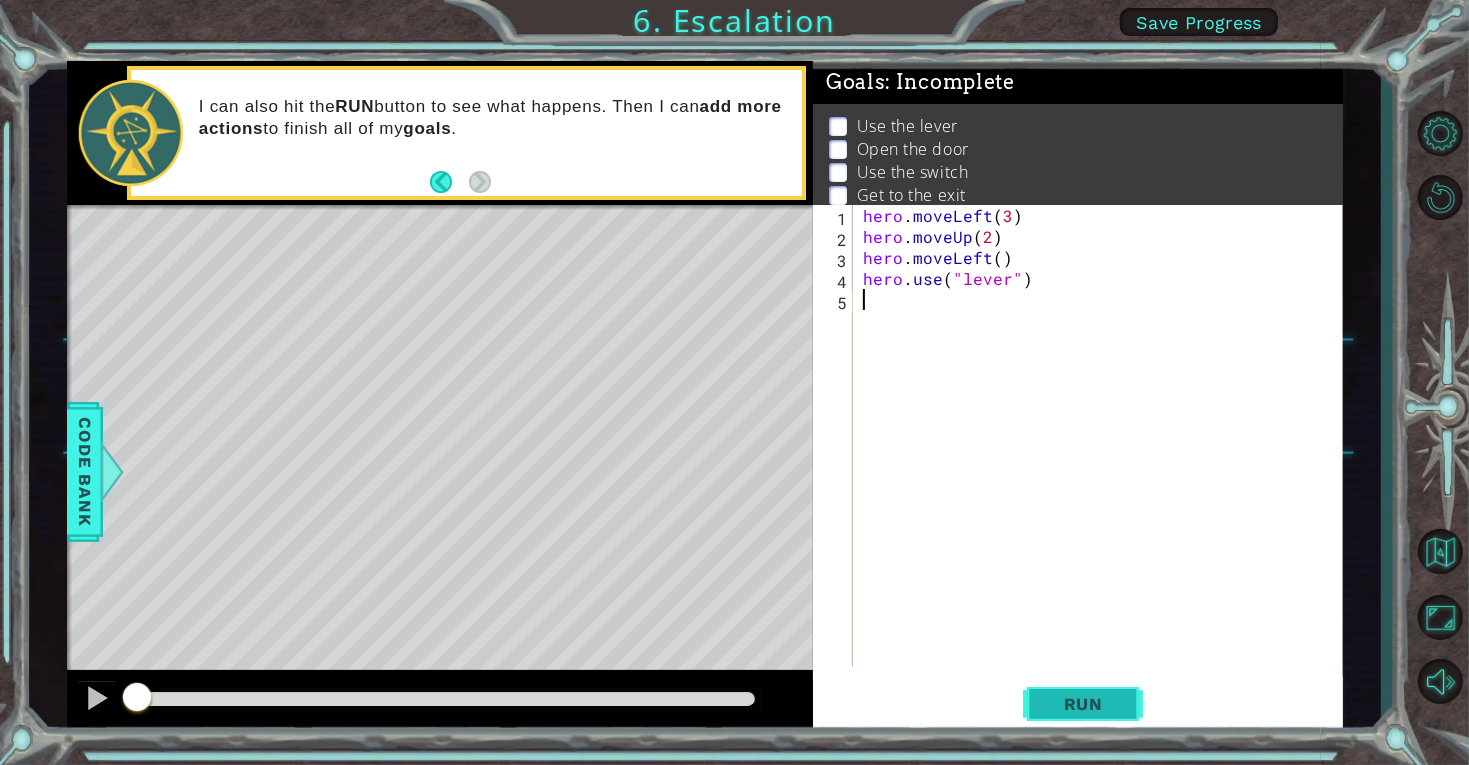 click on "Run" at bounding box center [1083, 704] 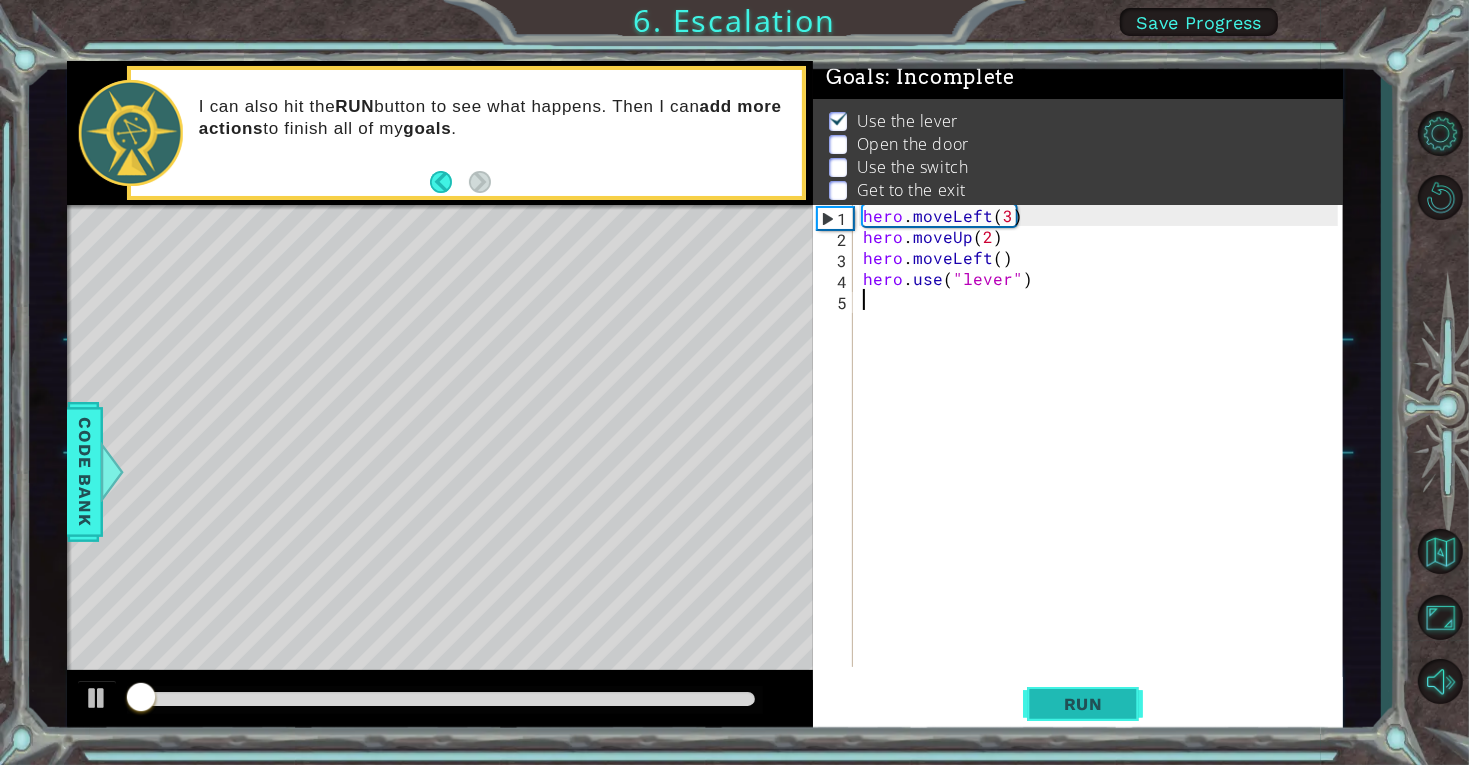 scroll, scrollTop: 6, scrollLeft: 0, axis: vertical 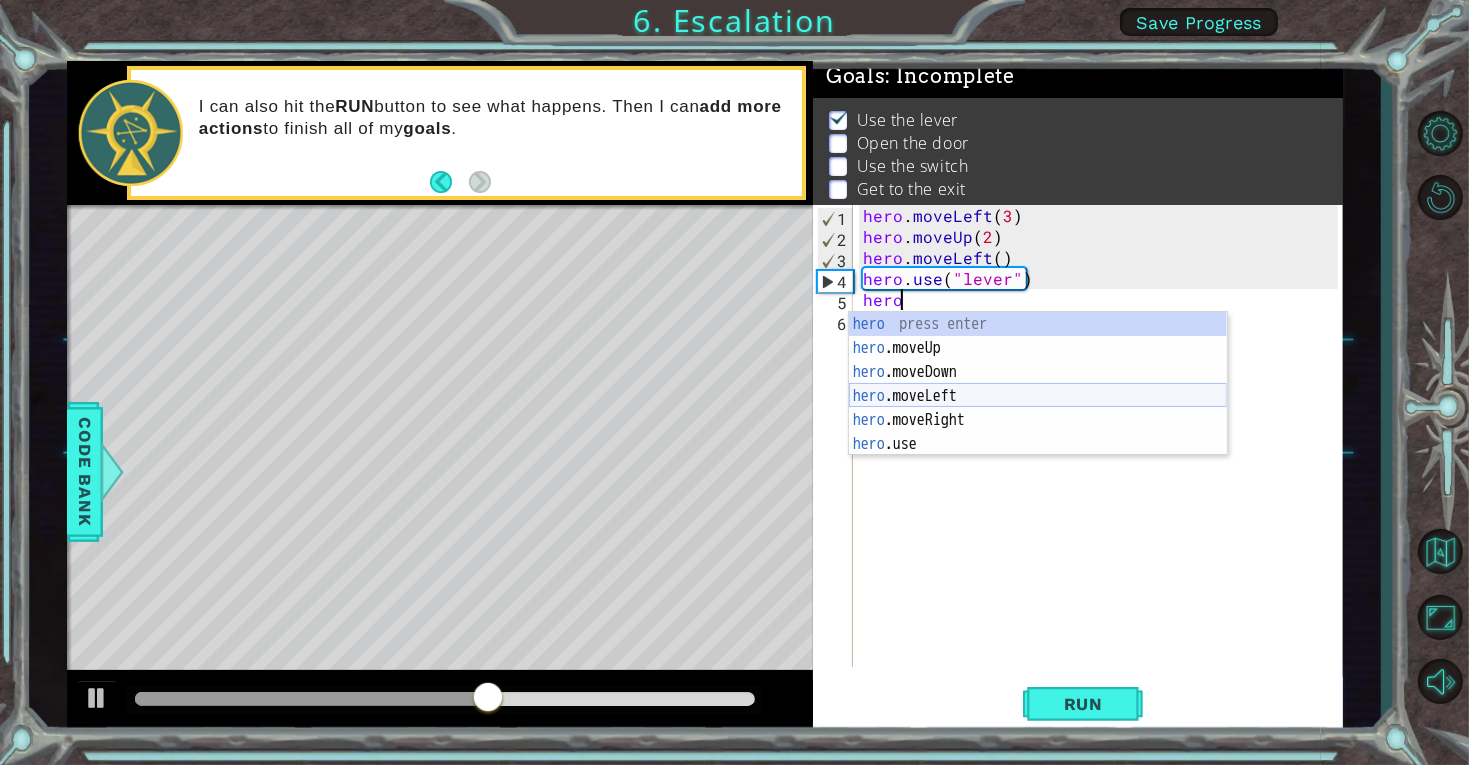 click on "hero press enter hero .moveUp press enter hero .moveDown press enter hero .moveLeft press enter hero .moveRight press enter hero .use press enter" at bounding box center (1038, 408) 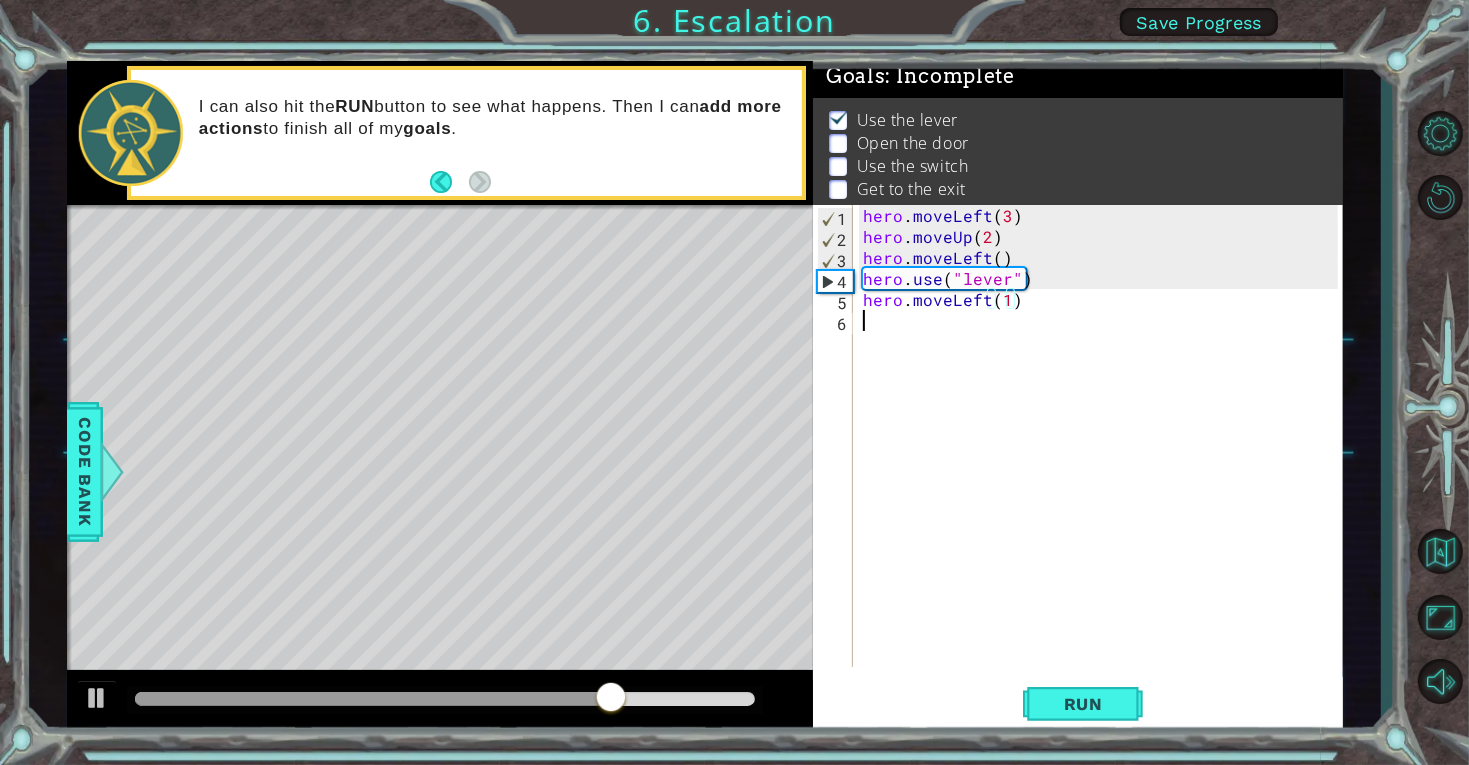 click on "hero . moveLeft ( 3 ) hero . moveUp ( 2 ) hero . moveLeft ( ) hero . use ( "lever" ) hero . moveLeft ( 1 )" at bounding box center [1103, 457] 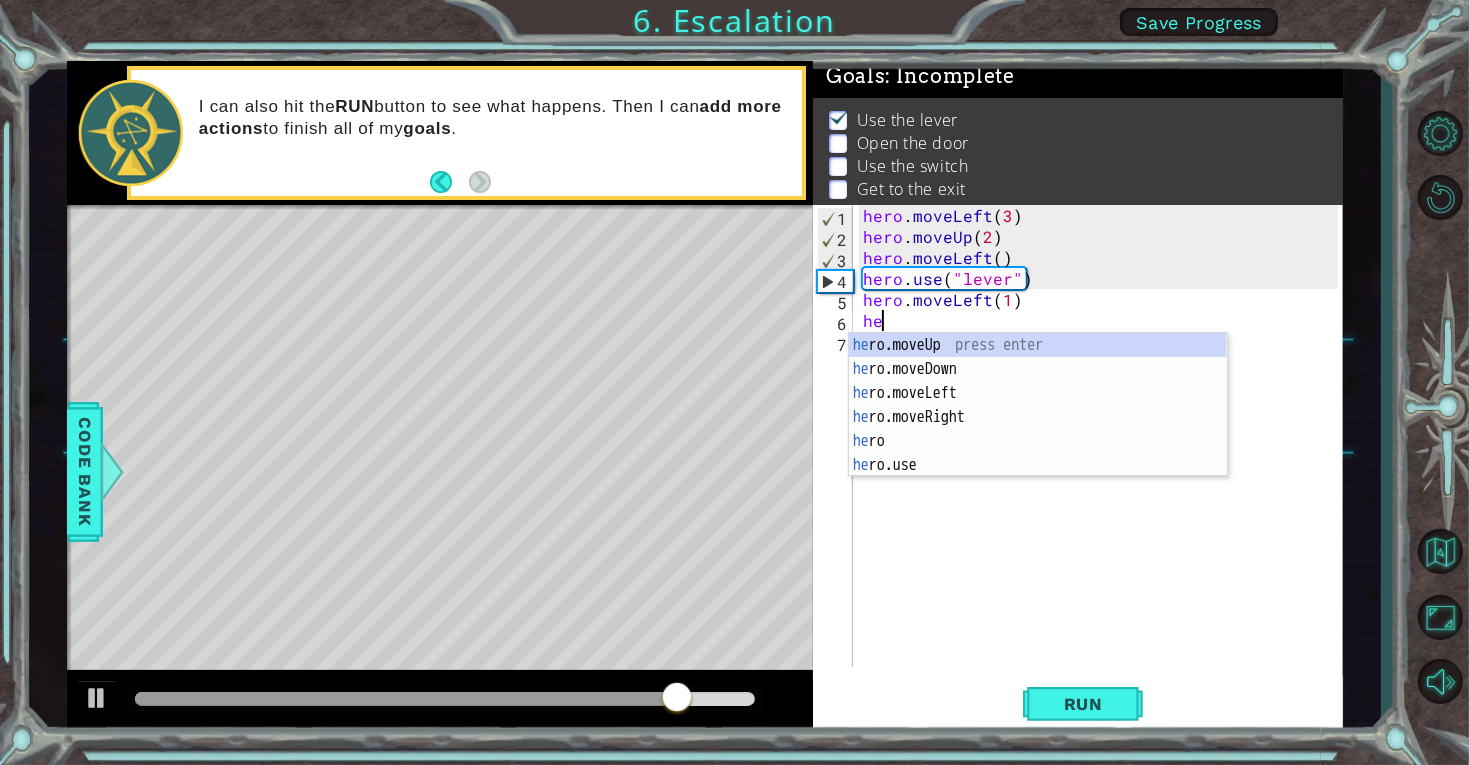 scroll, scrollTop: 0, scrollLeft: 1, axis: horizontal 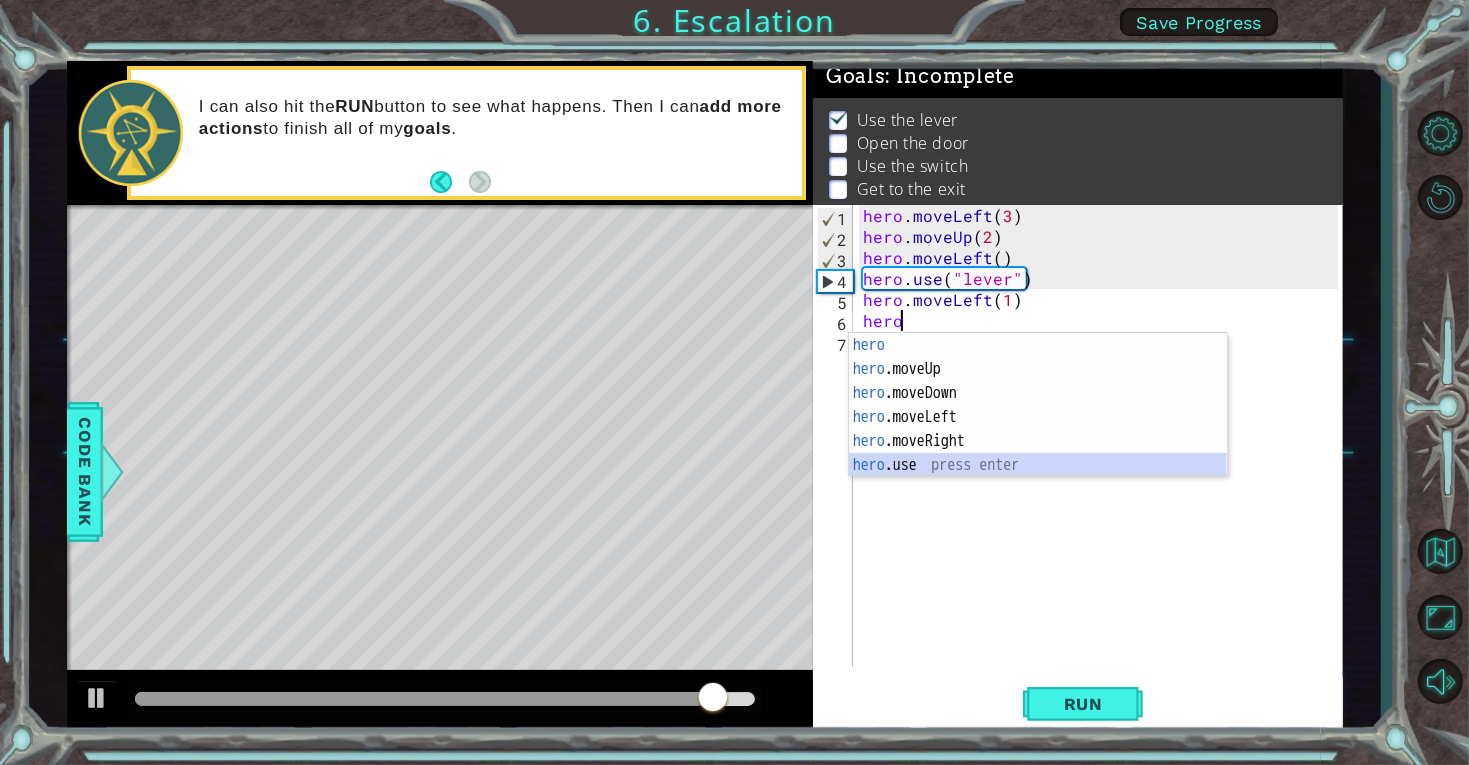 click on "hero press enter hero .moveUp press enter hero .moveDown press enter hero .moveLeft press enter hero .moveRight press enter hero .use press enter" at bounding box center [1038, 429] 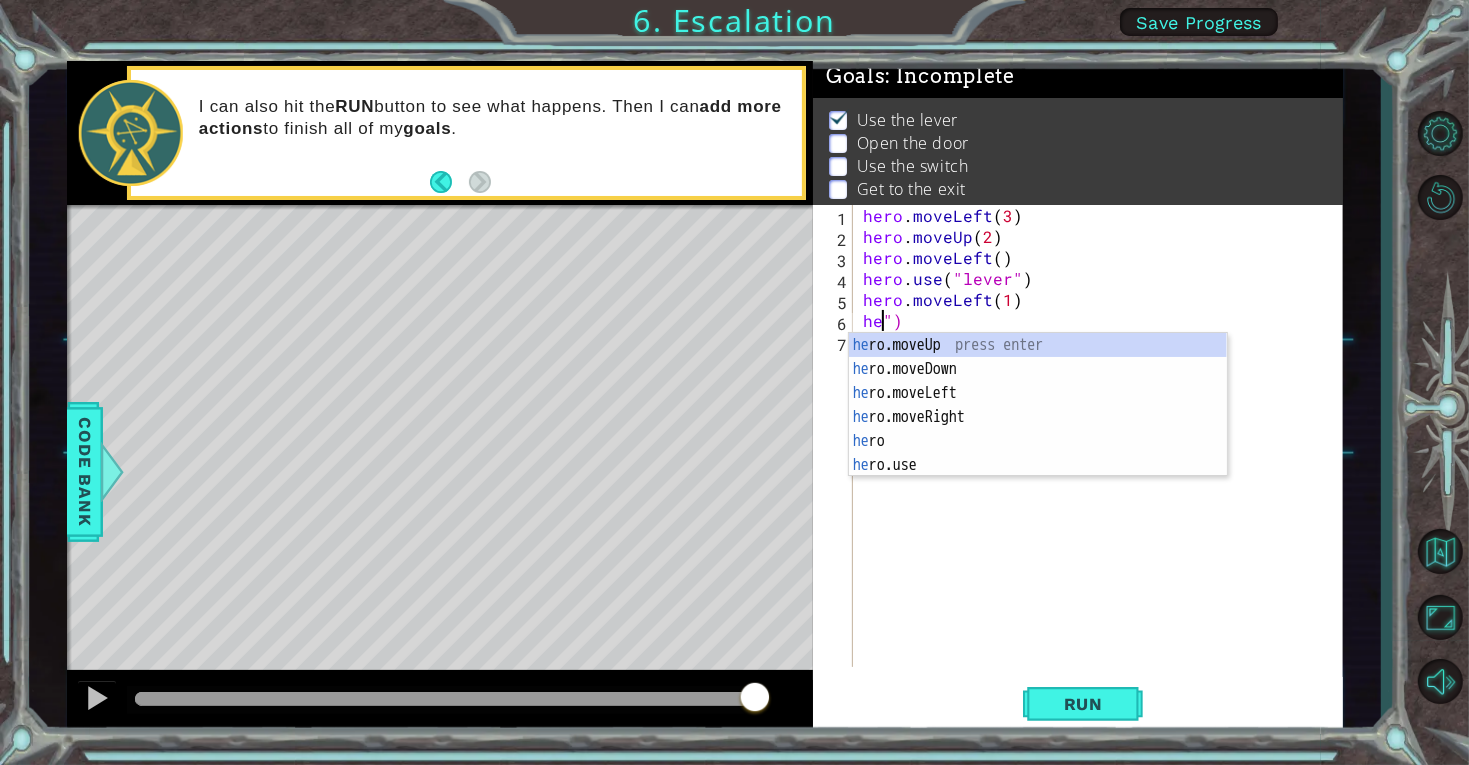 scroll, scrollTop: 0, scrollLeft: 0, axis: both 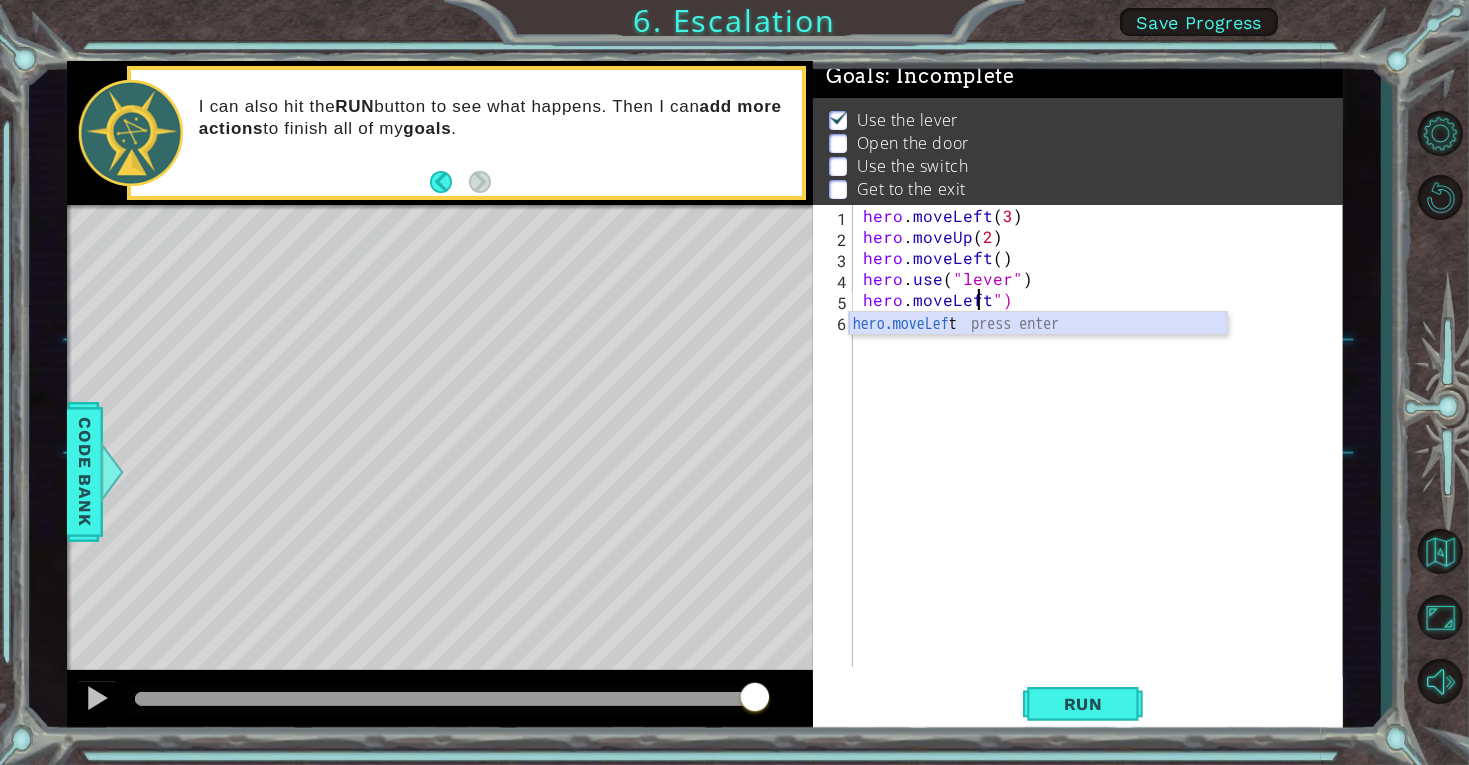 click on "hero.moveLef t press enter" at bounding box center [1038, 348] 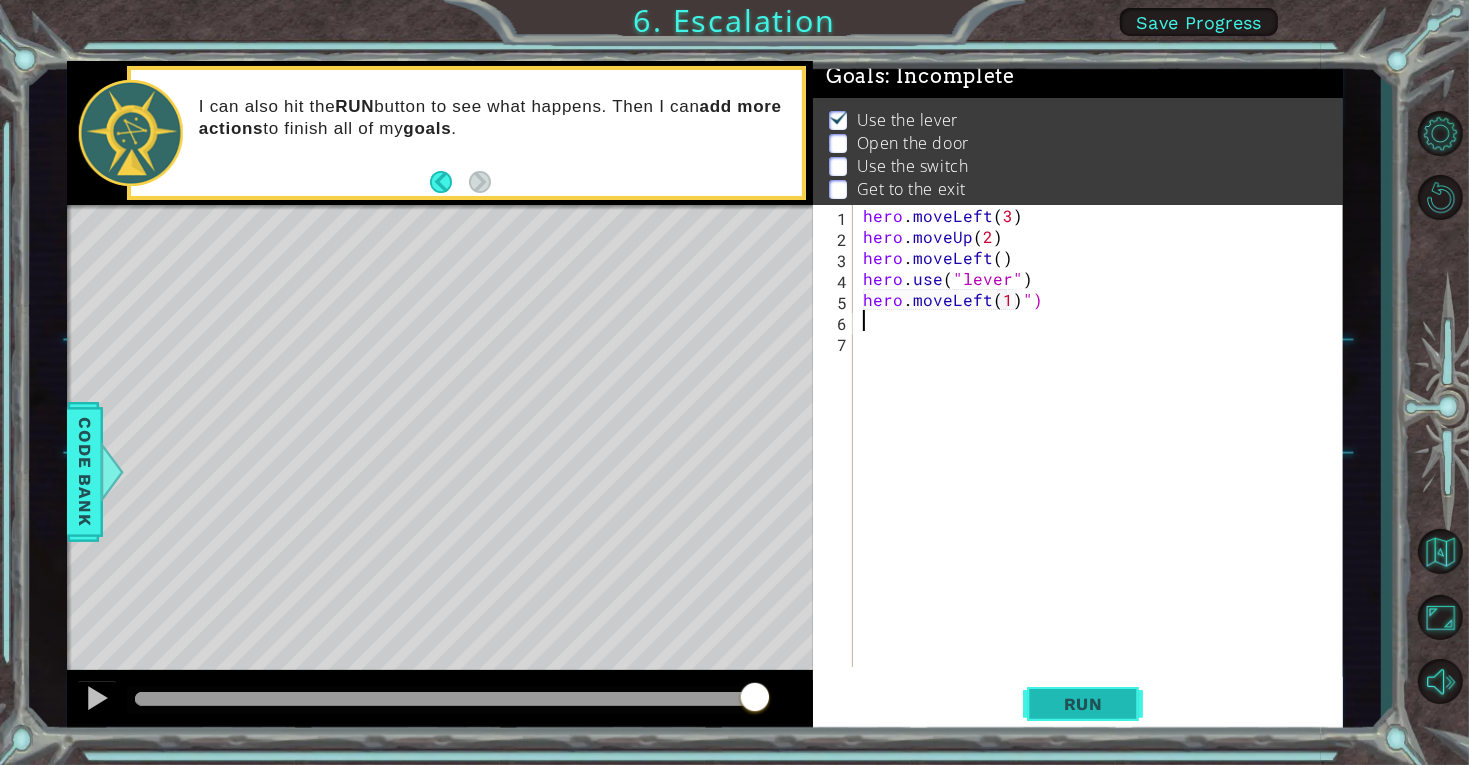 type on "hero.moveLeft(1)")" 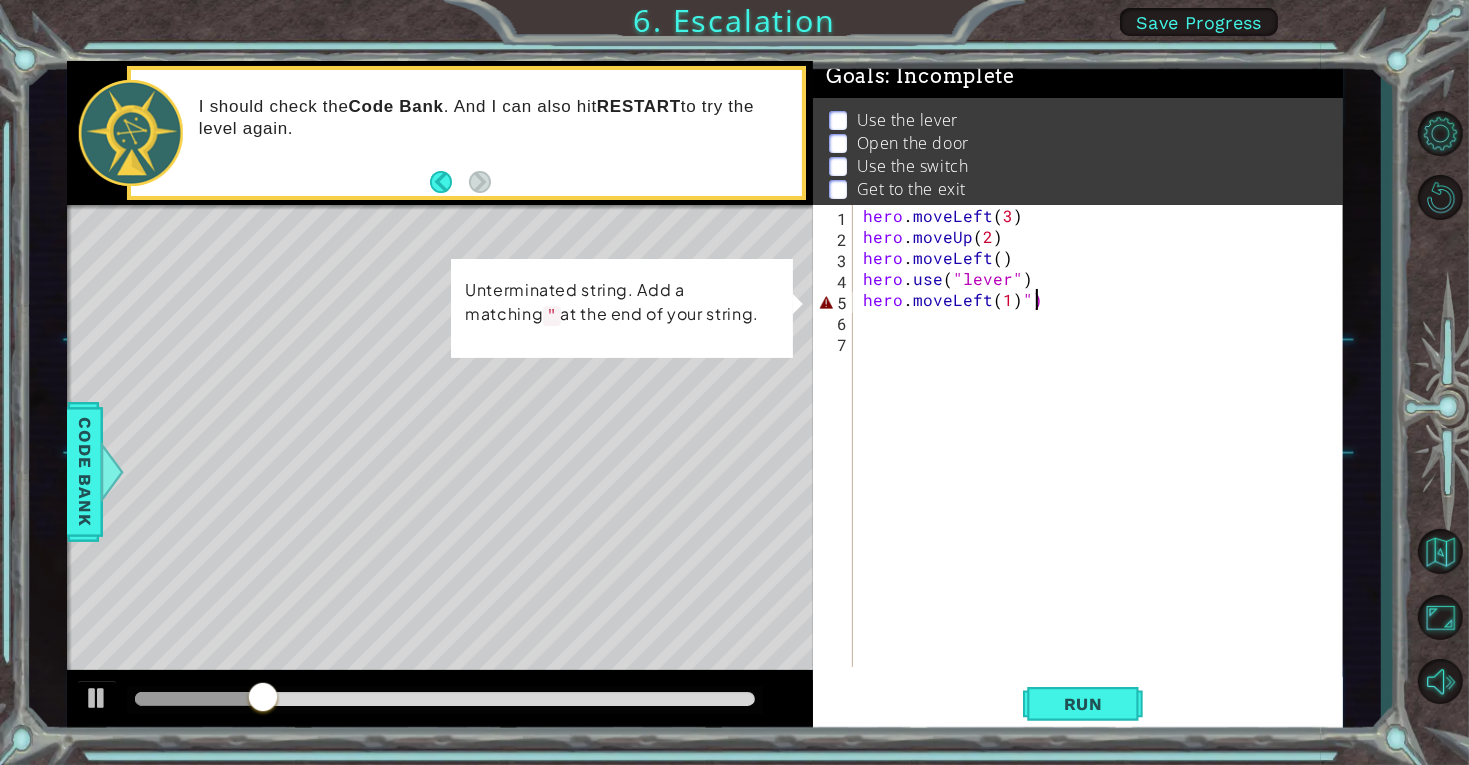 click on "hero . moveLeft ( 3 ) hero . moveUp ( 2 ) hero . moveLeft ( ) hero . use ( "lever" ) hero . moveLeft ( 1 ) ")" at bounding box center (1103, 457) 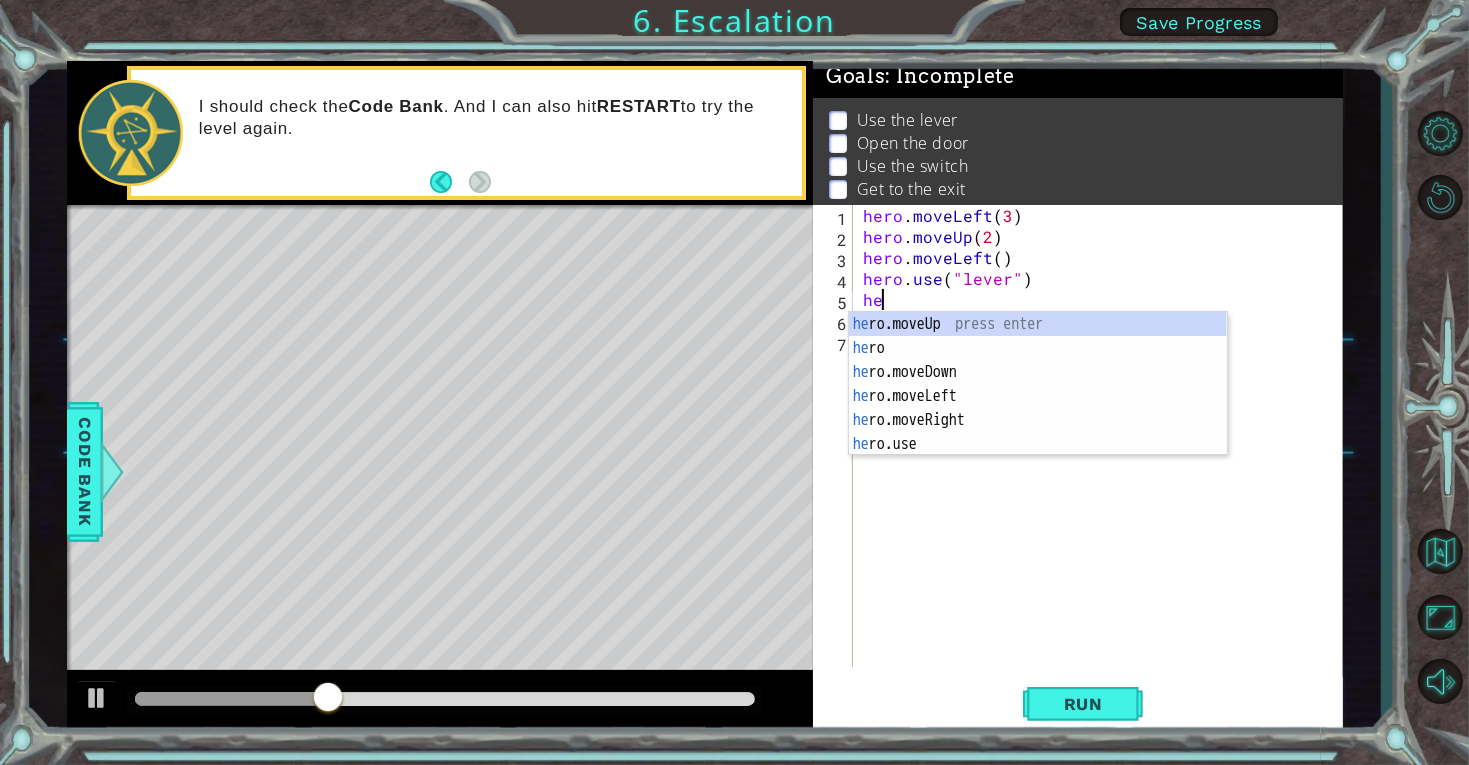 type on "h" 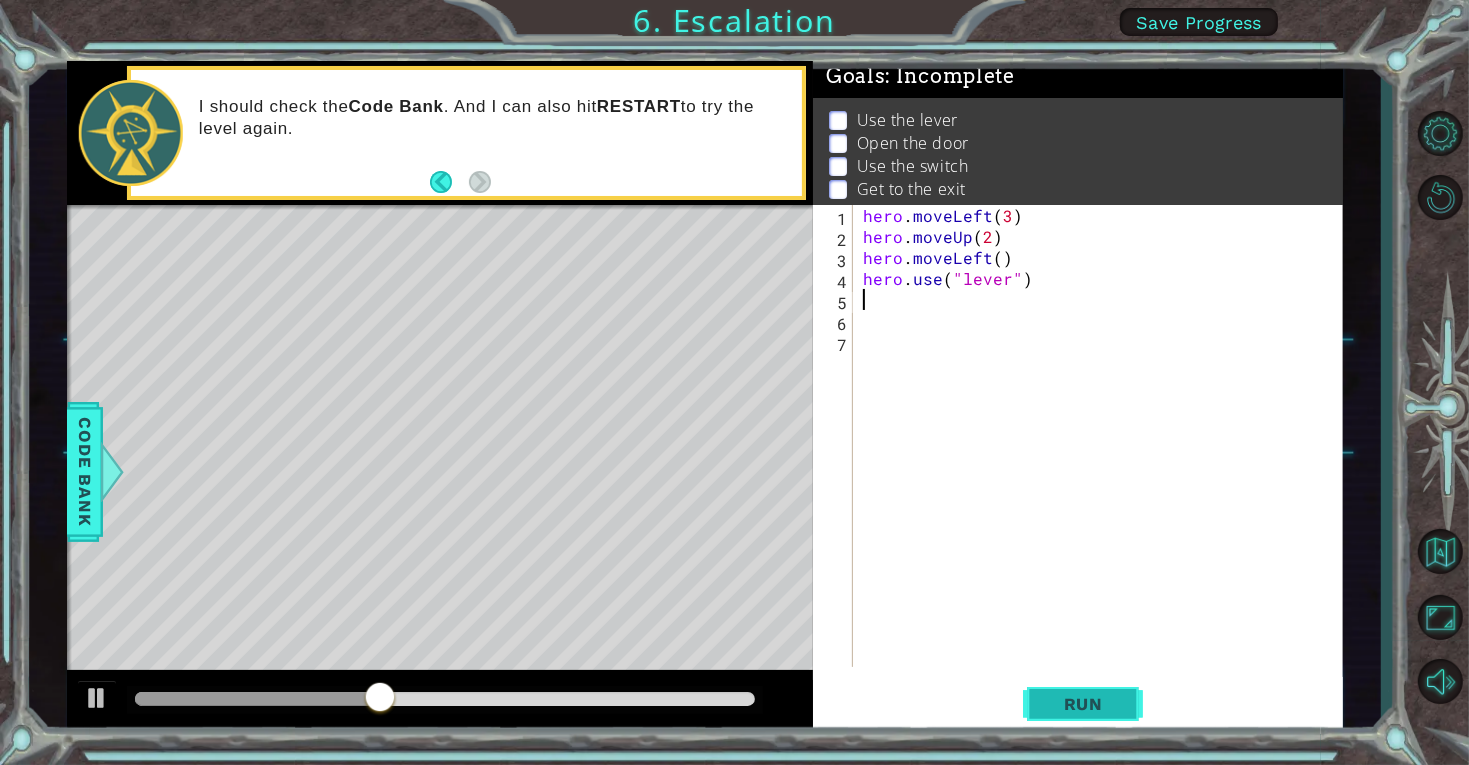 click on "Run" at bounding box center [1083, 703] 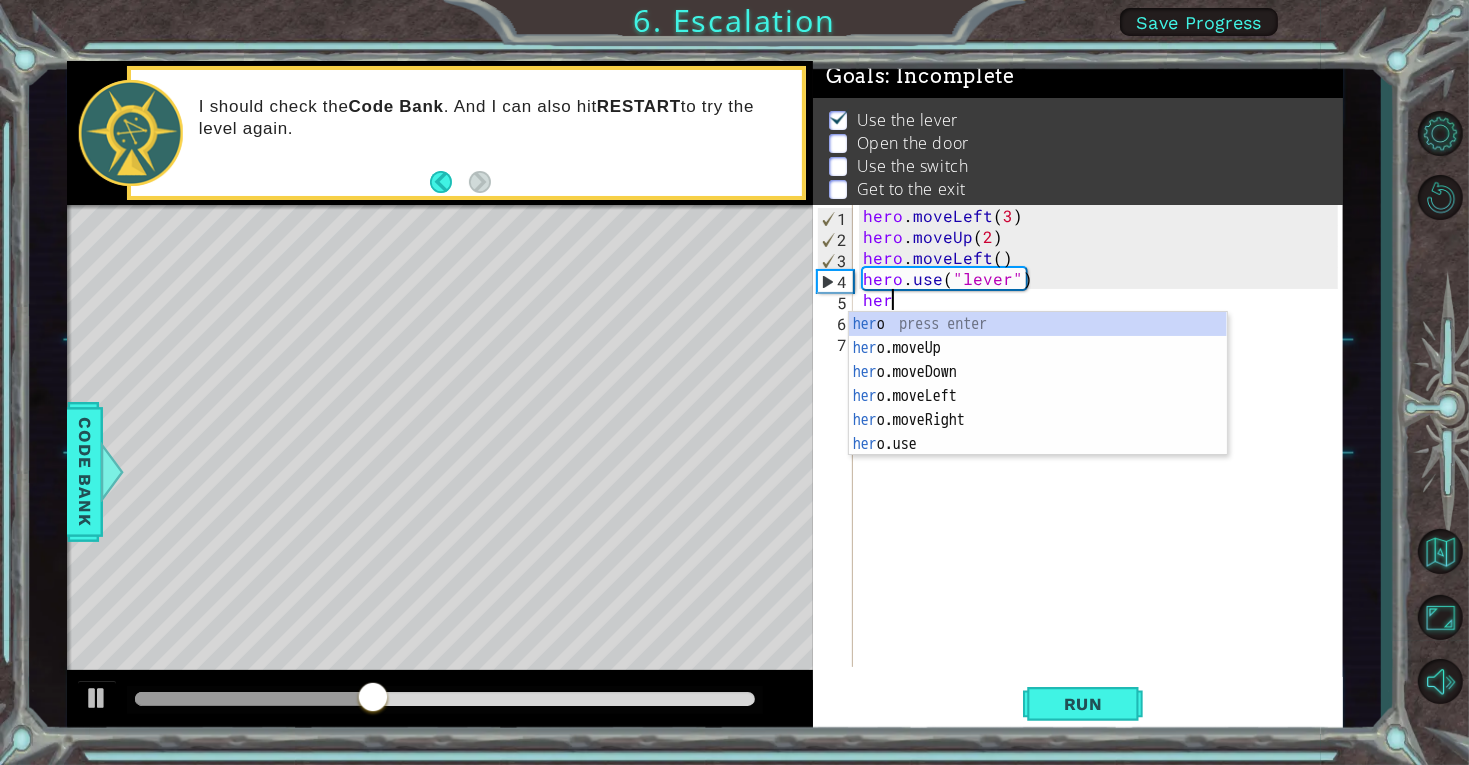 scroll, scrollTop: 0, scrollLeft: 1, axis: horizontal 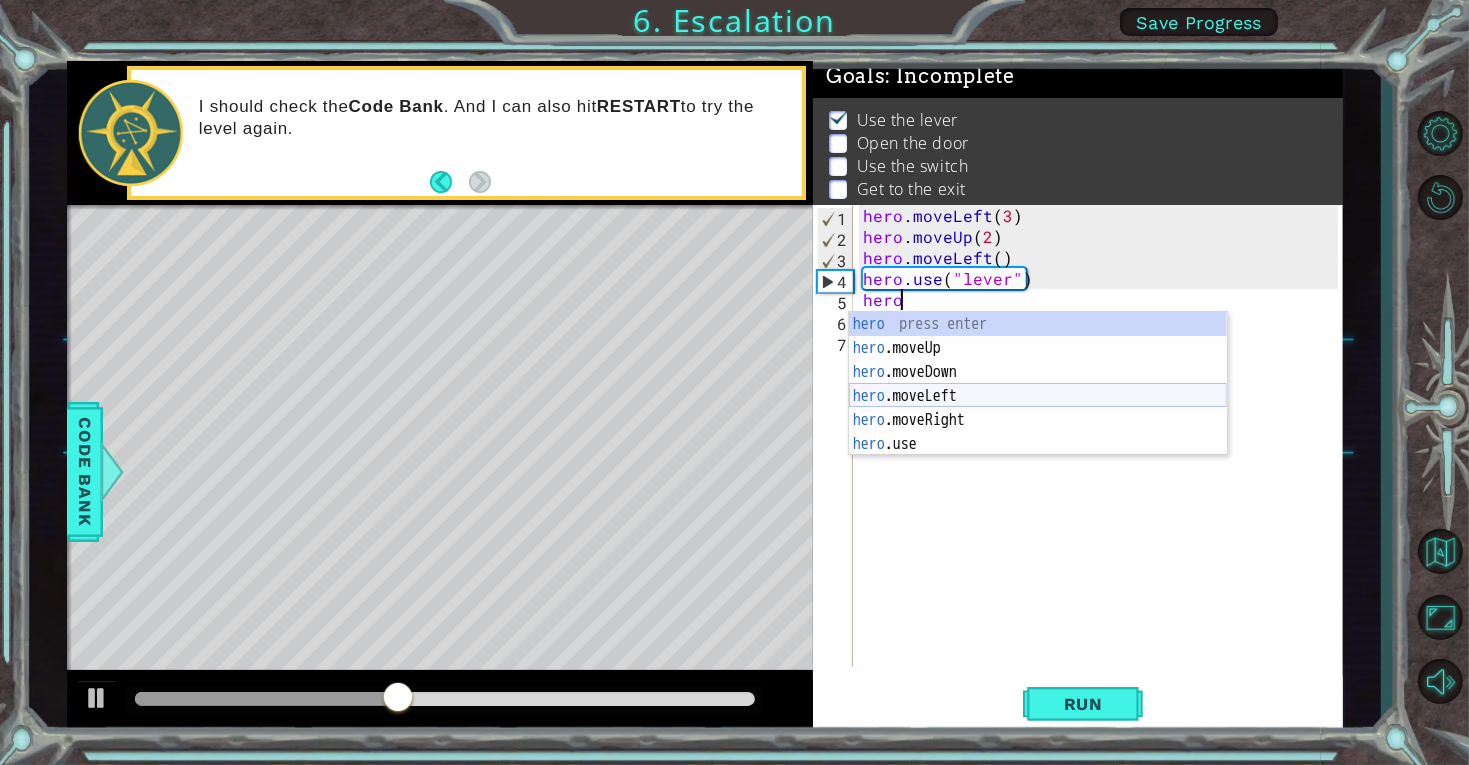 click on "hero press enter hero .moveUp press enter hero .moveDown press enter hero .moveLeft press enter hero .moveRight press enter hero .use press enter" at bounding box center (1038, 408) 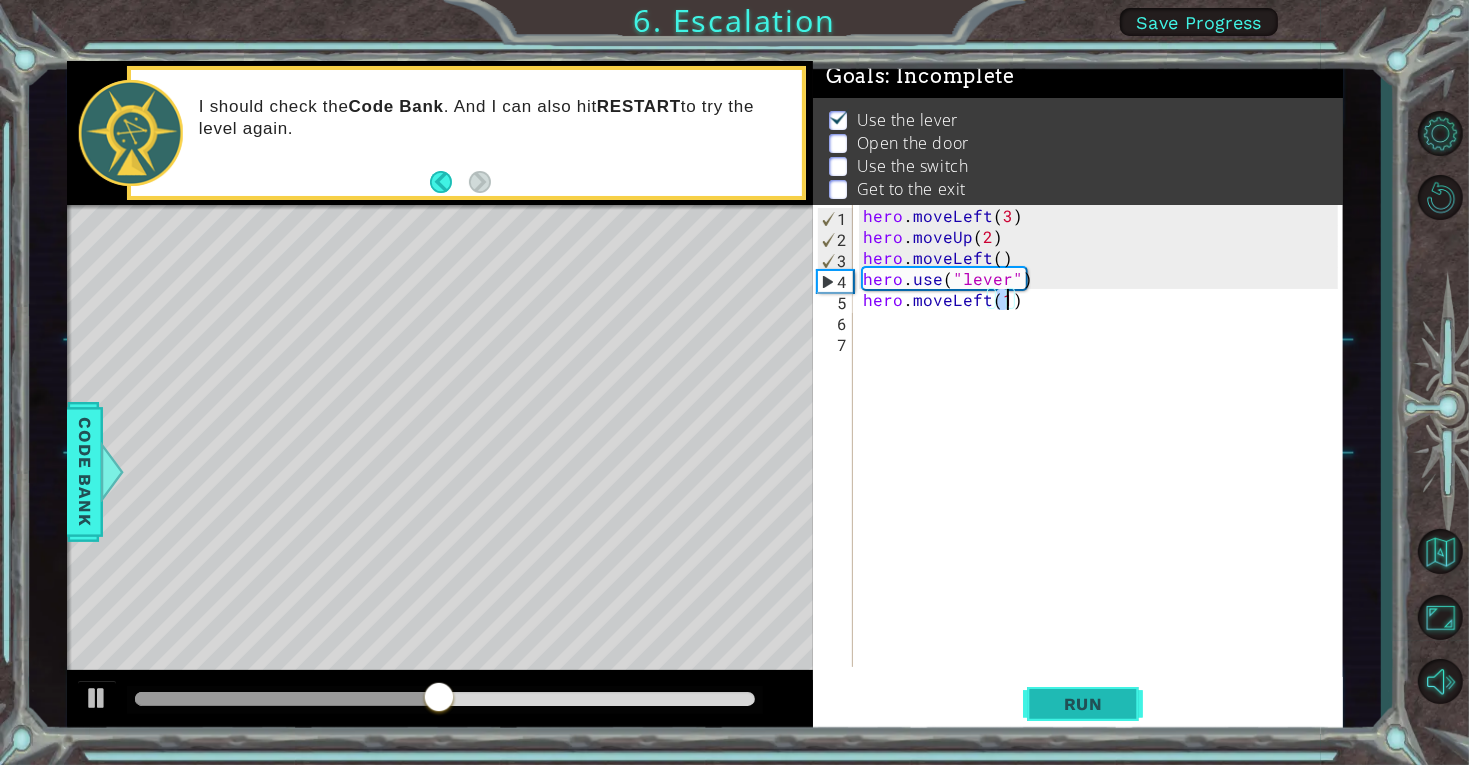 type on "hero.moveLeft(1)" 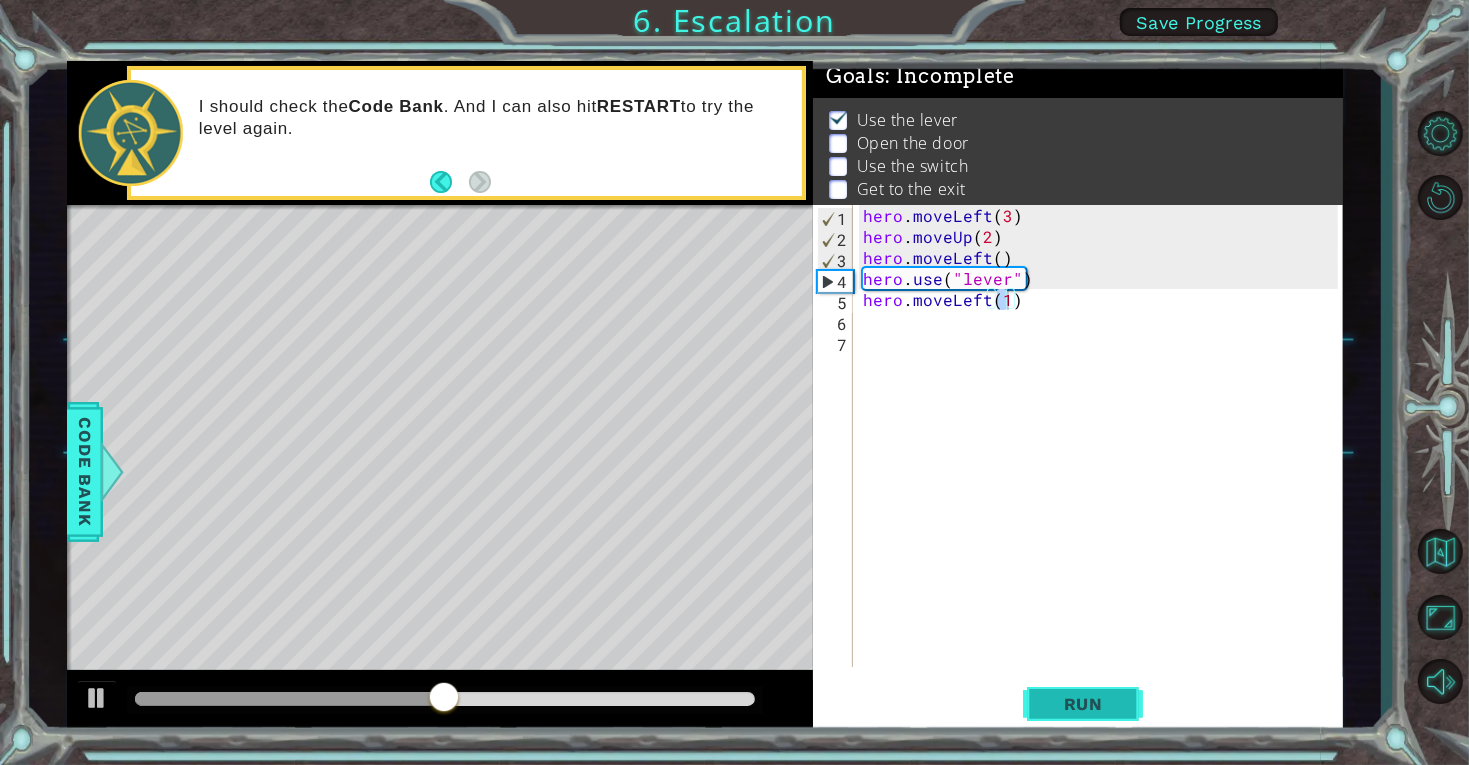 click on "Run" at bounding box center (1083, 704) 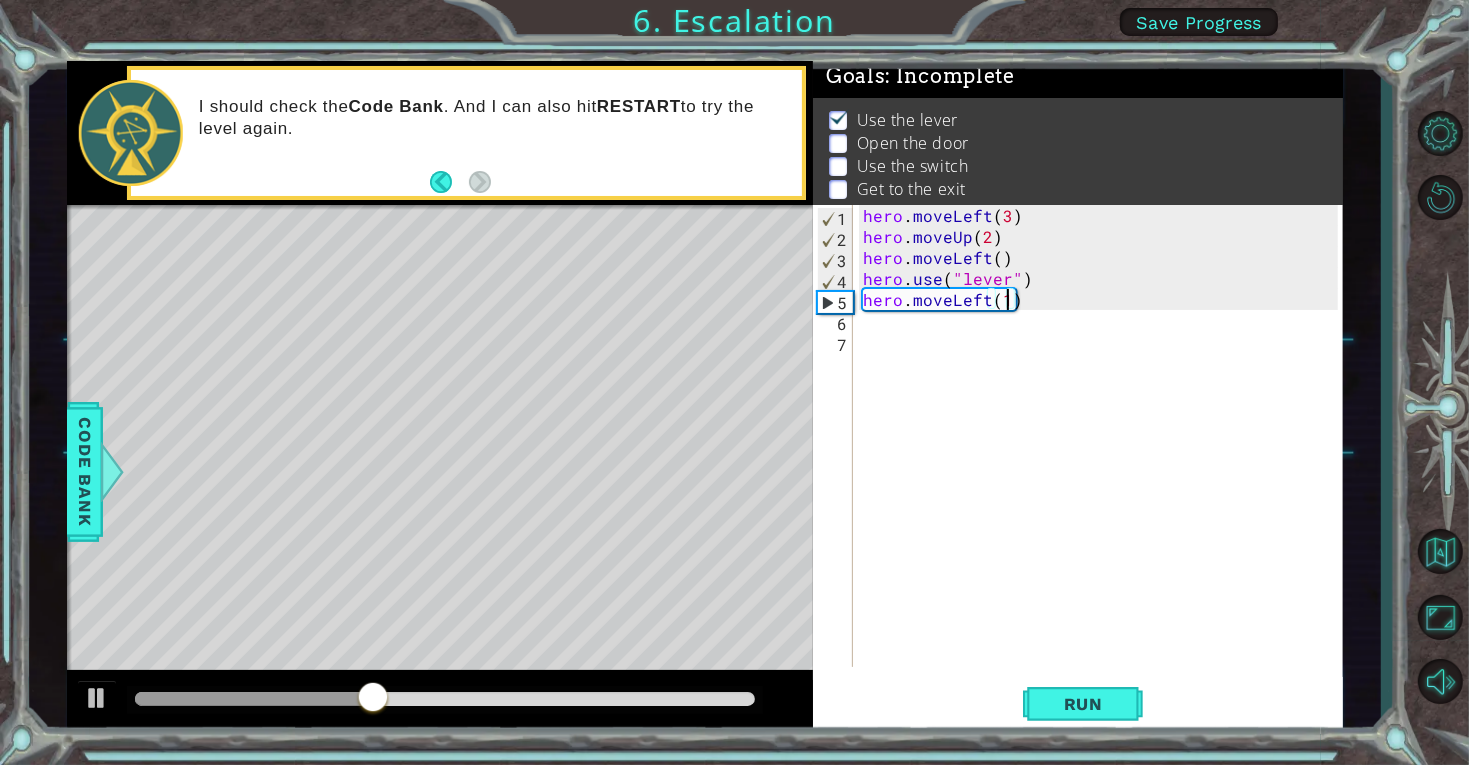 click on "hero . moveLeft ( 3 ) hero . moveUp ( 2 ) hero . moveLeft ( ) hero . use ( "lever" ) hero . moveLeft ( 1 )" at bounding box center (1103, 457) 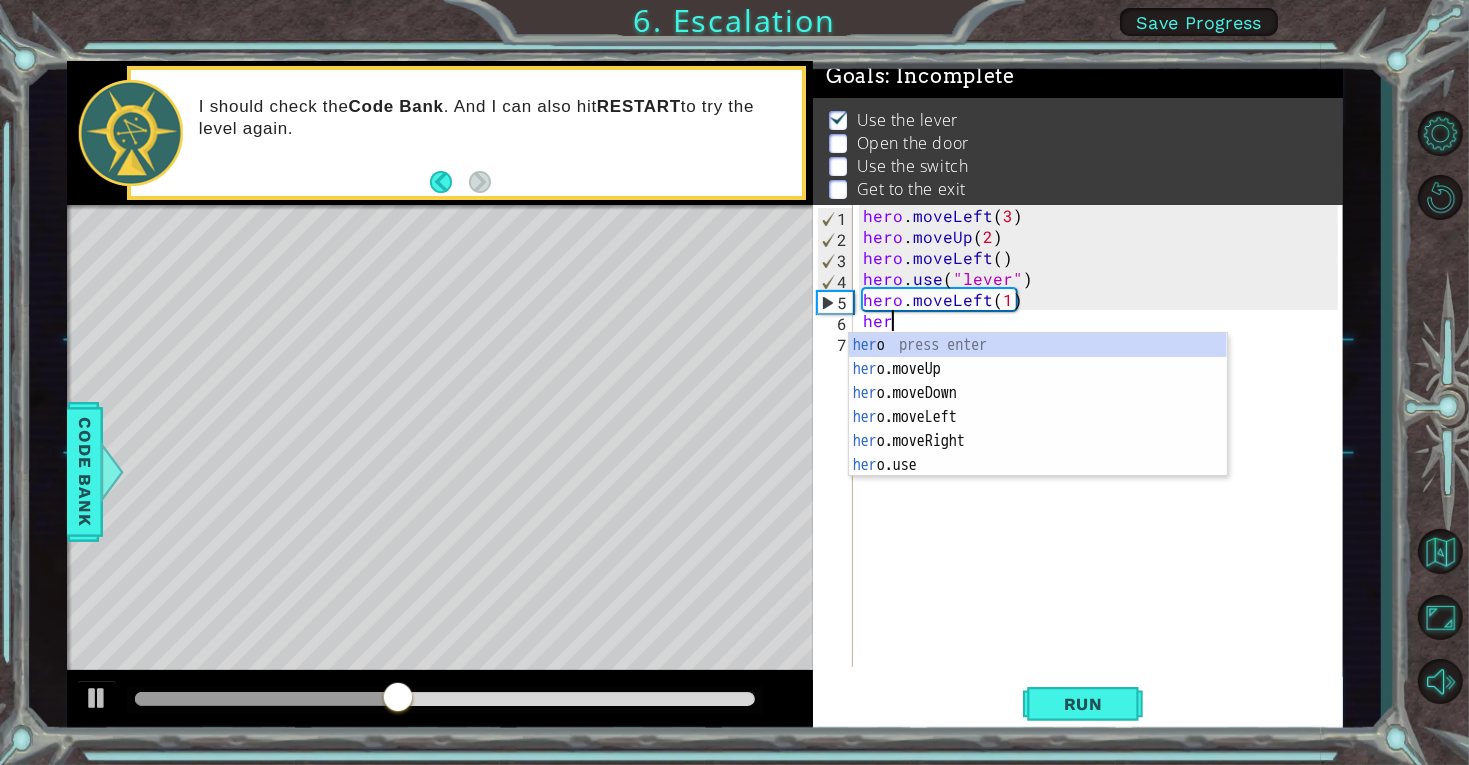 scroll, scrollTop: 0, scrollLeft: 1, axis: horizontal 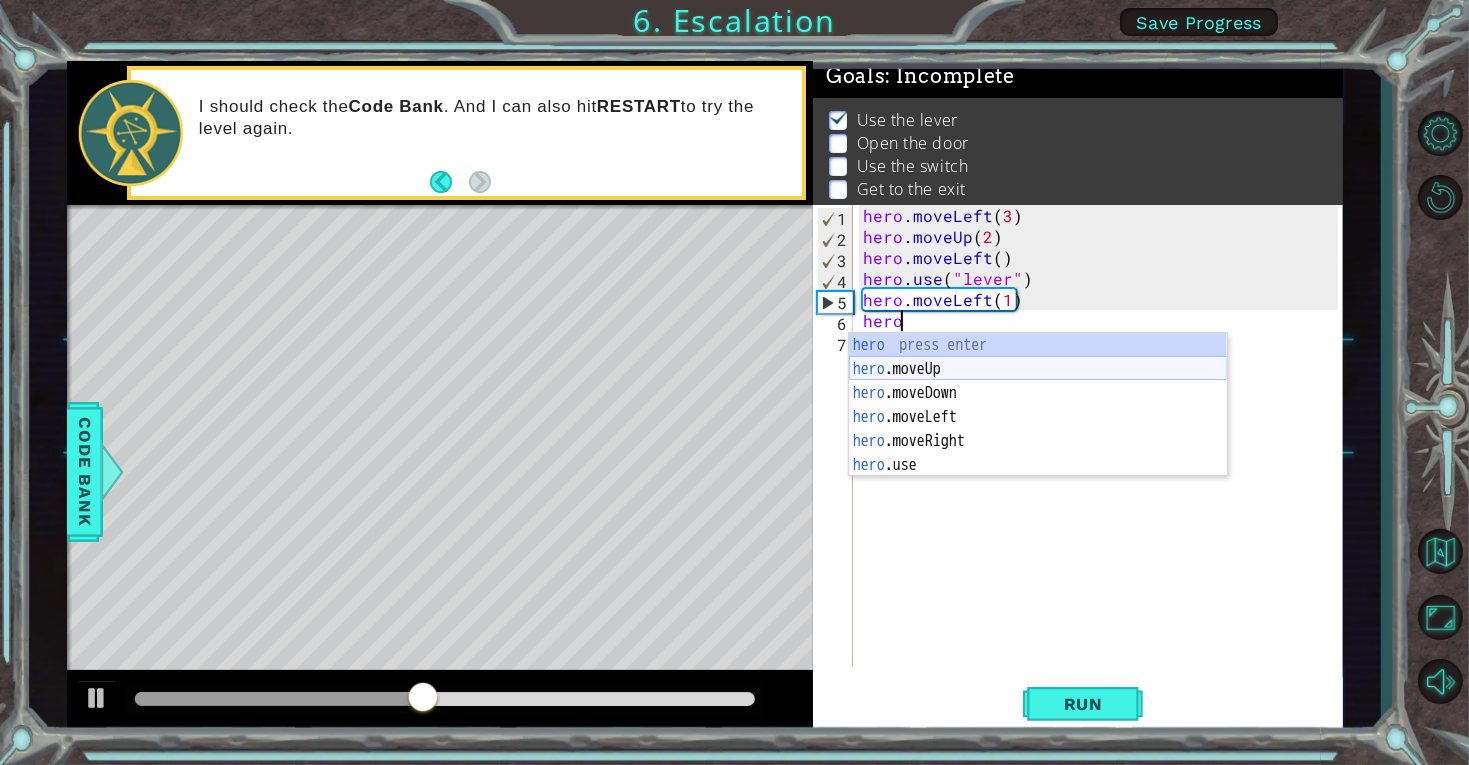 click on "hero press enter hero .moveUp press enter hero .moveDown press enter hero .moveLeft press enter hero .moveRight press enter hero .use press enter" at bounding box center (1038, 429) 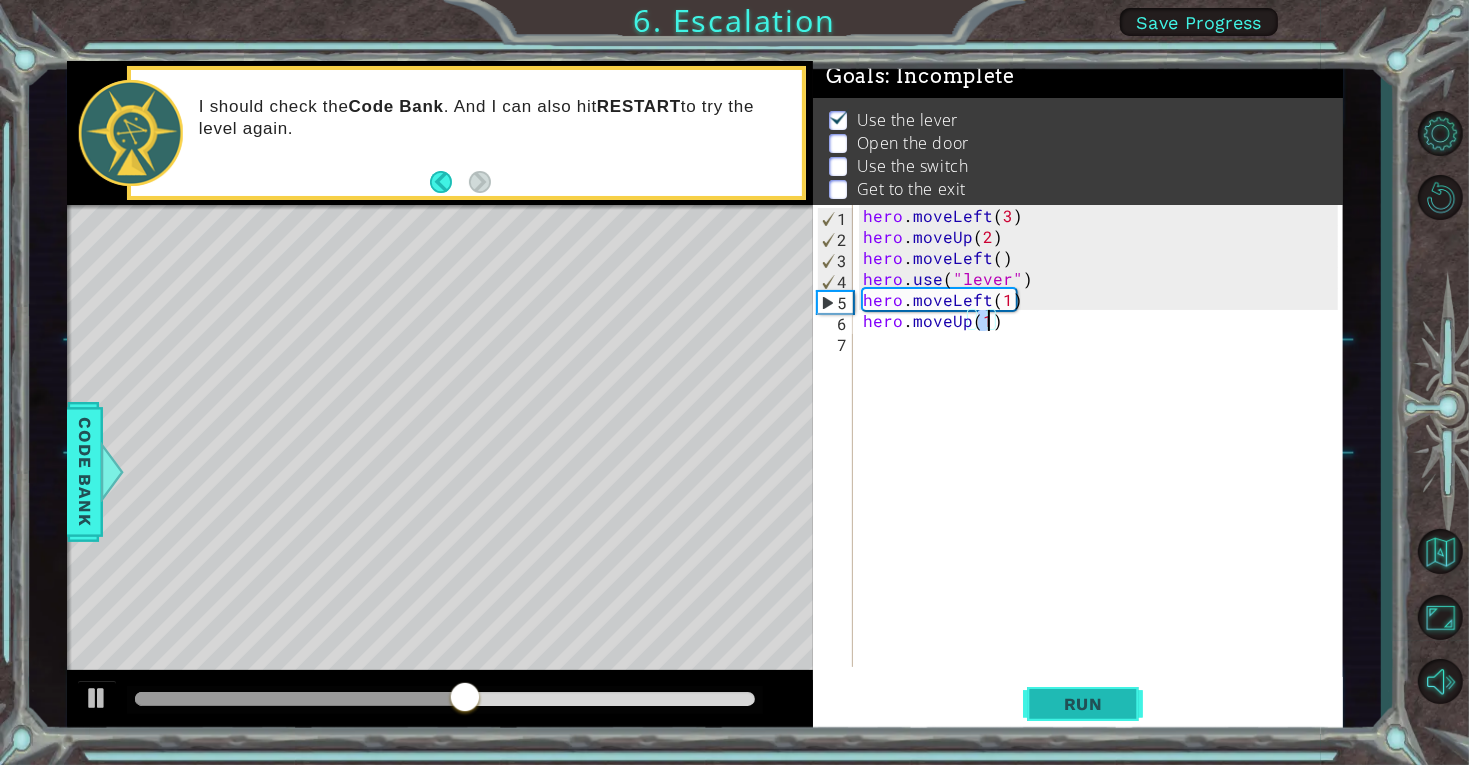 type on "hero.moveUp(1)" 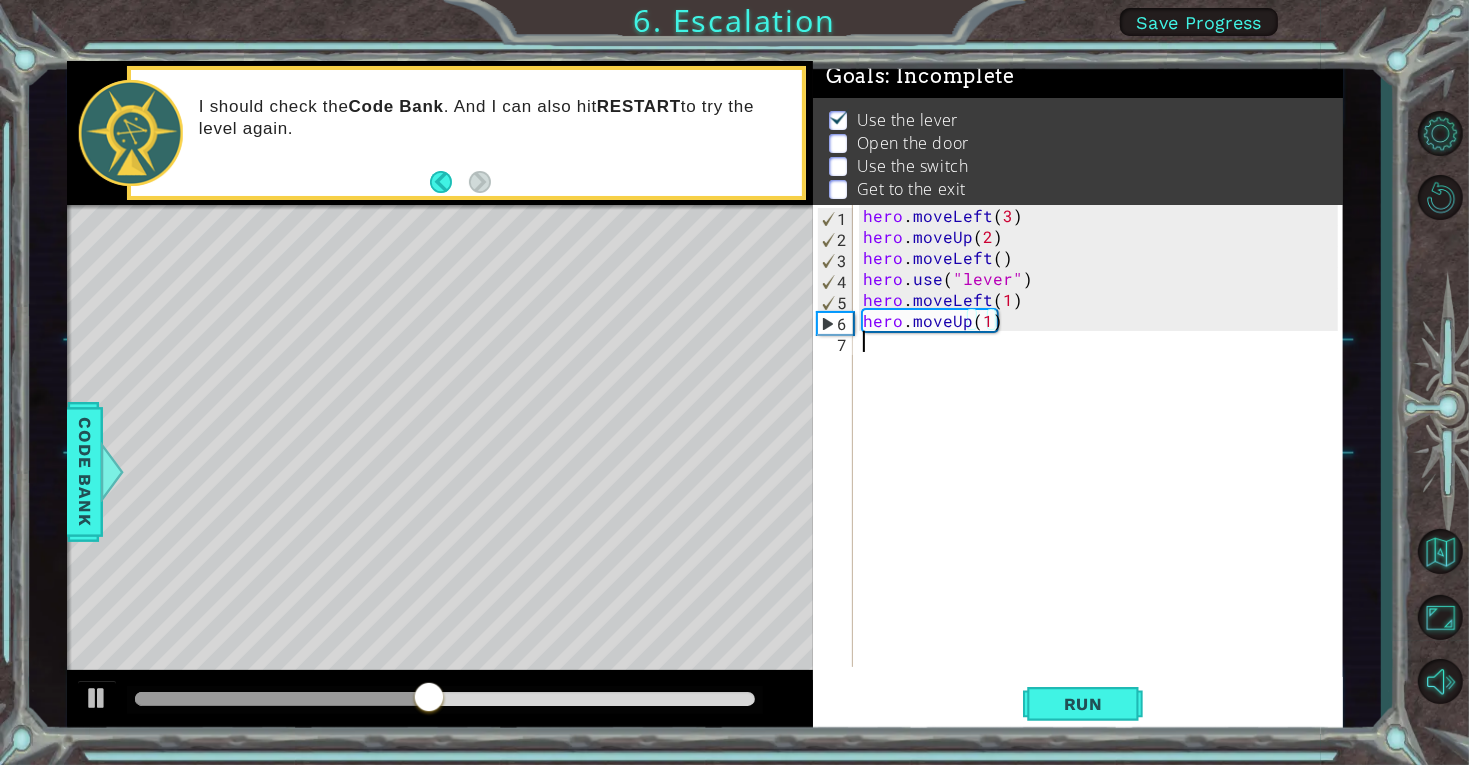 scroll, scrollTop: 0, scrollLeft: 0, axis: both 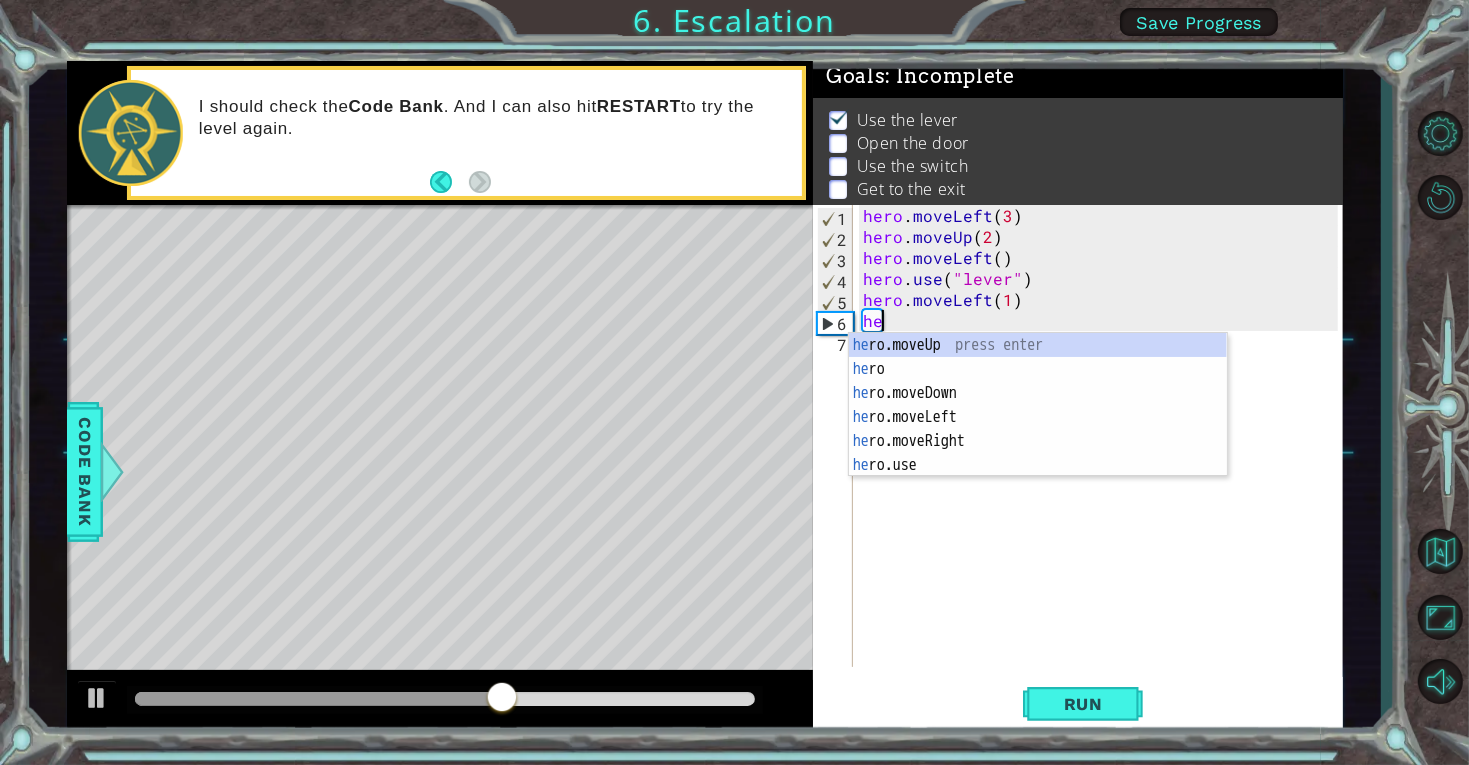 type on "h" 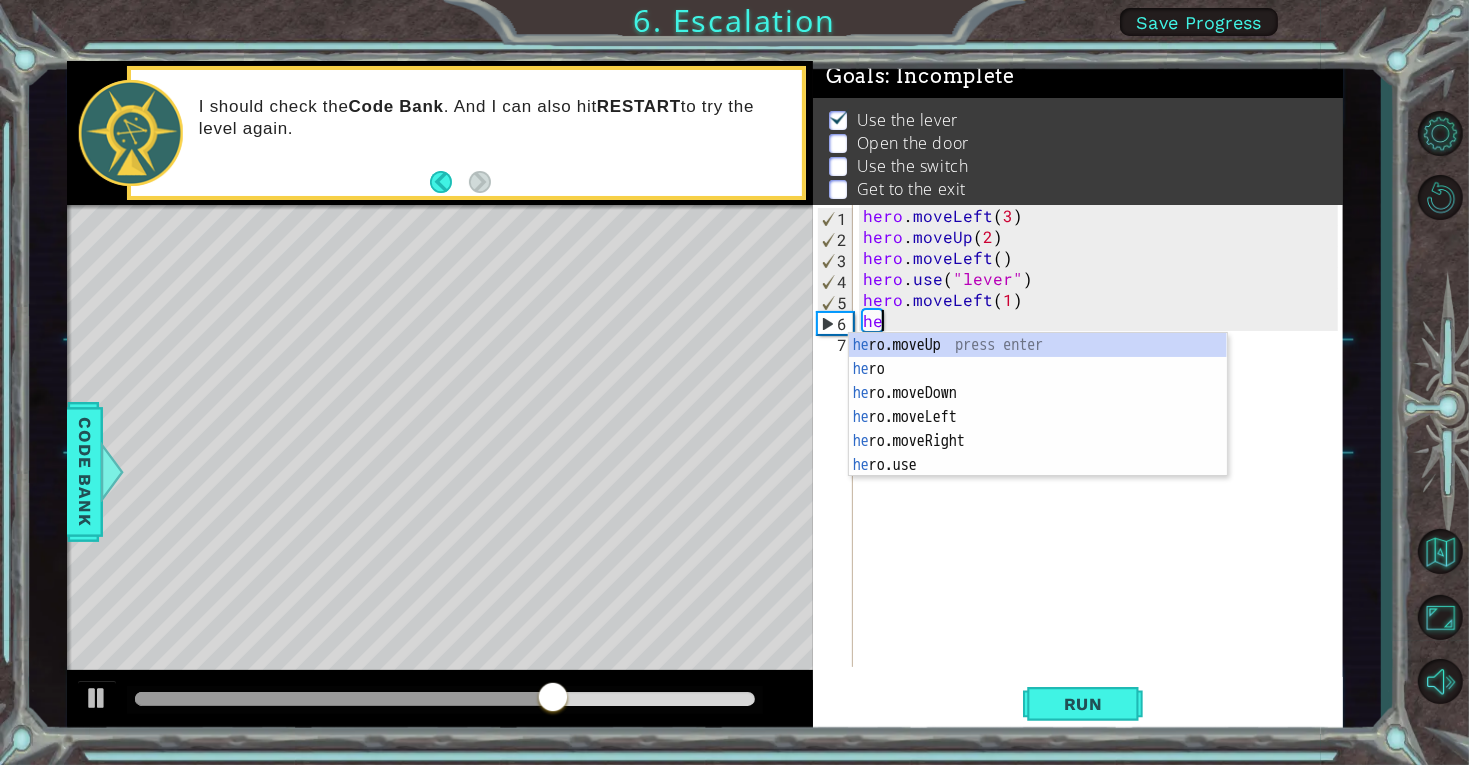 scroll, scrollTop: 0, scrollLeft: 1, axis: horizontal 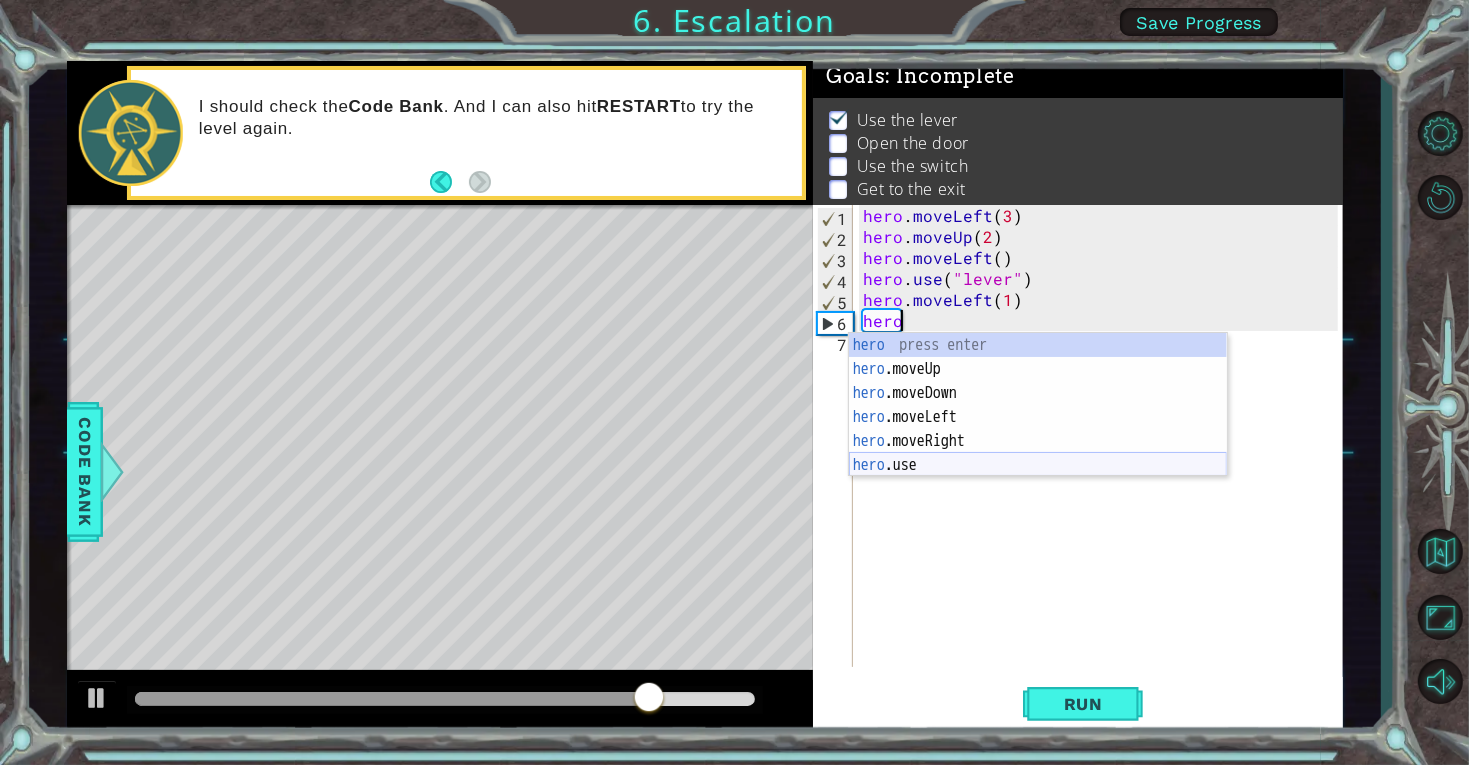 click on "hero press enter hero .moveUp press enter hero .moveDown press enter hero .moveLeft press enter hero .moveRight press enter hero .use press enter" at bounding box center (1038, 429) 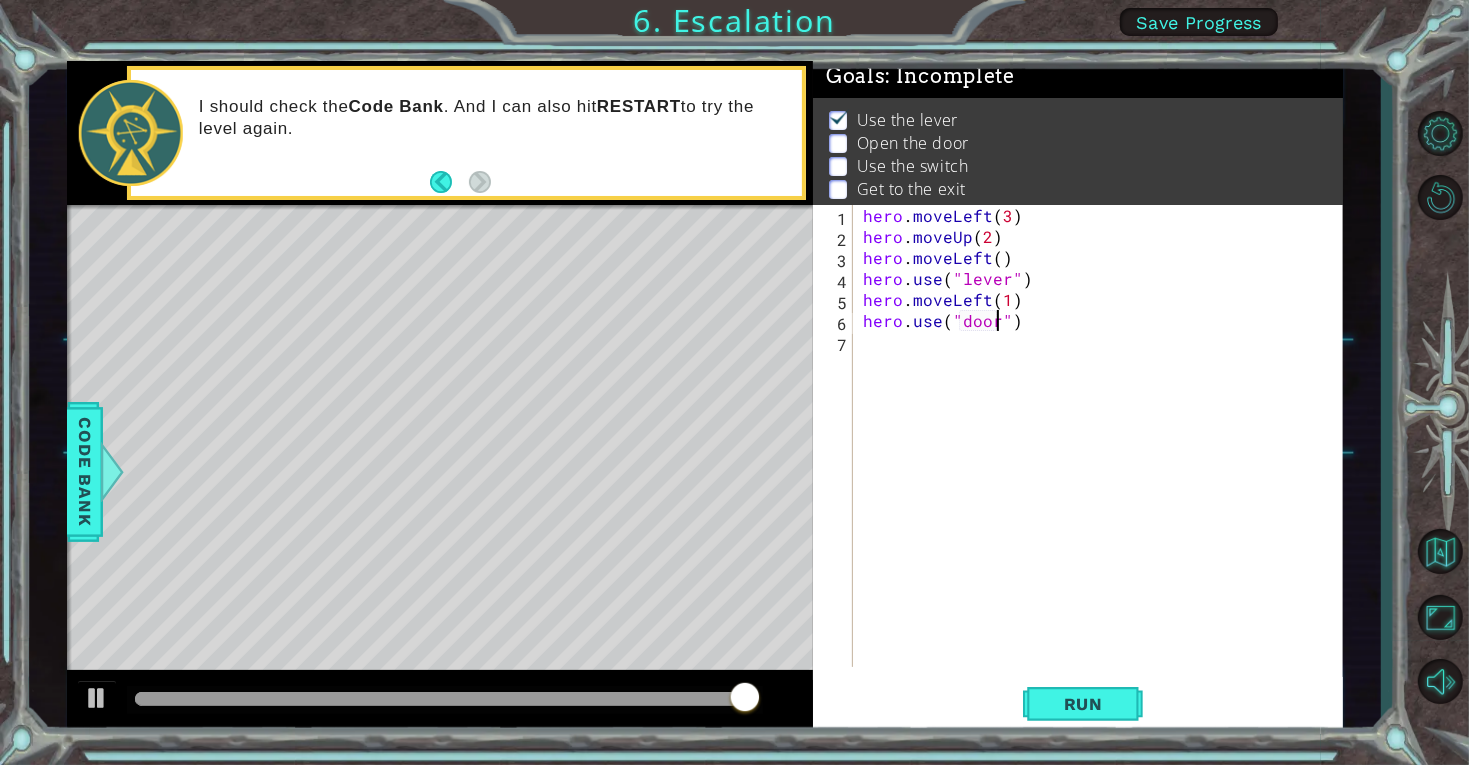 scroll, scrollTop: 0, scrollLeft: 7, axis: horizontal 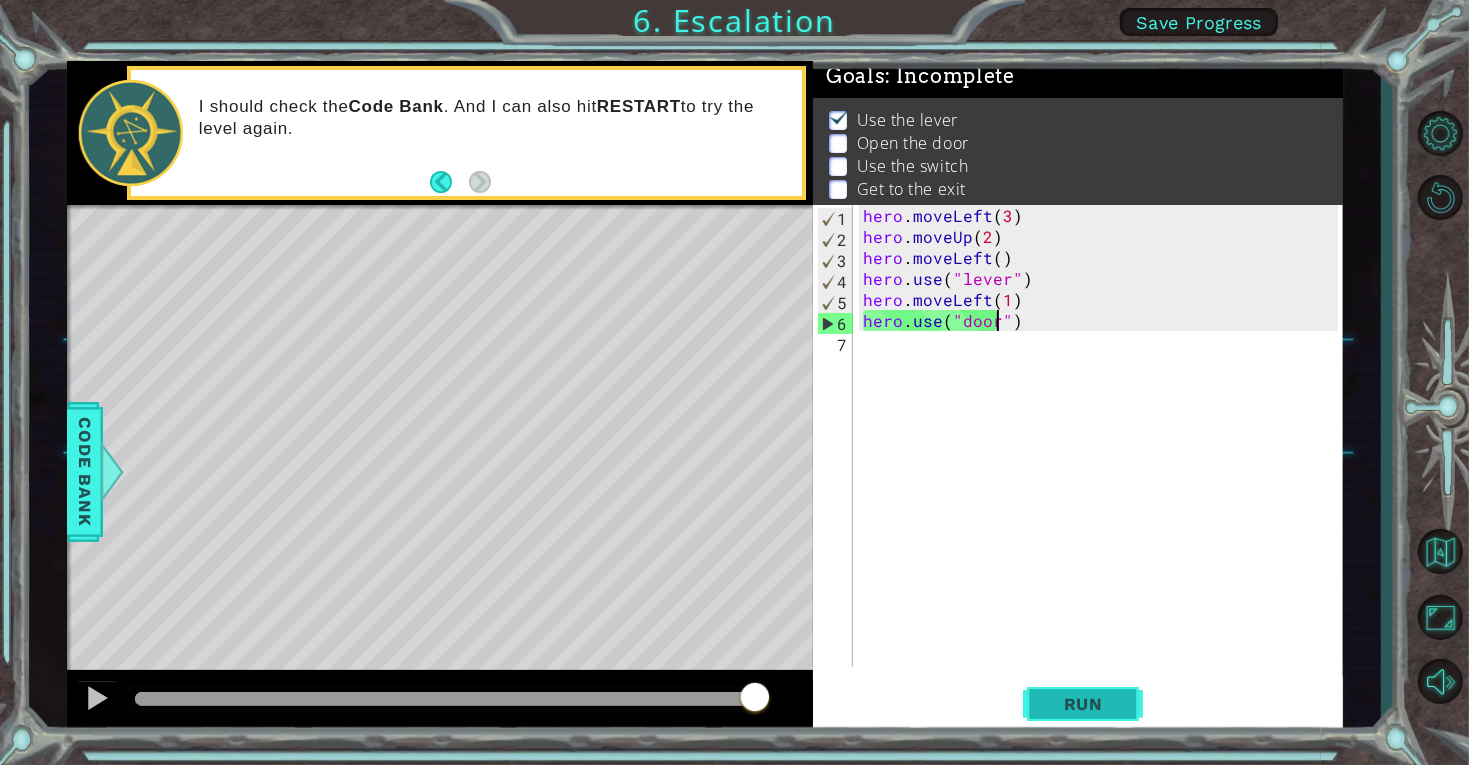 type on "hero.use("door")" 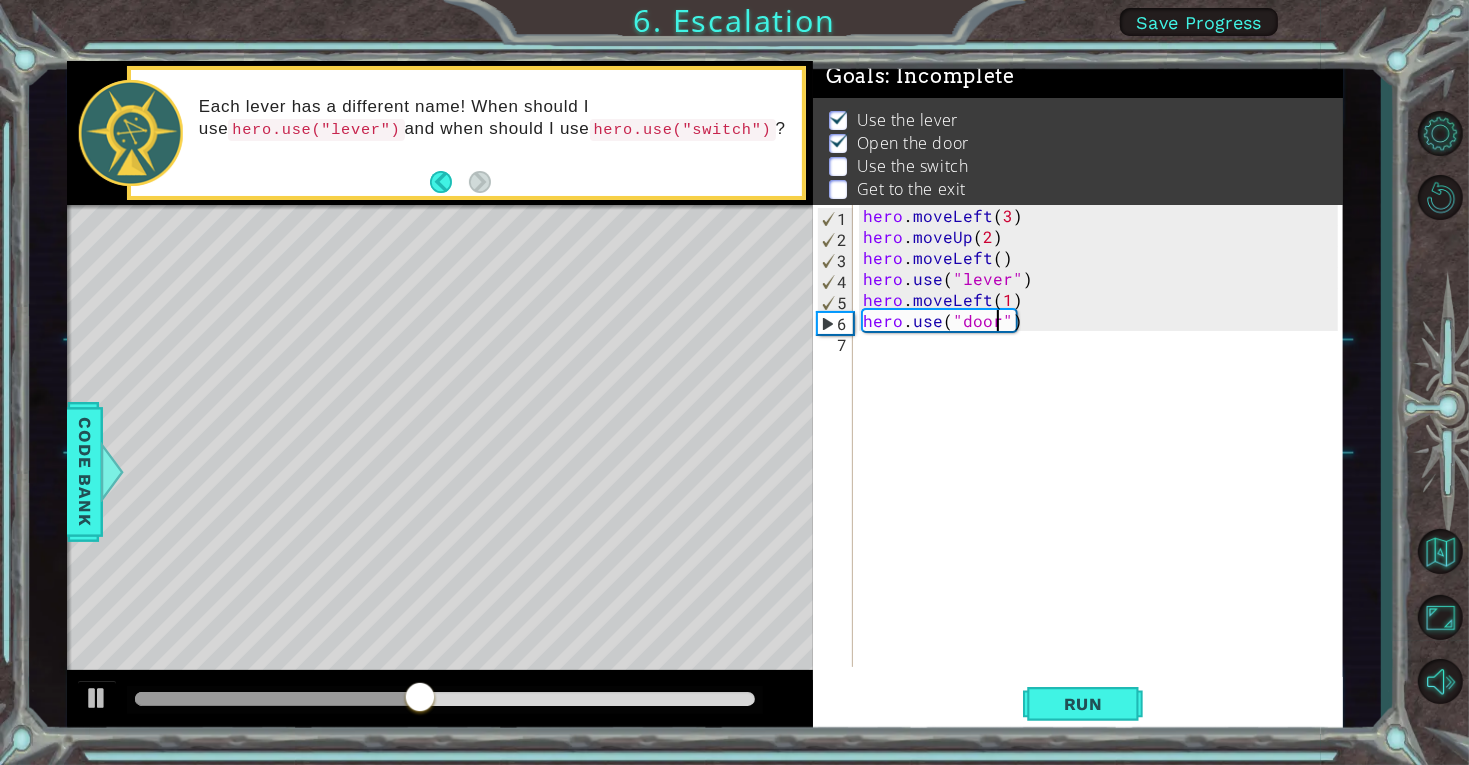 click on "hero . moveLeft ( 3 ) hero . moveUp ( 2 ) hero . moveLeft ( ) hero . use ( "lever" ) hero . moveLeft ( 1 ) hero . use ( "door" )" at bounding box center [1103, 457] 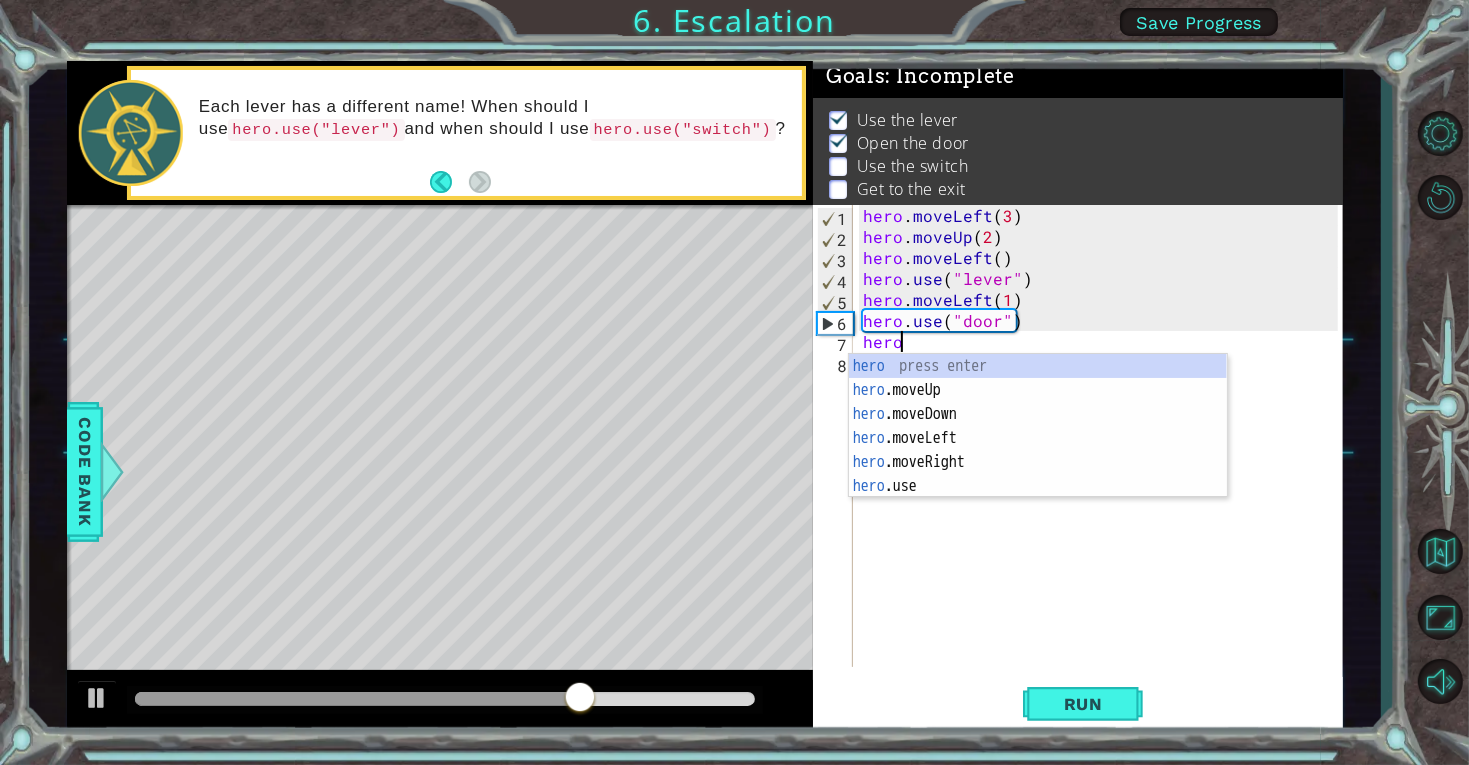 scroll, scrollTop: 0, scrollLeft: 1, axis: horizontal 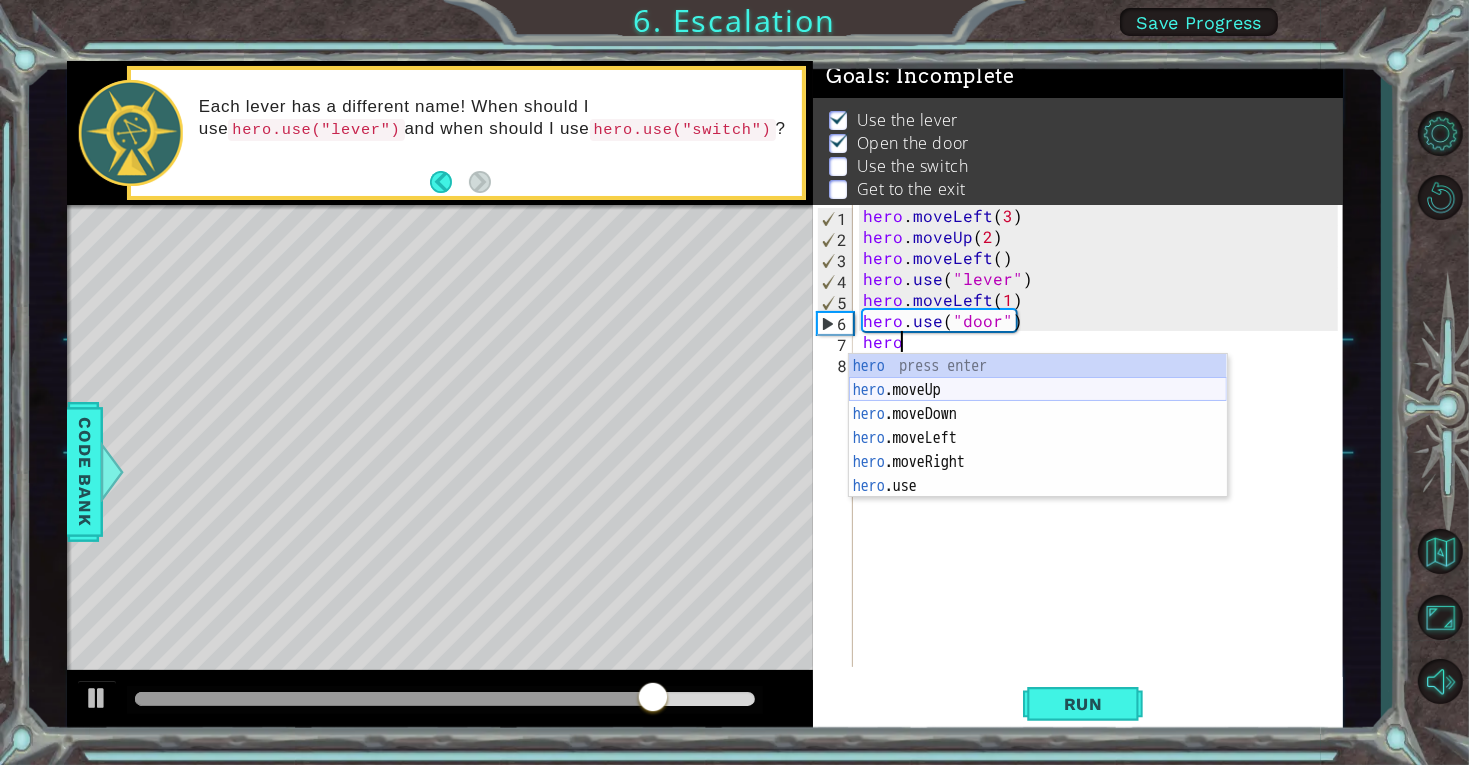 click on "hero press enter hero .moveUp press enter hero .moveDown press enter hero .moveLeft press enter hero .moveRight press enter hero .use press enter" at bounding box center [1038, 450] 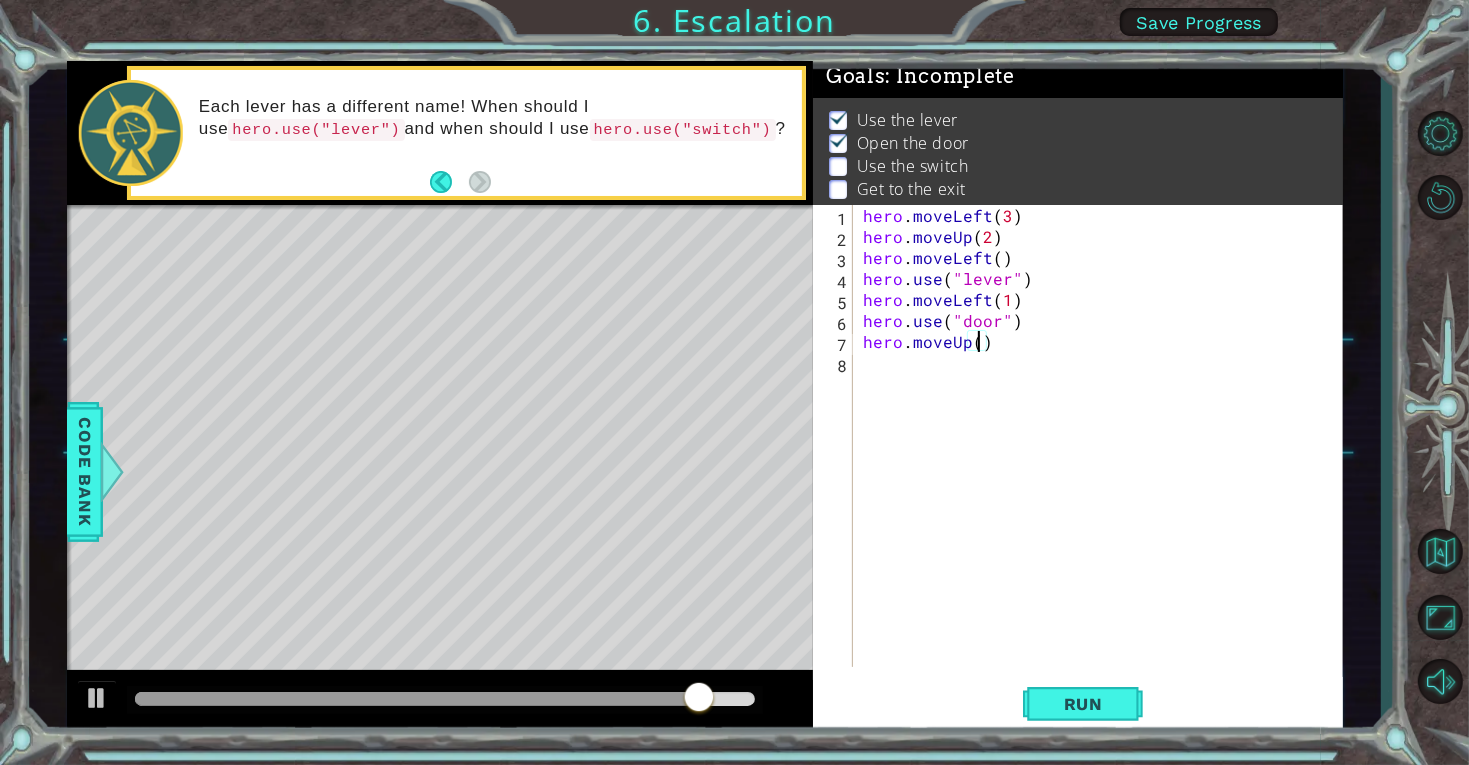 type on "hero.moveUp(2)" 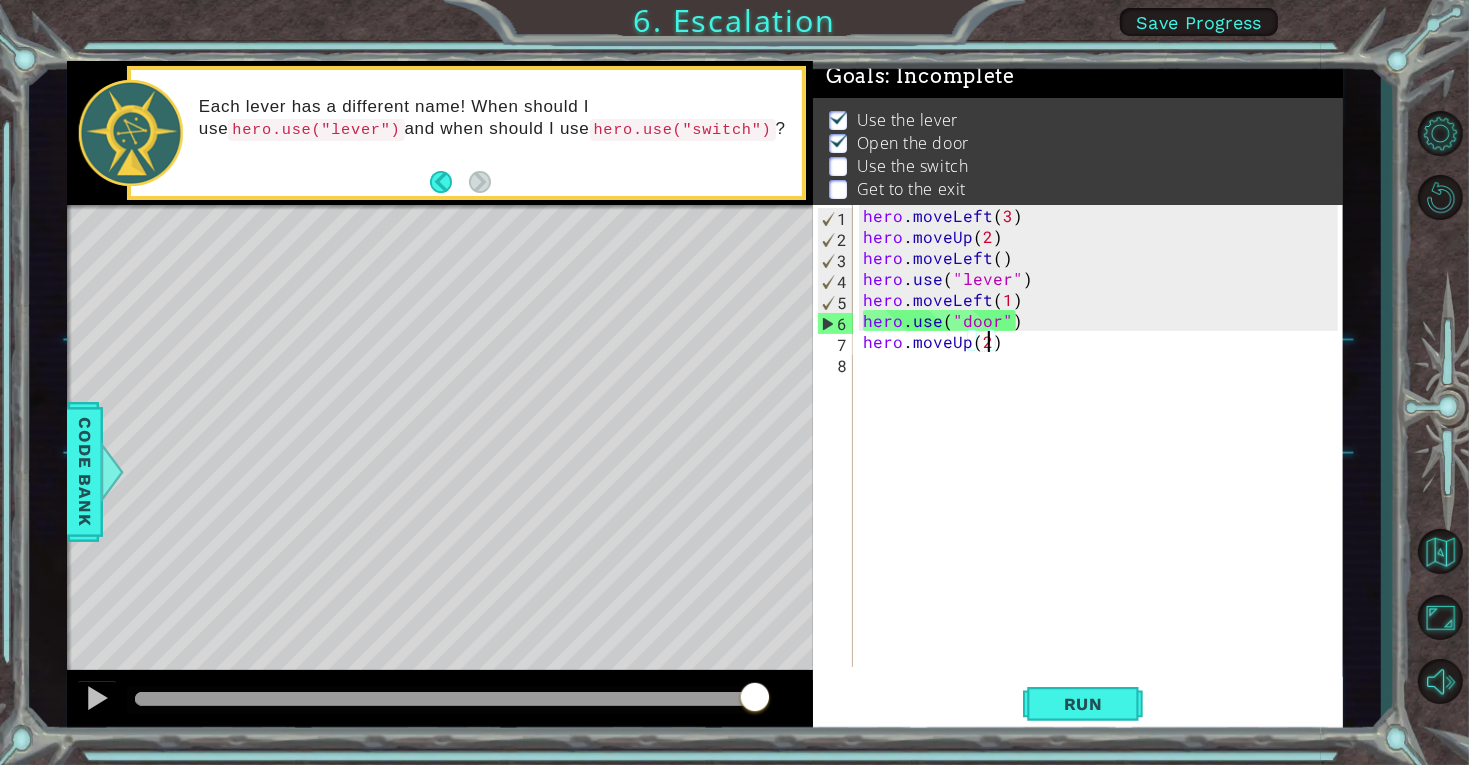 click on "hero . moveLeft ( 3 ) hero . moveUp ( 2 ) hero . moveLeft ( ) hero . use ( "lever" ) hero . moveLeft ( 1 ) hero . use ( "door" ) hero . moveUp ( 2 )" at bounding box center (1103, 457) 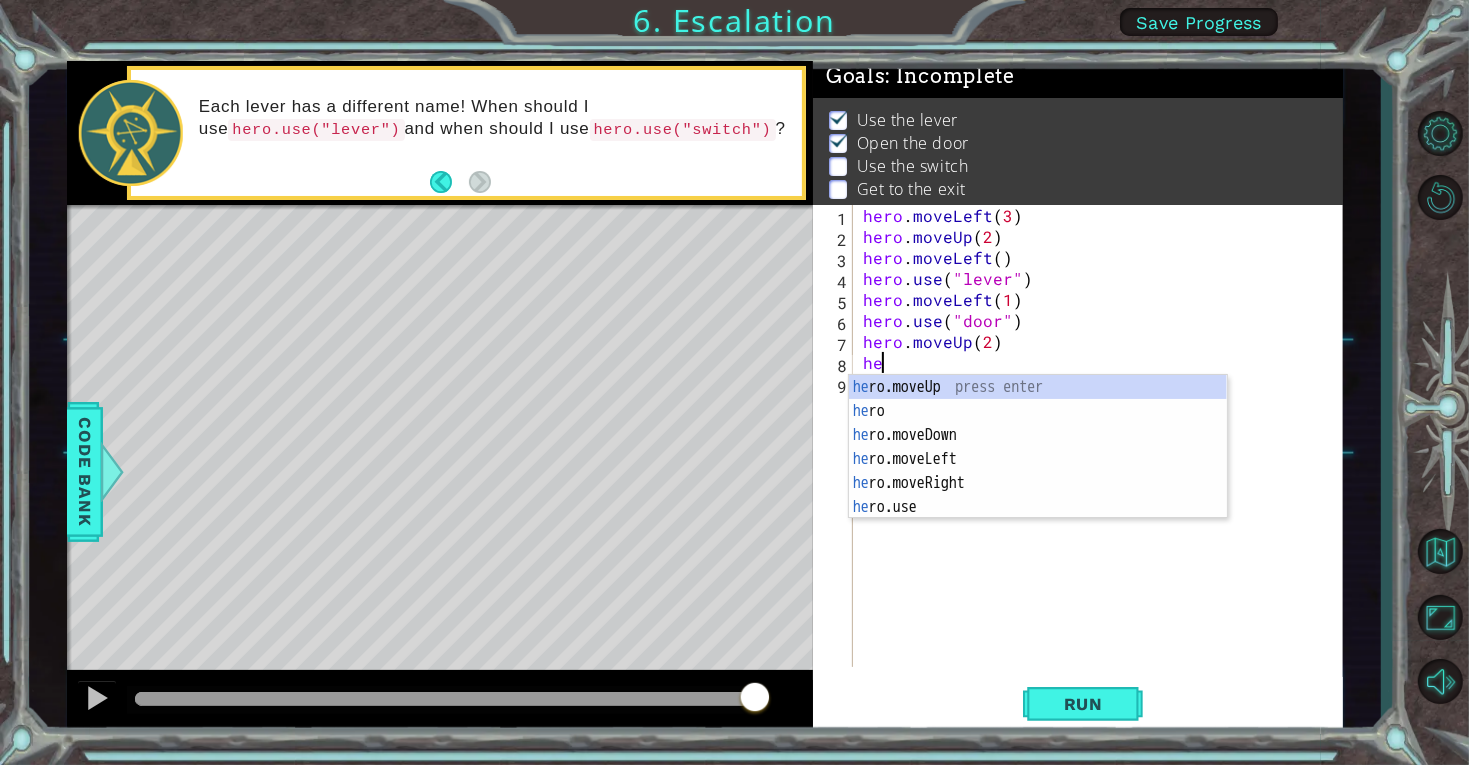 scroll, scrollTop: 0, scrollLeft: 1, axis: horizontal 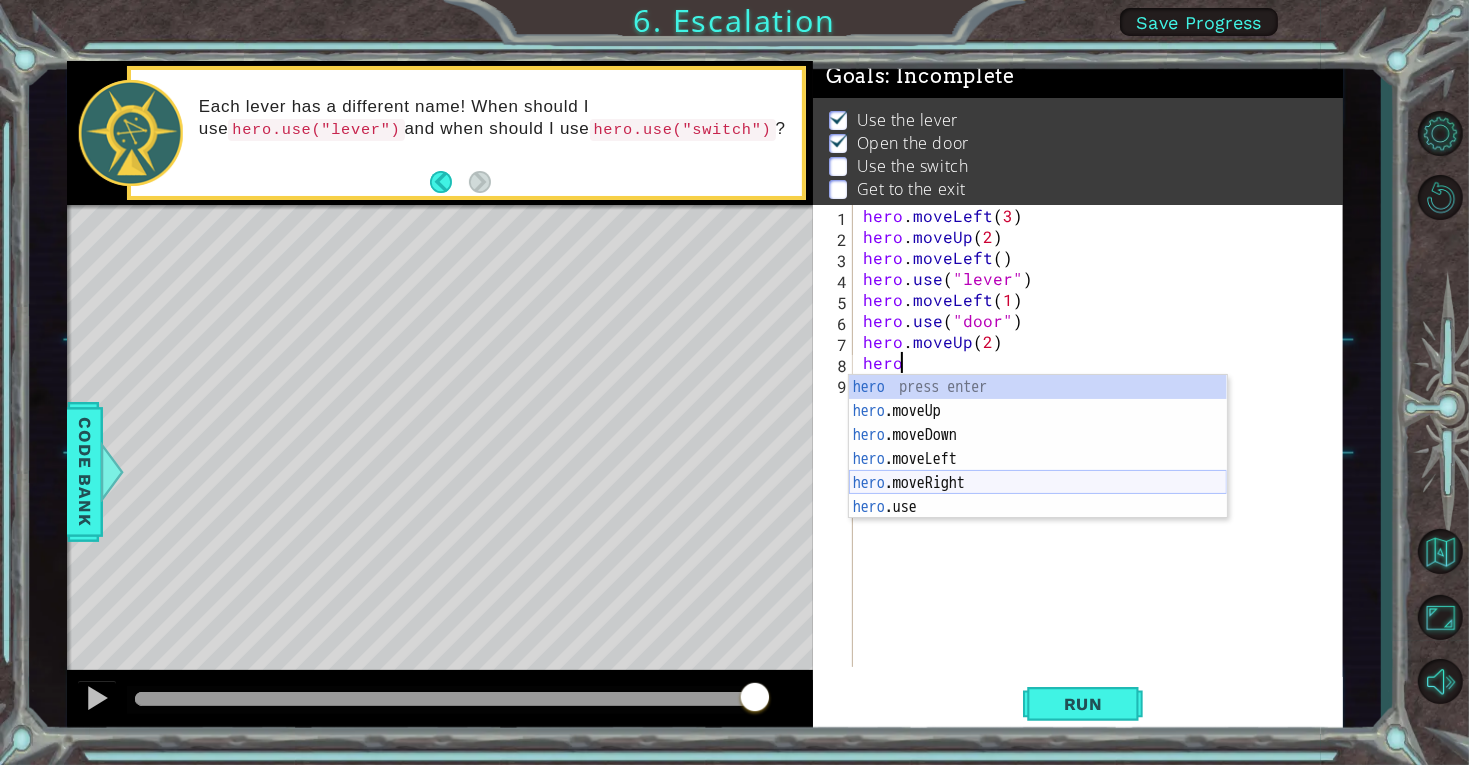 click on "hero press enter hero .moveUp press enter hero .moveDown press enter hero .moveLeft press enter hero .moveRight press enter hero .use press enter" at bounding box center [1038, 471] 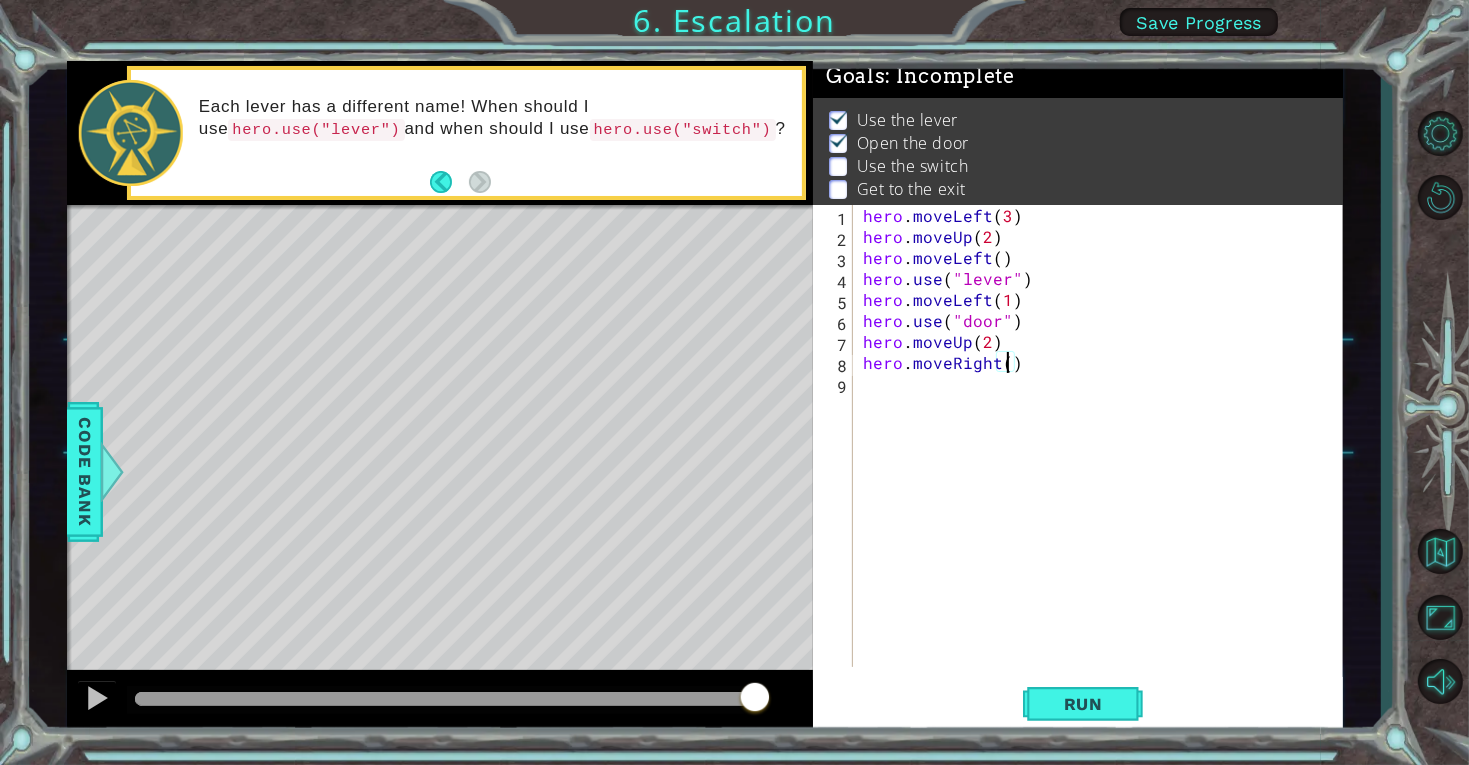 scroll, scrollTop: 0, scrollLeft: 8, axis: horizontal 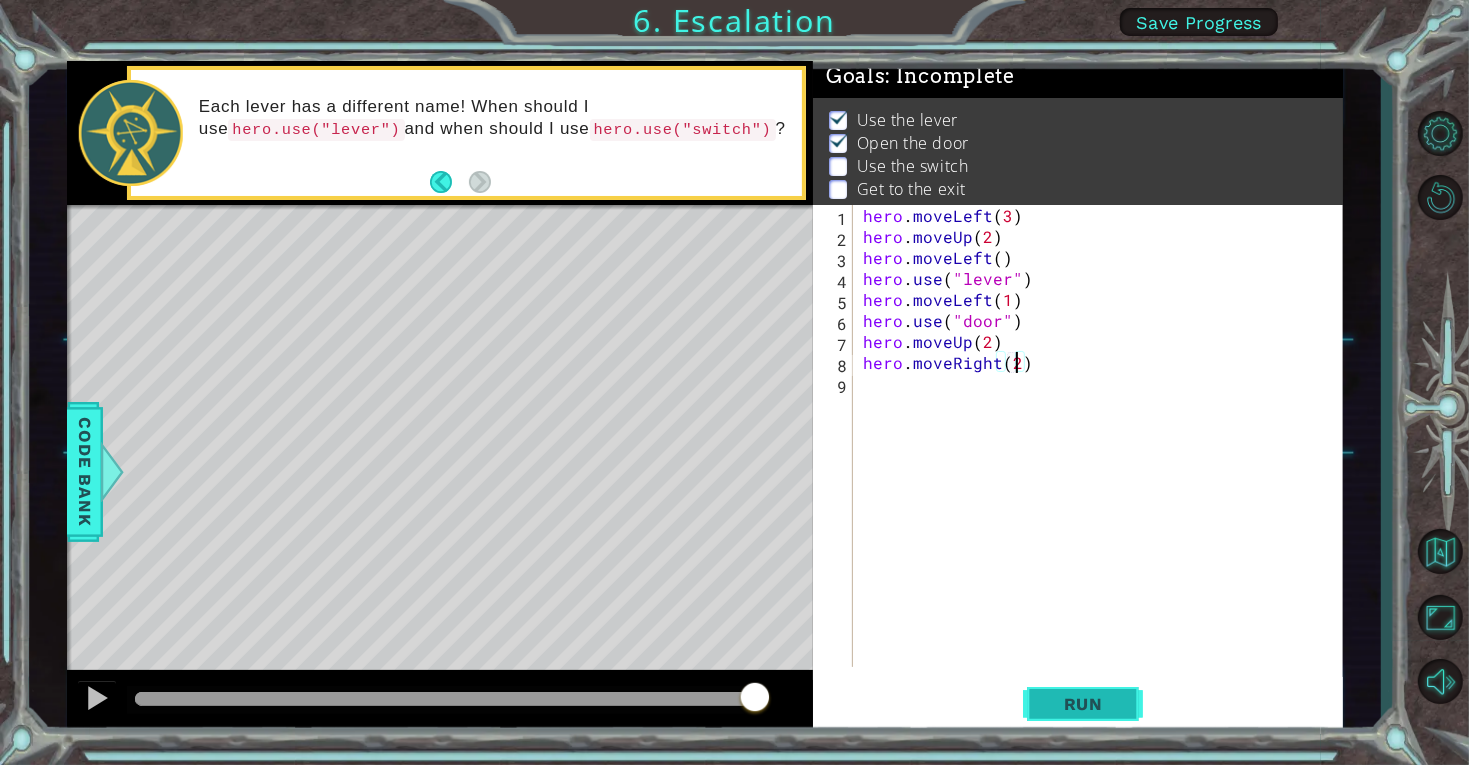 type on "hero.moveRight(2)" 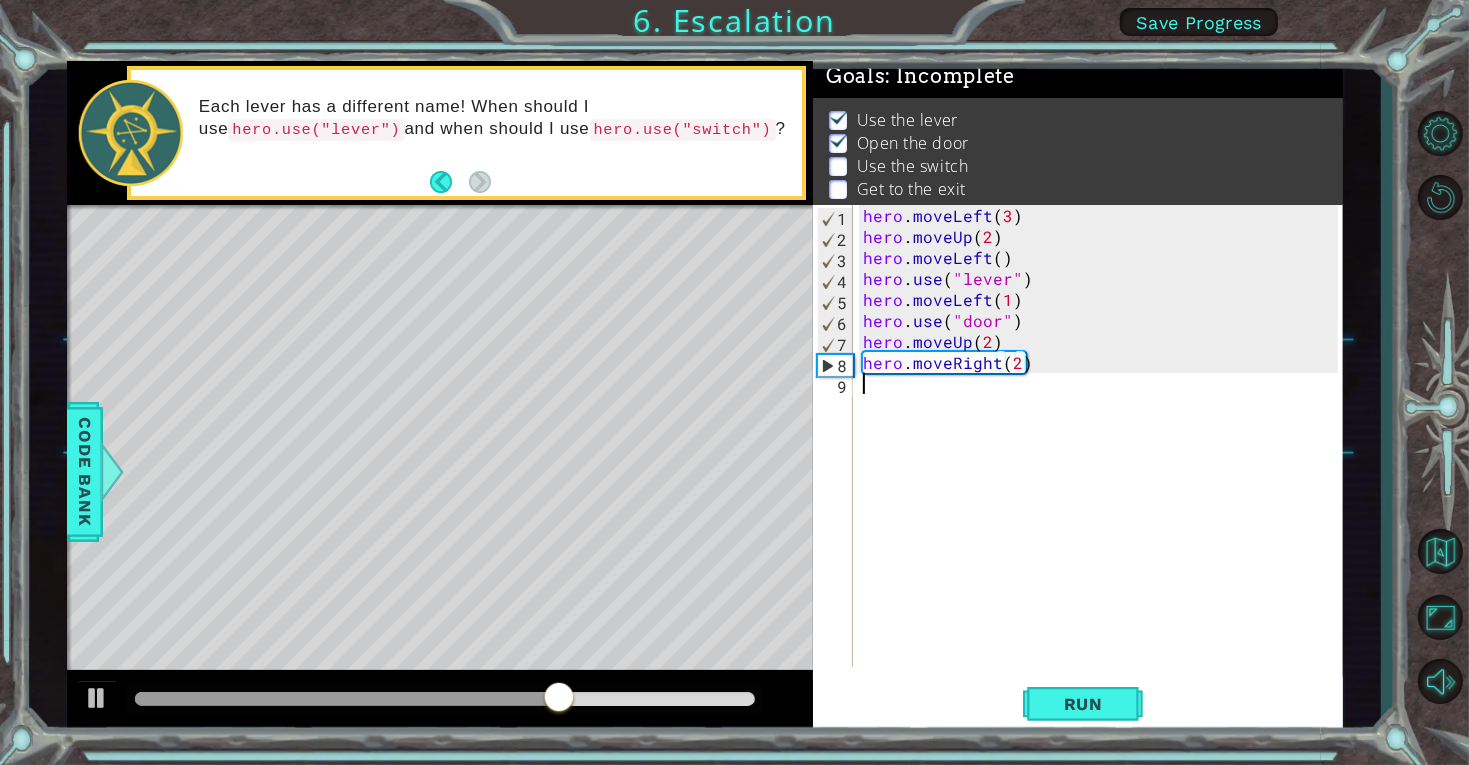click on "hero . moveLeft ( 3 ) hero . moveUp ( 2 ) hero . moveLeft ( ) hero . use ( "lever" ) hero . moveLeft ( 1 ) hero . use ( "door" ) hero . moveUp ( 2 ) hero . moveRight ( 2 )" at bounding box center [1103, 457] 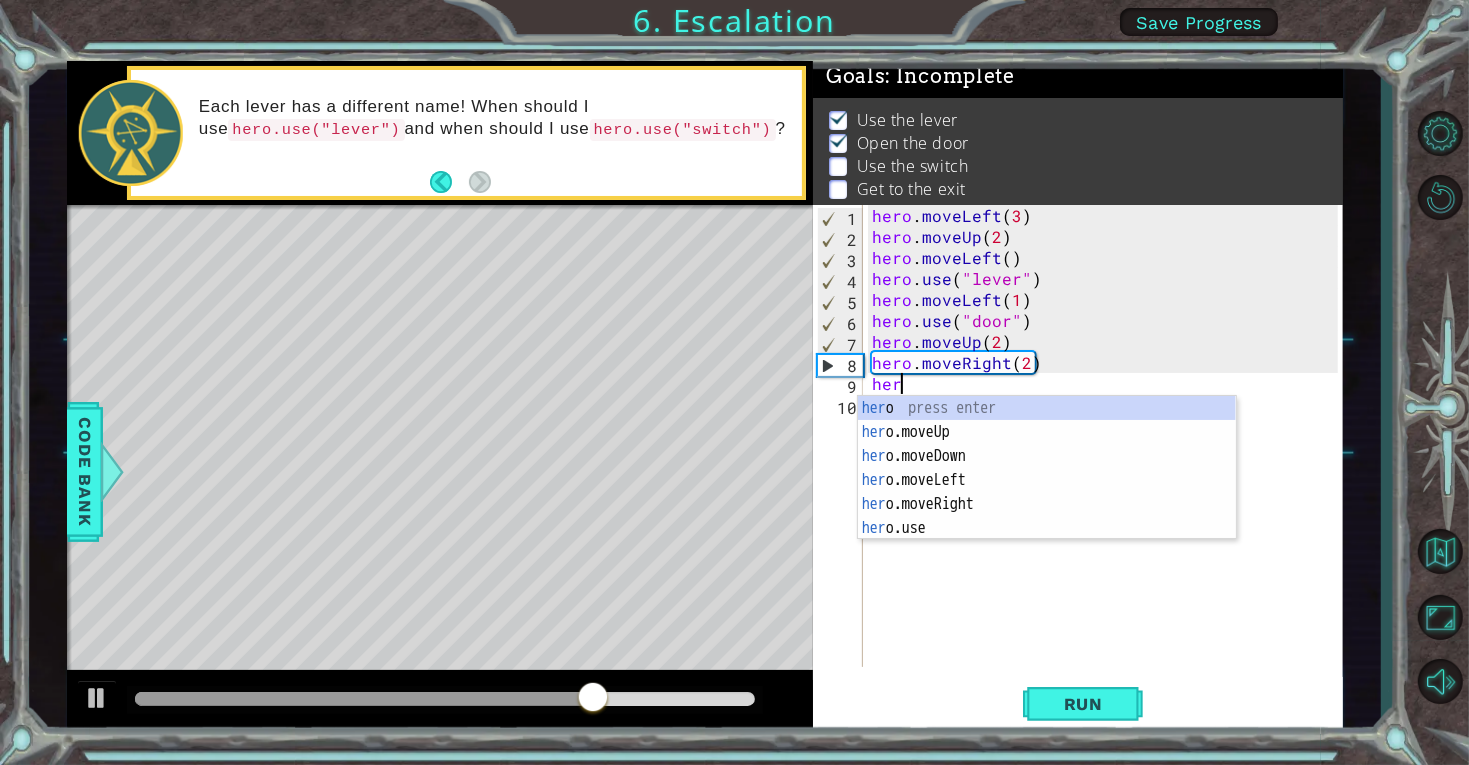 scroll, scrollTop: 0, scrollLeft: 1, axis: horizontal 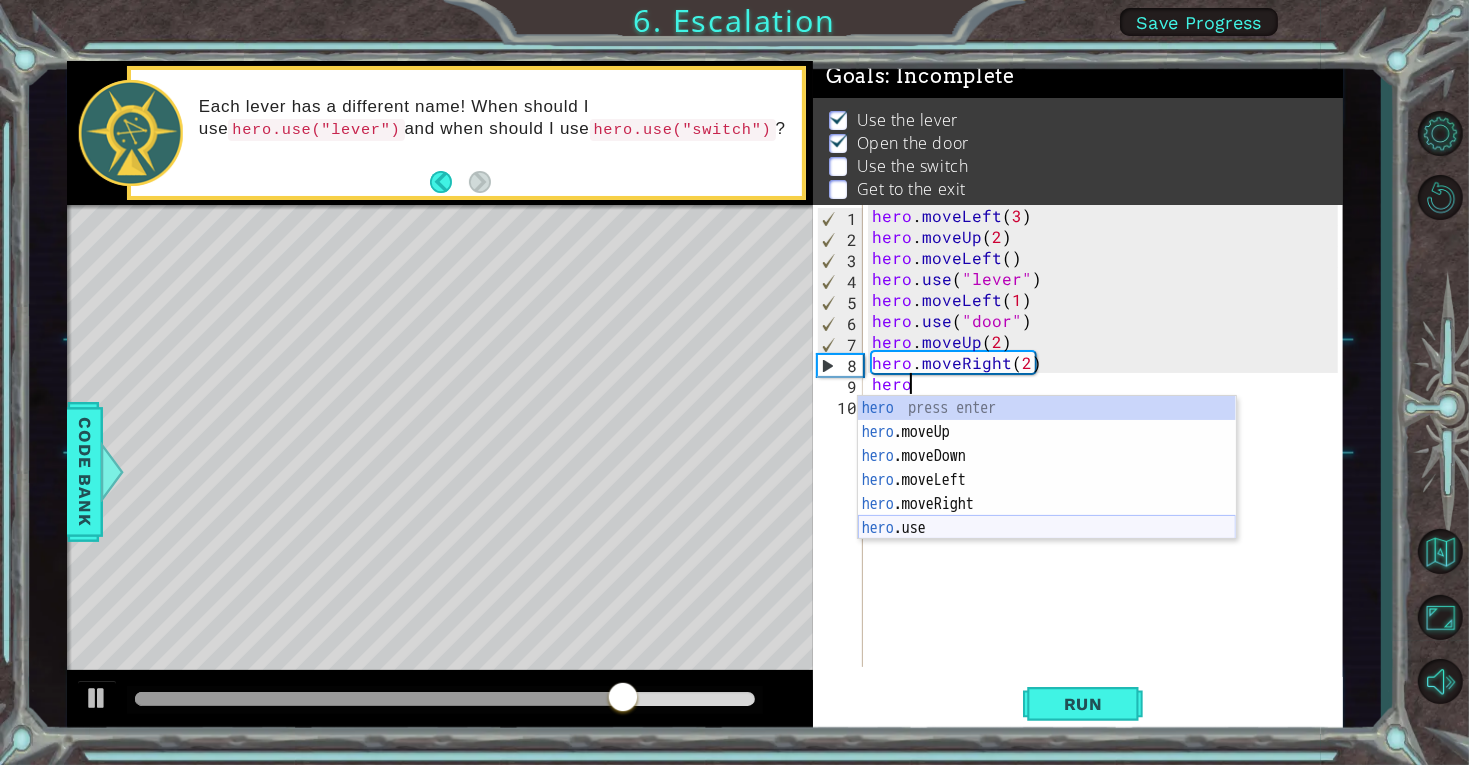 click on "hero press enter hero .moveUp press enter hero .moveDown press enter hero .moveLeft press enter hero .moveRight press enter hero .use press enter" at bounding box center [1047, 492] 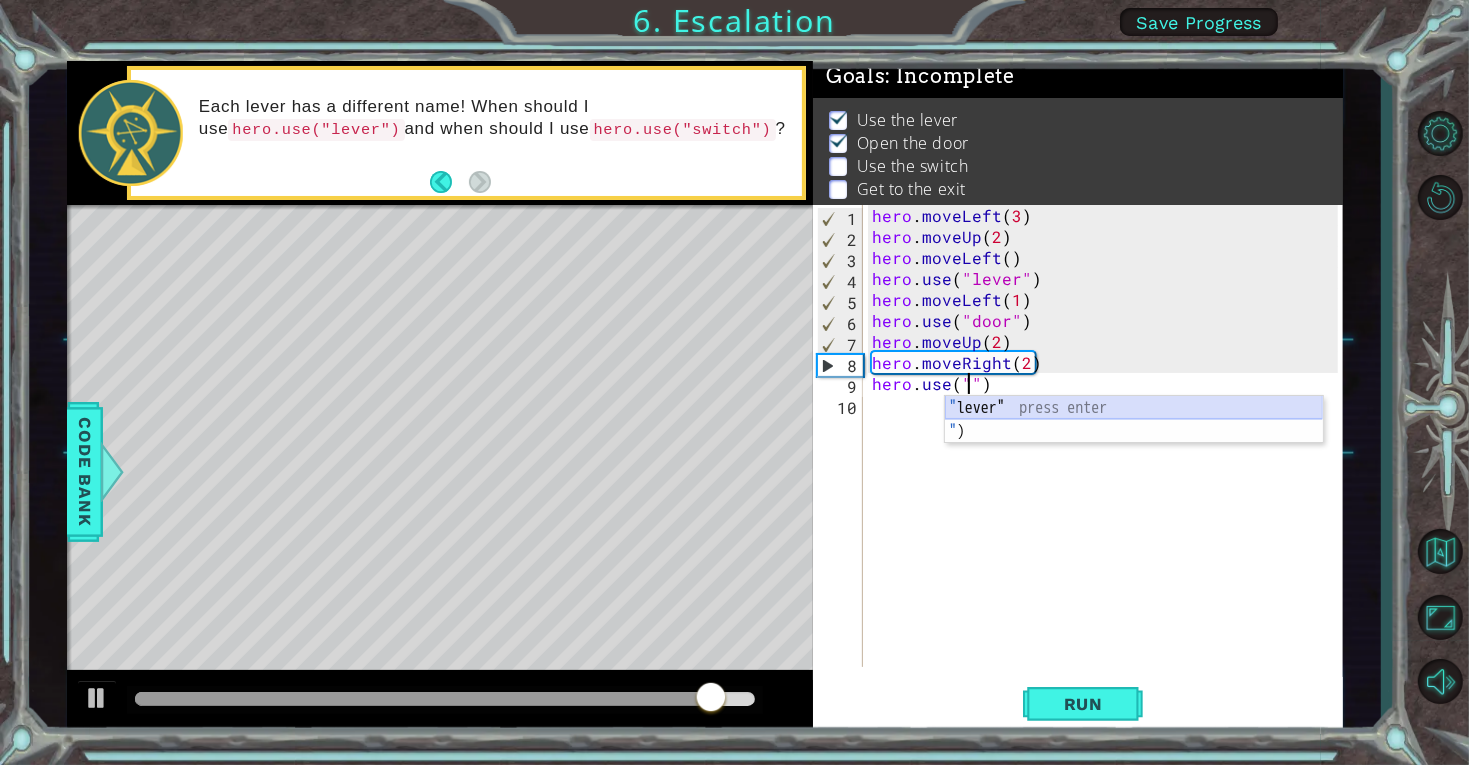 click on "" lever" press enter " ) press enter" at bounding box center [1134, 444] 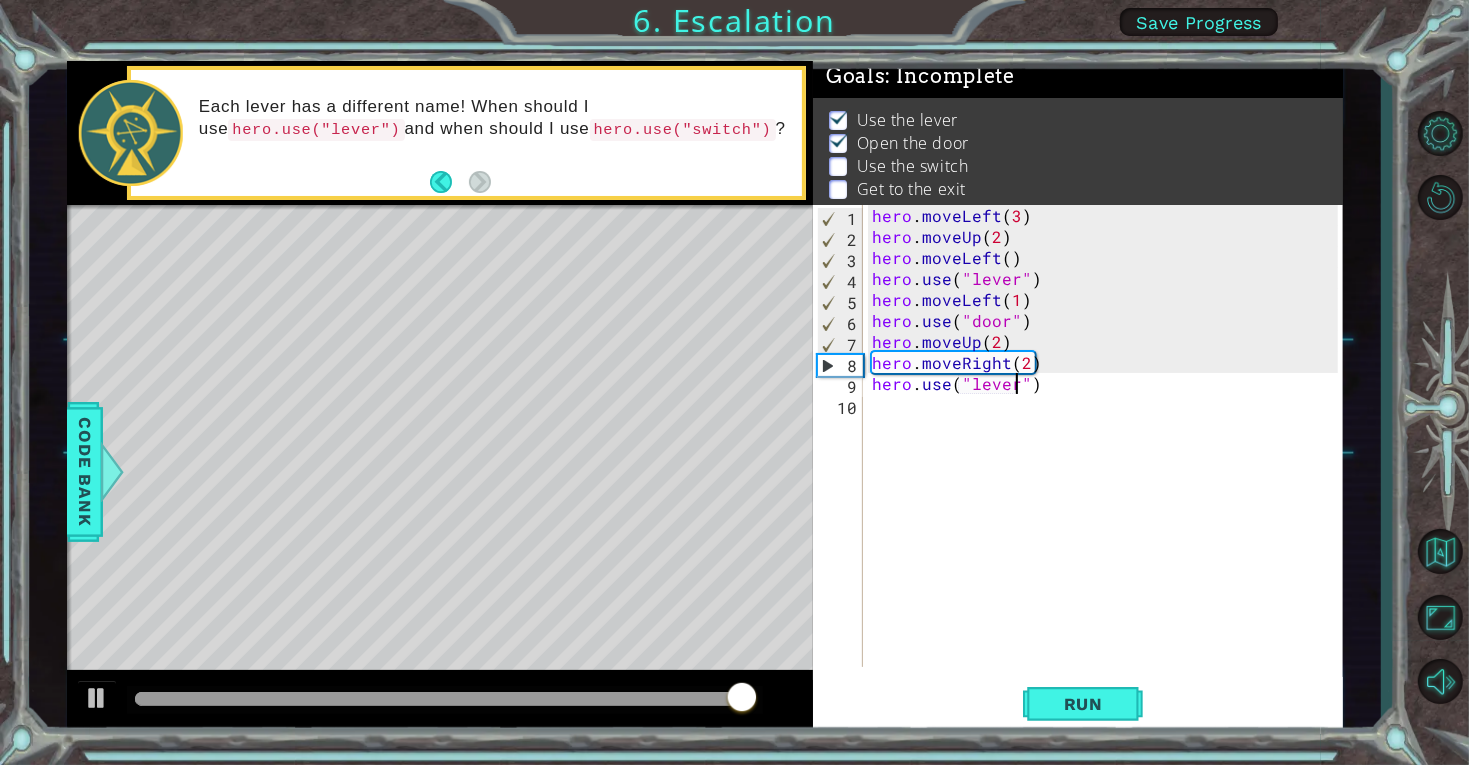 click on "hero . moveLeft ( 3 ) hero . moveUp ( 2 ) hero . moveLeft ( ) hero . use ( "lever" ) hero . moveLeft ( 1 ) hero . use ( "door" ) hero . moveUp ( 2 ) hero . moveRight ( 2 ) hero . use ( "lever" )" at bounding box center [1108, 457] 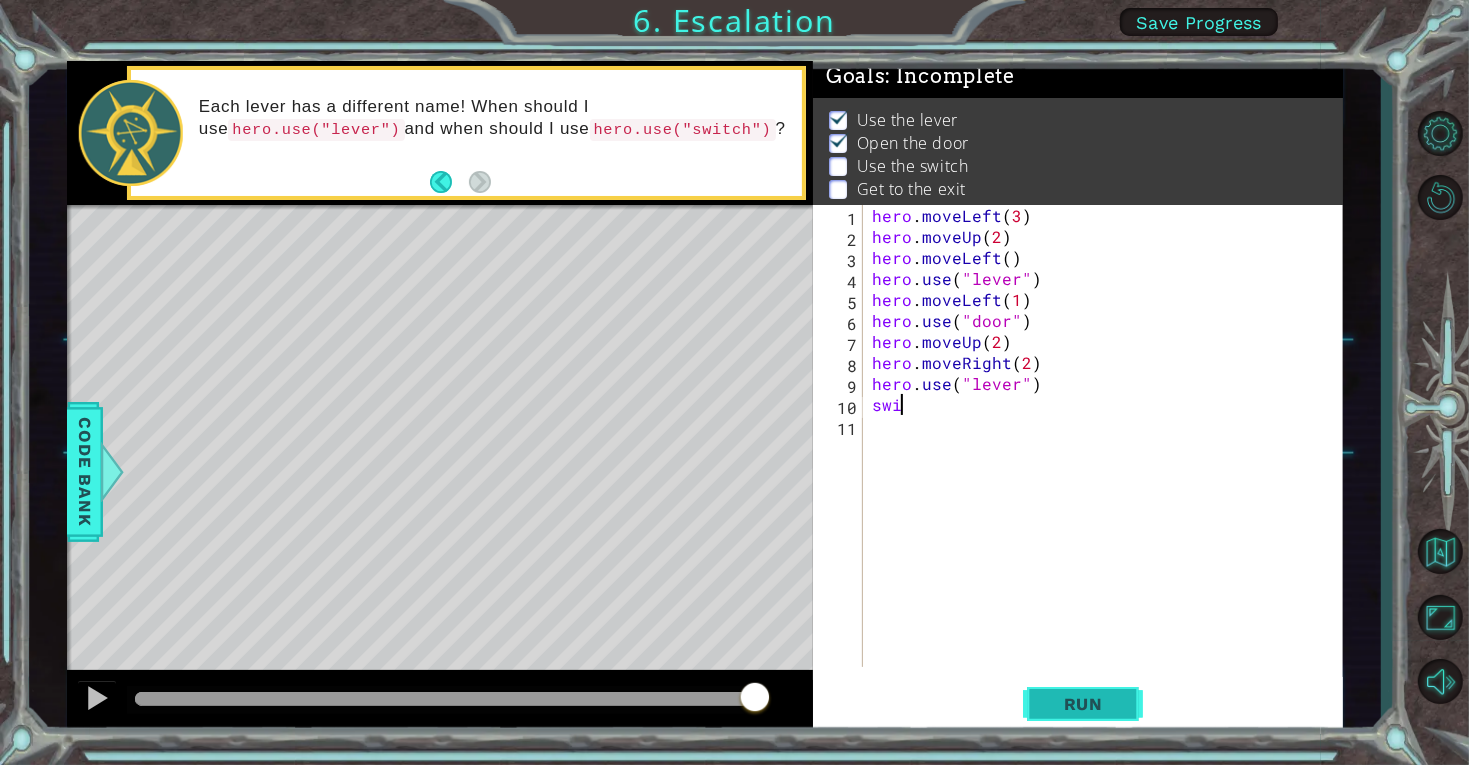 scroll, scrollTop: 0, scrollLeft: 0, axis: both 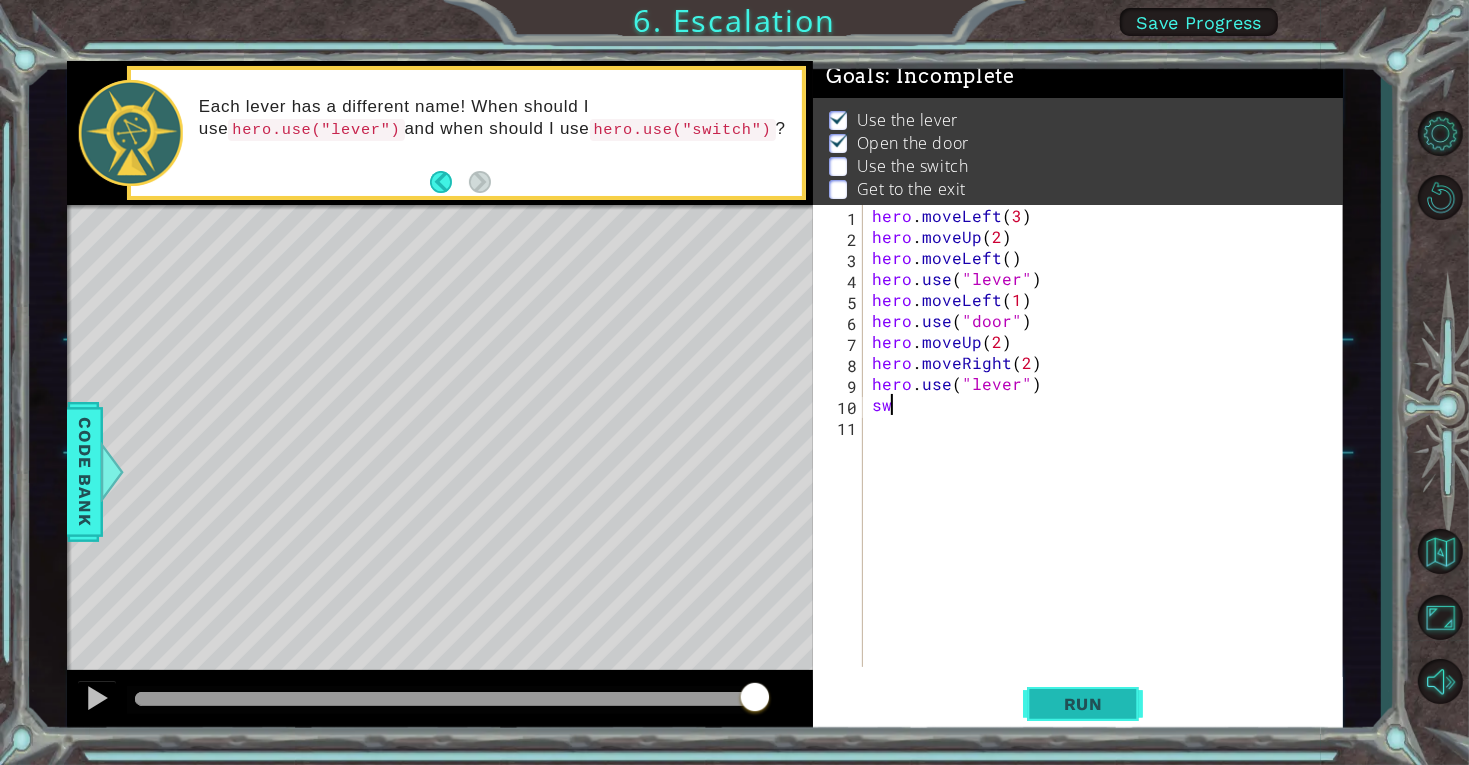 type on "s" 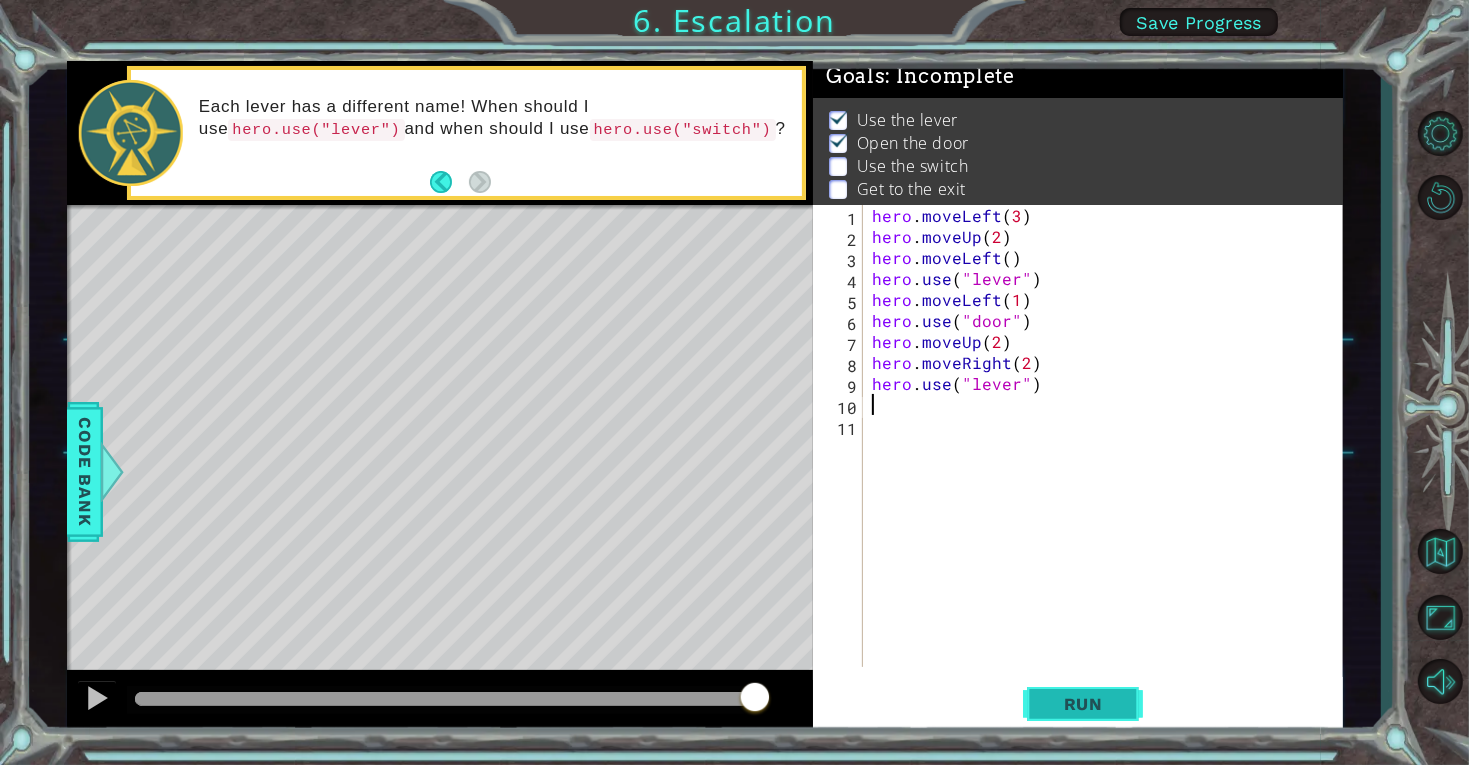 click on "Run" at bounding box center (1083, 704) 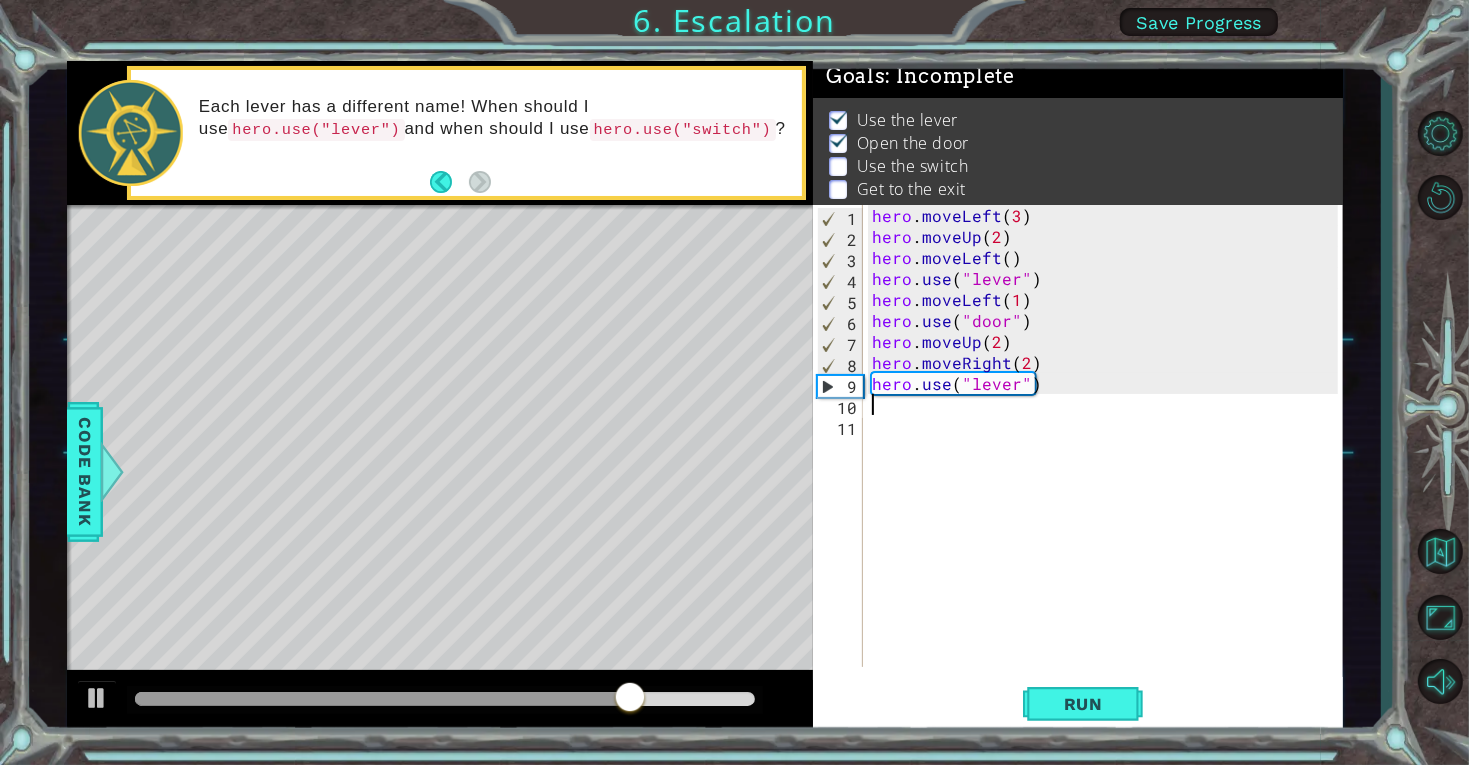 click on "hero . moveLeft ( 3 ) hero . moveUp ( 2 ) hero . moveLeft ( ) hero . use ( "lever" ) hero . moveLeft ( 1 ) hero . use ( "door" ) hero . moveUp ( 2 ) hero . moveRight ( 2 ) hero . use ( "lever" )" at bounding box center [1108, 457] 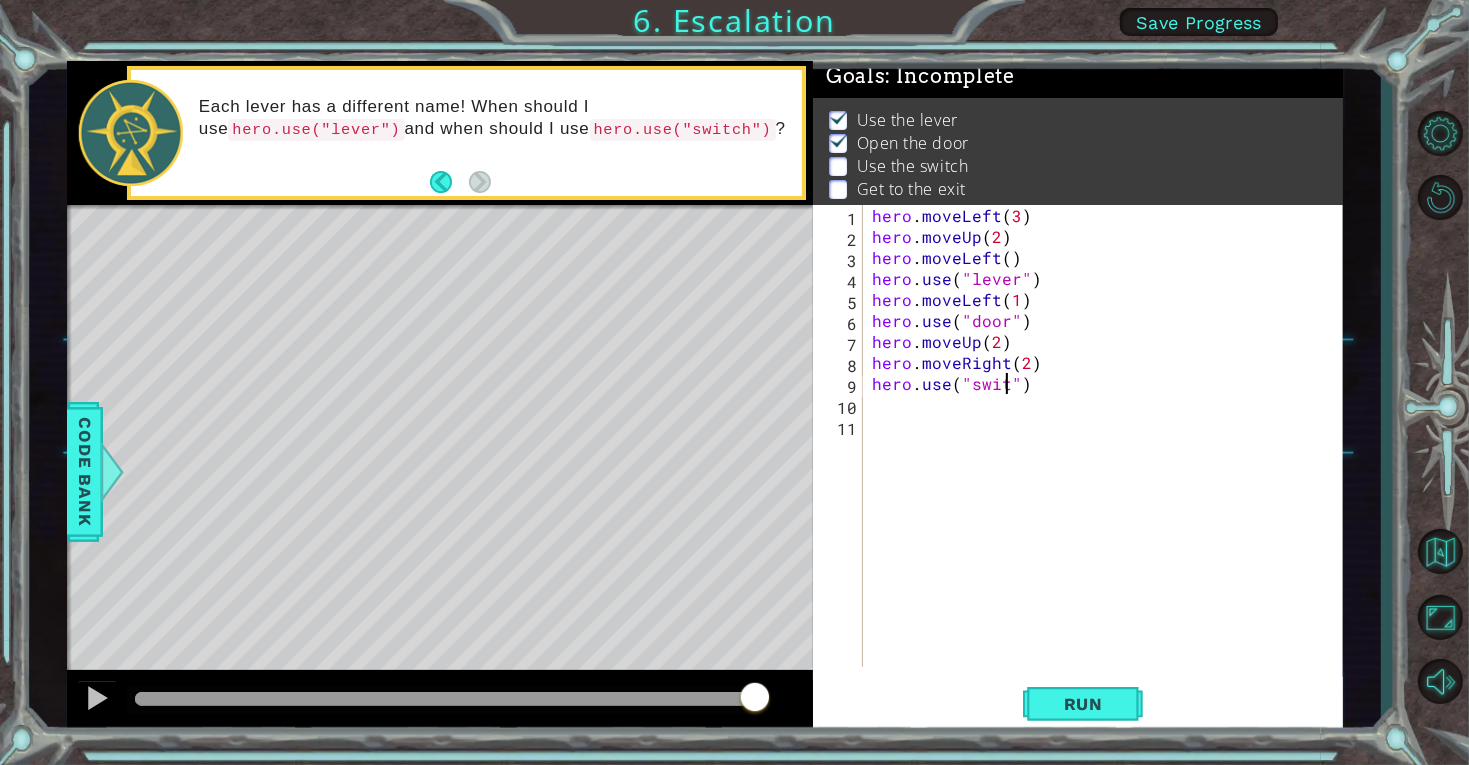 scroll, scrollTop: 0, scrollLeft: 8, axis: horizontal 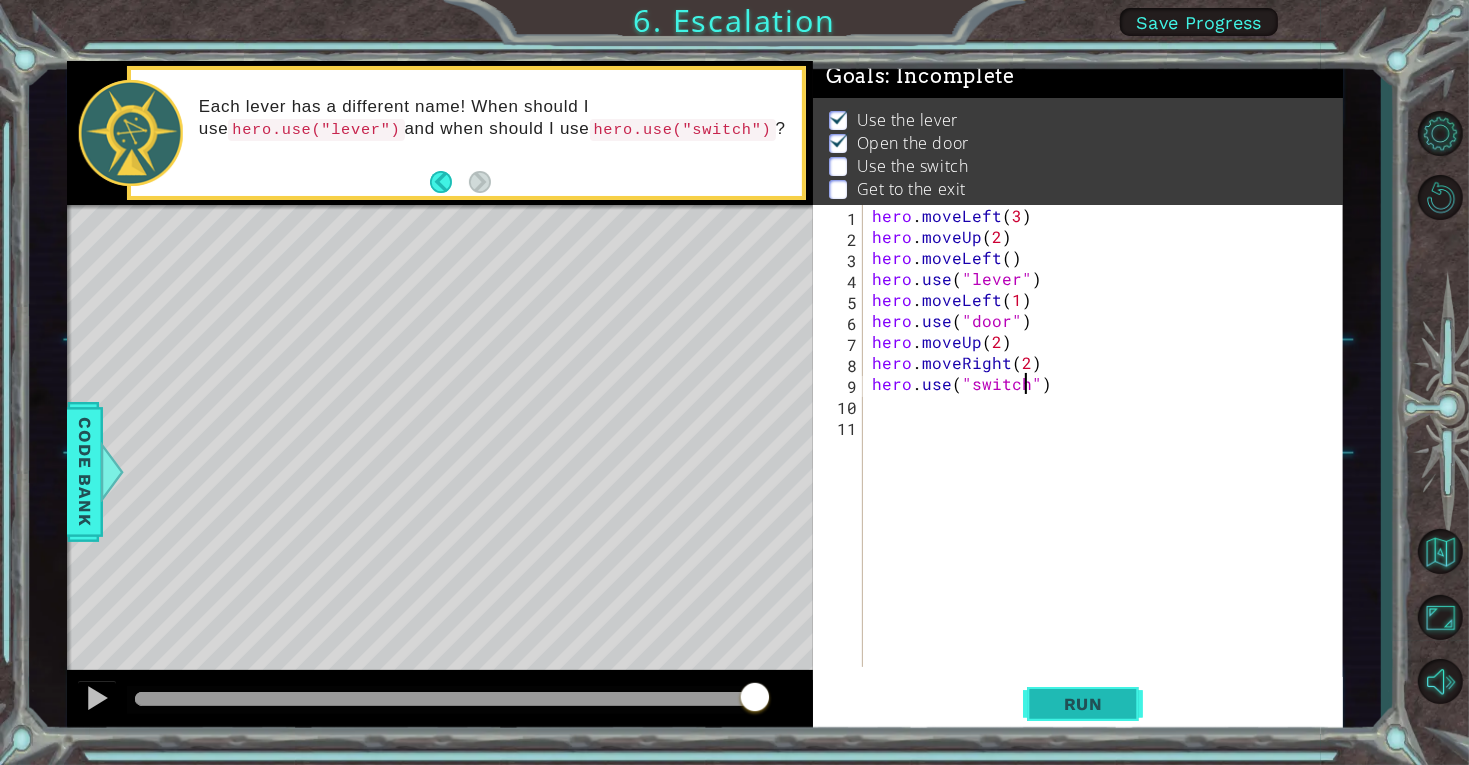 type on "hero.use("switch")" 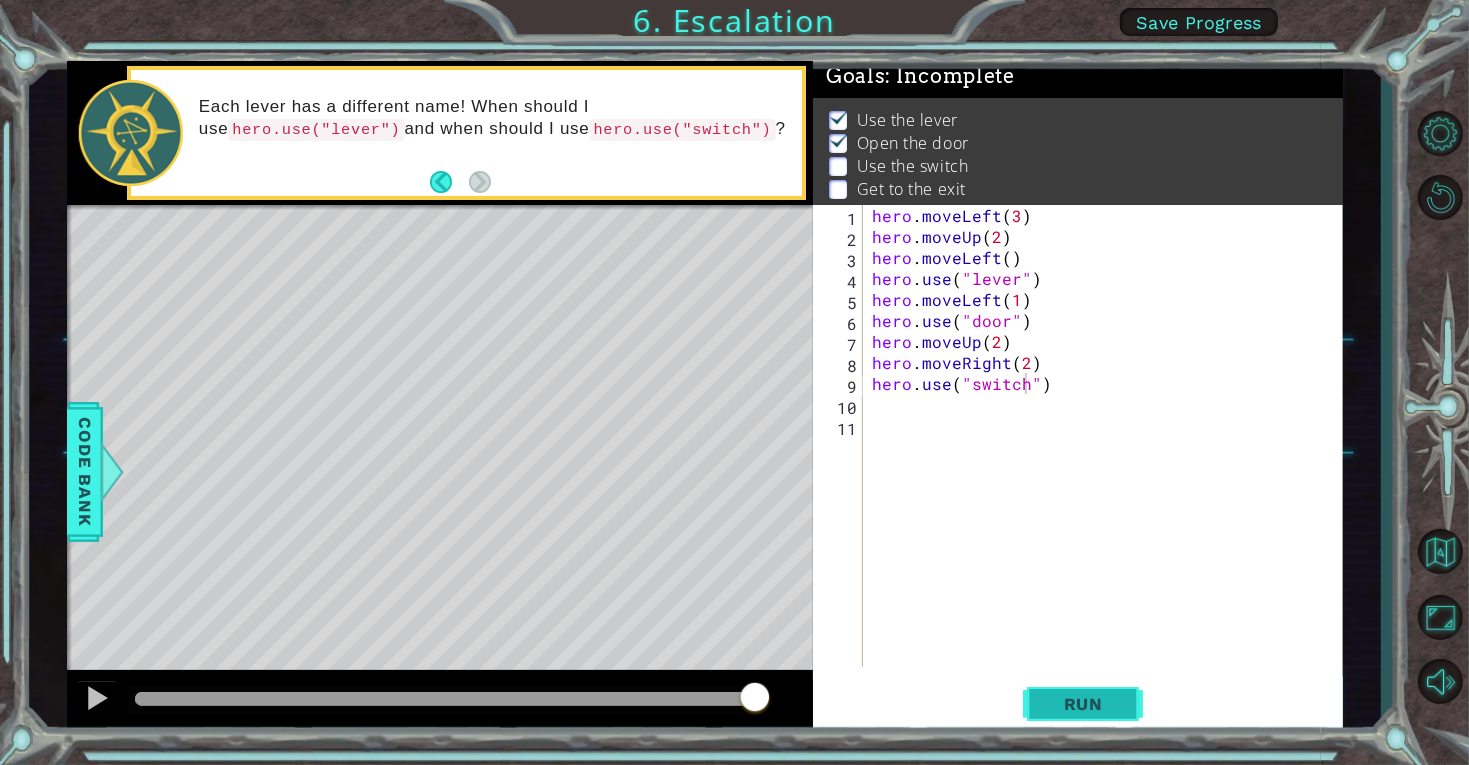 click on "Run" at bounding box center [1083, 703] 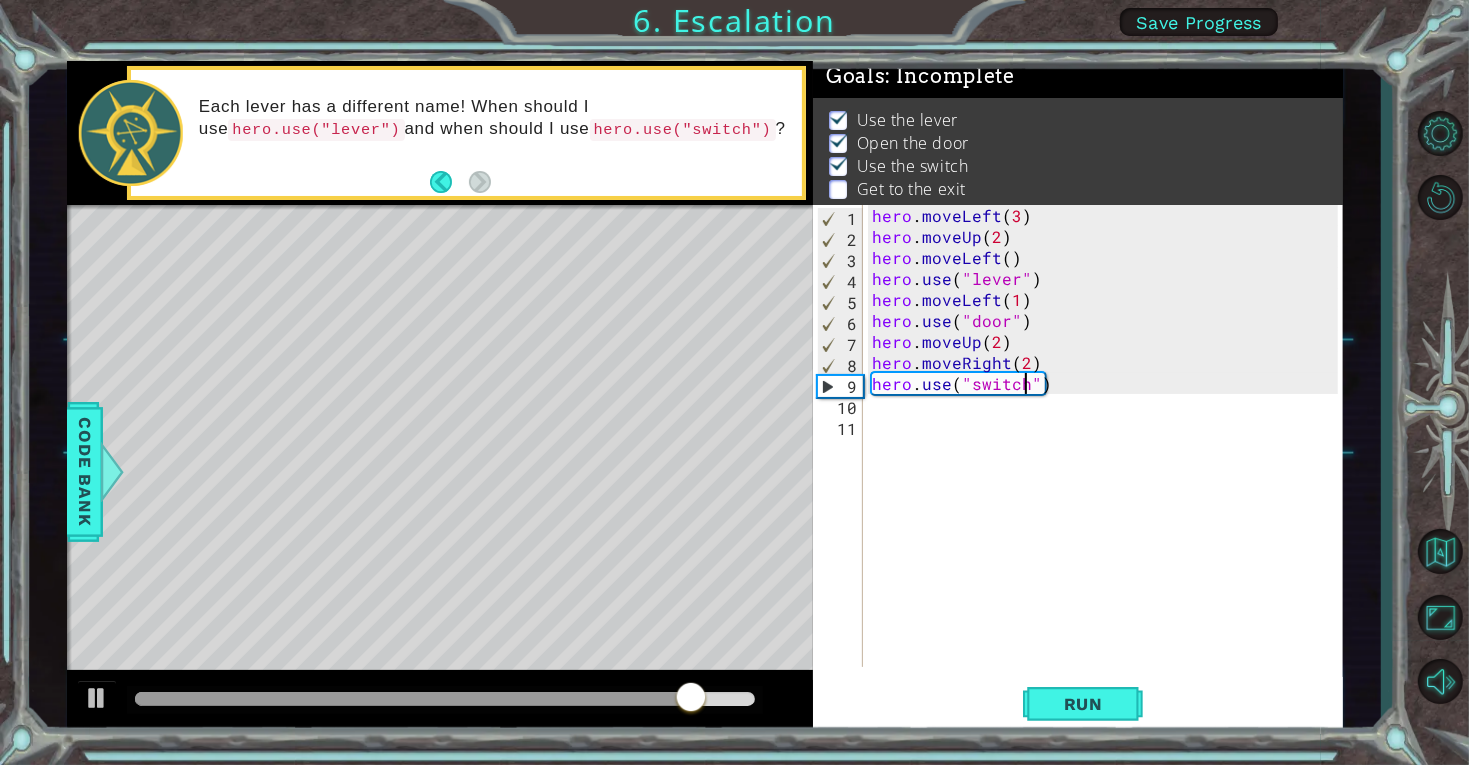 click on "hero . moveLeft ( 3 ) hero . moveUp ( 2 ) hero . moveLeft ( ) hero . use ( "lever" ) hero . moveLeft ( 1 ) hero . use ( "door" ) hero . moveUp ( 2 ) hero . moveRight ( 2 ) hero . use ( "switch" )" at bounding box center [1108, 457] 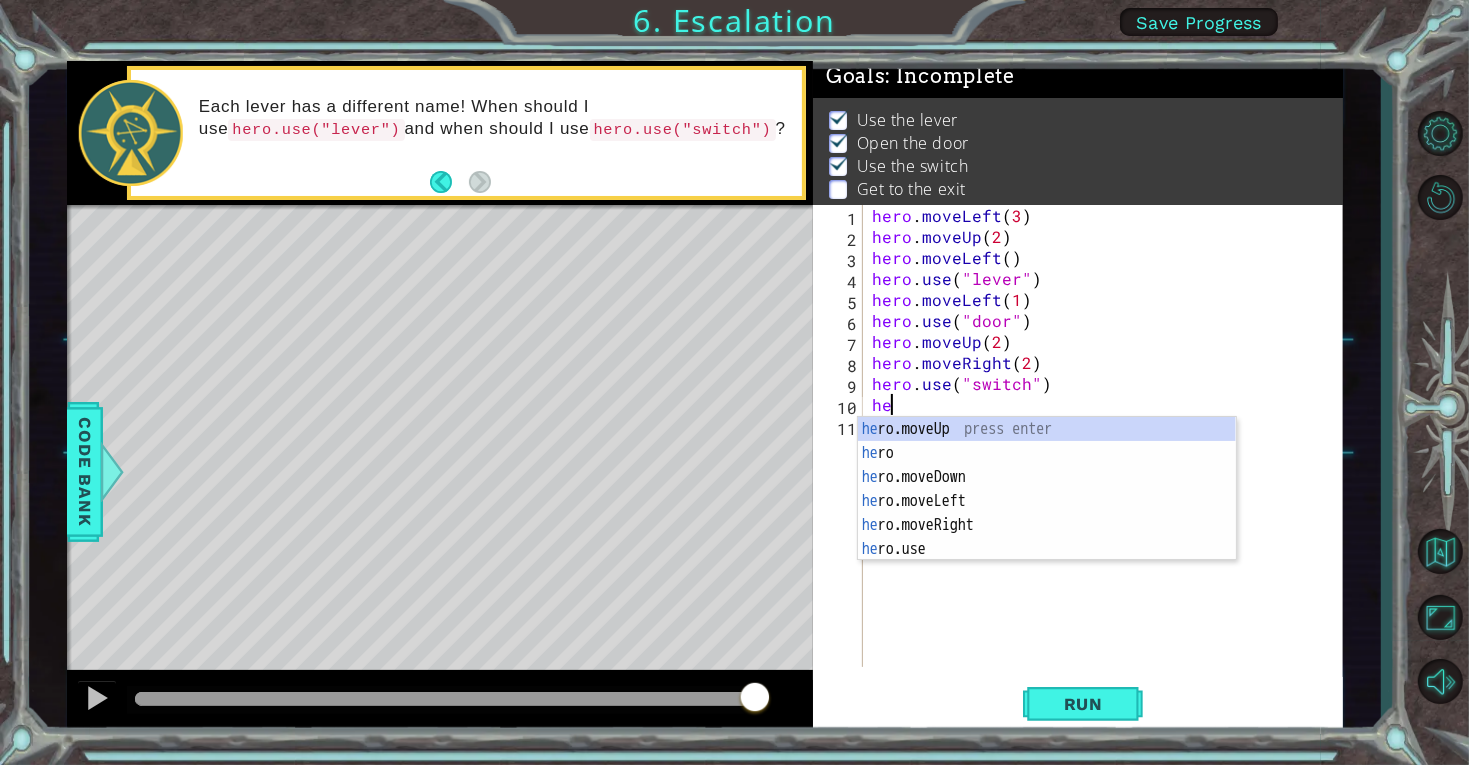 scroll, scrollTop: 0, scrollLeft: 1, axis: horizontal 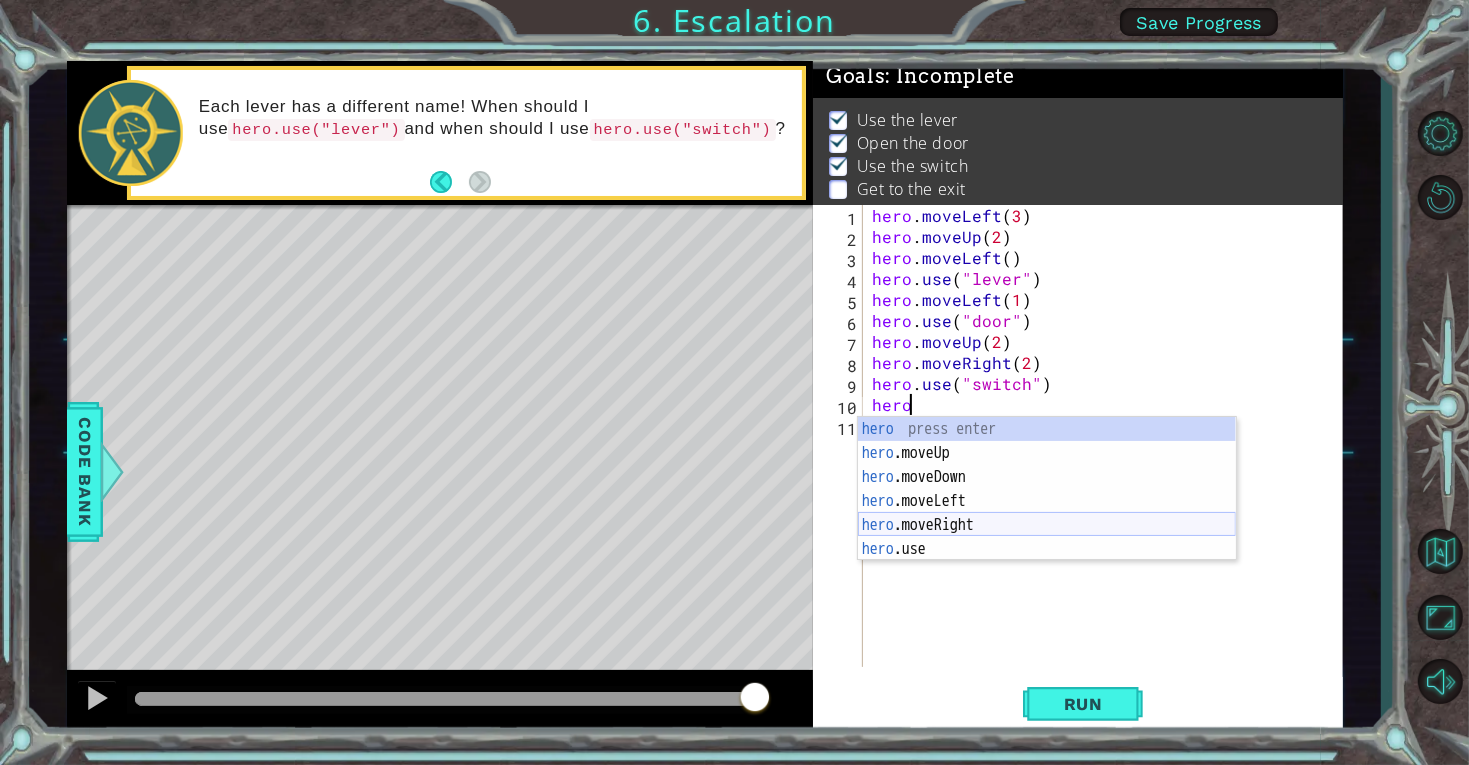 click on "hero press enter hero .moveUp press enter hero .moveDown press enter hero .moveLeft press enter hero .moveRight press enter hero .use press enter" at bounding box center [1047, 513] 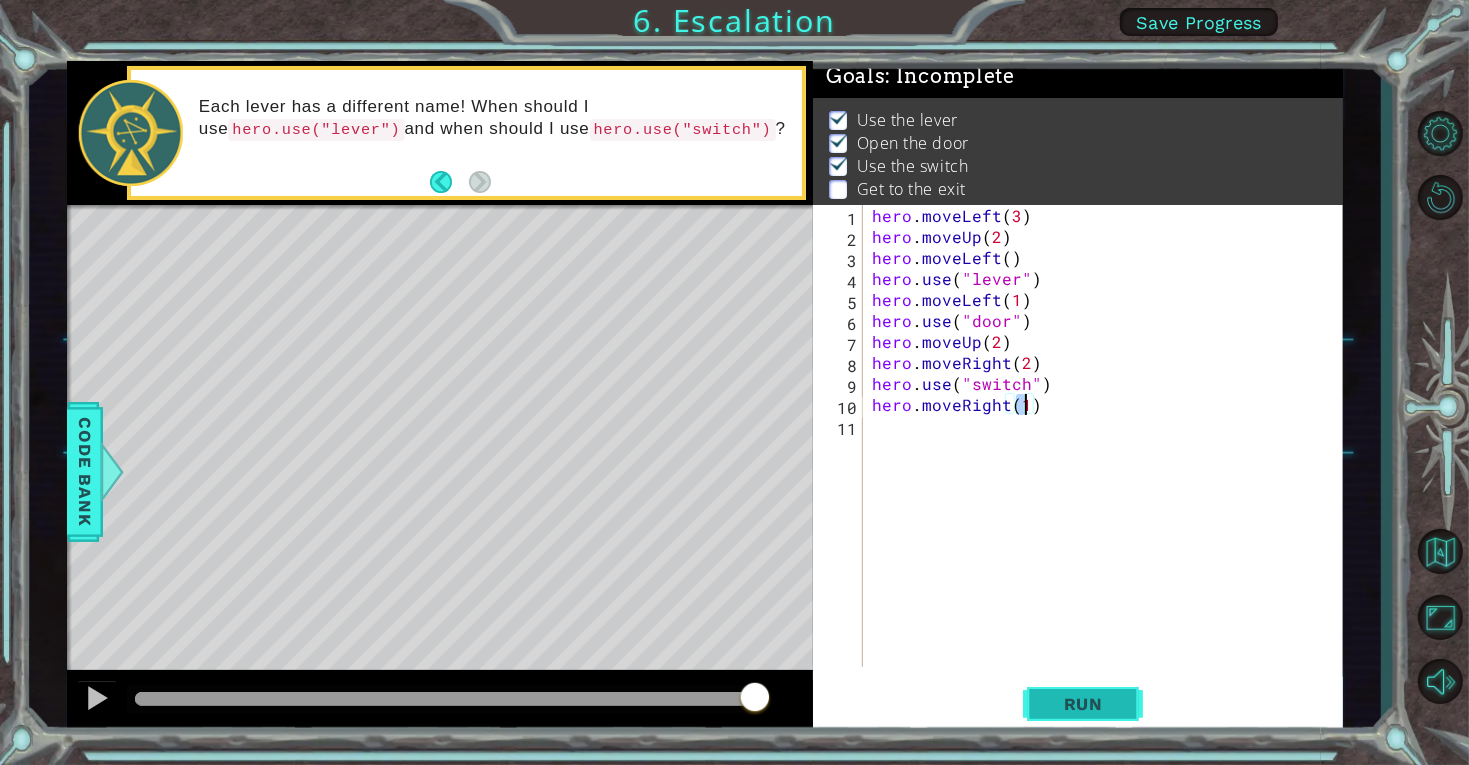 type on "hero.moveRight(1)" 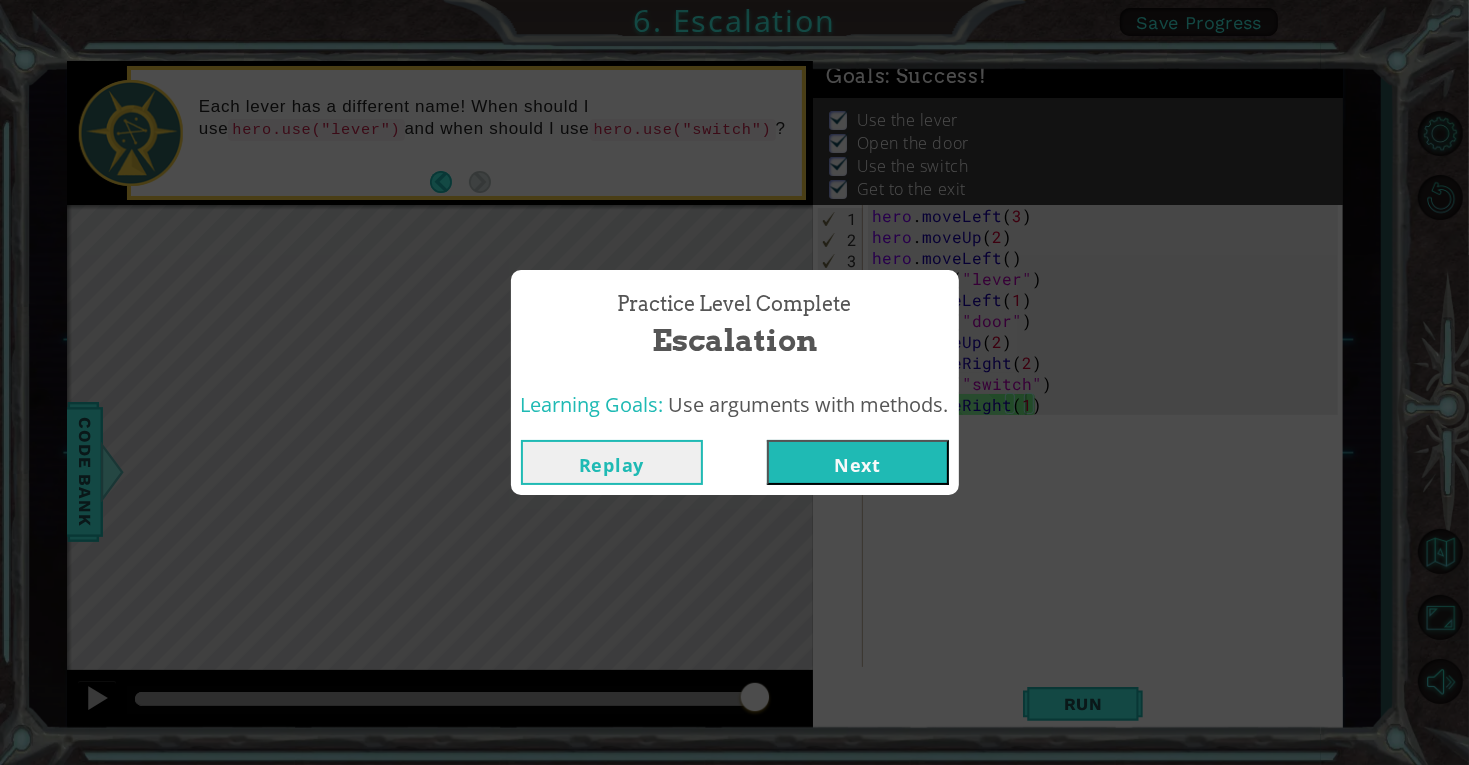 click on "Next" at bounding box center (858, 462) 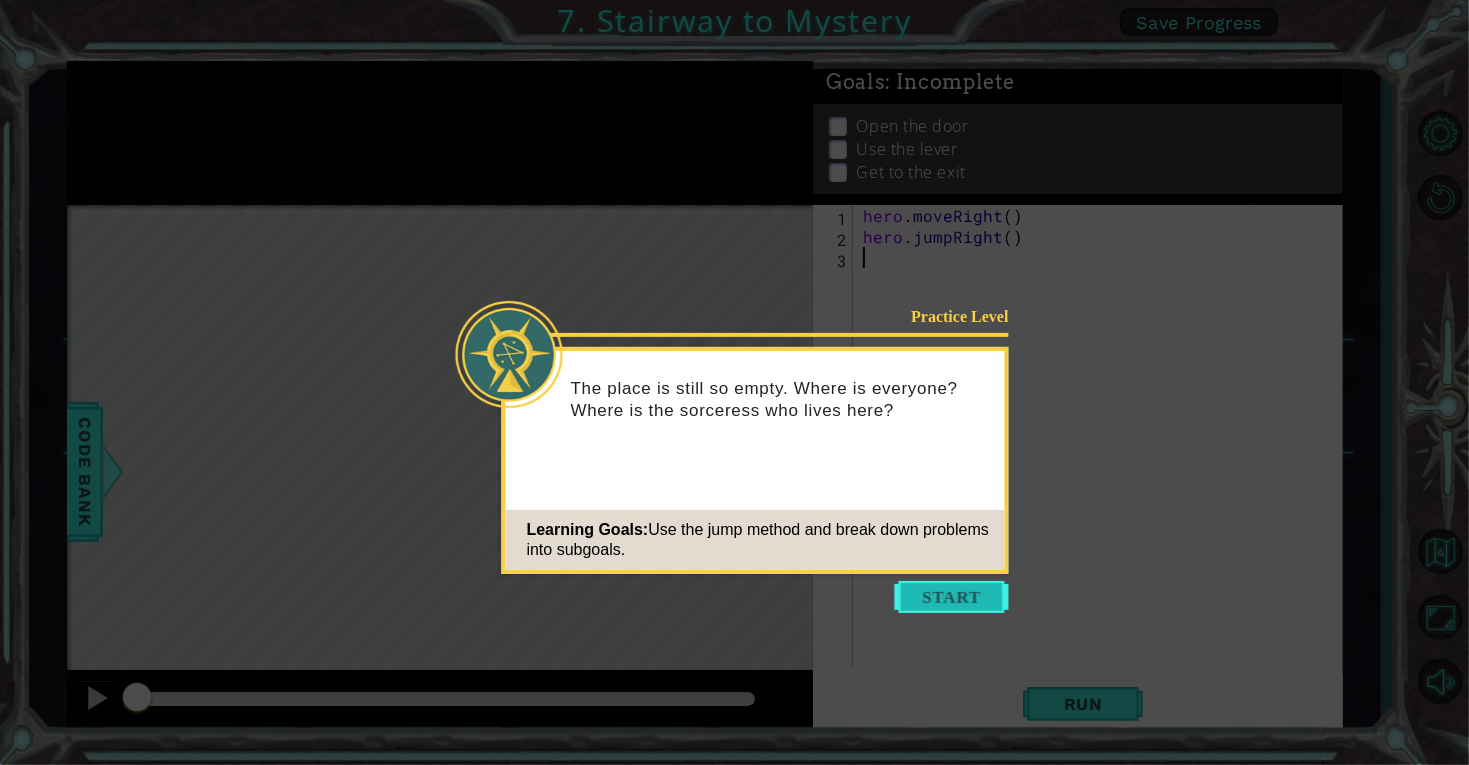 click at bounding box center (952, 597) 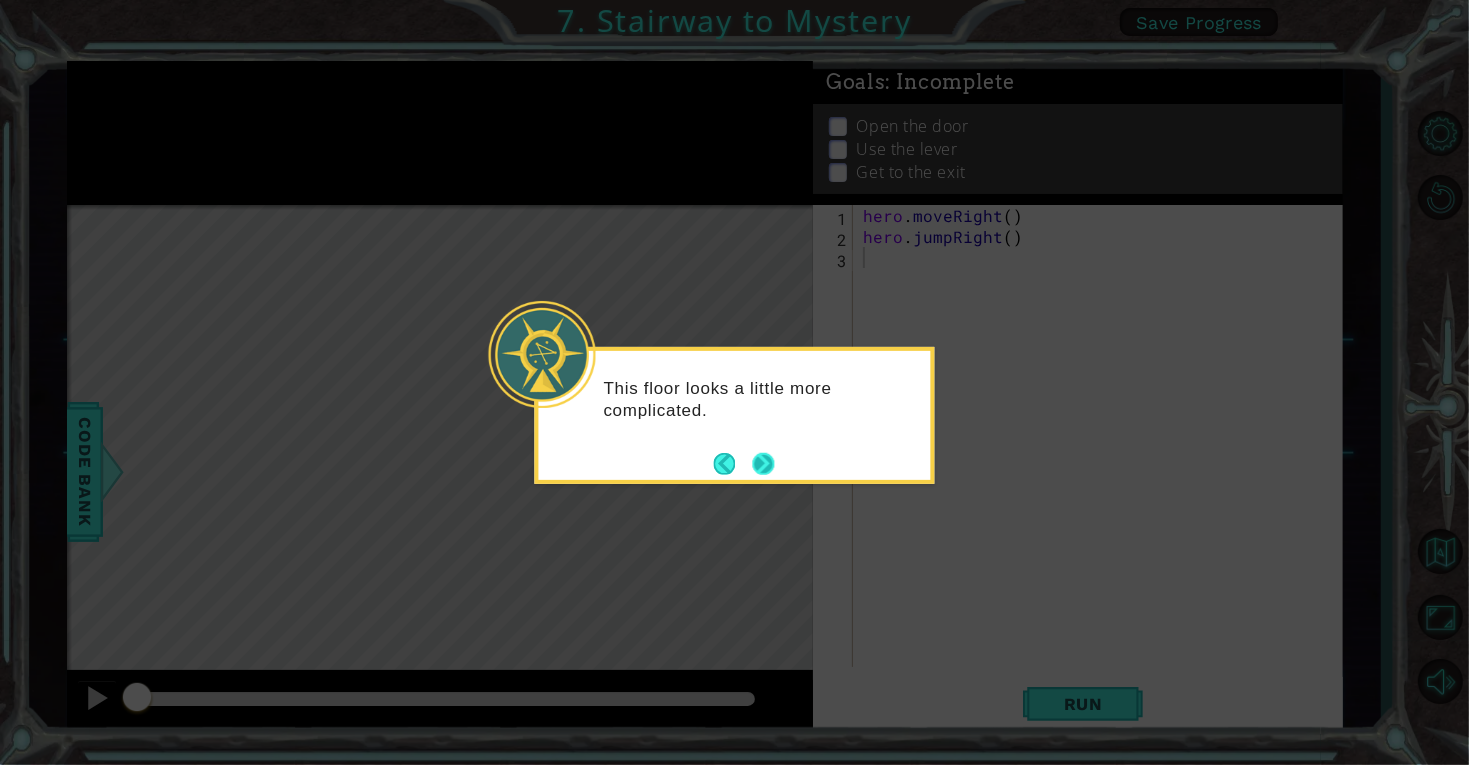 click at bounding box center [764, 464] 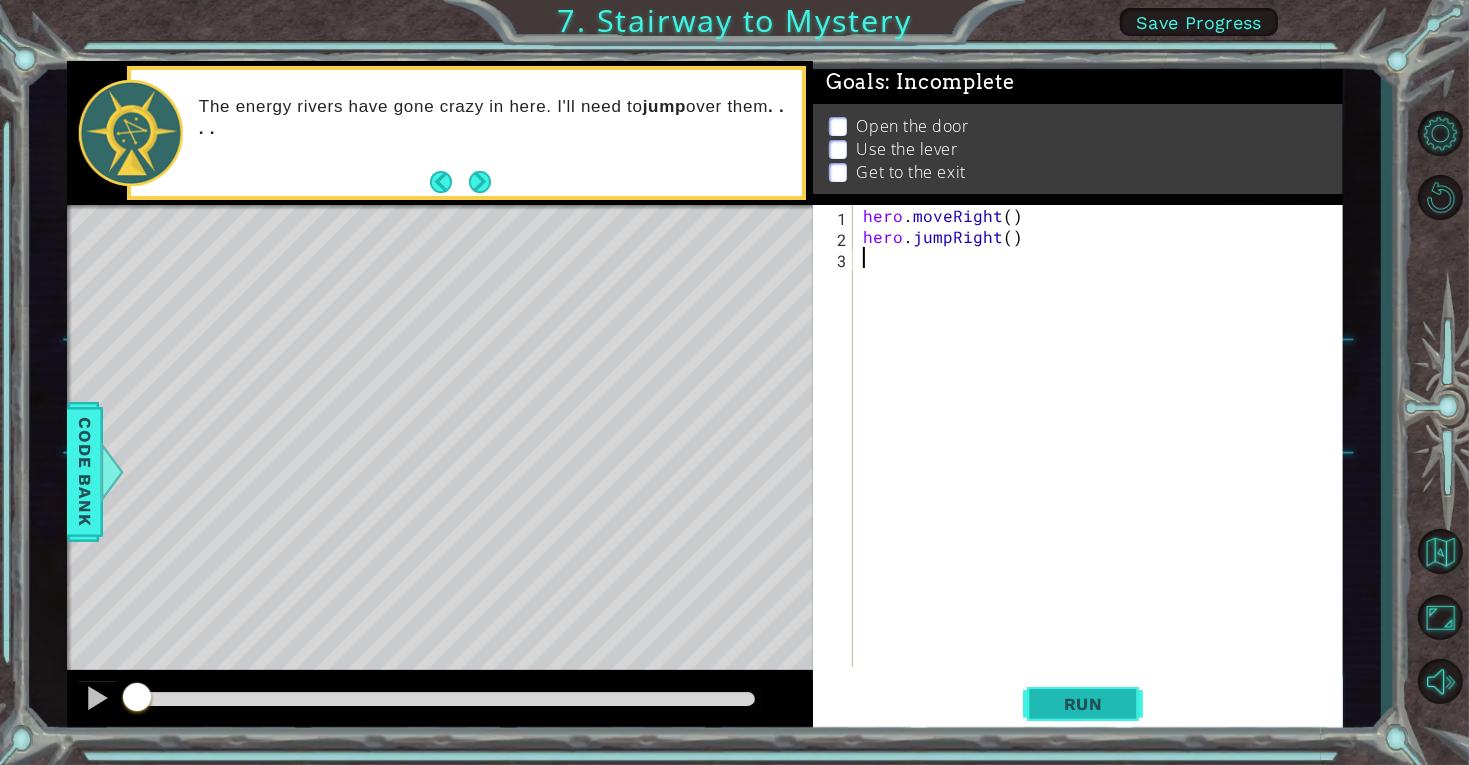 click on "Run" at bounding box center [1083, 703] 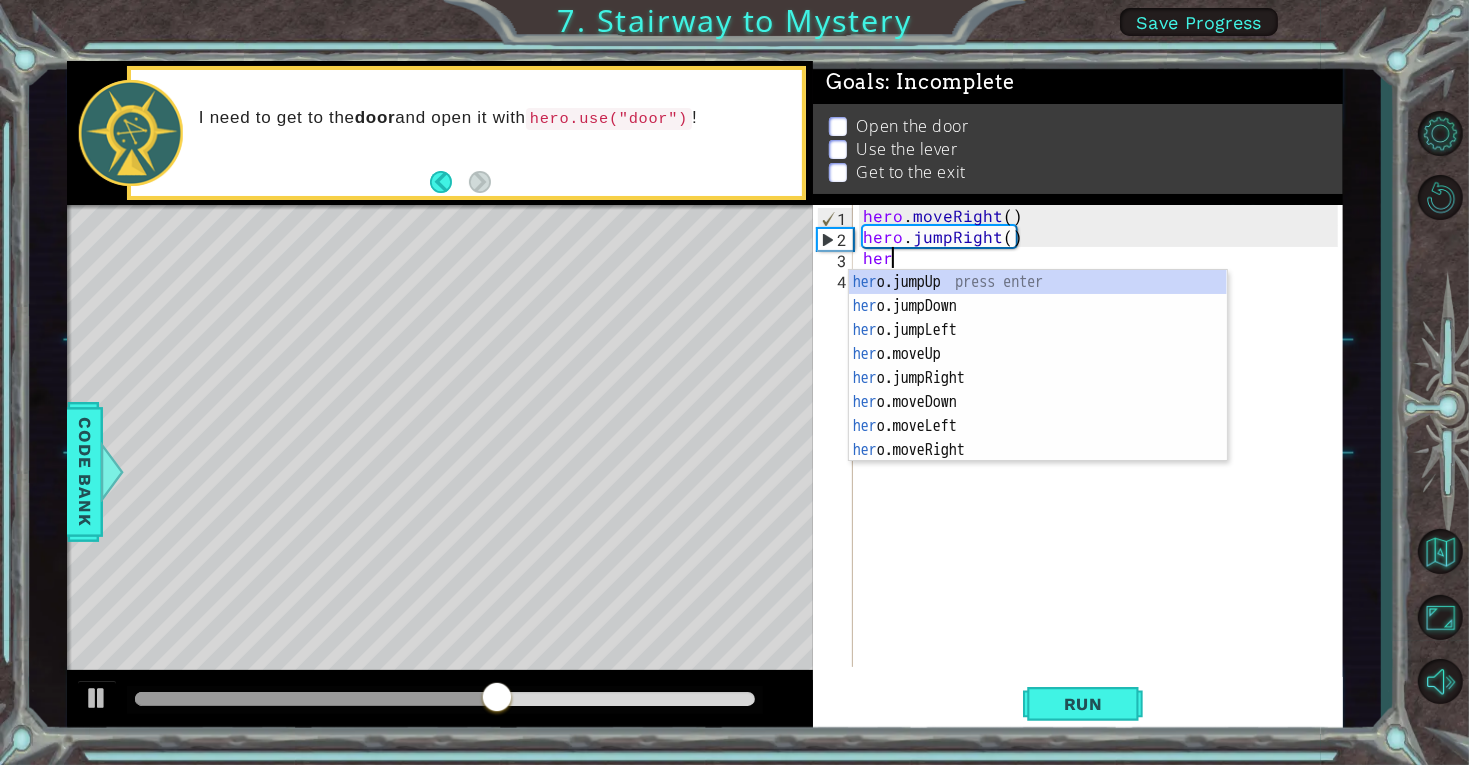 scroll, scrollTop: 0, scrollLeft: 1, axis: horizontal 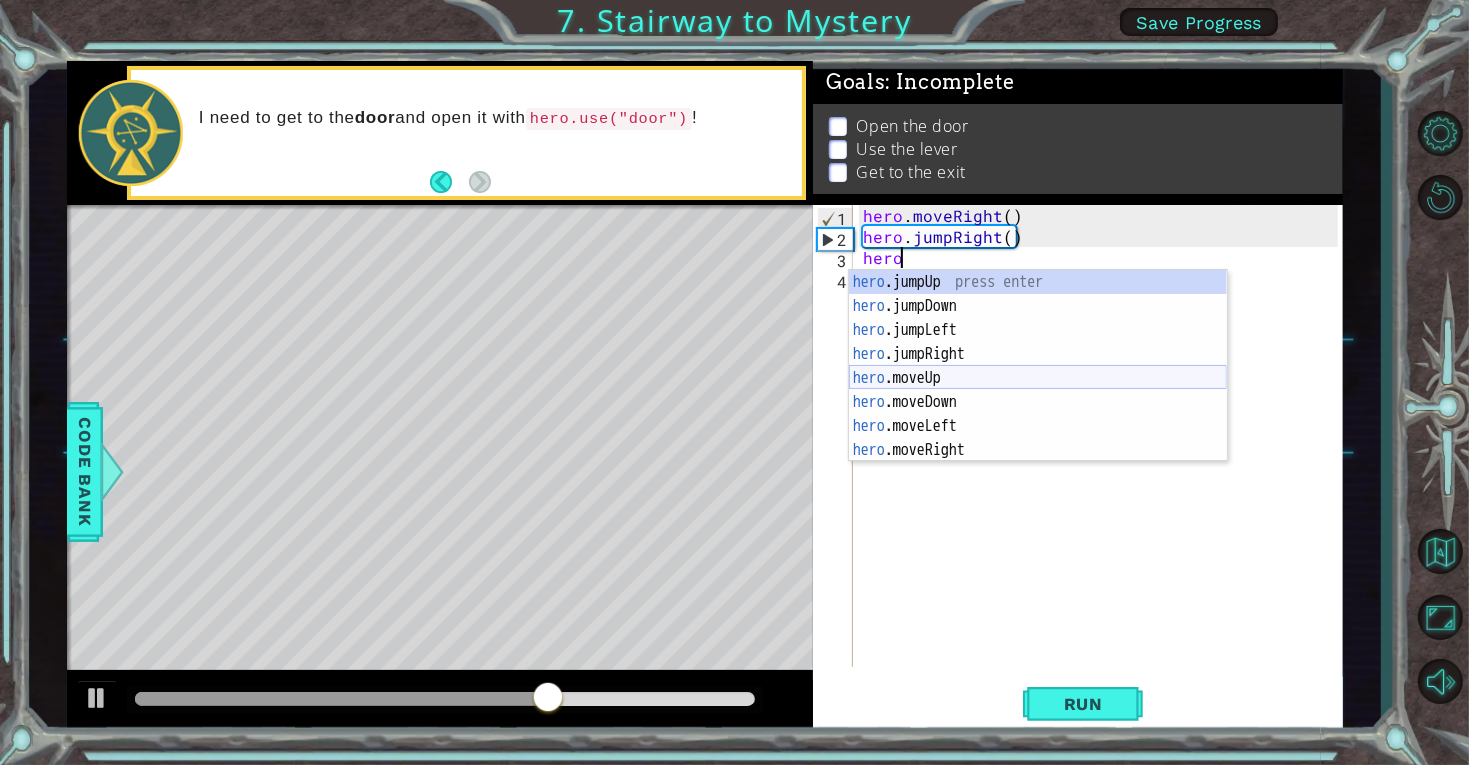 click on "hero .jumpUp press enter hero .jumpDown press enter hero .jumpLeft press enter hero .jumpRight press enter hero .moveUp press enter hero .moveDown press enter hero .moveLeft press enter hero .moveRight press enter hero .use press enter" at bounding box center [1038, 390] 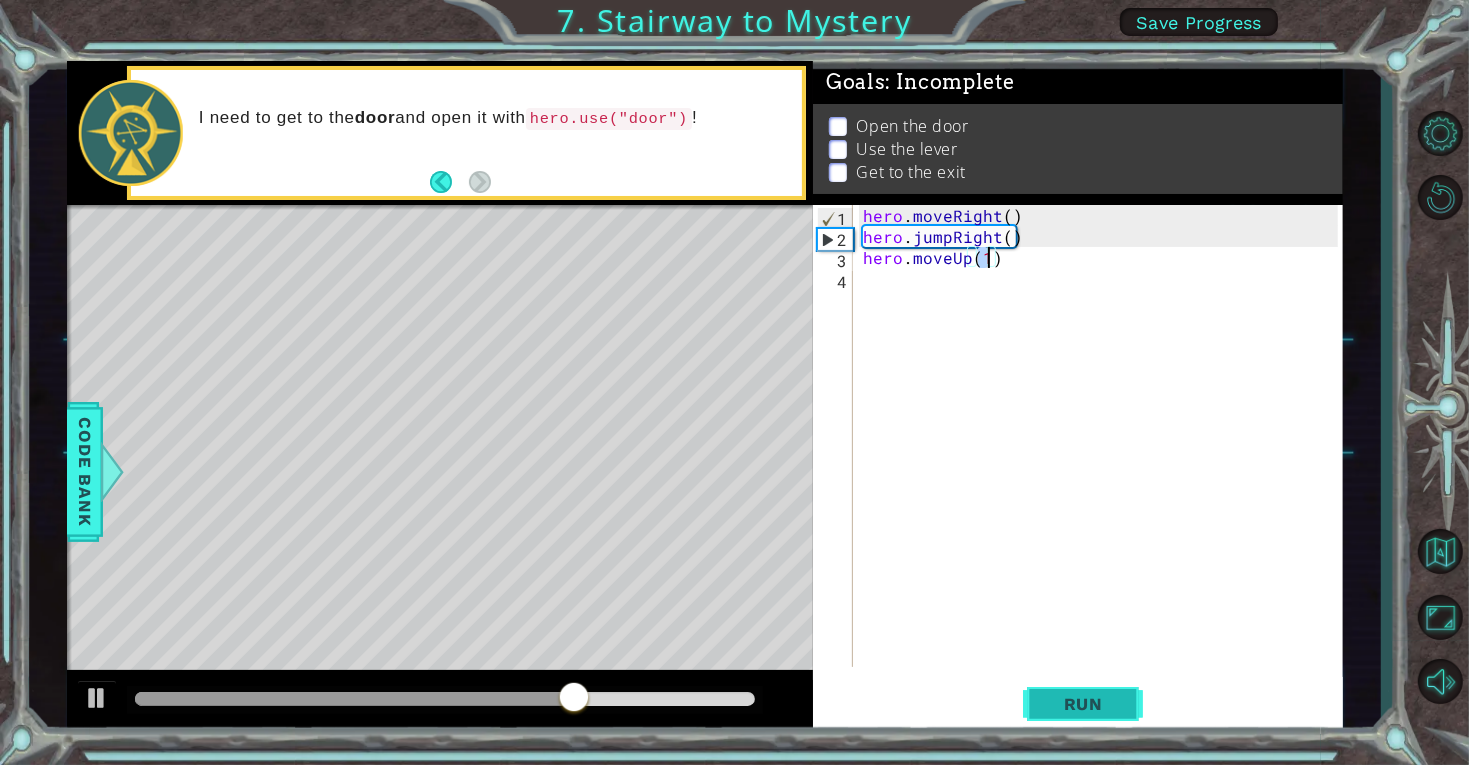 type on "hero.moveUp(1)" 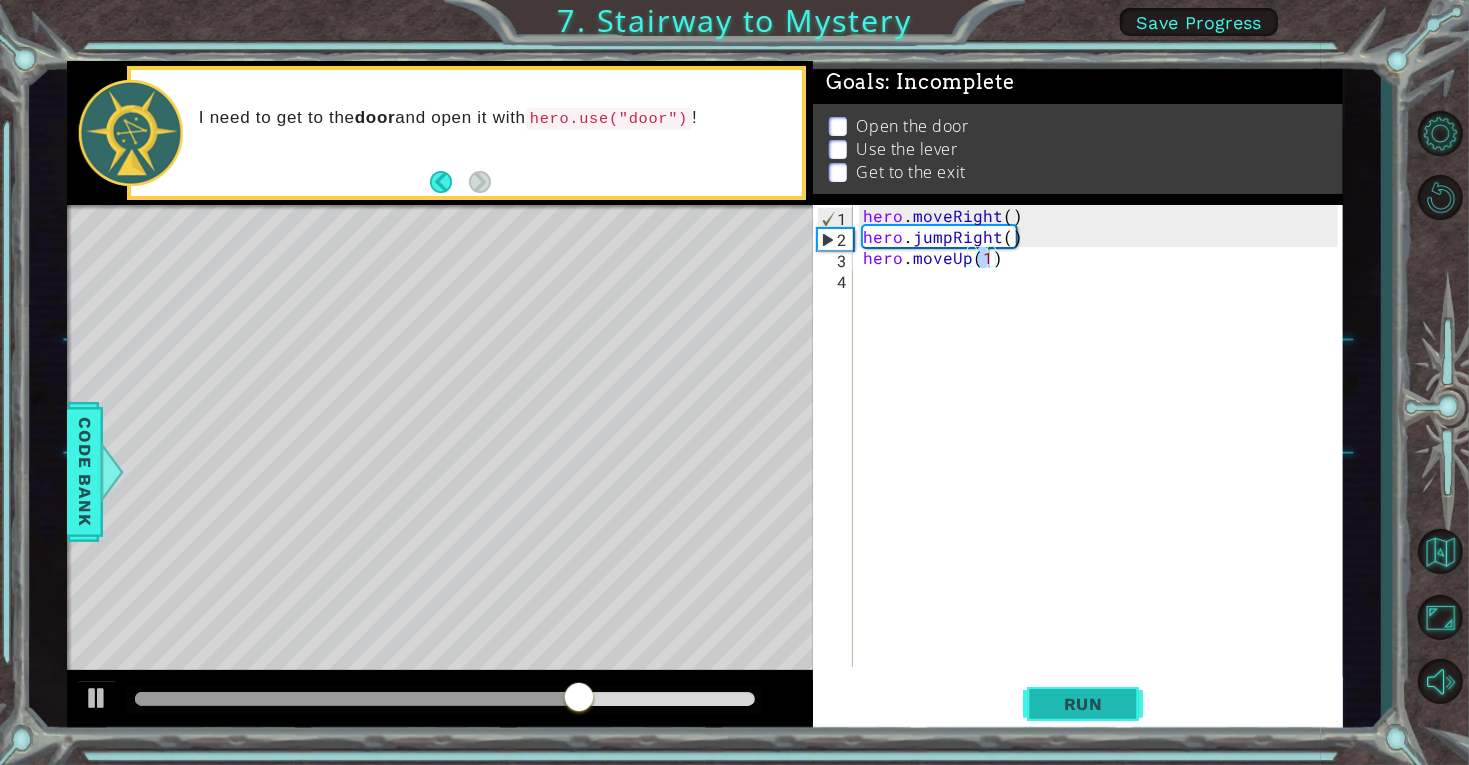 click on "Run" at bounding box center [1083, 704] 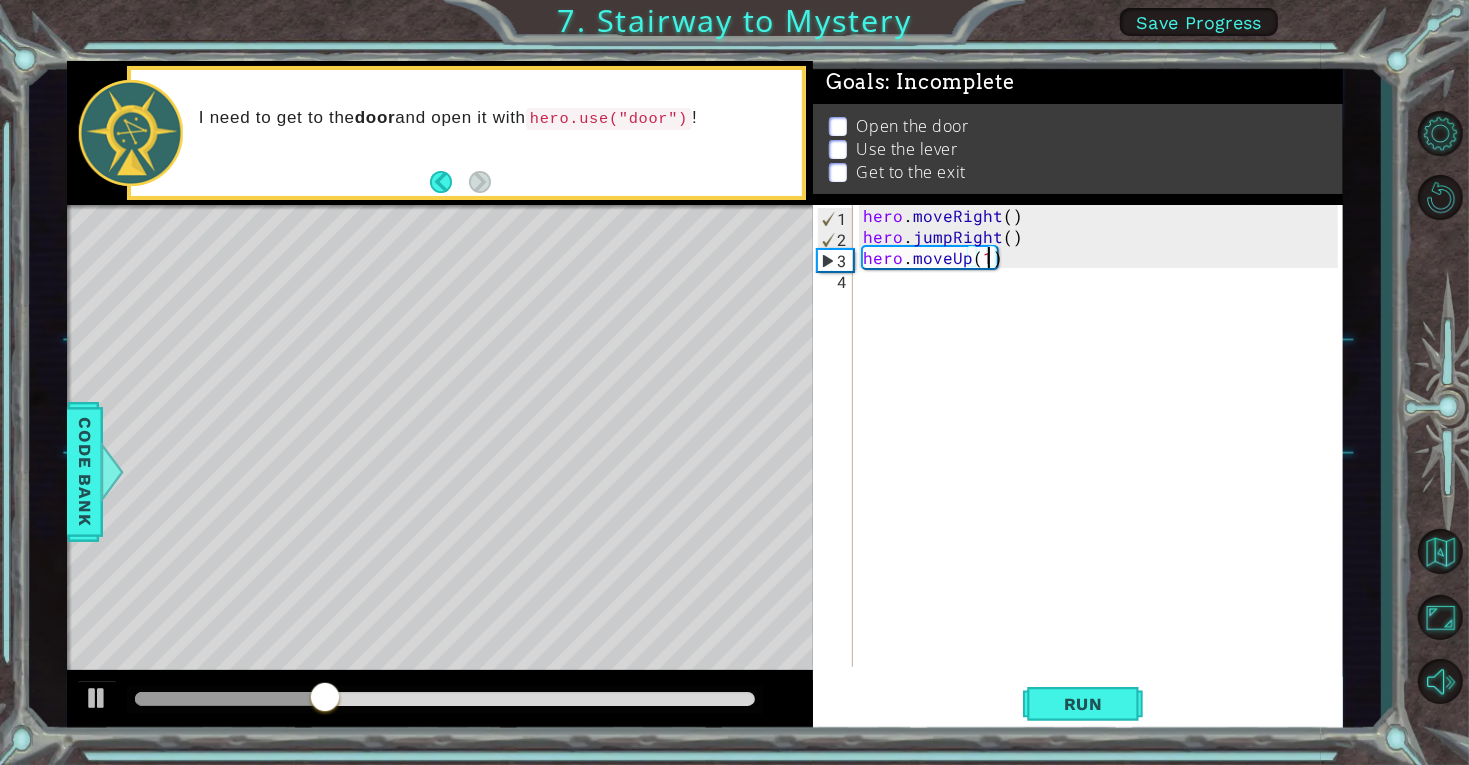 click on "hero . moveRight ( ) hero . jumpRight ( ) hero . moveUp ( 1 )" at bounding box center [1103, 457] 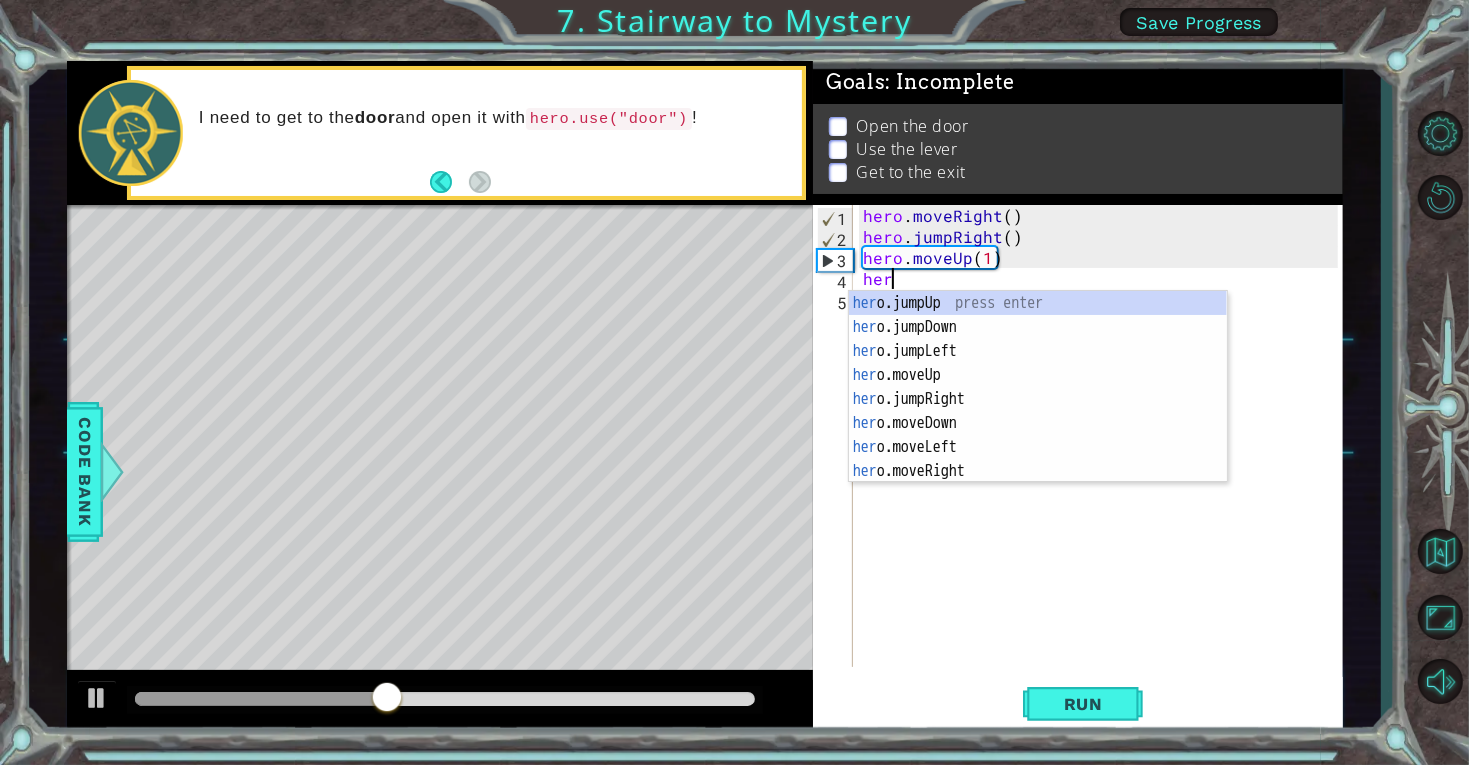 scroll, scrollTop: 0, scrollLeft: 1, axis: horizontal 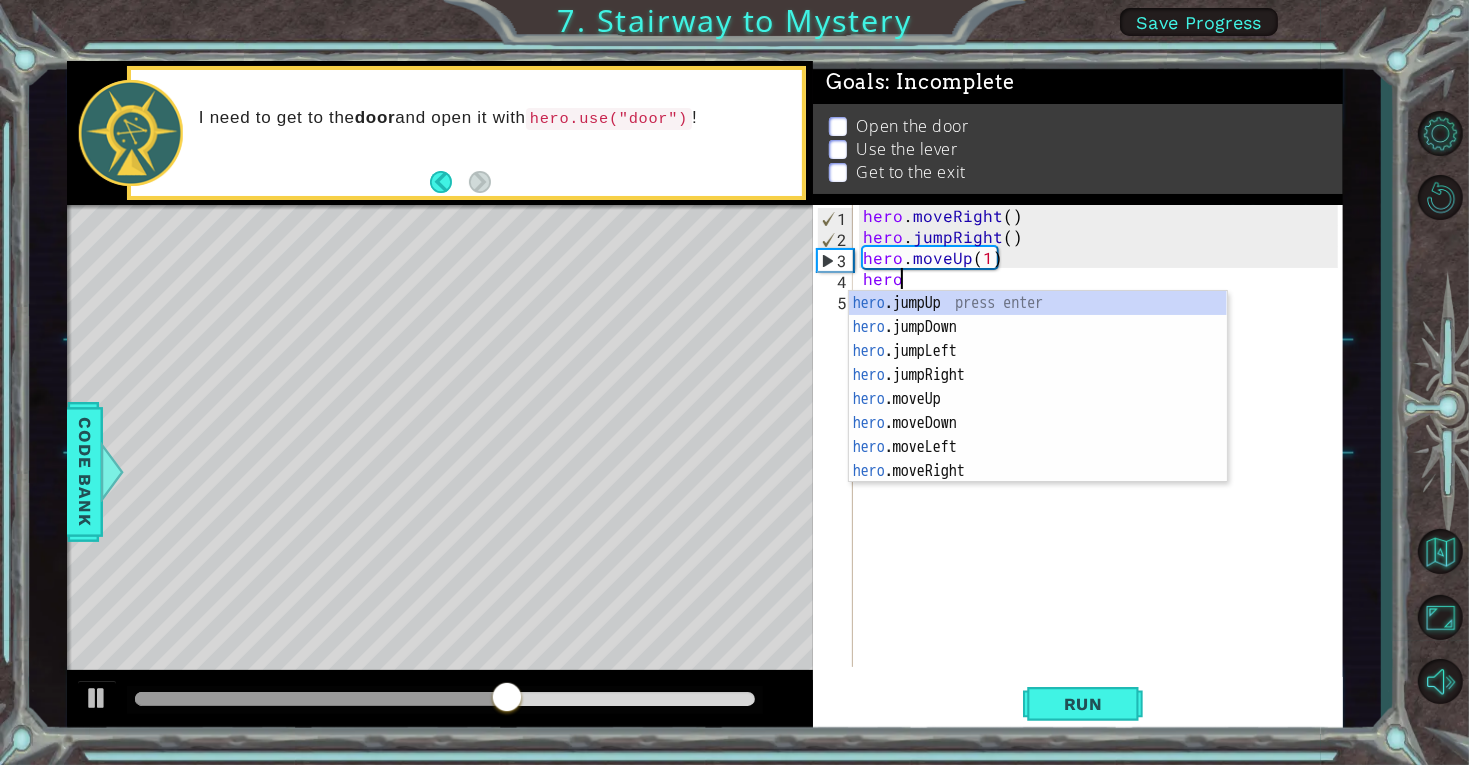 click on "hero . moveRight ( ) hero . jumpRight ( ) hero . moveUp ( 1 ) hero" at bounding box center [1103, 457] 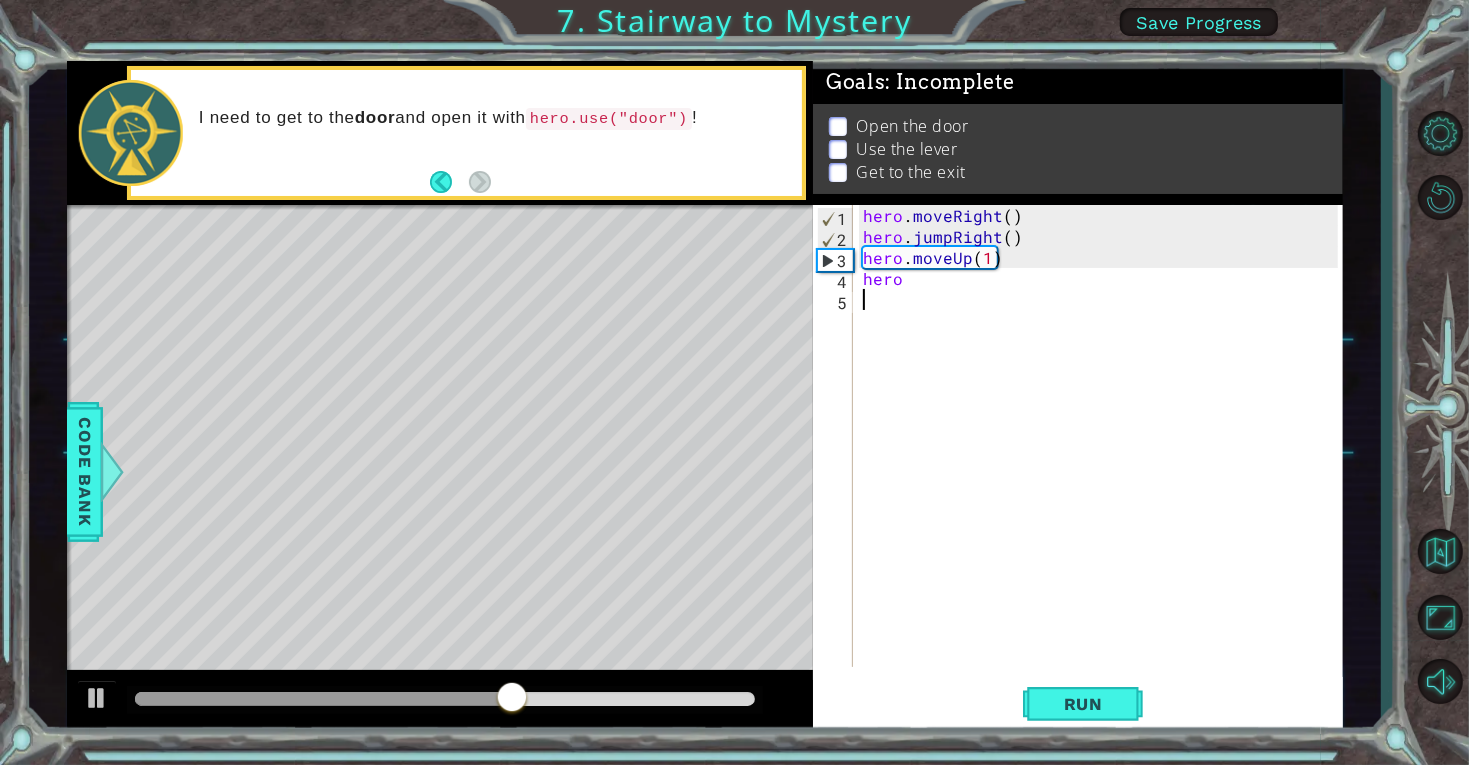 scroll, scrollTop: 0, scrollLeft: 0, axis: both 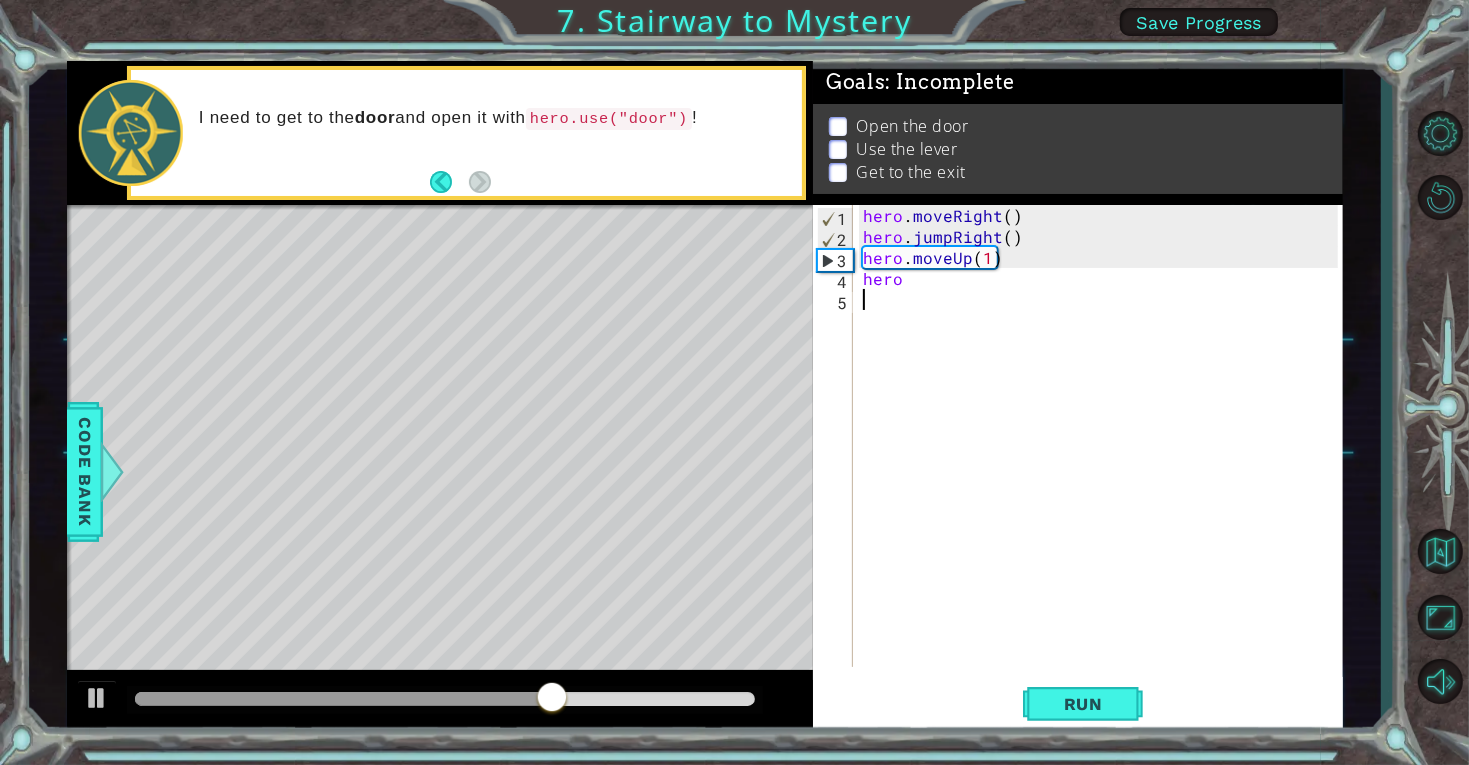 click on "hero . moveRight ( ) hero . jumpRight ( ) hero . moveUp ( 1 ) hero" at bounding box center (1103, 457) 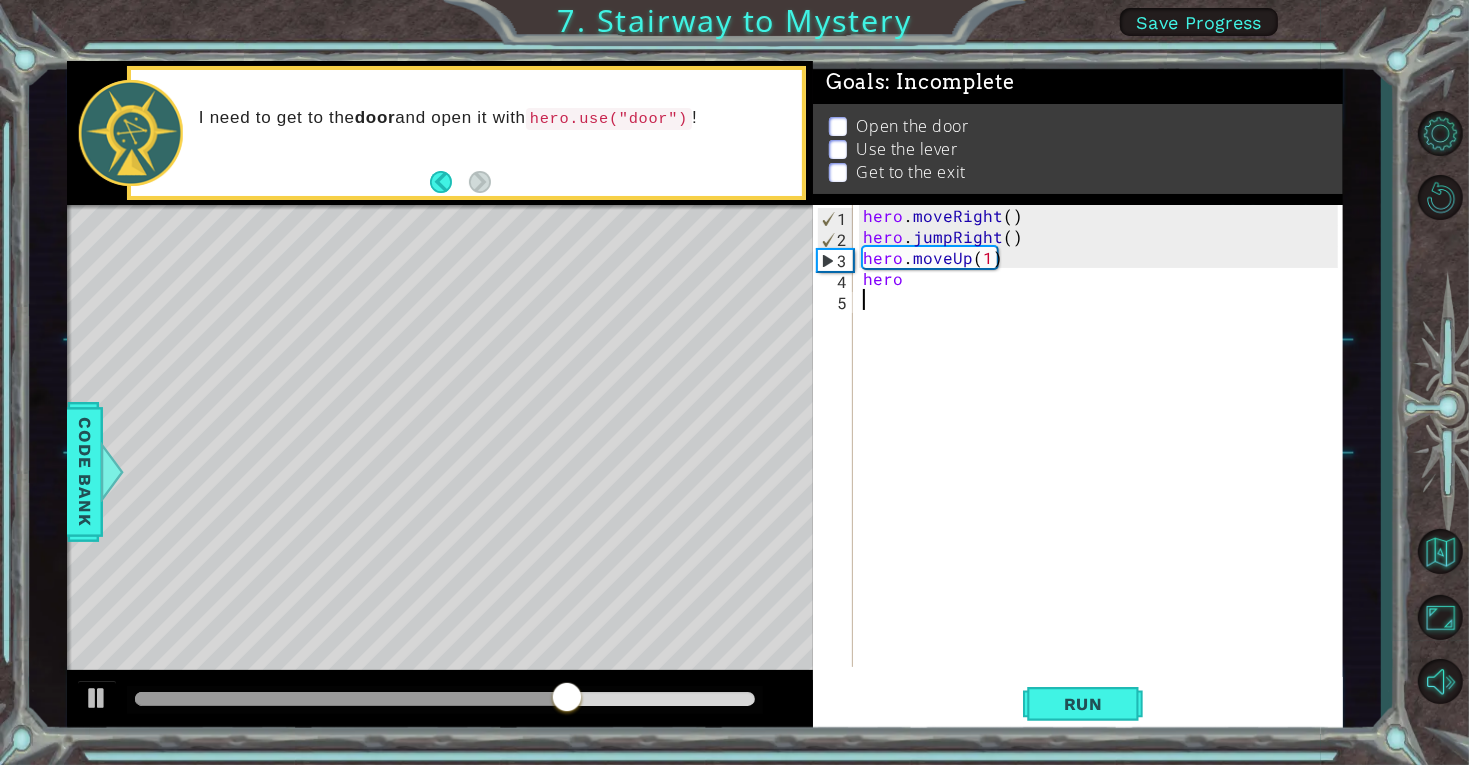 click on "hero . moveRight ( ) hero . jumpRight ( ) hero . moveUp ( 1 ) hero" at bounding box center (1103, 457) 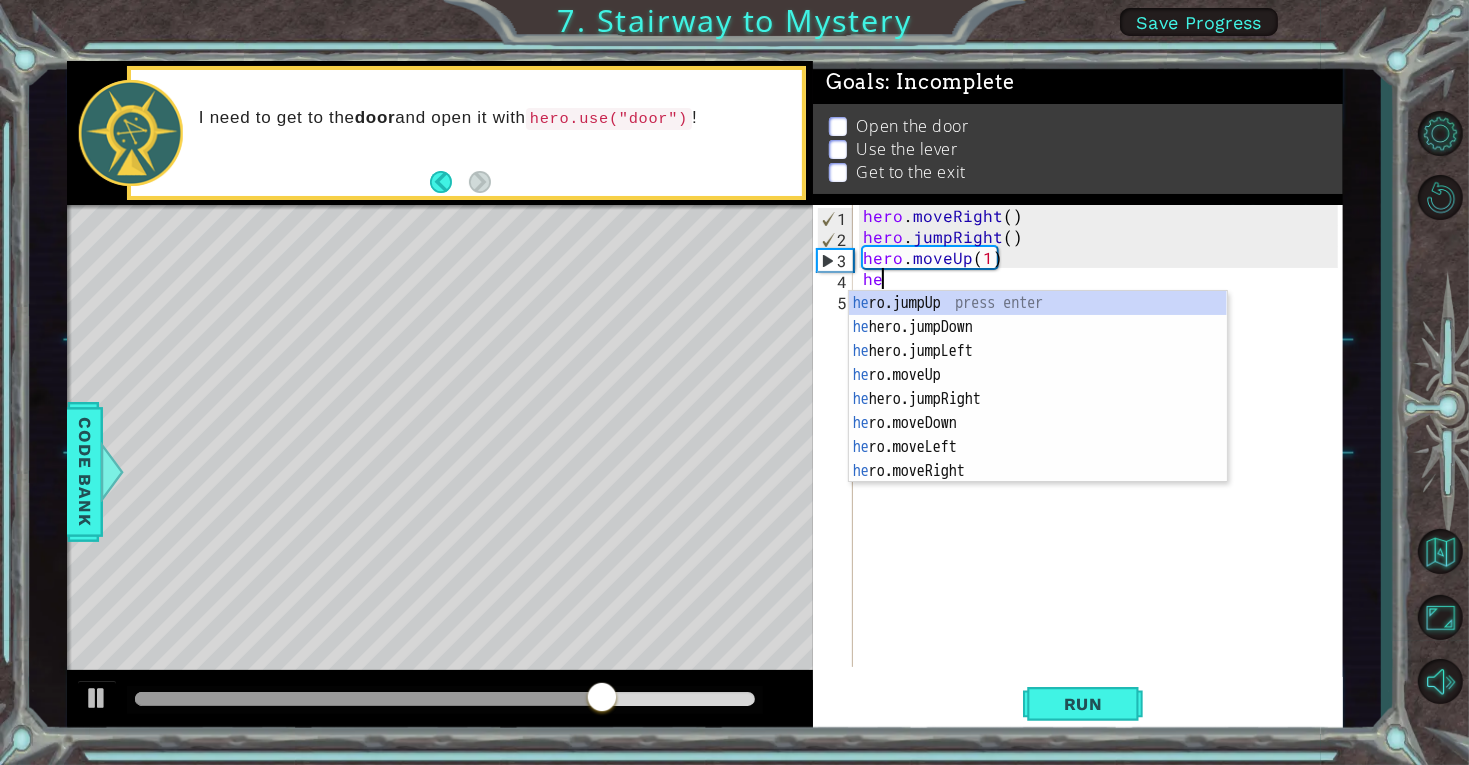 type on "h" 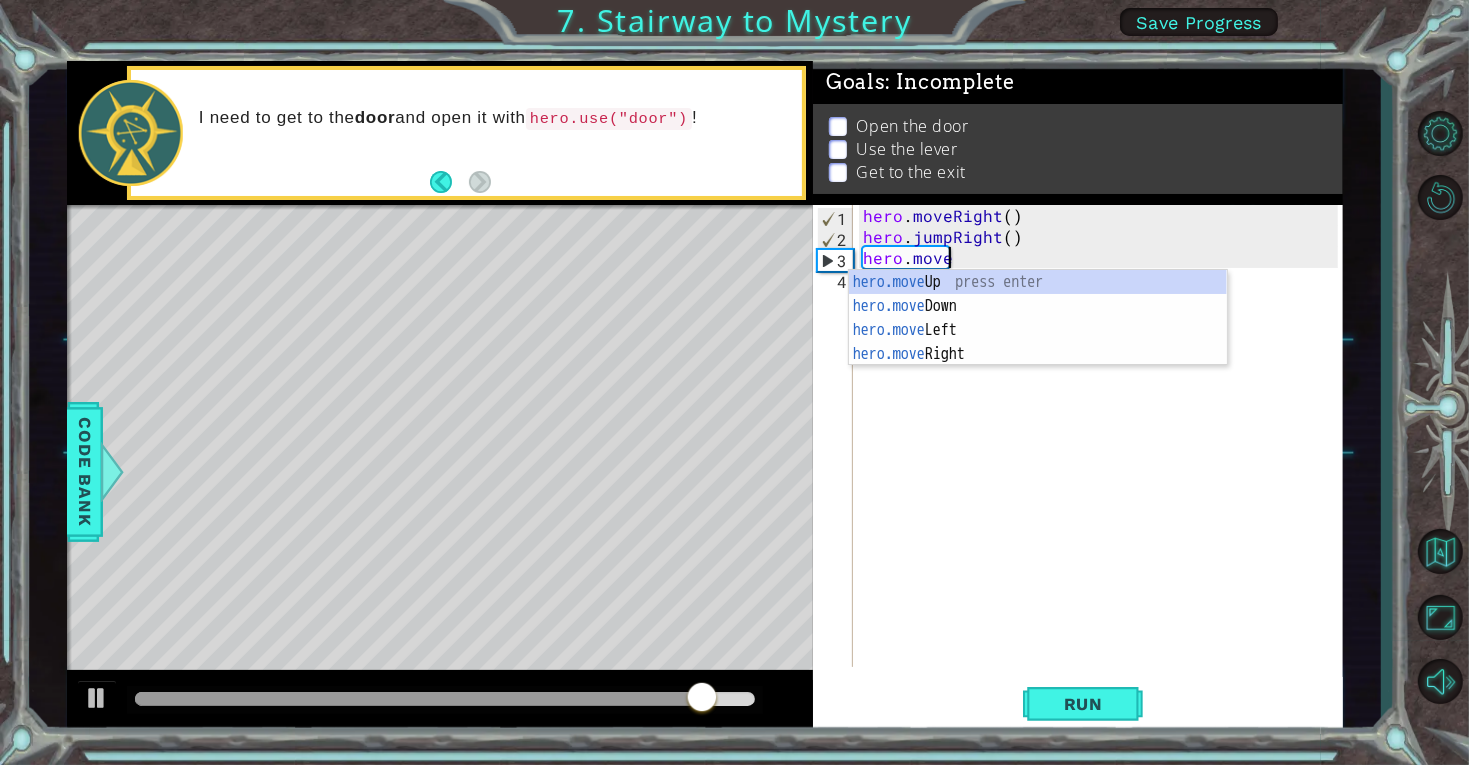 click on "hero.move Up press enter hero.move Down press enter hero.move Left press enter hero.move Right press enter" at bounding box center (1038, 342) 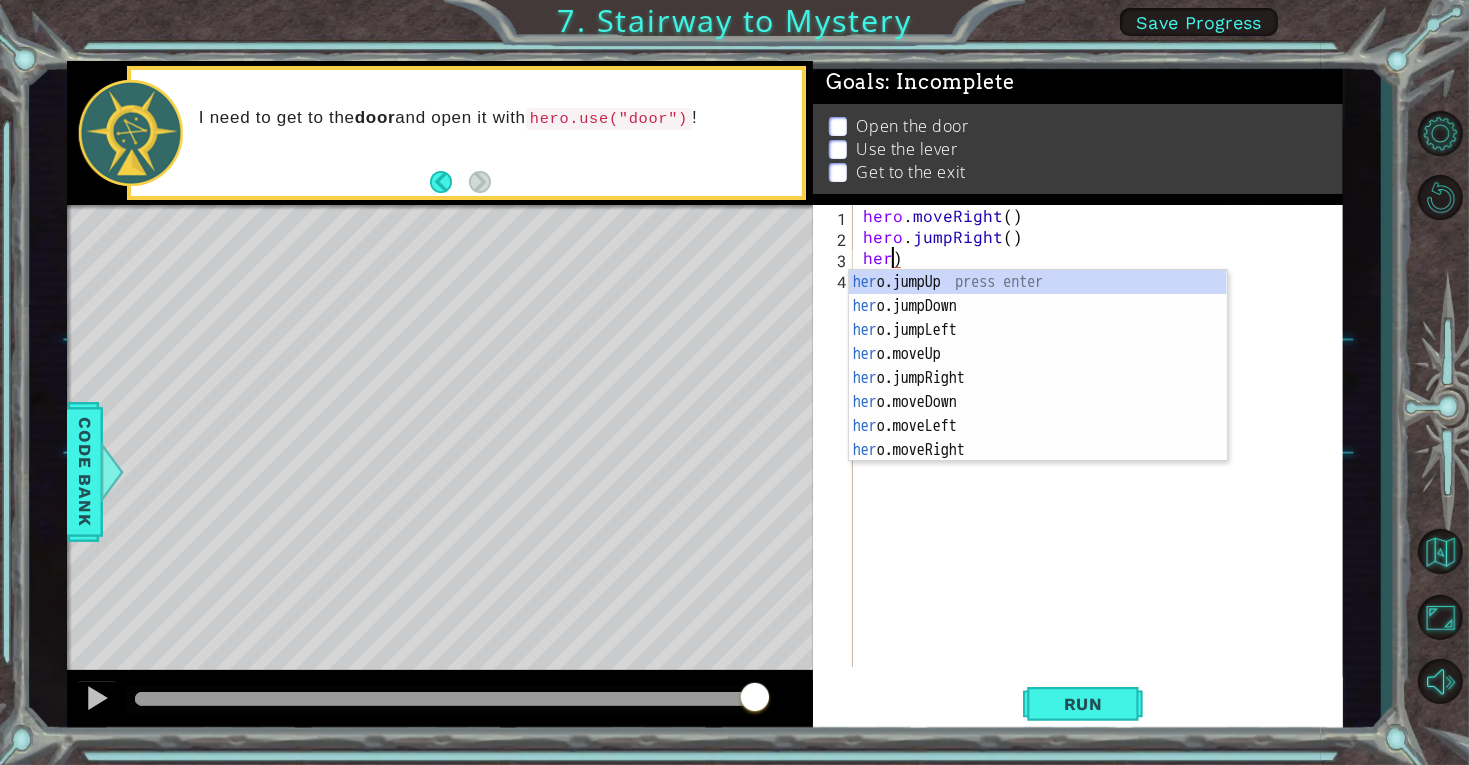 type on "h)" 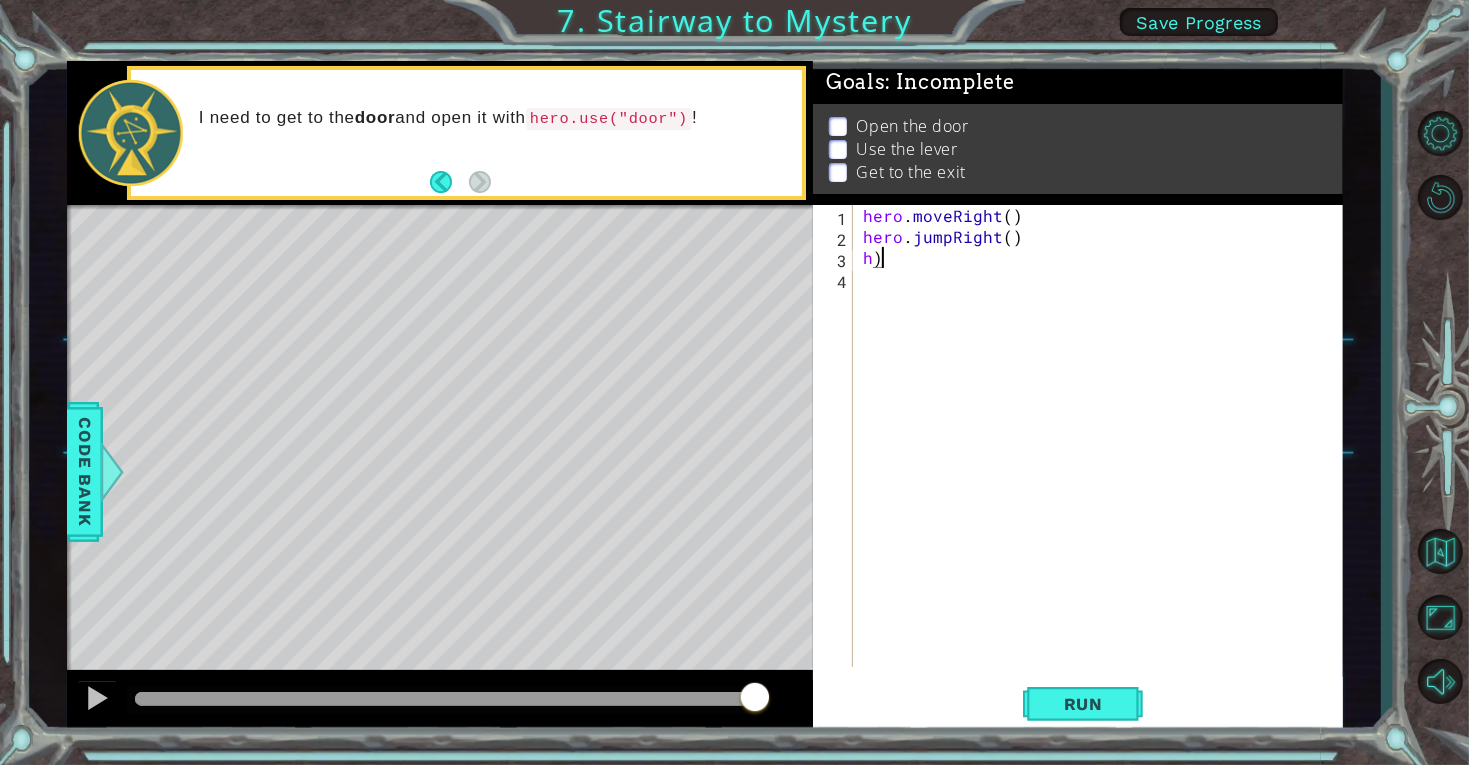type on "h" 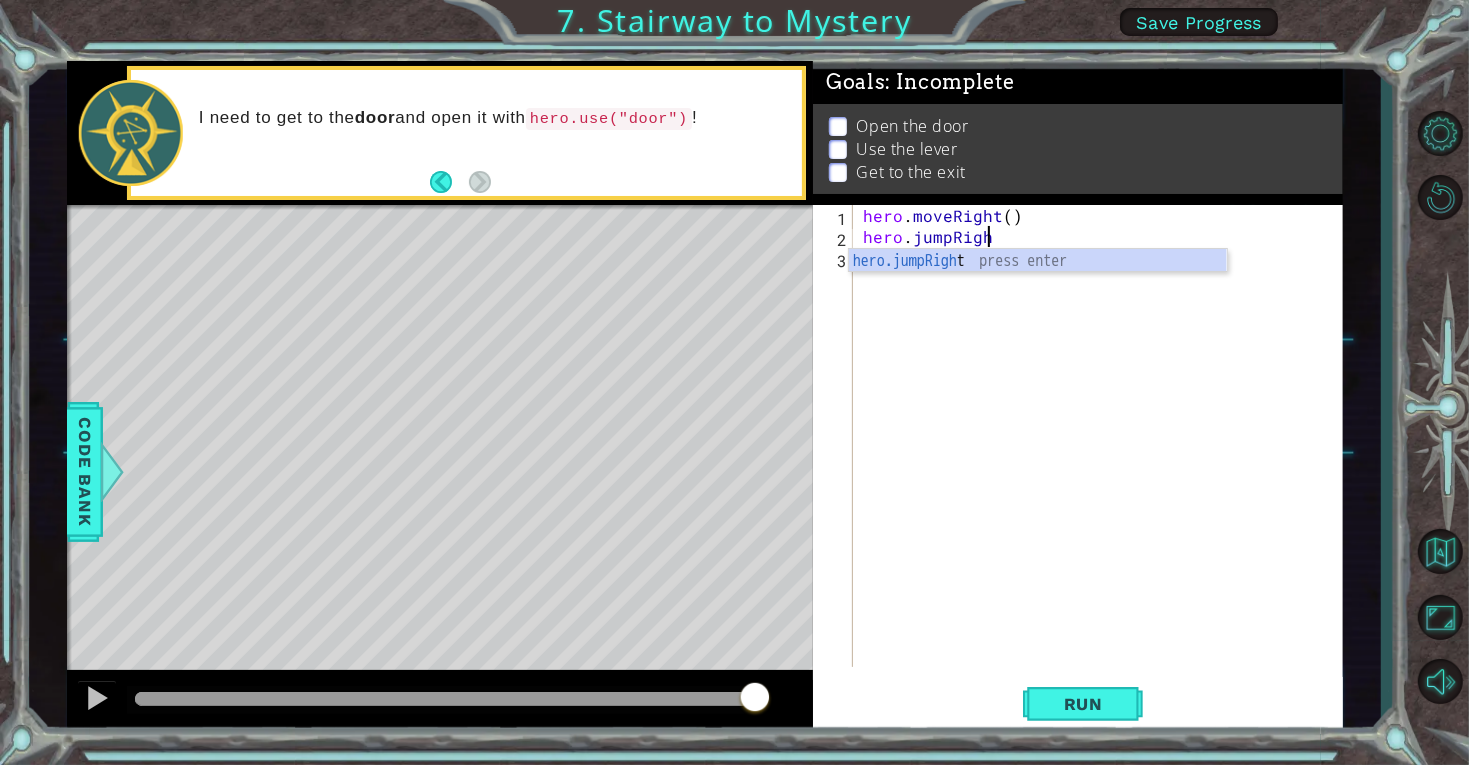 type on "hero.jump" 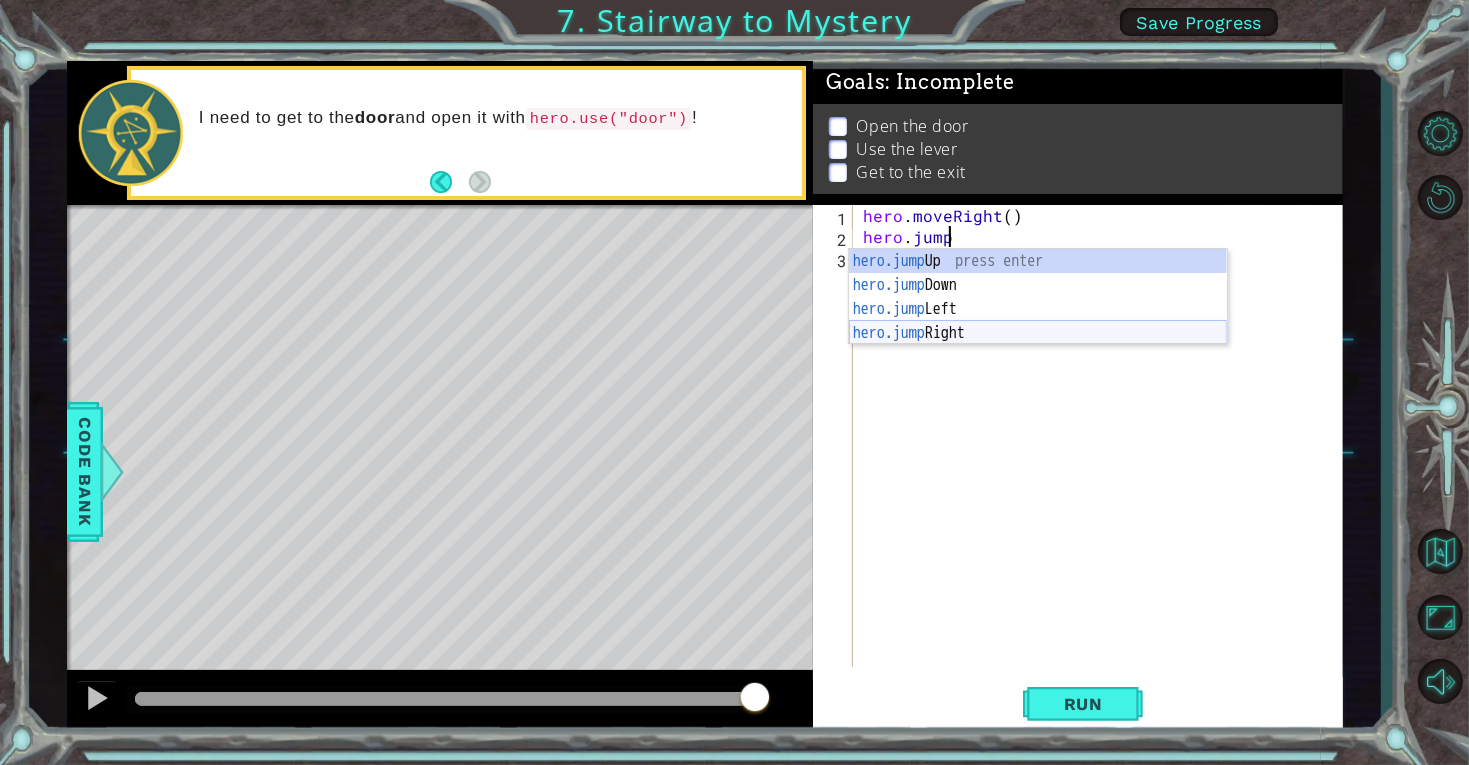 click on "hero.jump Up press enter hero.jump Down press enter hero.jump Left press enter hero.jump Right press enter" at bounding box center [1038, 321] 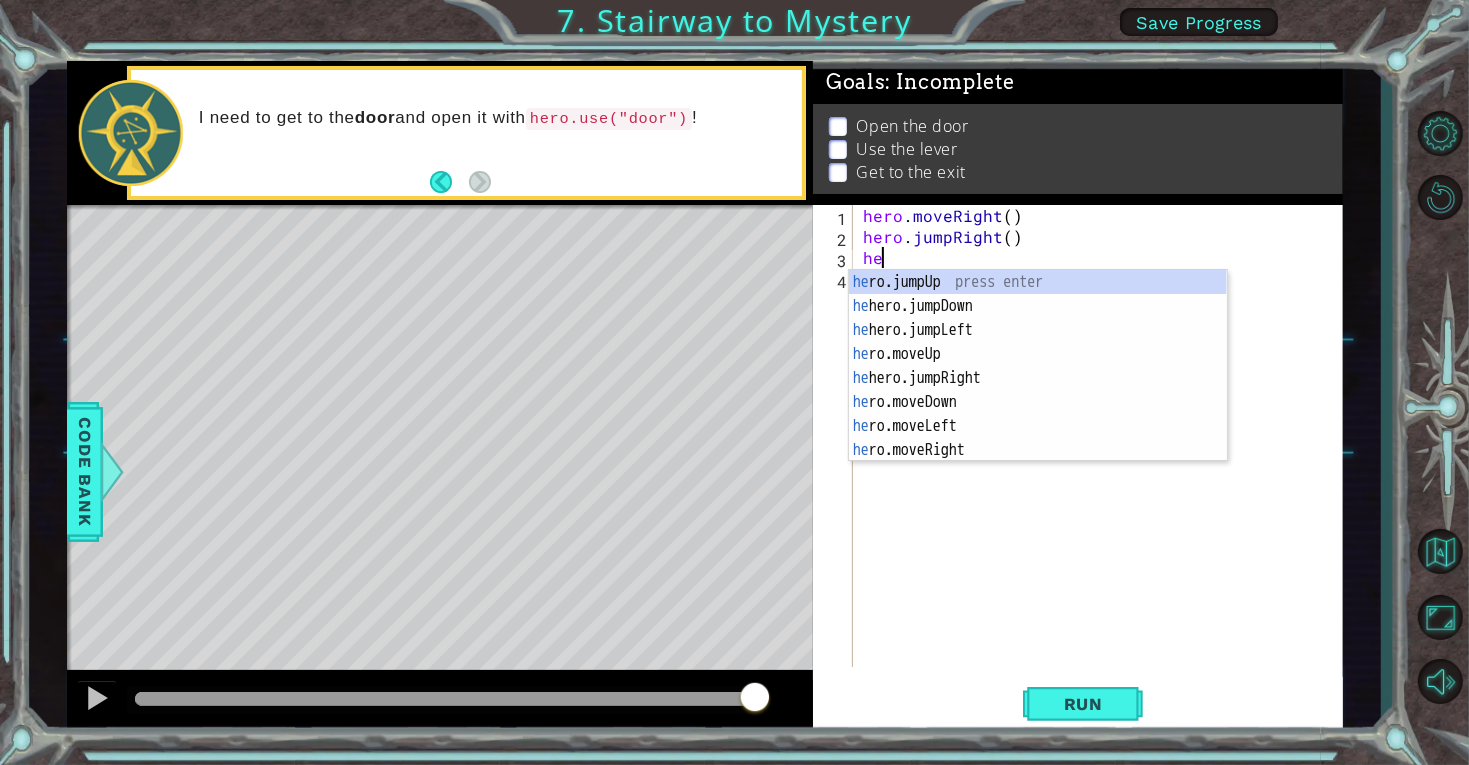 scroll, scrollTop: 0, scrollLeft: 1, axis: horizontal 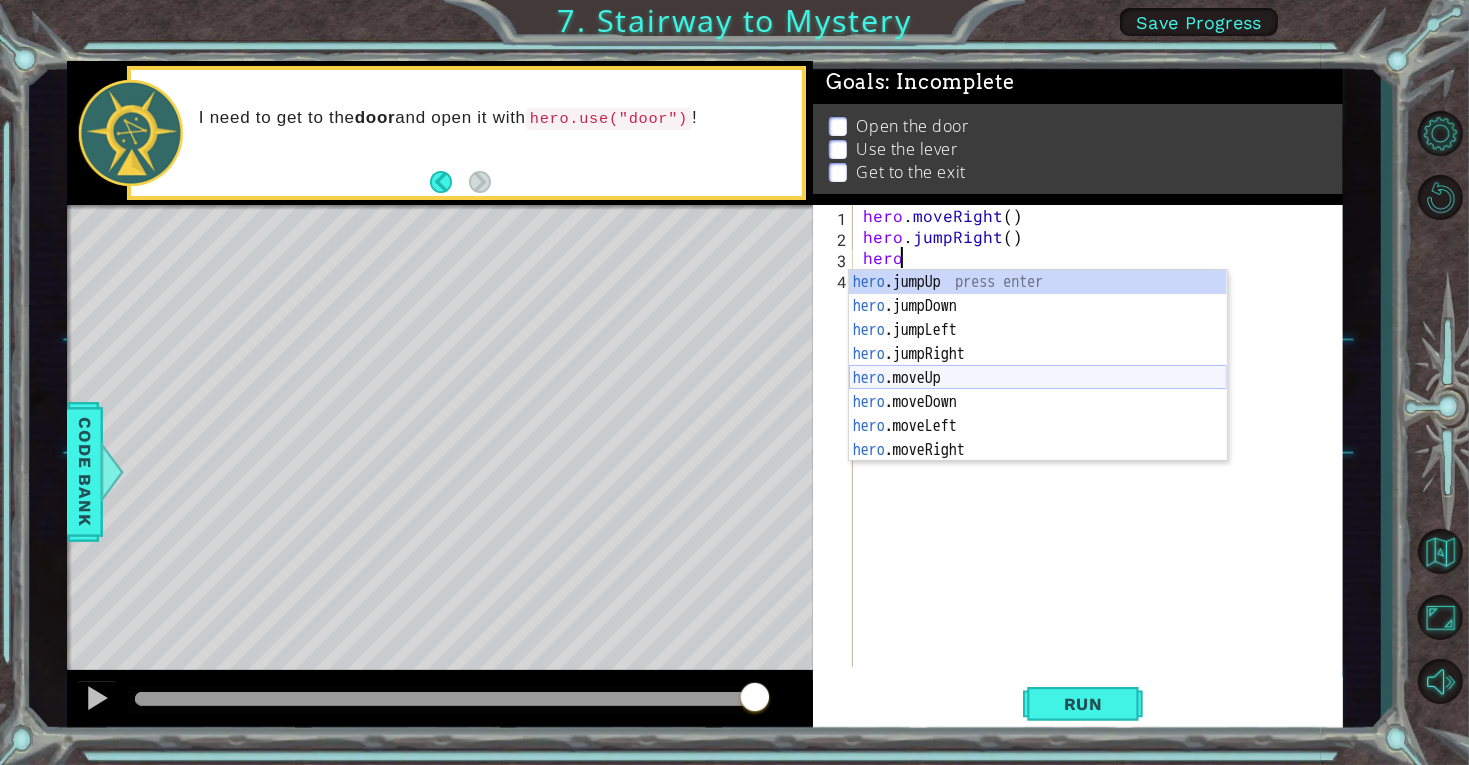 click on "hero .jumpUp press enter hero .jumpDown press enter hero .jumpLeft press enter hero .jumpRight press enter hero .moveUp press enter hero .moveDown press enter hero .moveLeft press enter hero .moveRight press enter hero .use press enter" at bounding box center (1038, 390) 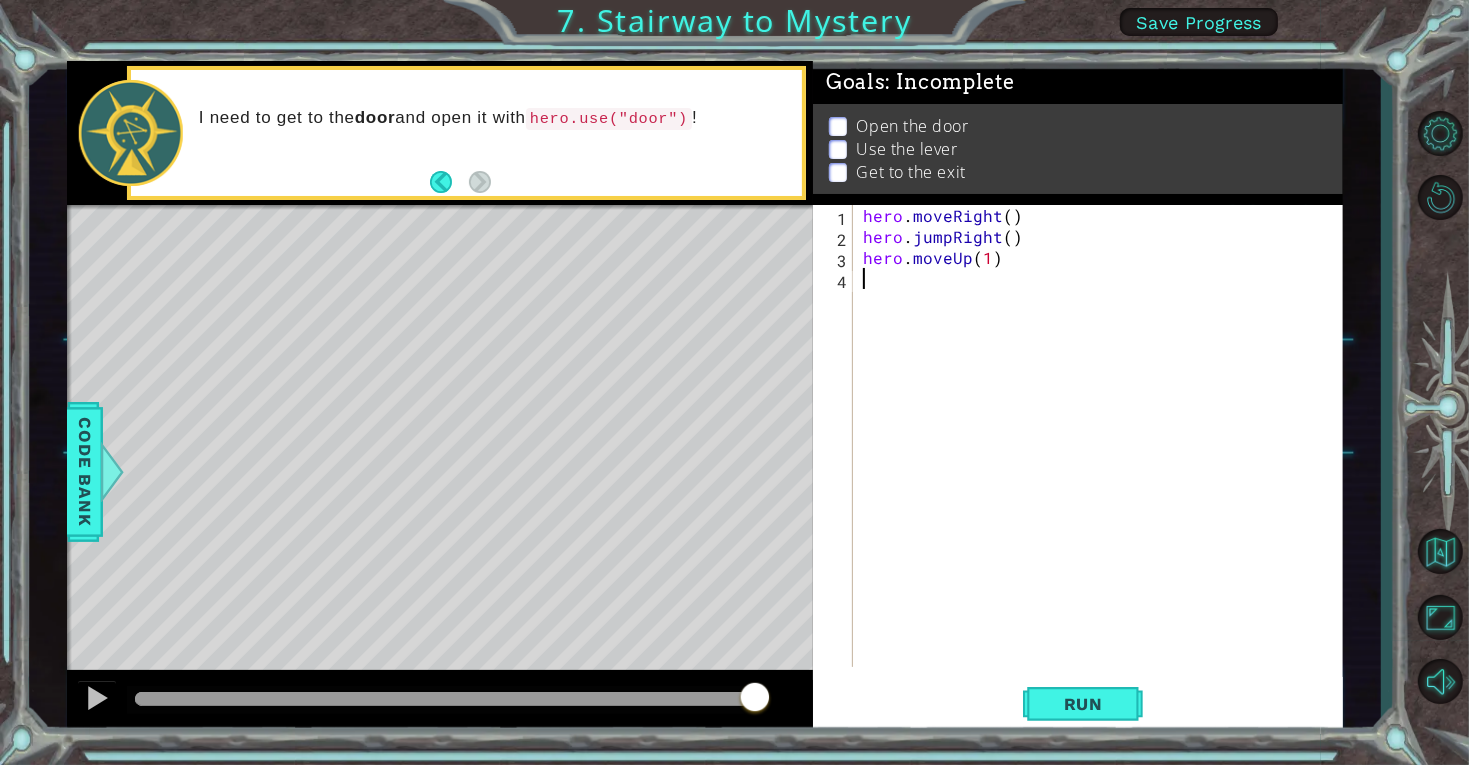 click on "hero . moveRight ( ) hero . jumpRight ( ) hero . moveUp ( 1 )" at bounding box center (1103, 457) 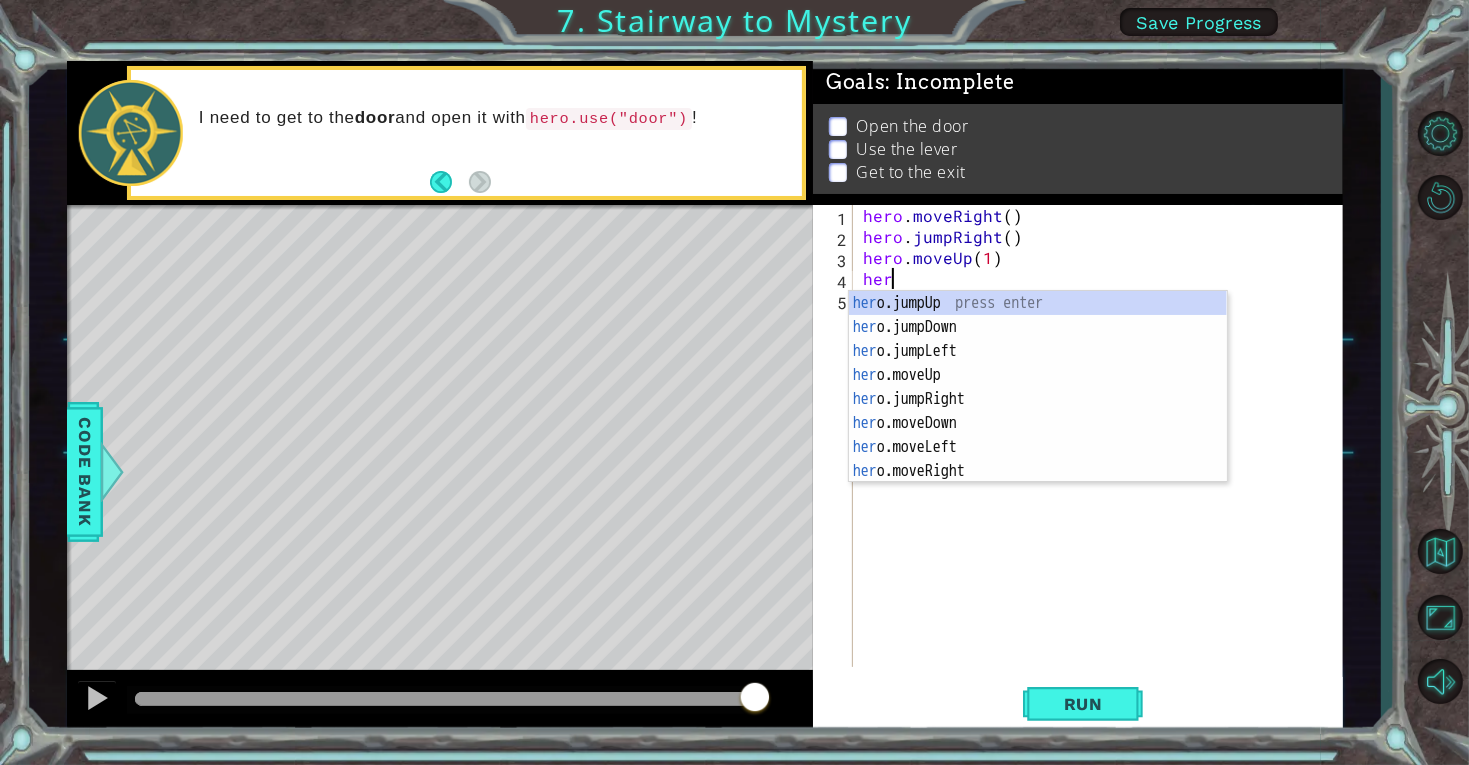 scroll, scrollTop: 0, scrollLeft: 1, axis: horizontal 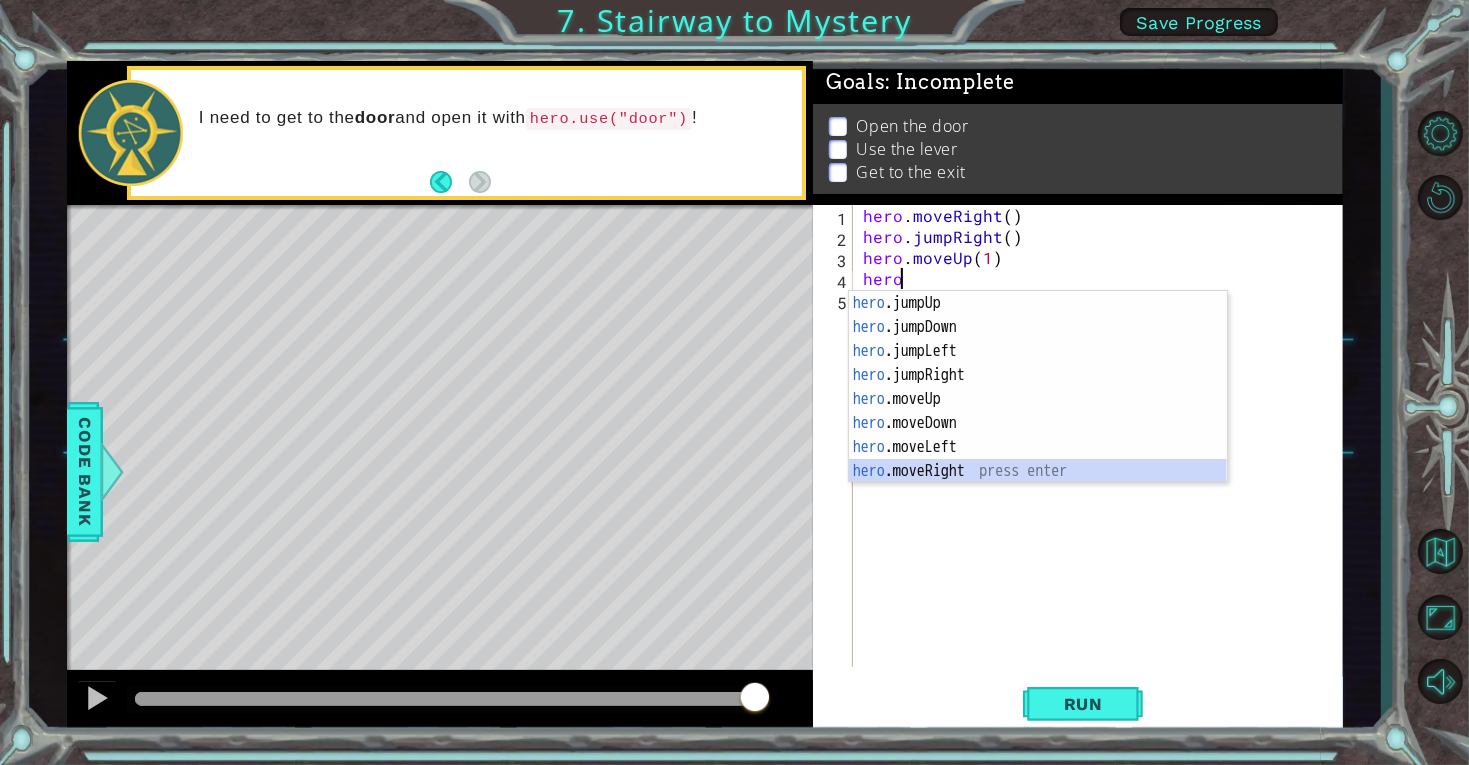 click on "hero .jumpUp press enter hero .jumpDown press enter hero .jumpLeft press enter hero .jumpRight press enter hero .moveUp press enter hero .moveDown press enter hero .moveLeft press enter hero .moveRight press enter hero .use press enter" at bounding box center (1038, 411) 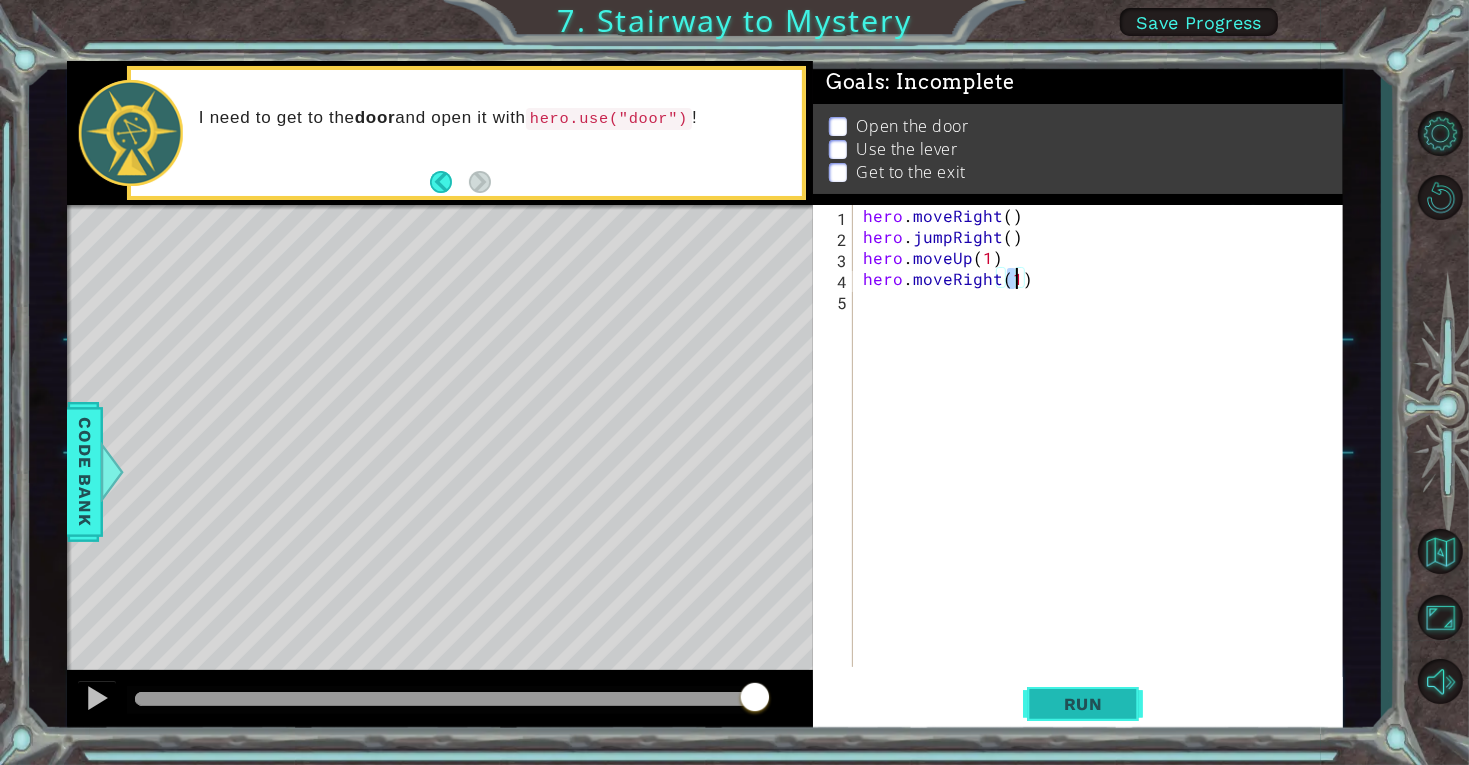 type on "hero.moveRight(1)" 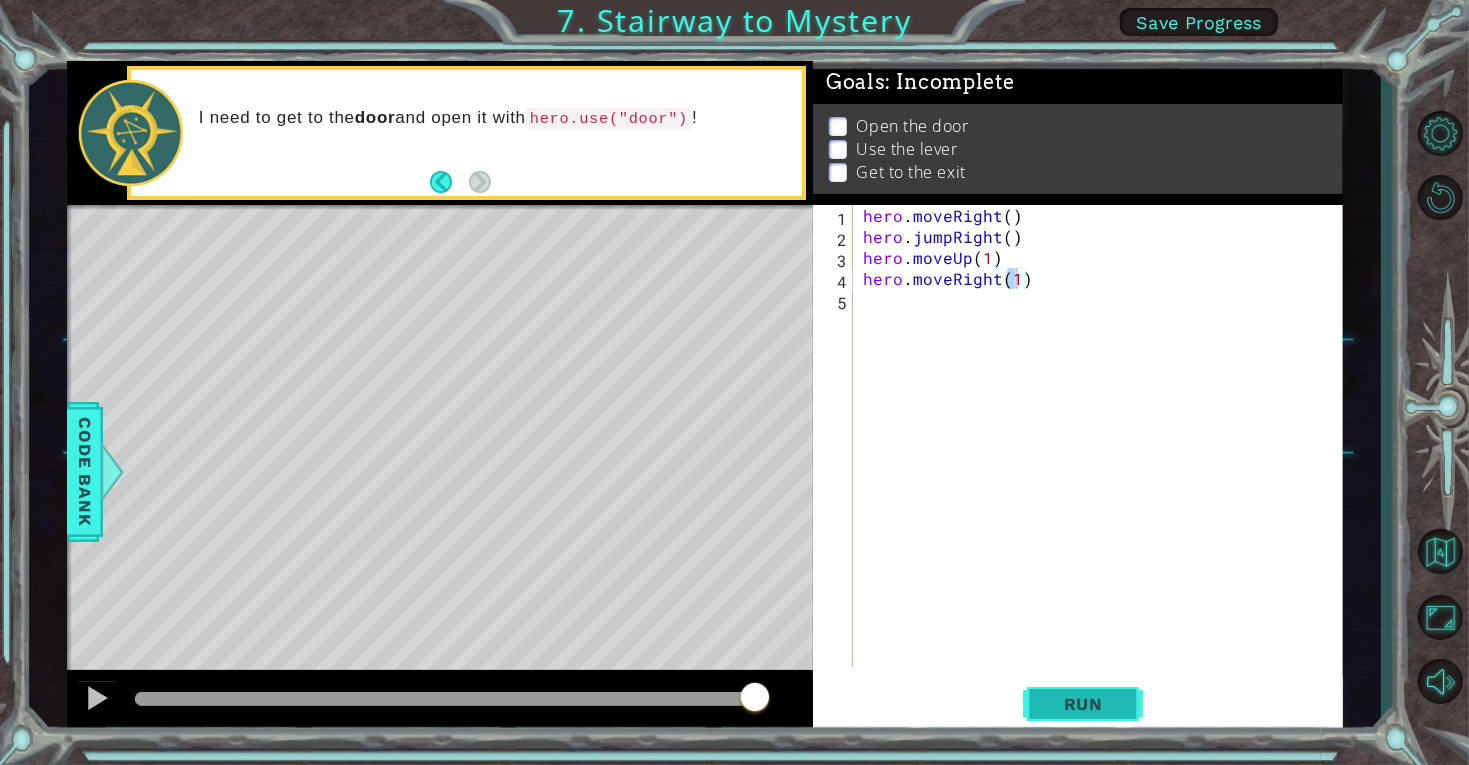 click on "Run" at bounding box center (1083, 704) 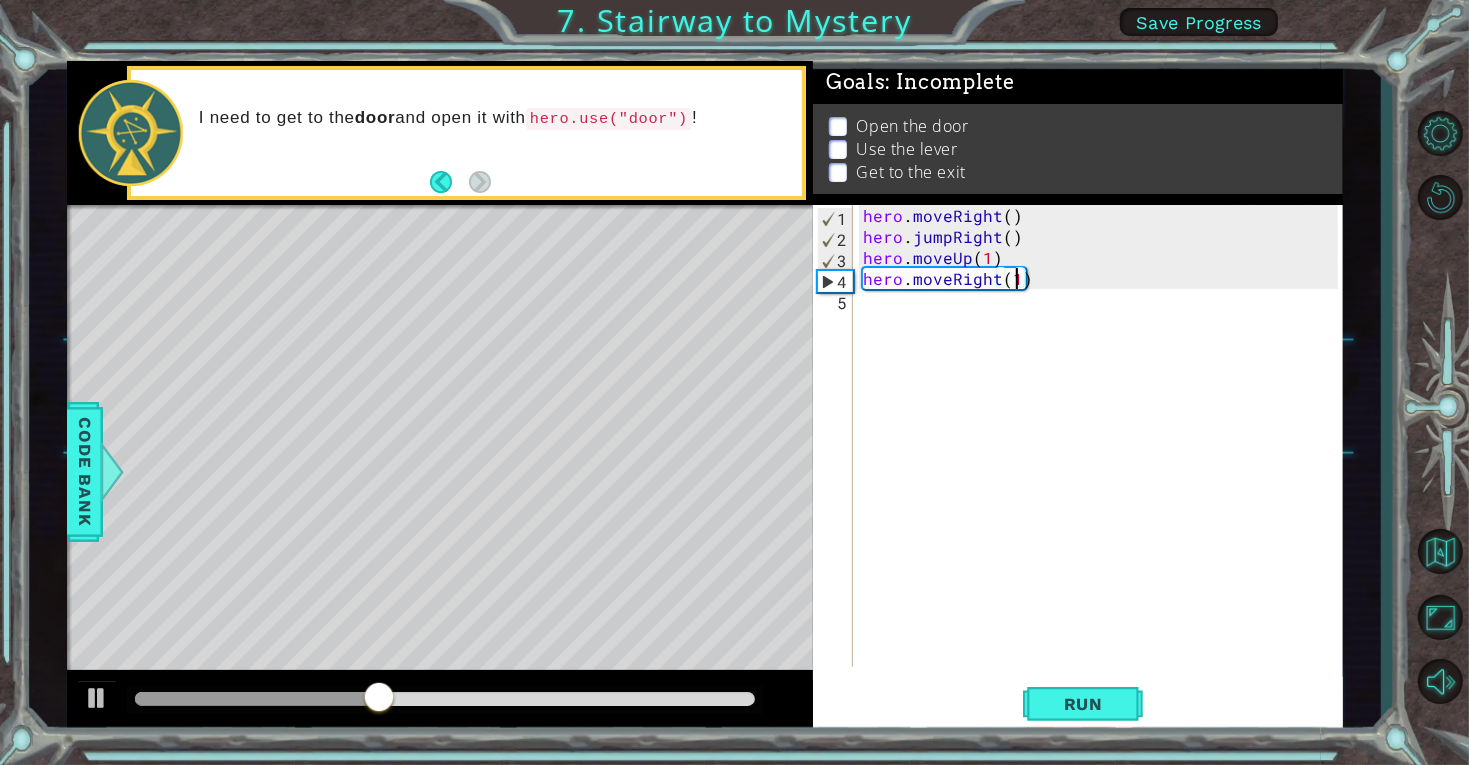 click on "hero . moveRight ( ) hero . jumpRight ( ) hero . moveUp ( 1 ) hero . moveRight ( 1 )" at bounding box center [1103, 457] 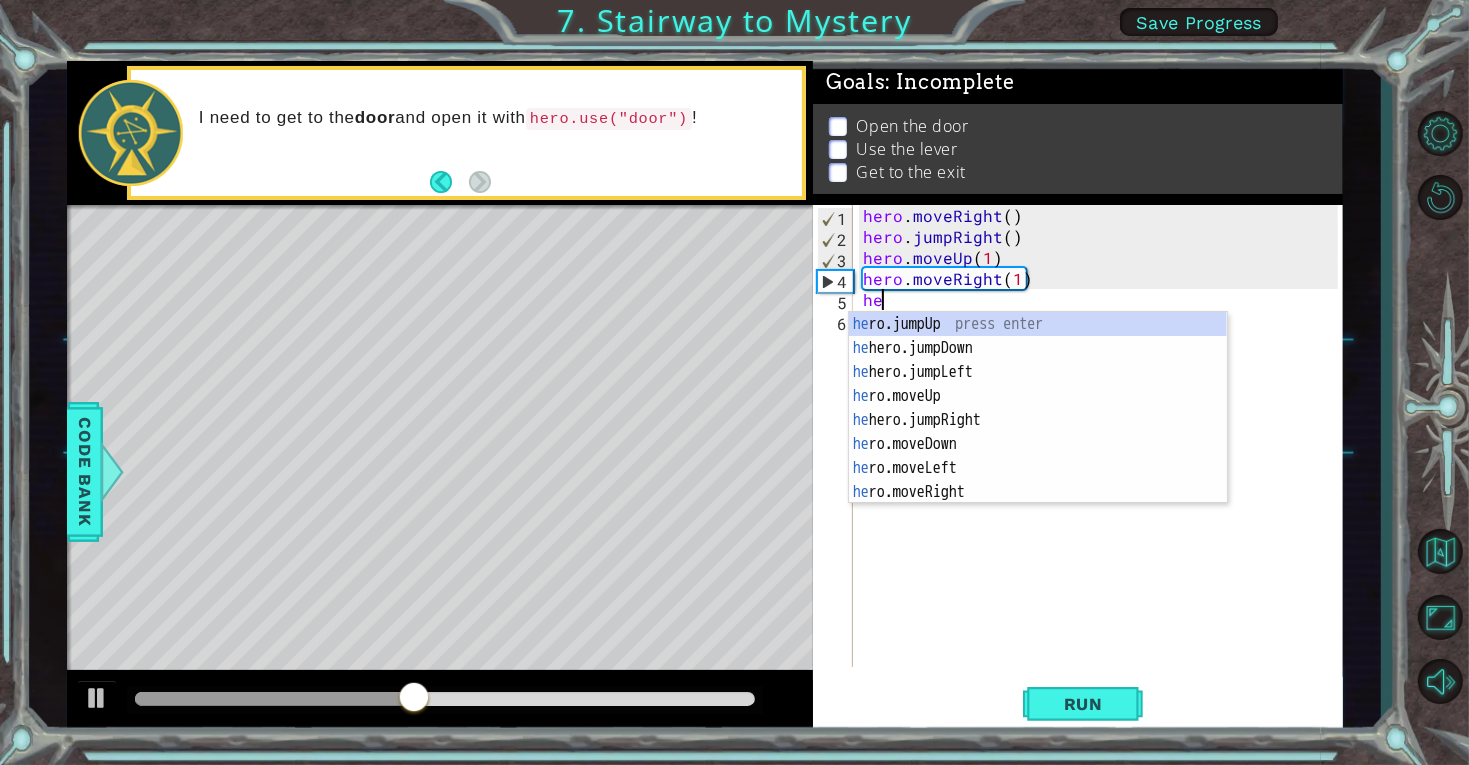 scroll, scrollTop: 0, scrollLeft: 1, axis: horizontal 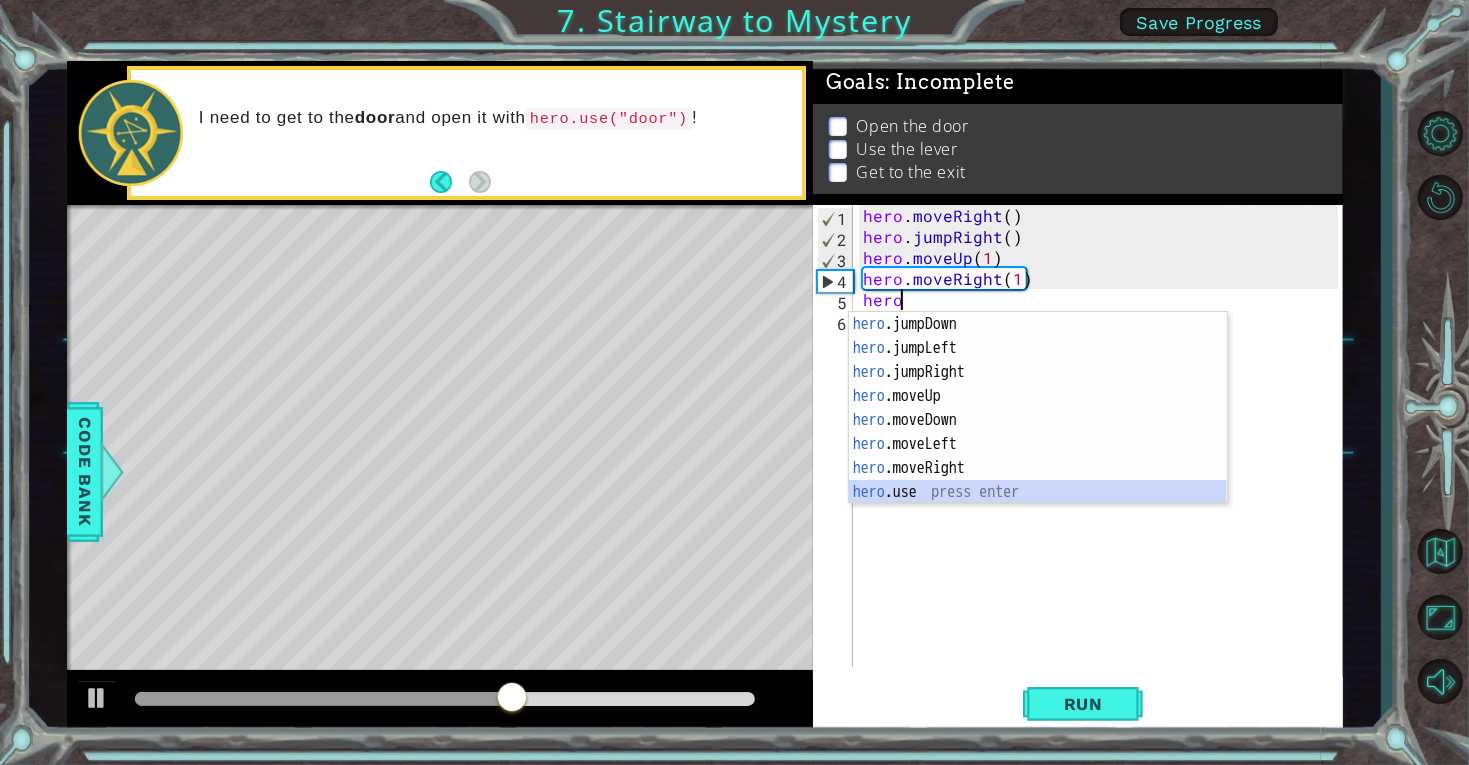 click on "hero .jumpDown press enter hero .jumpLeft press enter hero .jumpRight press enter hero .moveUp press enter hero .moveDown press enter hero .moveLeft press enter hero .moveRight press enter hero .use press enter" at bounding box center (1038, 432) 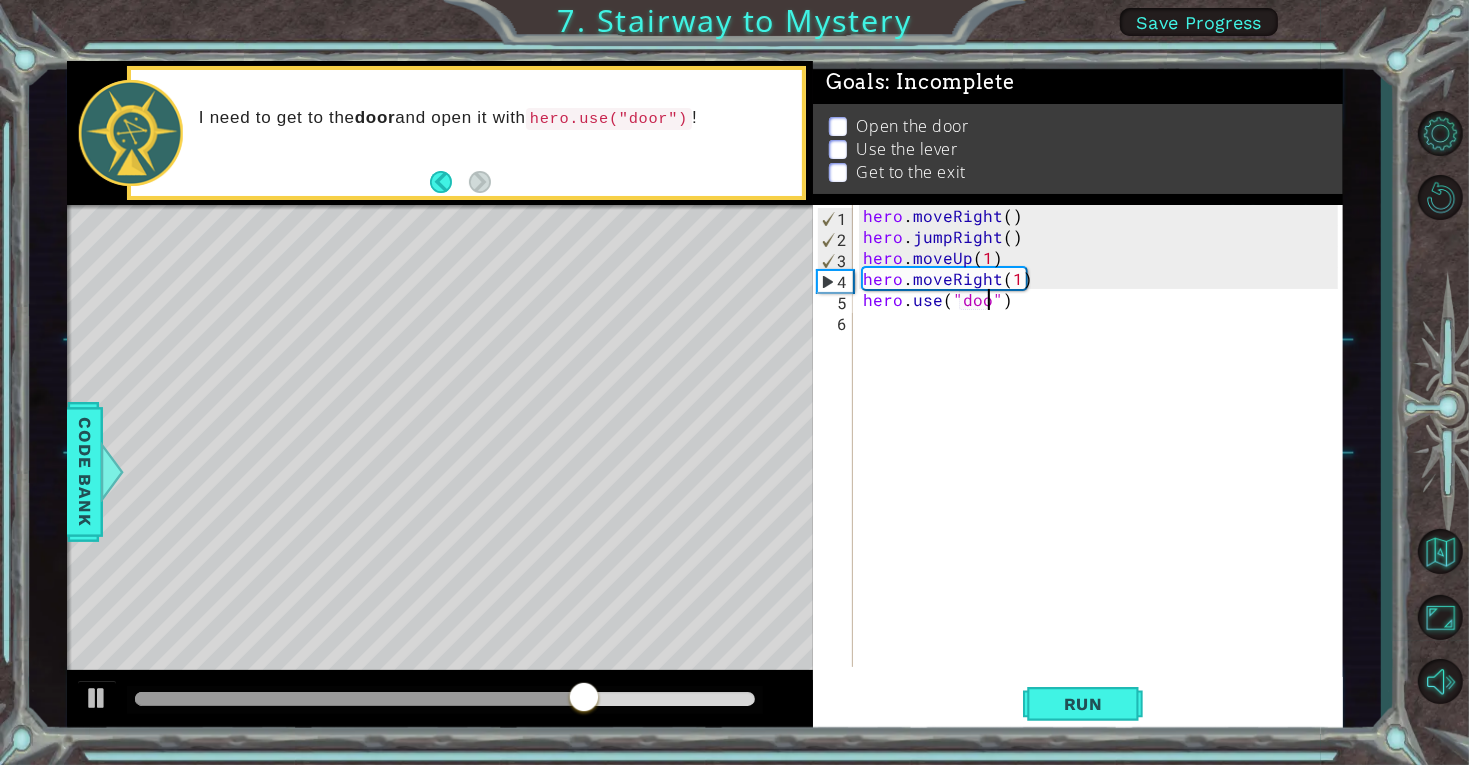 type on "hero.use("door")" 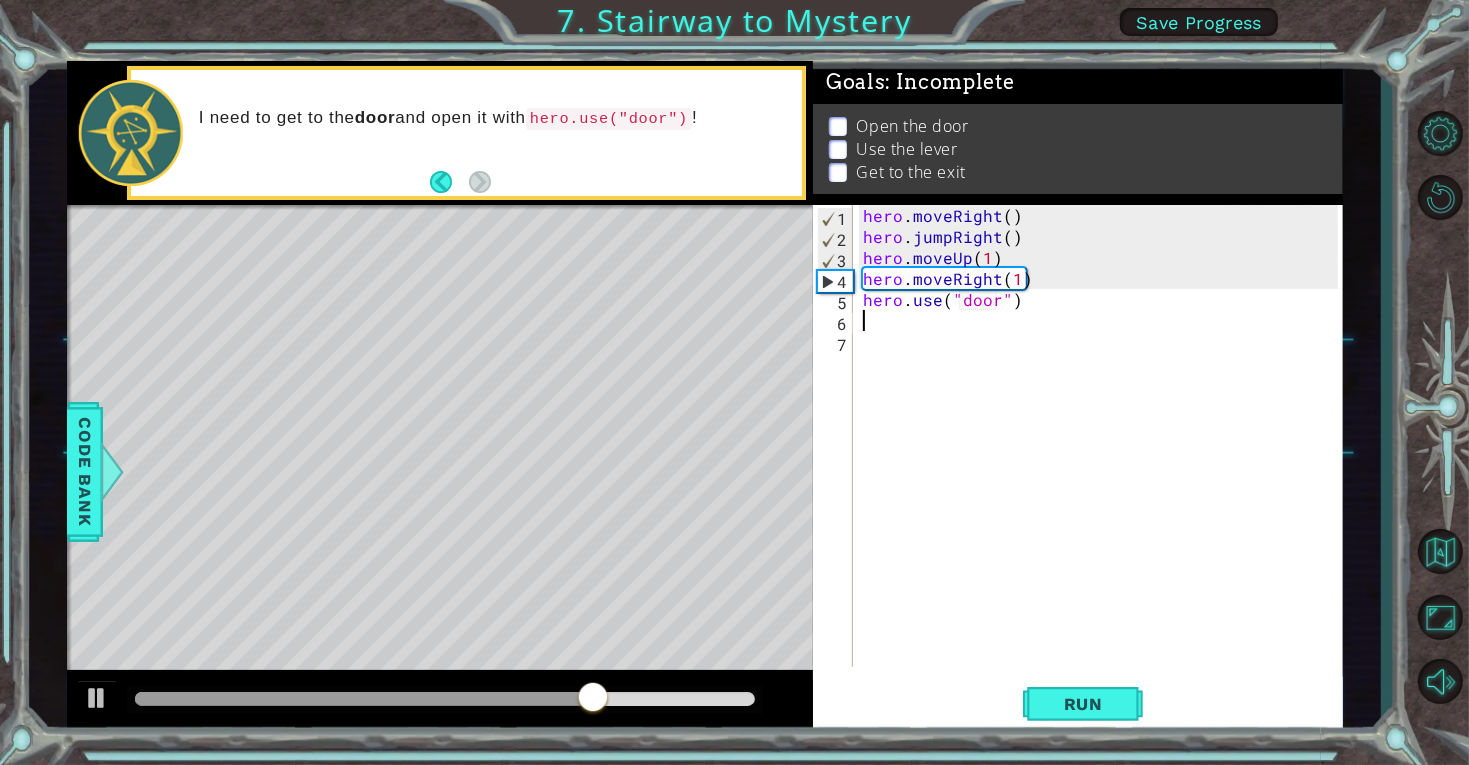 scroll, scrollTop: 0, scrollLeft: 0, axis: both 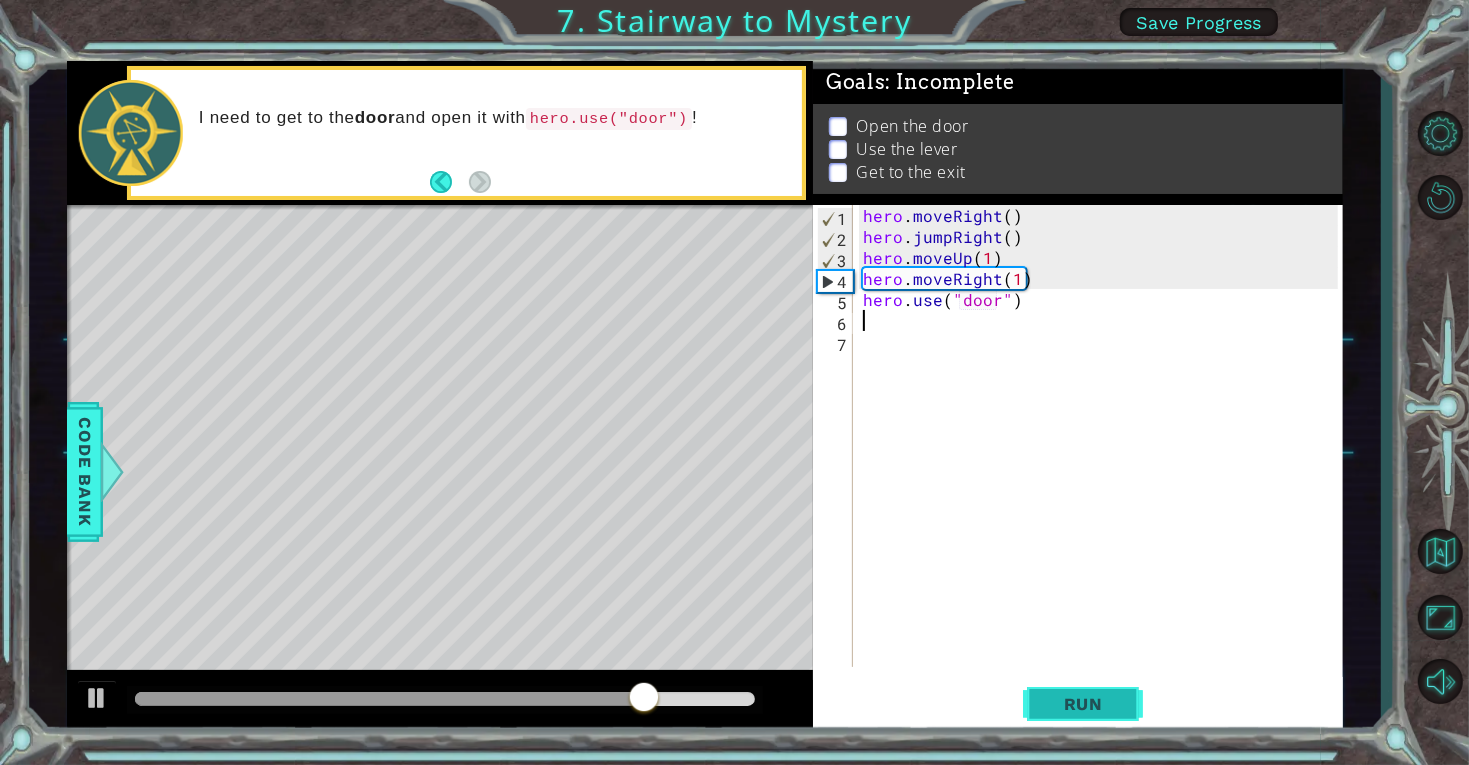 click on "Run" at bounding box center [1083, 704] 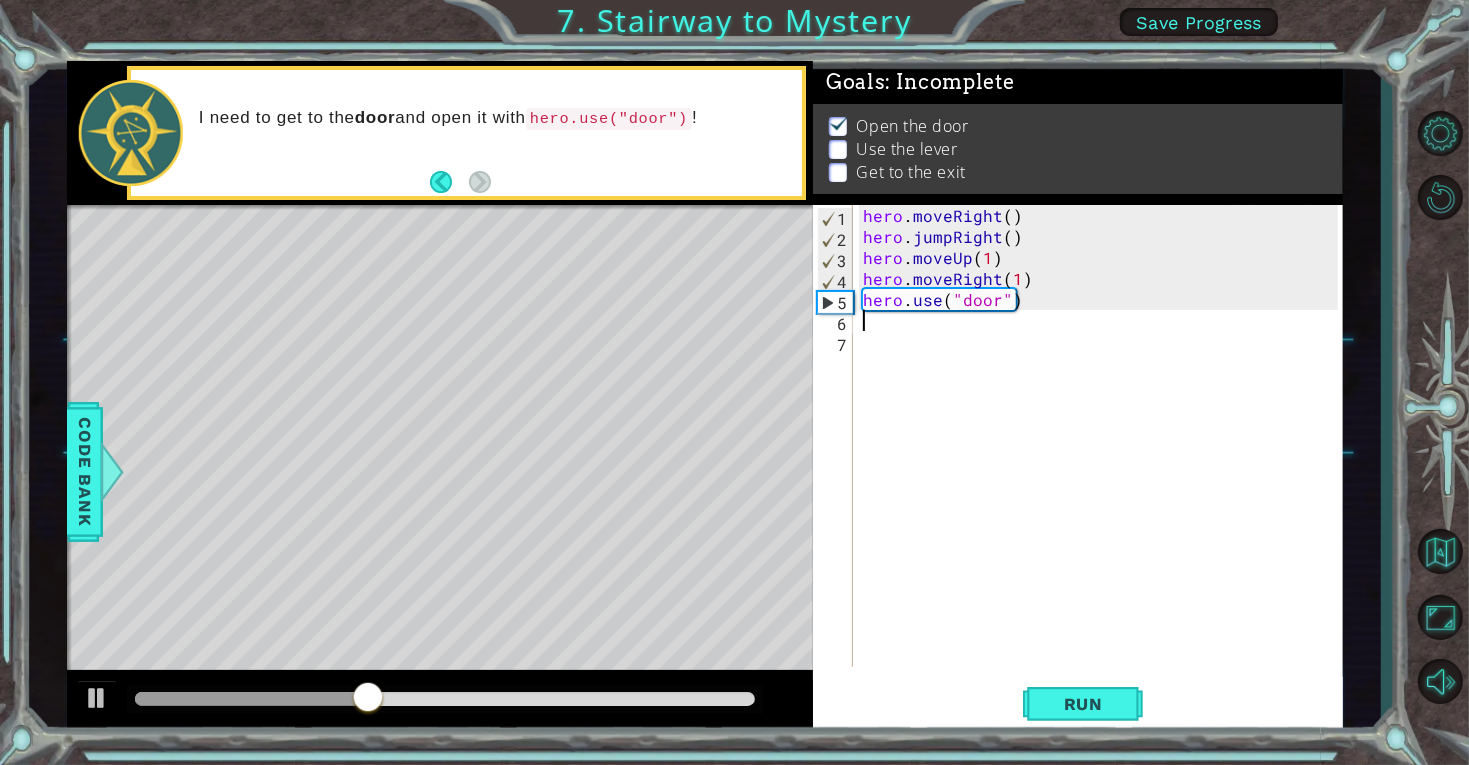 scroll, scrollTop: 0, scrollLeft: 0, axis: both 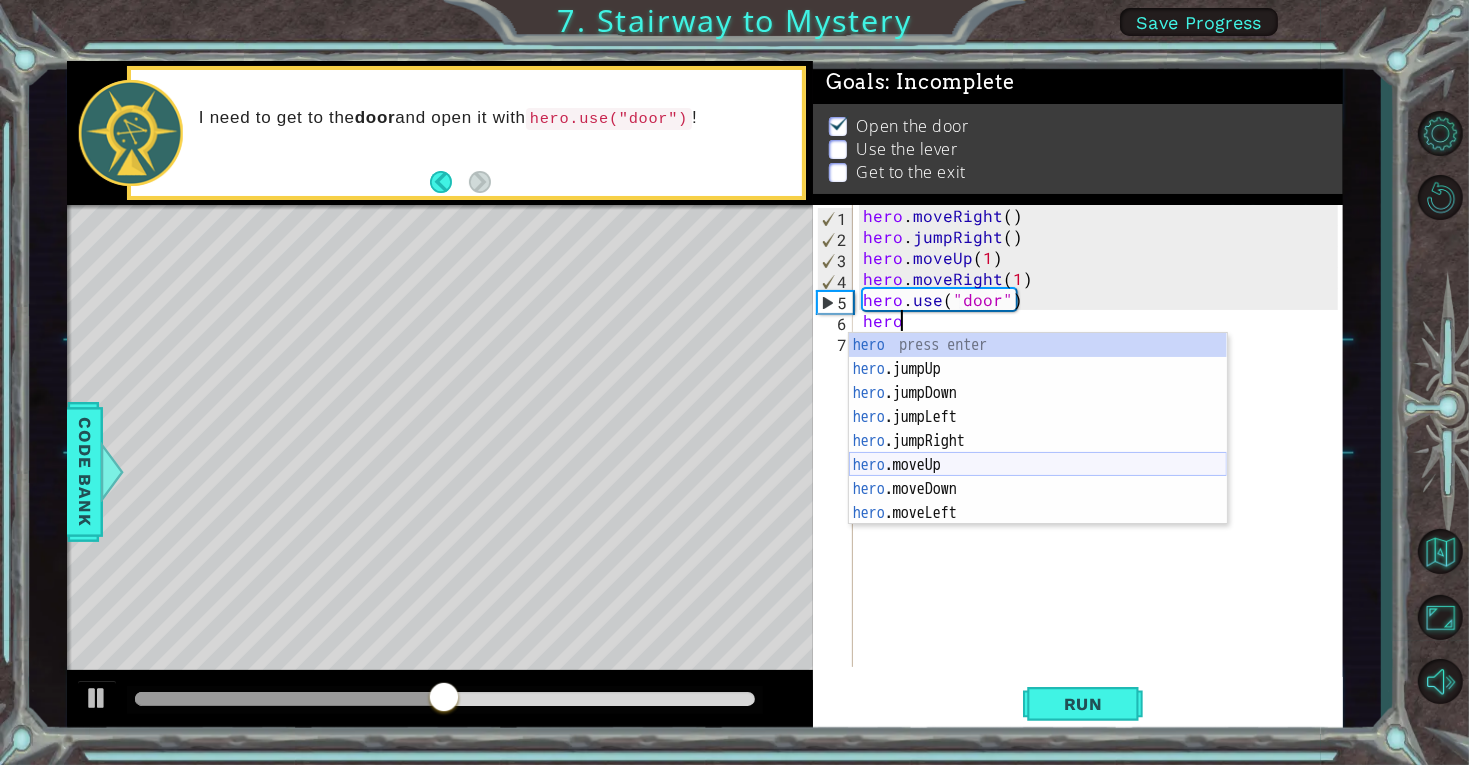 click on "hero press enter hero .jumpUp press enter hero .jumpDown press enter hero .jumpLeft press enter hero .jumpRight press enter hero .moveUp press enter hero .moveDown press enter hero .moveLeft press enter hero .moveRight press enter" at bounding box center [1038, 453] 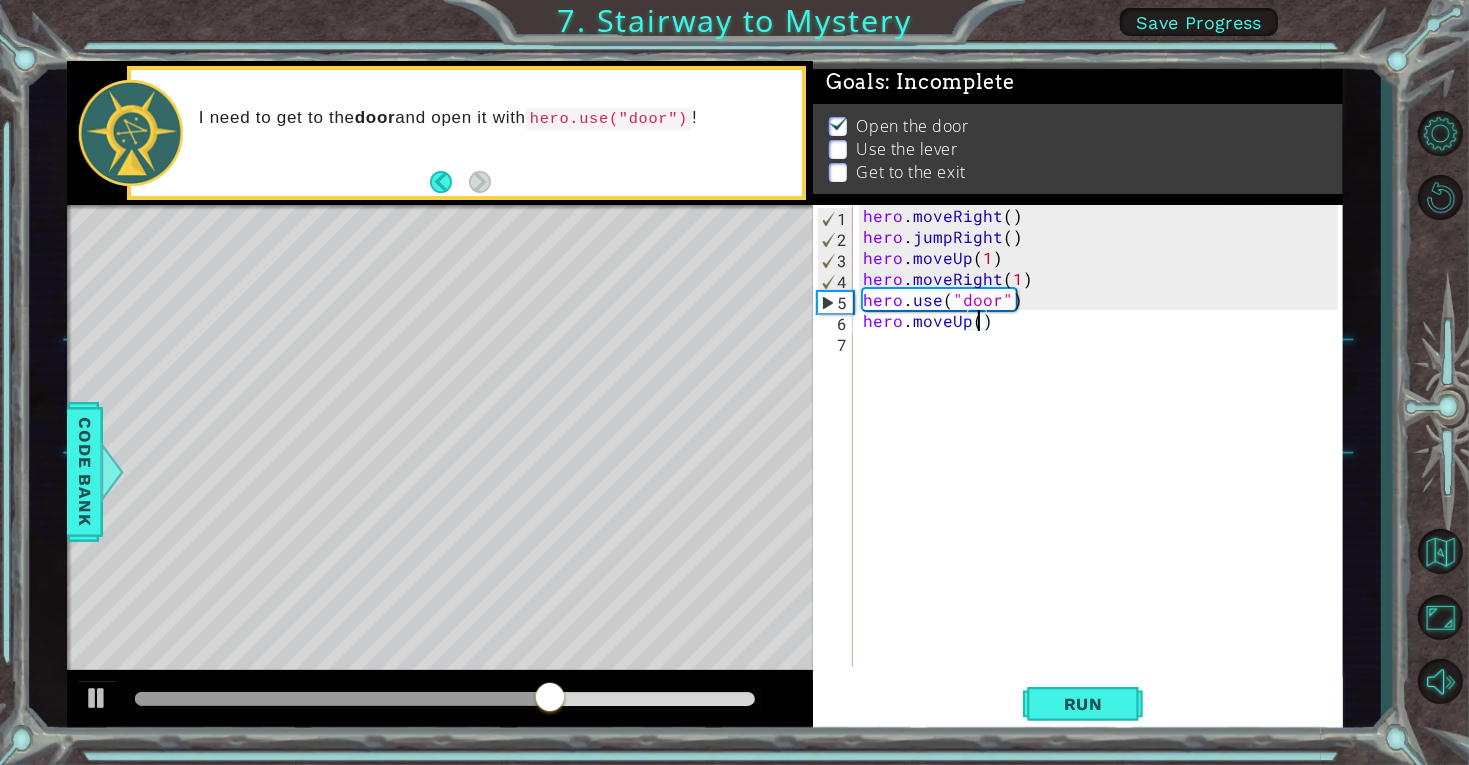 scroll, scrollTop: 0, scrollLeft: 6, axis: horizontal 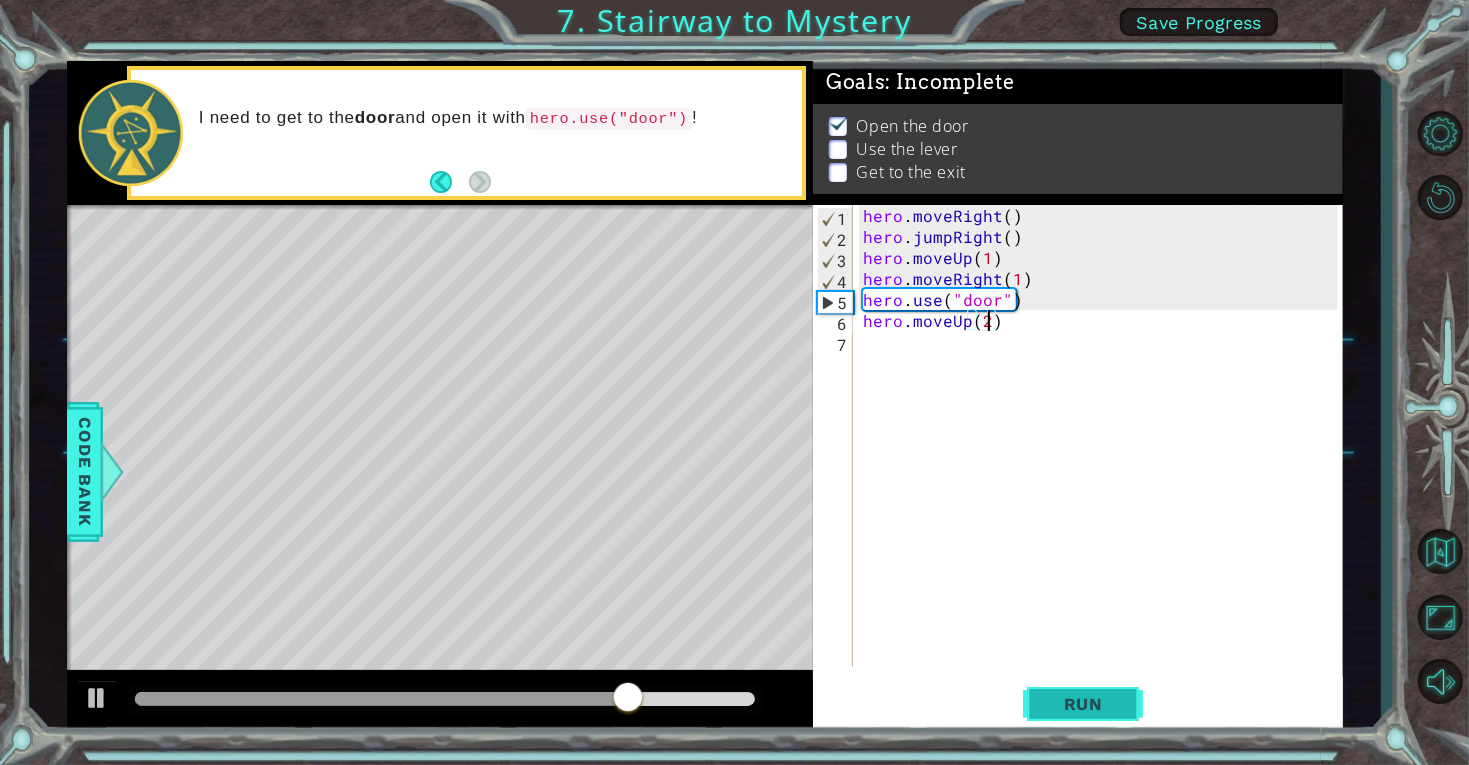 type on "hero.moveUp(2)" 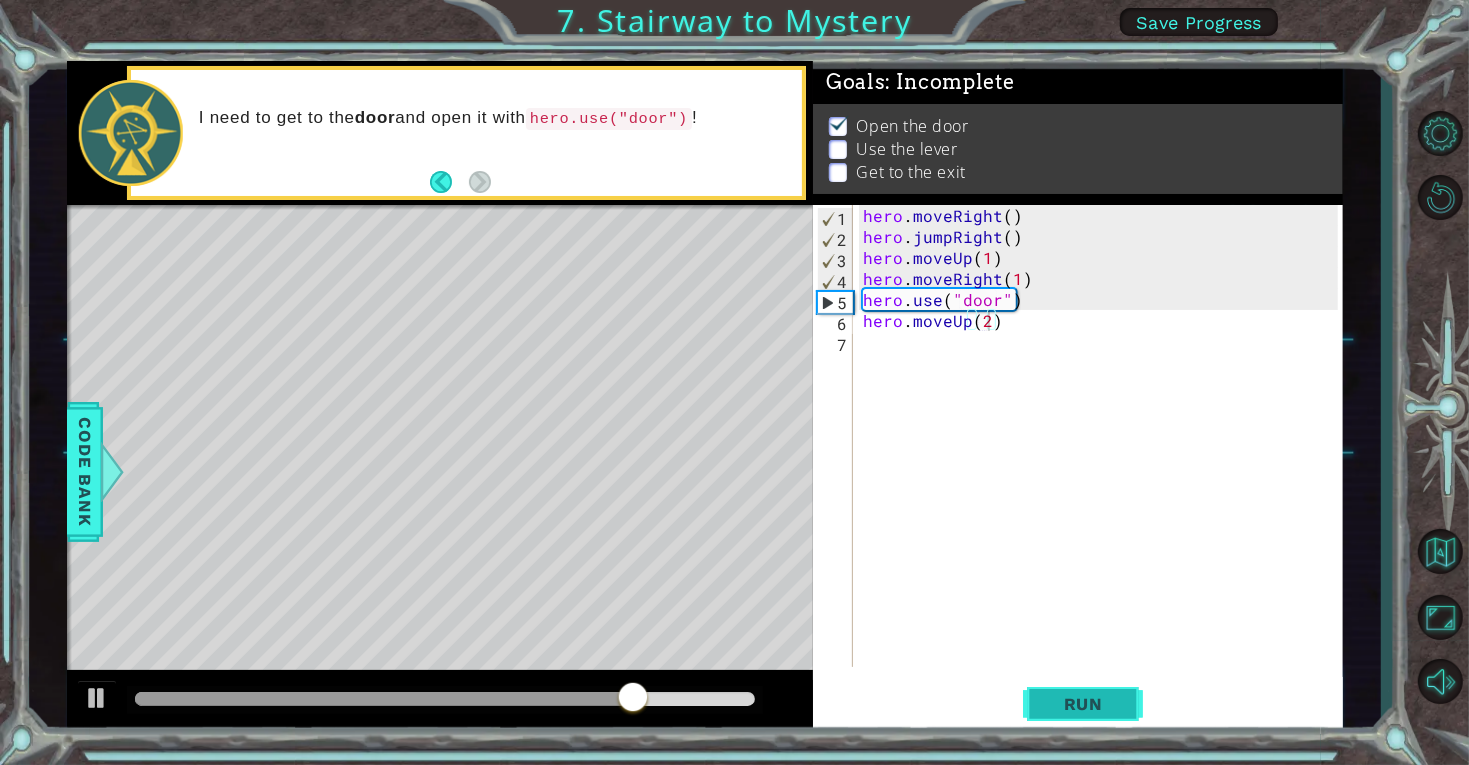 click on "Run" at bounding box center [1083, 703] 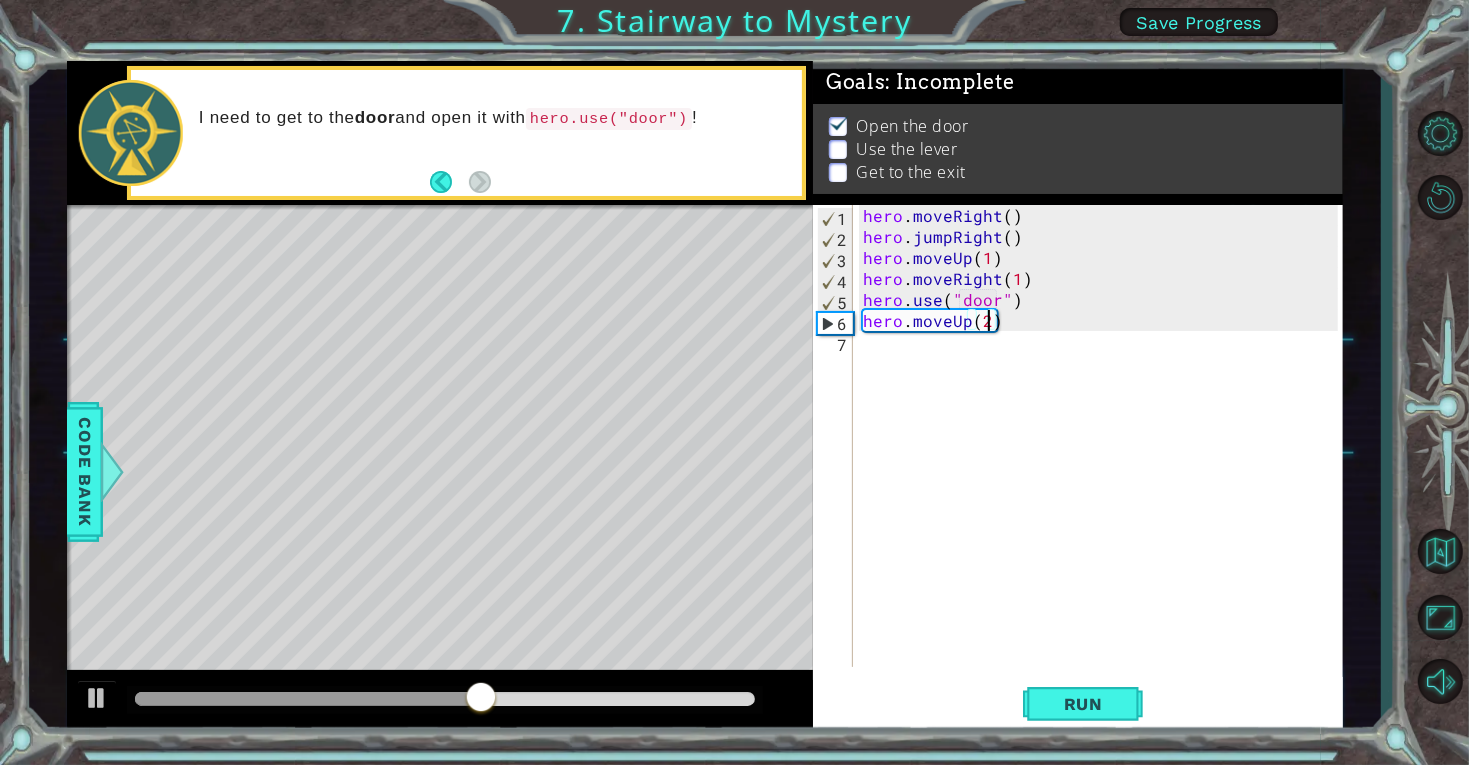 scroll, scrollTop: 0, scrollLeft: 0, axis: both 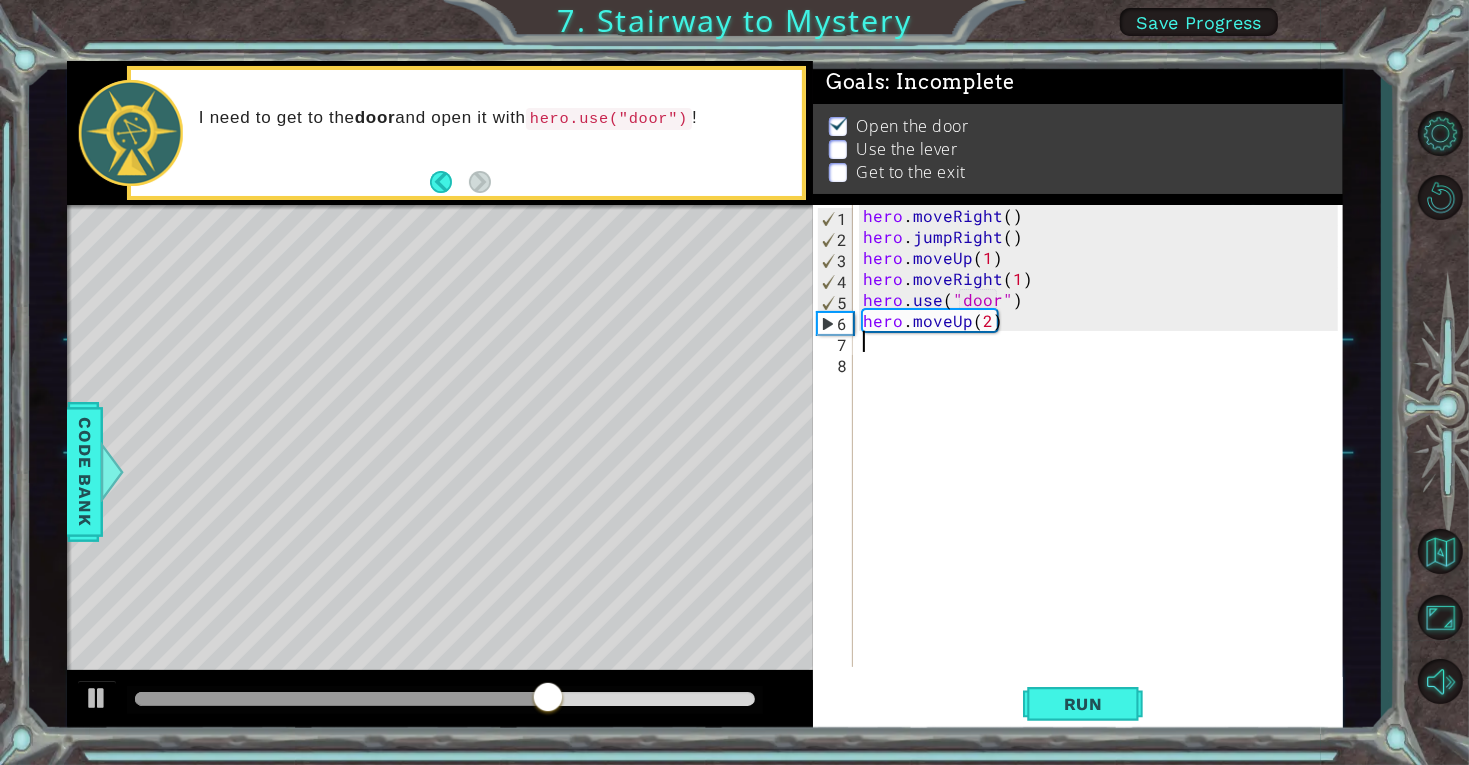 click on "hero . moveRight ( ) hero . jumpRight ( ) hero . moveUp ( 1 ) hero . moveRight ( 1 ) hero . use ( "door" ) hero . moveUp ( 2 )" at bounding box center [1103, 457] 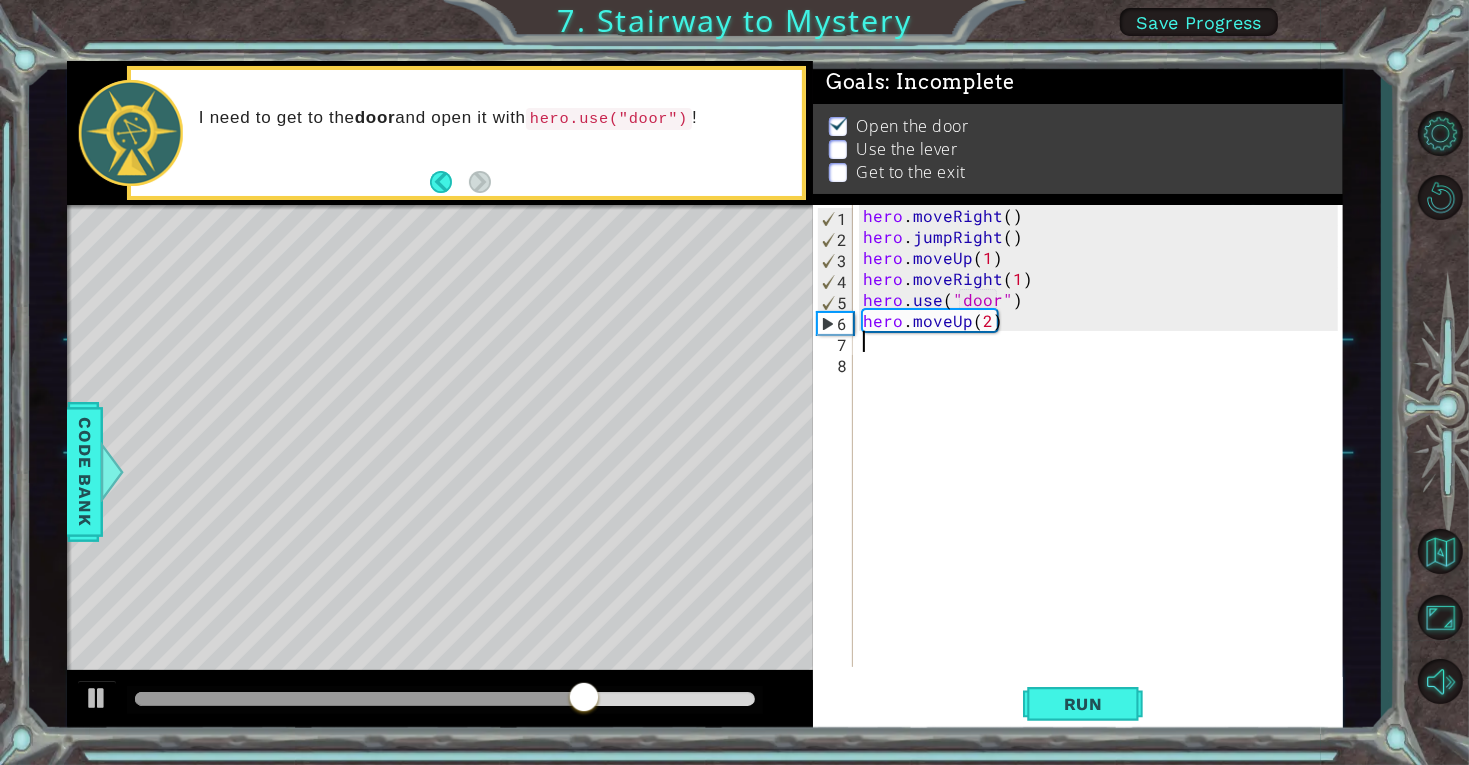 click on "hero . moveRight ( ) hero . jumpRight ( ) hero . moveUp ( 1 ) hero . moveRight ( 1 ) hero . use ( "door" ) hero . moveUp ( 2 )" at bounding box center (1103, 457) 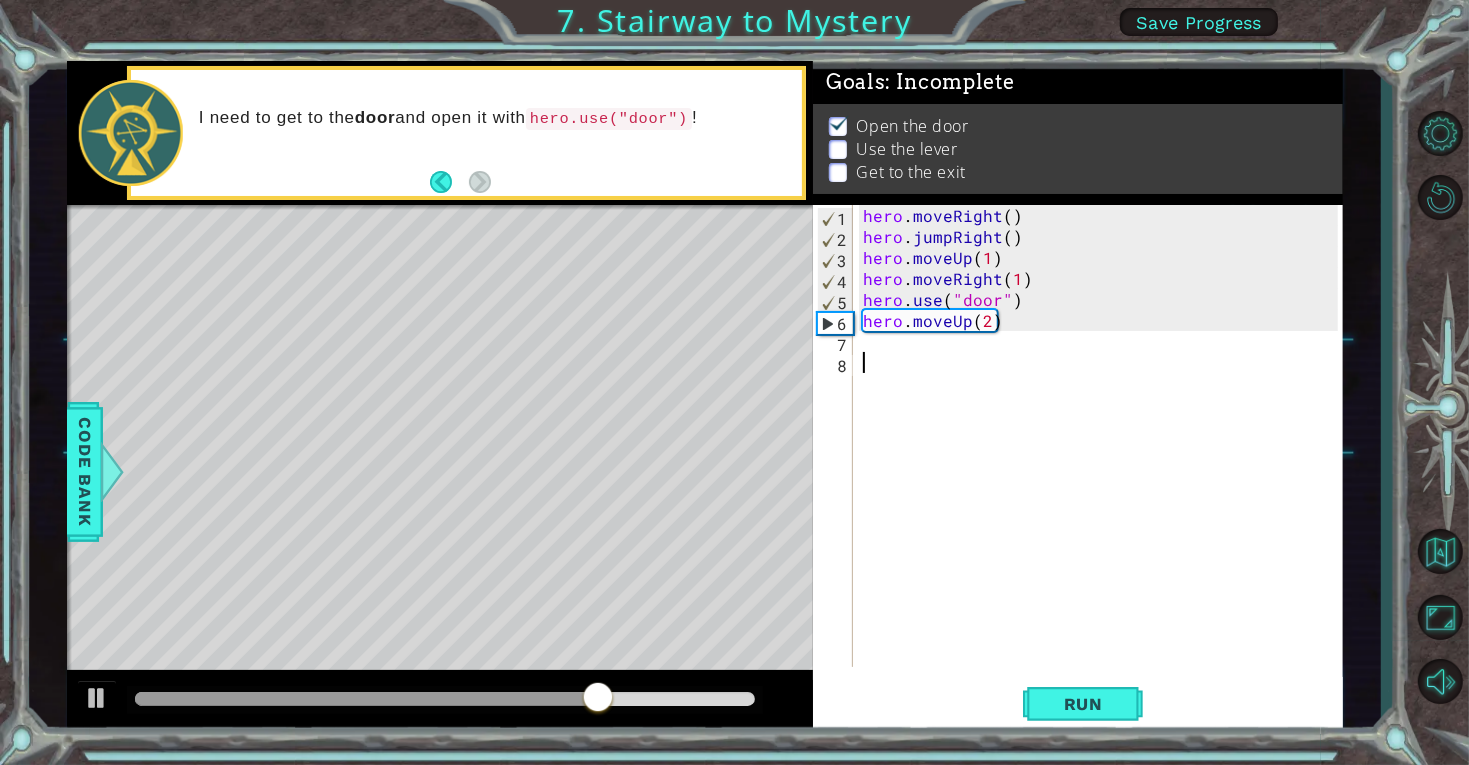 click on "hero . moveRight ( ) hero . jumpRight ( ) hero . moveUp ( 1 ) hero . moveRight ( 1 ) hero . use ( "door" ) hero . moveUp ( 2 )" at bounding box center [1103, 457] 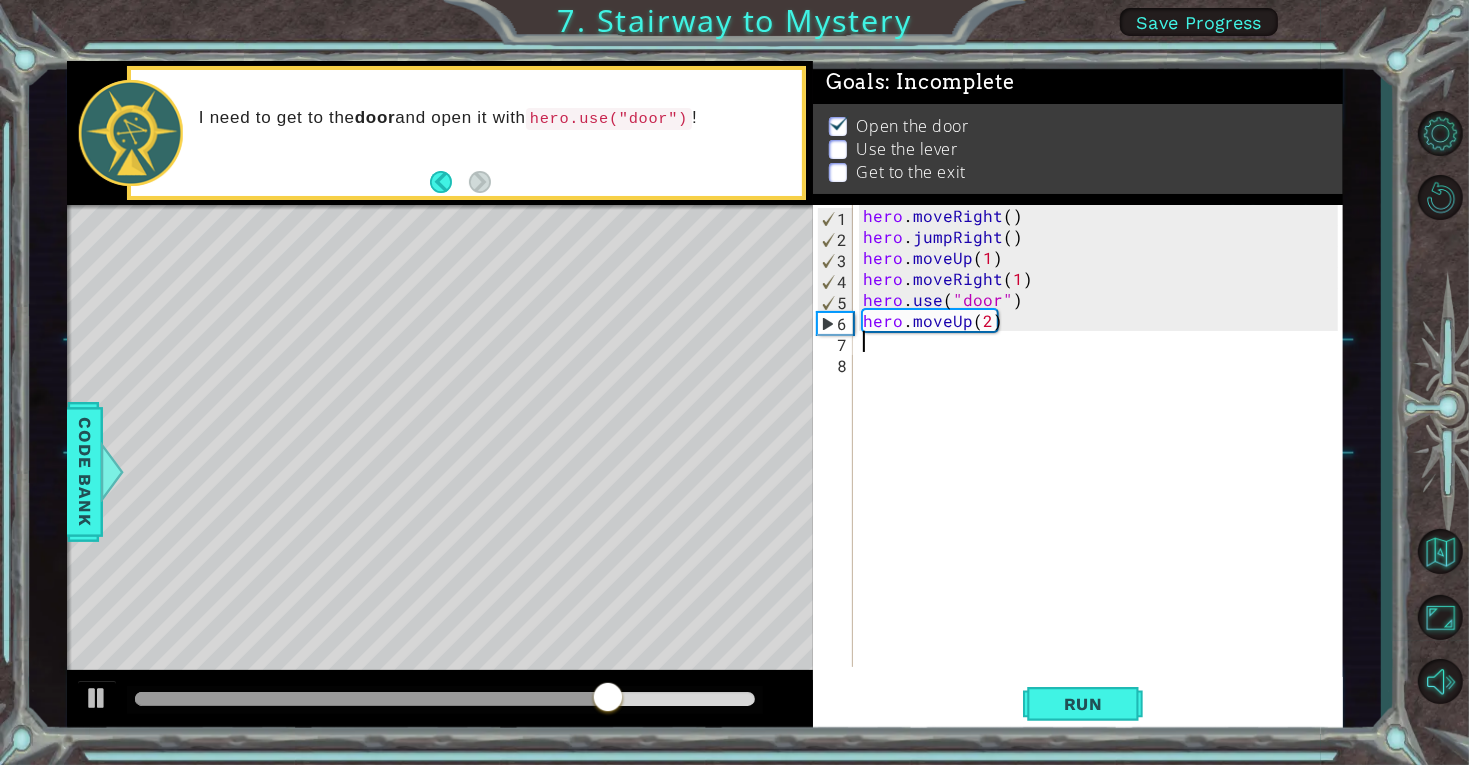 click on "hero . moveRight ( ) hero . jumpRight ( ) hero . moveUp ( 1 ) hero . moveRight ( 1 ) hero . use ( "door" ) hero . moveUp ( 2 )" at bounding box center (1103, 457) 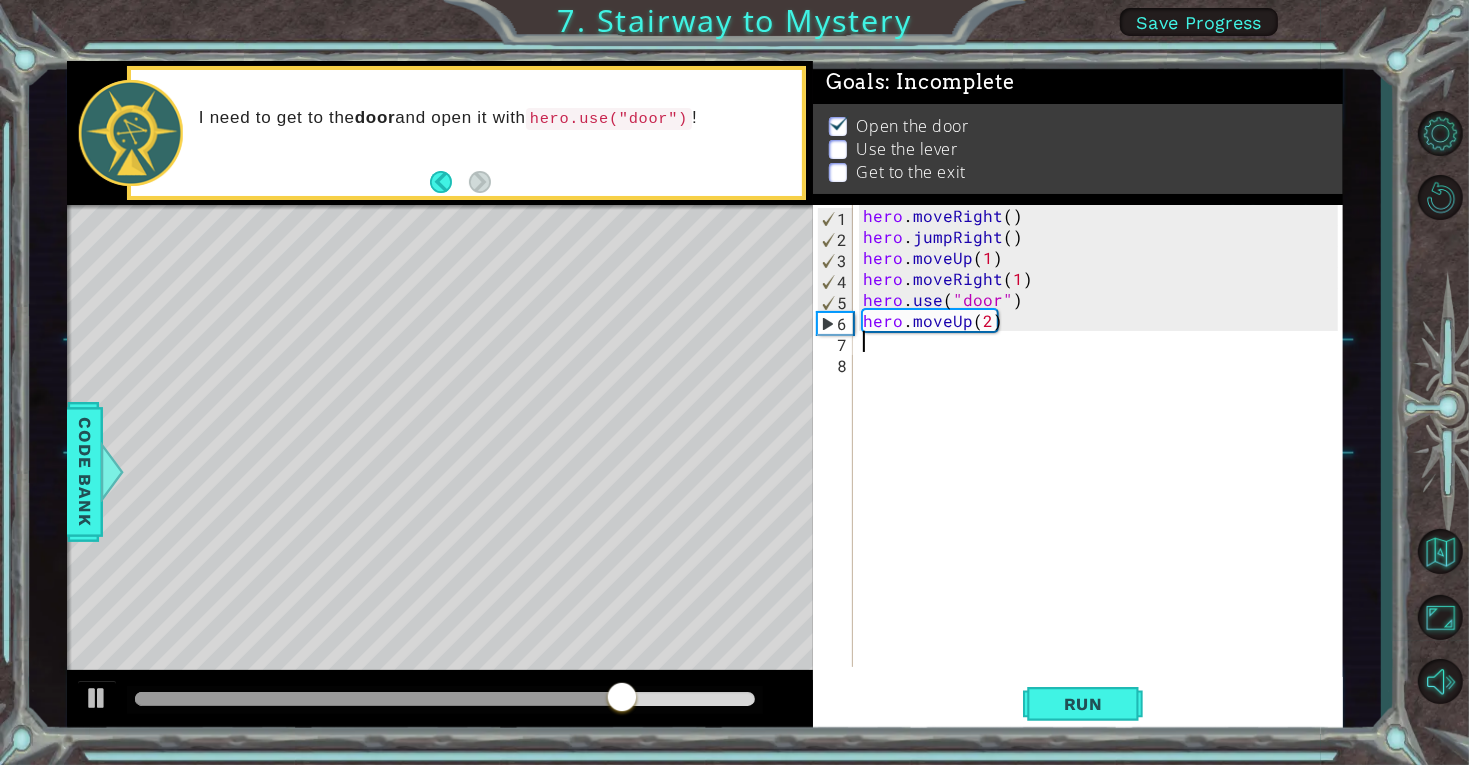 click on "hero . moveRight ( ) hero . jumpRight ( ) hero . moveUp ( 1 ) hero . moveRight ( 1 ) hero . use ( "door" ) hero . moveUp ( 2 )" at bounding box center (1103, 457) 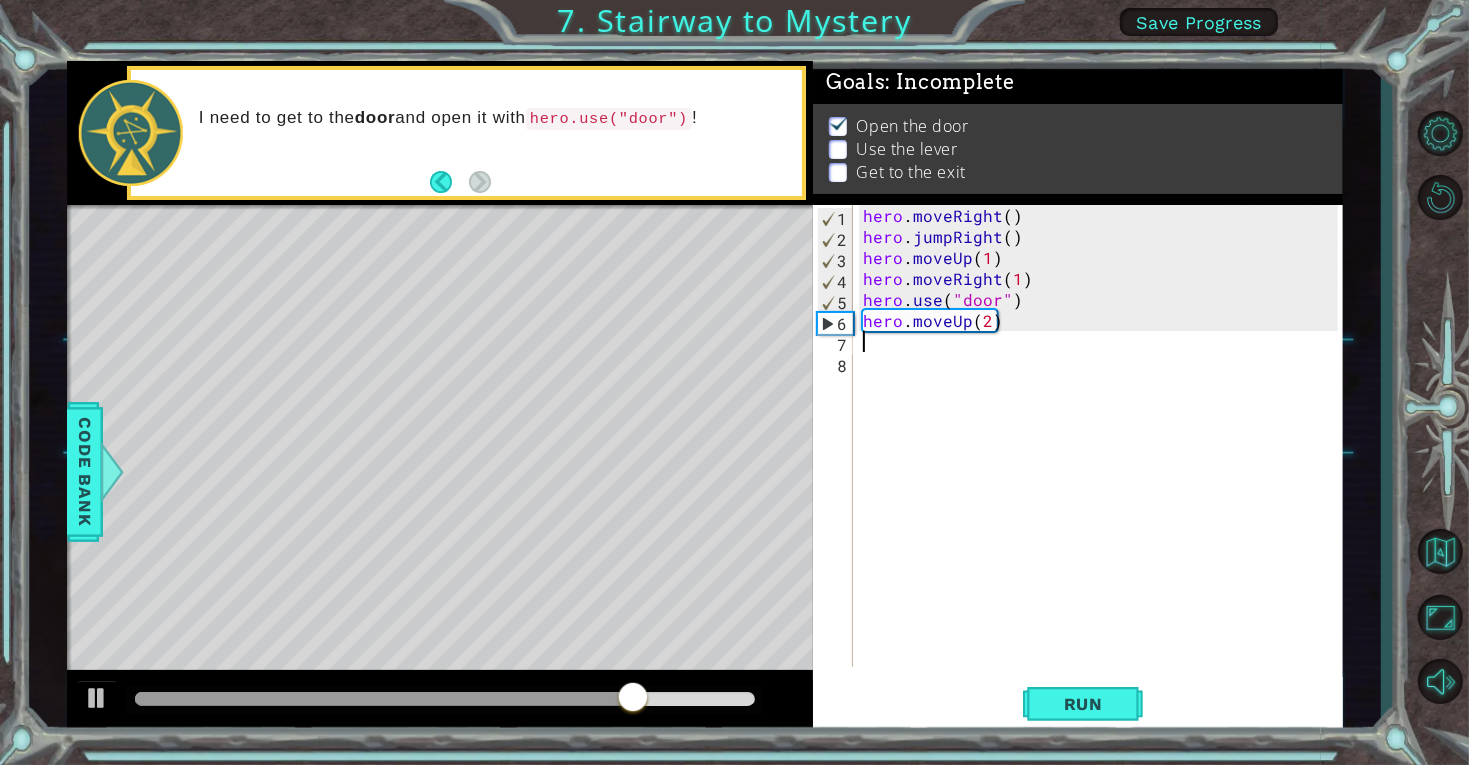click on "hero . moveRight ( ) hero . jumpRight ( ) hero . moveUp ( 1 ) hero . moveRight ( 1 ) hero . use ( "door" ) hero . moveUp ( 2 )" at bounding box center (1103, 457) 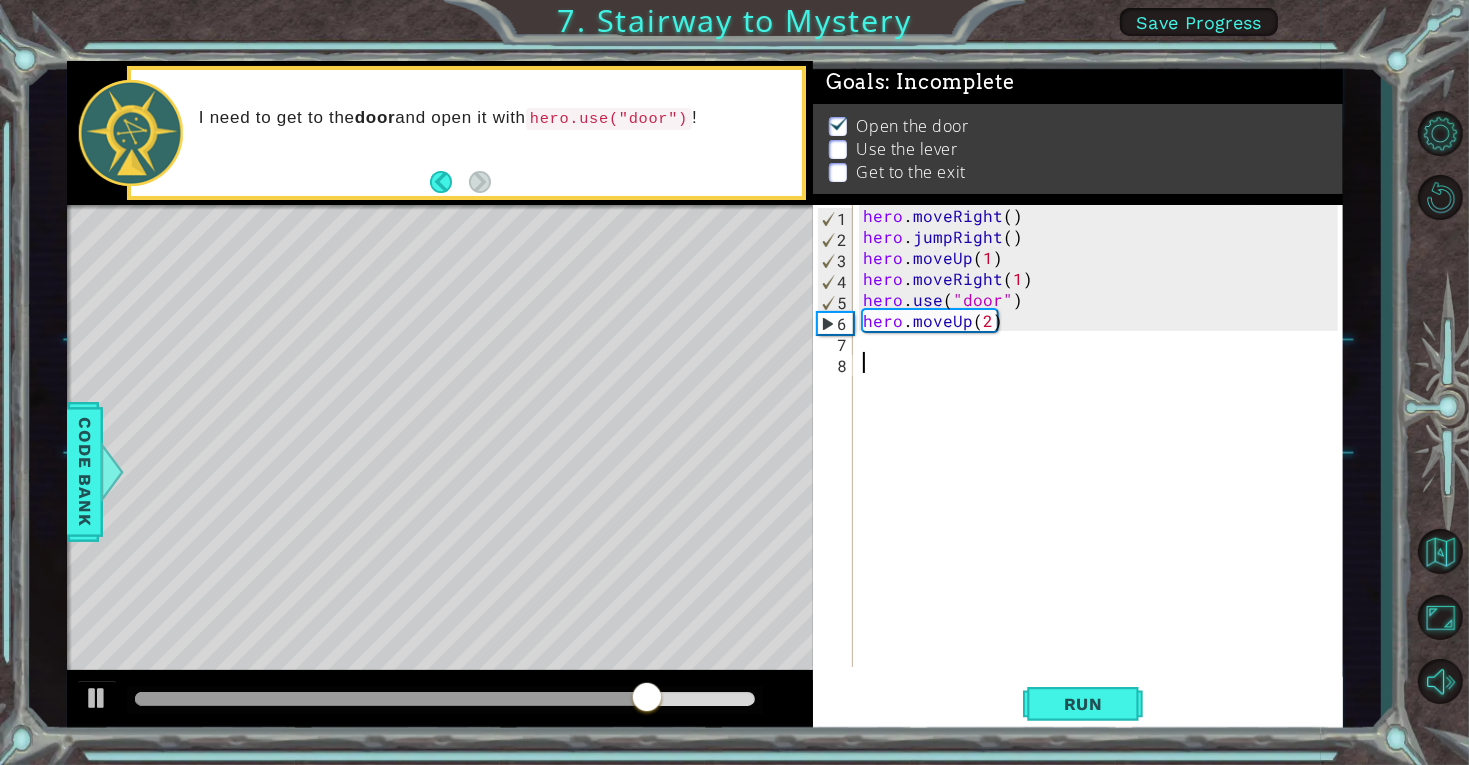 click on "hero . moveRight ( ) hero . jumpRight ( ) hero . moveUp ( 1 ) hero . moveRight ( 1 ) hero . use ( "door" ) hero . moveUp ( 2 )" at bounding box center [1103, 457] 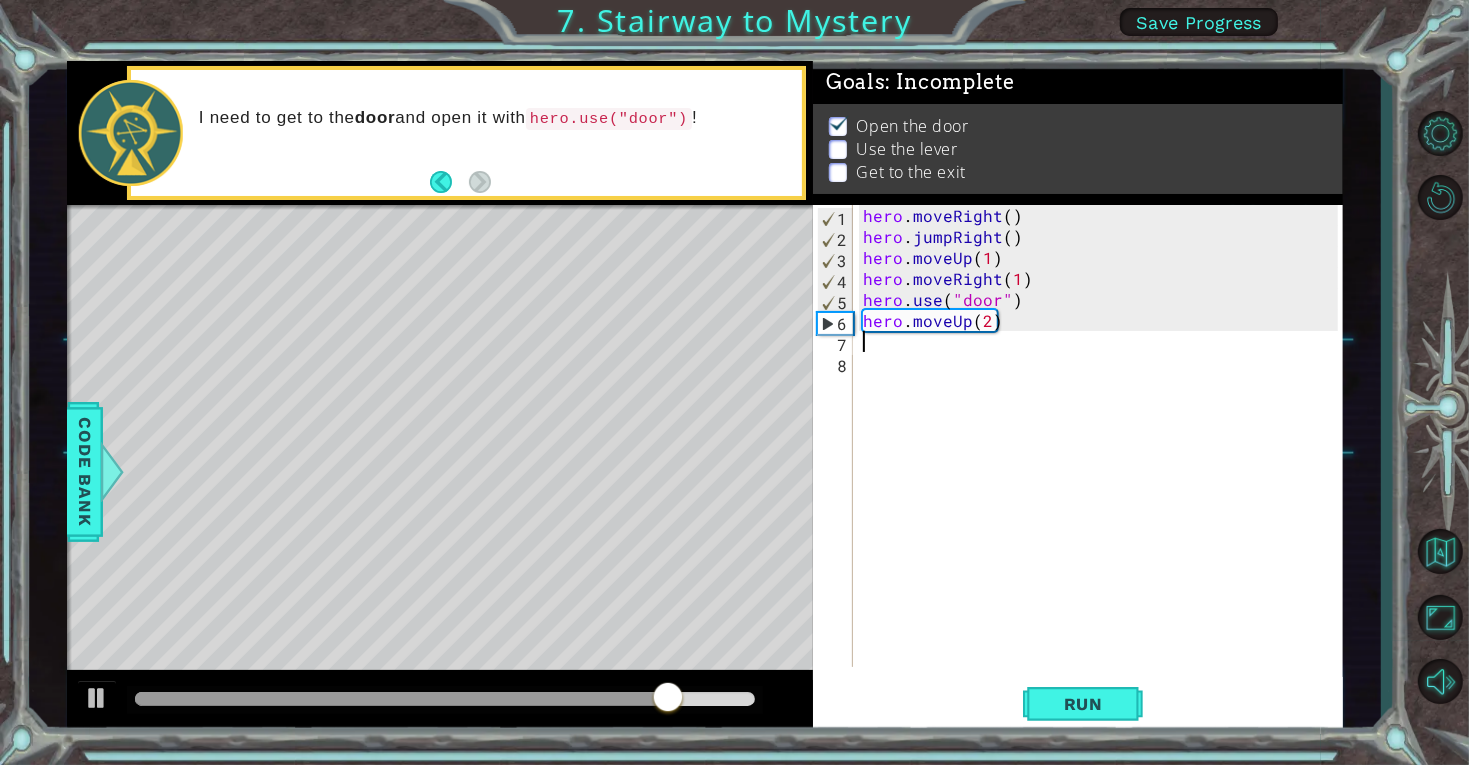 click on "hero . moveRight ( ) hero . jumpRight ( ) hero . moveUp ( 1 ) hero . moveRight ( 1 ) hero . use ( "door" ) hero . moveUp ( 2 )" at bounding box center [1103, 457] 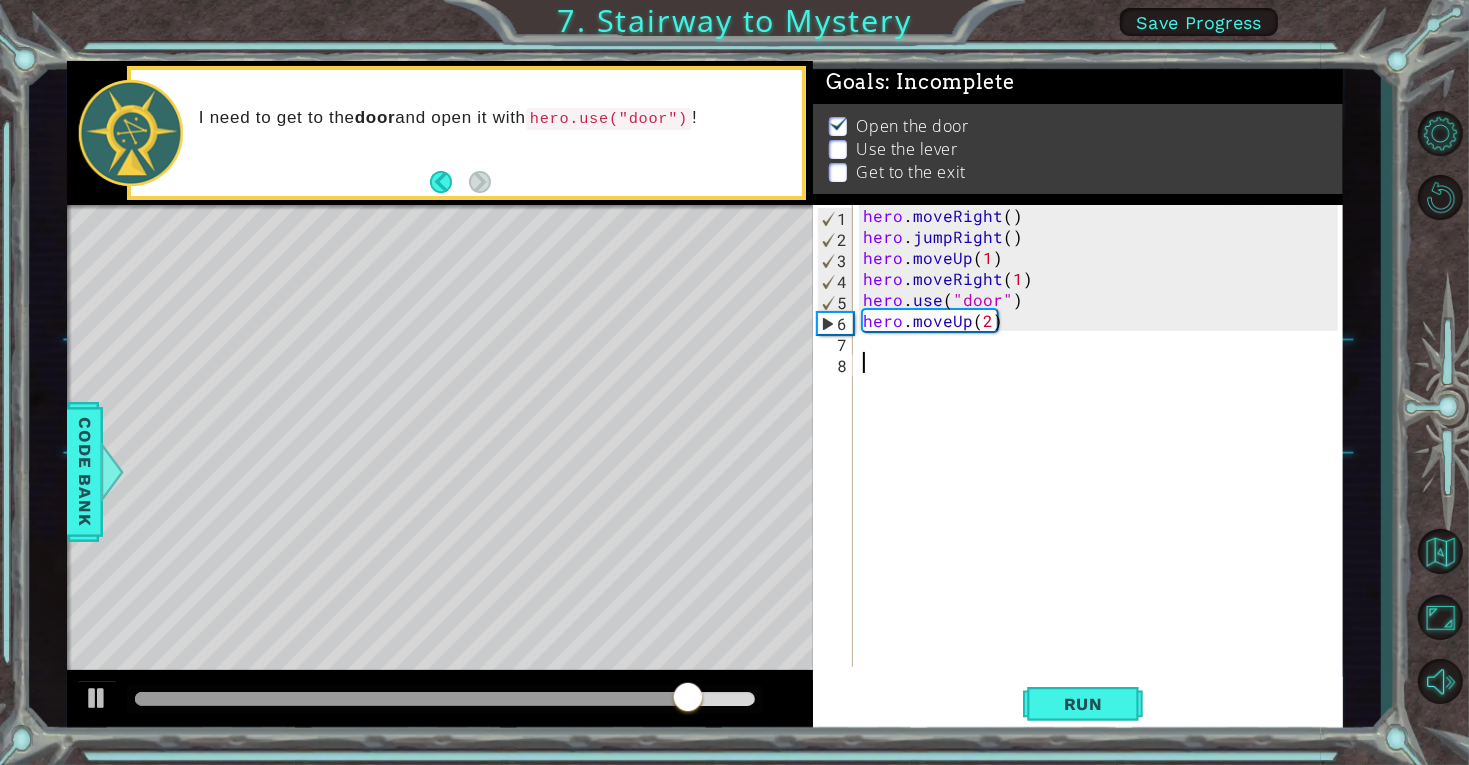 click on "hero . moveRight ( ) hero . jumpRight ( ) hero . moveUp ( 1 ) hero . moveRight ( 1 ) hero . use ( "door" ) hero . moveUp ( 2 )" at bounding box center (1103, 457) 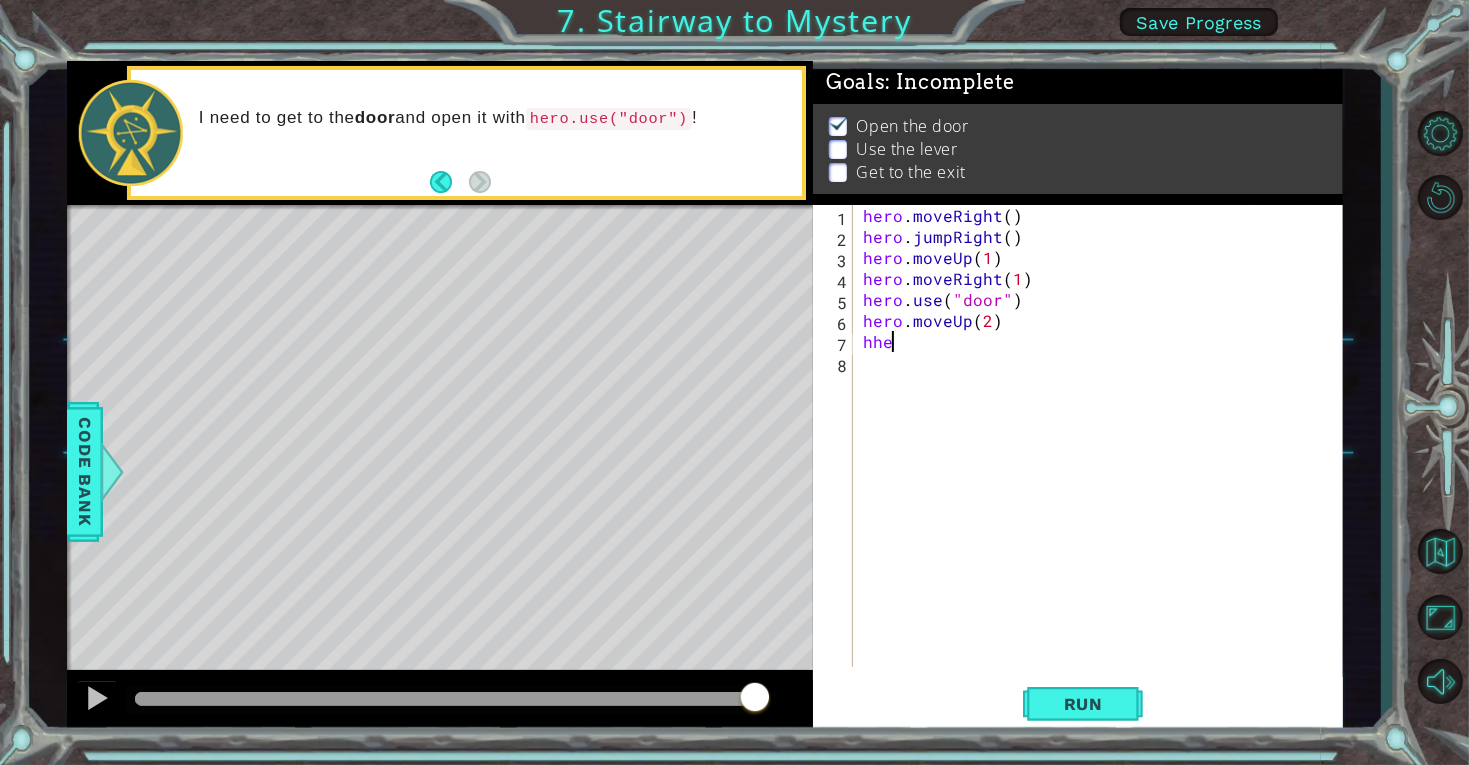 scroll, scrollTop: 0, scrollLeft: 0, axis: both 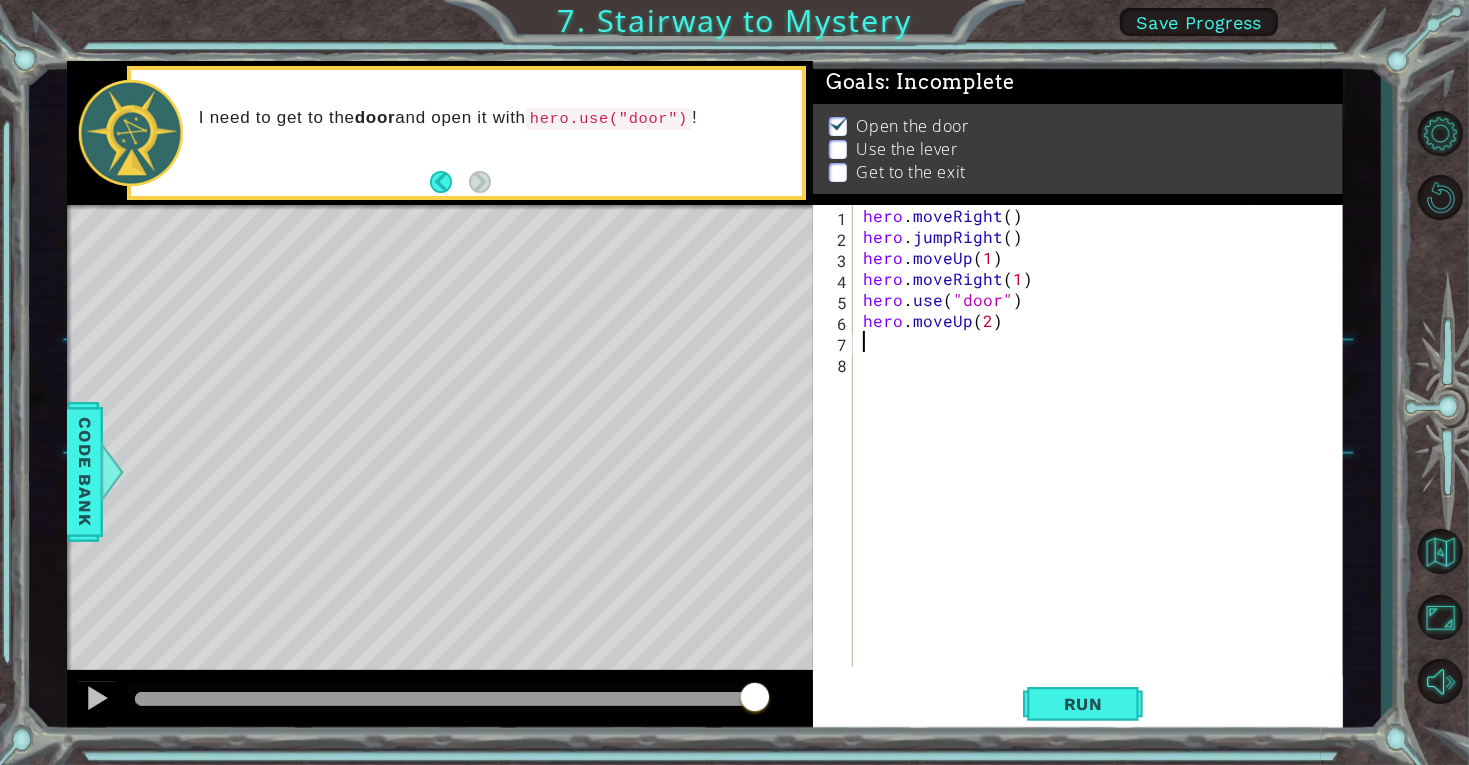 type on "h" 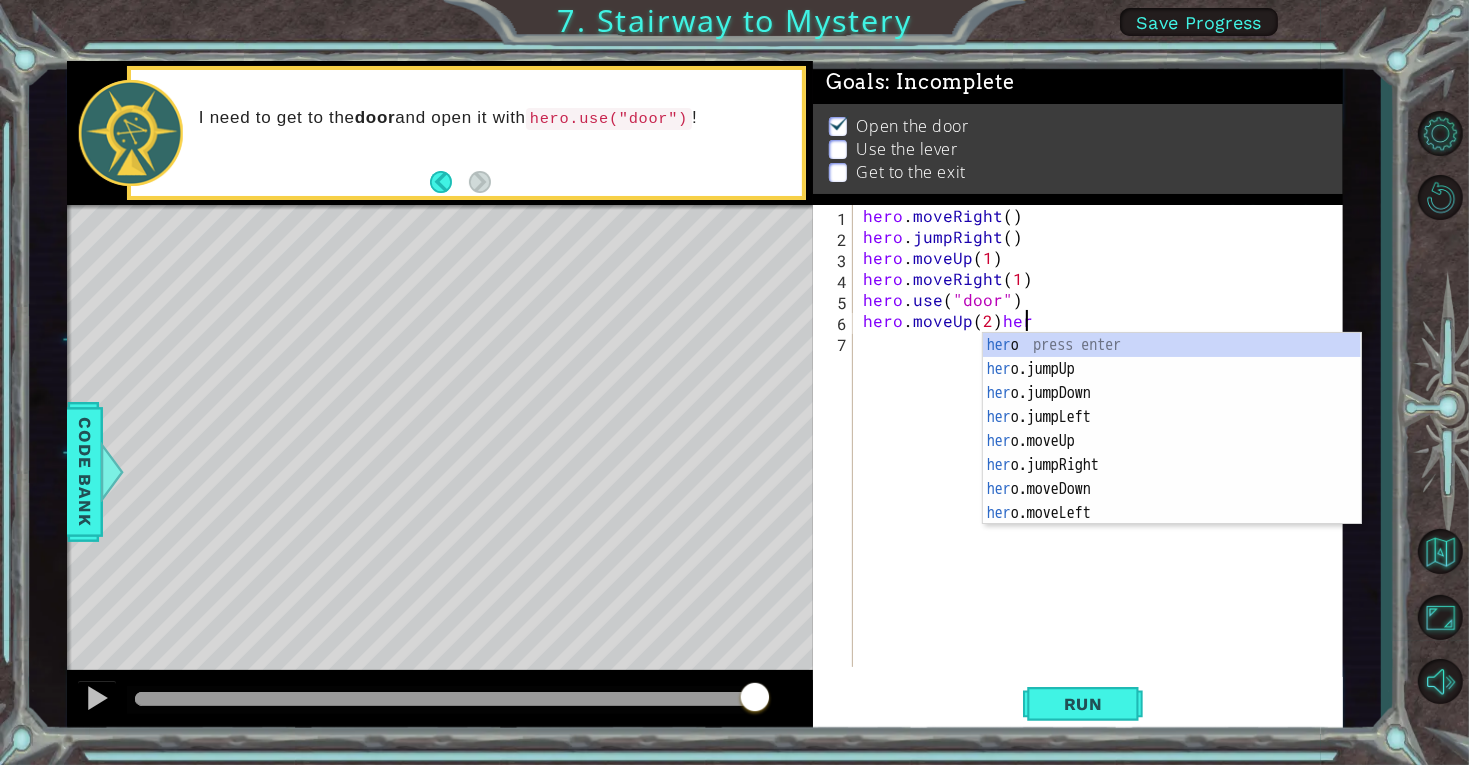 scroll, scrollTop: 0, scrollLeft: 8, axis: horizontal 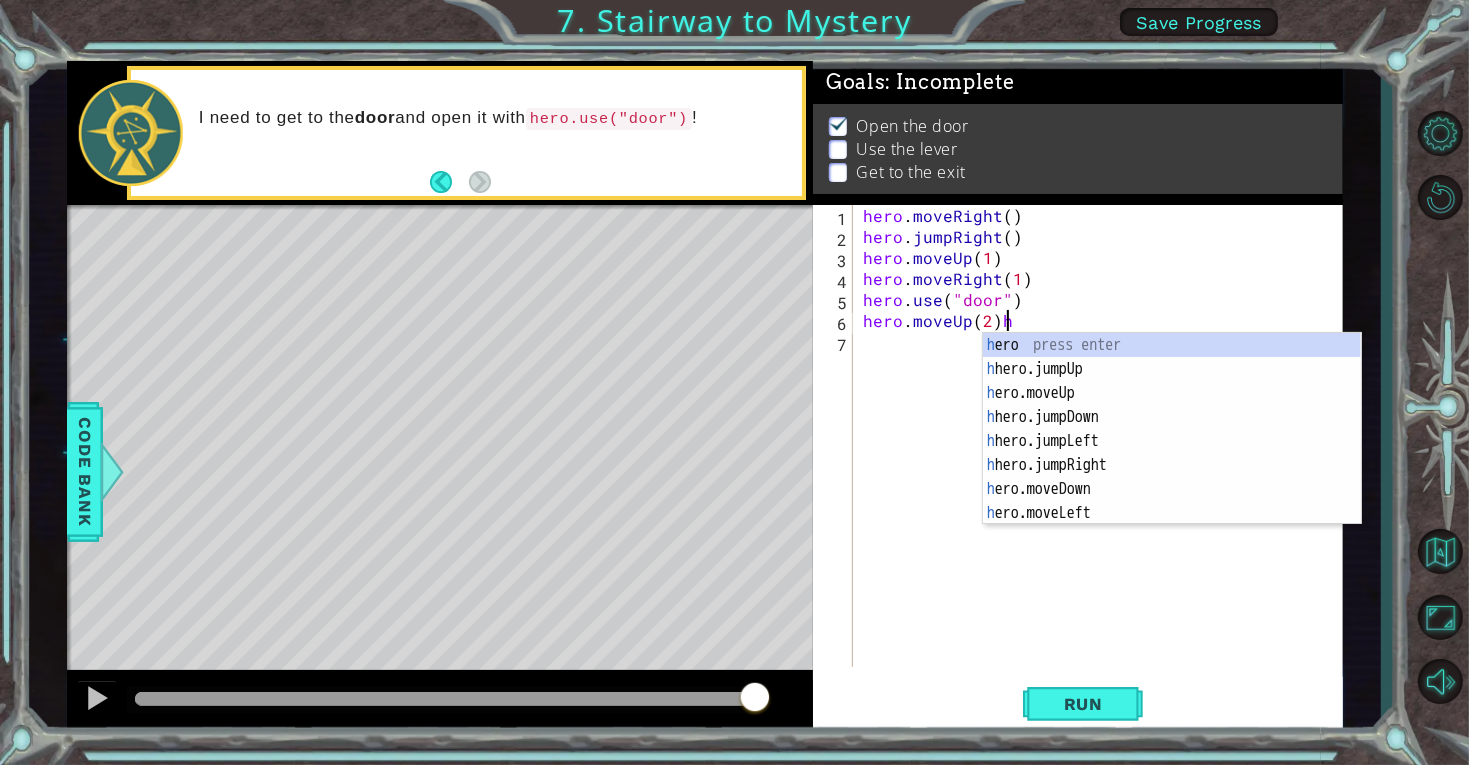 type on "hero.moveUp(2)" 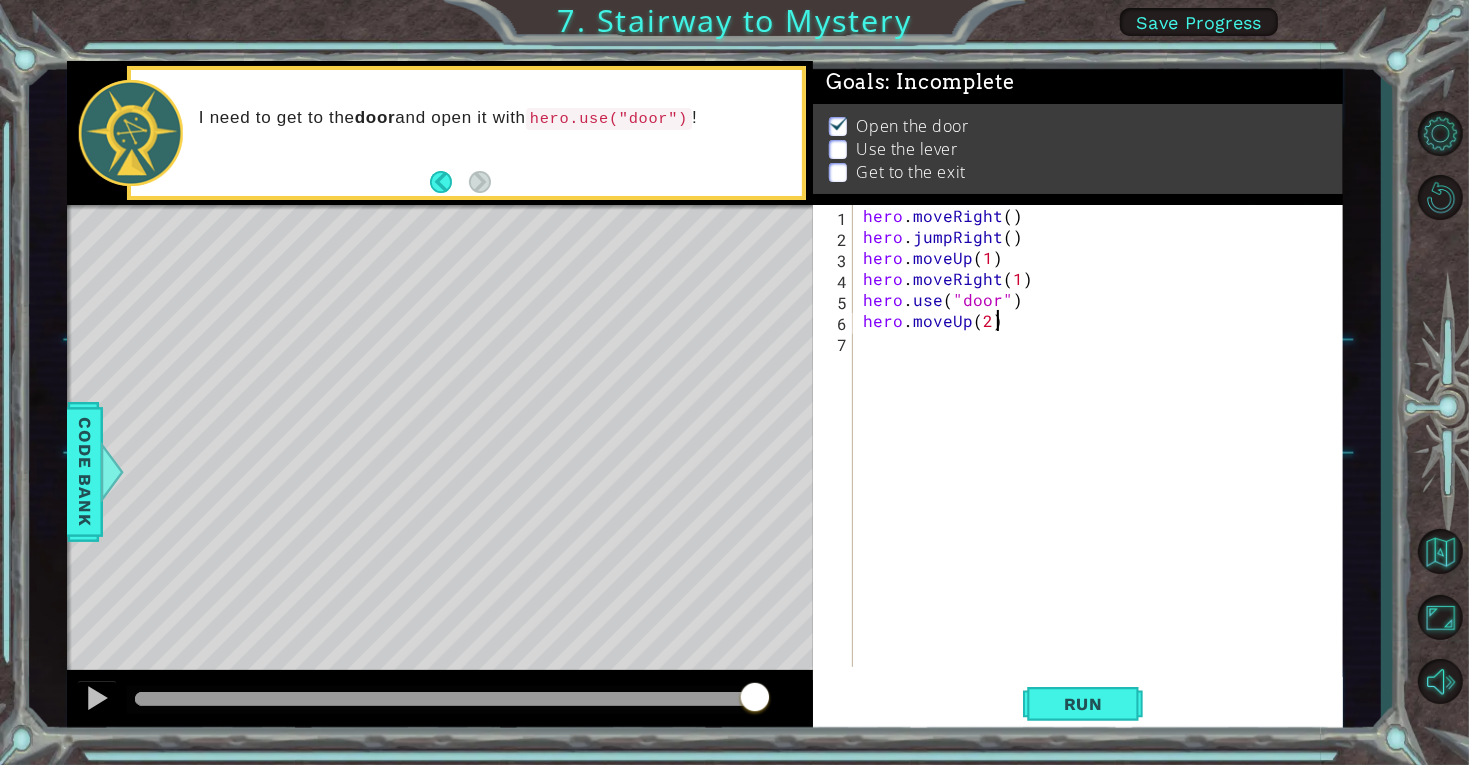 scroll, scrollTop: 0, scrollLeft: 6, axis: horizontal 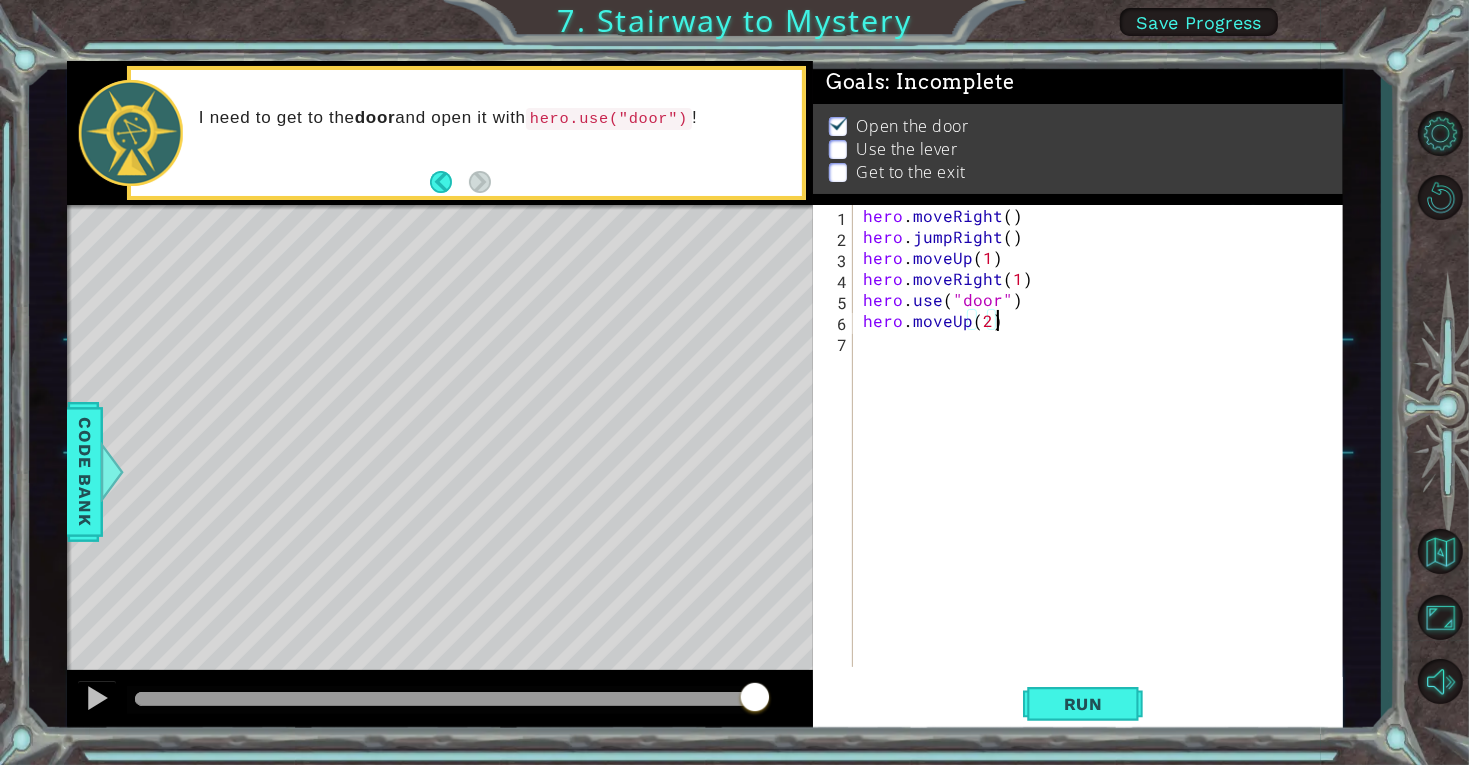 click on "hero . moveRight ( ) hero . jumpRight ( ) hero . moveUp ( 1 ) hero . moveRight ( 1 ) hero . use ( "door" ) hero . moveUp ( 2 )" at bounding box center [1103, 457] 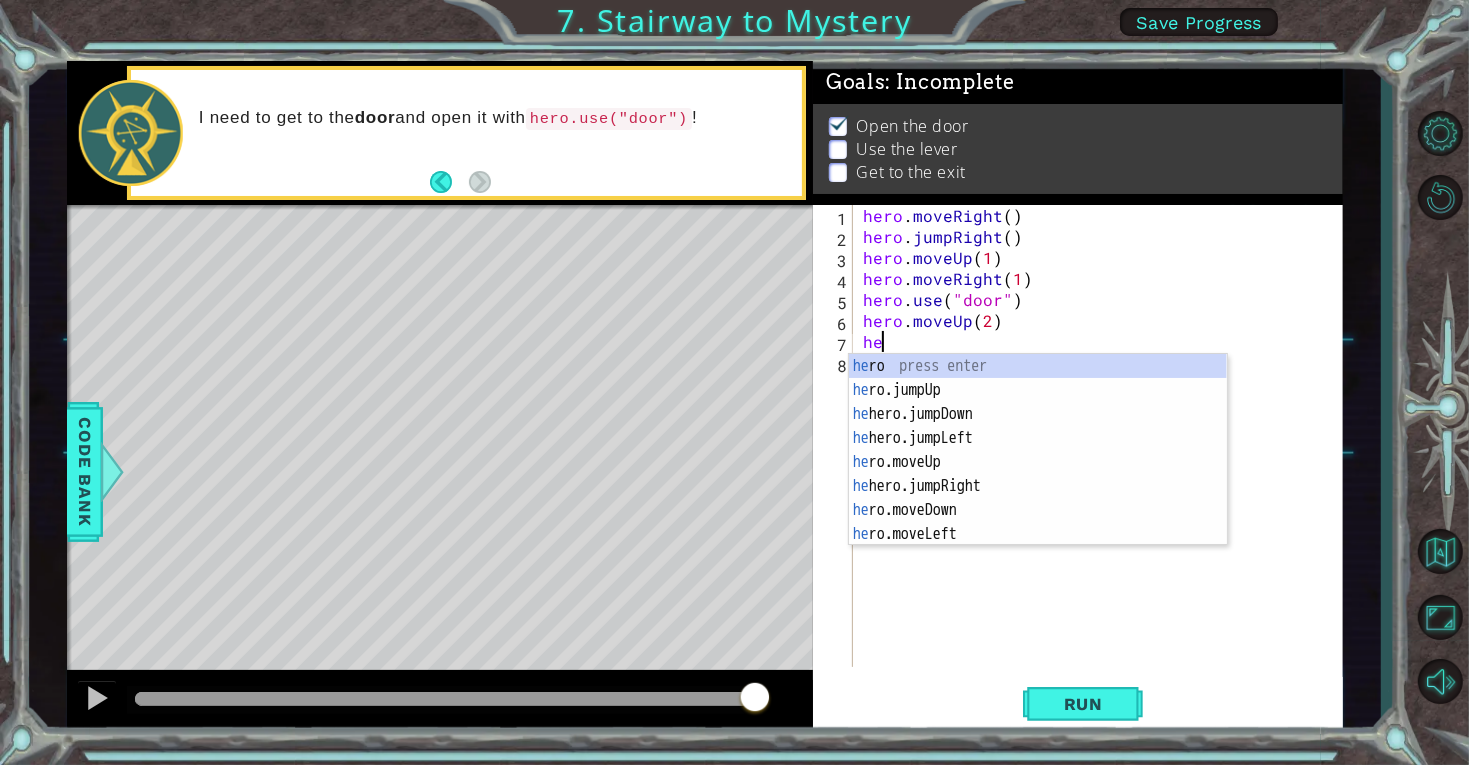 scroll, scrollTop: 0, scrollLeft: 0, axis: both 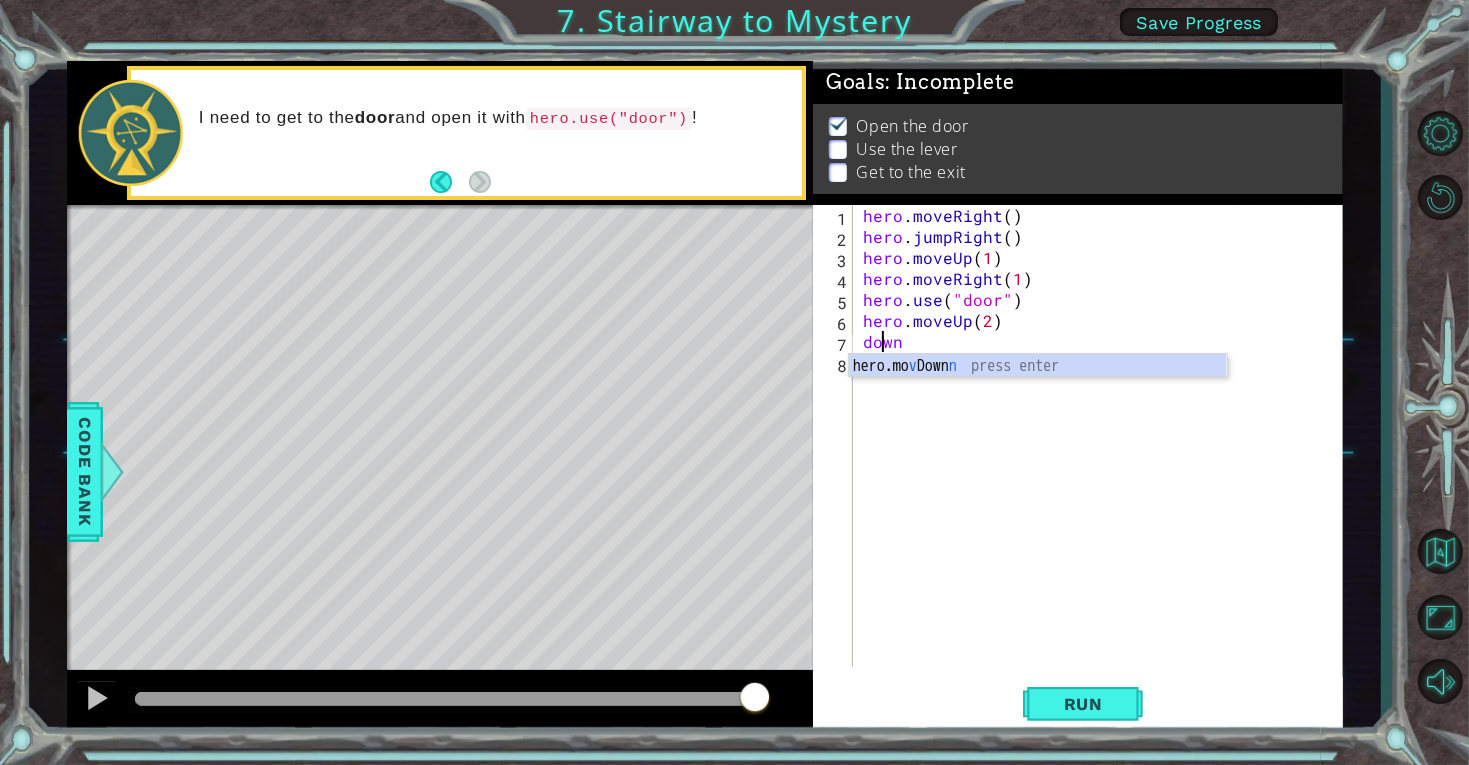 type on "v" 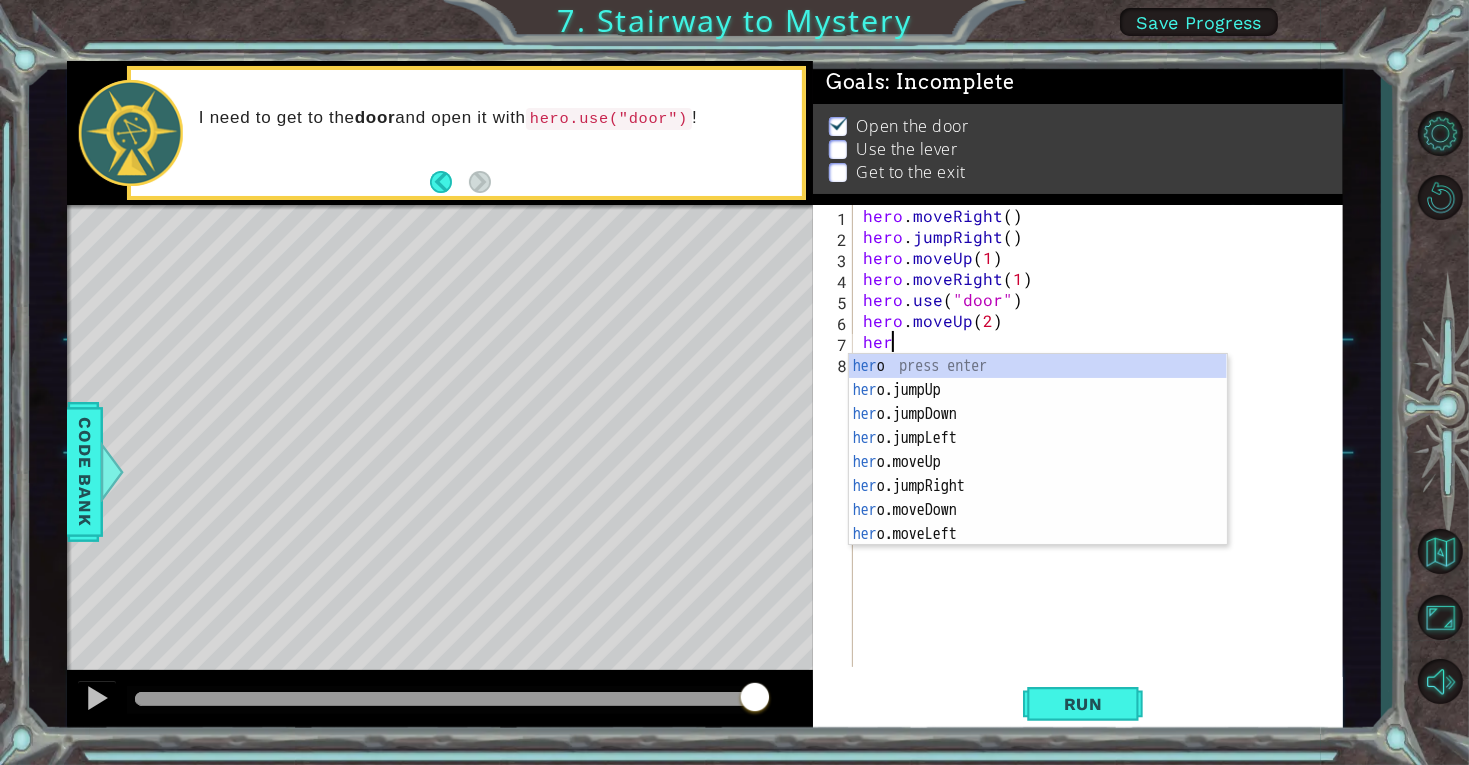 scroll, scrollTop: 0, scrollLeft: 0, axis: both 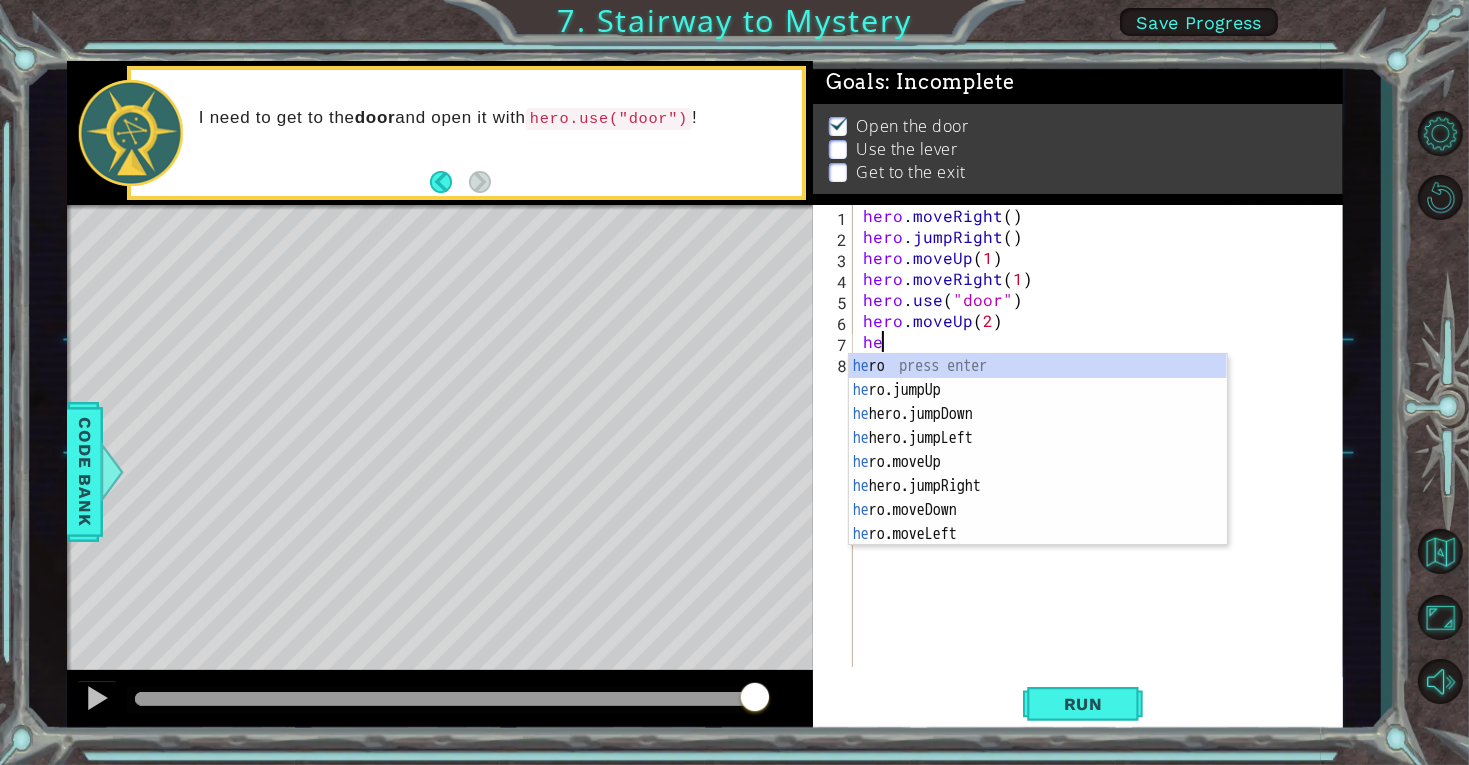 type on "h" 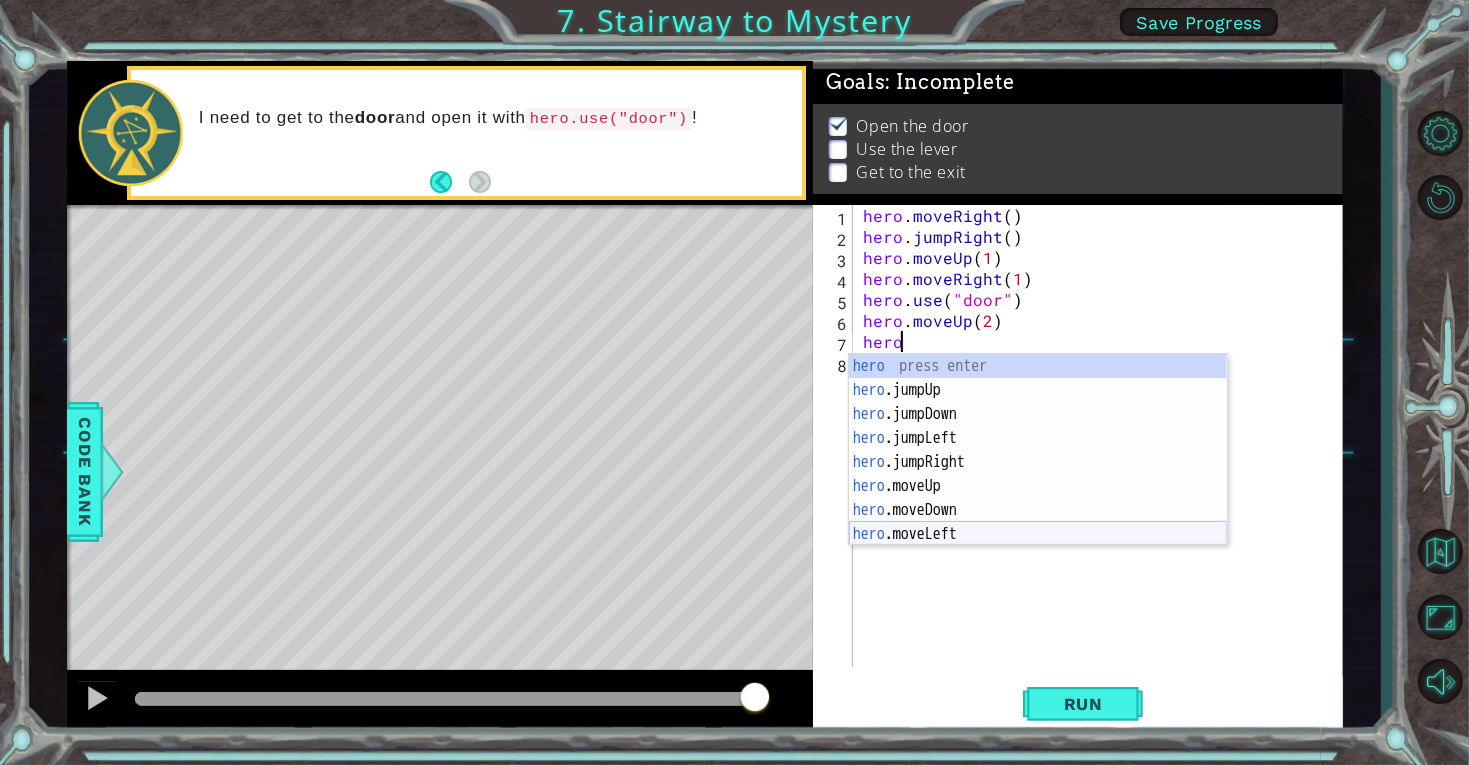 click on "hero press enter hero .jumpUp press enter hero .jumpDown press enter hero .jumpLeft press enter hero .jumpRight press enter hero .moveUp press enter hero .moveDown press enter hero .moveLeft press enter hero .moveRight press enter" at bounding box center (1038, 474) 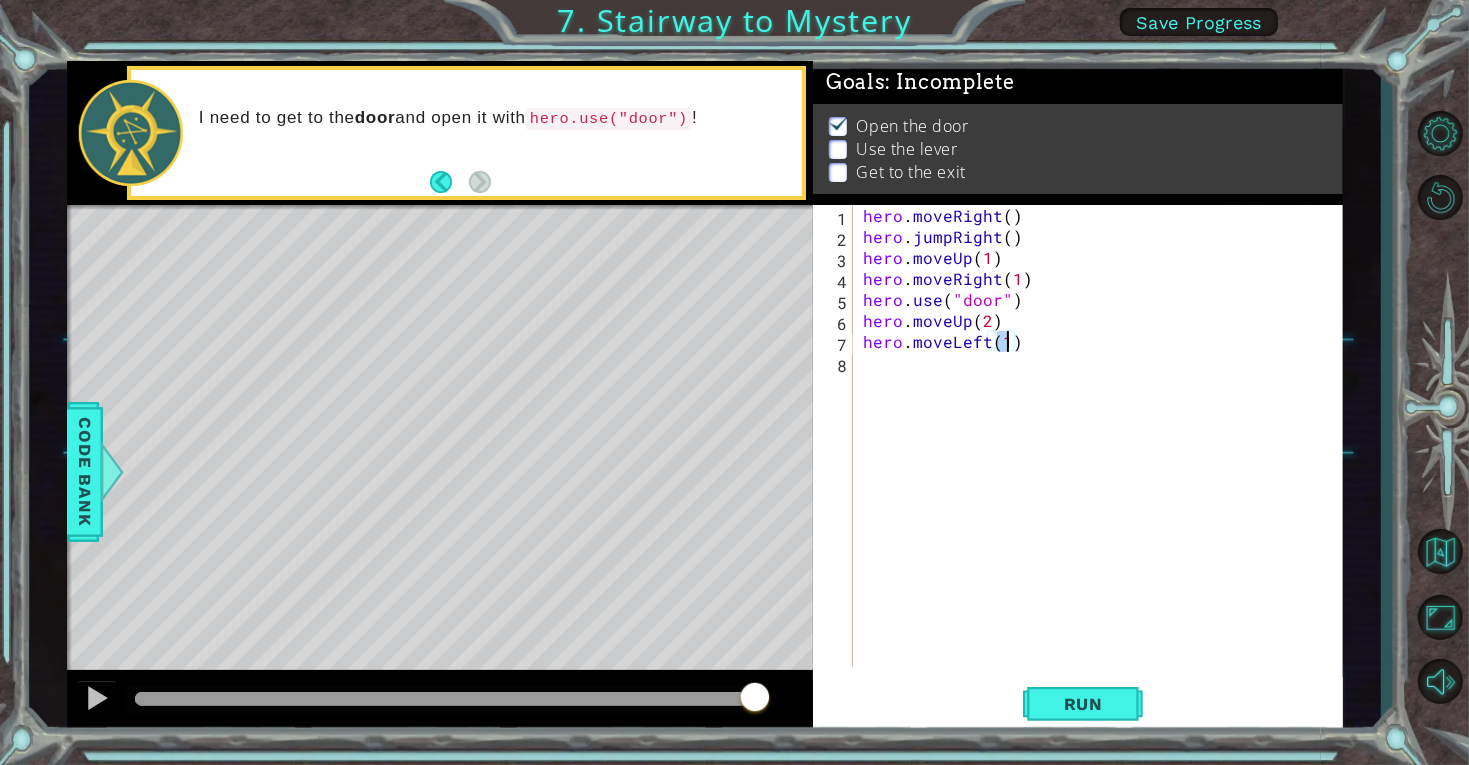 click on "hero . moveRight ( ) hero . jumpRight ( ) hero . moveUp ( 1 ) hero . moveRight ( 1 ) hero . use ( "door" ) hero . moveUp ( 2 ) hero . moveLeft ( 1 )" at bounding box center (1103, 457) 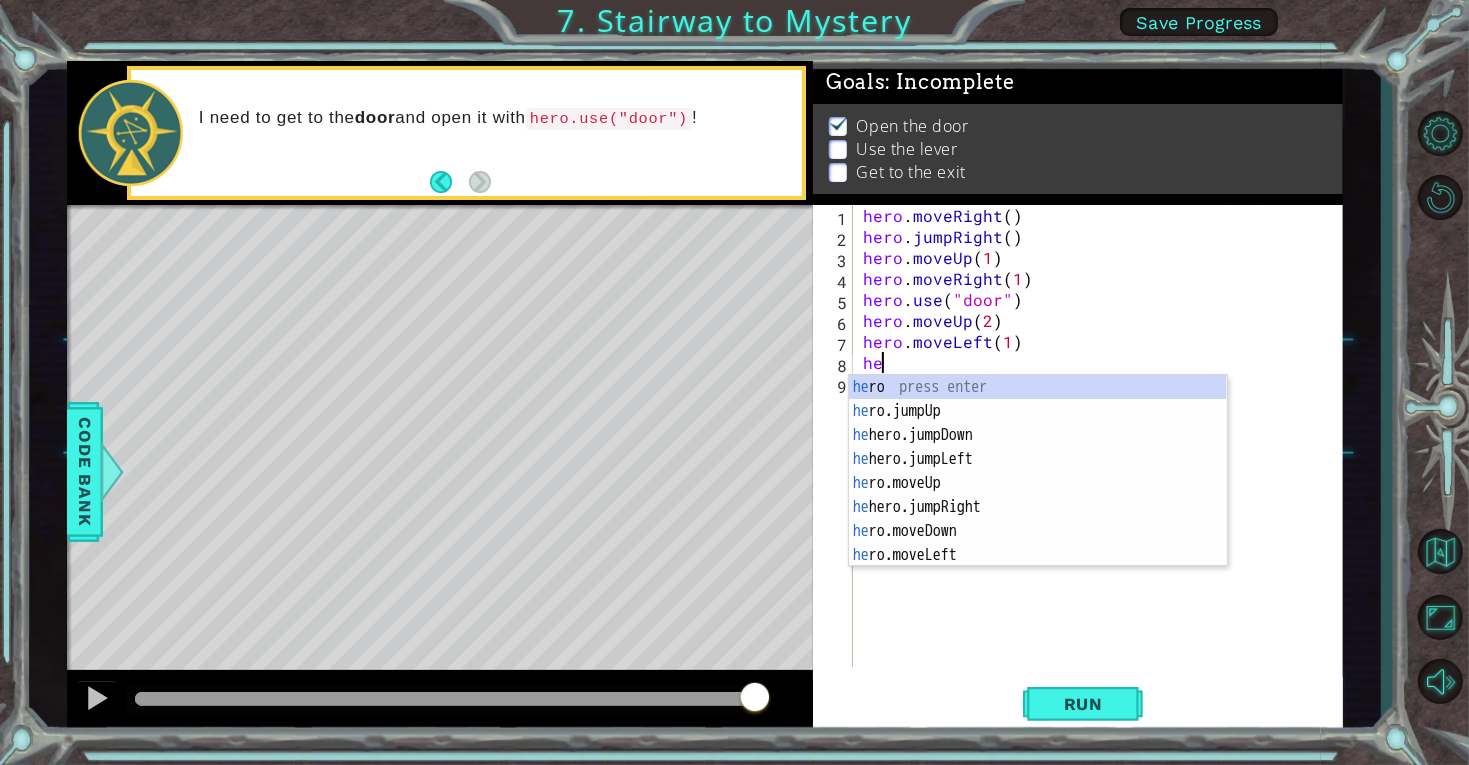 scroll, scrollTop: 0, scrollLeft: 1, axis: horizontal 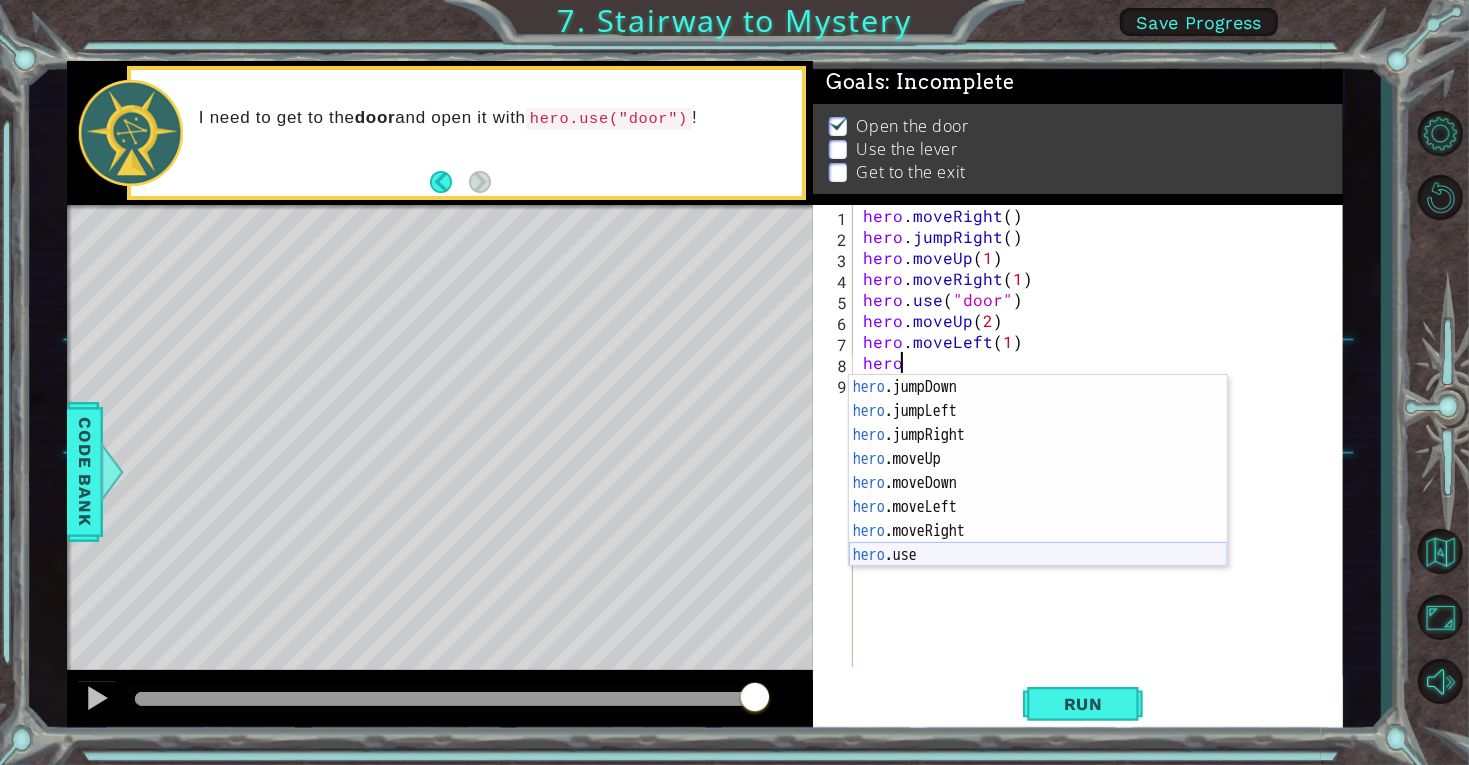 click on "hero .jumpDown press enter hero .jumpLeft press enter hero .jumpRight press enter hero .moveUp press enter hero .moveDown press enter hero .moveLeft press enter hero .moveRight press enter hero .use press enter" at bounding box center (1038, 495) 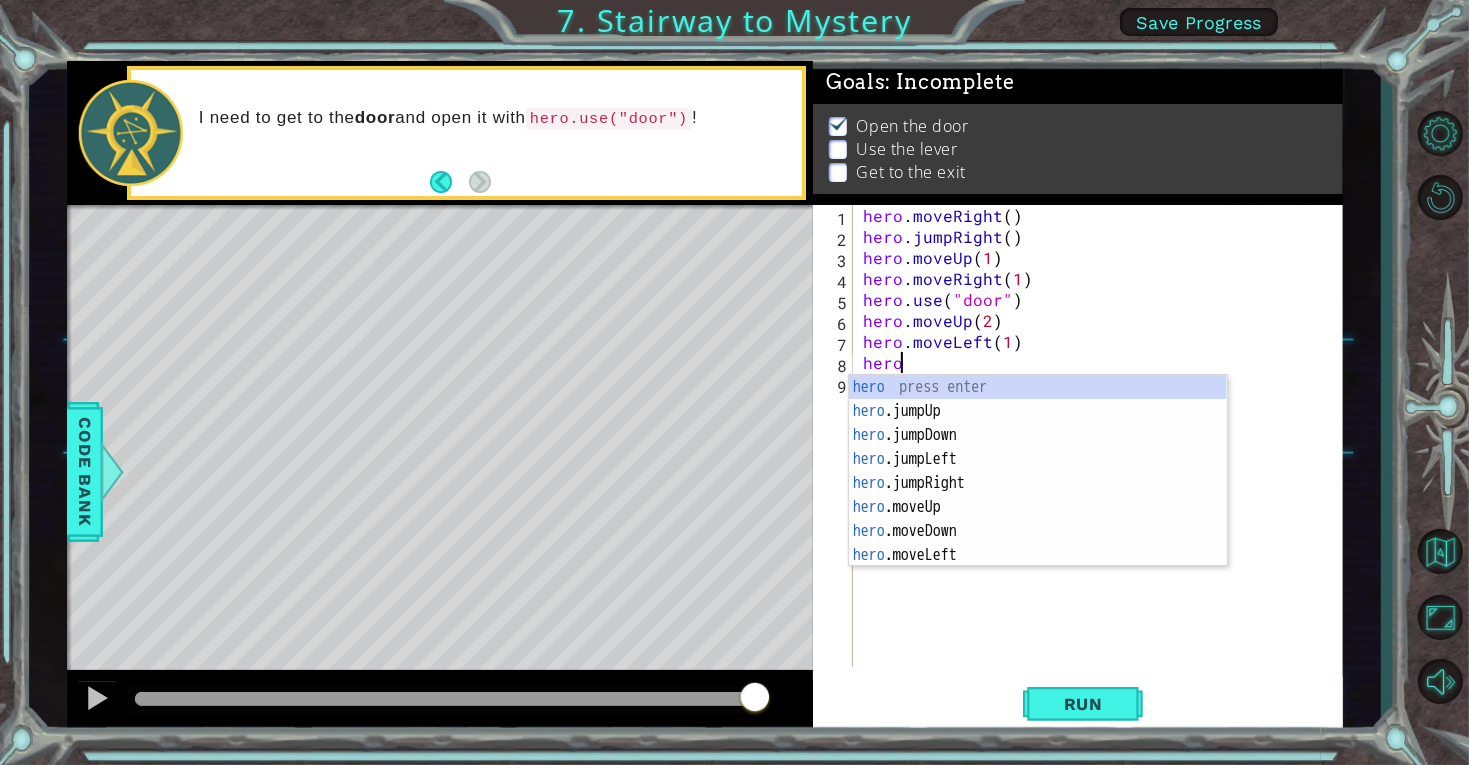 scroll, scrollTop: 0, scrollLeft: 0, axis: both 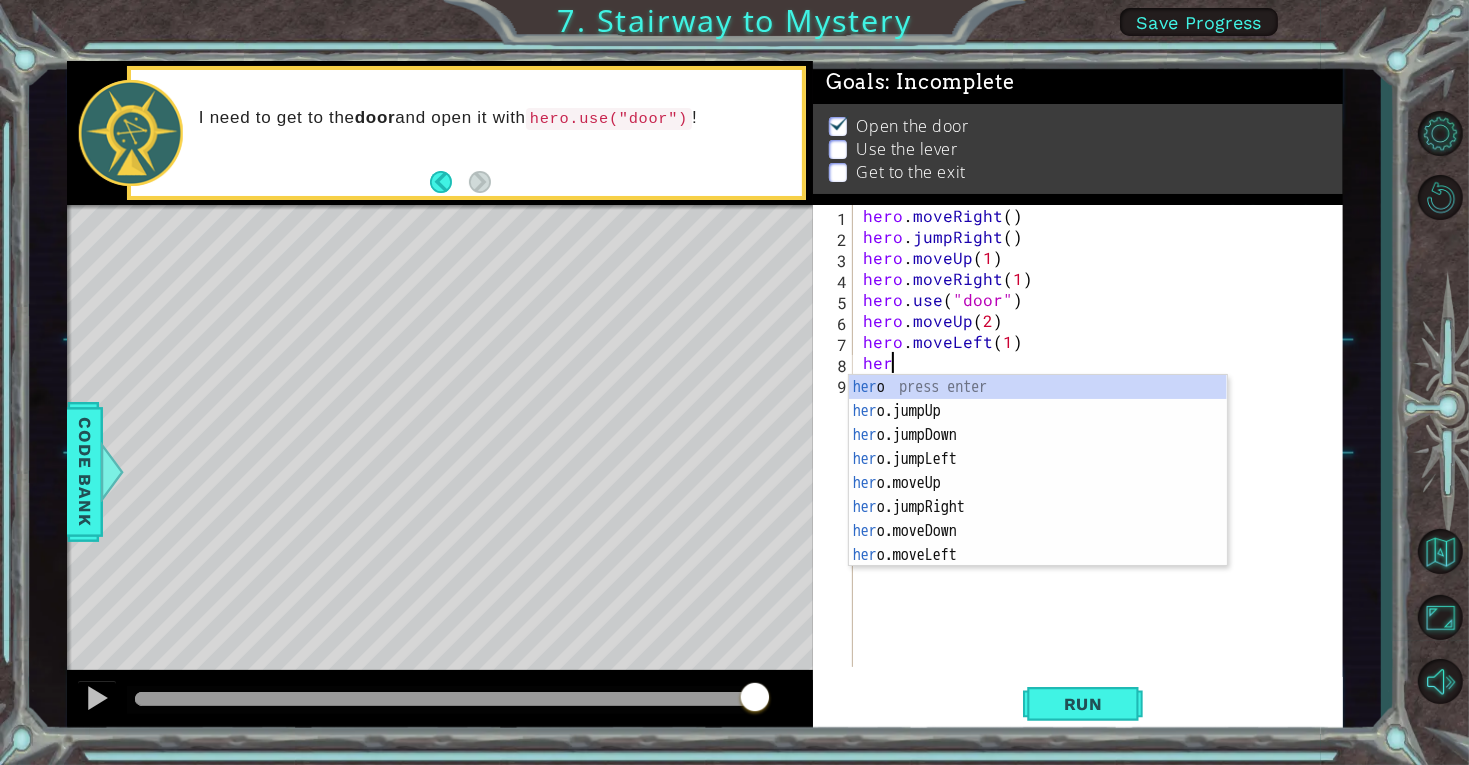 type on "h" 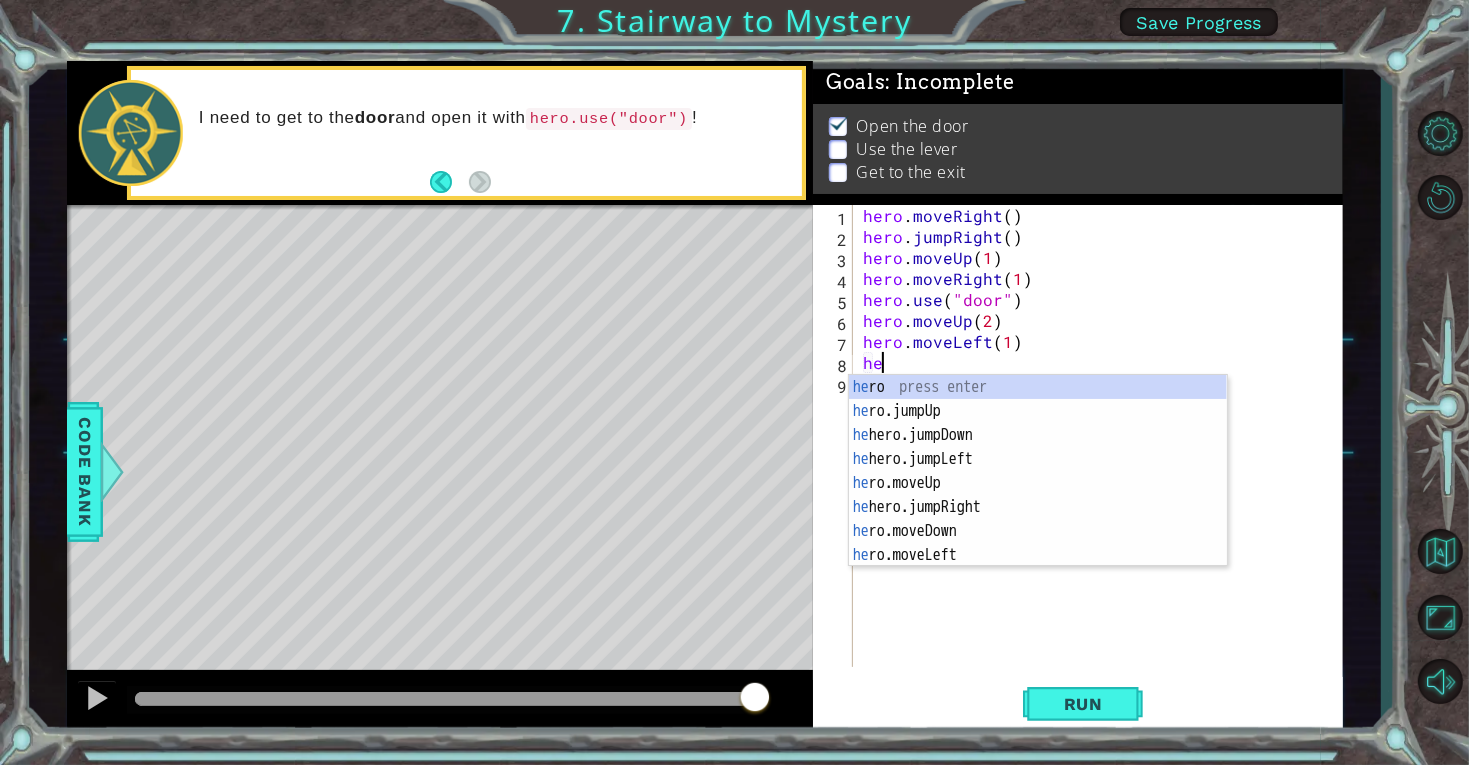 scroll, scrollTop: 0, scrollLeft: 1, axis: horizontal 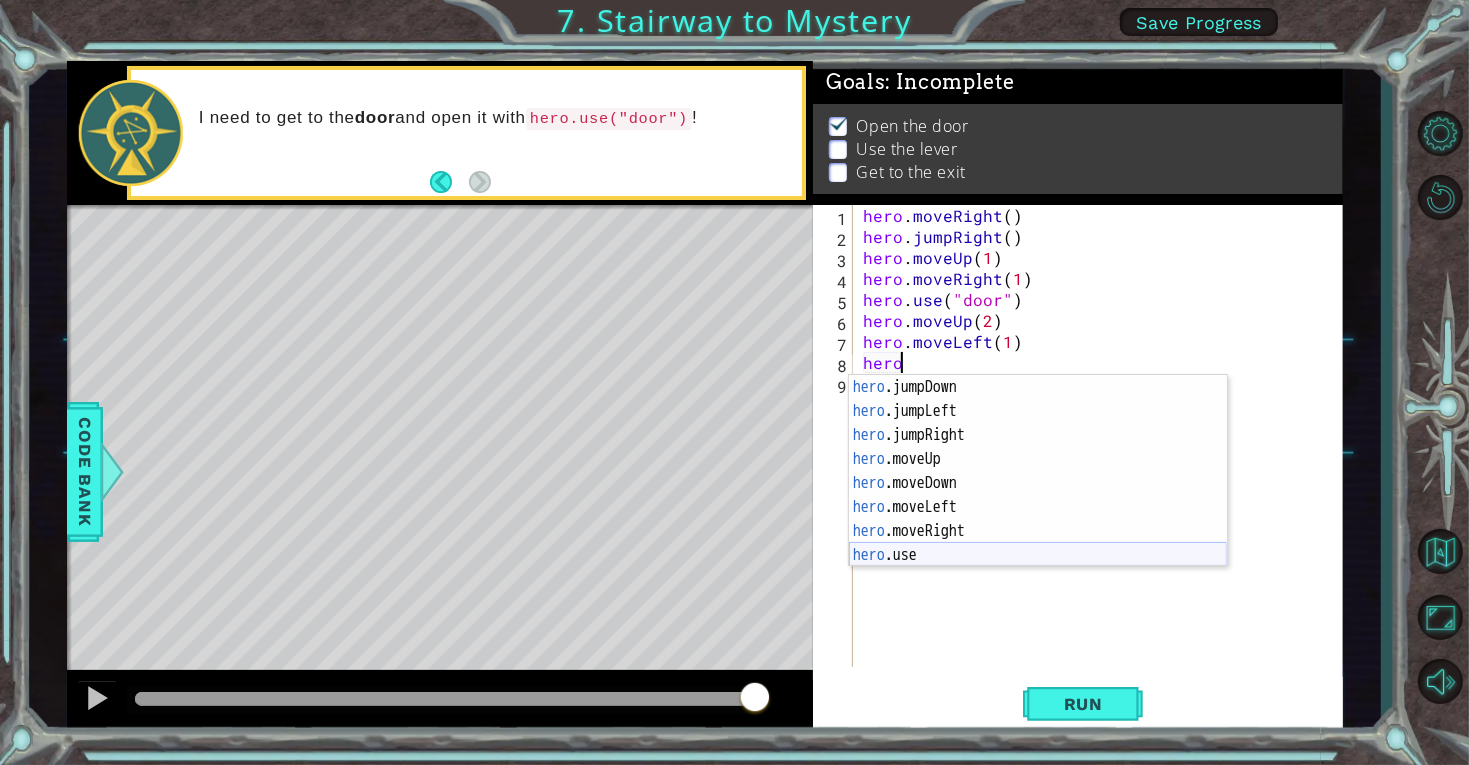 click on "hero .jumpDown press enter hero .jumpLeft press enter hero .jumpRight press enter hero .moveUp press enter hero .moveDown press enter hero .moveLeft press enter hero .moveRight press enter hero .use press enter" at bounding box center (1038, 495) 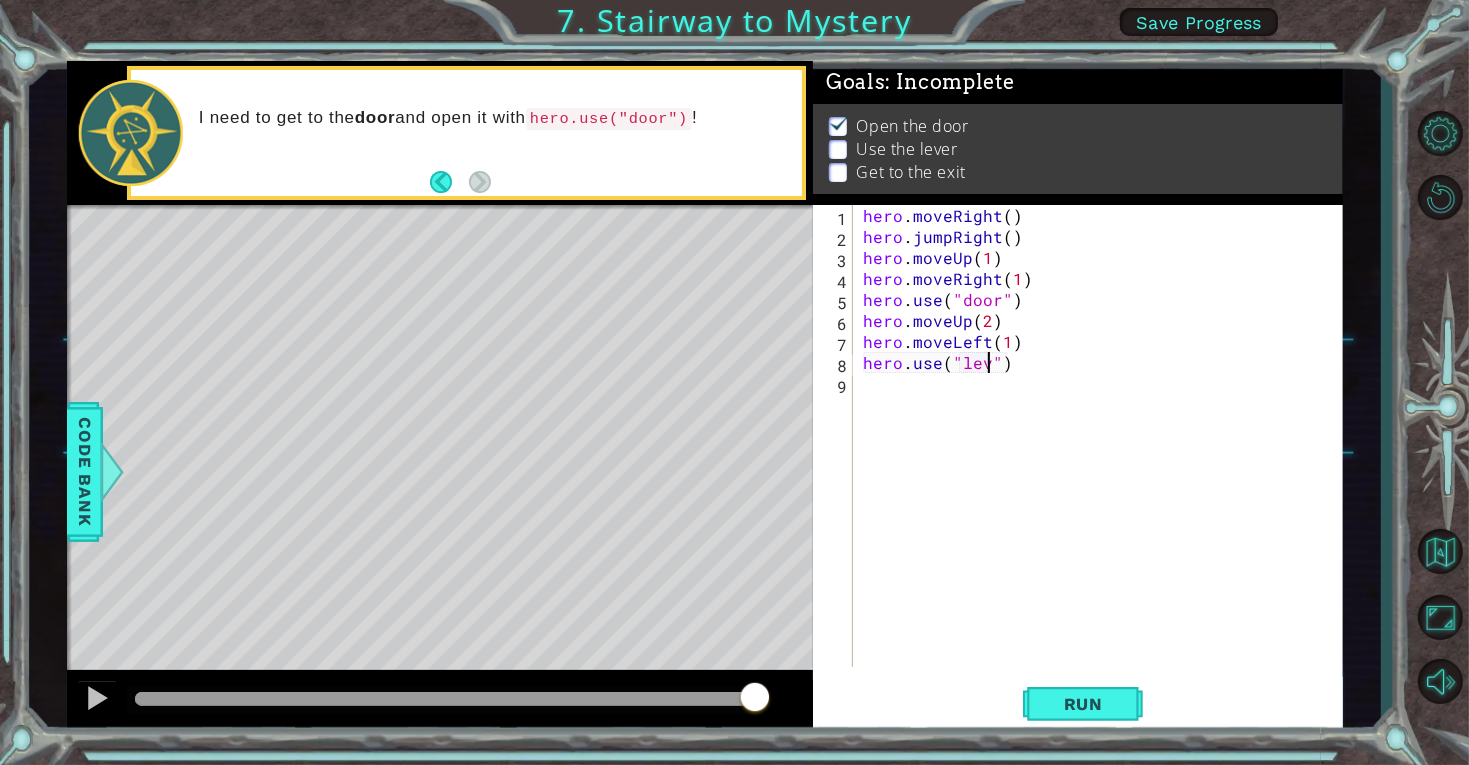 type on "hero.use("lever")" 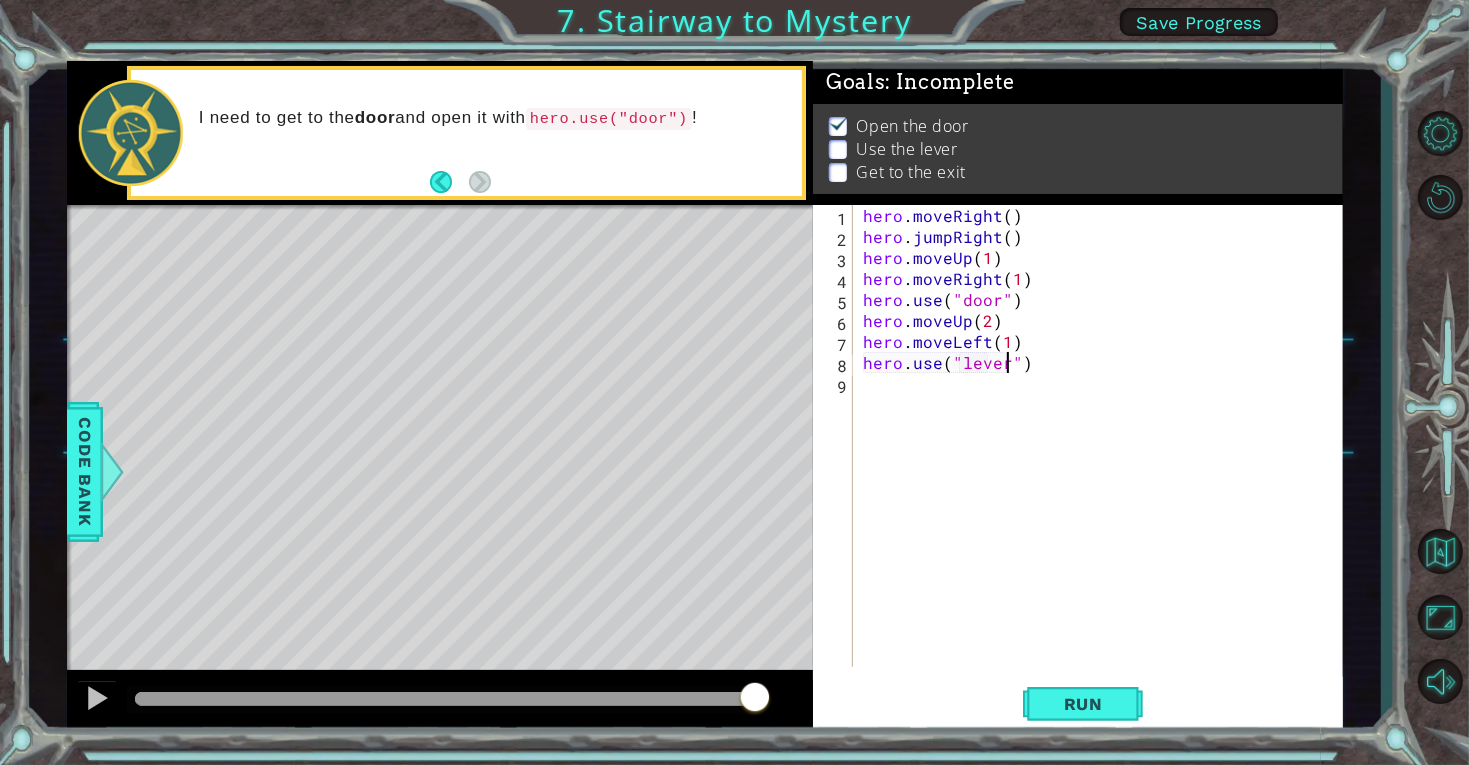 scroll, scrollTop: 0, scrollLeft: 8, axis: horizontal 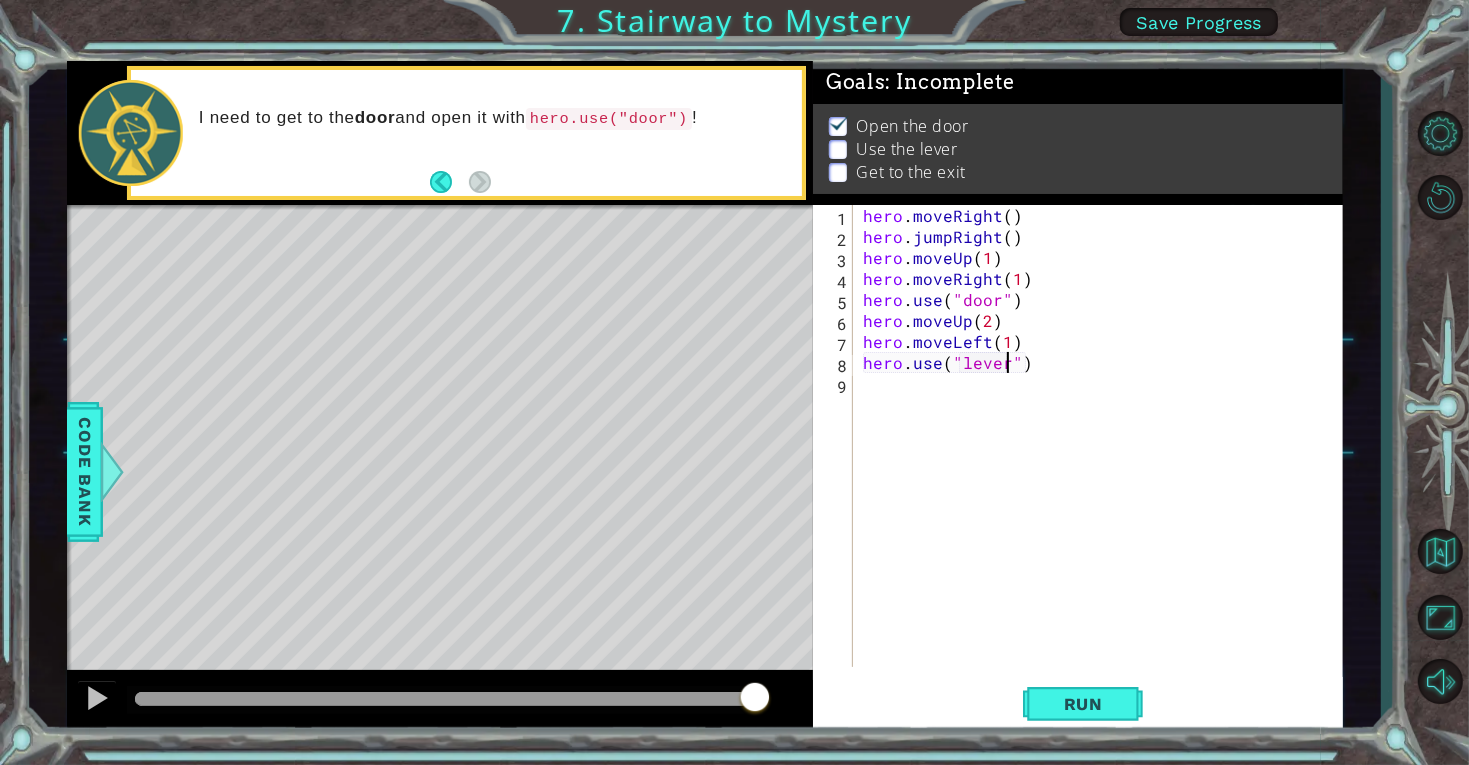 click on "hero . moveRight ( ) hero . jumpRight ( ) hero . moveUp ( 1 ) hero . moveRight ( 1 ) hero . use ( "door" ) hero . moveUp ( 2 ) hero . moveLeft ( 1 ) hero . use ( "lever" )" at bounding box center [1103, 457] 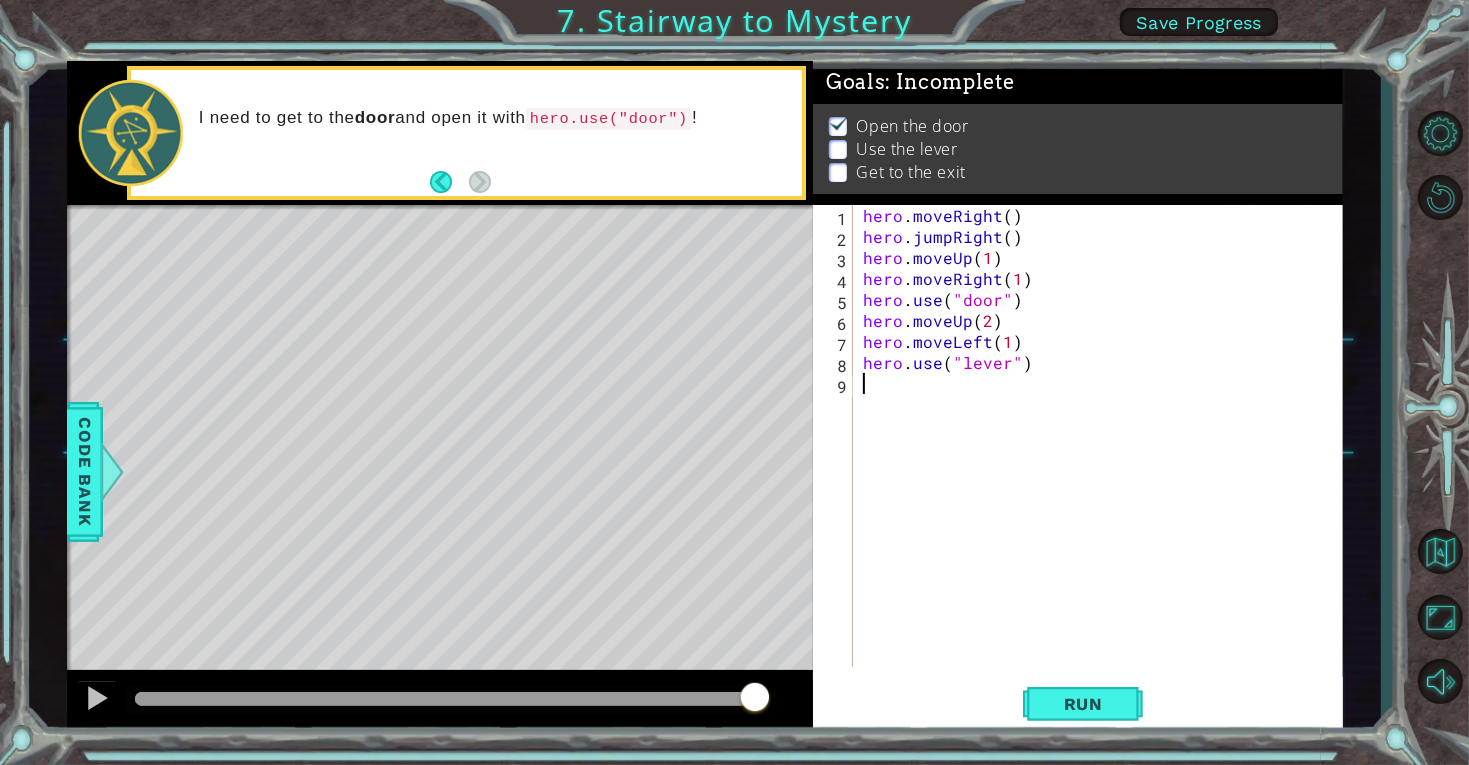 scroll, scrollTop: 0, scrollLeft: 0, axis: both 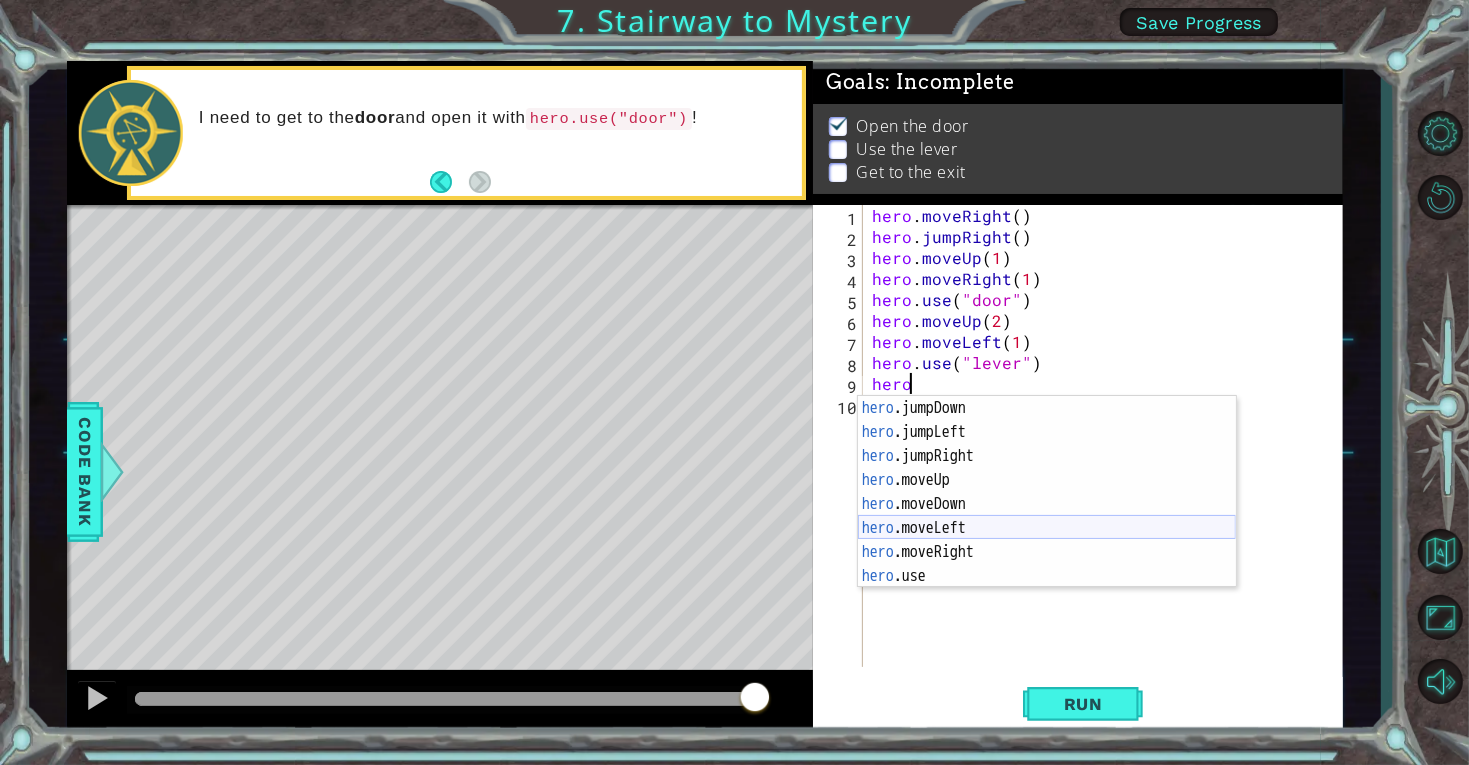 click on "hero .jumpDown press enter hero .jumpLeft press enter hero .jumpRight press enter hero .moveUp press enter hero .moveDown press enter hero .moveLeft press enter hero .moveRight press enter hero .use press enter" at bounding box center [1047, 516] 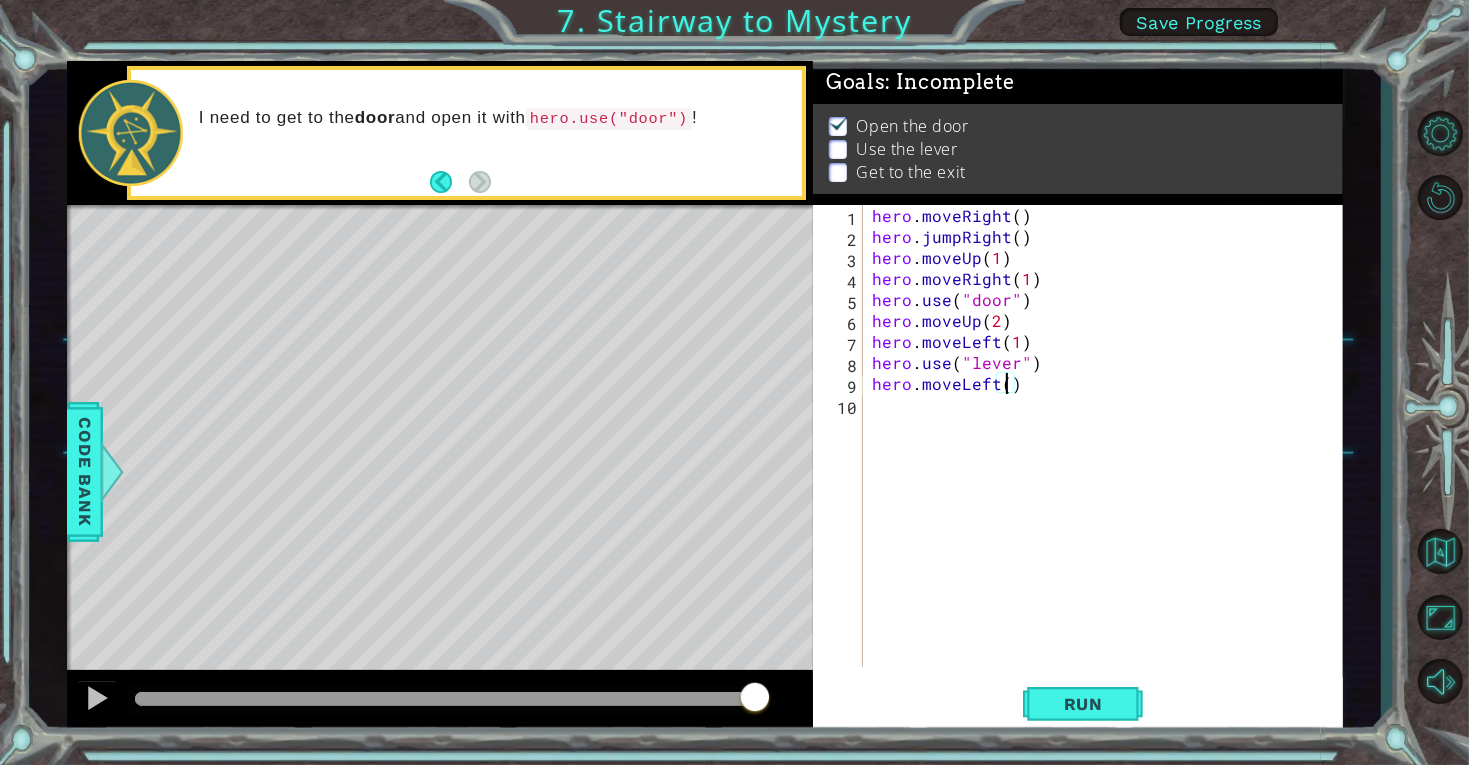 scroll, scrollTop: 0, scrollLeft: 7, axis: horizontal 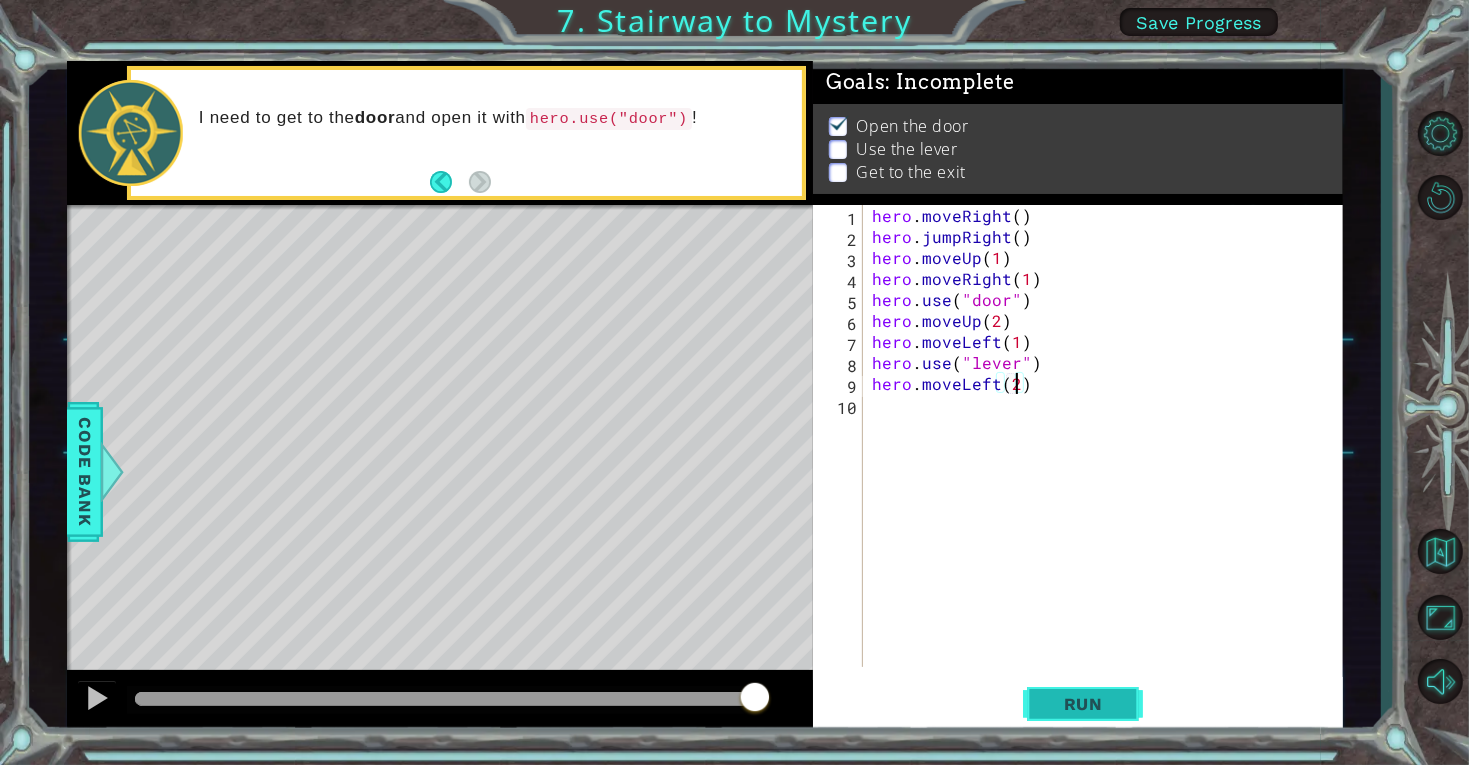 type on "hero.moveLeft(2)" 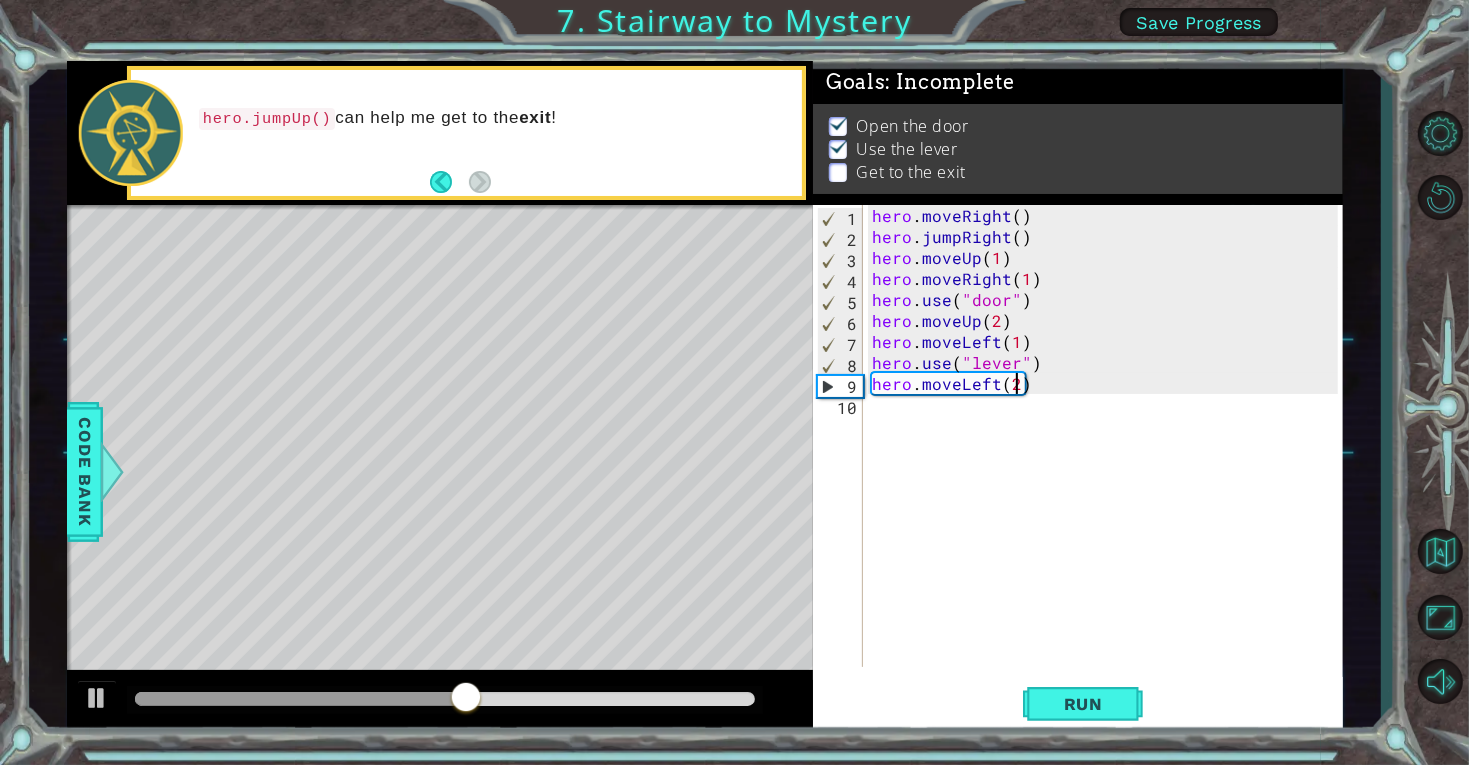 click on "hero . moveRight ( ) hero . jumpRight ( ) hero . moveUp ( 1 ) hero . moveRight ( 1 ) hero . use ( "door" ) hero . moveUp ( 2 ) hero . moveLeft ( 1 ) hero . use ( "lever" ) hero . moveLeft ( 2 )" at bounding box center (1108, 457) 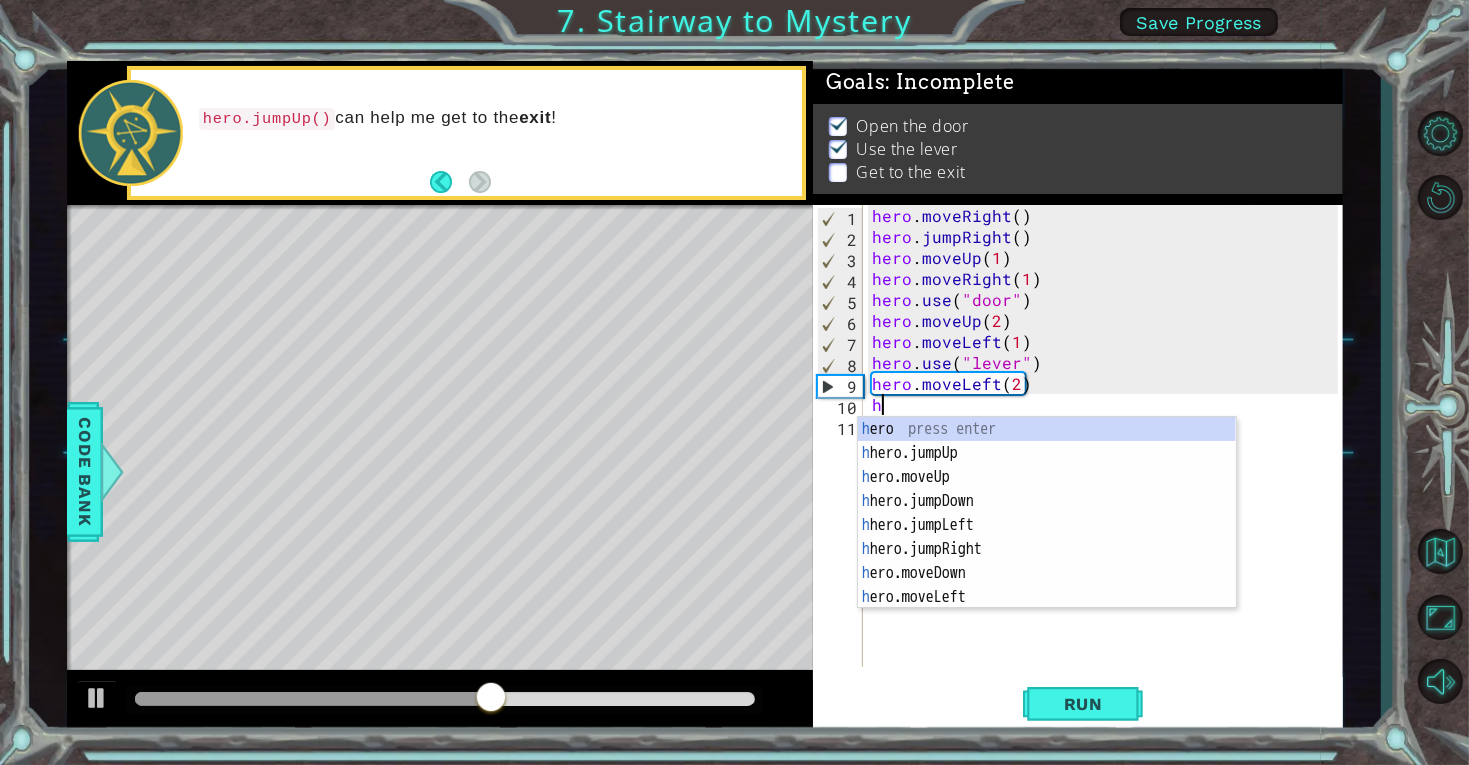 scroll, scrollTop: 0, scrollLeft: 0, axis: both 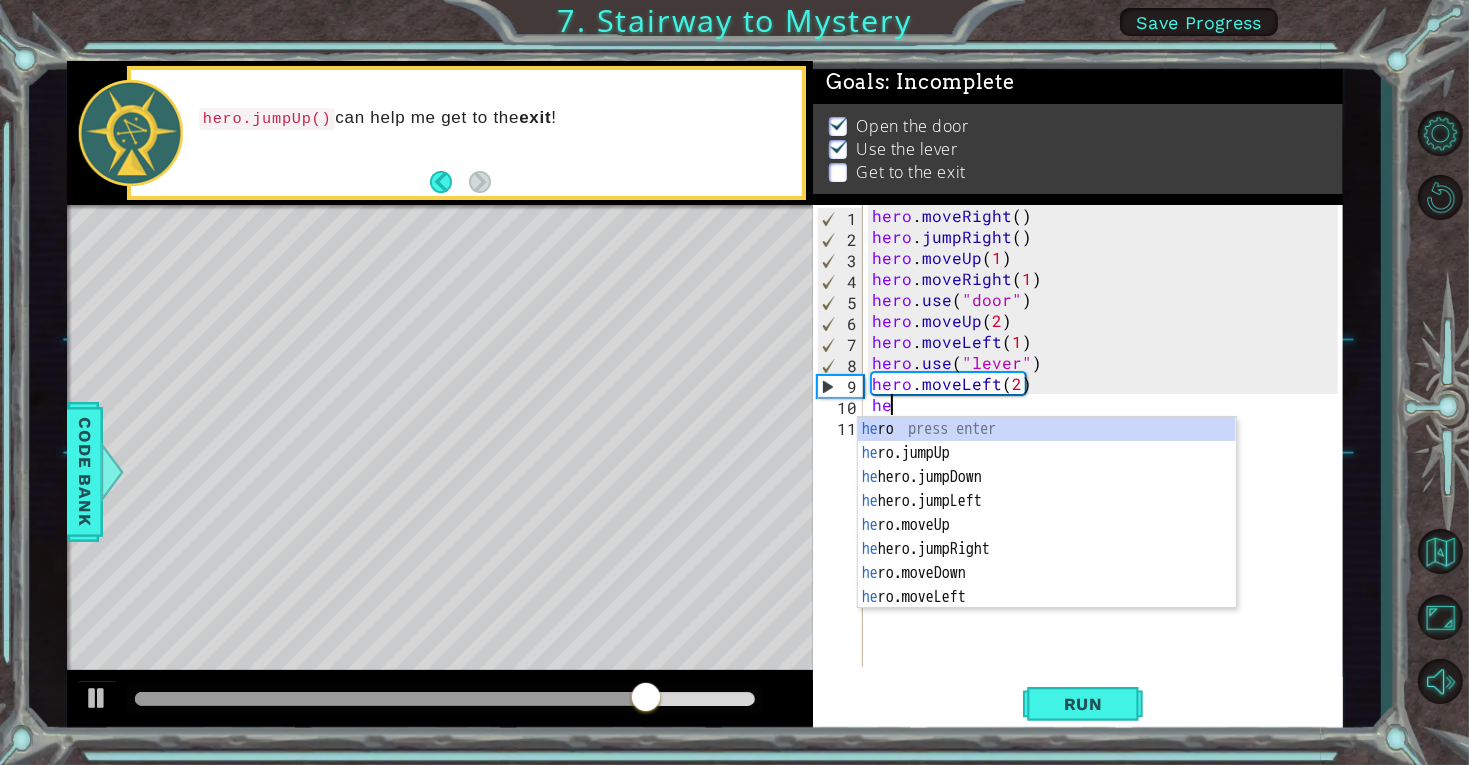 type on "h" 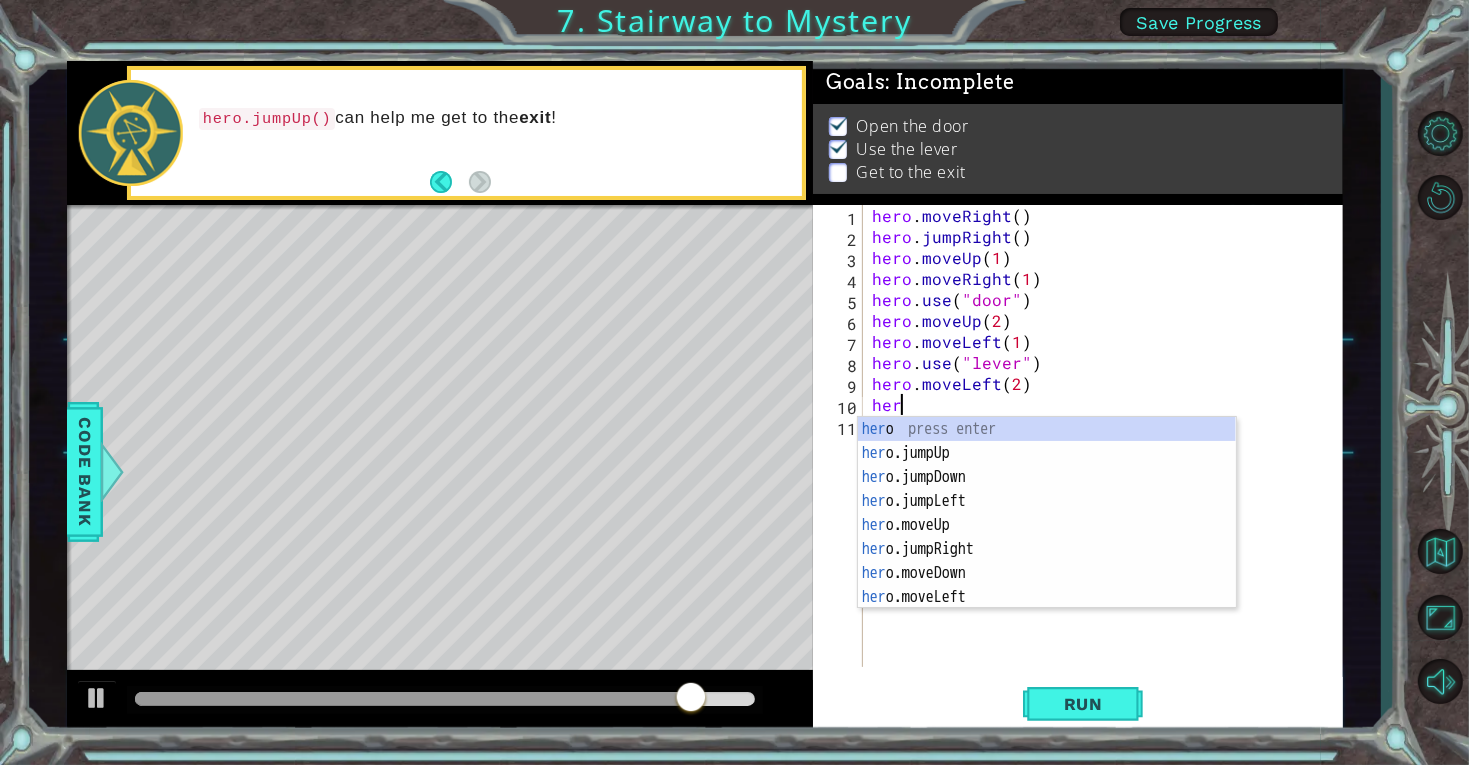 scroll, scrollTop: 0, scrollLeft: 1, axis: horizontal 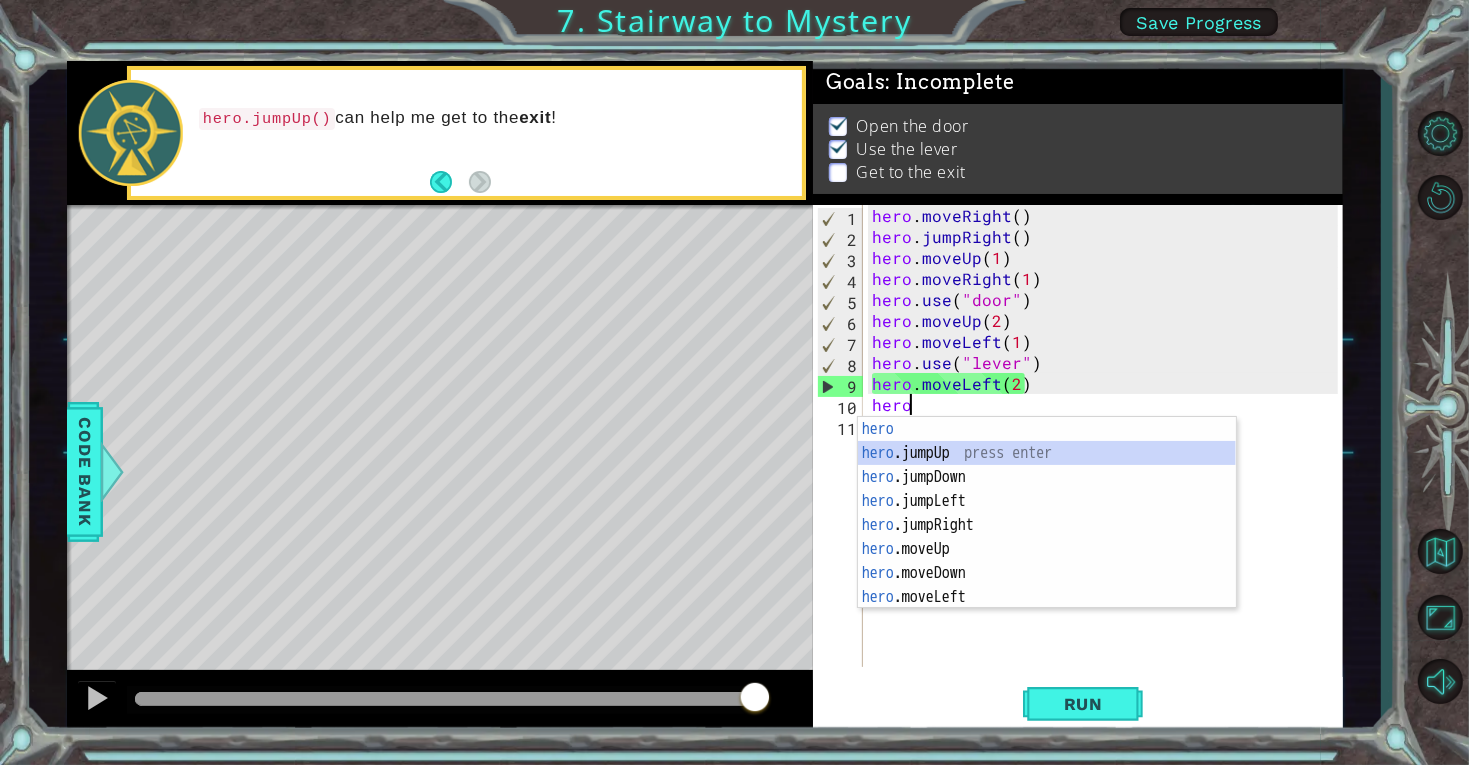 click on "hero press enter hero .jumpUp press enter hero .jumpDown press enter hero .jumpLeft press enter hero .jumpRight press enter hero .moveUp press enter hero .moveDown press enter hero .moveLeft press enter hero .moveRight press enter" at bounding box center [1047, 537] 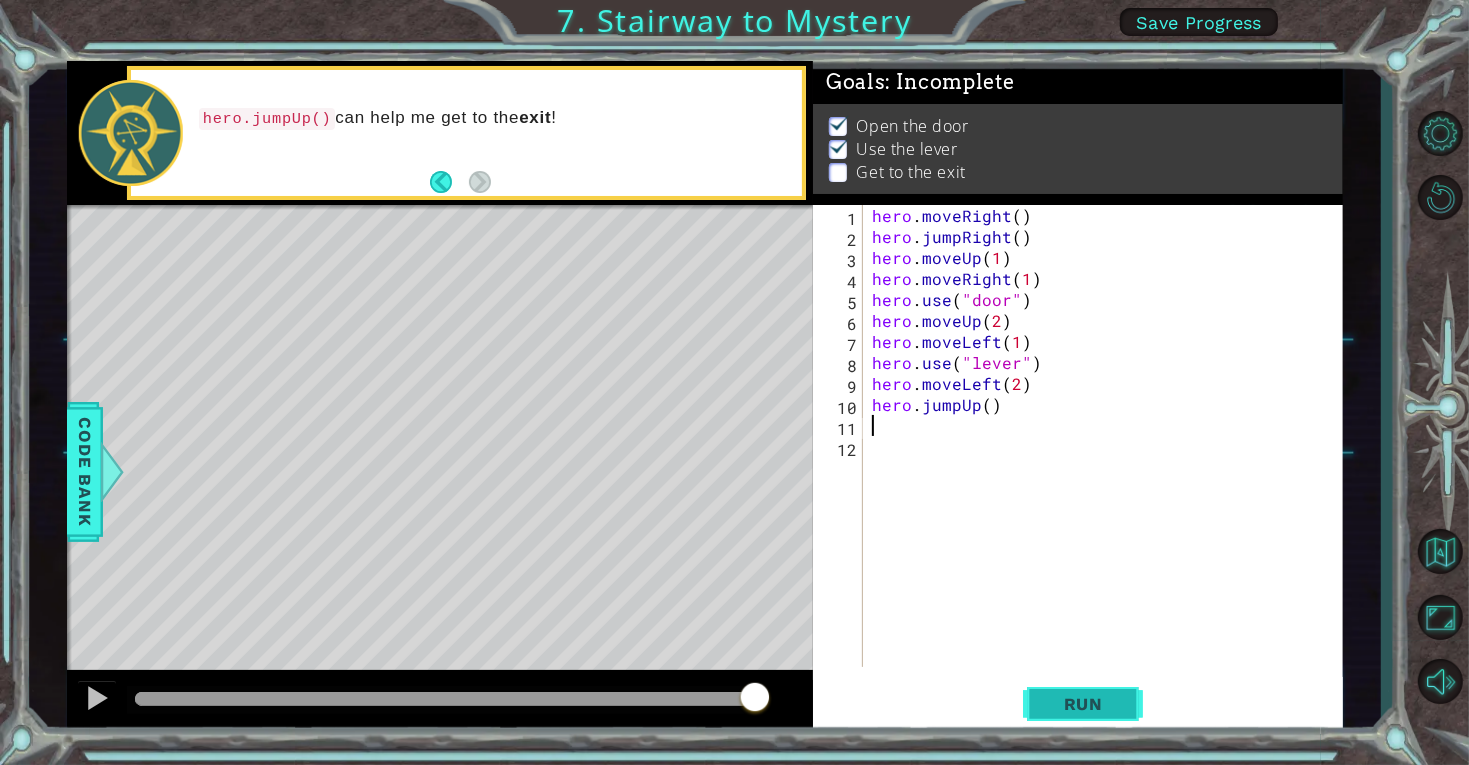 click on "Run" at bounding box center (1083, 704) 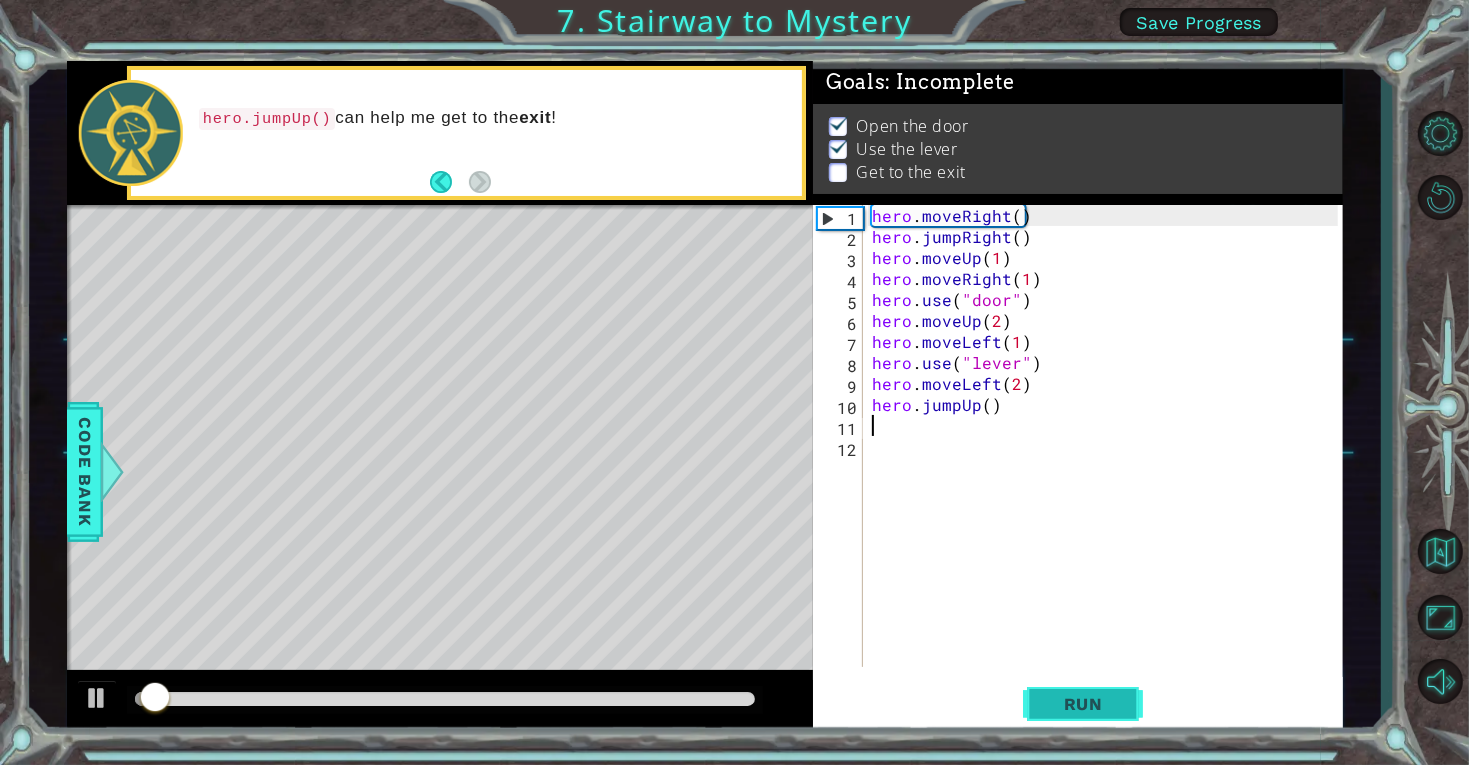 click on "Run" at bounding box center [1083, 704] 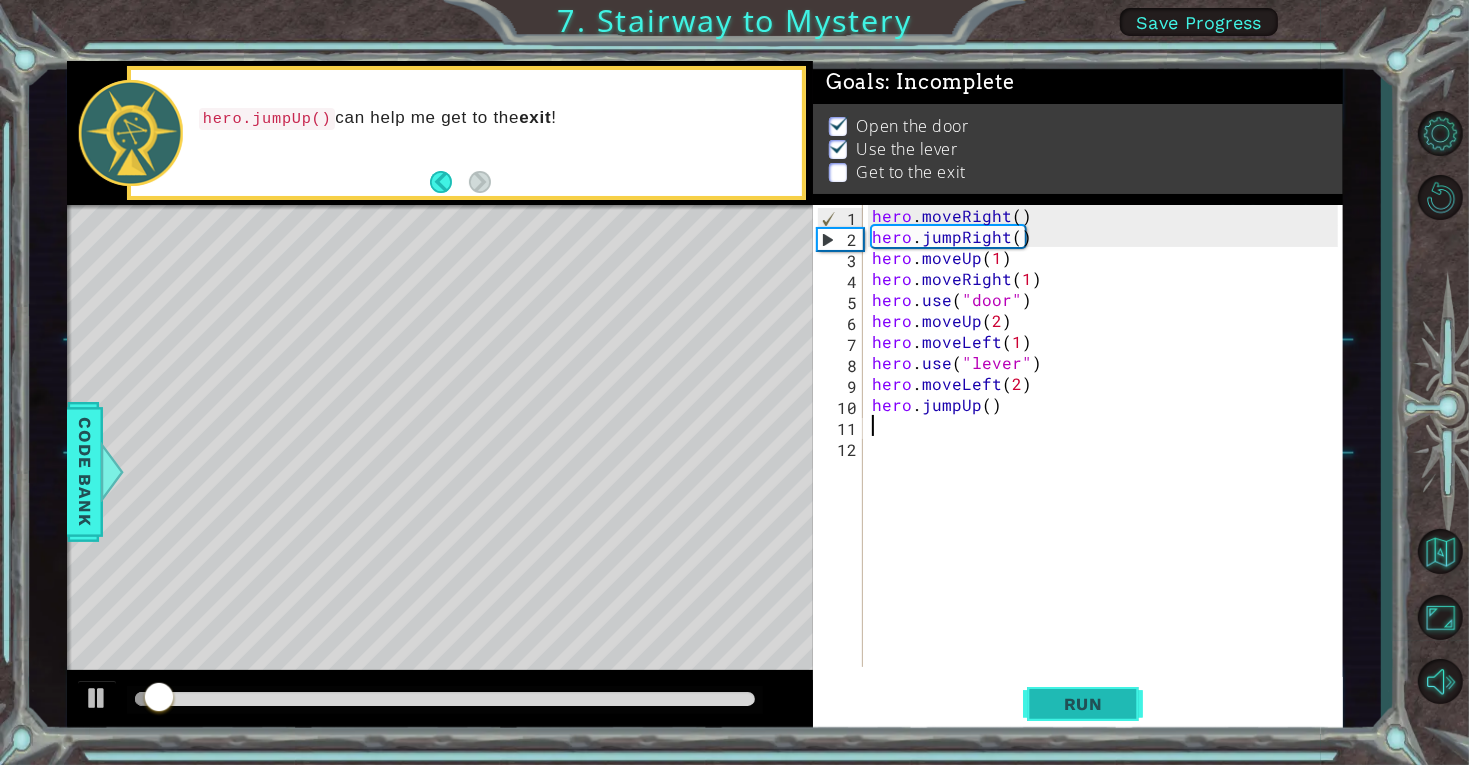 click on "Run" at bounding box center (1083, 704) 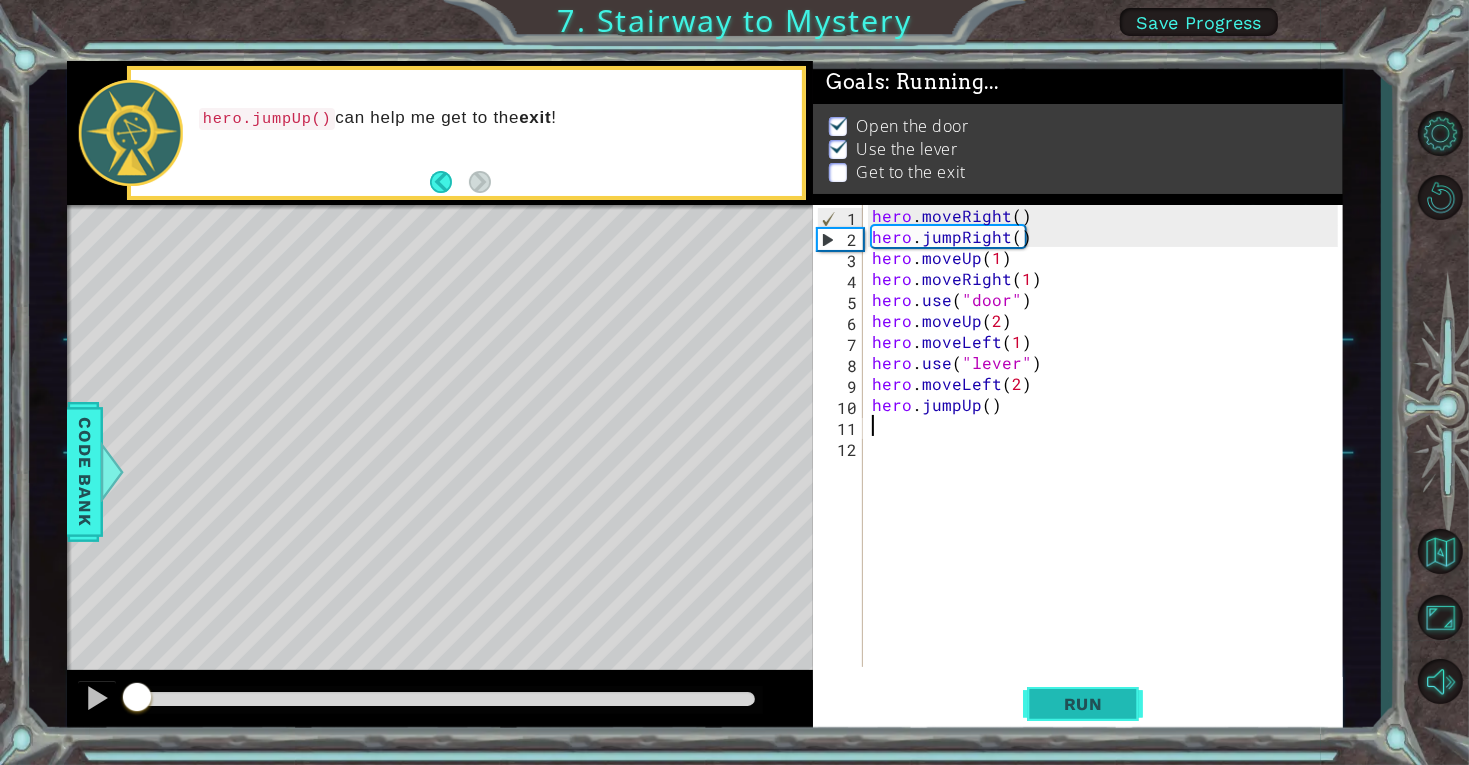 click on "Run" at bounding box center [1083, 704] 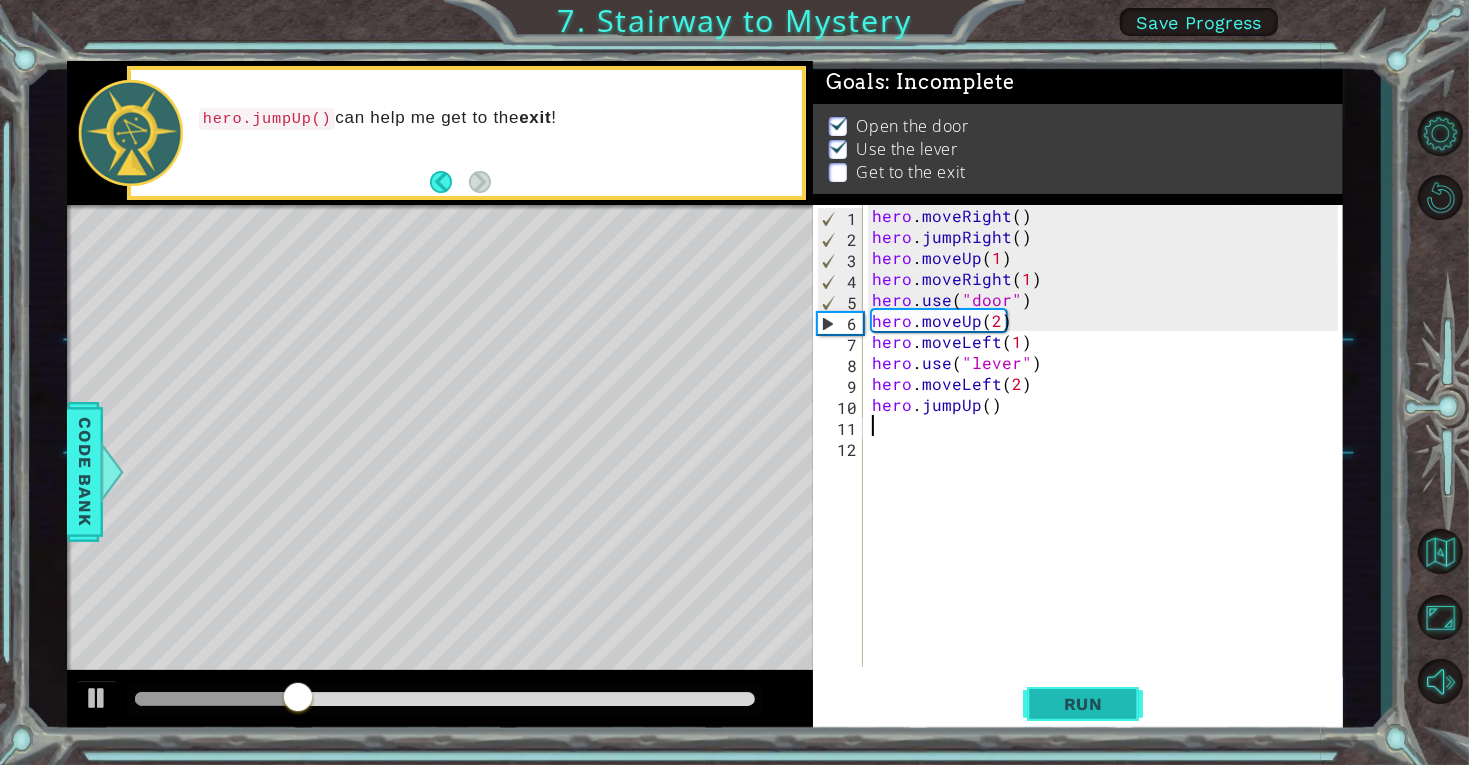 click on "Run" at bounding box center [1083, 704] 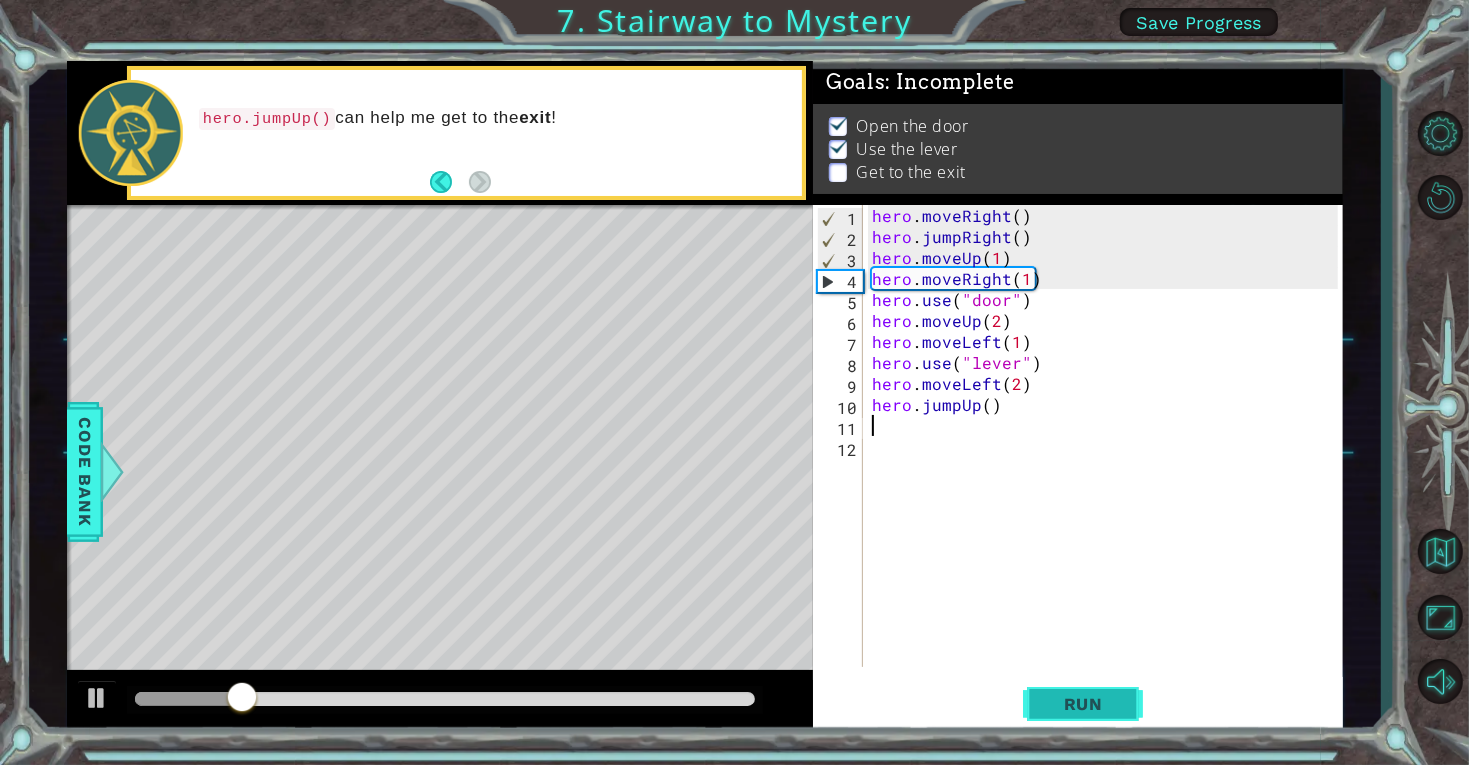 click on "Run" at bounding box center [1083, 704] 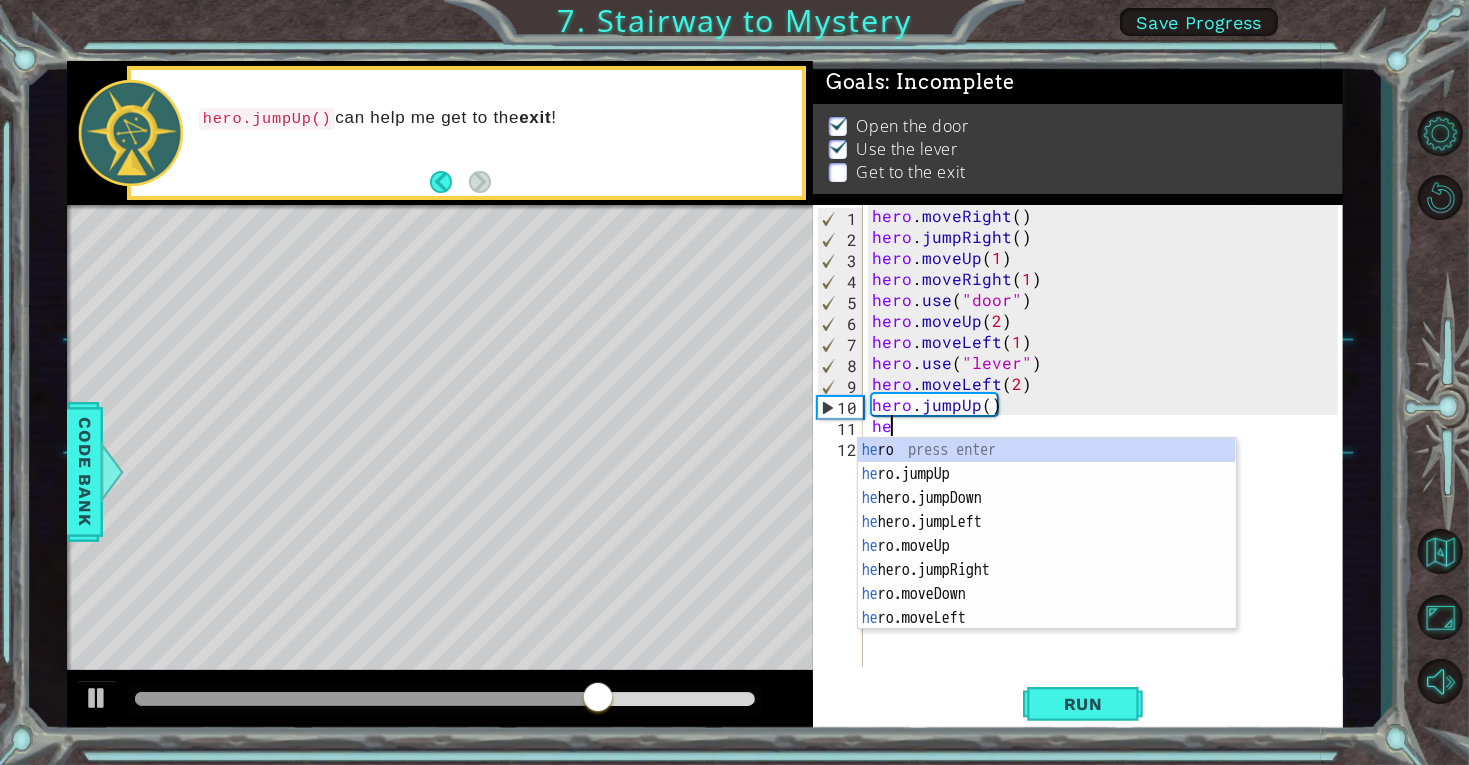 scroll, scrollTop: 0, scrollLeft: 1, axis: horizontal 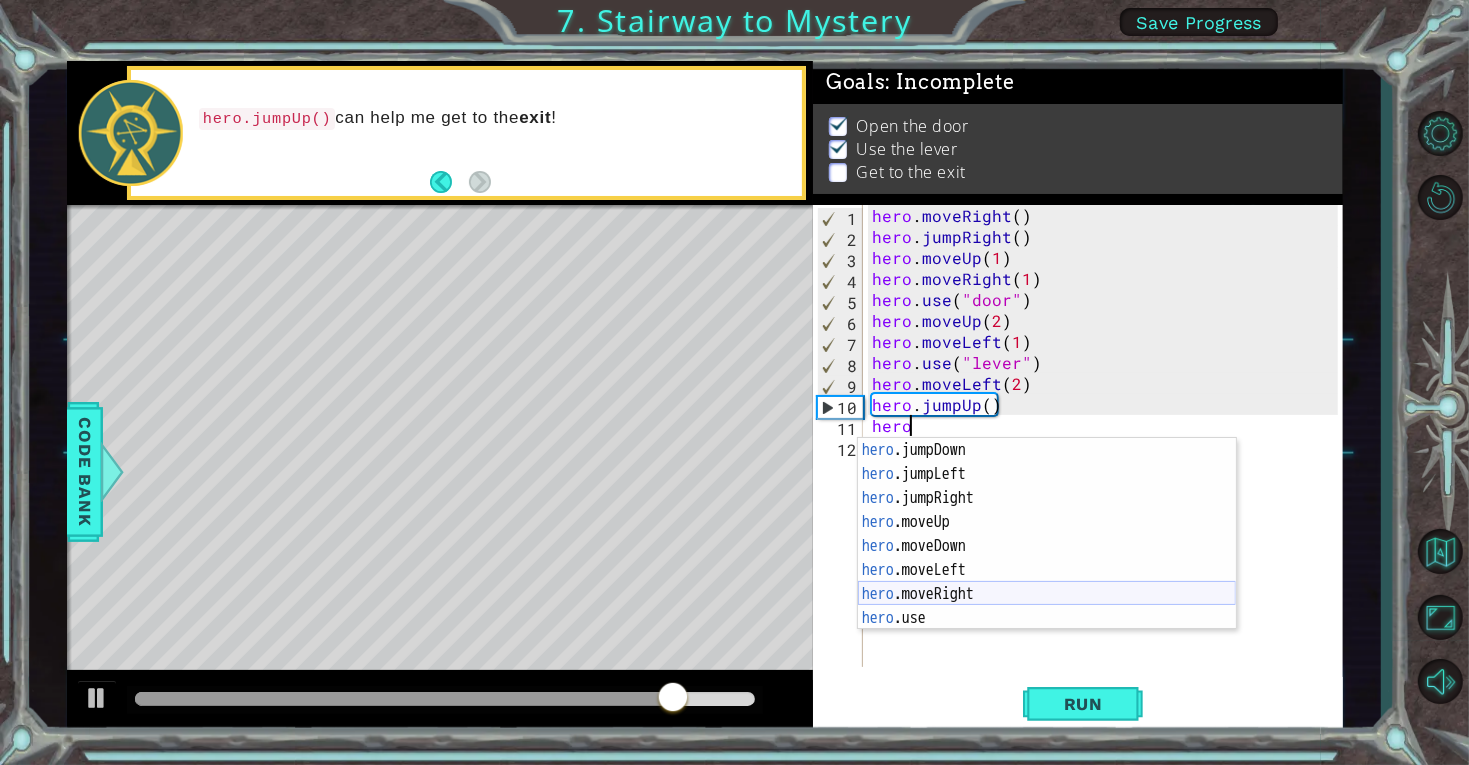 click on "hero .jumpDown press enter hero .jumpLeft press enter hero .jumpRight press enter hero .moveUp press enter hero .moveDown press enter hero .moveLeft press enter hero .moveRight press enter hero .use press enter" at bounding box center (1047, 558) 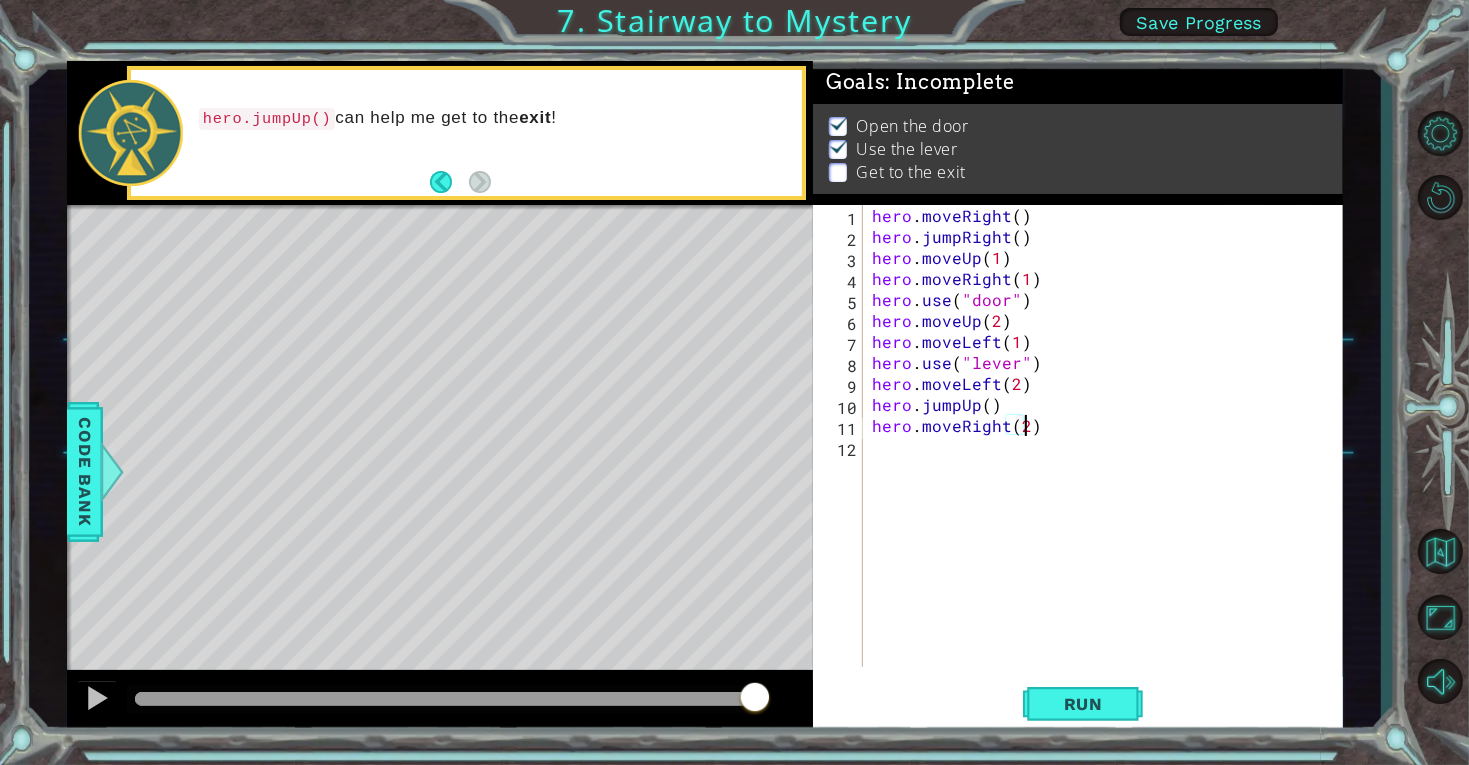 scroll, scrollTop: 0, scrollLeft: 8, axis: horizontal 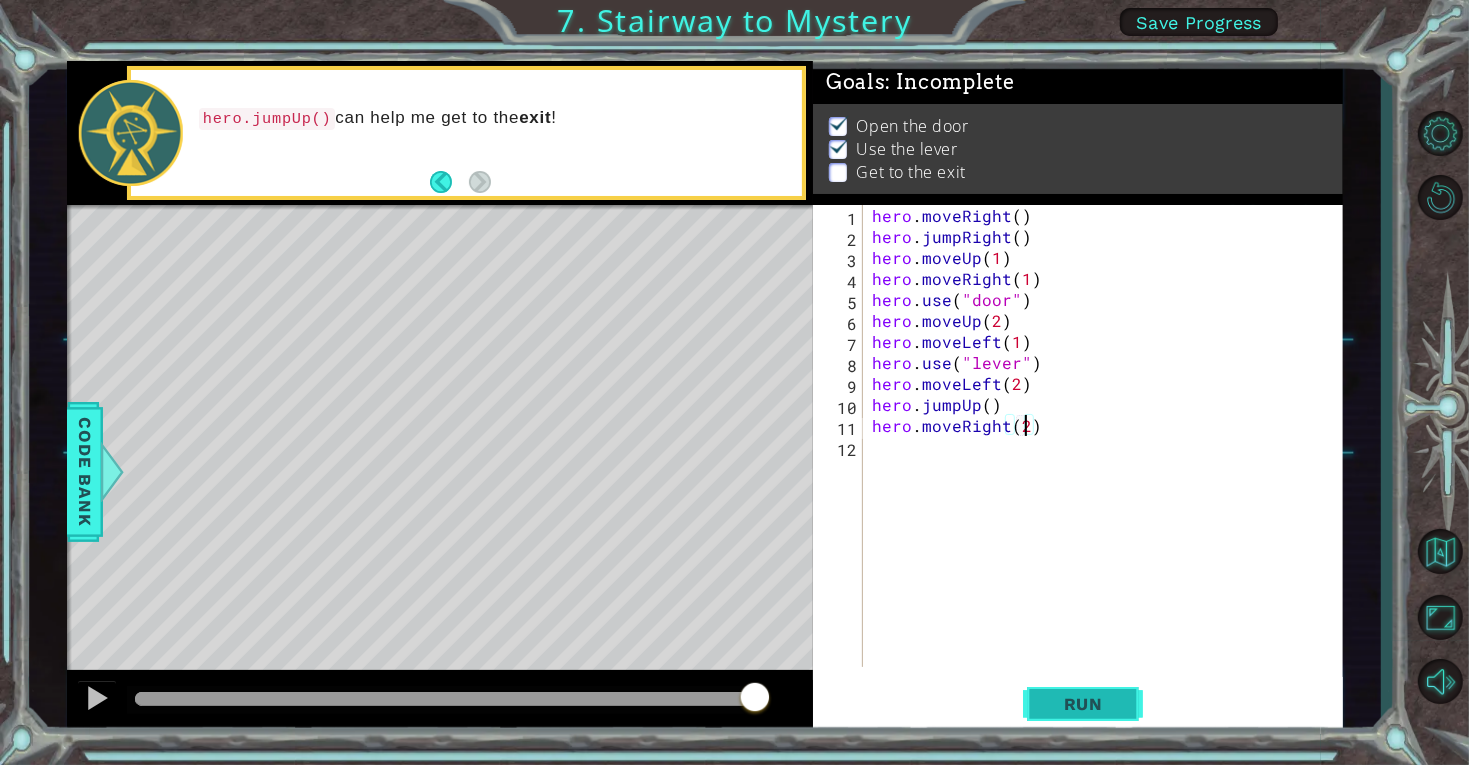 type on "hero.moveRight(2)" 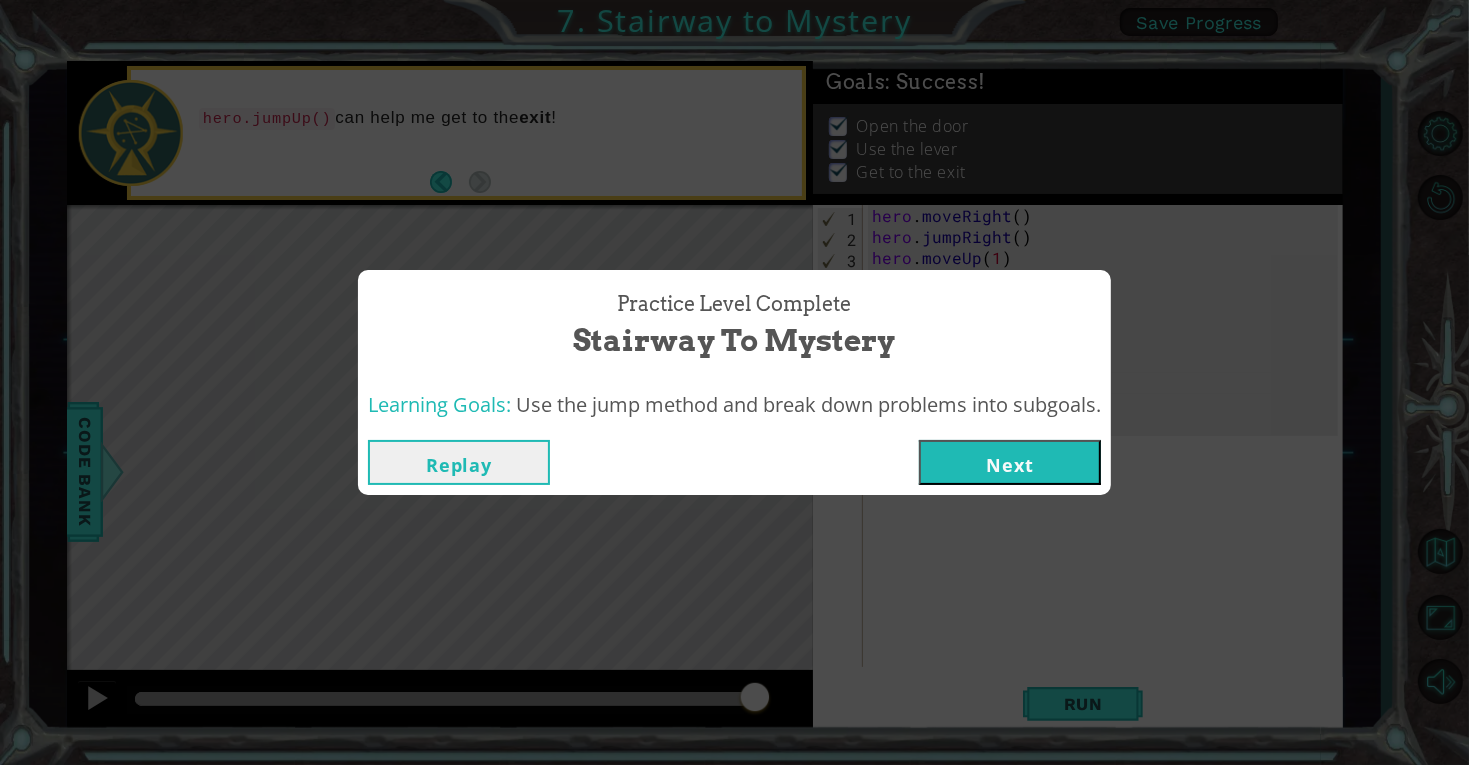 click on "Next" at bounding box center (1010, 462) 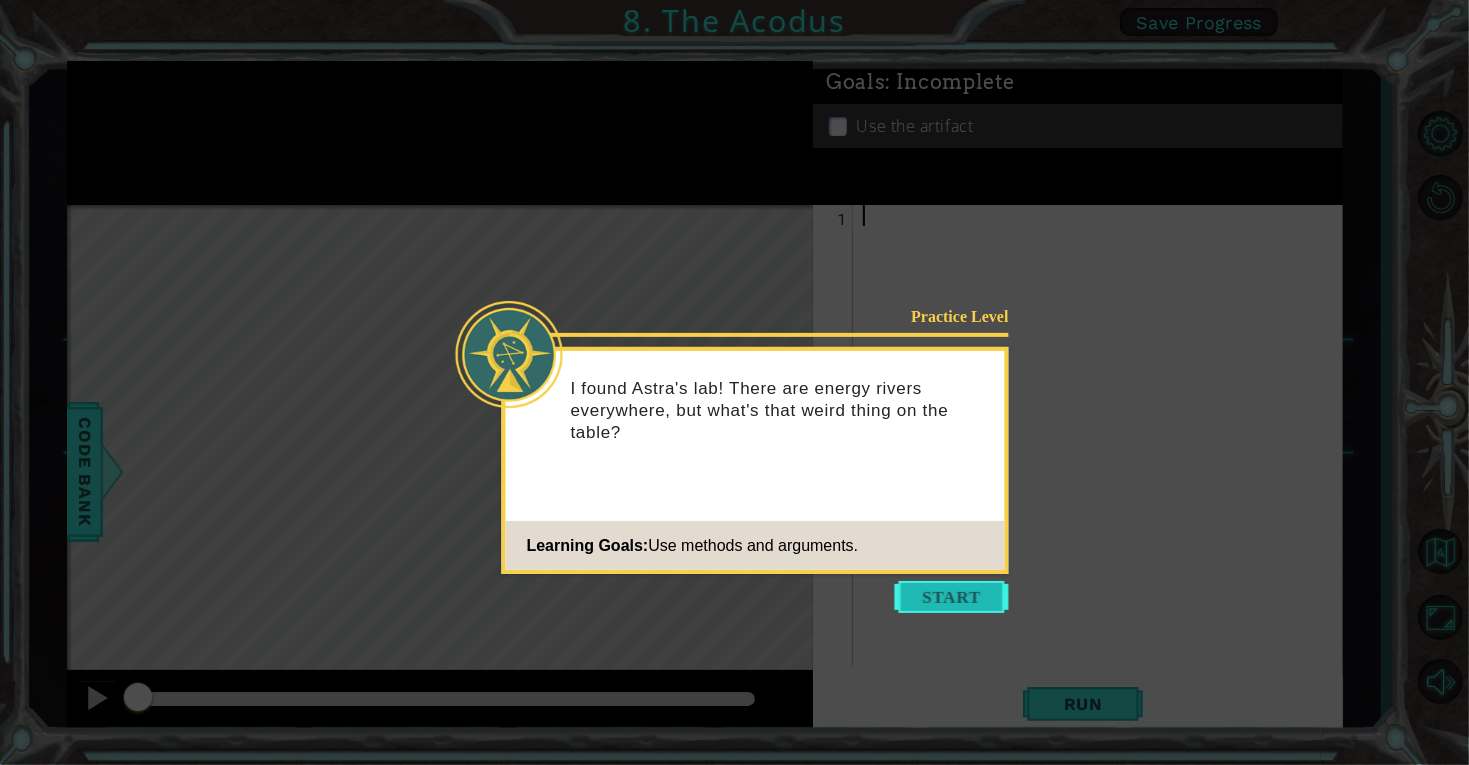 click at bounding box center (952, 597) 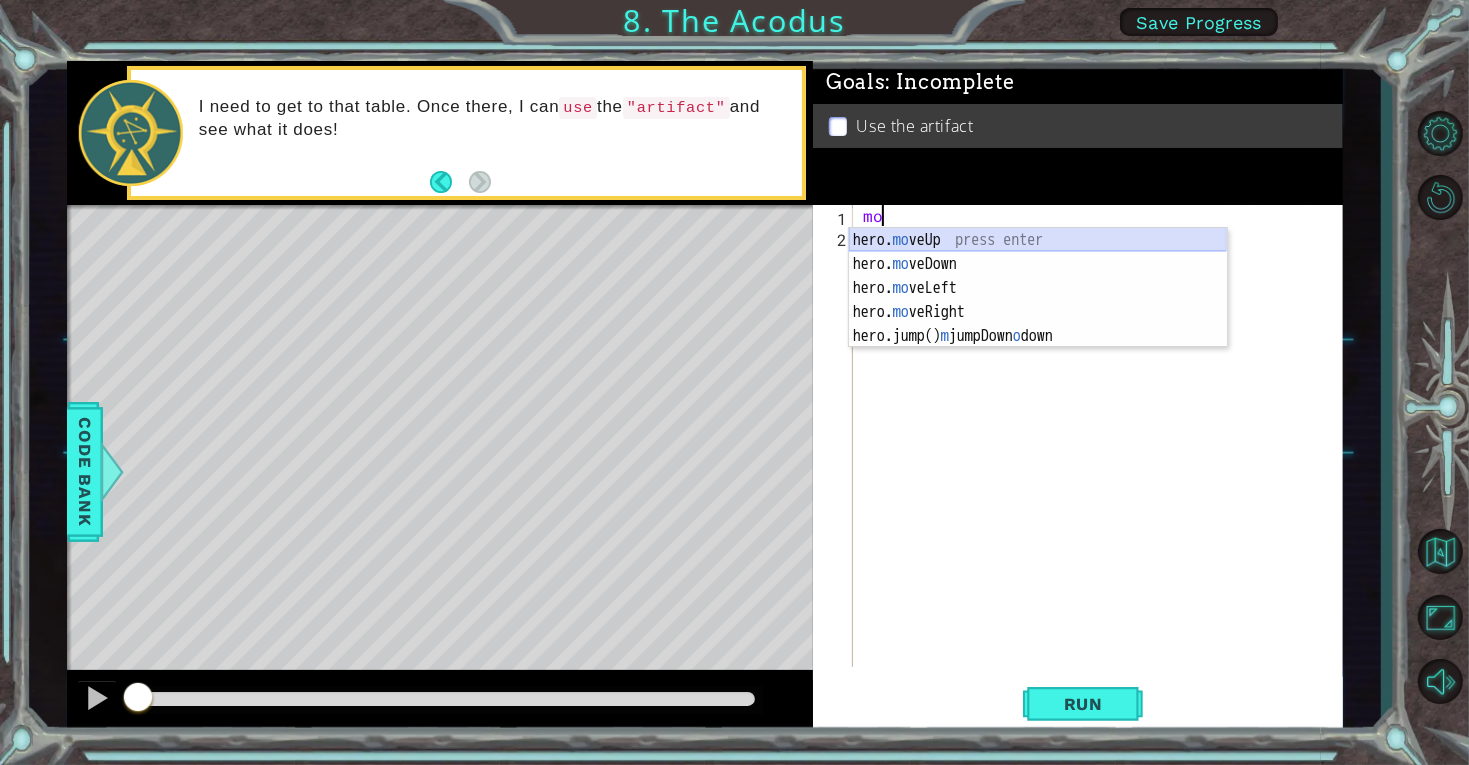 click on "hero. mo veUp press enter hero. mo veDown press enter hero. mo veLeft press enter hero. mo veRight press enter hero.ju m pD o wn press enter" at bounding box center [1038, 312] 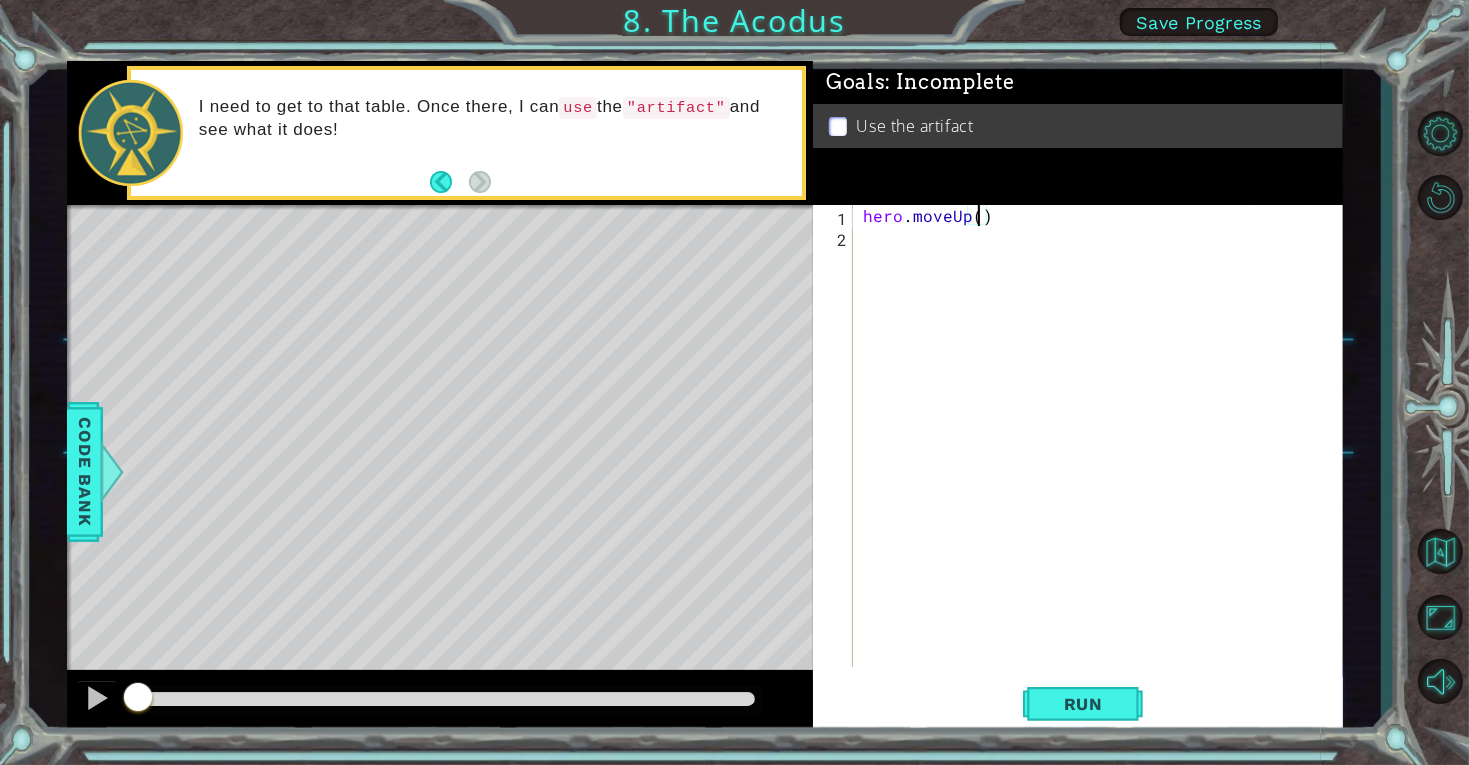 type on "hero.moveUp(2)" 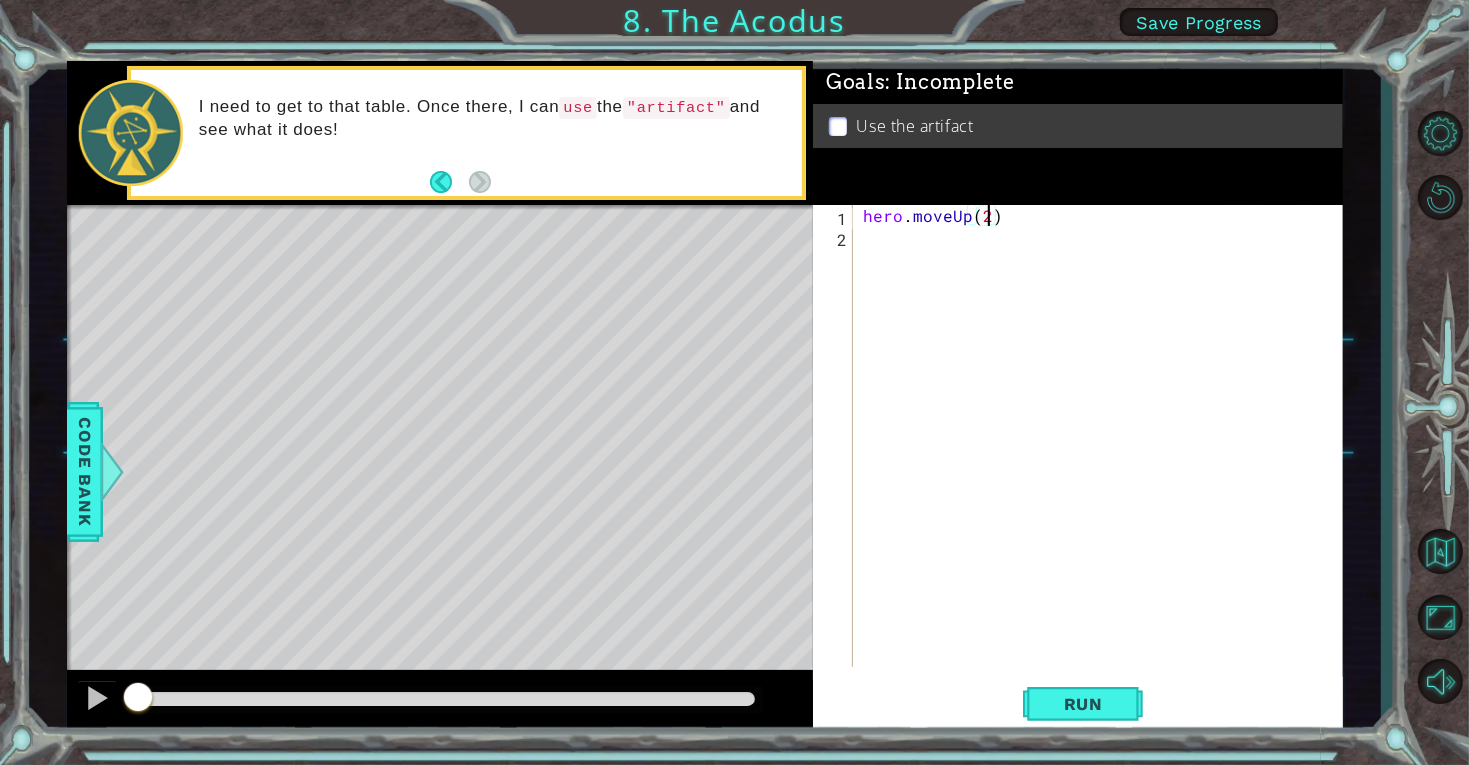 scroll, scrollTop: 0, scrollLeft: 6, axis: horizontal 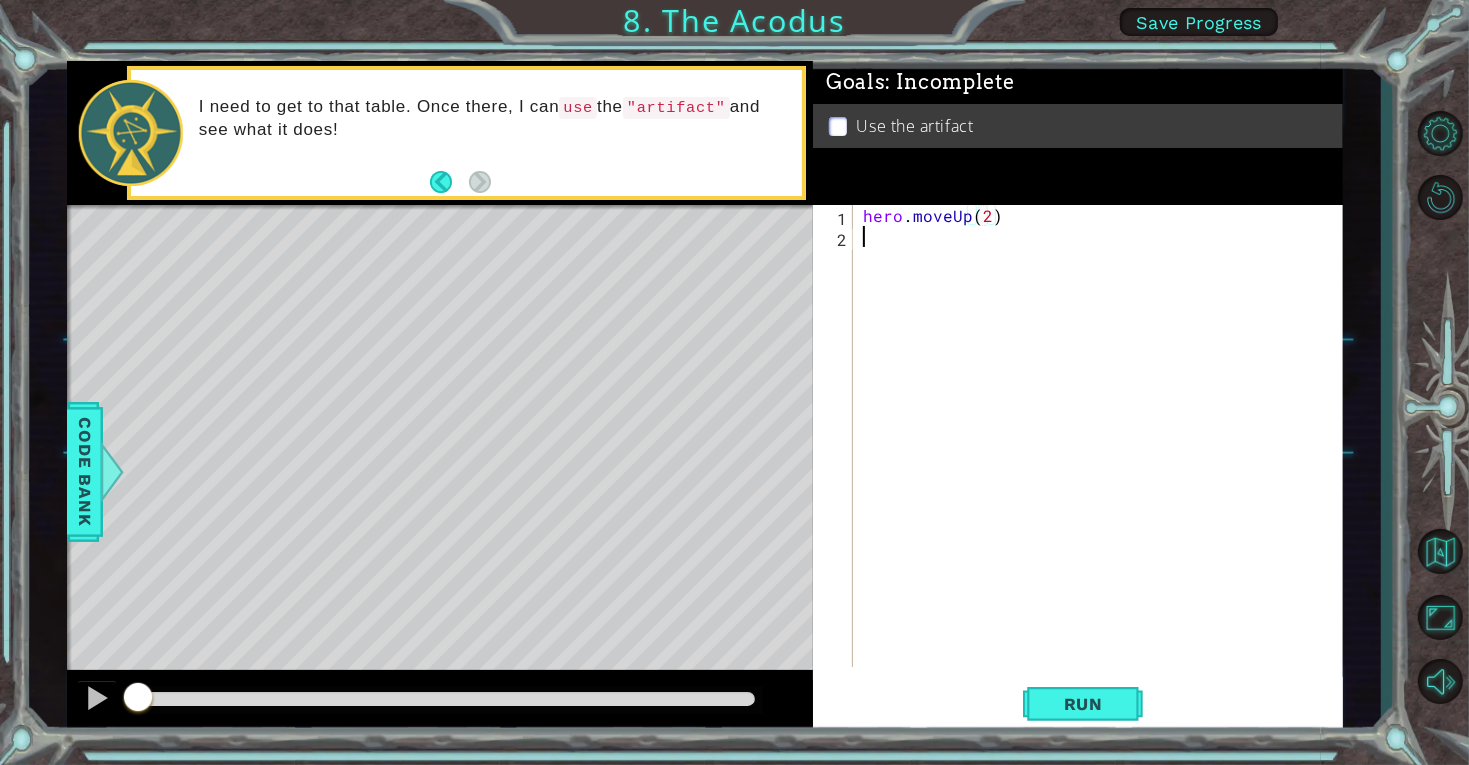 click on "hero . moveUp ( 2 )" at bounding box center [1103, 457] 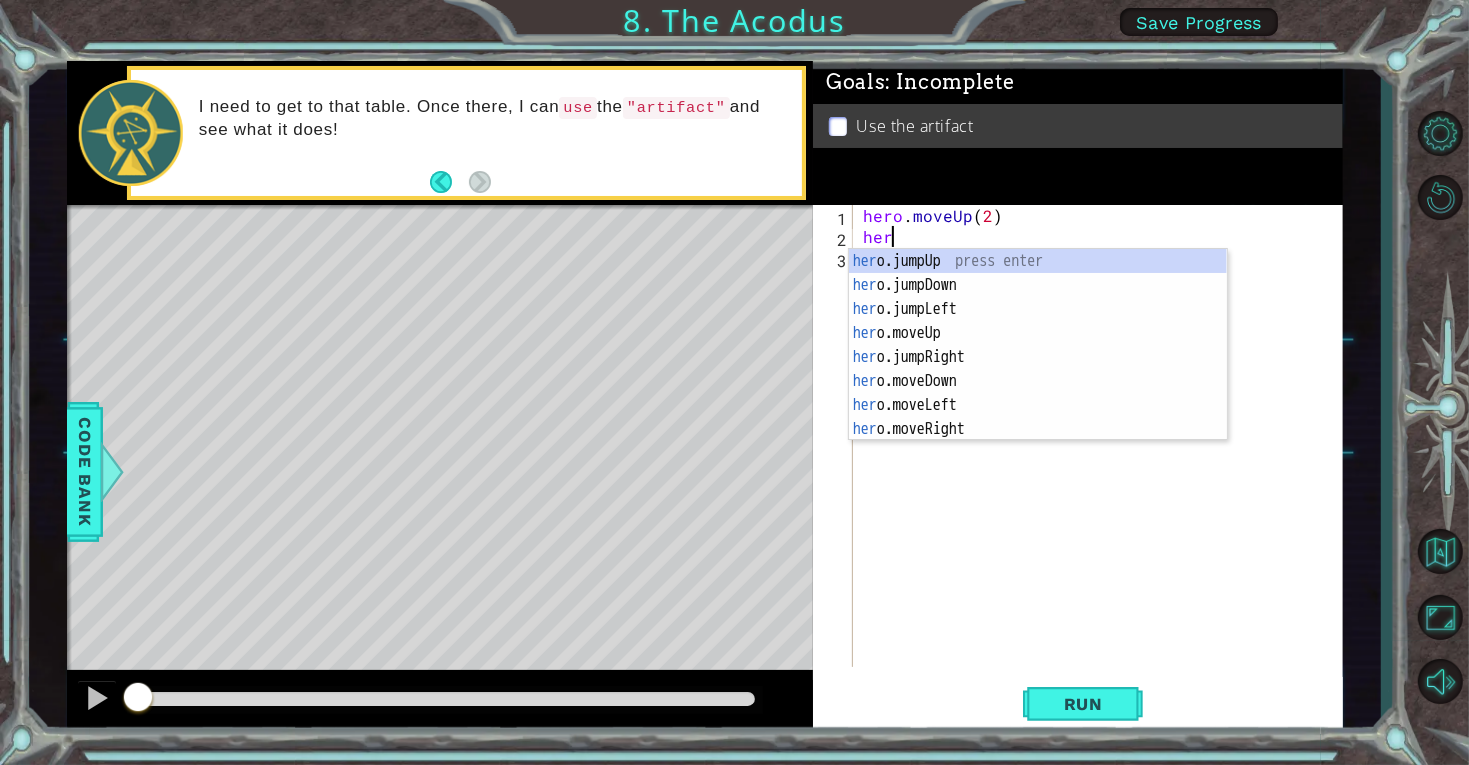 scroll, scrollTop: 0, scrollLeft: 1, axis: horizontal 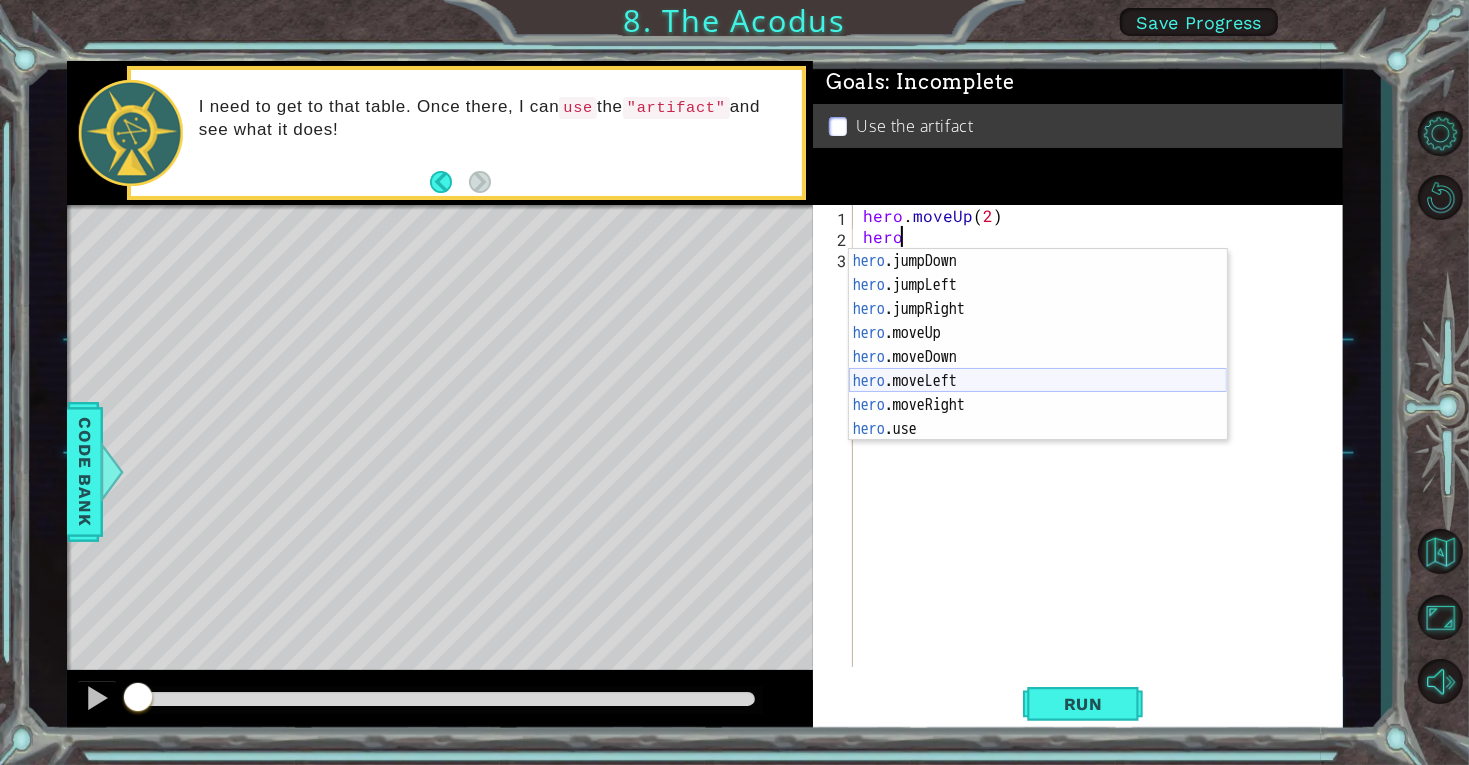 click on "hero .jumpDown press enter hero .jumpLeft press enter hero .jumpRight press enter hero .moveUp press enter hero .moveDown press enter hero .moveLeft press enter hero .moveRight press enter hero .use press enter" at bounding box center [1038, 369] 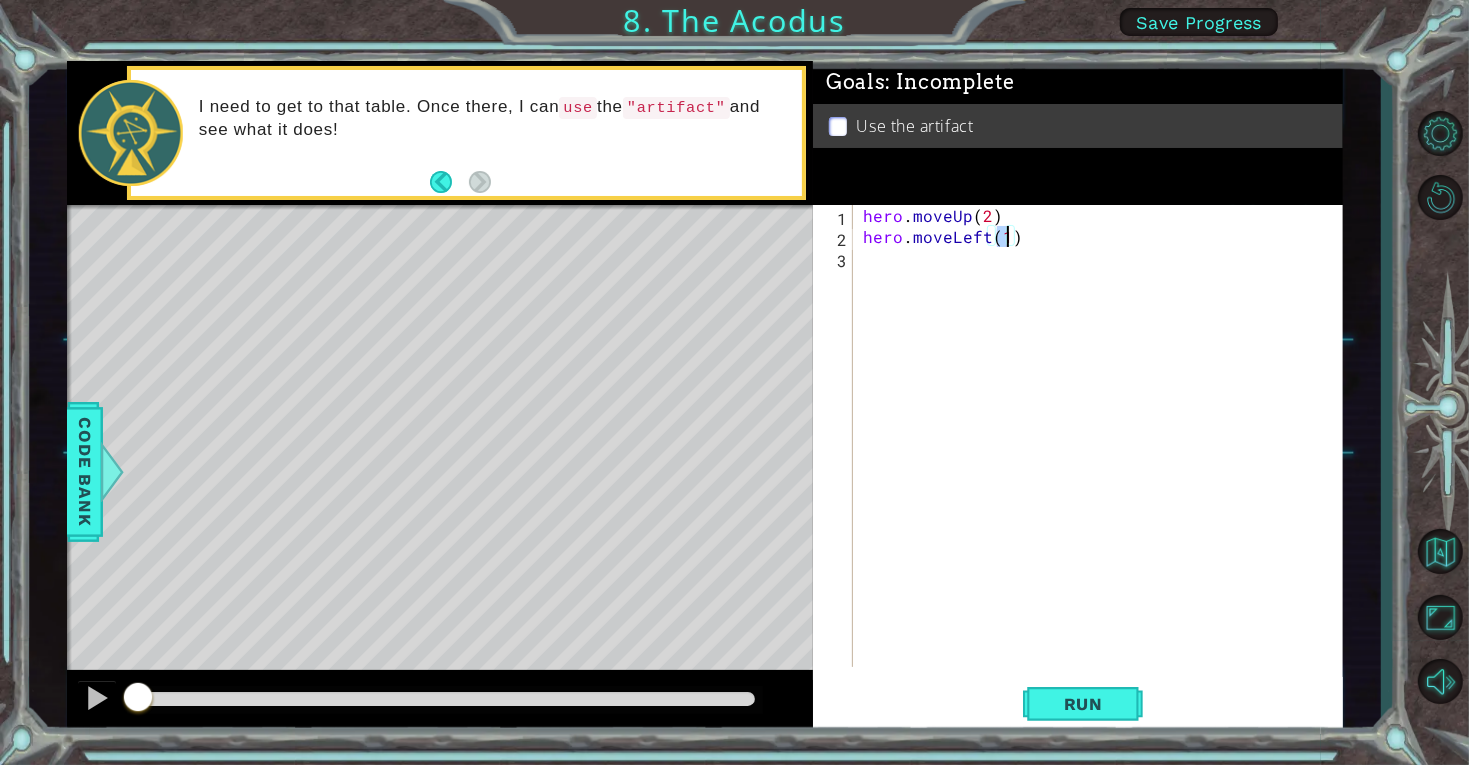 click on "hero . moveUp ( 2 ) hero . moveLeft ( 1 )" at bounding box center [1103, 457] 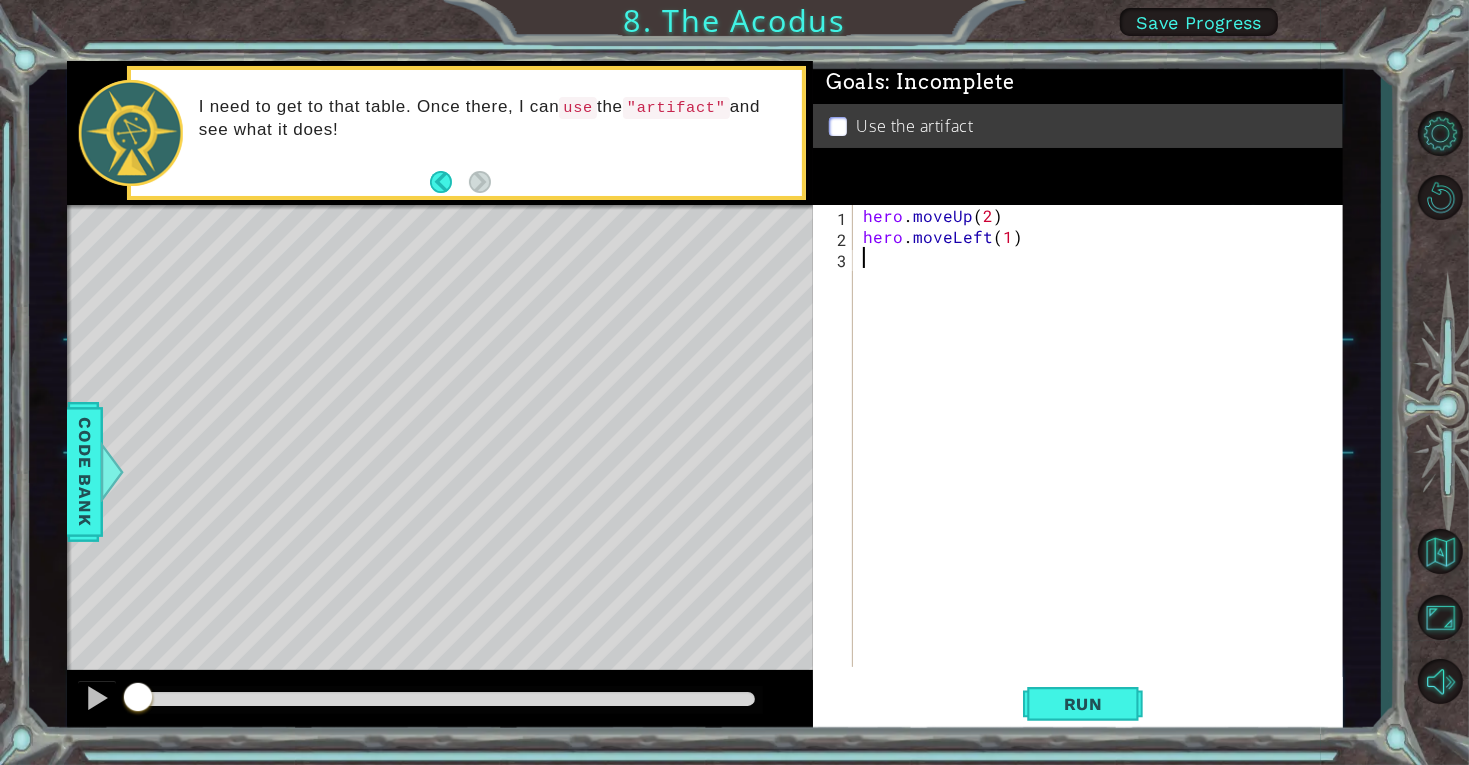 scroll, scrollTop: 0, scrollLeft: 0, axis: both 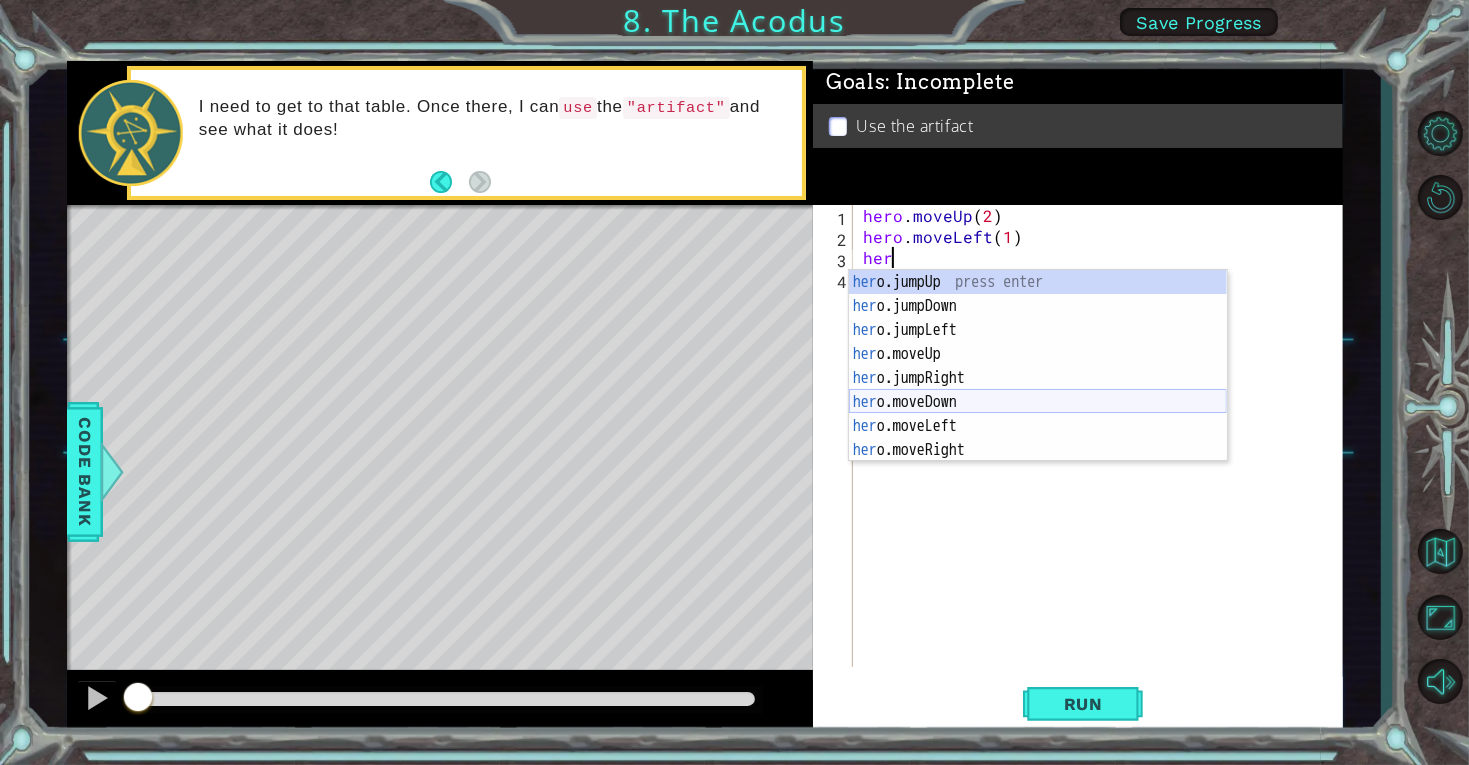 click on "her o.jumpUp press enter her o.jumpDown press enter her o.jumpLeft press enter her o.moveUp press enter her o.jumpRight press enter her o.moveDown press enter her o.moveLeft press enter her o.moveRight press enter her o.use press enter" at bounding box center [1038, 390] 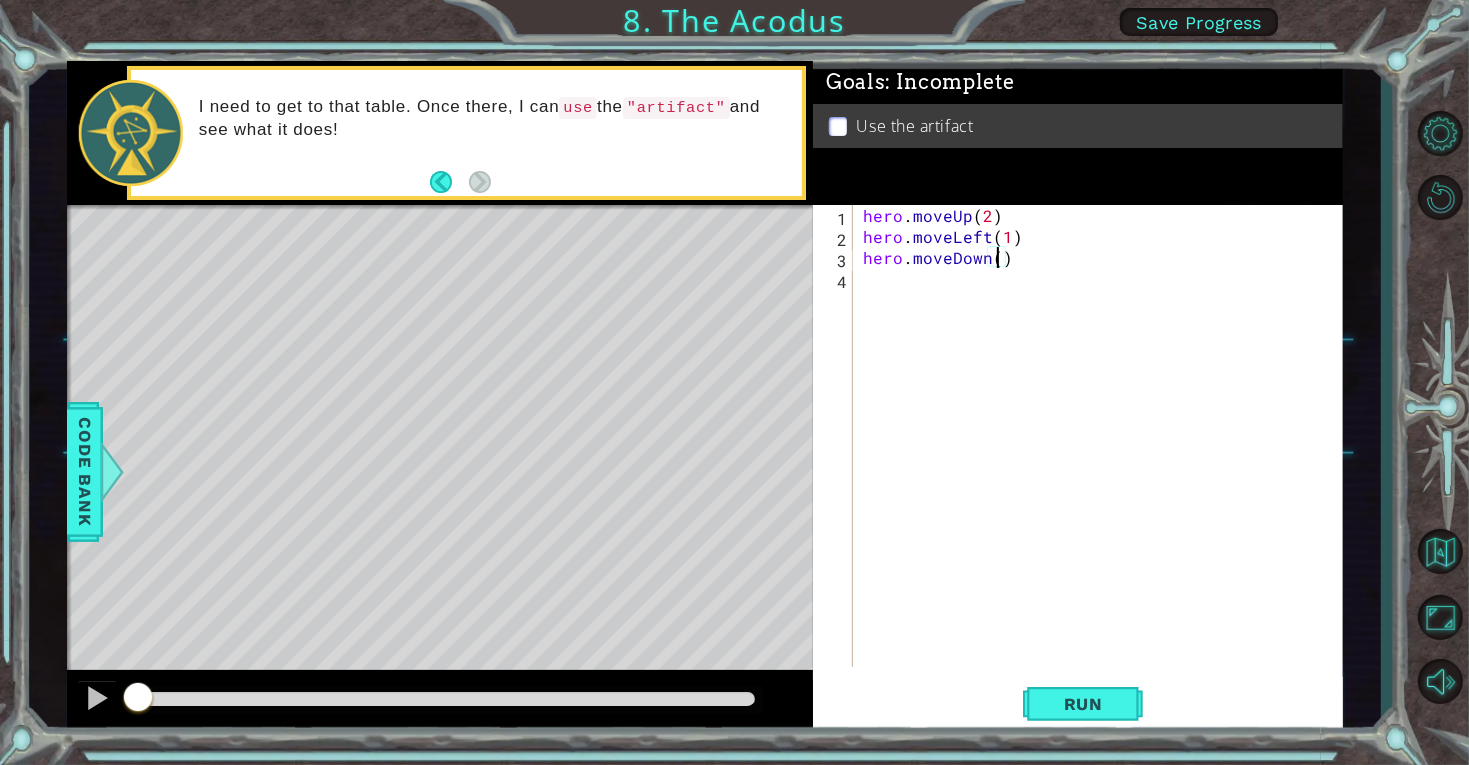 type on "hero.moveDown(2)" 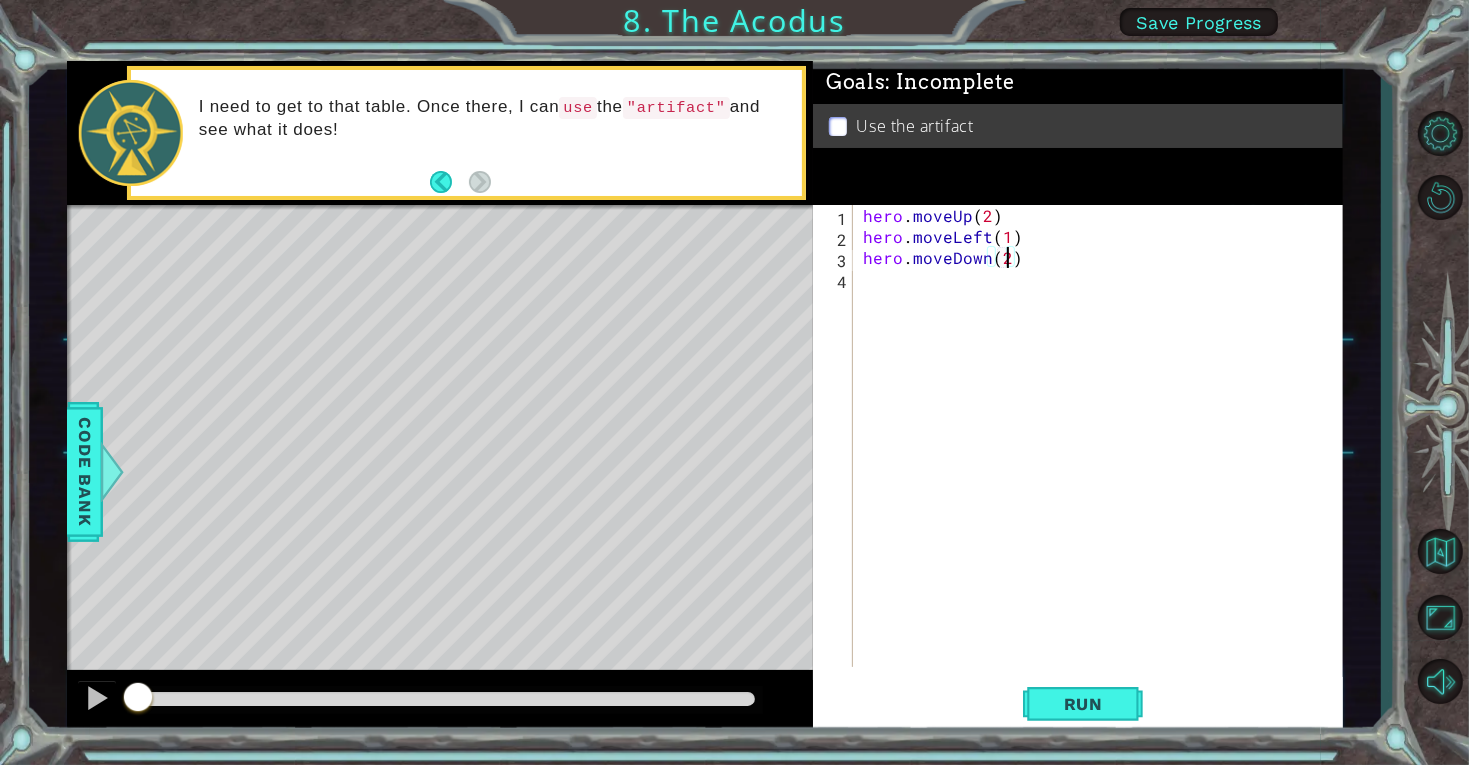 click on "hero . moveUp ( 2 ) hero . moveLeft ( 1 ) hero . moveDown ( 2 )" at bounding box center (1103, 457) 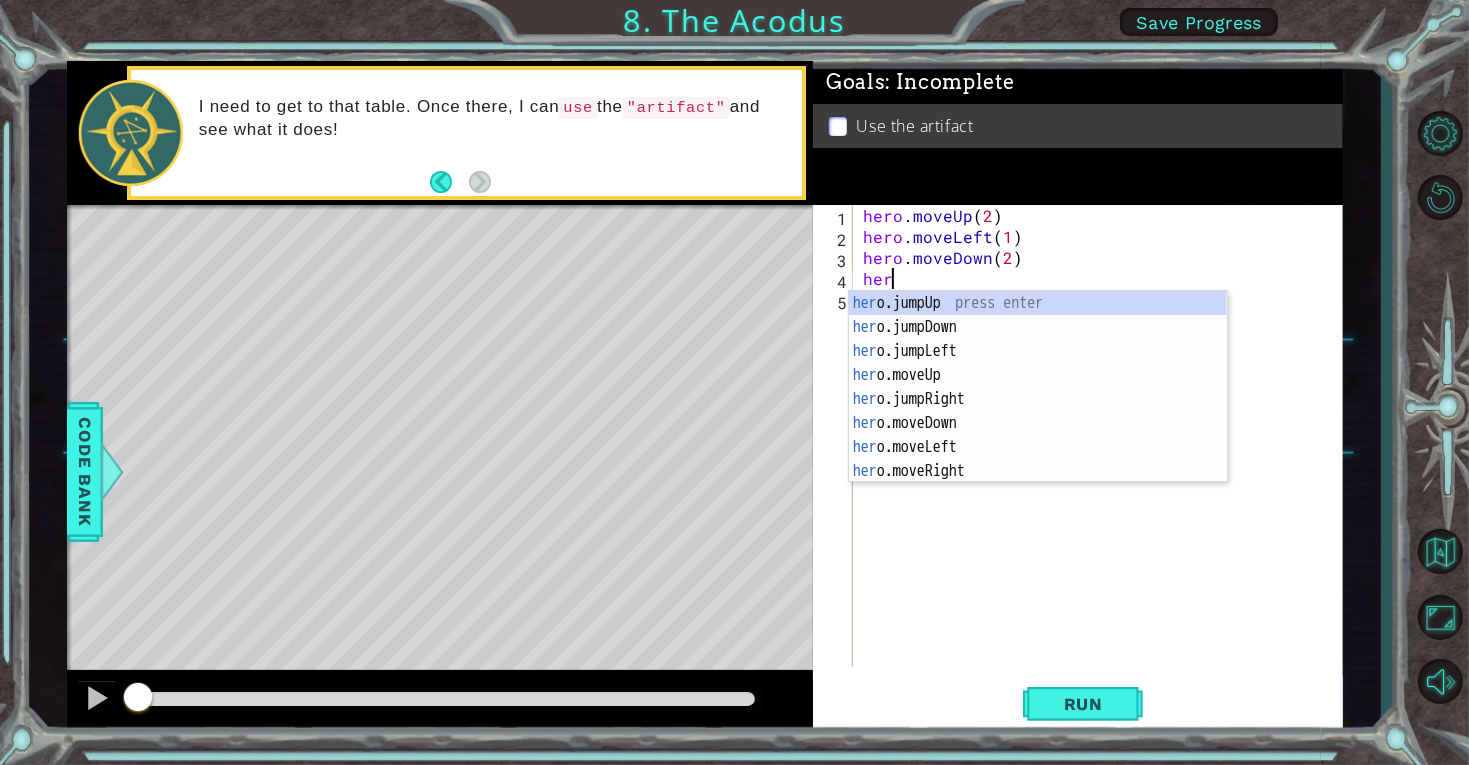 scroll, scrollTop: 0, scrollLeft: 1, axis: horizontal 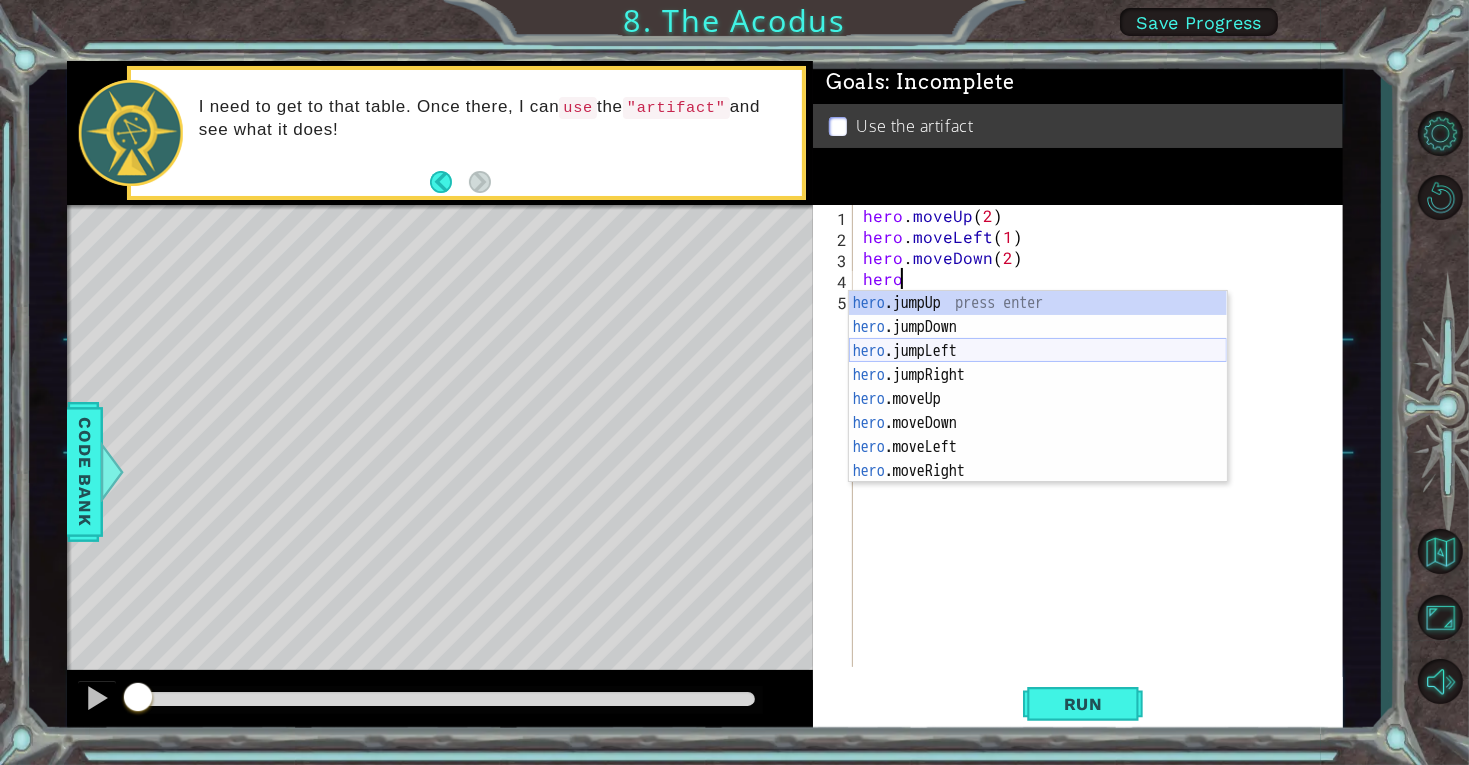 click on "hero .jumpUp press enter hero .jumpDown press enter hero .jumpLeft press enter hero .jumpRight press enter hero .moveUp press enter hero .moveDown press enter hero .moveLeft press enter hero .moveRight press enter hero .use press enter" at bounding box center (1038, 411) 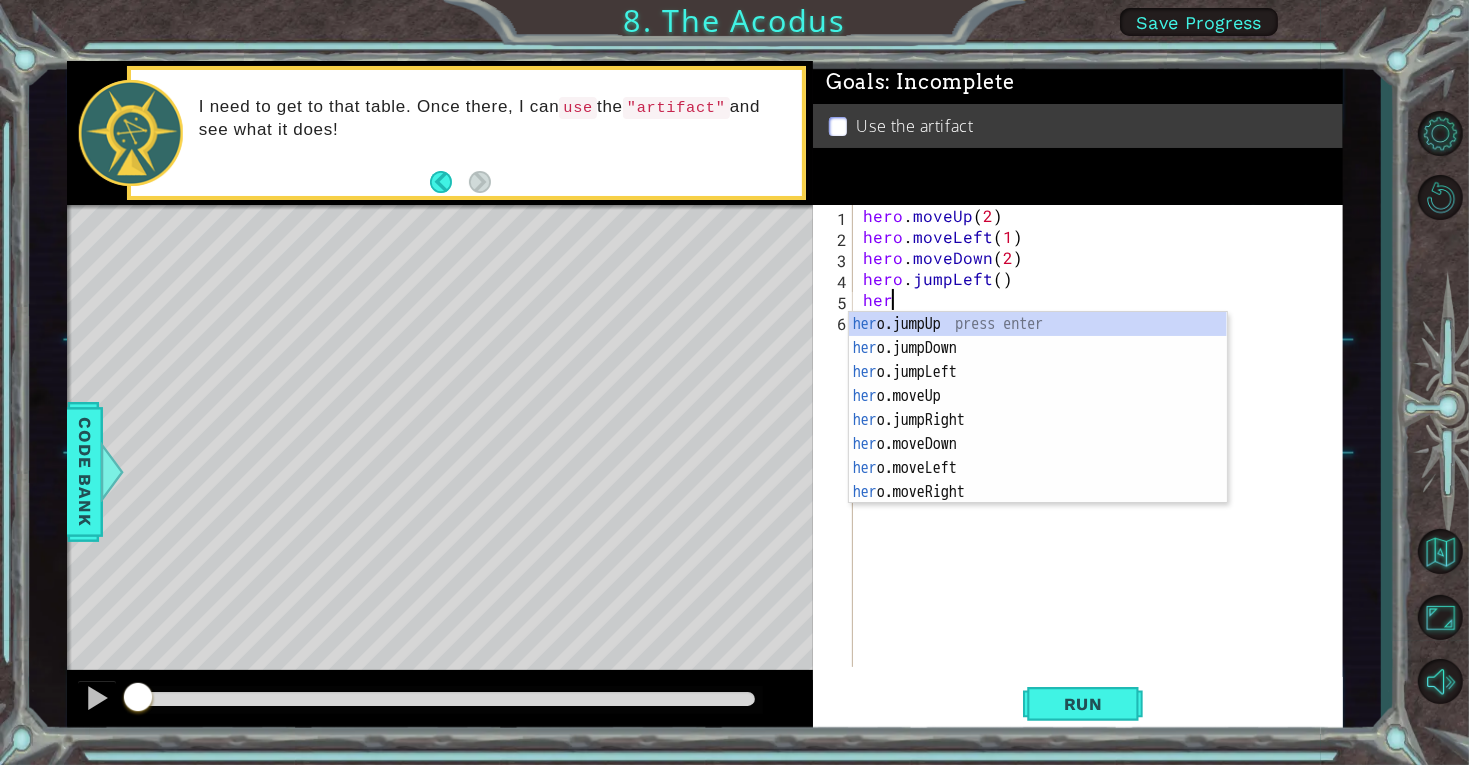 scroll, scrollTop: 0, scrollLeft: 1, axis: horizontal 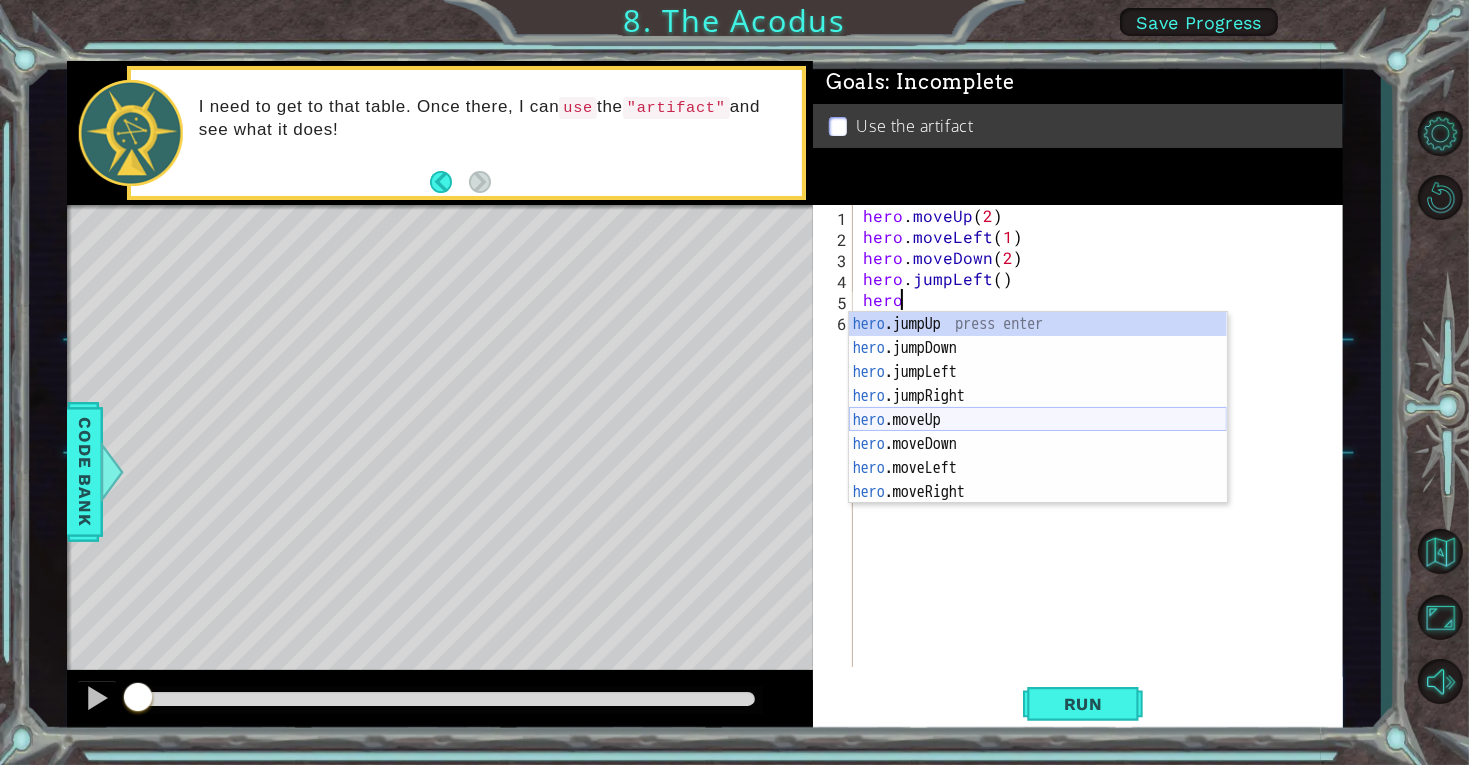 click on "hero .jumpUp press enter hero .jumpDown press enter hero .jumpLeft press enter hero .jumpRight press enter hero .moveUp press enter hero .moveDown press enter hero .moveLeft press enter hero .moveRight press enter hero .use press enter" at bounding box center (1038, 432) 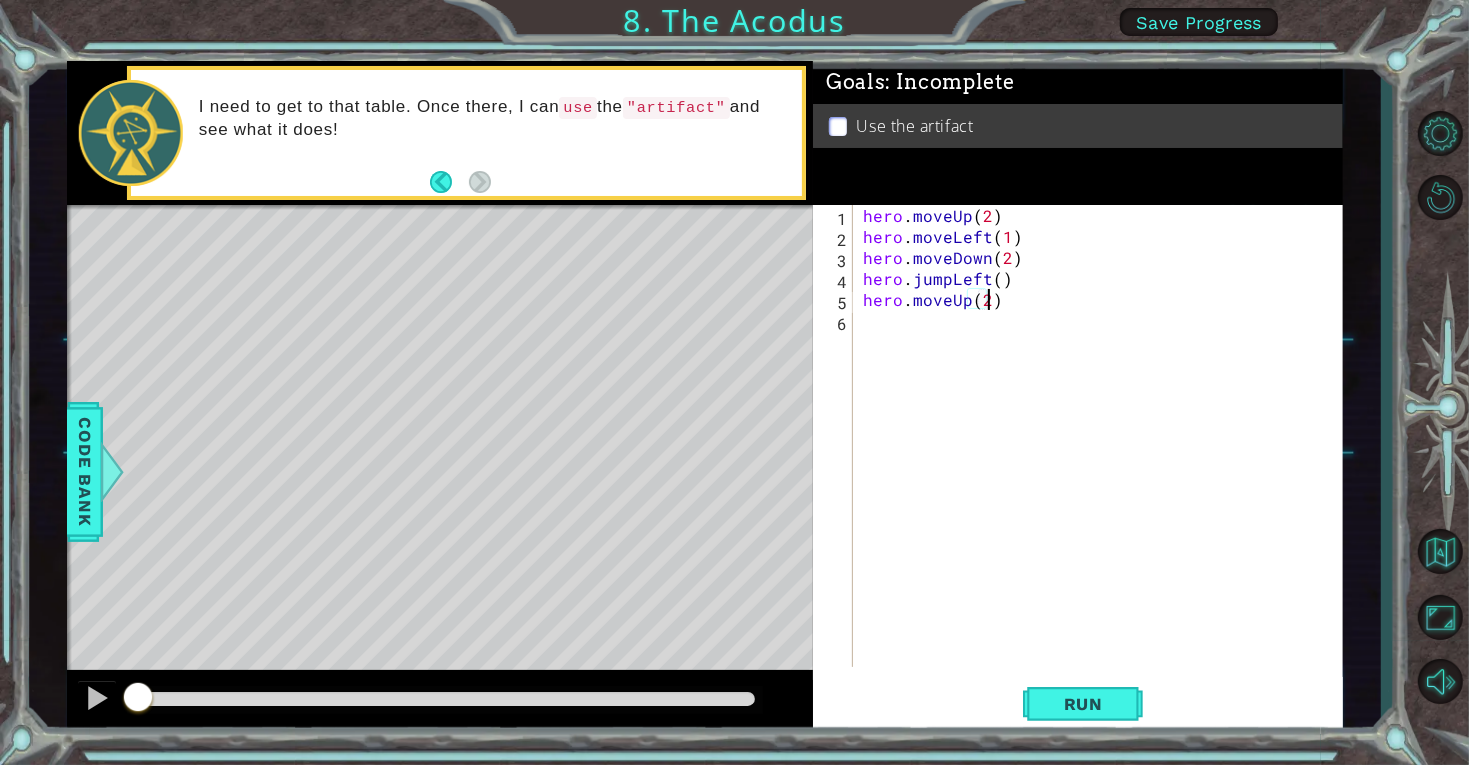 scroll, scrollTop: 0, scrollLeft: 6, axis: horizontal 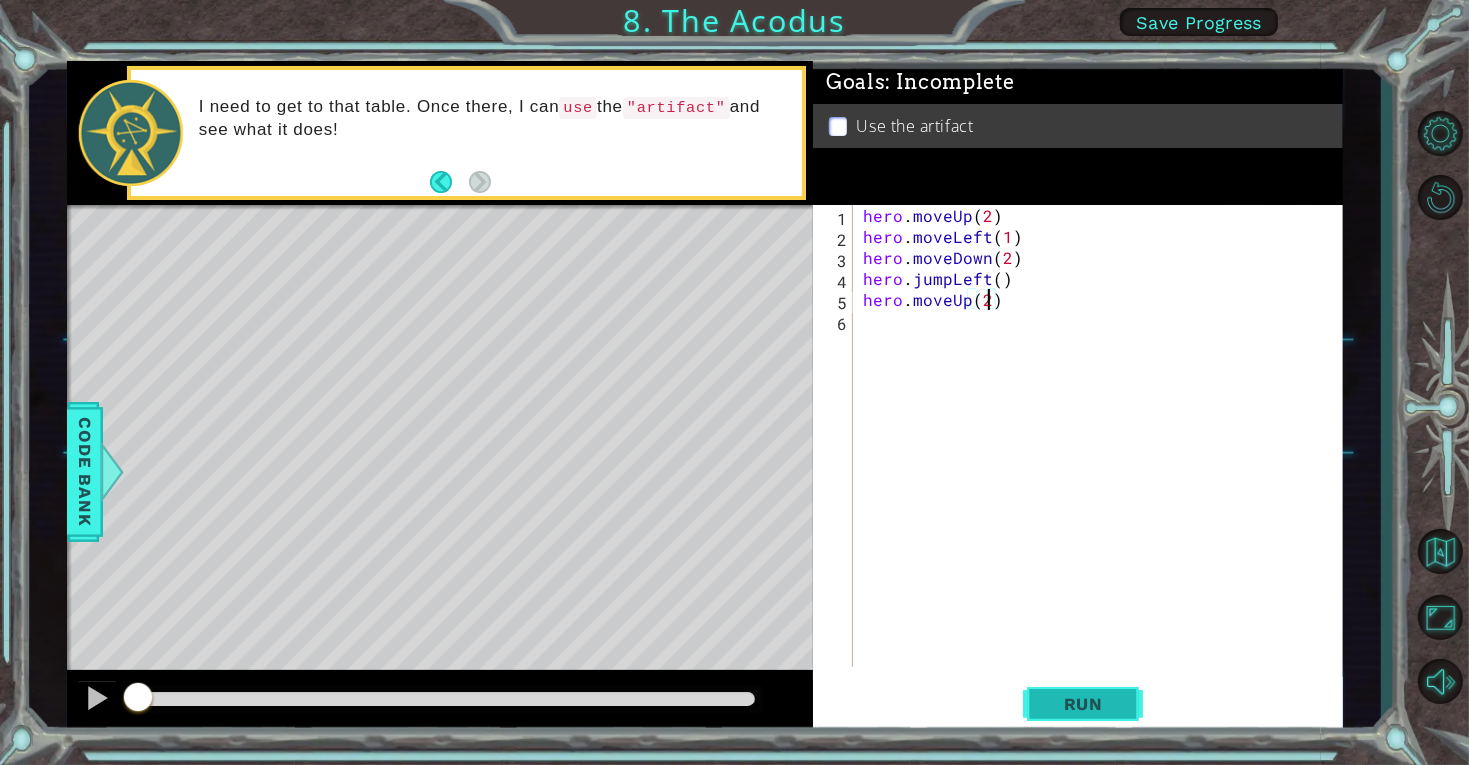 type on "hero.moveUp(2)" 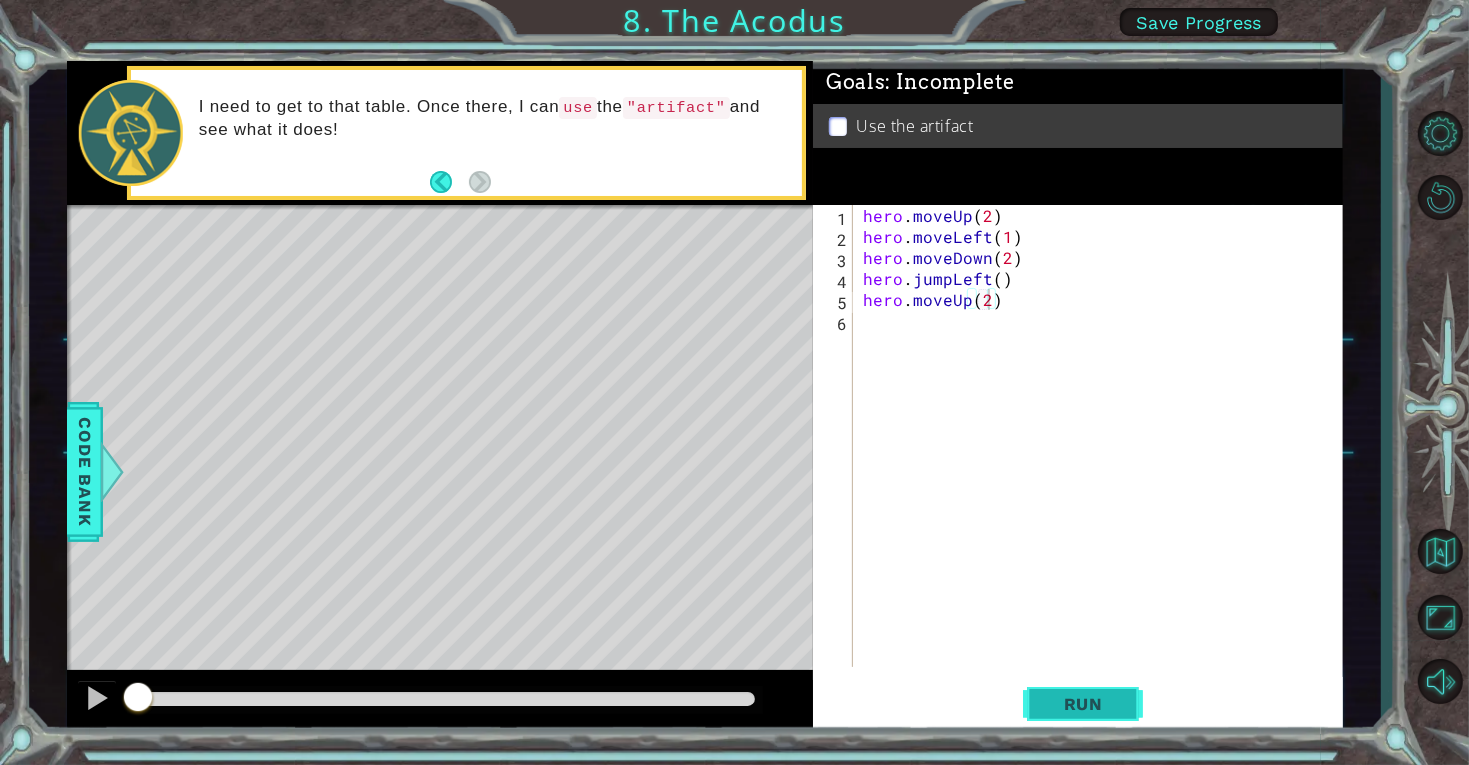 click on "Run" at bounding box center [1083, 703] 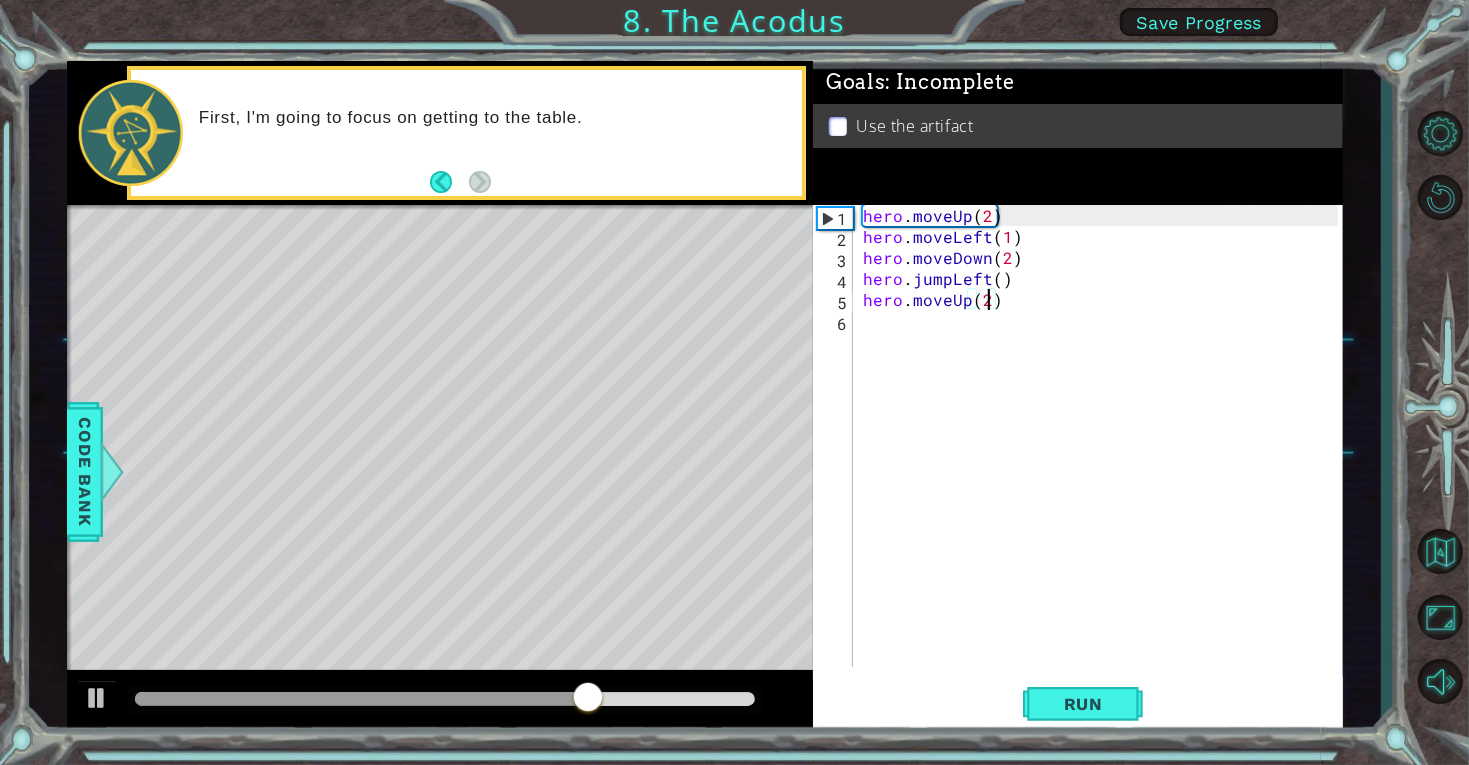 click on "hero . moveUp ( 2 ) hero . moveLeft ( 1 ) hero . moveDown ( 2 ) hero . jumpLeft ( ) hero . moveUp ( 2 )" at bounding box center (1103, 457) 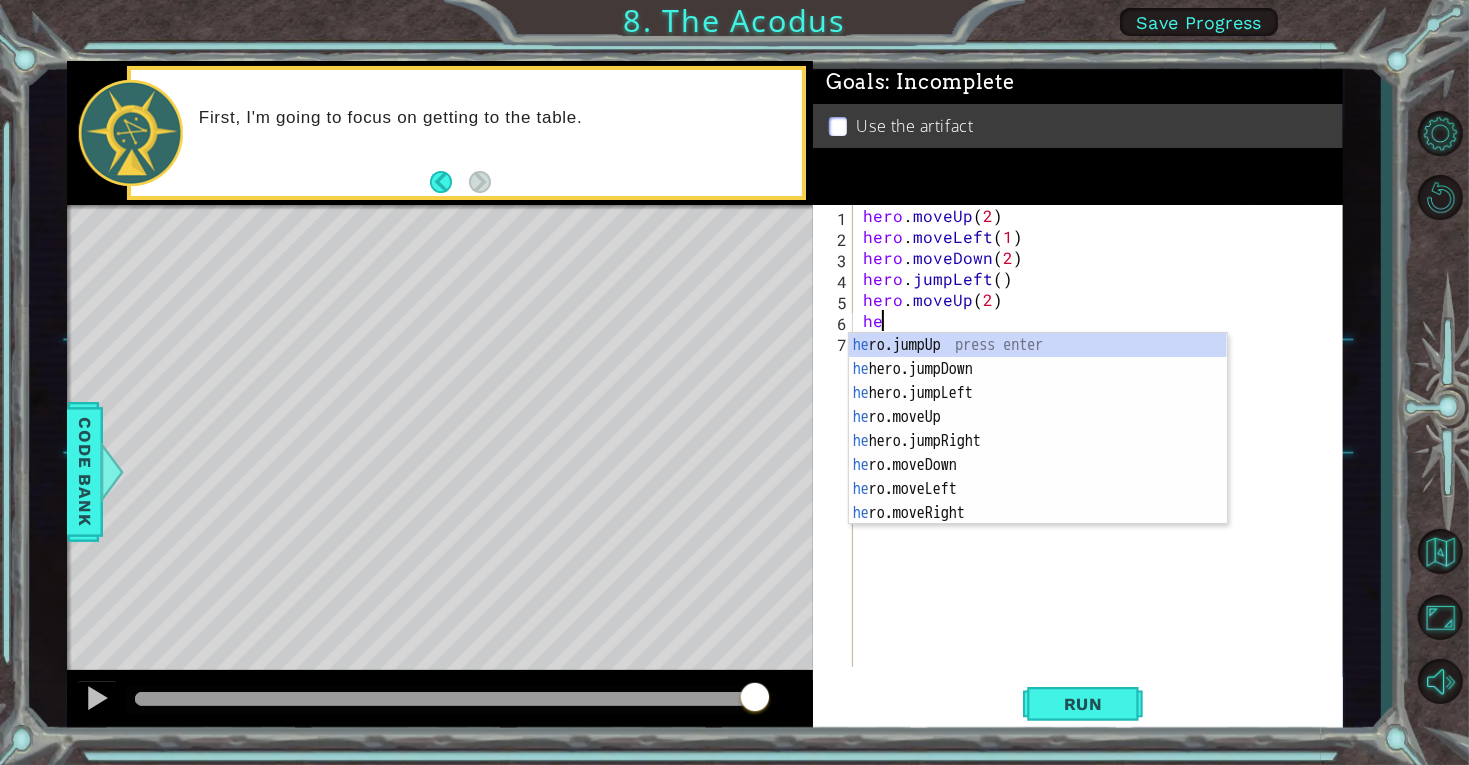 scroll, scrollTop: 0, scrollLeft: 0, axis: both 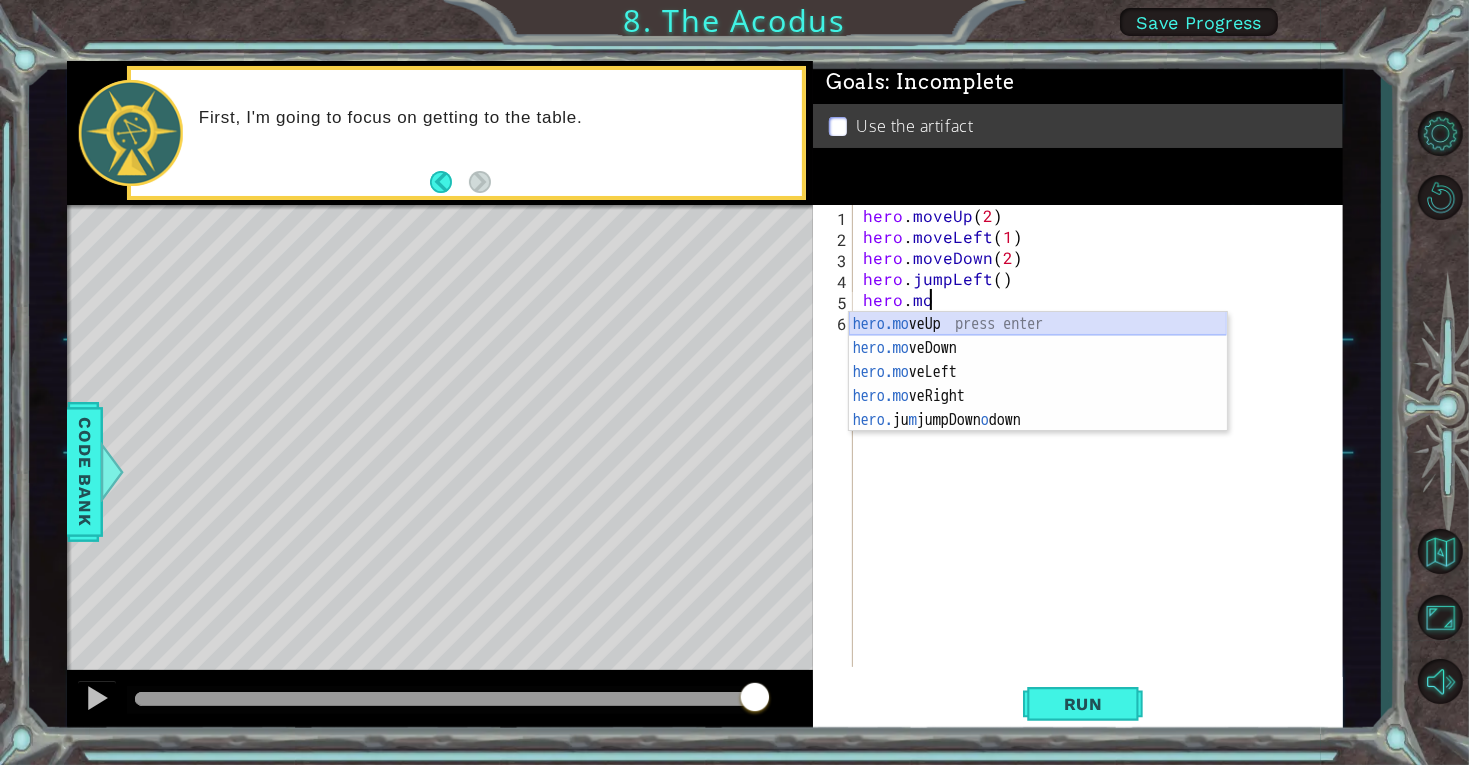 click on "hero.mo veUp press enter hero.mo veDown press enter hero.mo veLeft press enter hero.mo veRight press enter hero. ju m pD o wn press enter" at bounding box center [1038, 396] 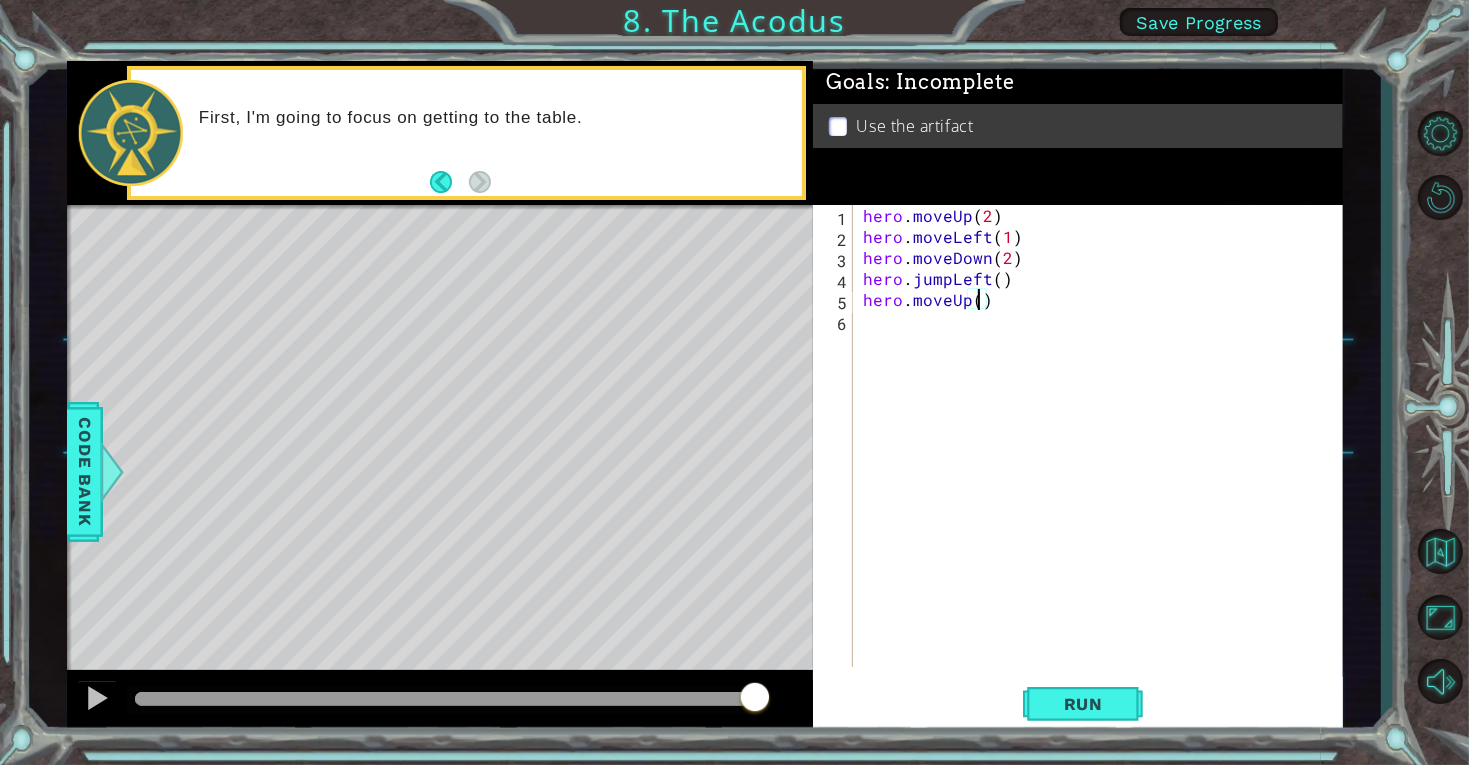 type on "hero.moveUp(2)" 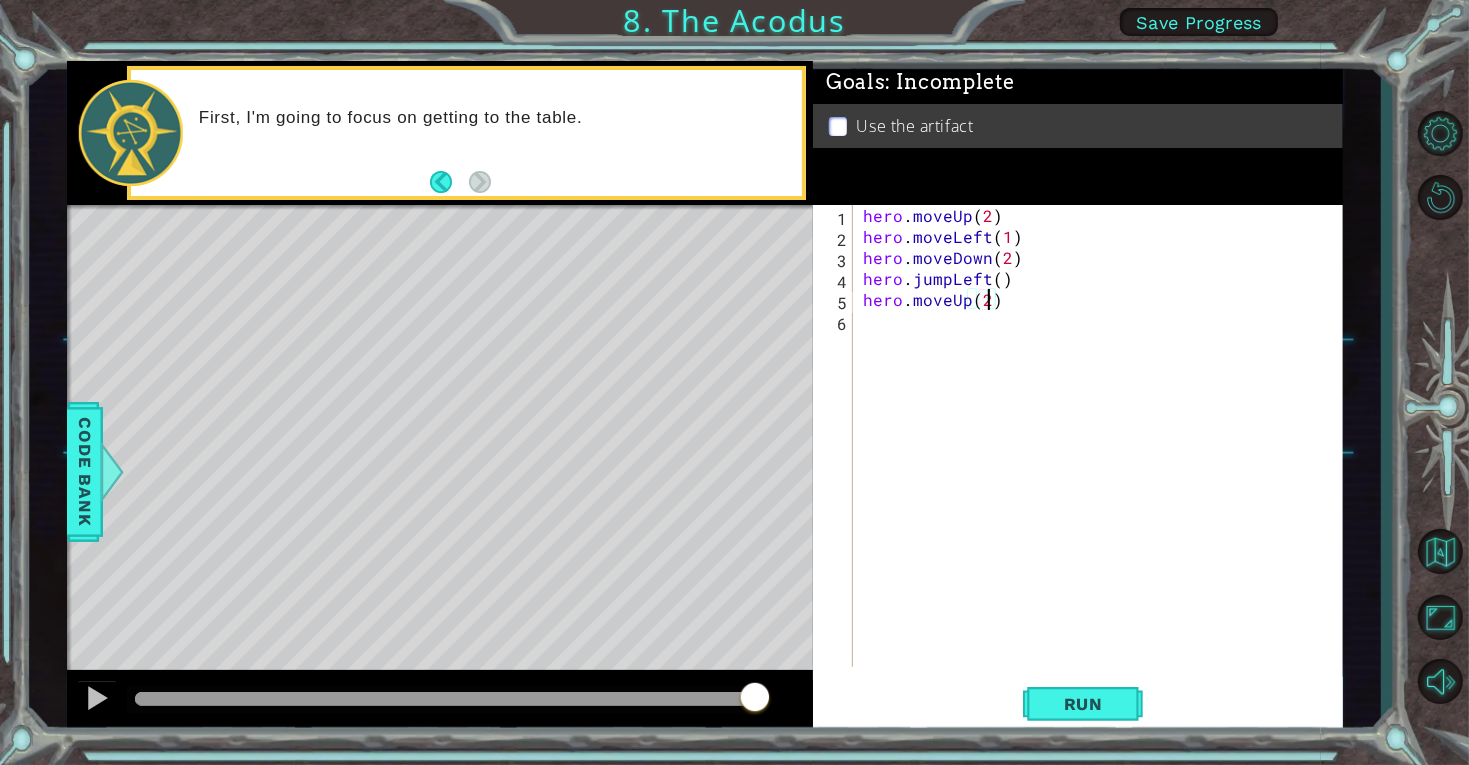 scroll, scrollTop: 0, scrollLeft: 6, axis: horizontal 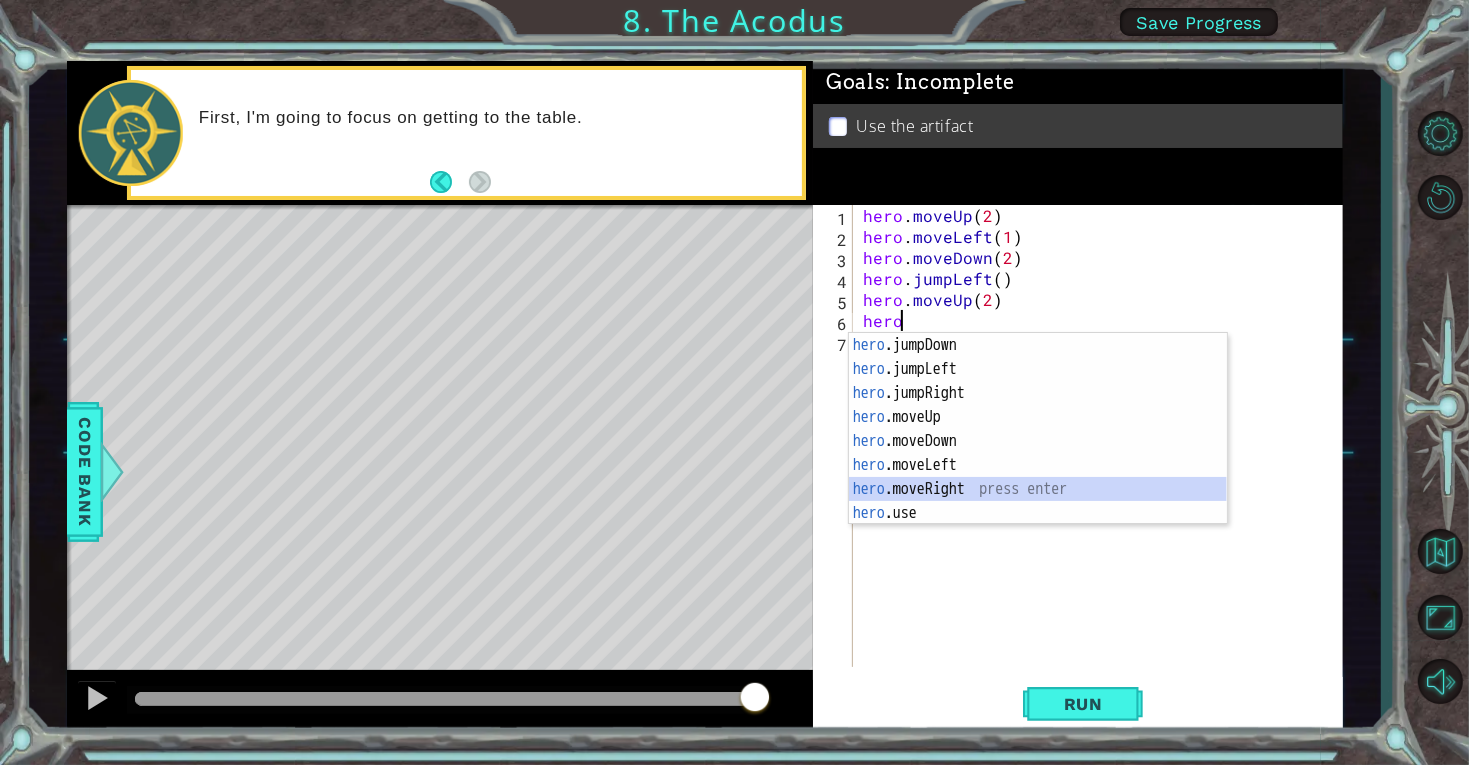 click on "hero .jumpDown press enter hero .jumpLeft press enter hero .jumpRight press enter hero .moveUp press enter hero .moveDown press enter hero .moveLeft press enter hero .moveRight press enter hero .use press enter" at bounding box center (1038, 453) 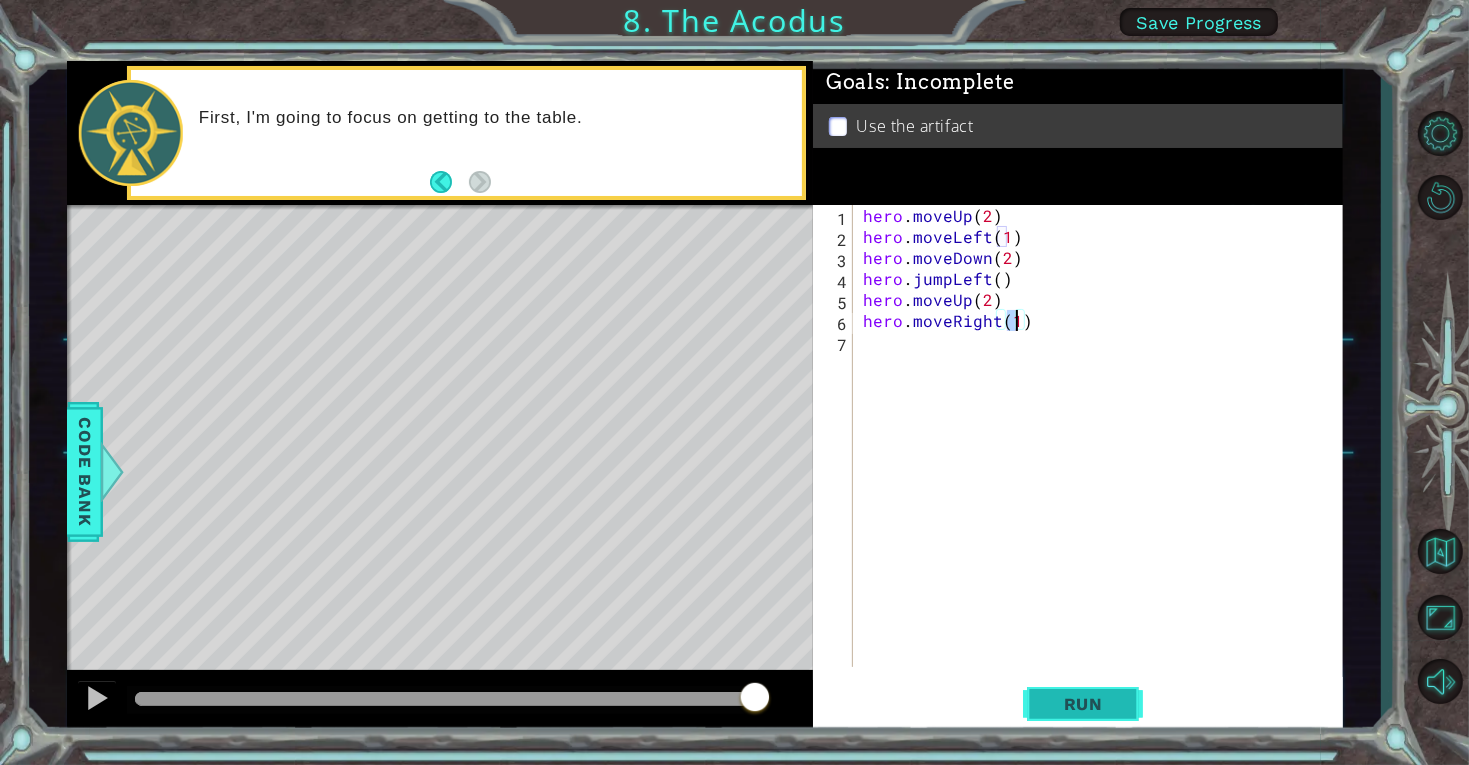 type on "hero.moveRight(1)" 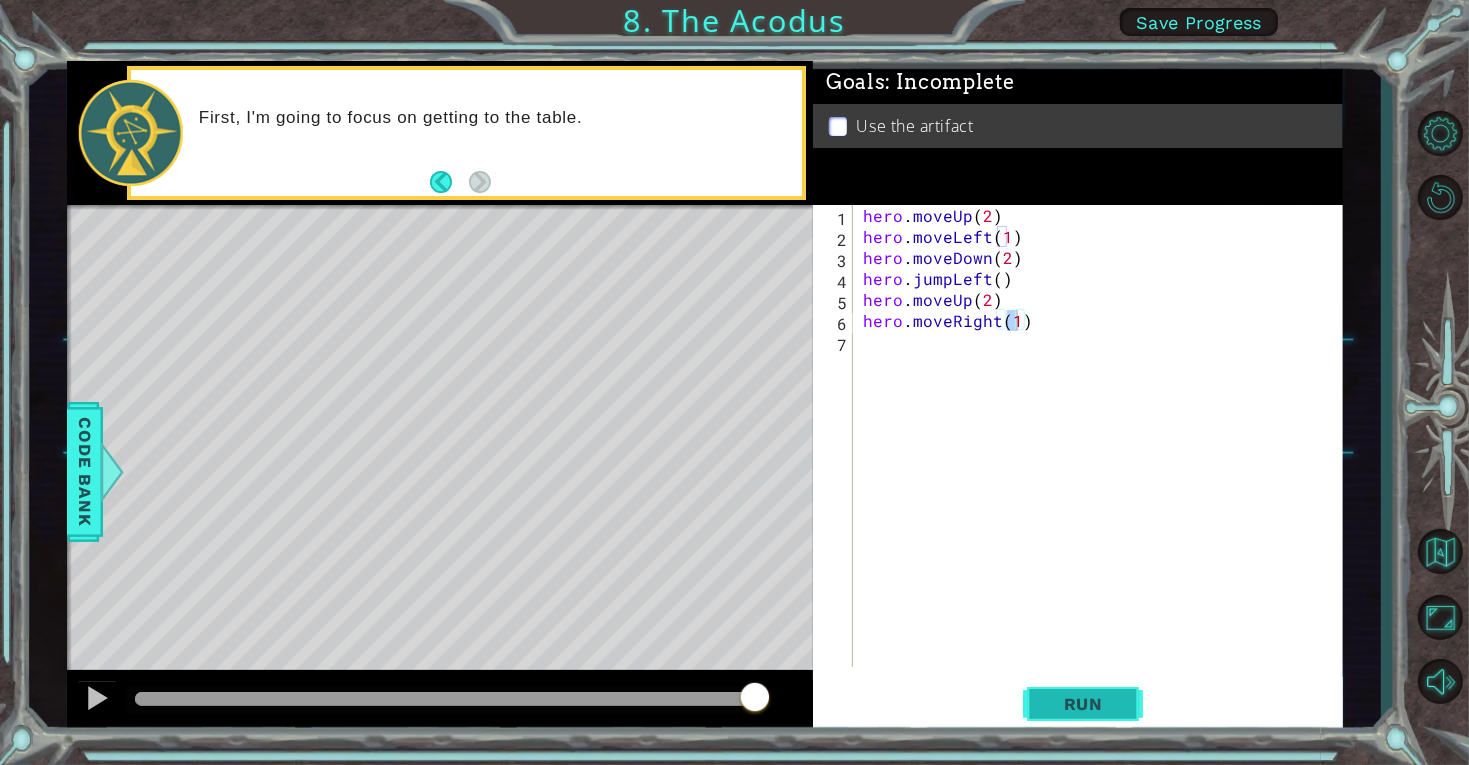 click on "Run" at bounding box center [1083, 704] 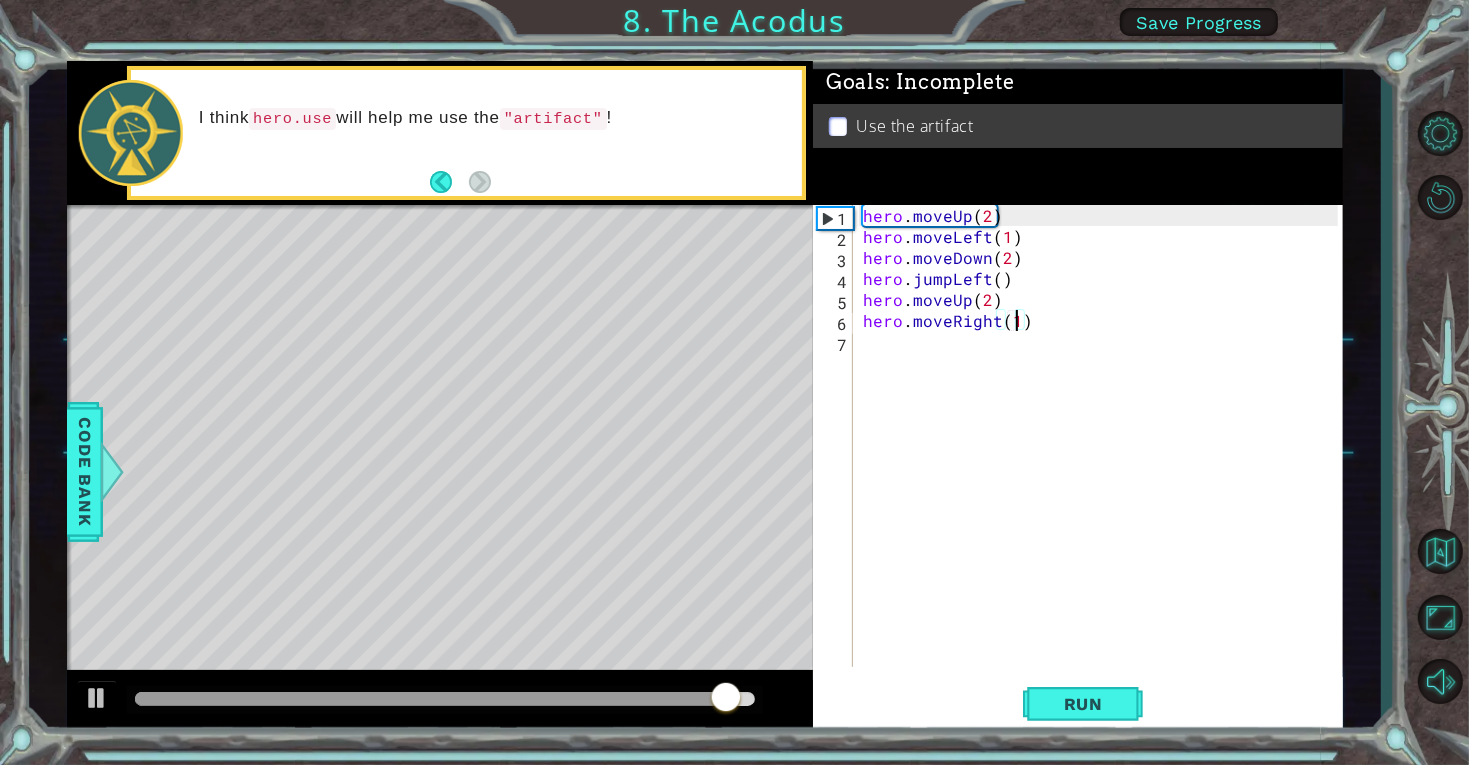 click on "hero . moveUp ( 2 ) hero . moveLeft ( 1 ) hero . moveDown ( 2 ) hero . jumpLeft ( ) hero . moveUp ( 2 ) hero . moveRight ( 1 )" at bounding box center (1103, 457) 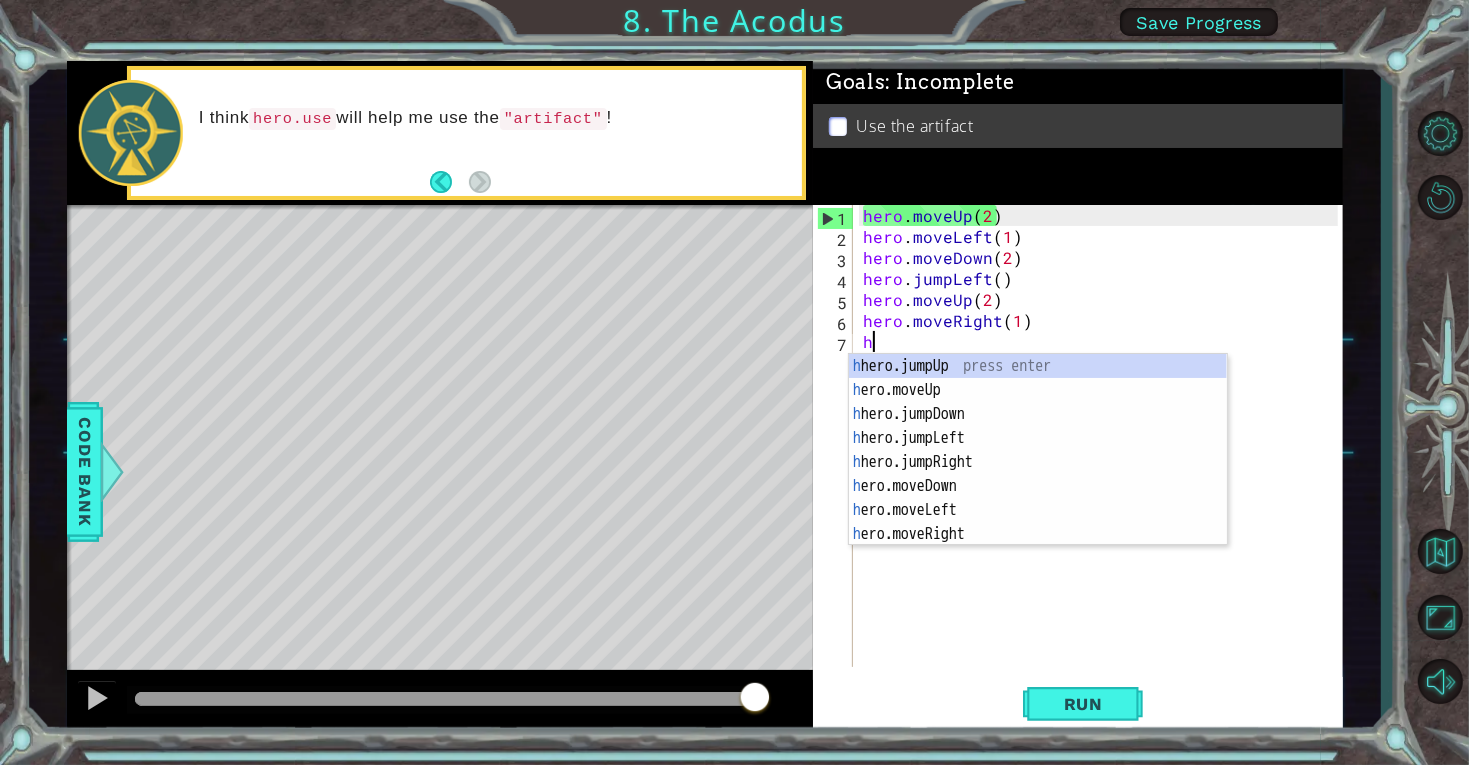 scroll, scrollTop: 0, scrollLeft: 0, axis: both 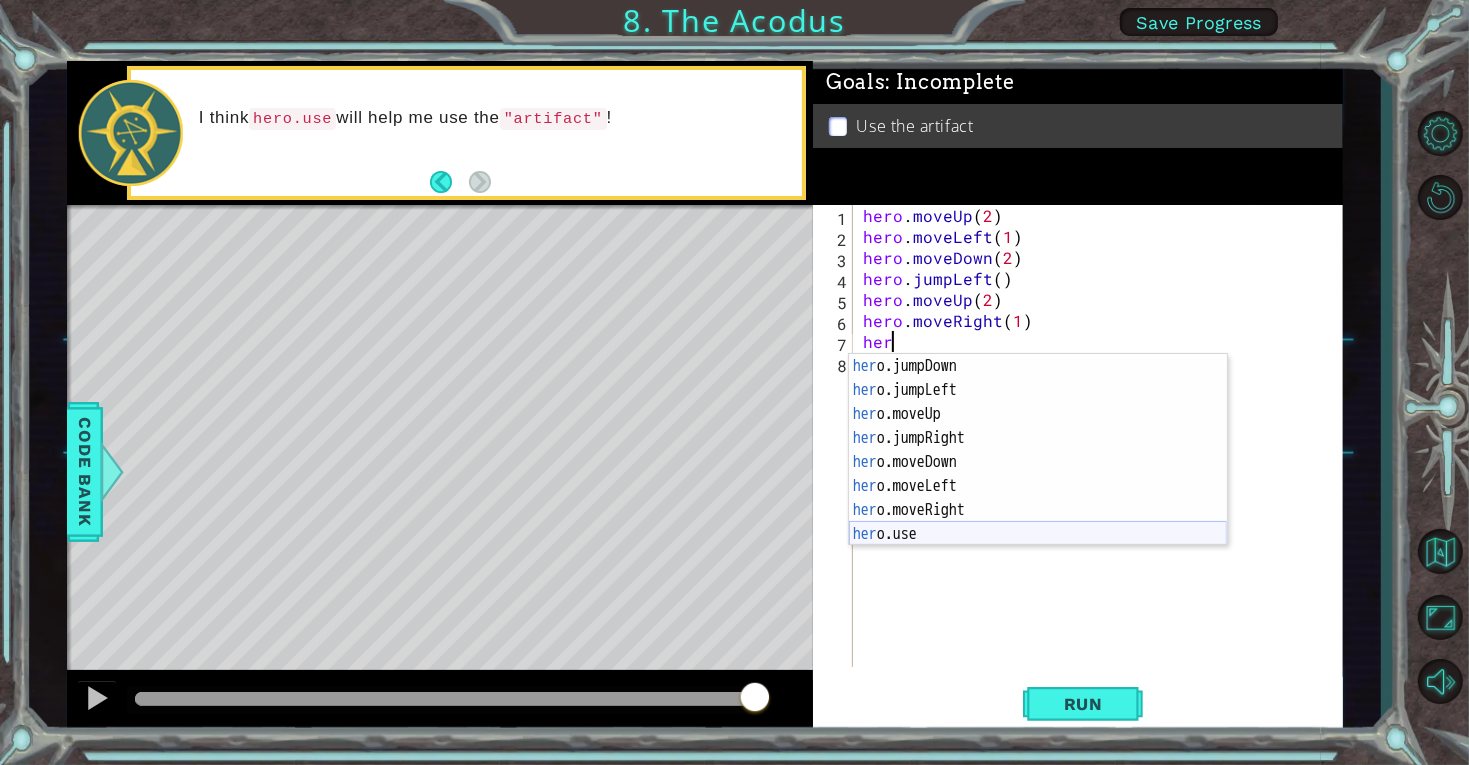 click on "her o.jumpDown press enter her o.jumpLeft press enter her o.moveUp press enter her o.jumpRight press enter her o.moveDown press enter her o.moveLeft press enter her o.moveRight press enter her o.use press enter" at bounding box center (1038, 474) 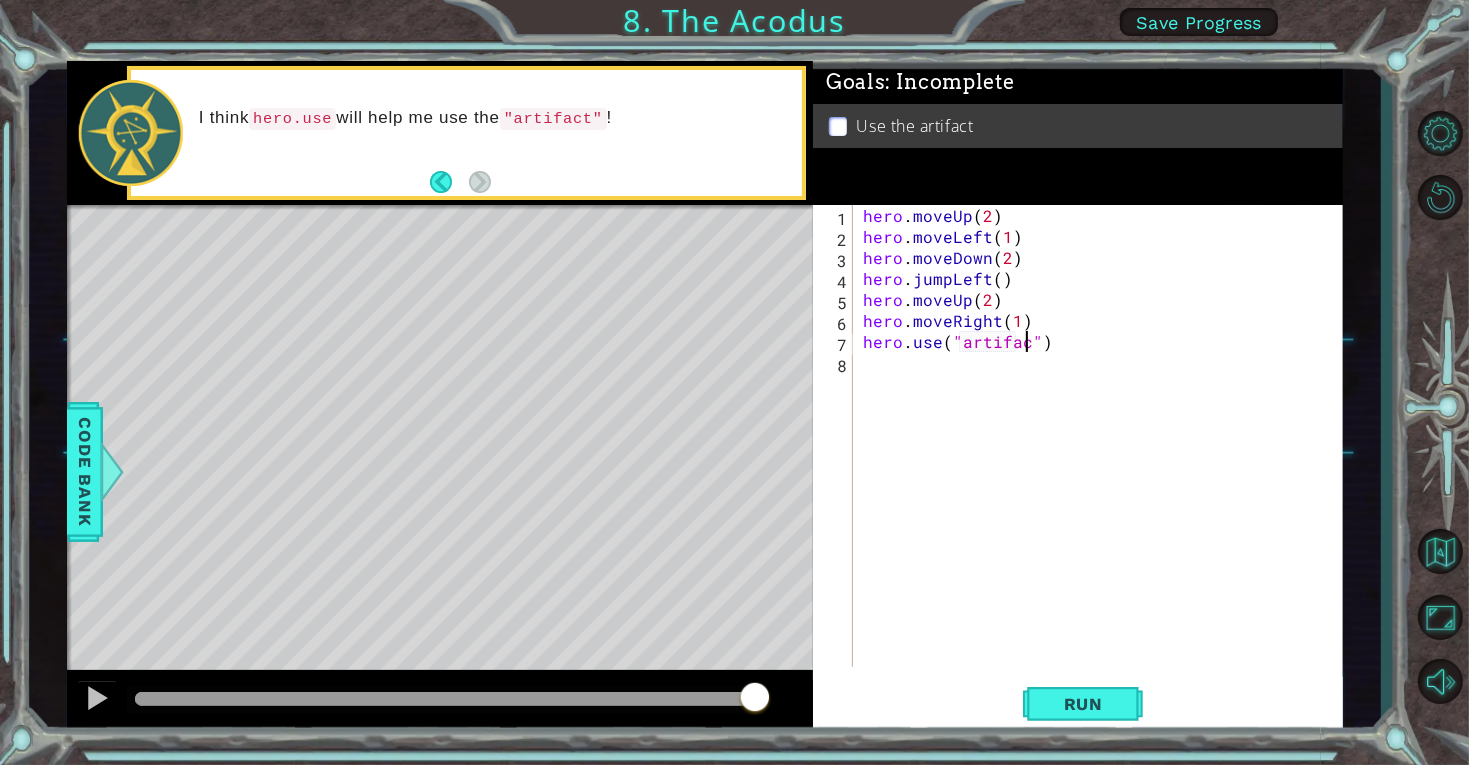 scroll, scrollTop: 0, scrollLeft: 9, axis: horizontal 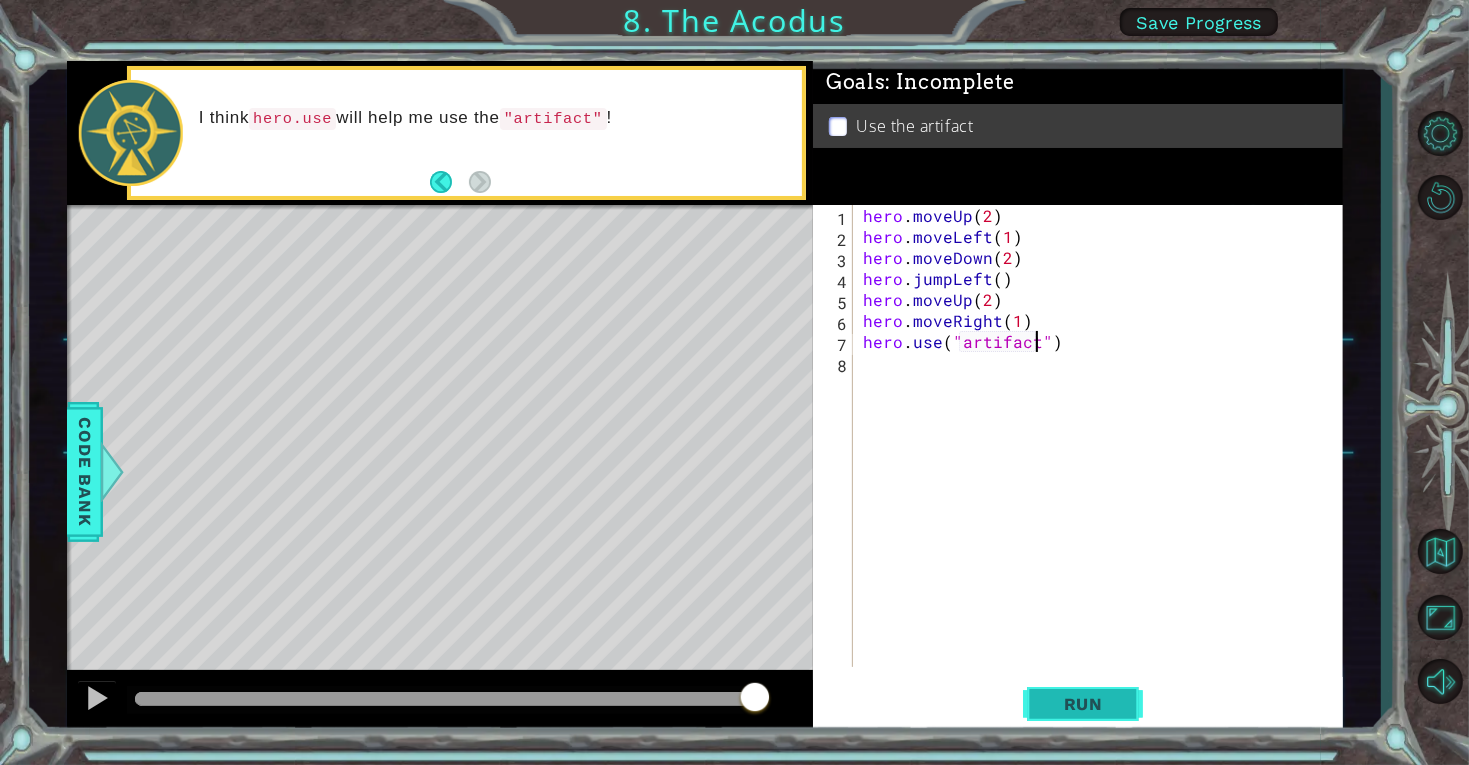 type on "hero.use("artifact")" 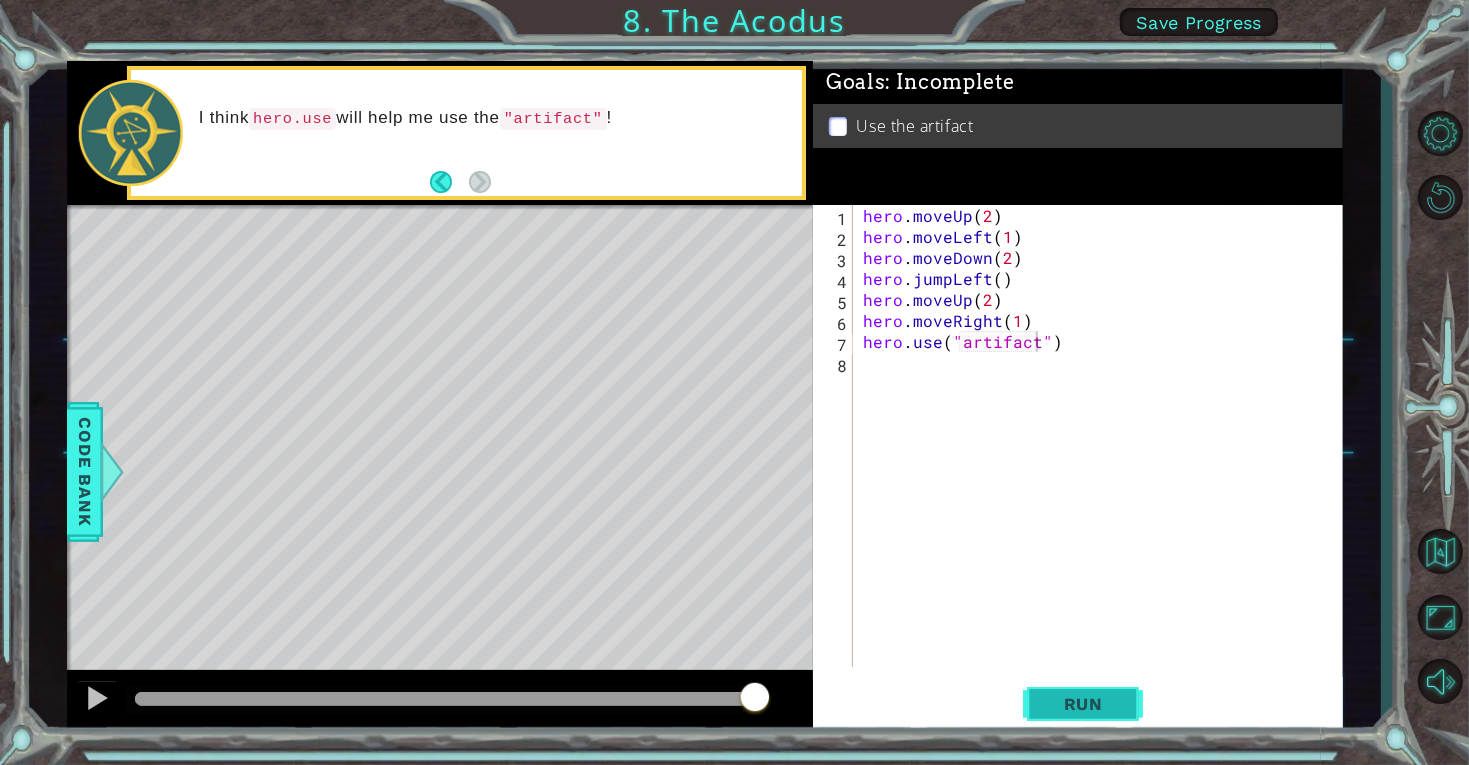 click on "Run" at bounding box center [1083, 704] 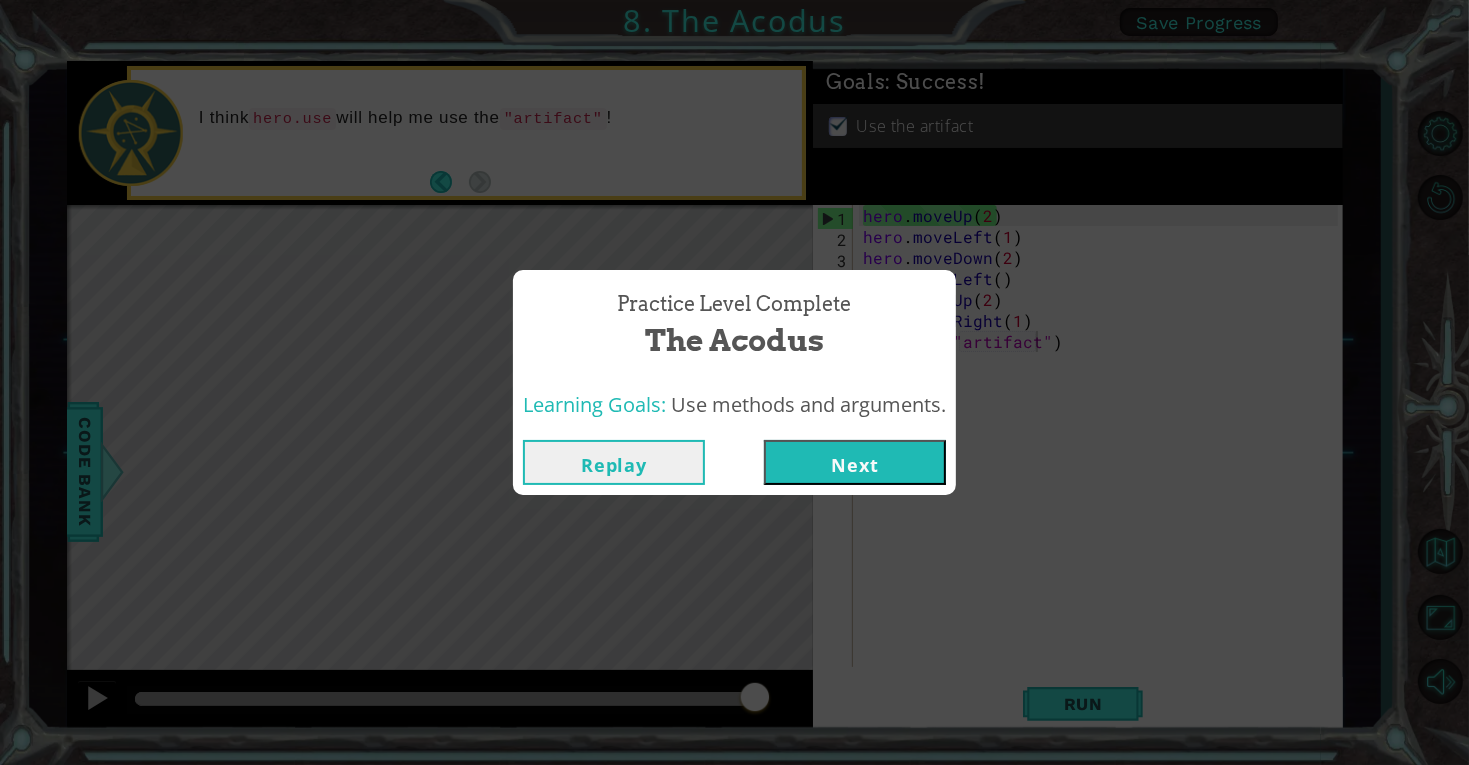 click on "Next" at bounding box center (855, 462) 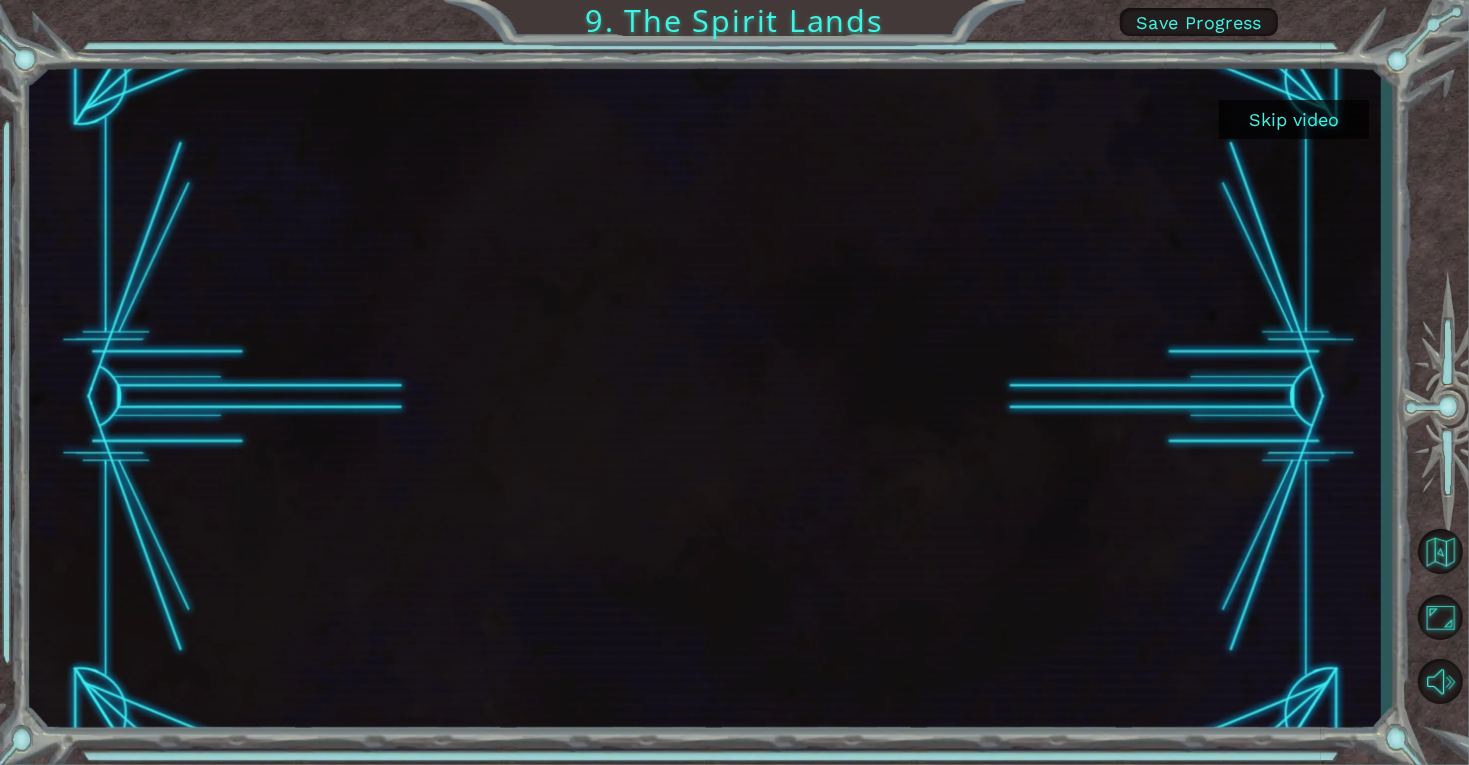 click on "Skip video" at bounding box center [1294, 119] 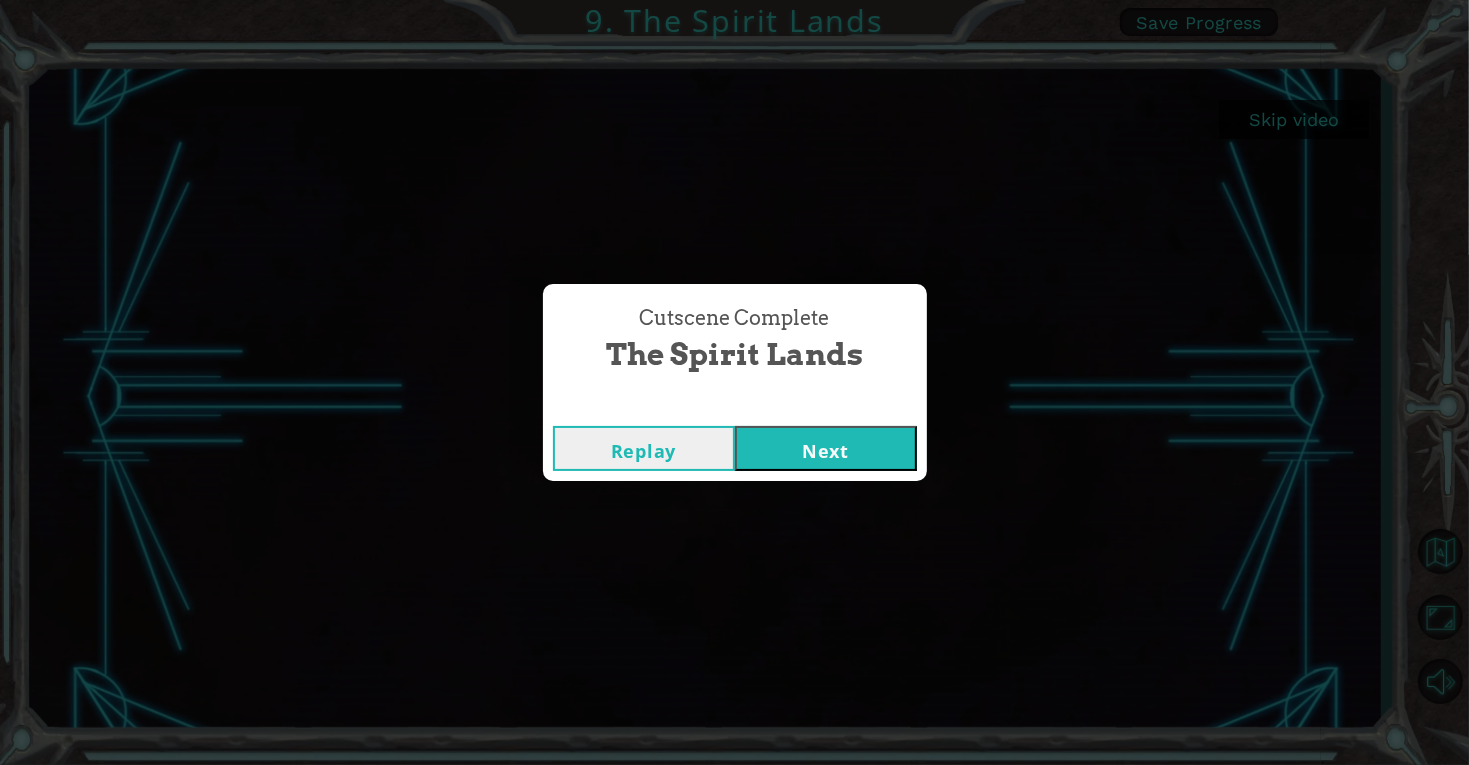 click on "Next" at bounding box center (826, 448) 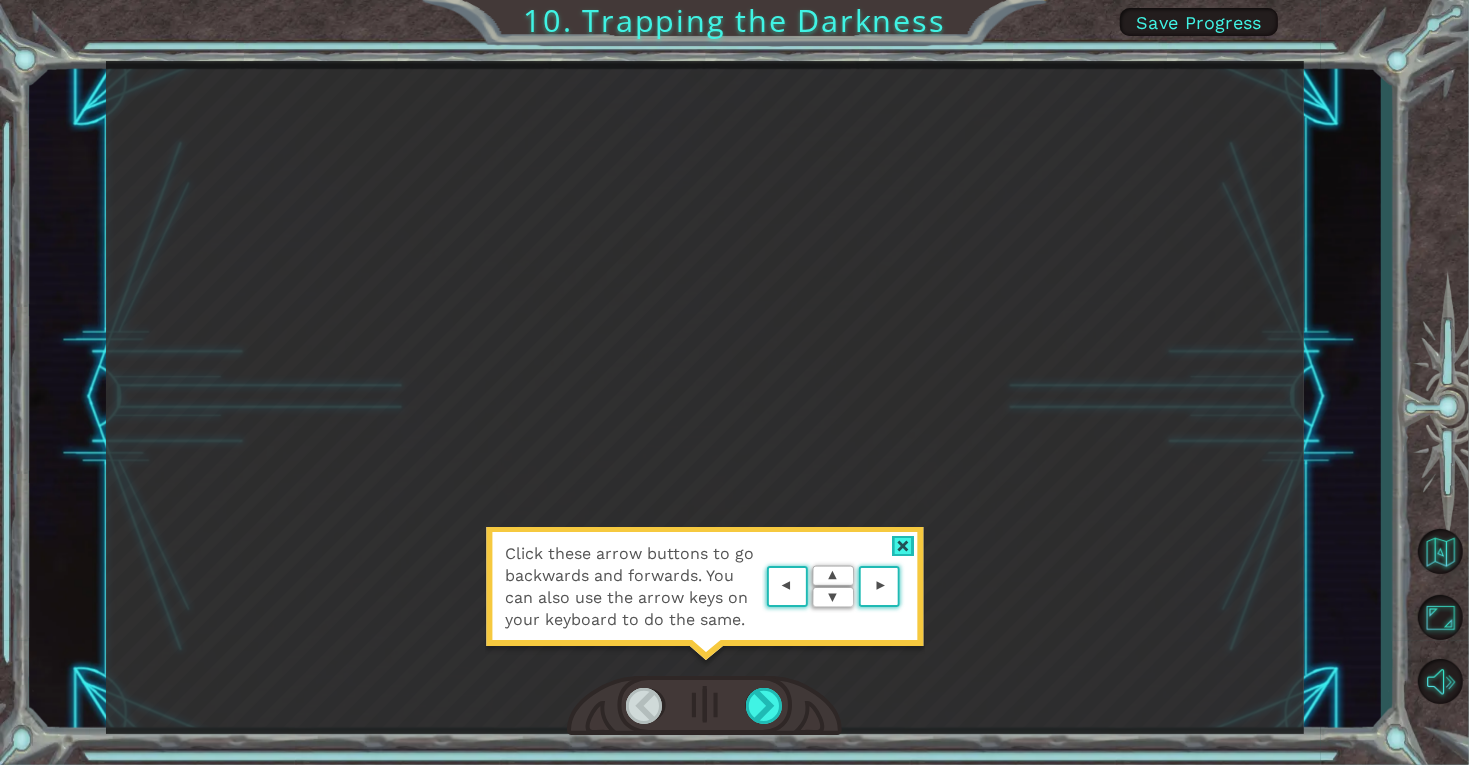 click at bounding box center [905, 587] 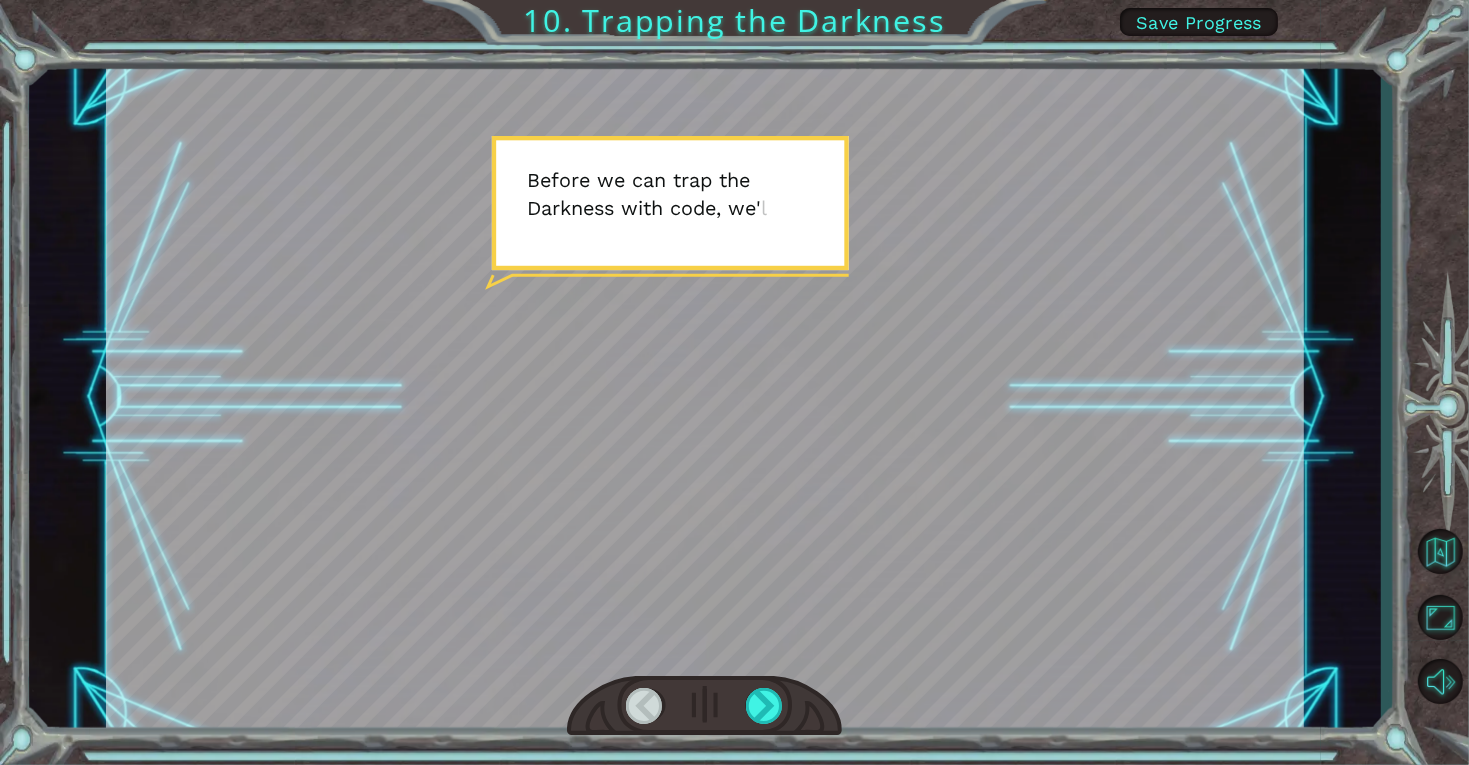 click at bounding box center [705, 397] 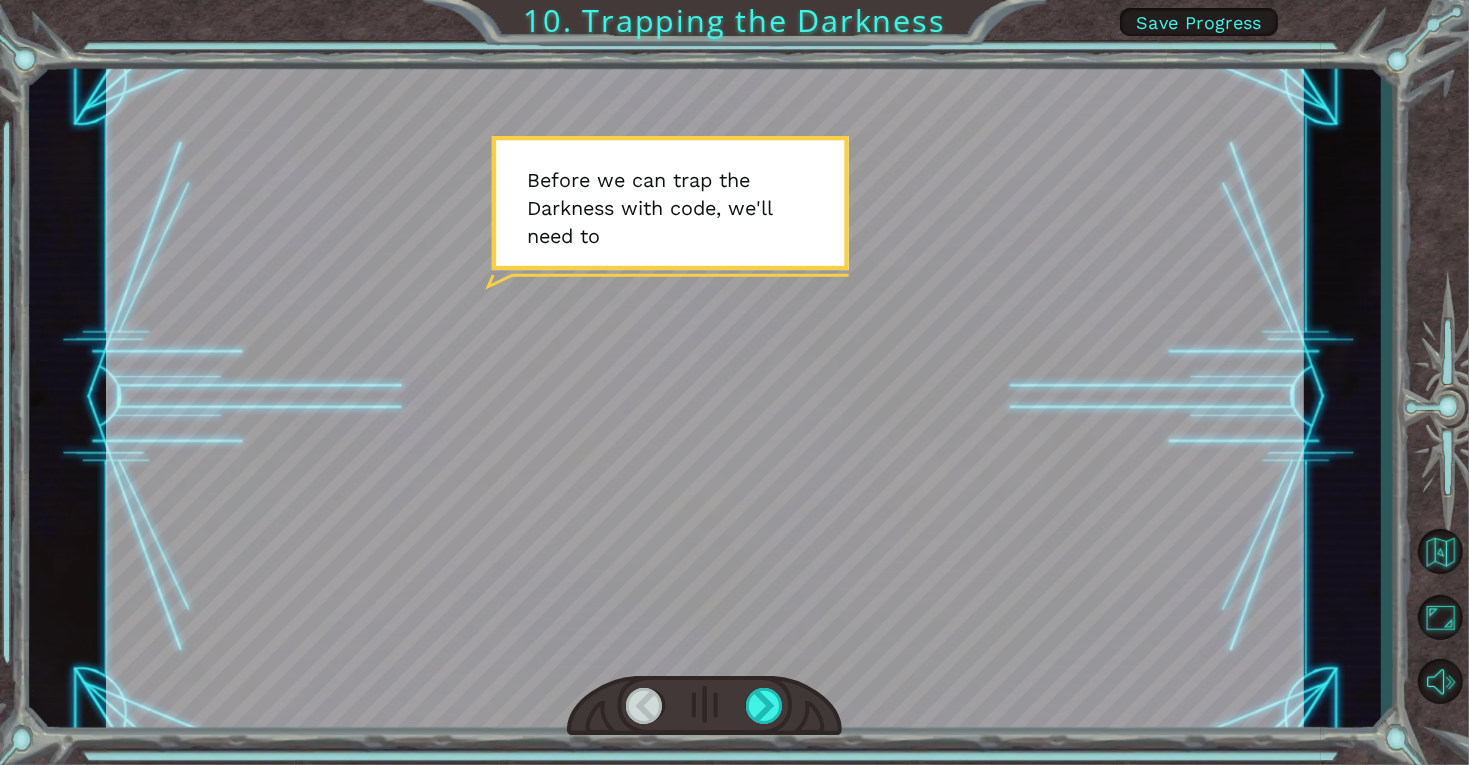 click at bounding box center (705, 397) 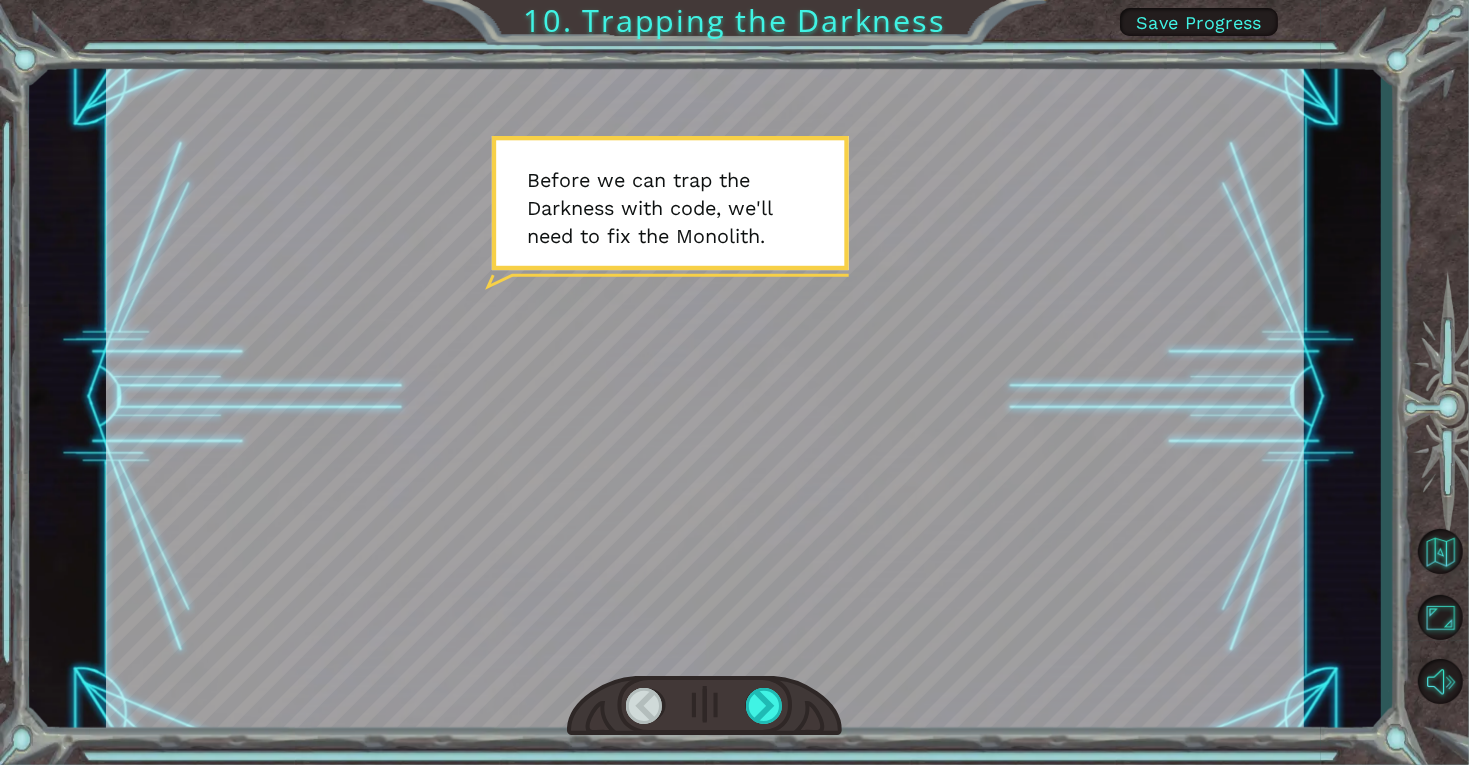 click at bounding box center (705, 397) 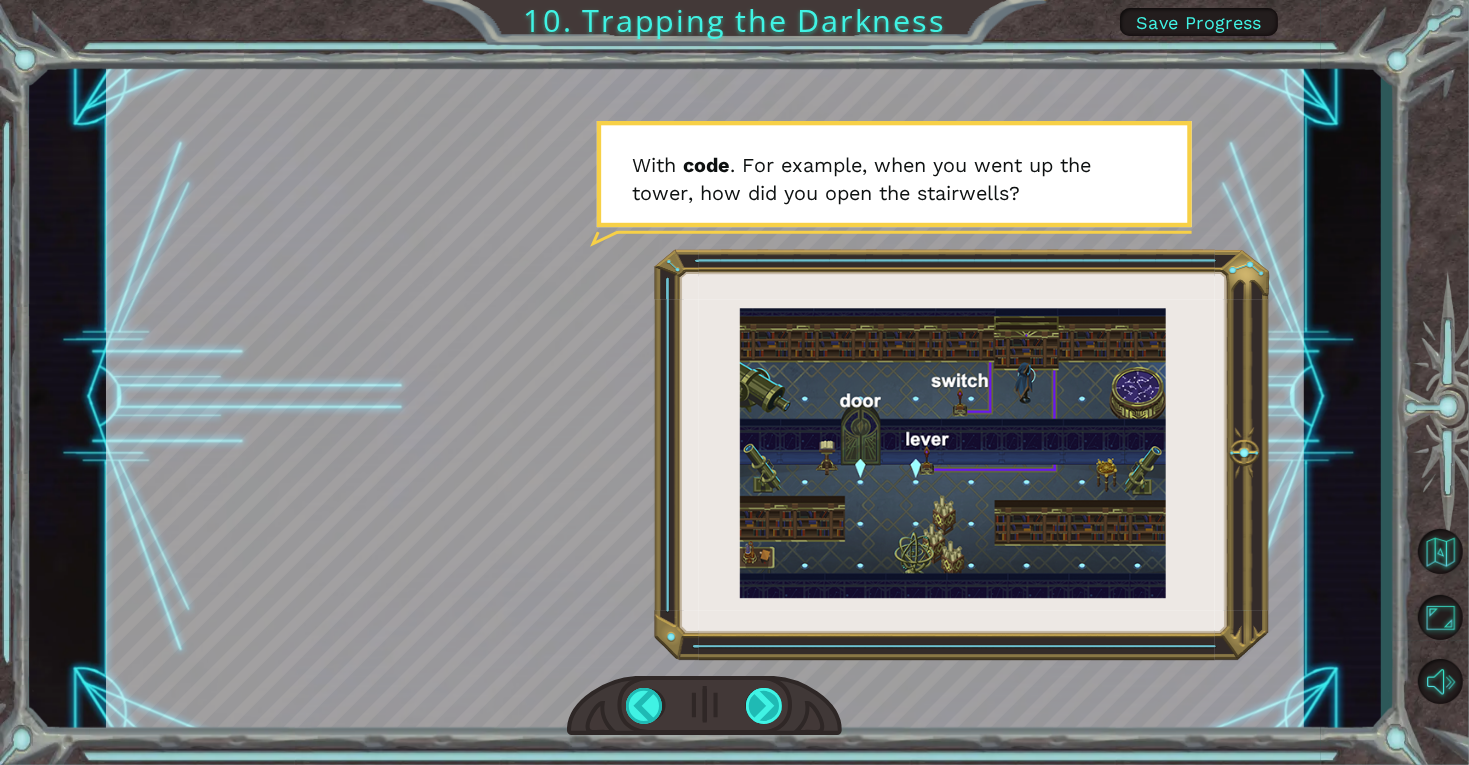 click at bounding box center (765, 706) 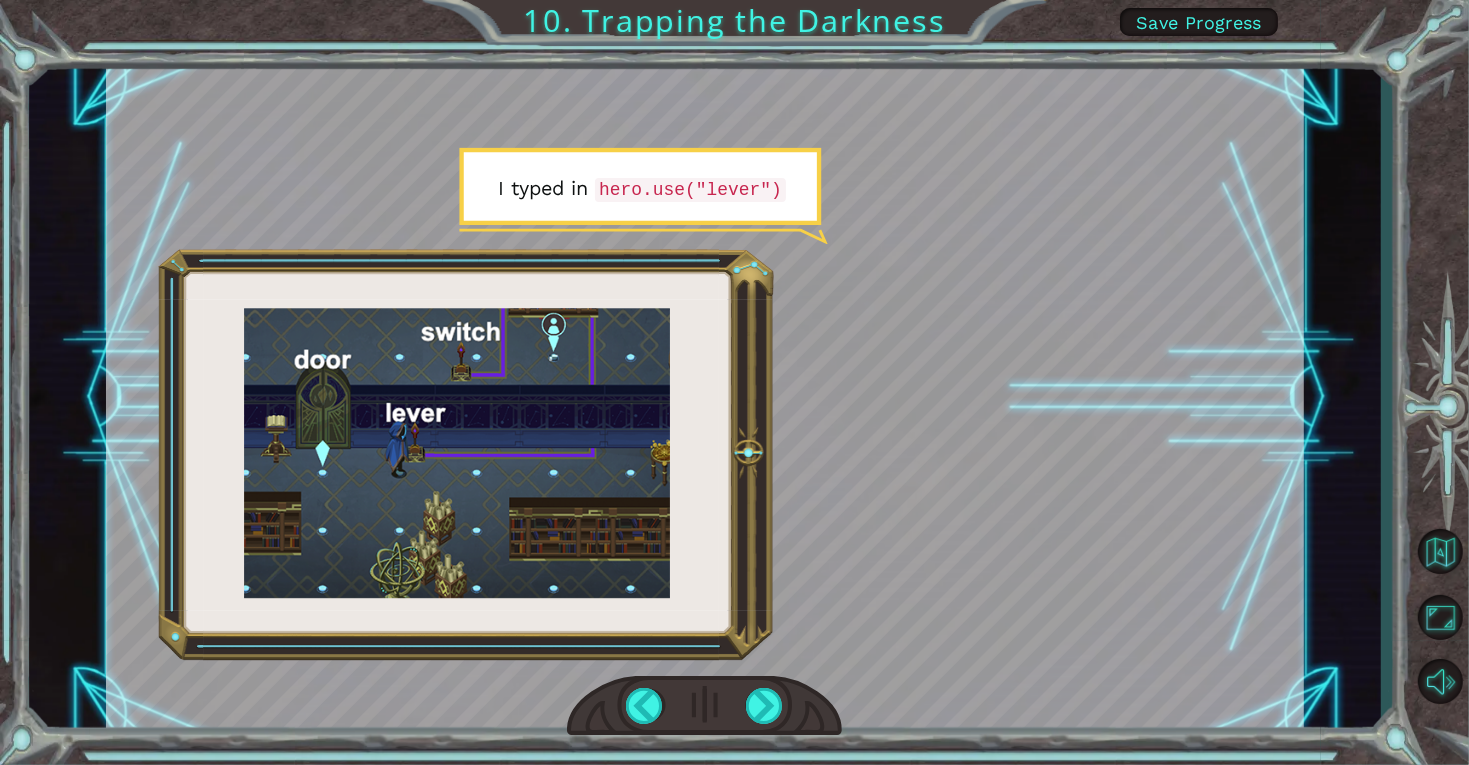 click at bounding box center (704, 706) 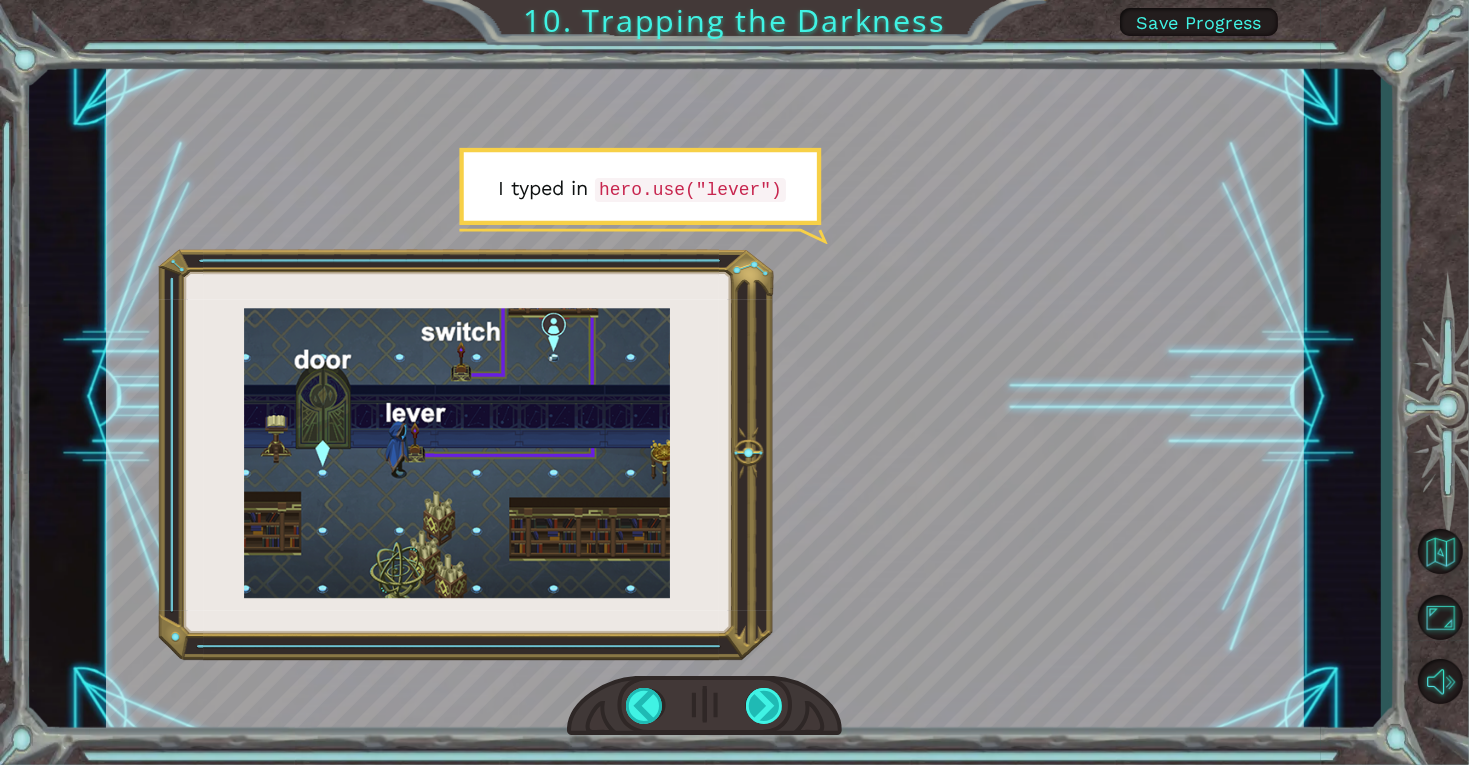 click at bounding box center [765, 706] 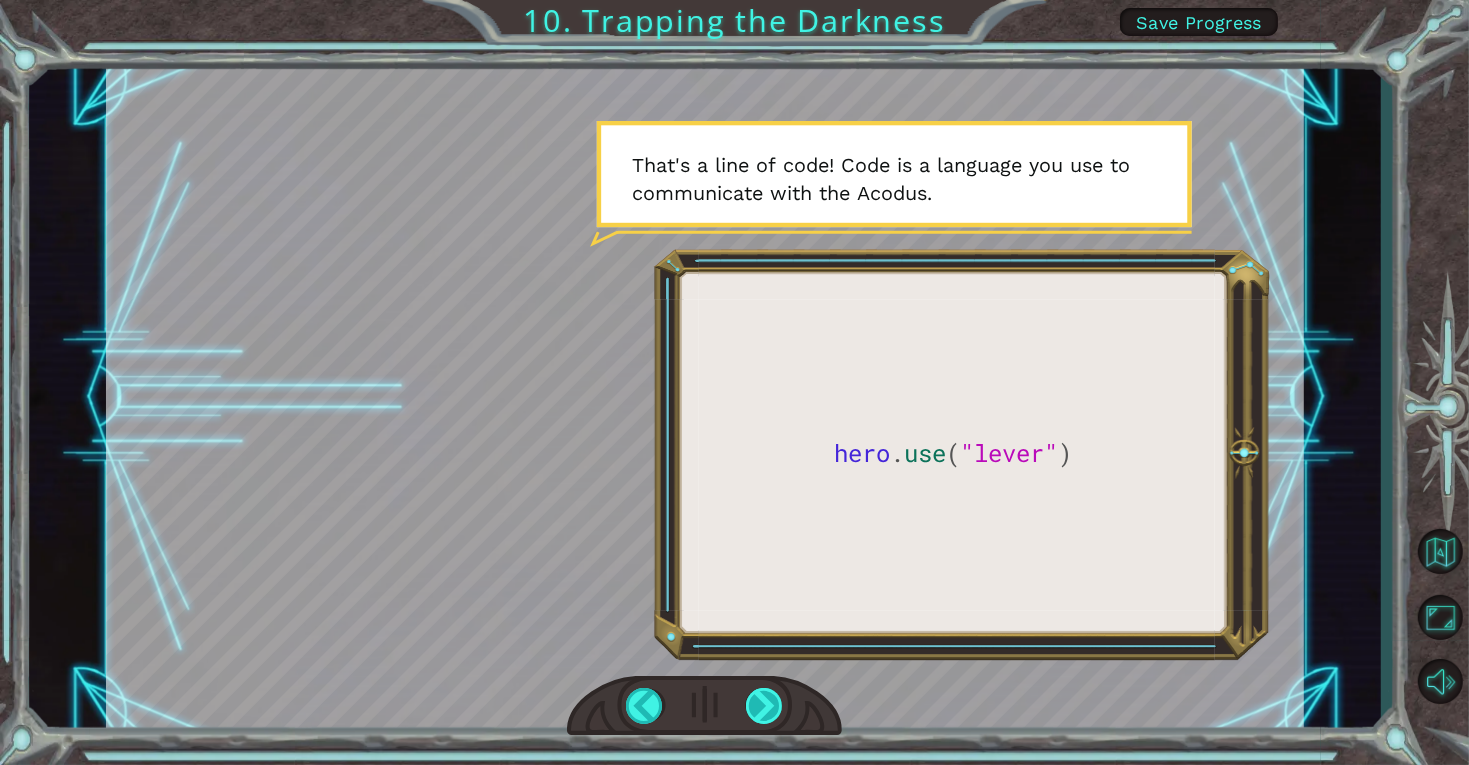click at bounding box center [765, 706] 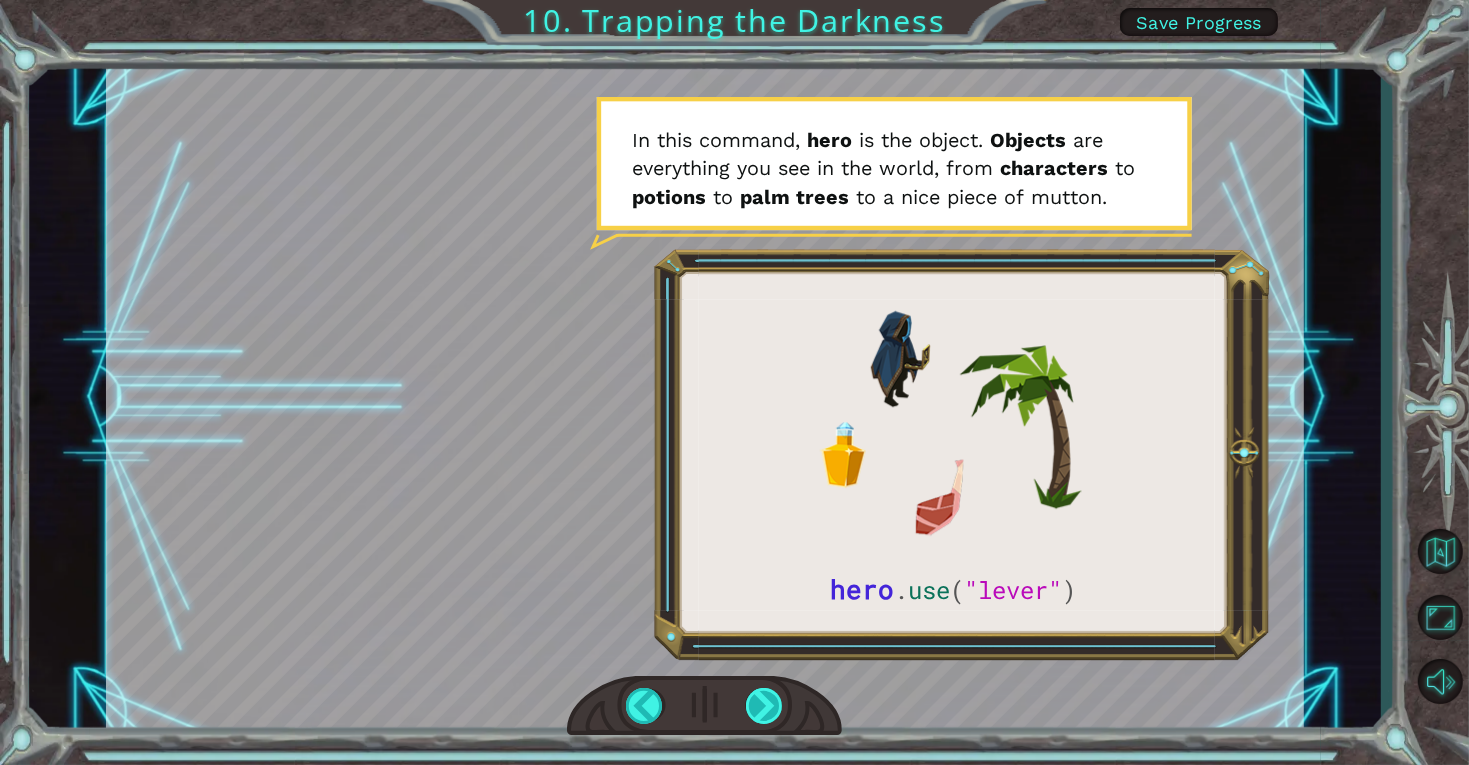 click at bounding box center [765, 706] 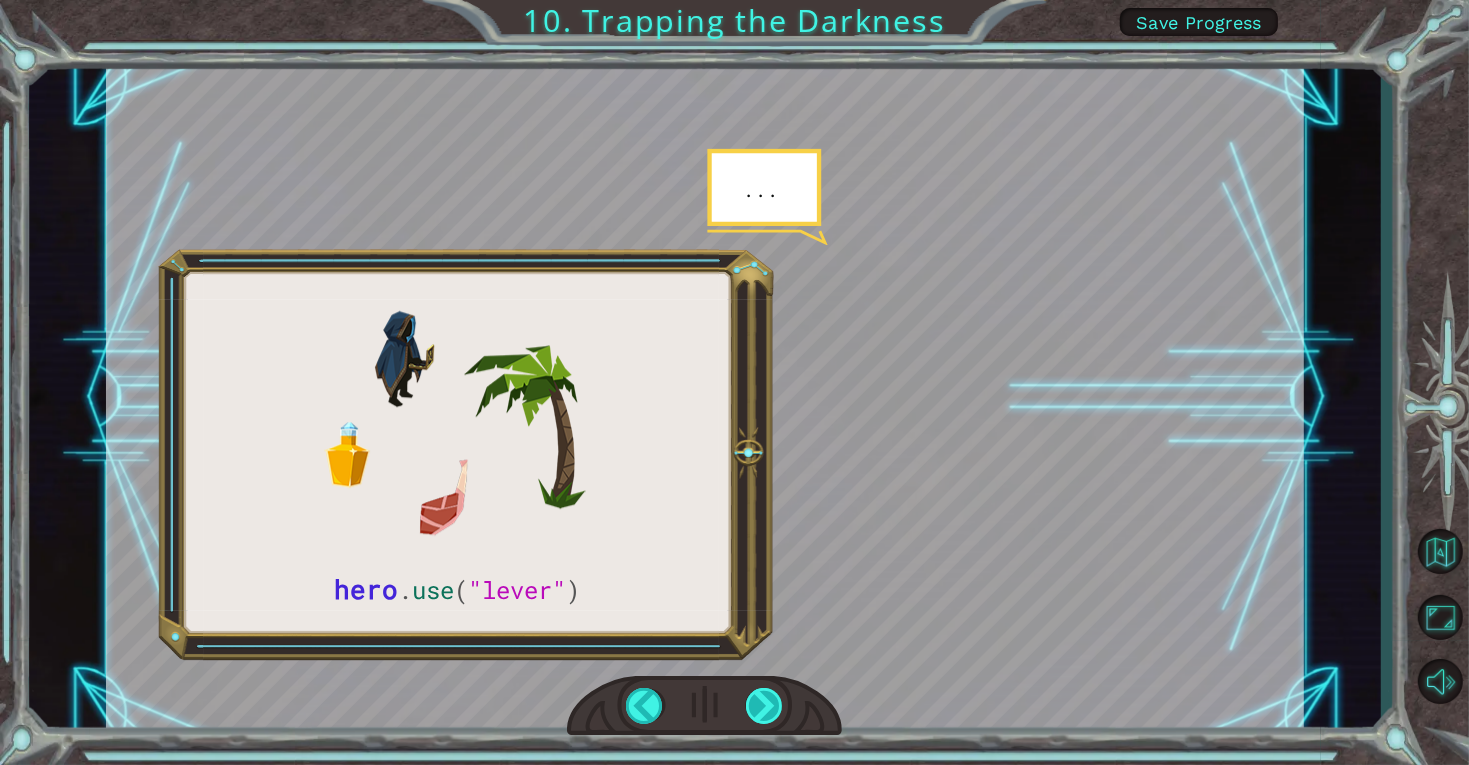 click at bounding box center (765, 706) 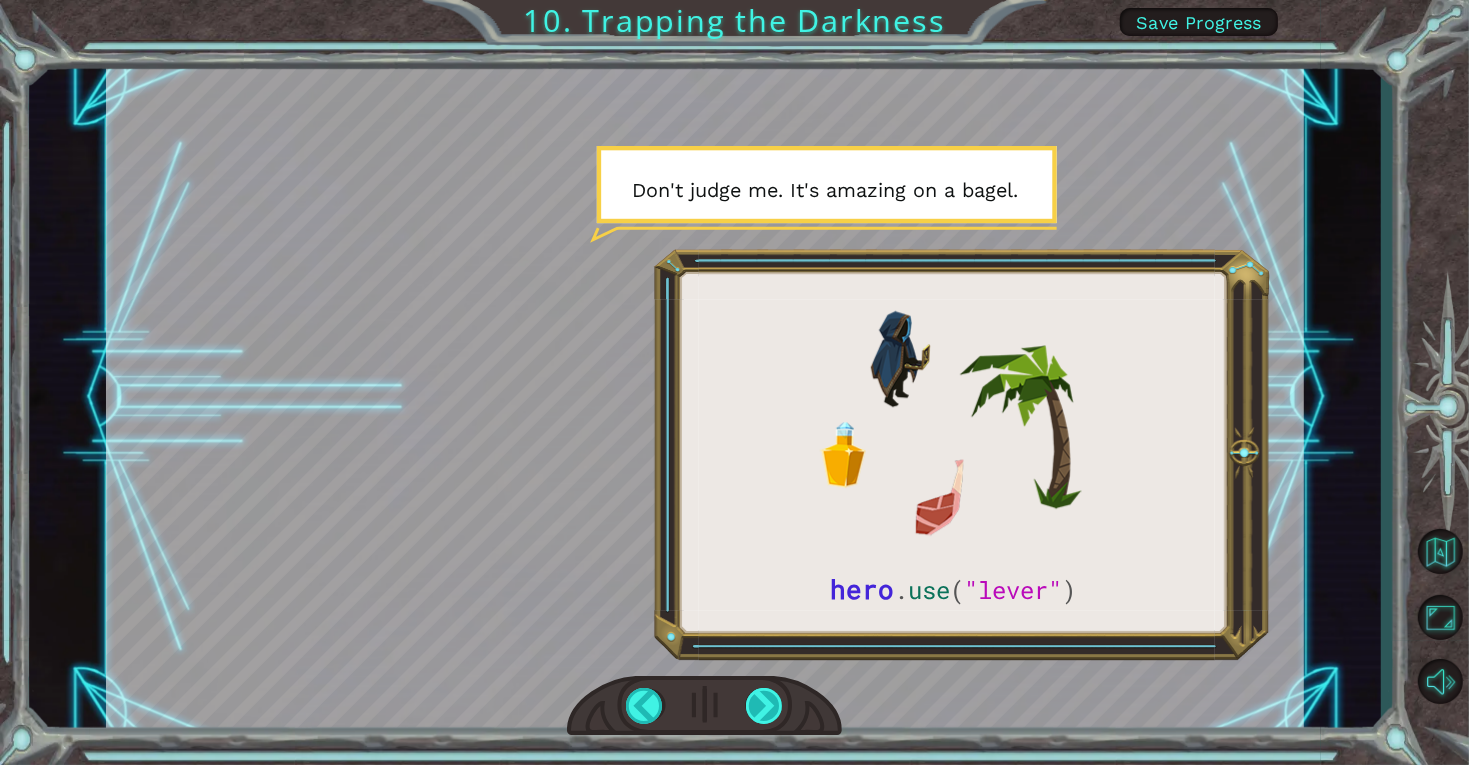 click at bounding box center [765, 706] 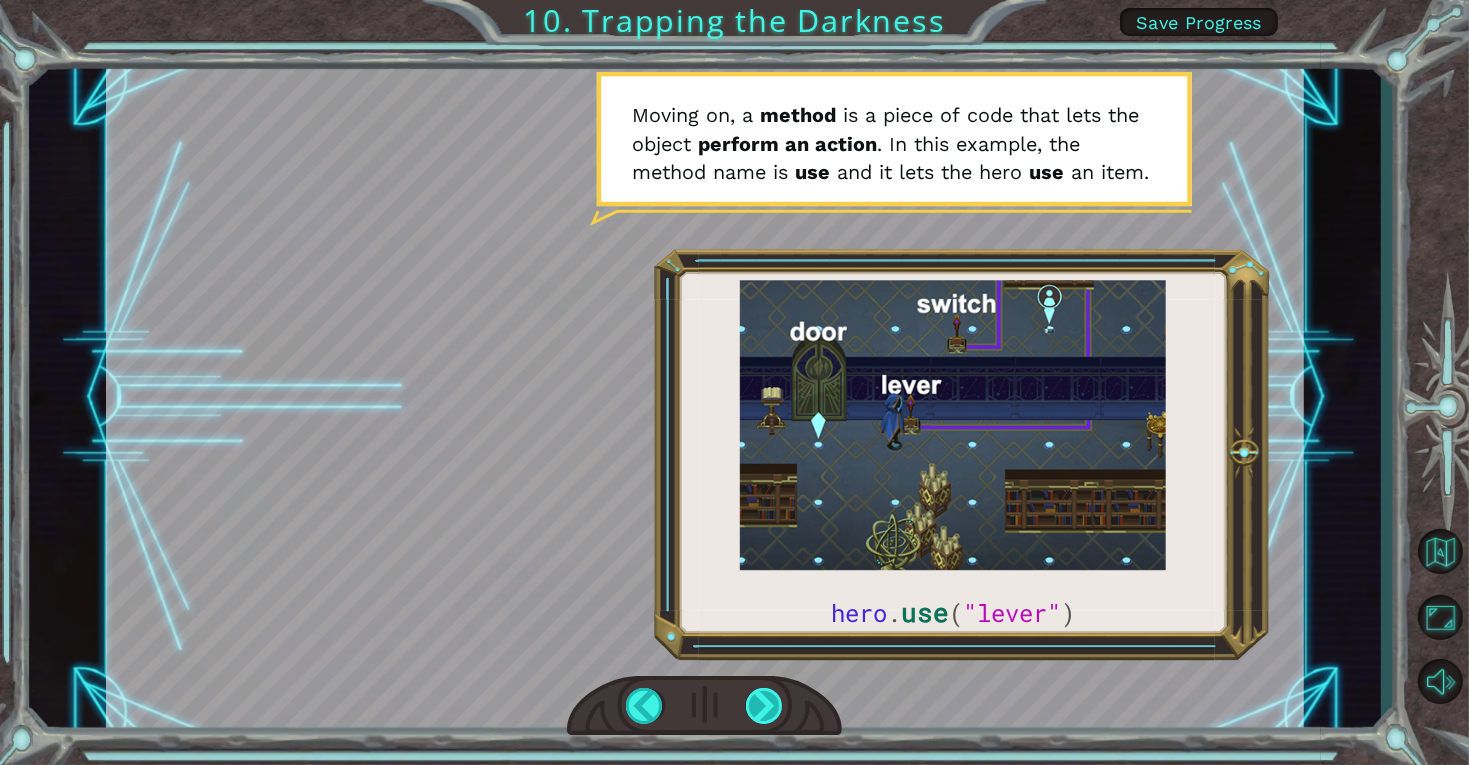 click at bounding box center [765, 706] 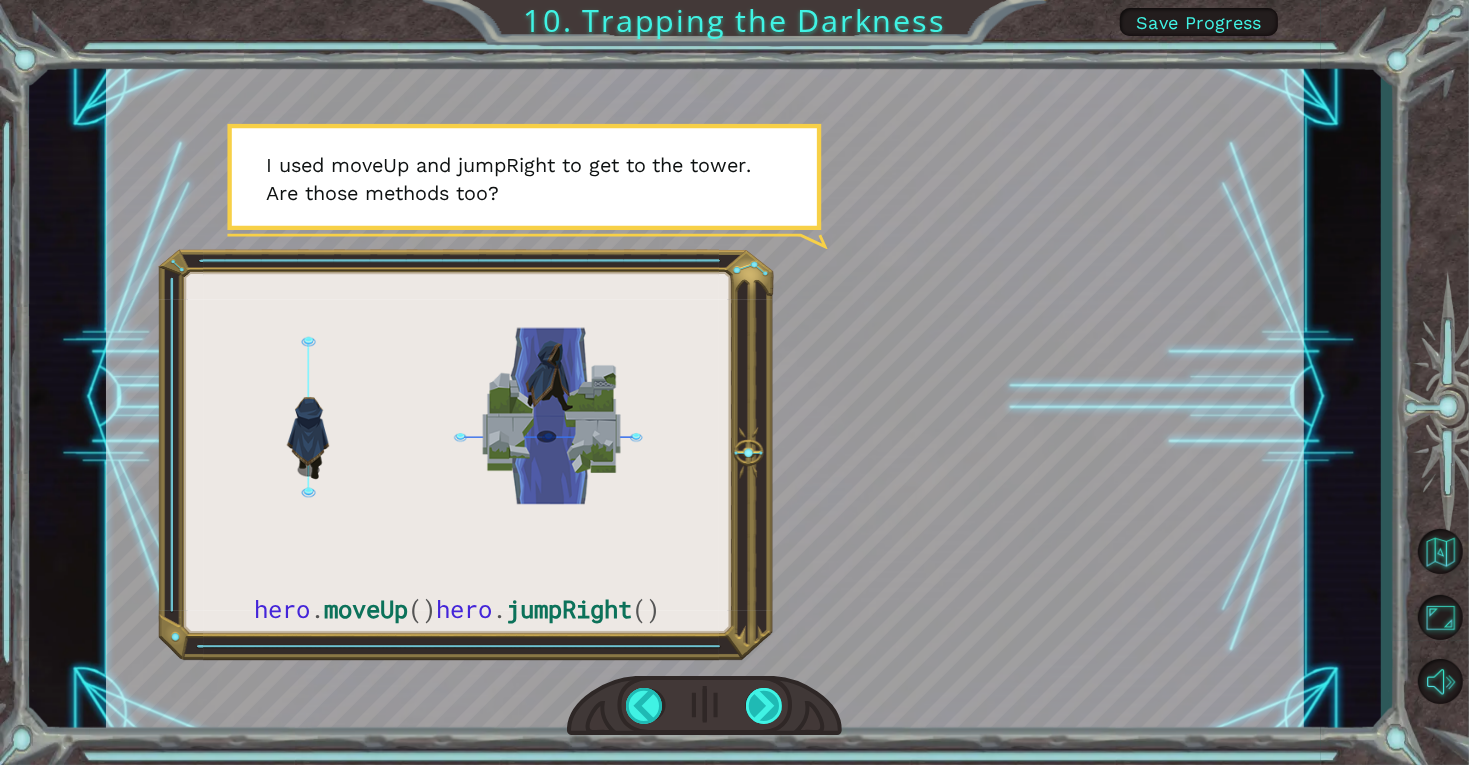 click at bounding box center [765, 706] 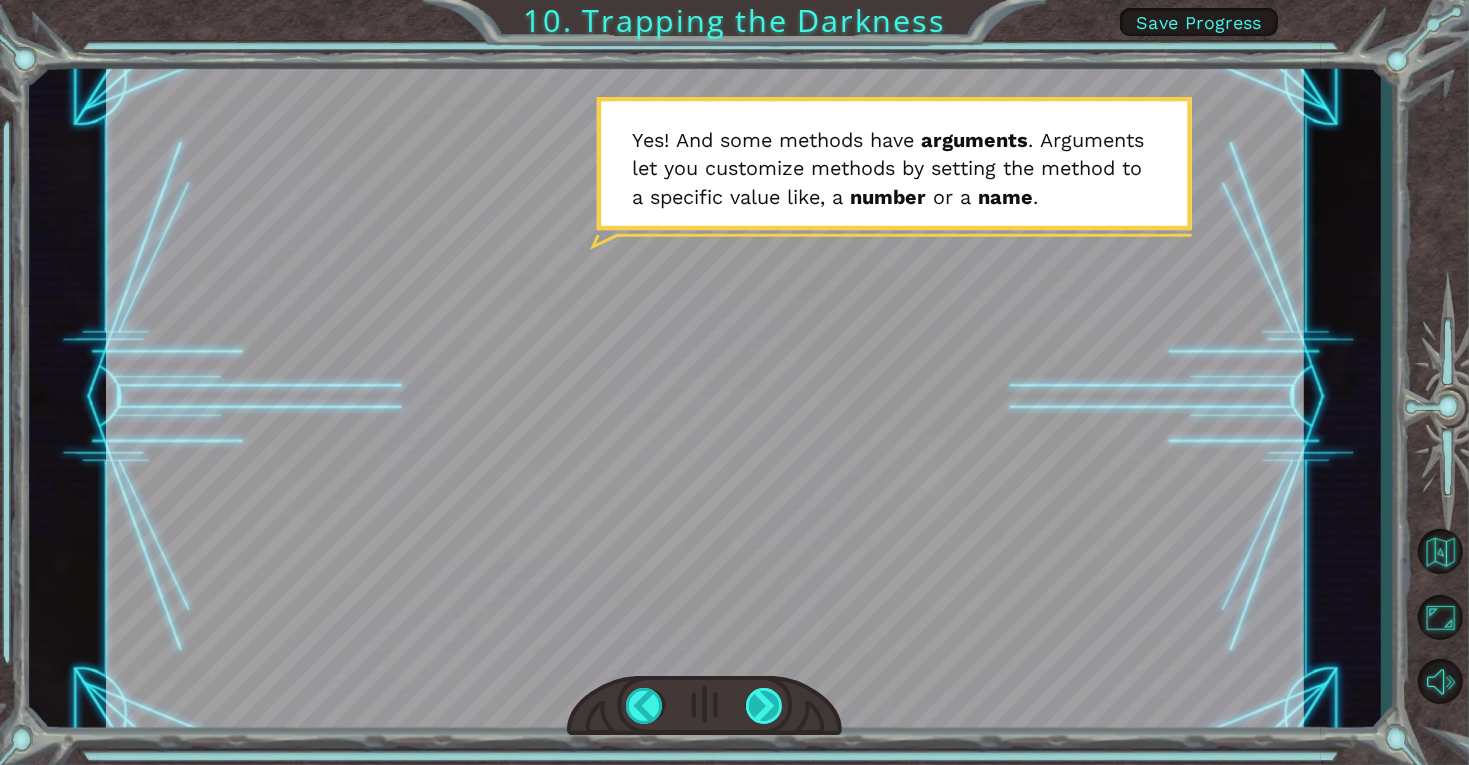 click at bounding box center (765, 706) 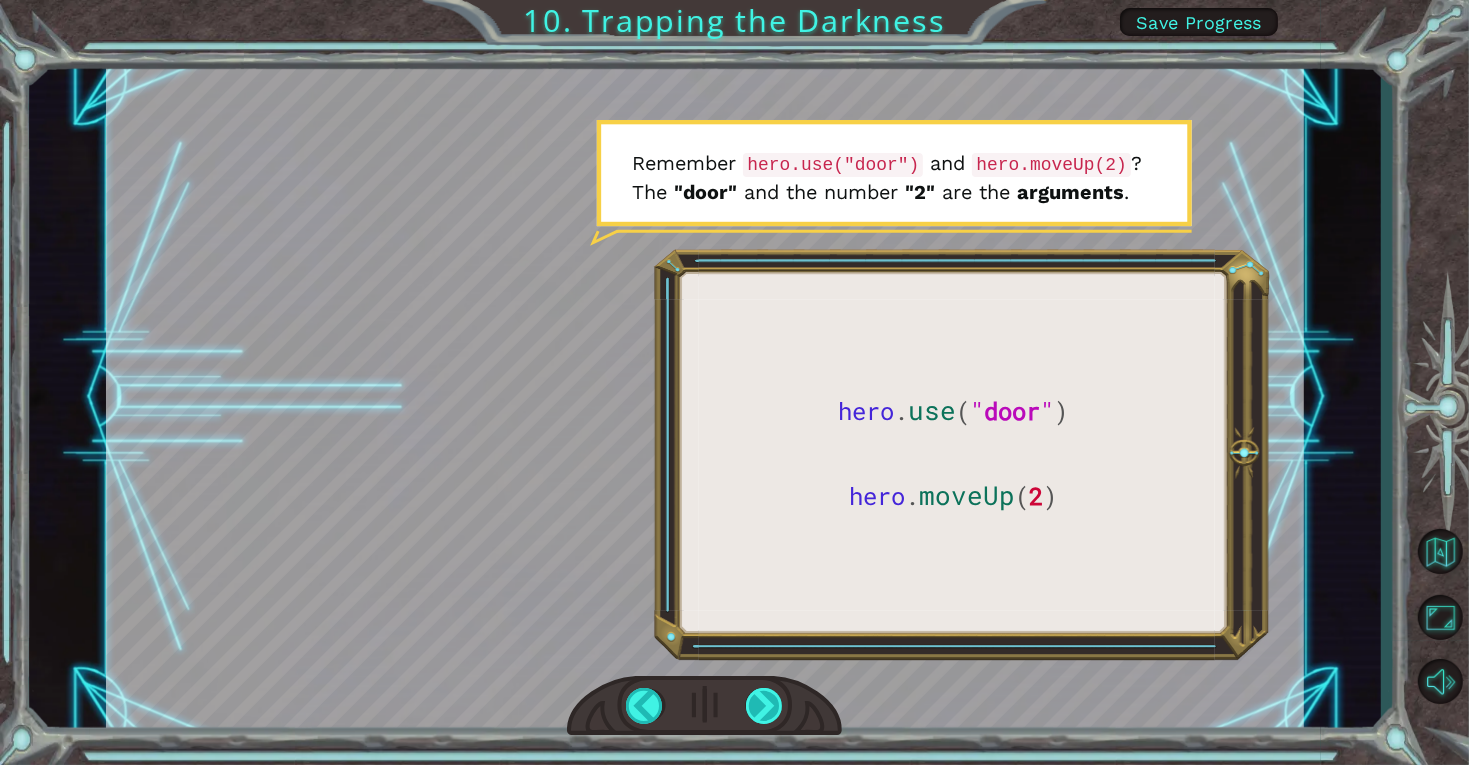 click at bounding box center (765, 706) 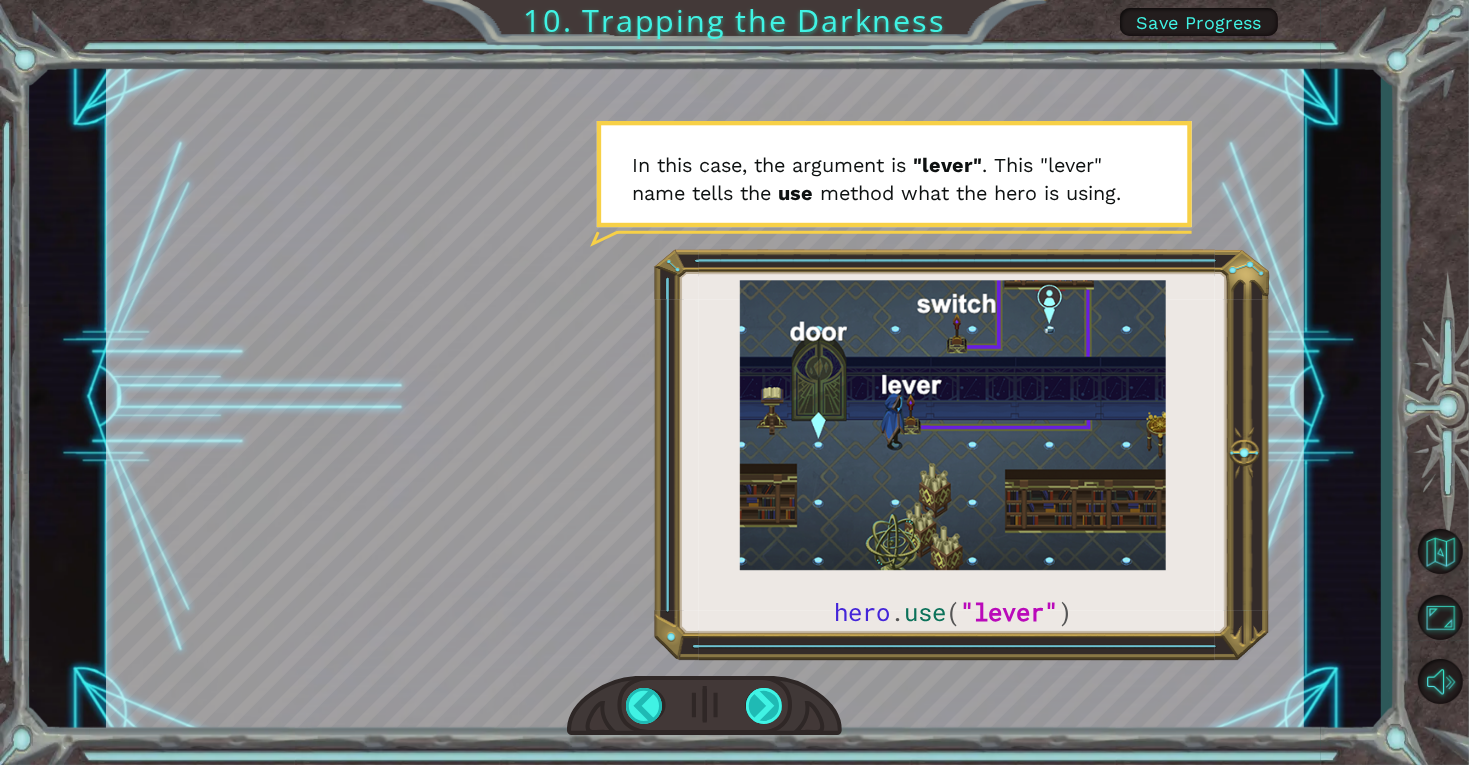 click at bounding box center [765, 706] 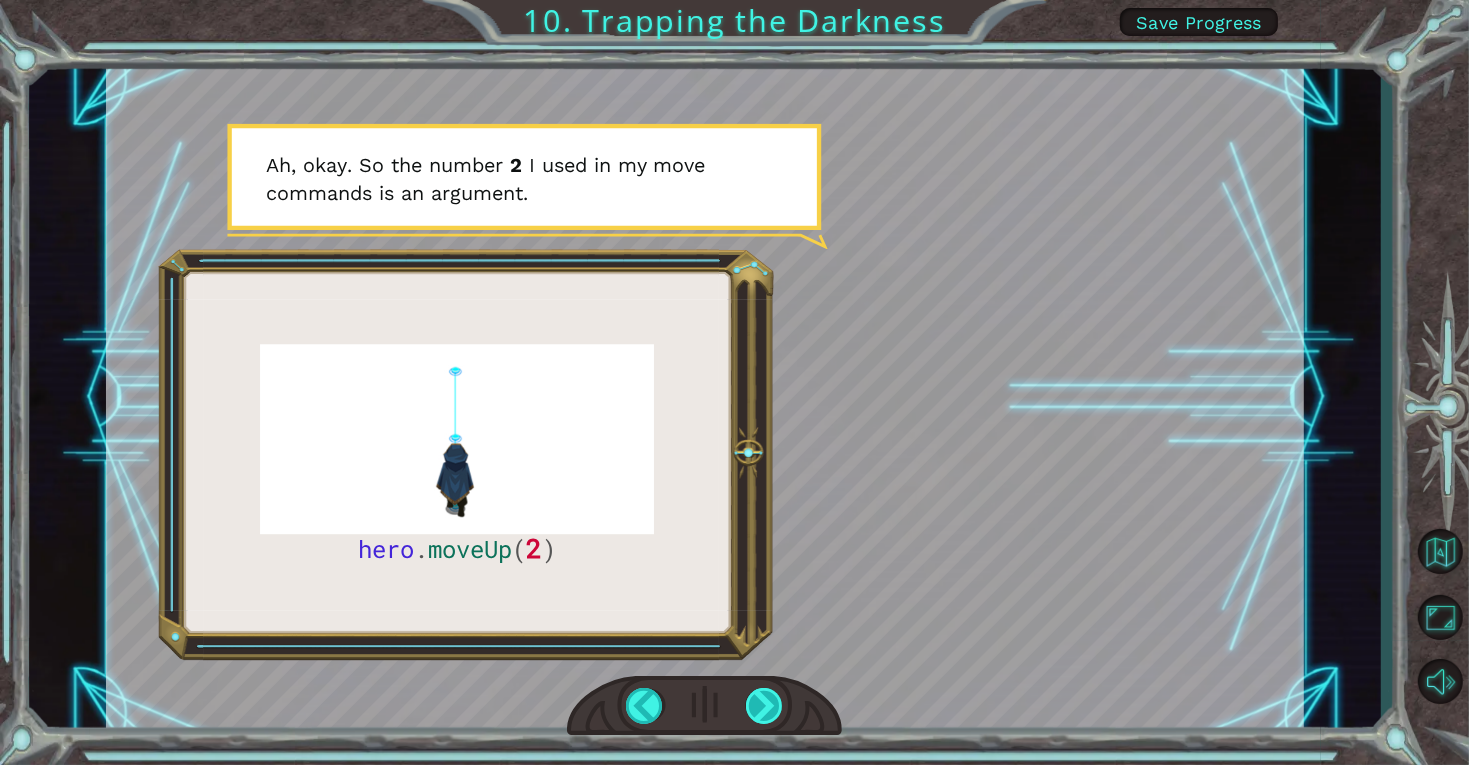 click at bounding box center [765, 706] 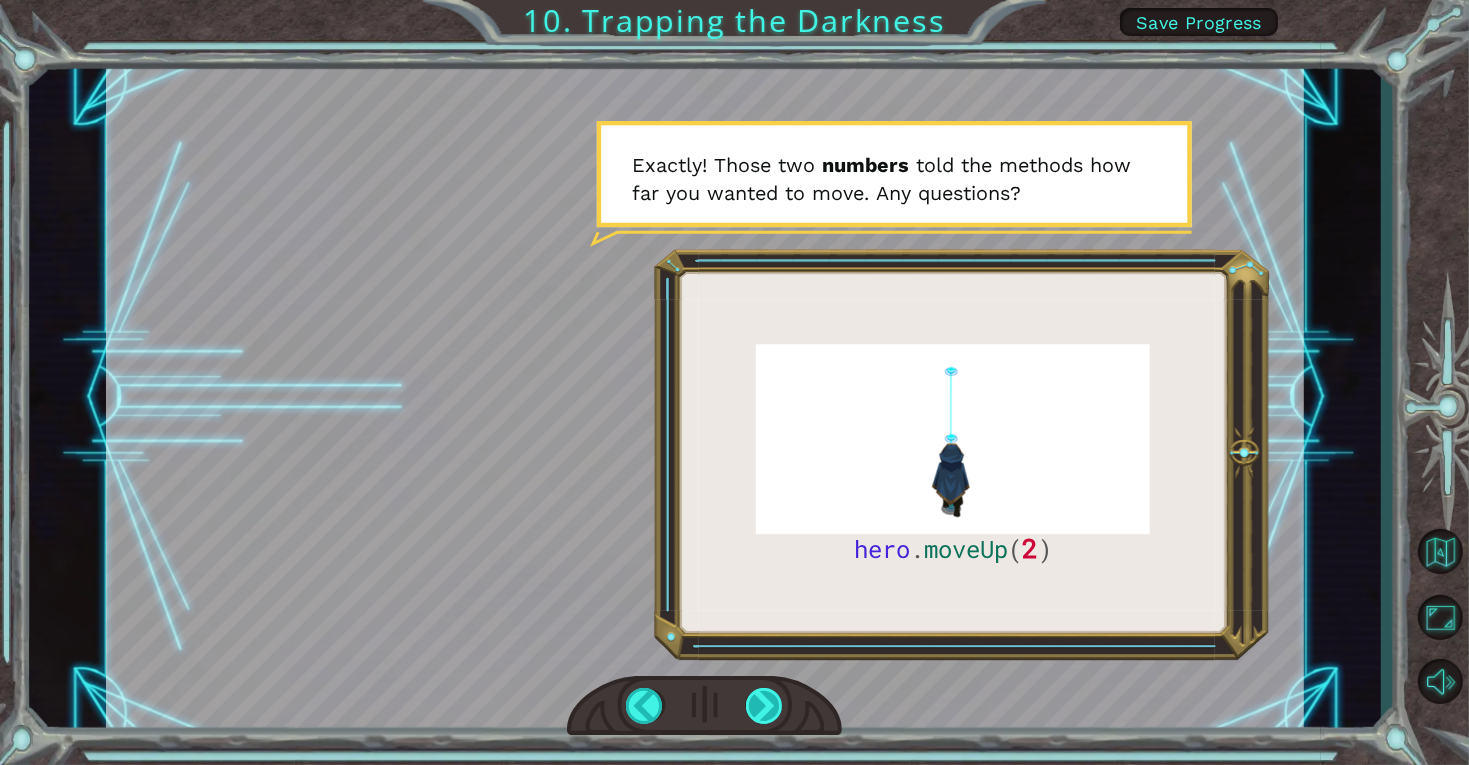 click at bounding box center (765, 706) 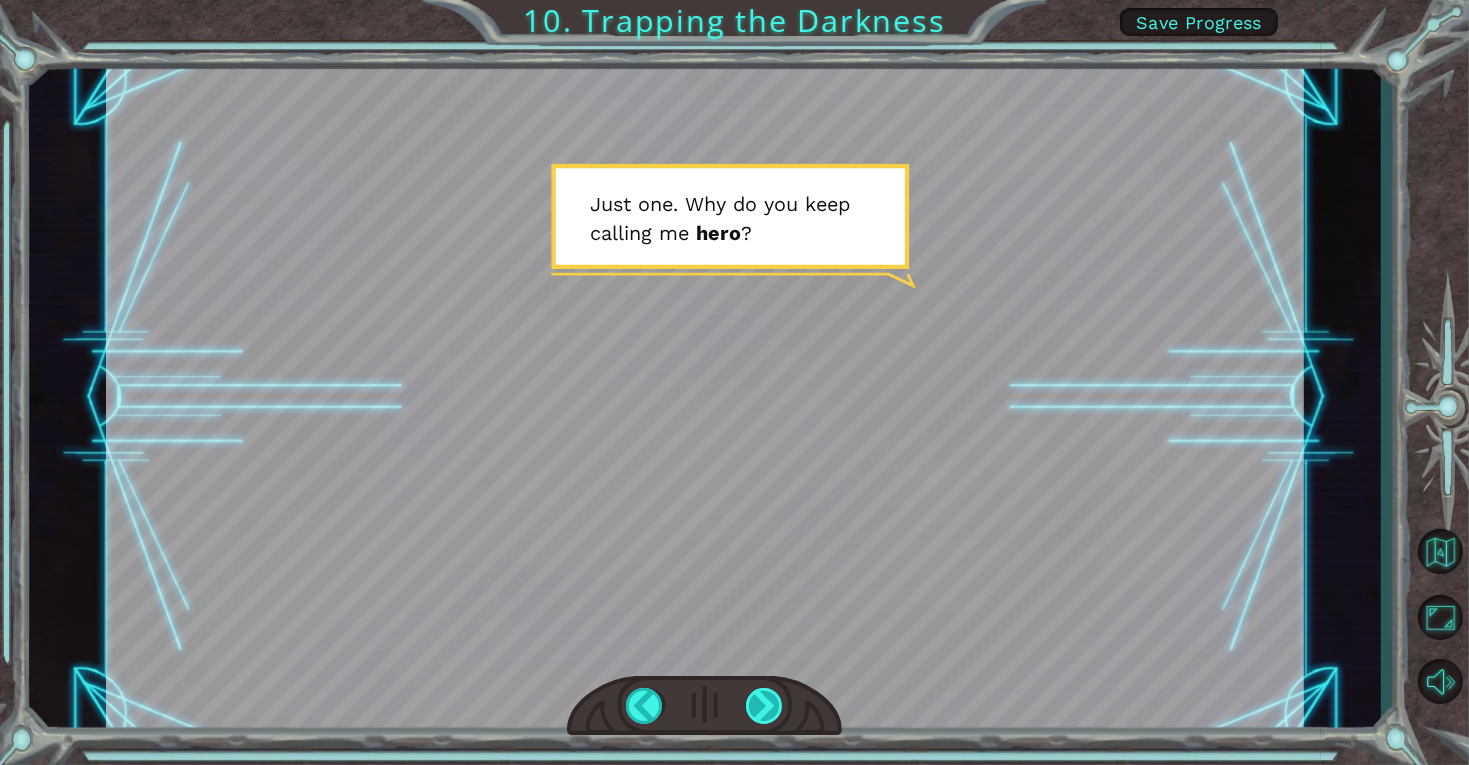 click at bounding box center [765, 706] 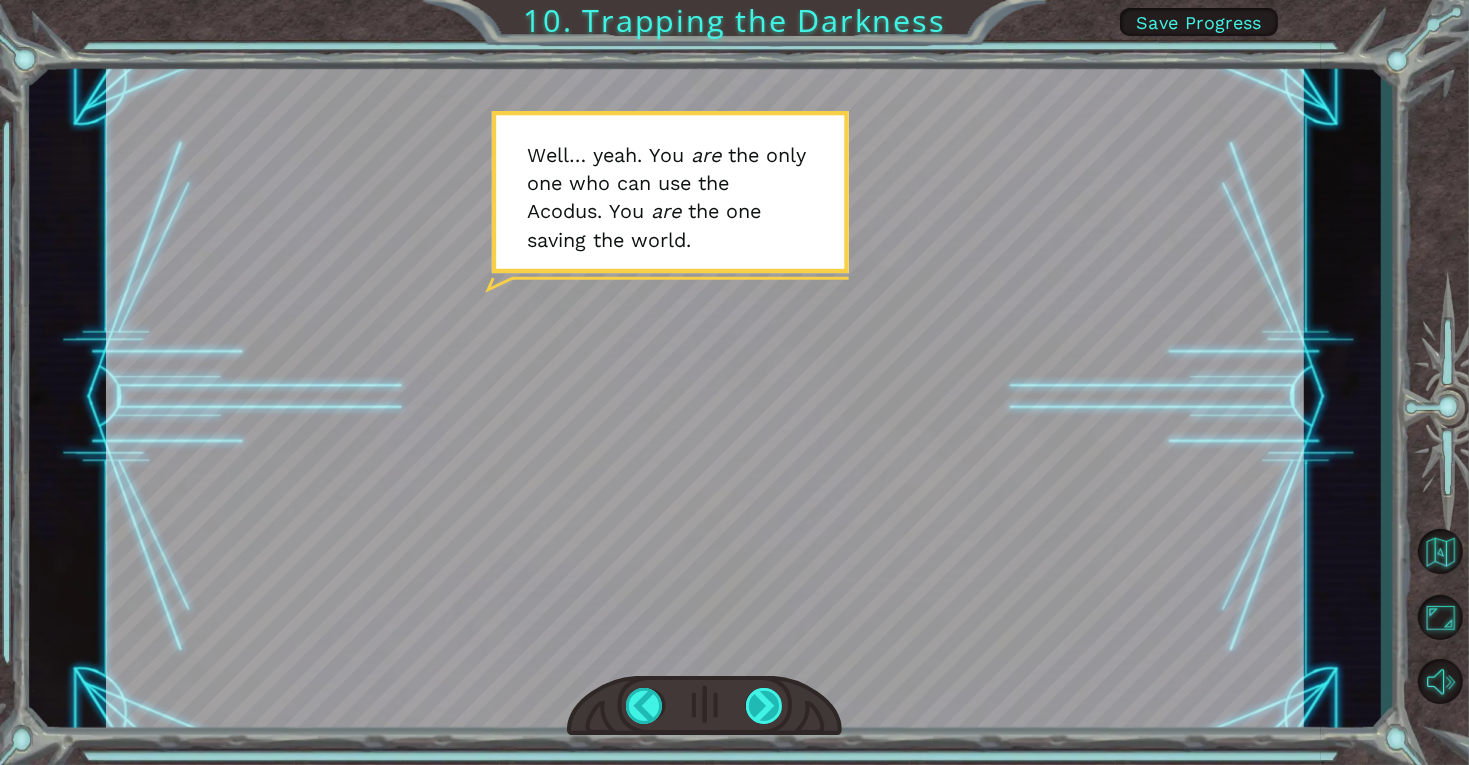 click at bounding box center [765, 706] 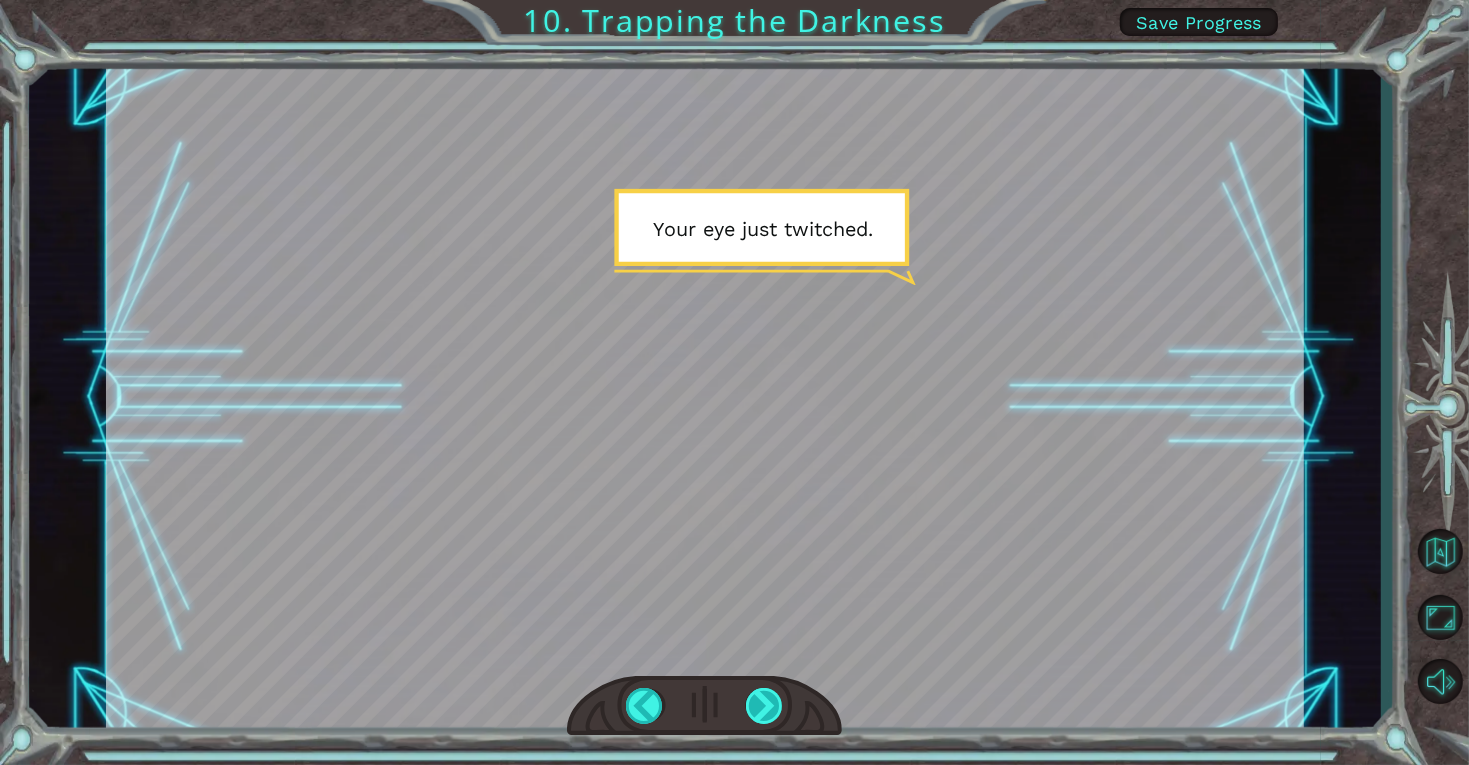 click at bounding box center (765, 706) 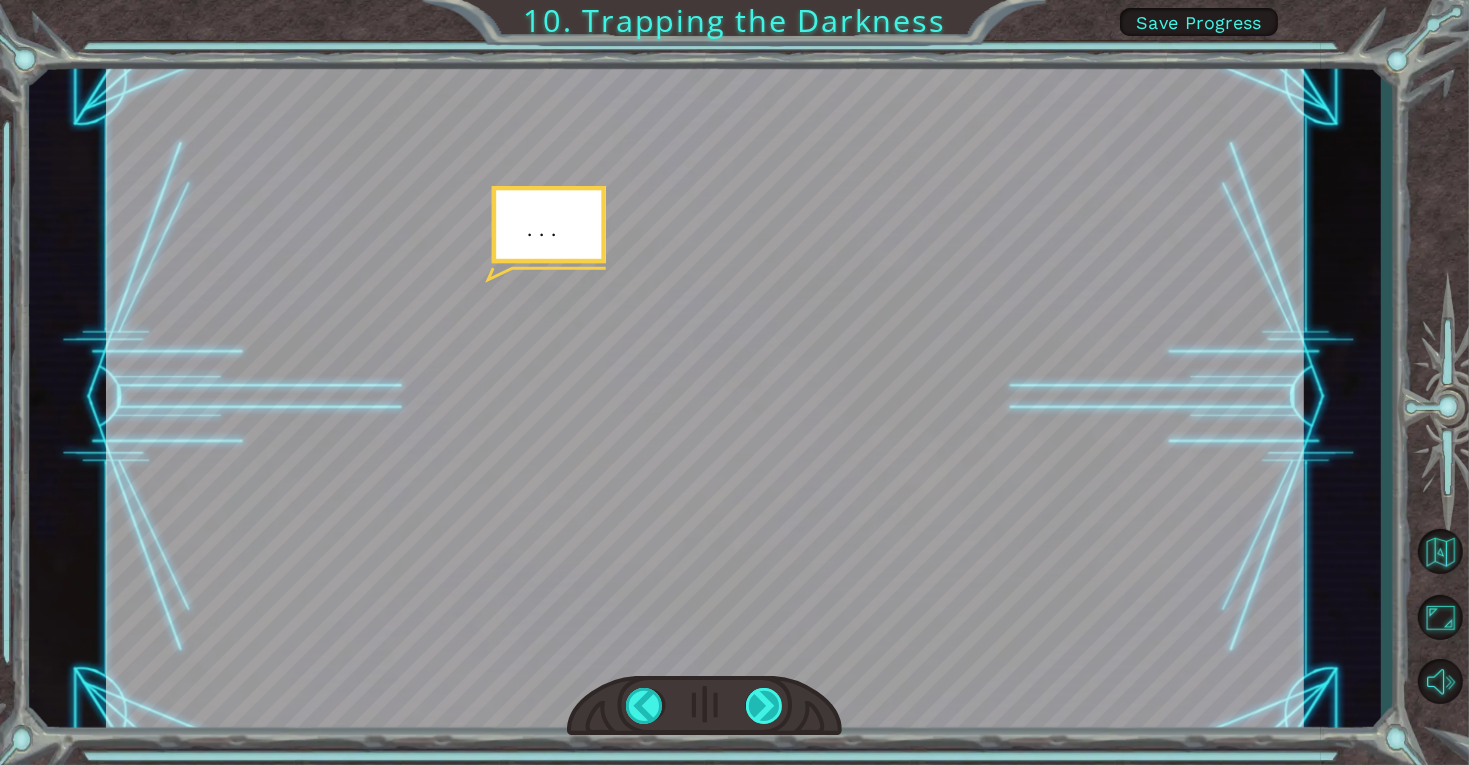 click at bounding box center [765, 706] 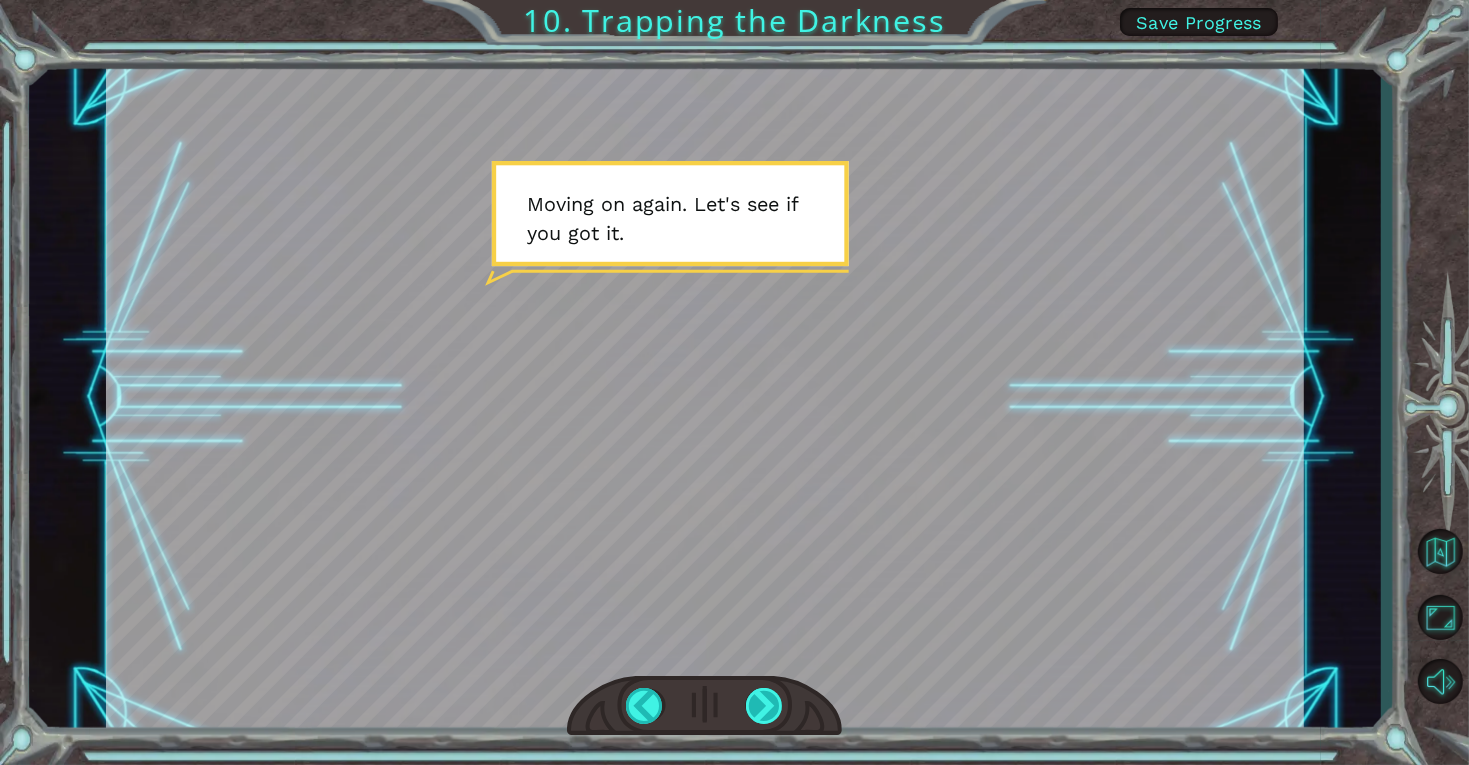 click at bounding box center [765, 706] 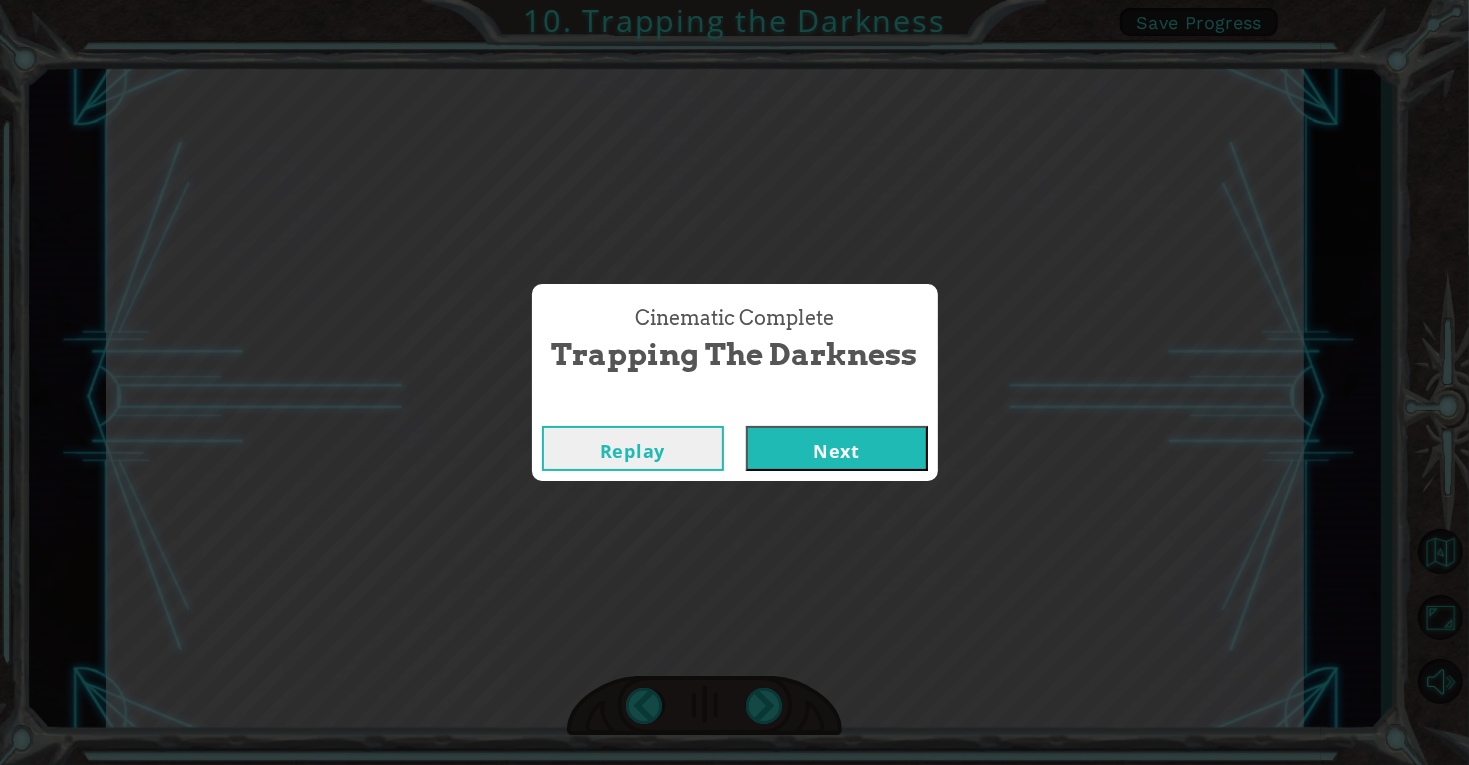 click on "Next" at bounding box center (837, 448) 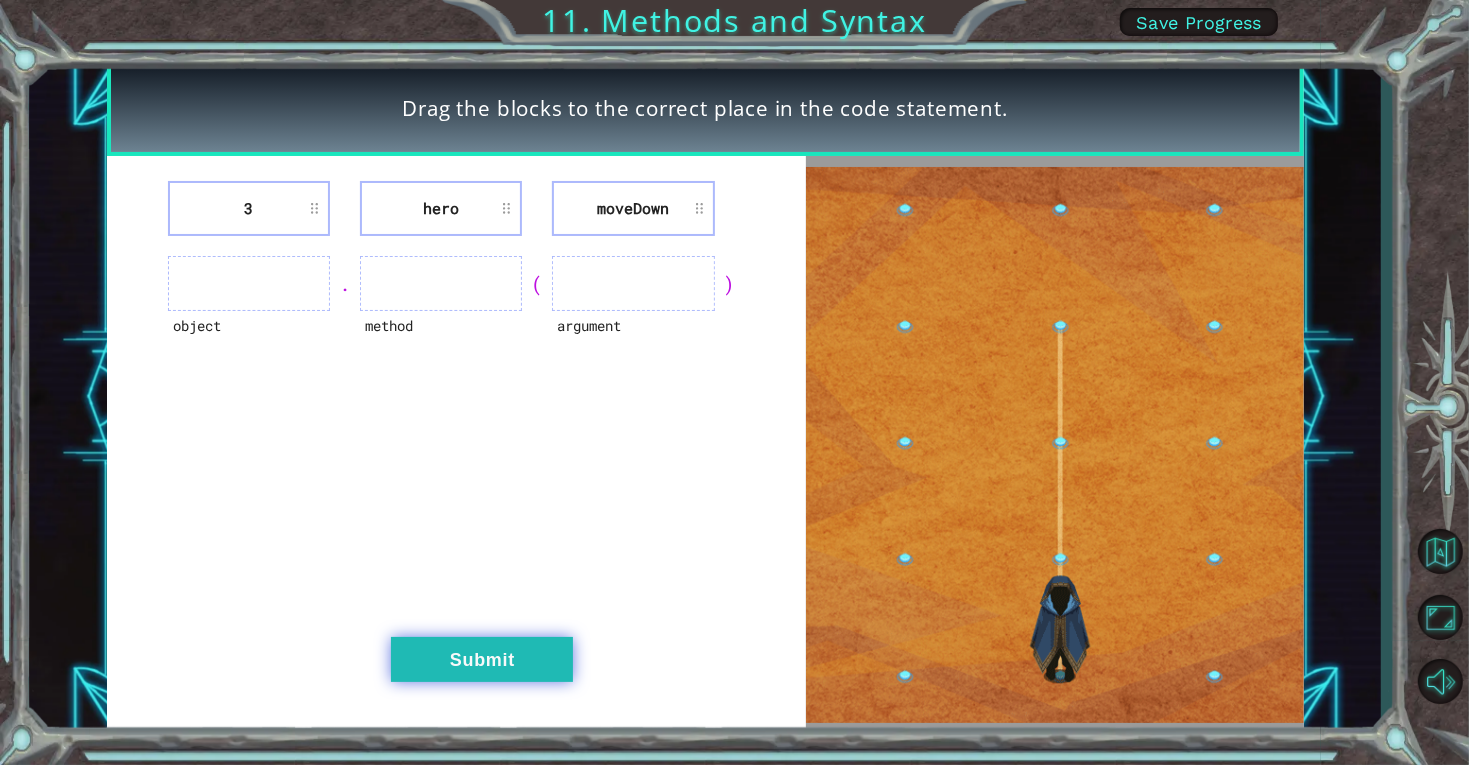 click on "Submit" at bounding box center [482, 659] 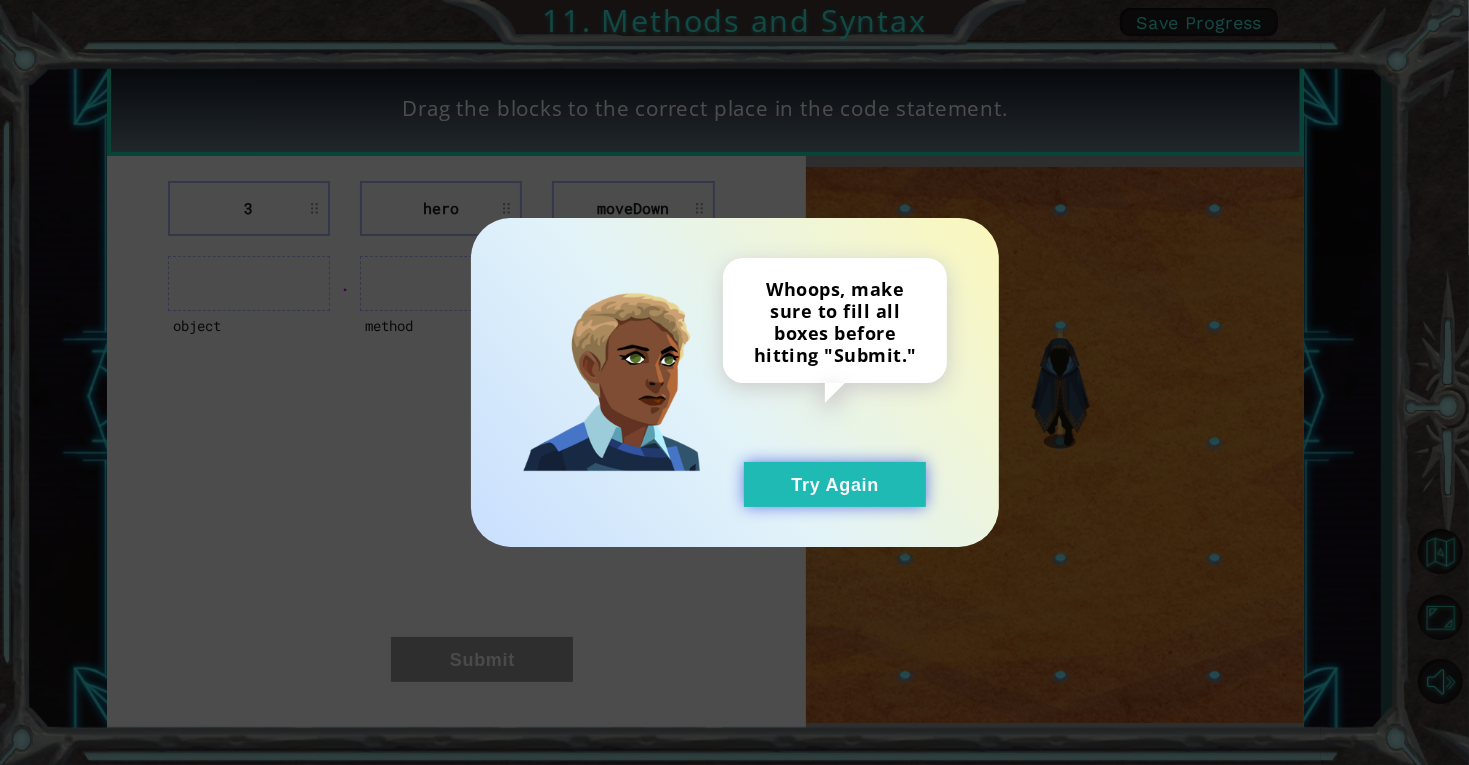 click on "Try Again" at bounding box center [835, 484] 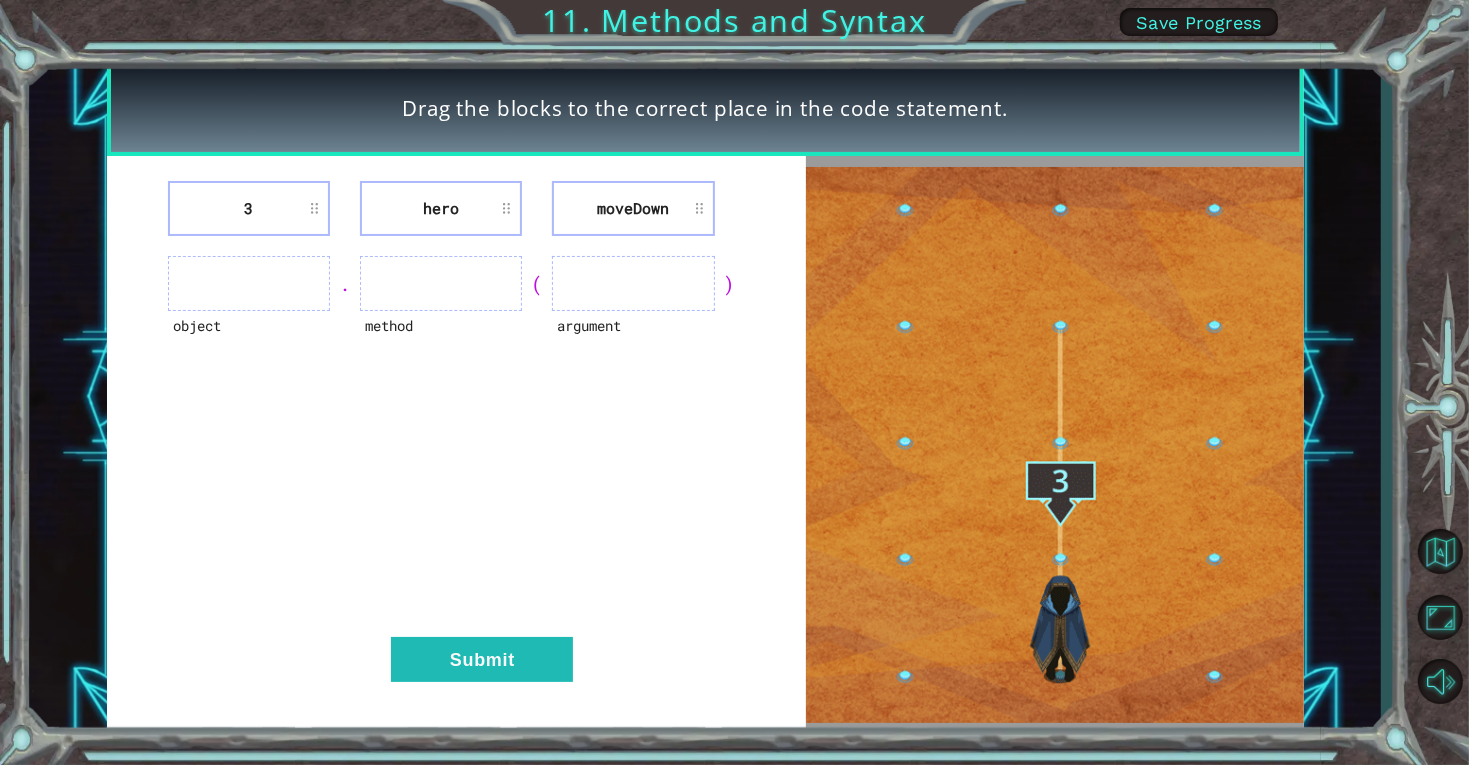 click at bounding box center (633, 283) 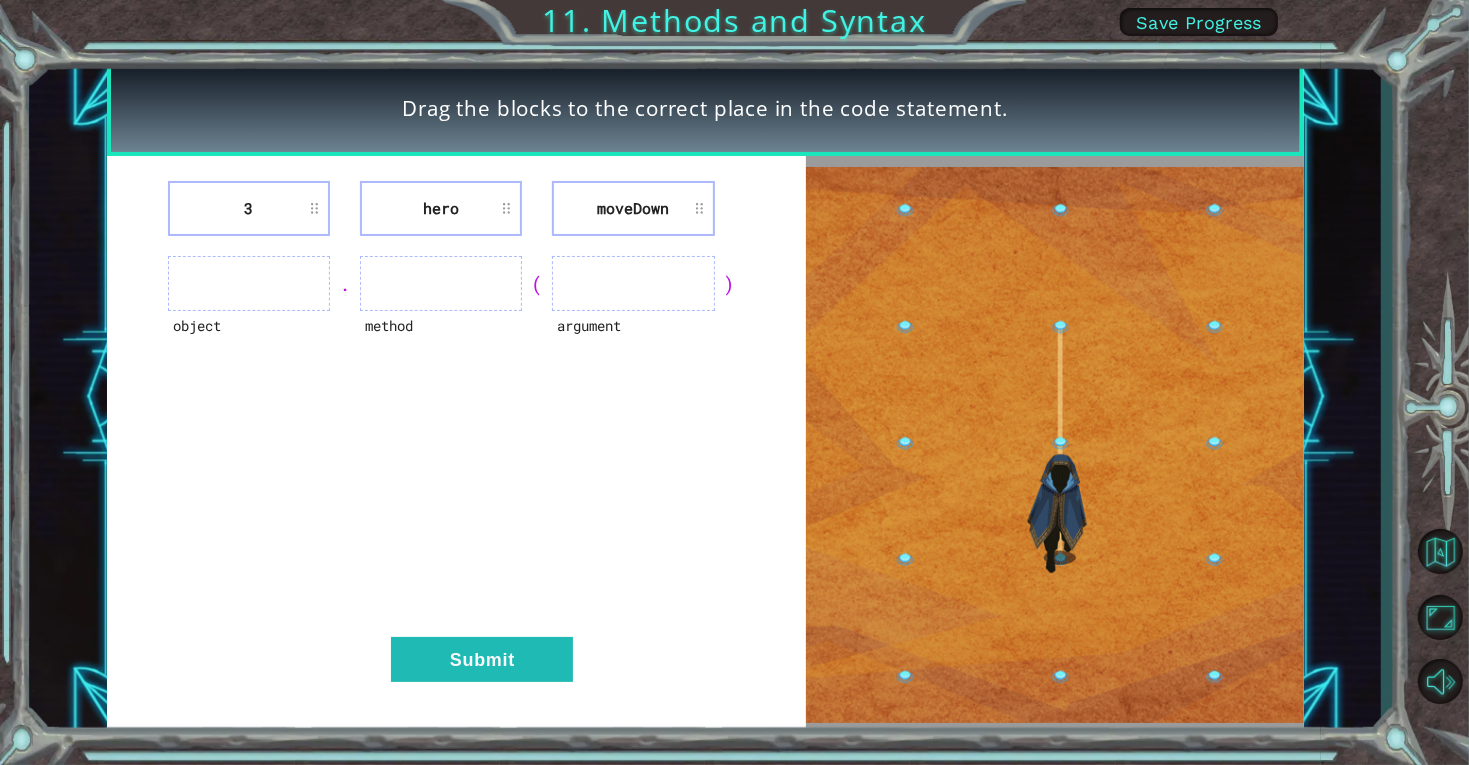click at bounding box center (633, 283) 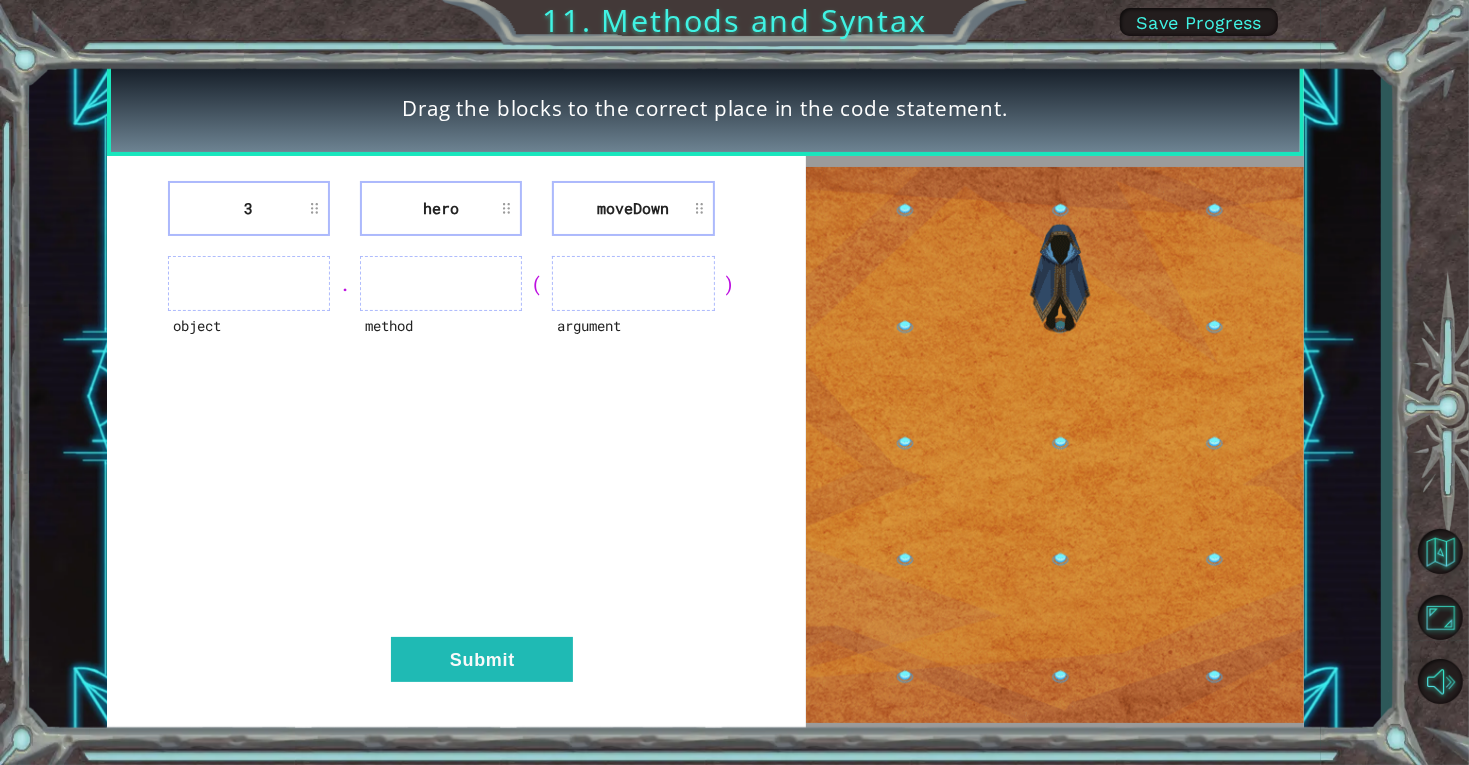 click on "argument" at bounding box center (633, 338) 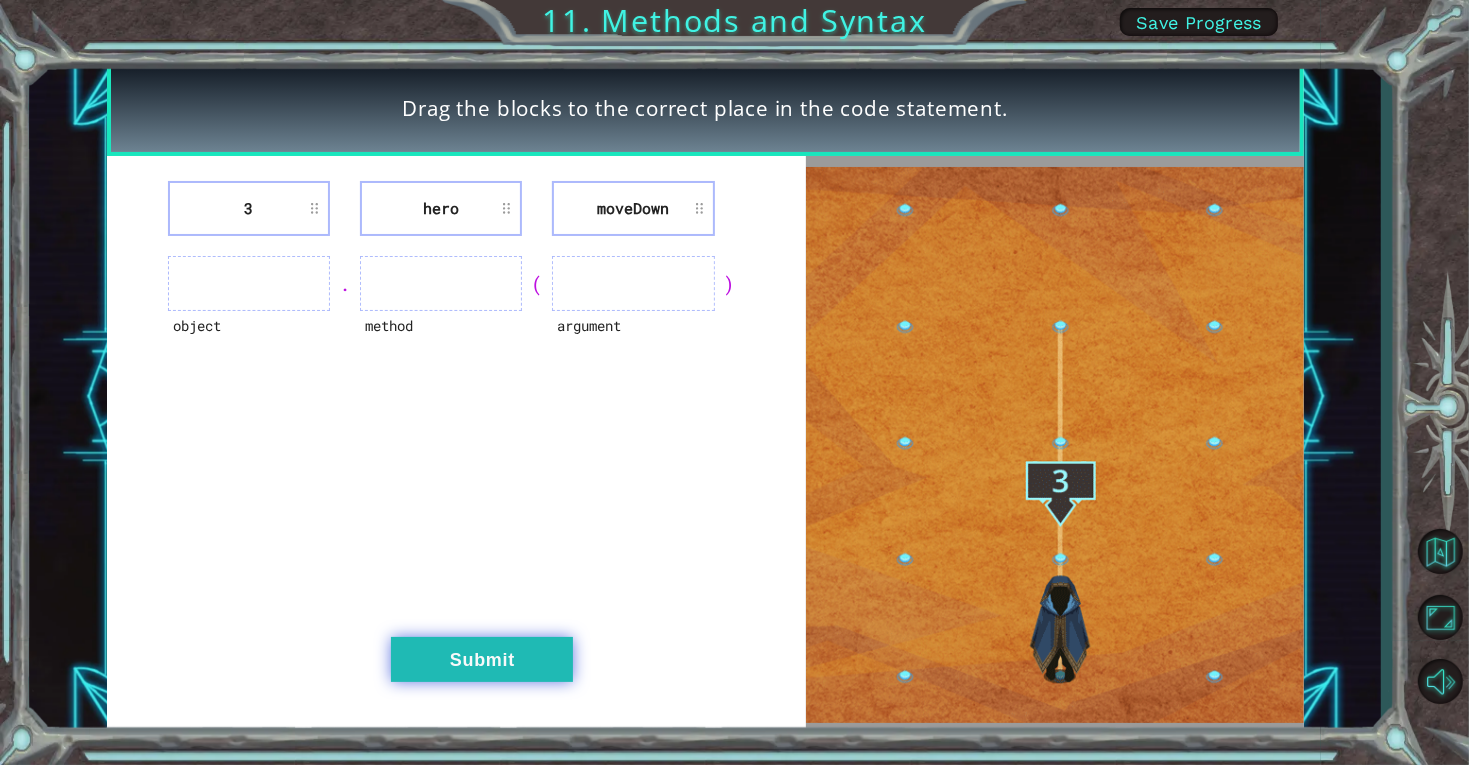 click on "Submit" at bounding box center [482, 659] 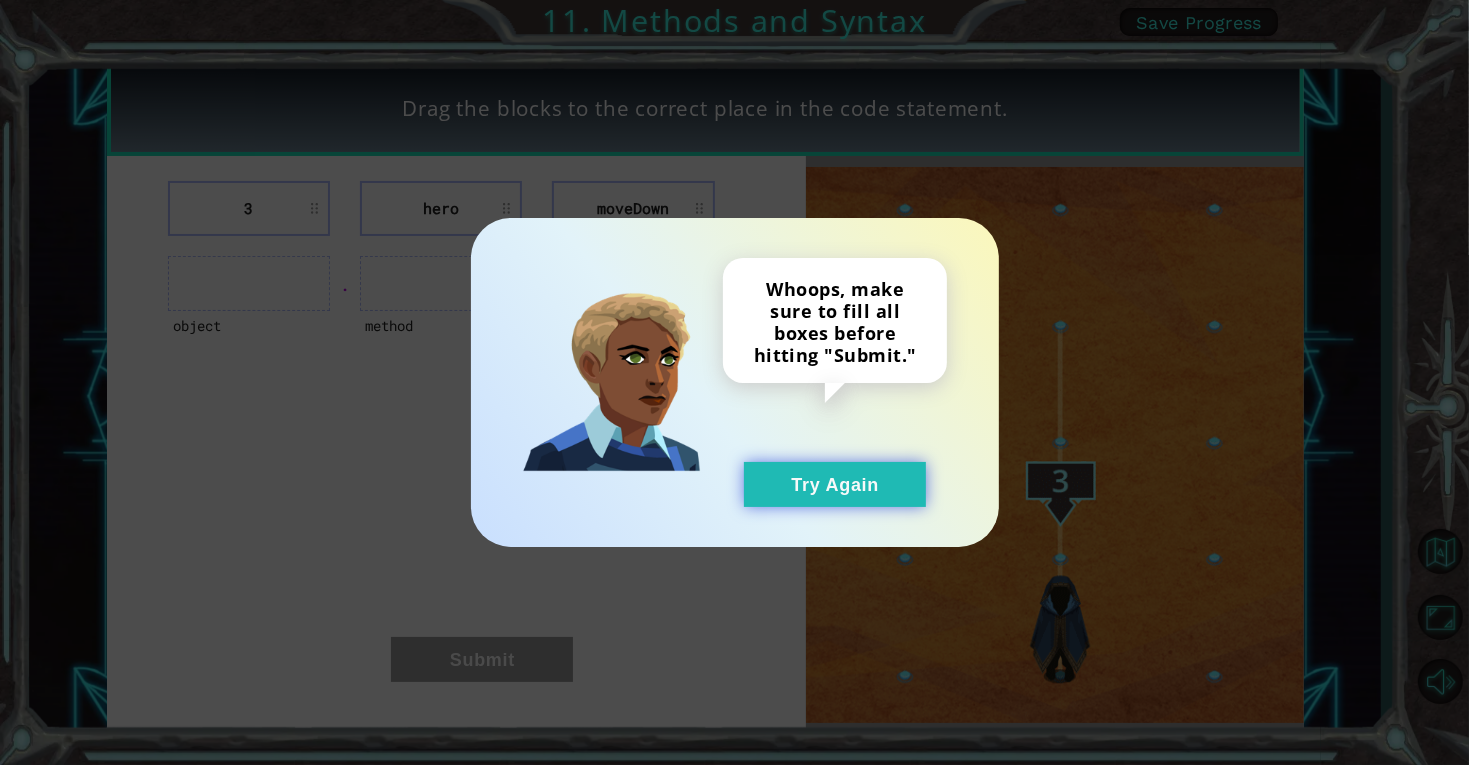 click on "Try Again" at bounding box center [835, 484] 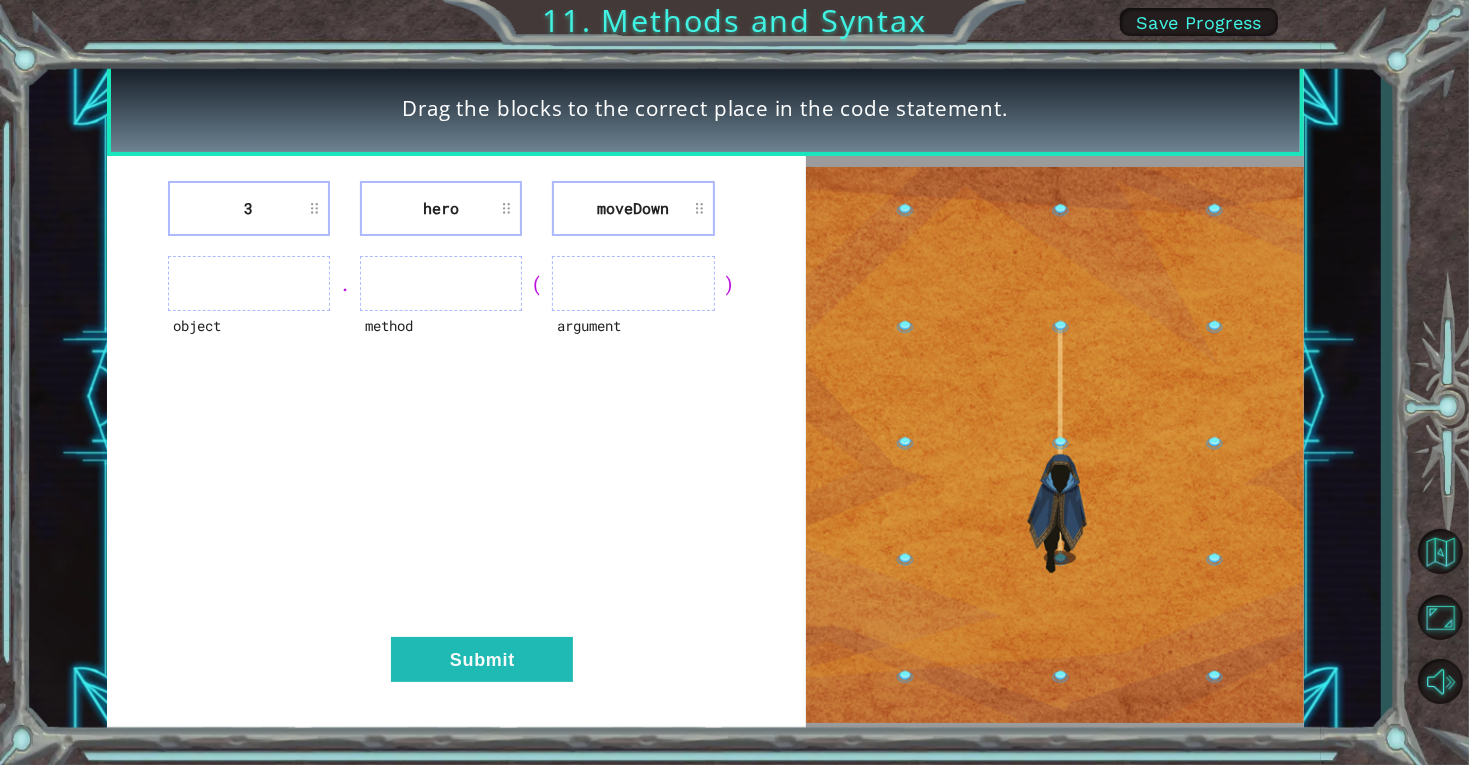 click at bounding box center (249, 283) 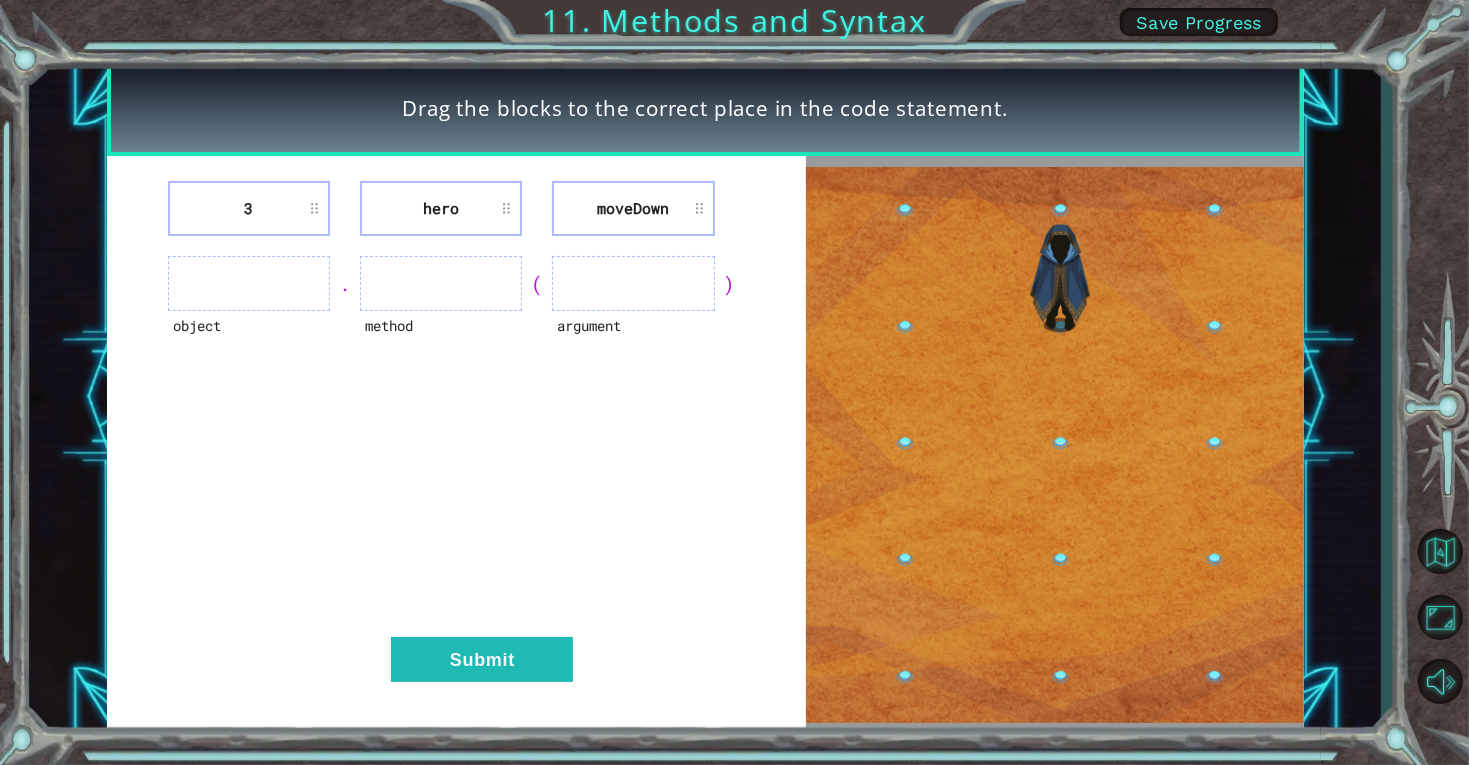 click on "moveDown" at bounding box center (633, 208) 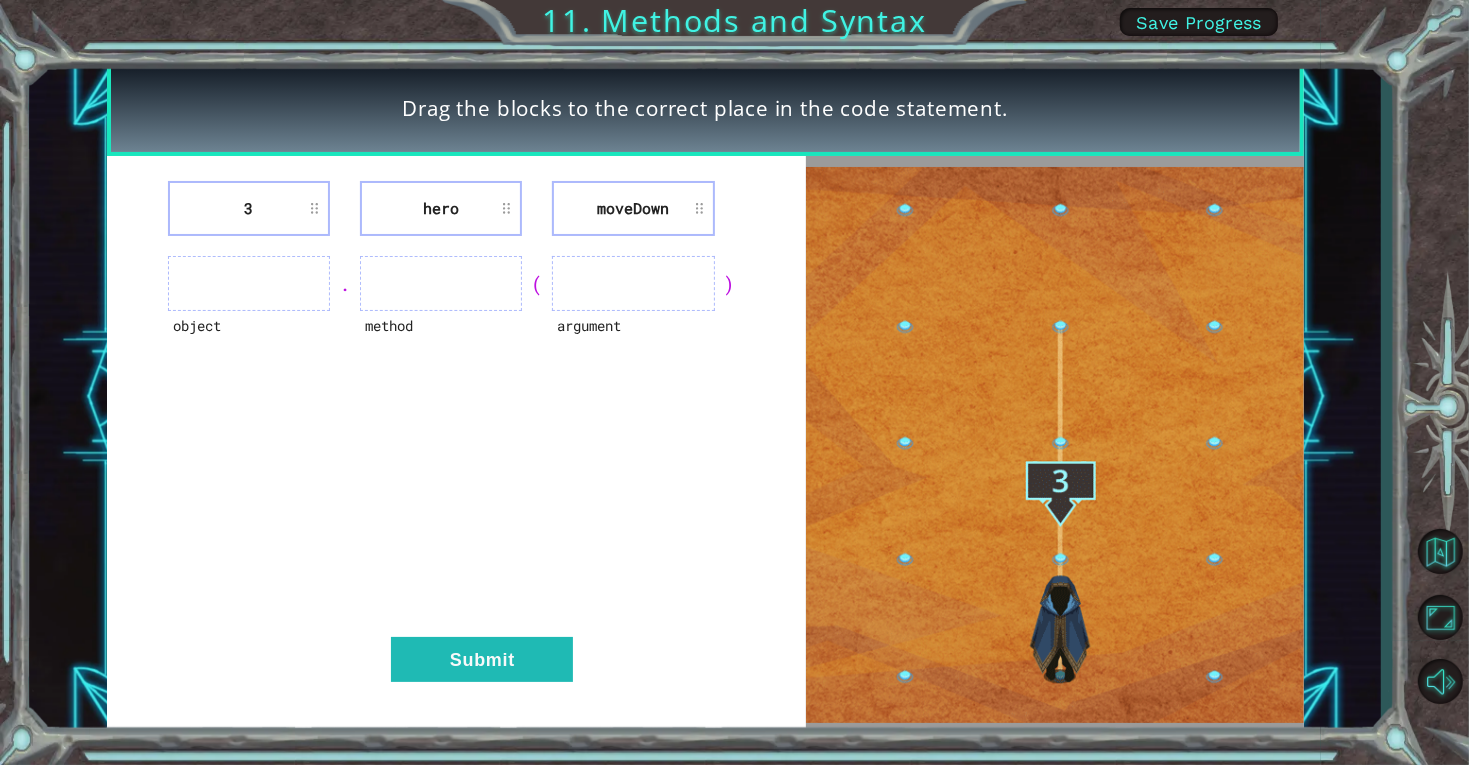 click on "moveDown" at bounding box center (633, 208) 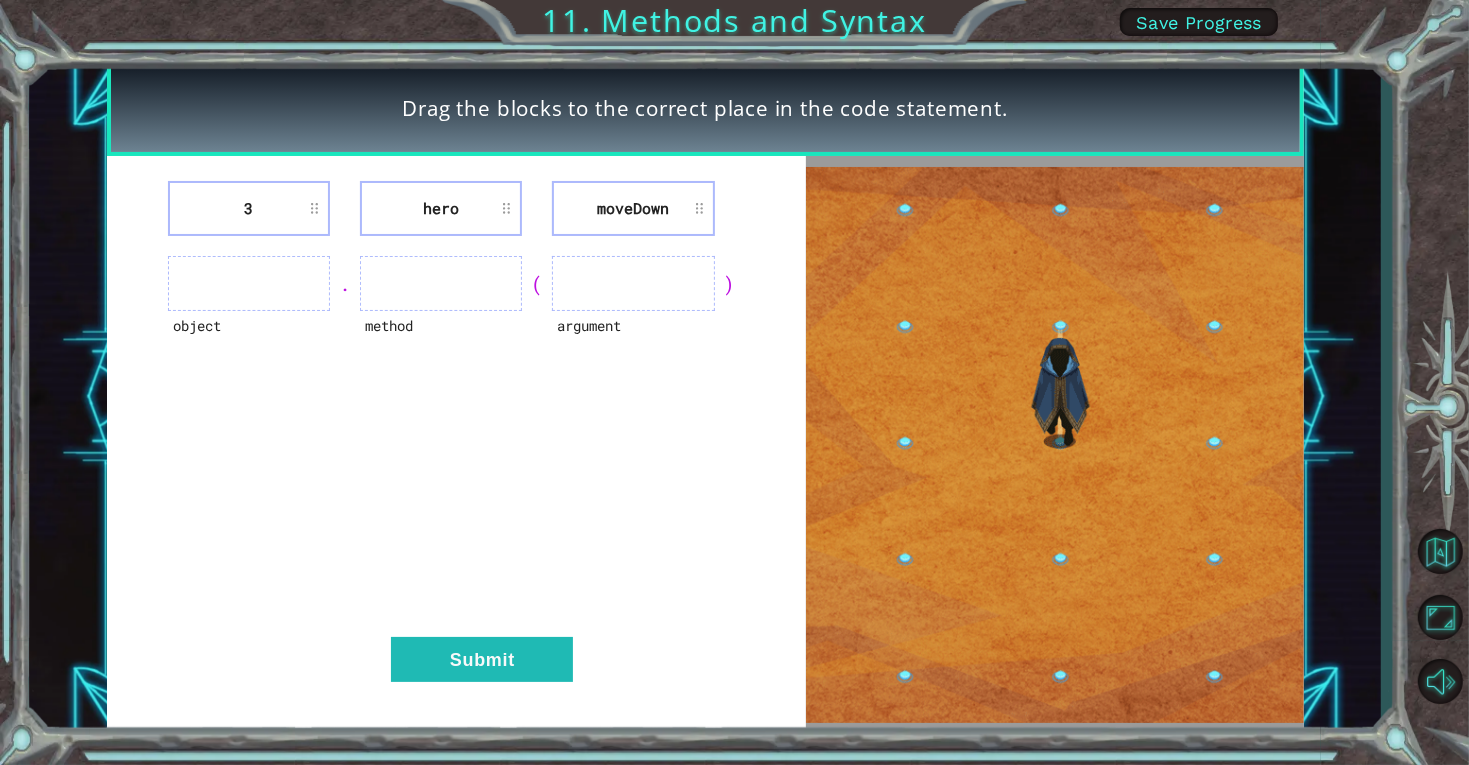 click on "moveDown" at bounding box center (633, 208) 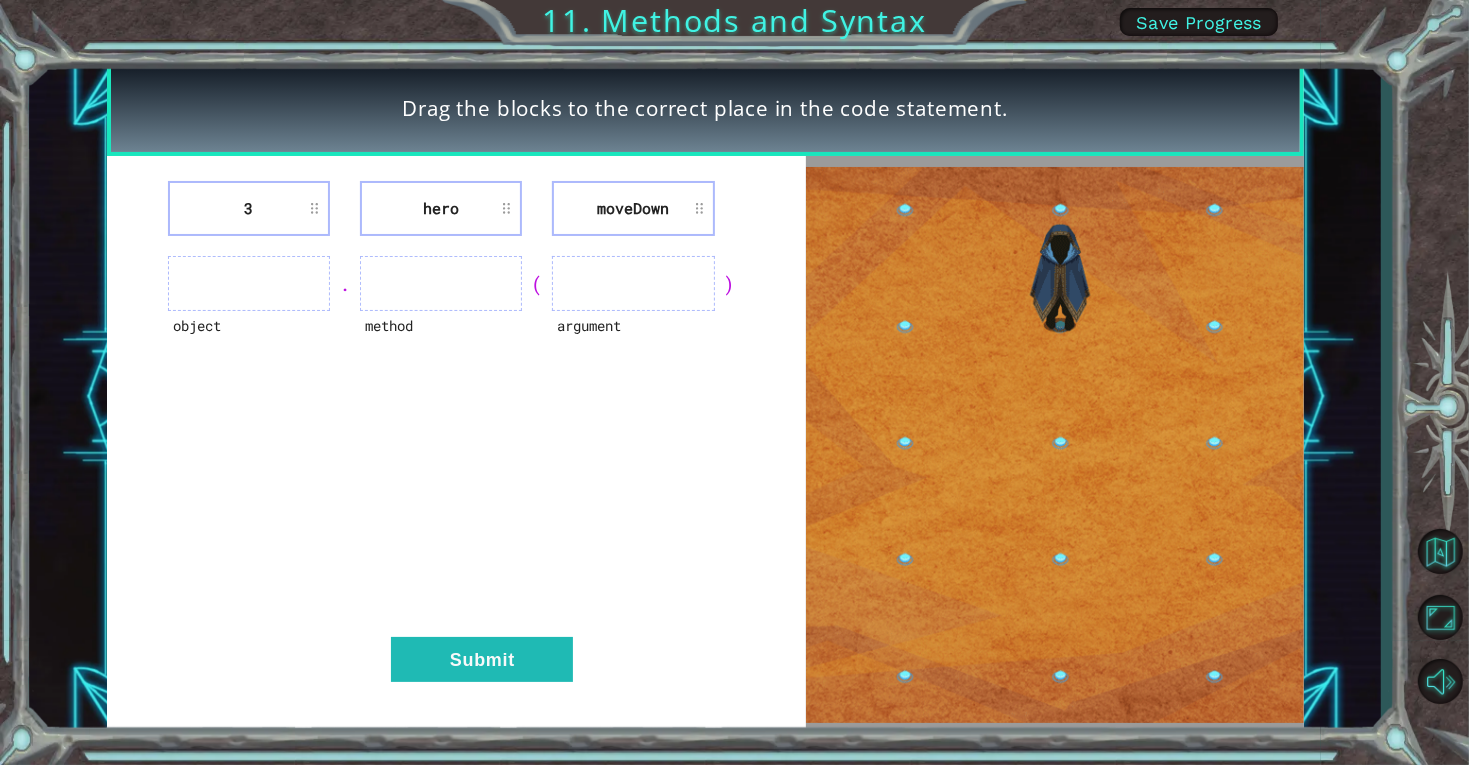click on "moveDown" at bounding box center [633, 208] 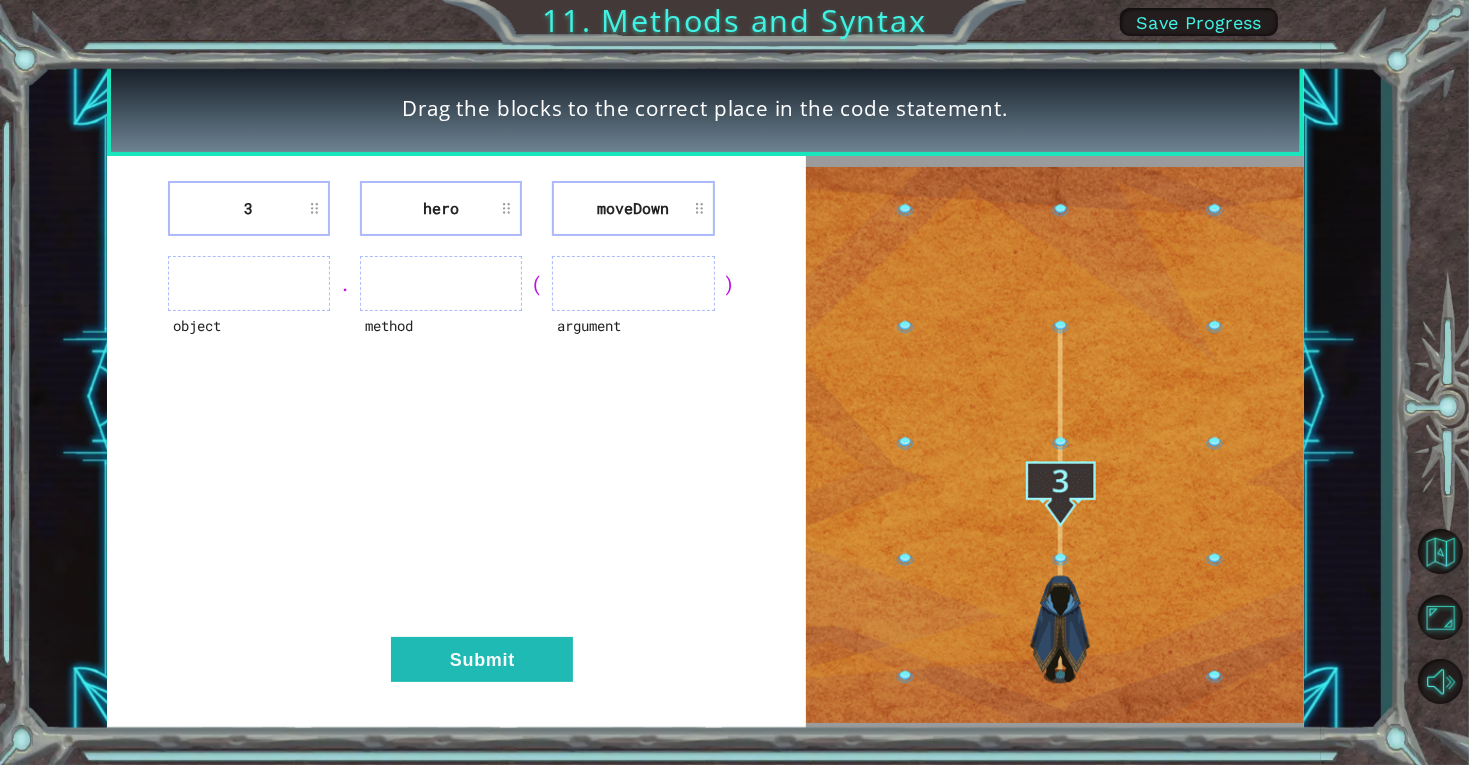 click at bounding box center [633, 283] 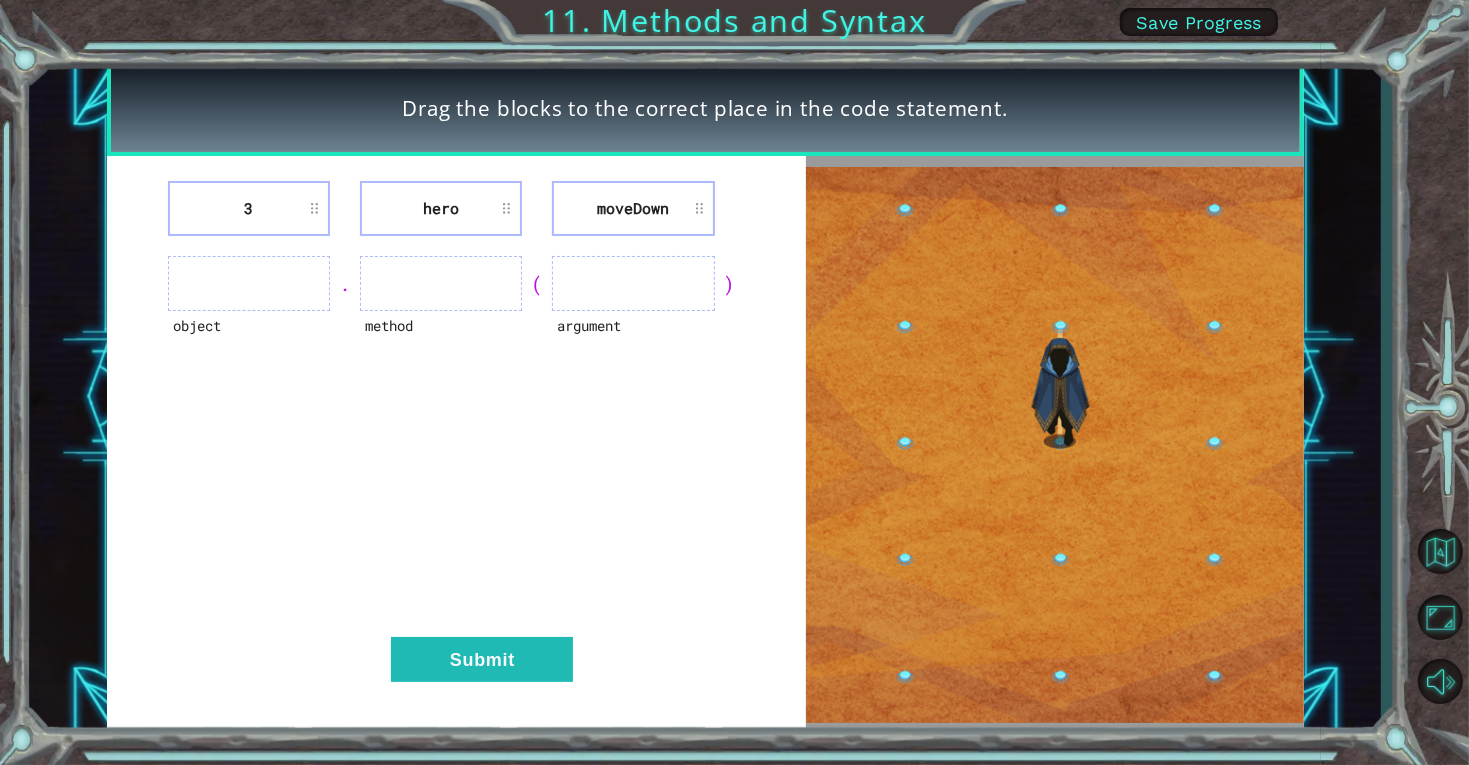 click on "(" at bounding box center (537, 284) 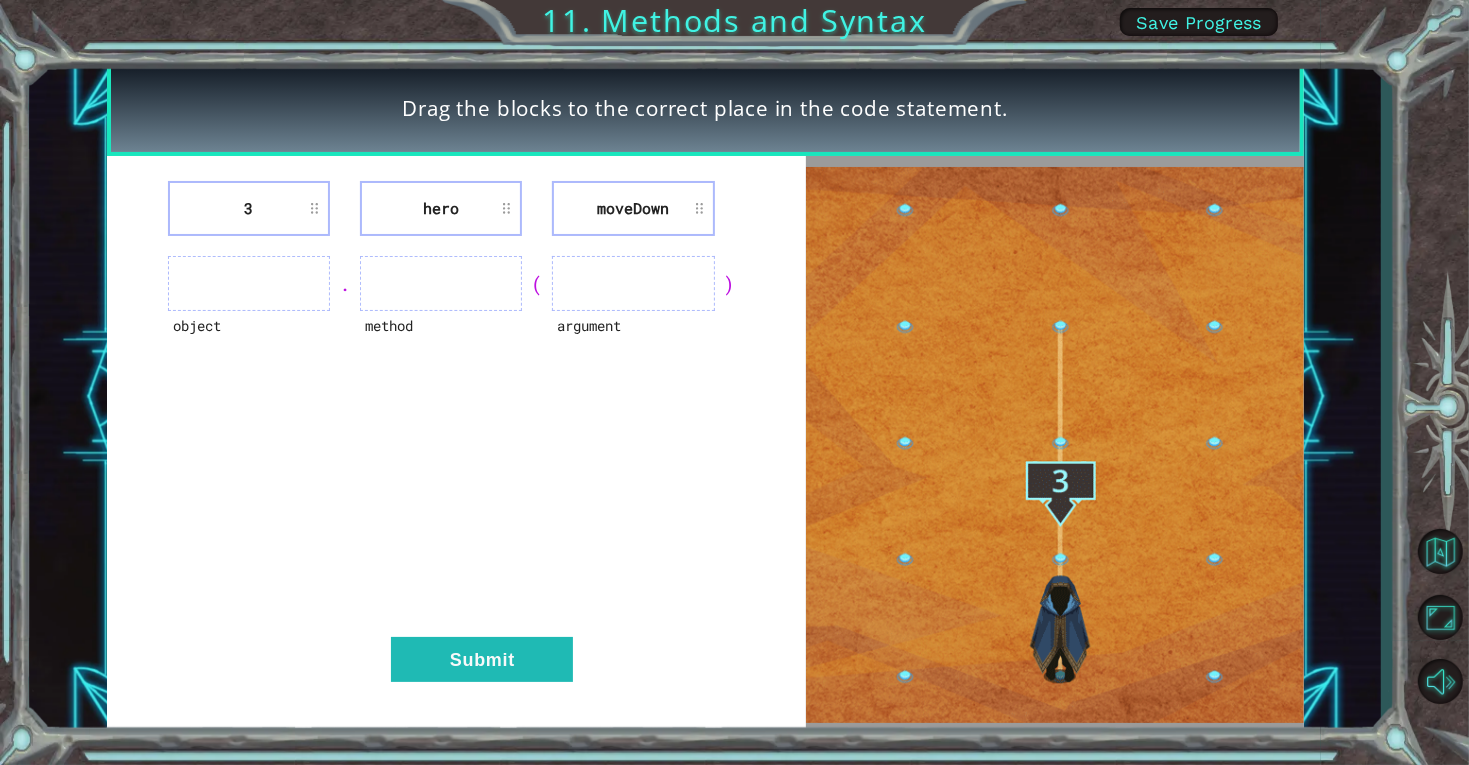 click on "(" at bounding box center (537, 284) 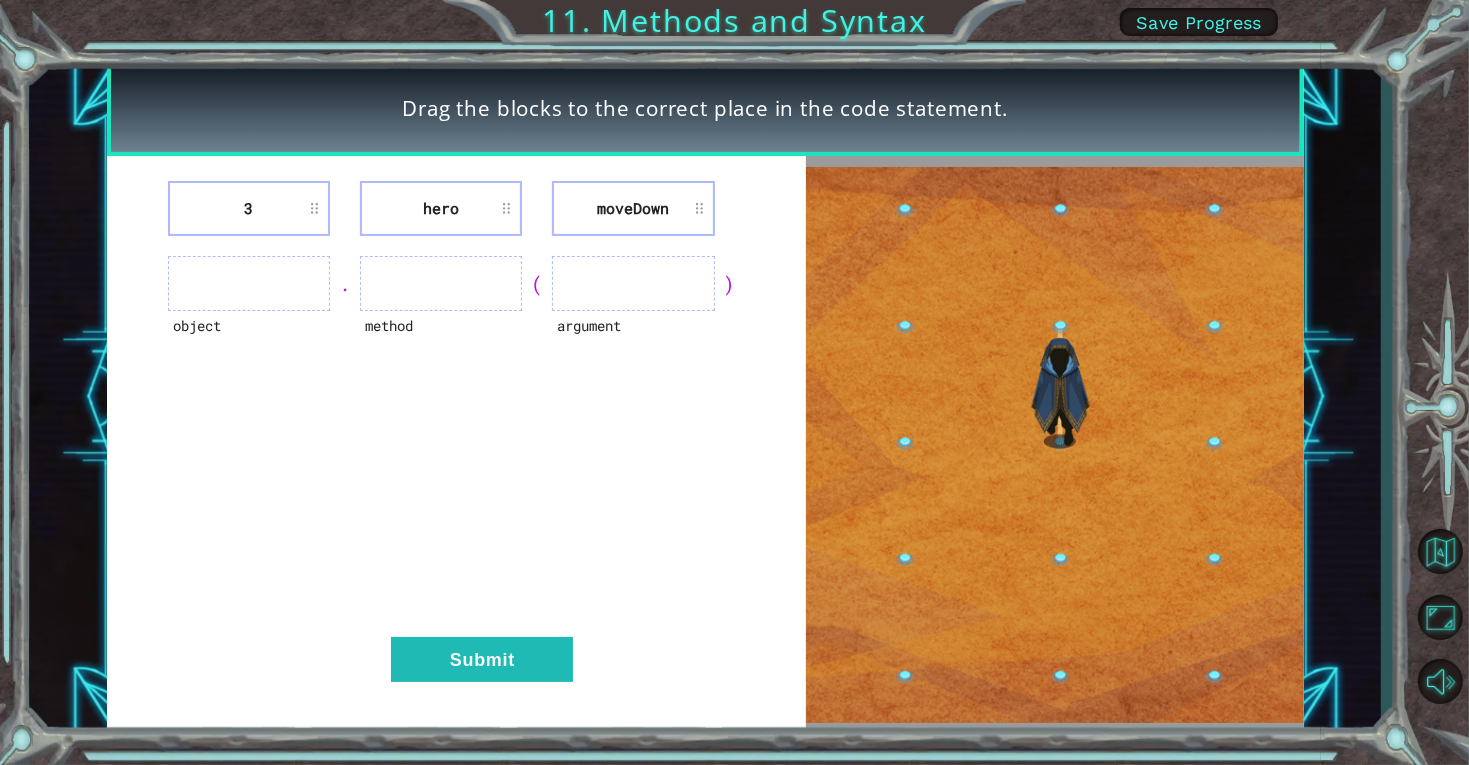click on "(" at bounding box center (537, 284) 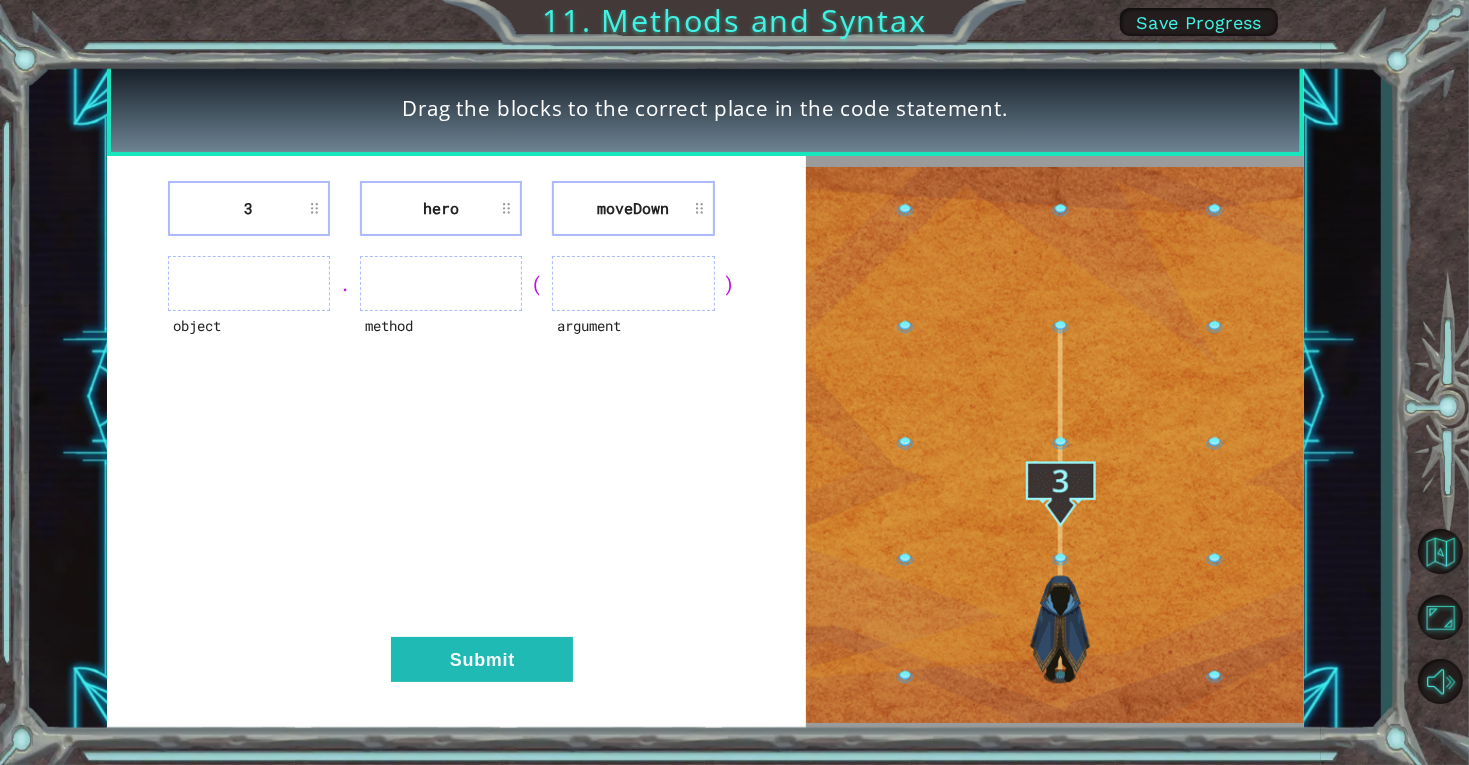 click at bounding box center [1055, 445] 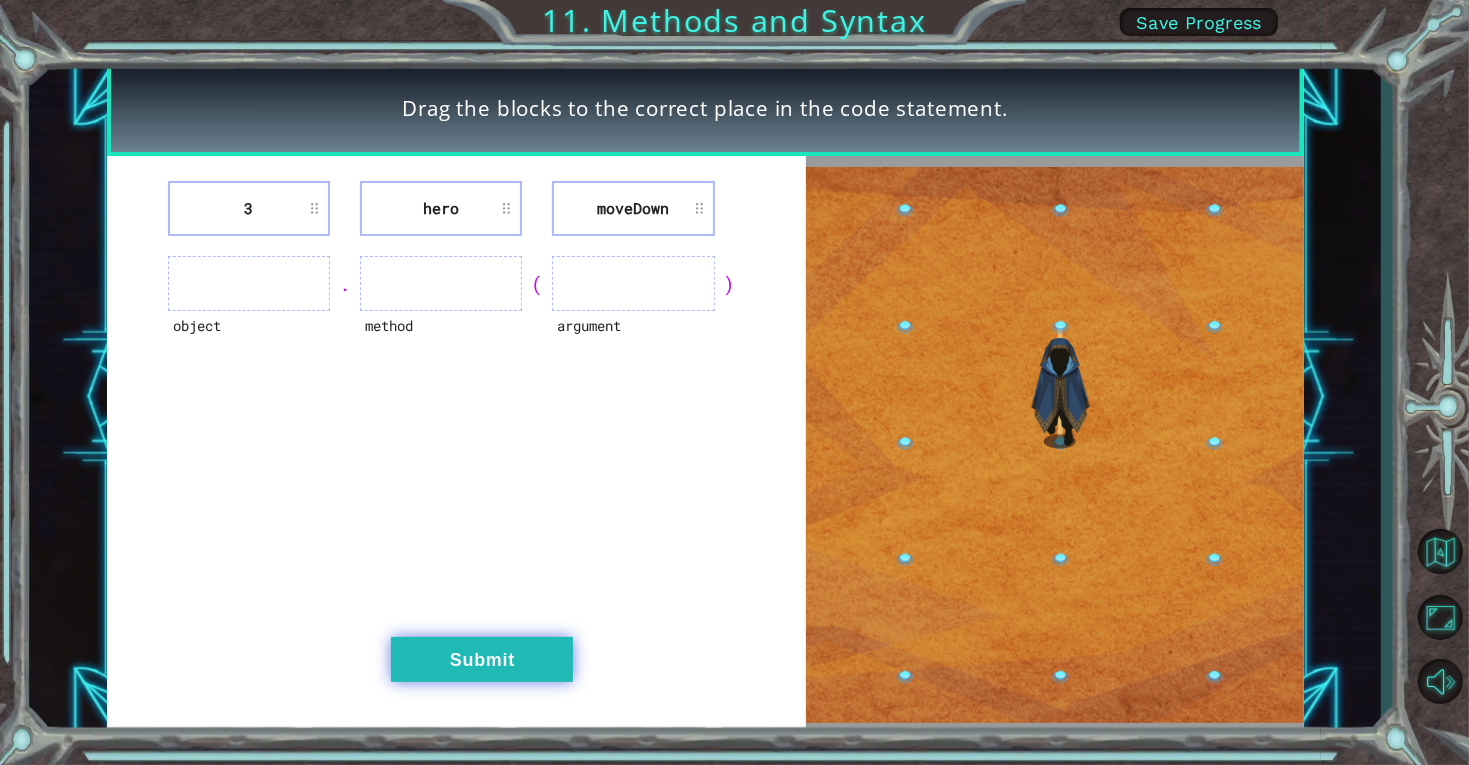 click on "Submit" at bounding box center [482, 659] 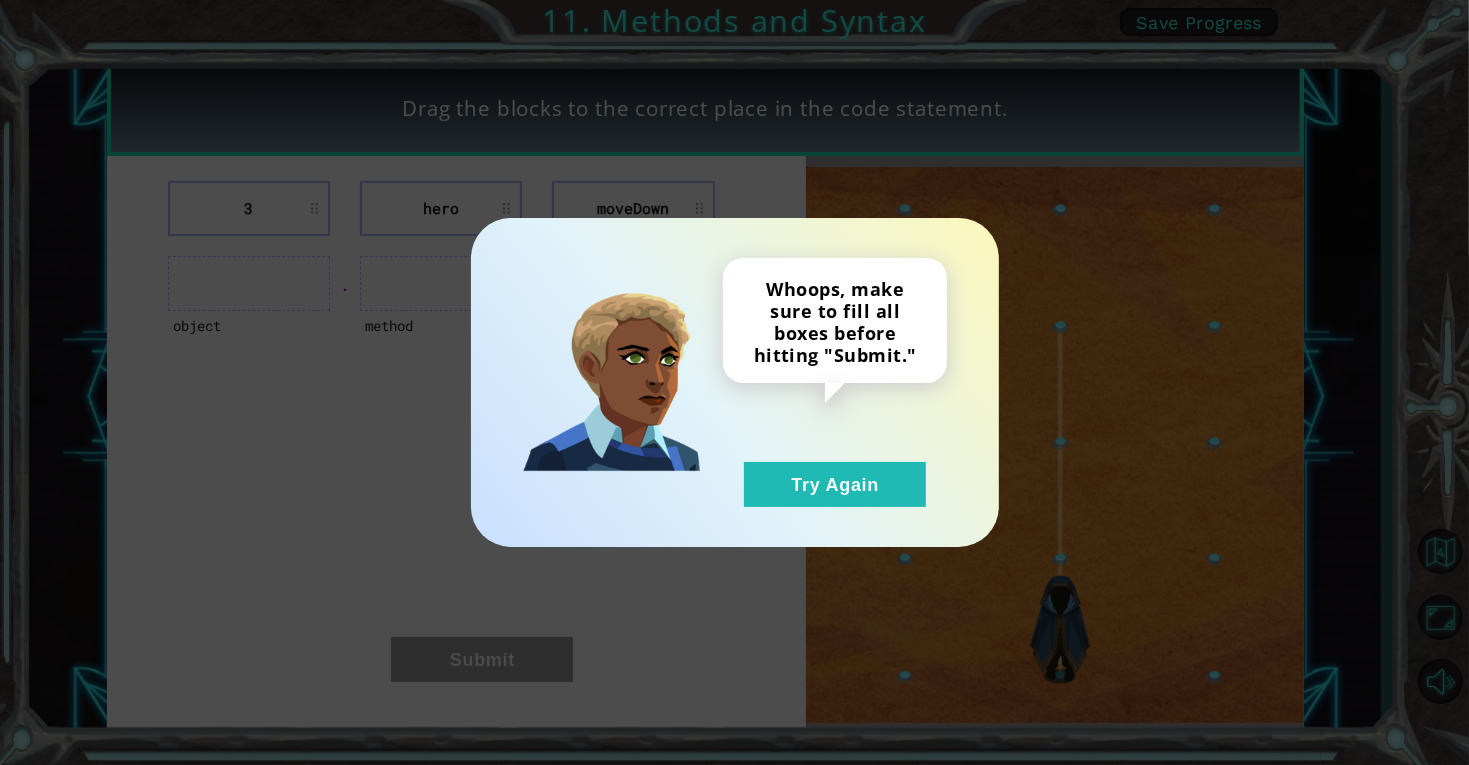 click on "Whoops, make sure to fill all boxes before hitting "Submit."
Try Again" at bounding box center (734, 382) 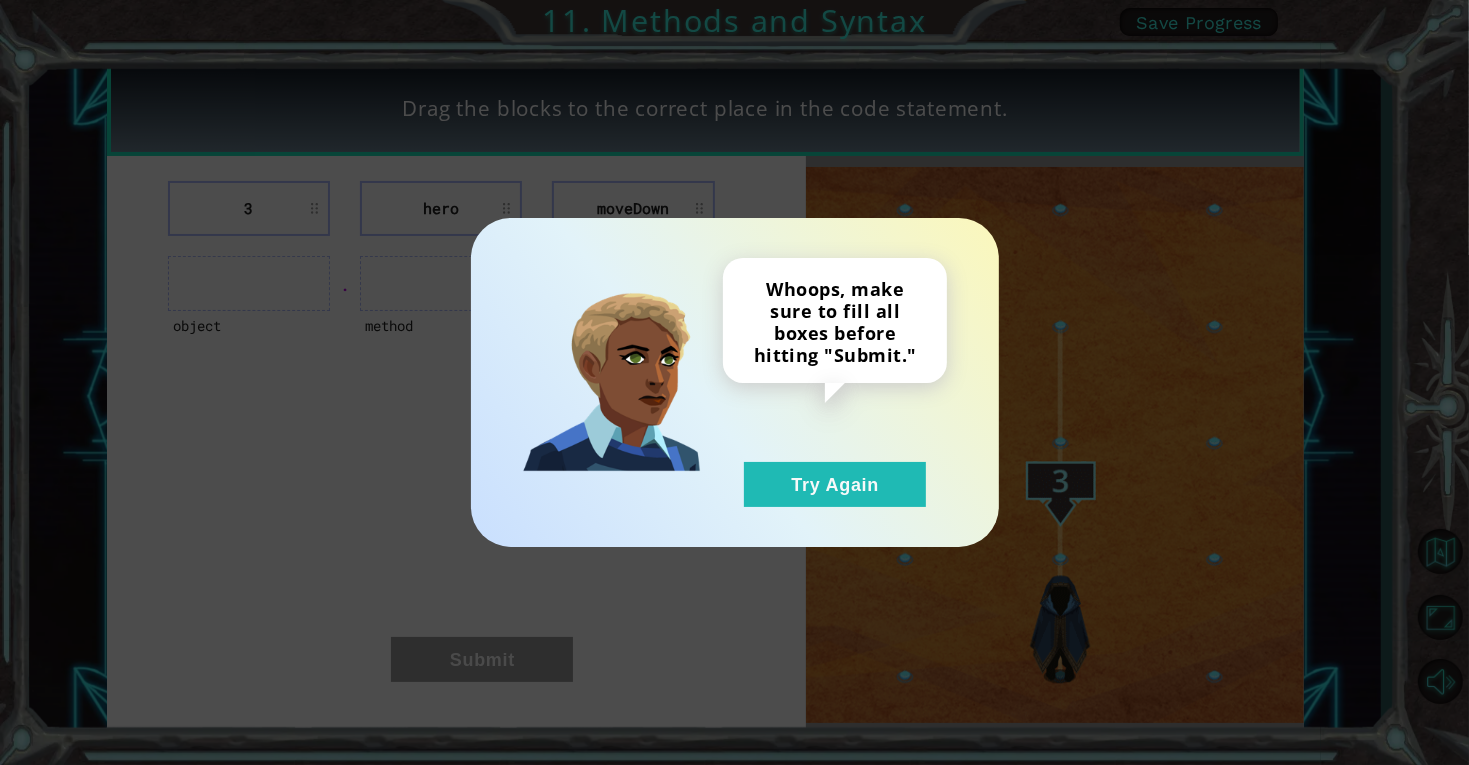 click on "Whoops, make sure to fill all boxes before hitting "Submit."
Try Again" at bounding box center [734, 382] 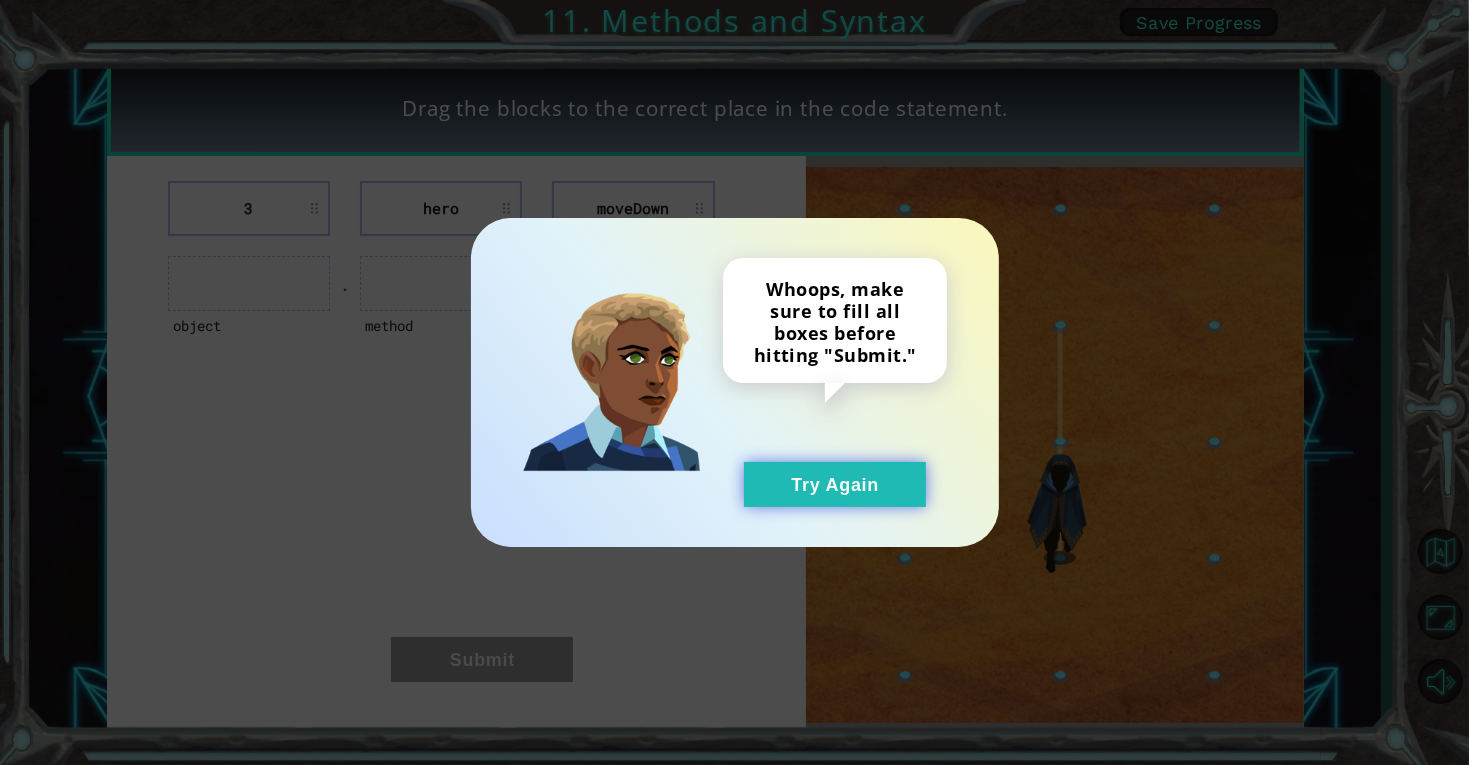 click on "Try Again" at bounding box center [835, 484] 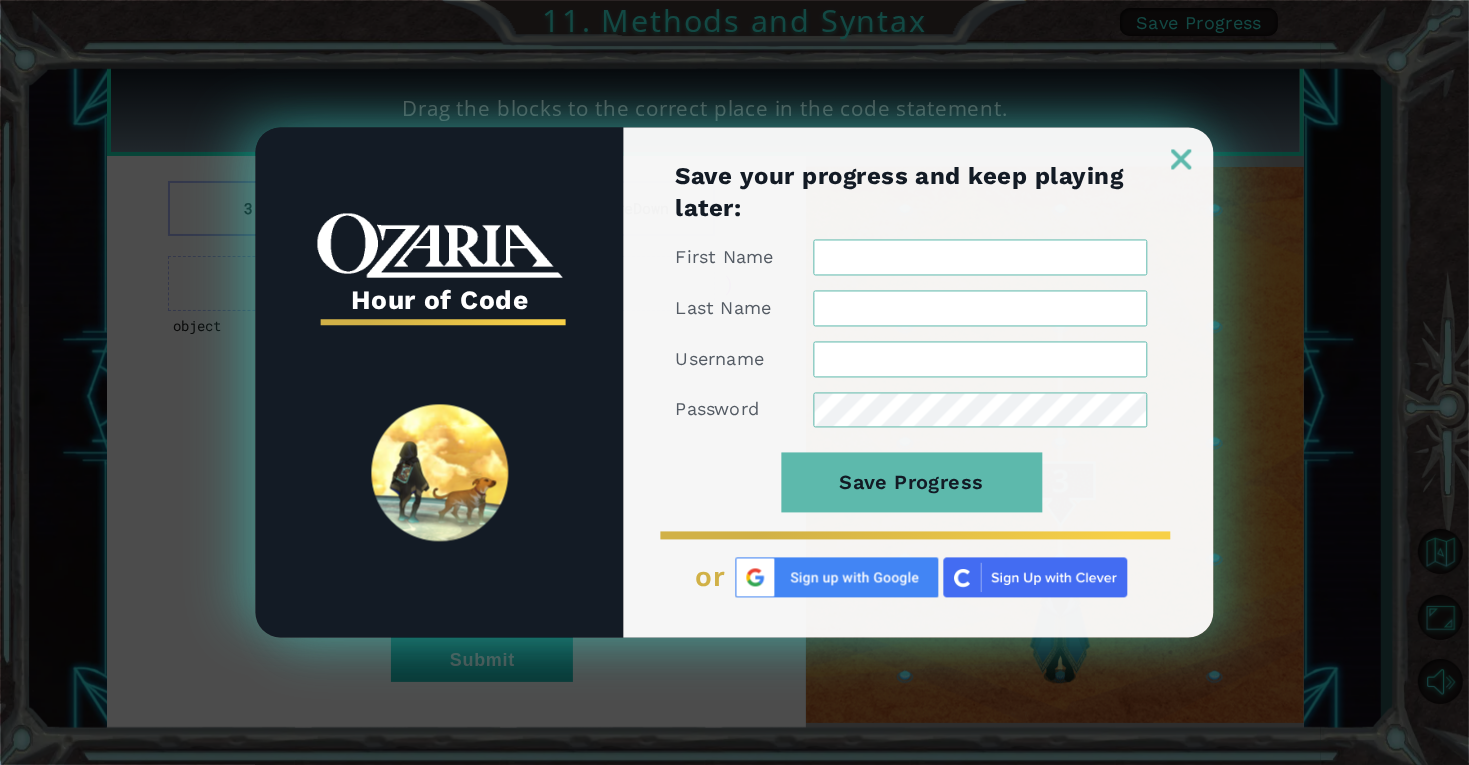 click at bounding box center [1182, 159] 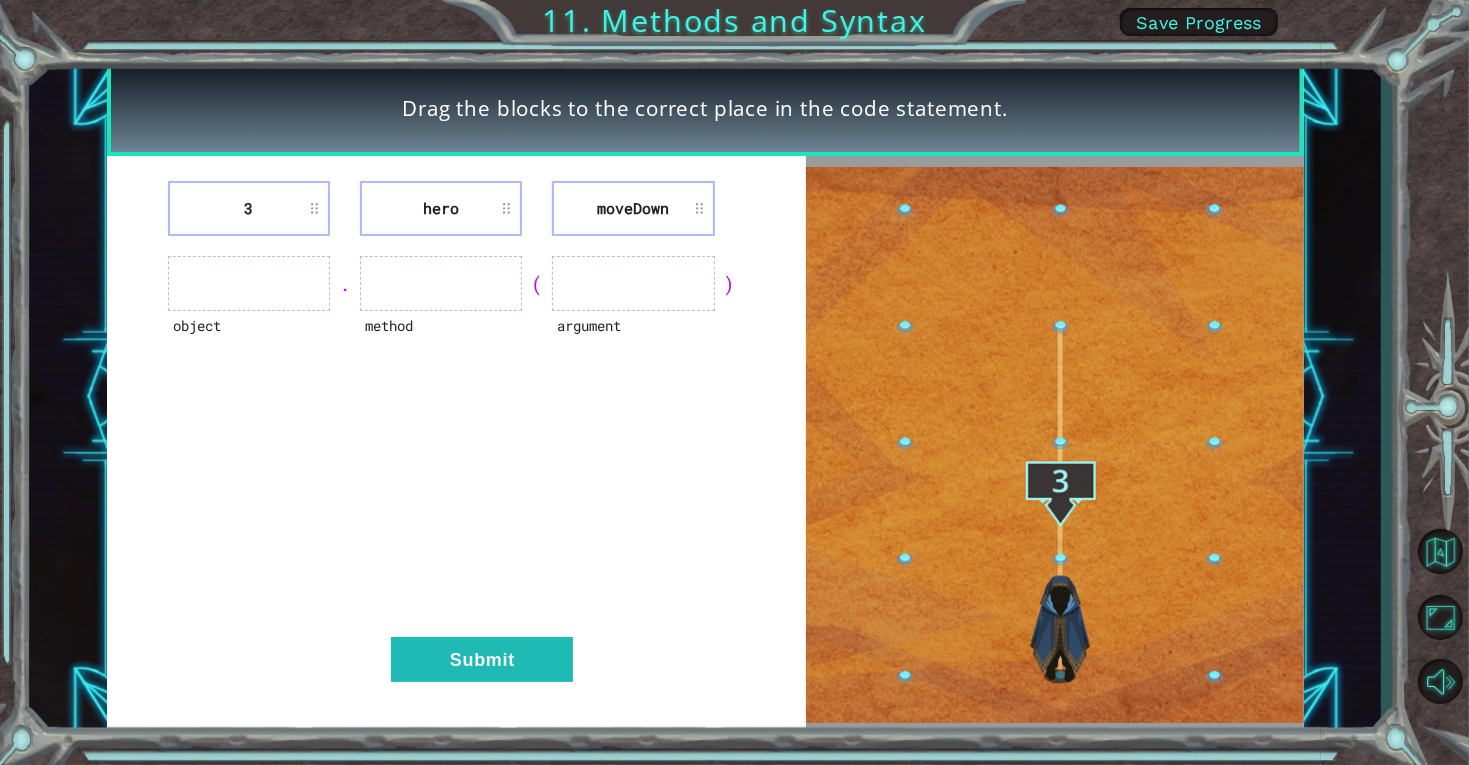 click on "hero" at bounding box center (441, 208) 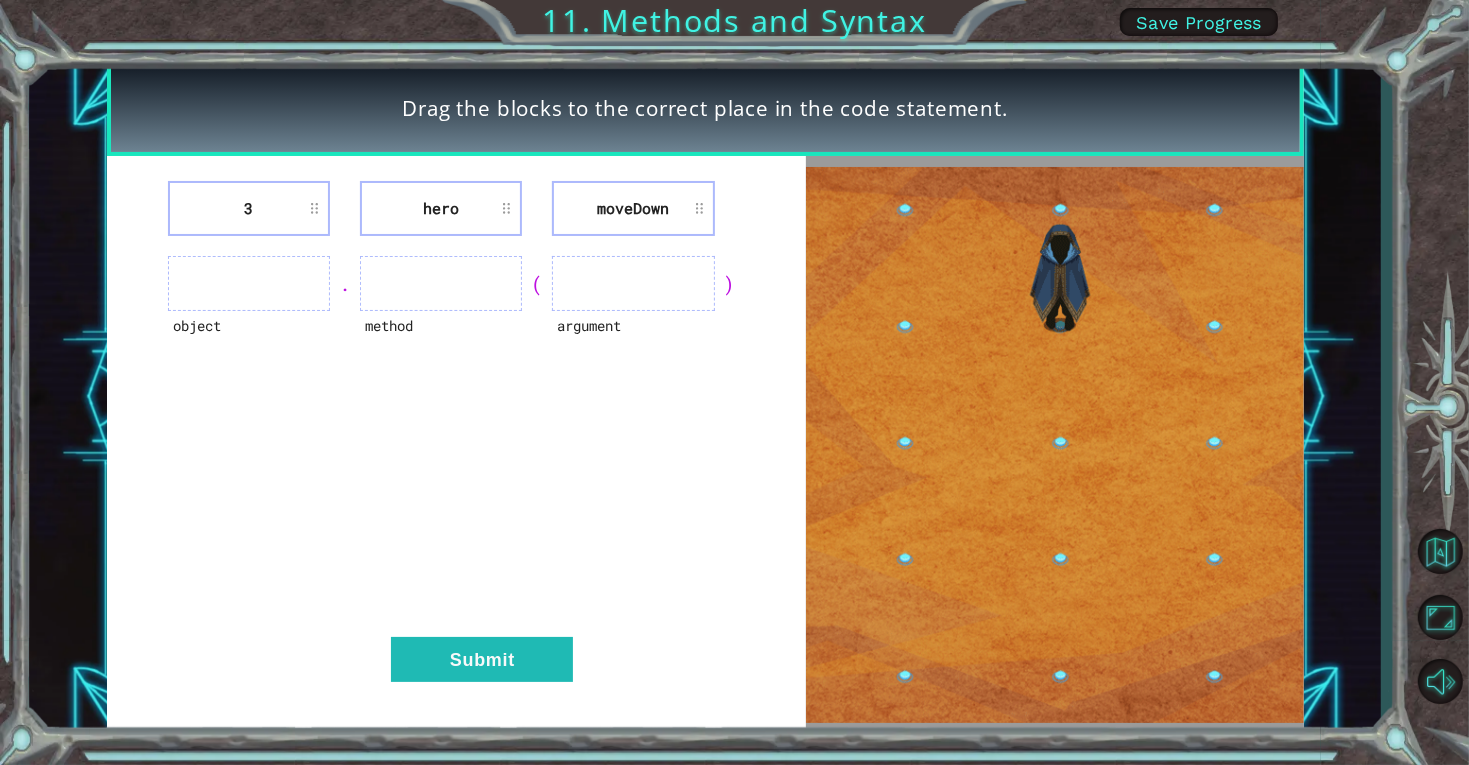 click on "hero" at bounding box center [441, 208] 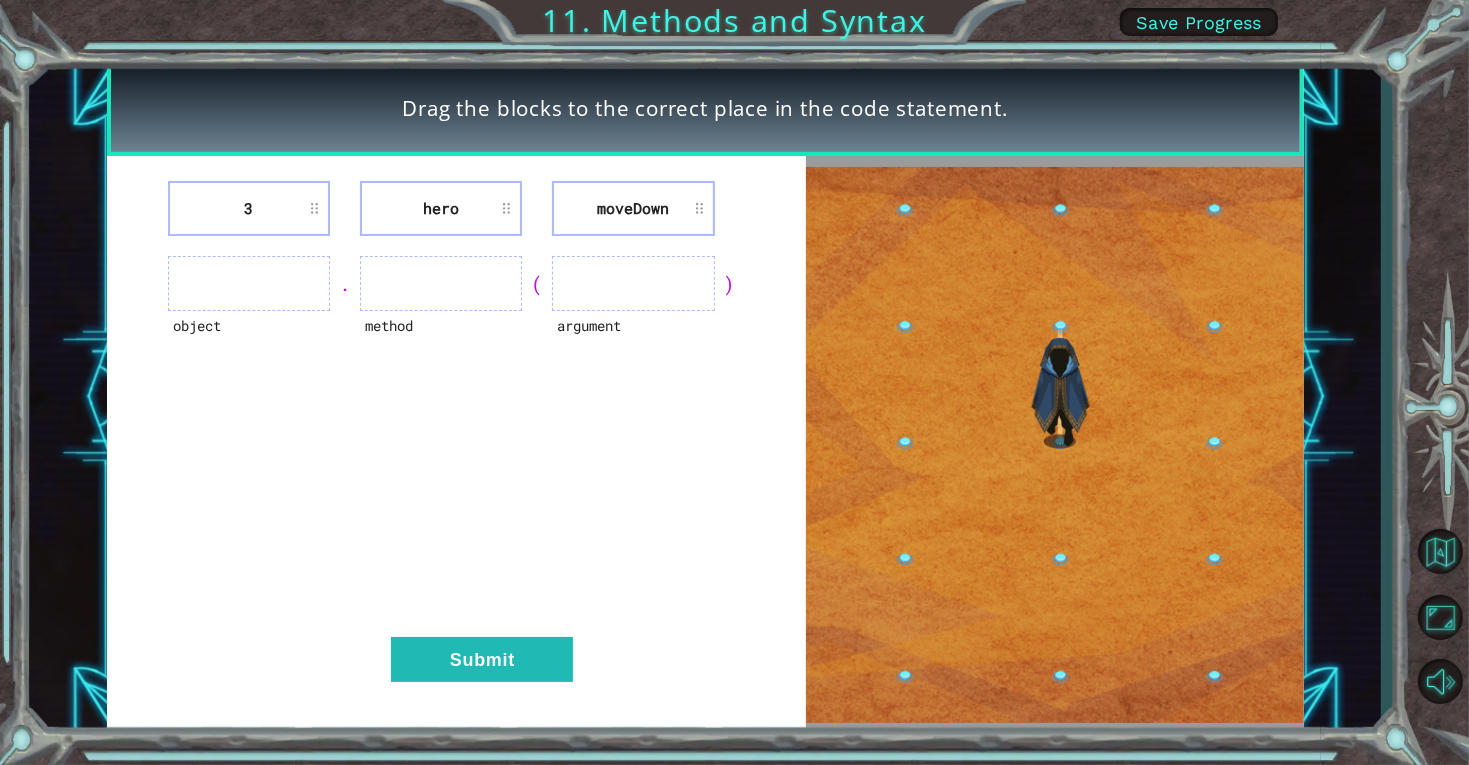 click on "hero" at bounding box center (441, 208) 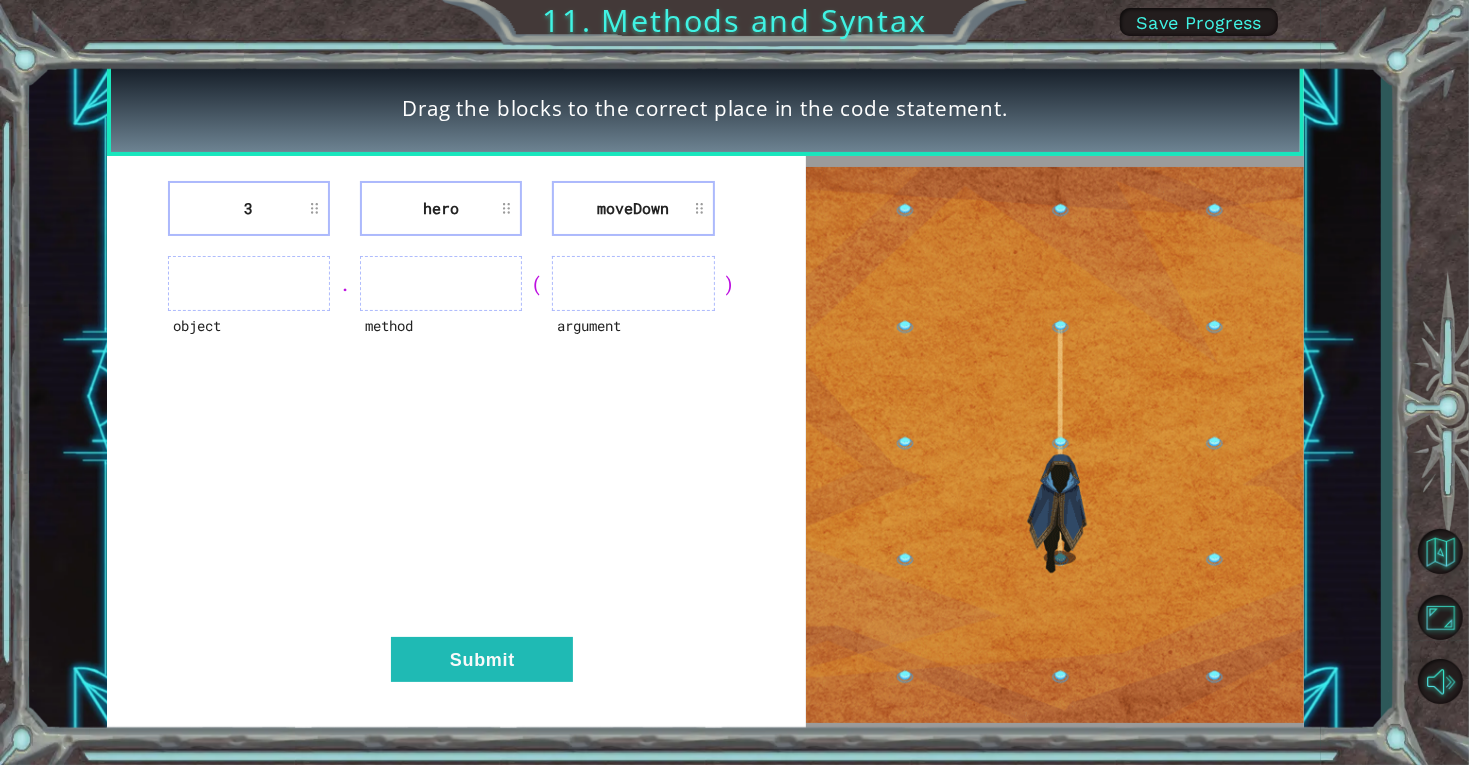 click on "hero" at bounding box center [441, 208] 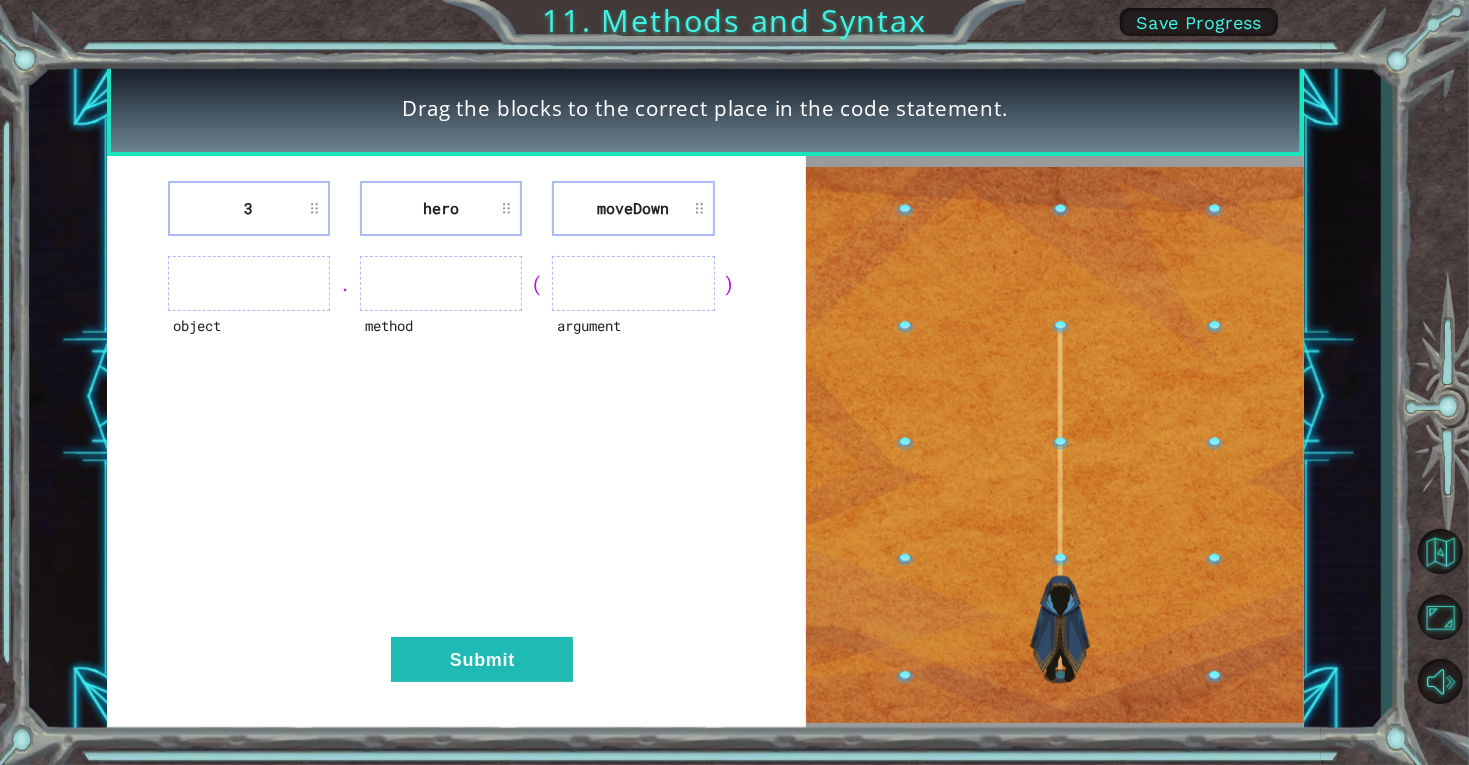 click on "hero" at bounding box center (441, 208) 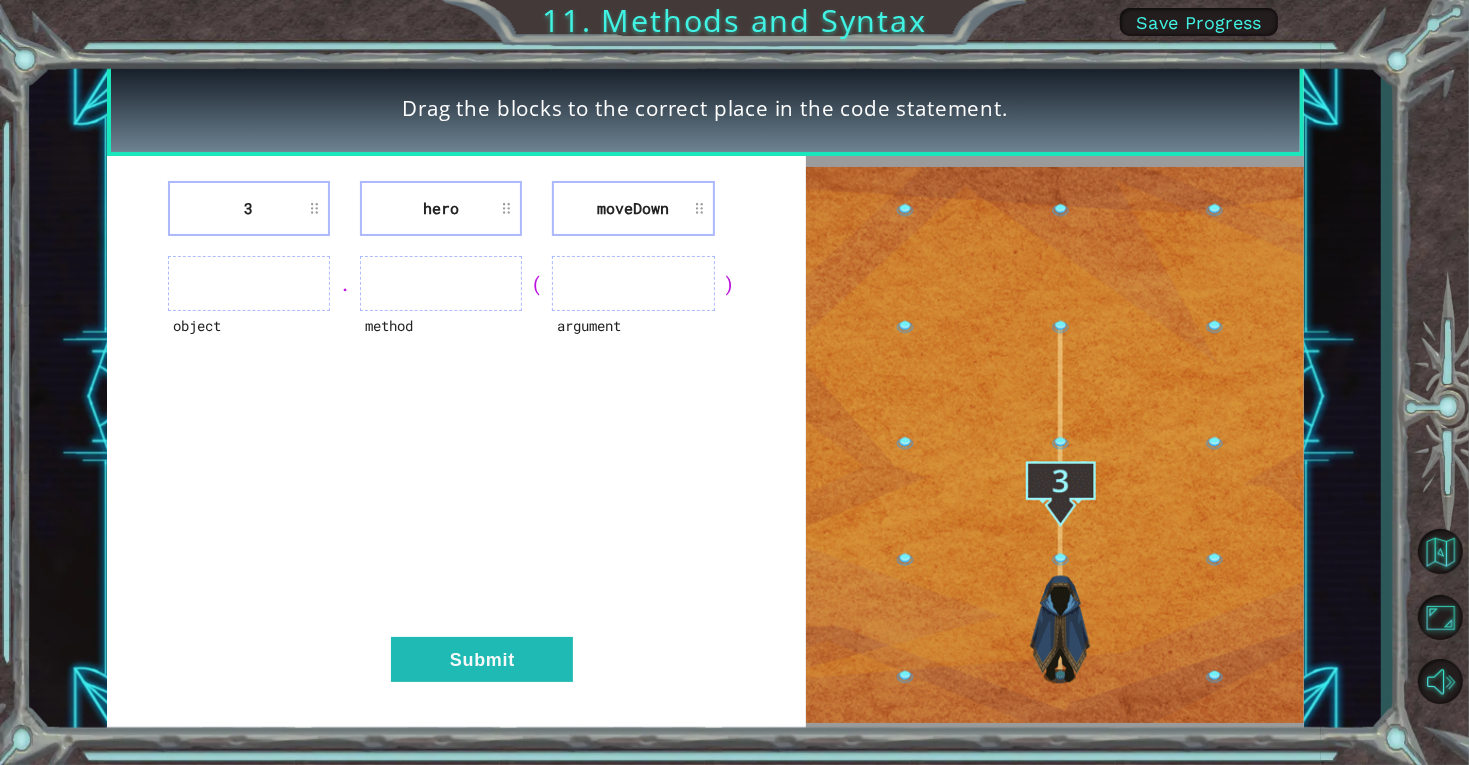 click on "hero" at bounding box center [441, 208] 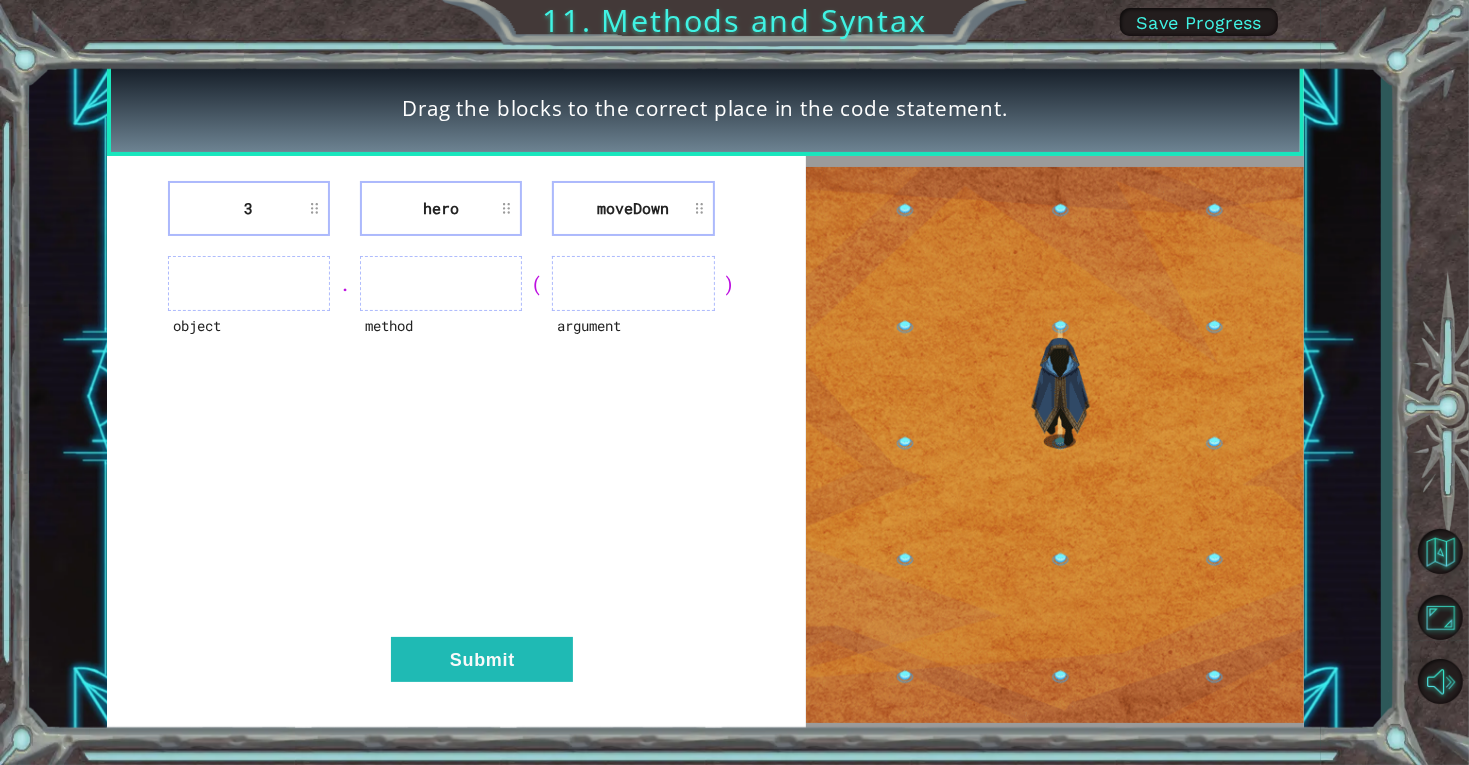 click on "hero" at bounding box center (441, 208) 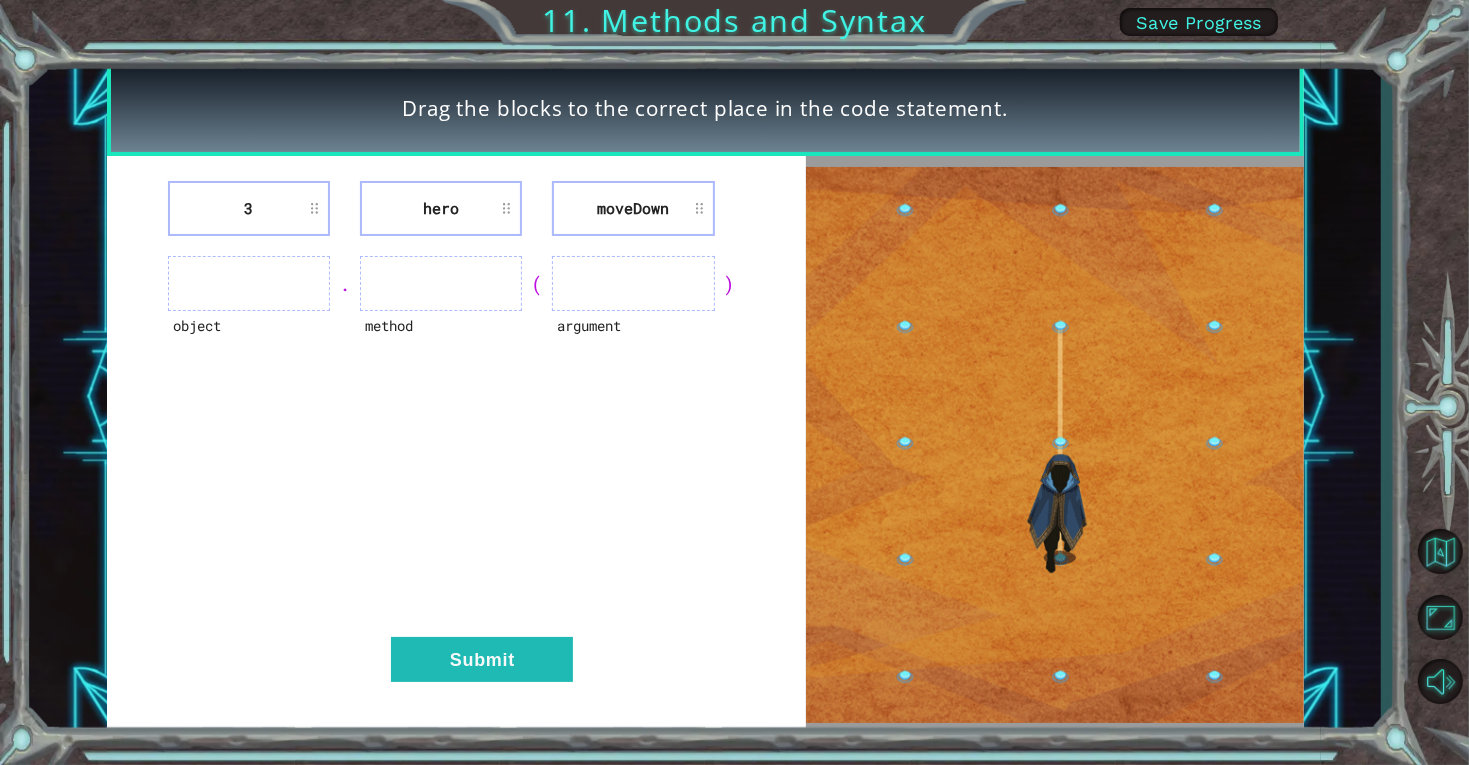 click on "hero" at bounding box center [441, 208] 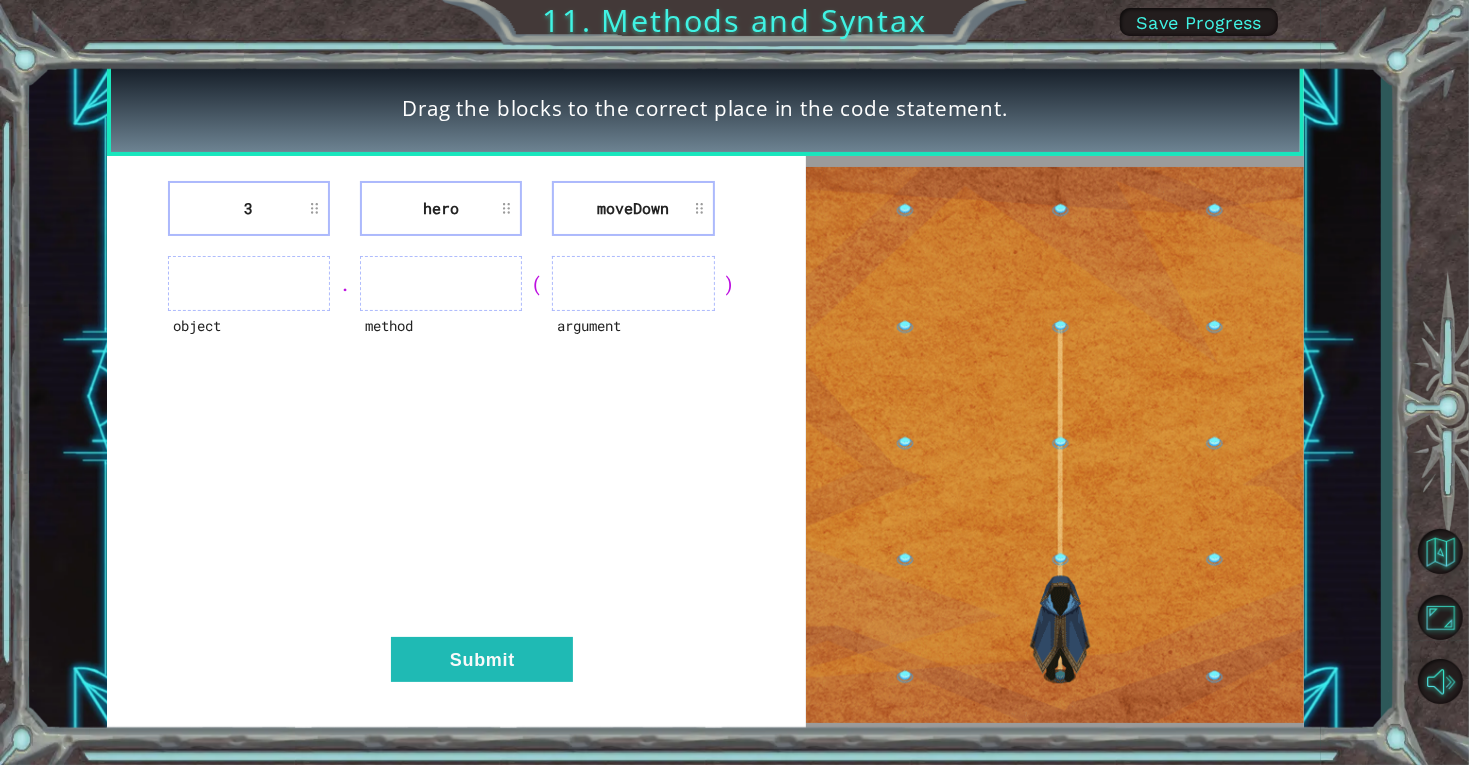 click on "hero" at bounding box center [441, 208] 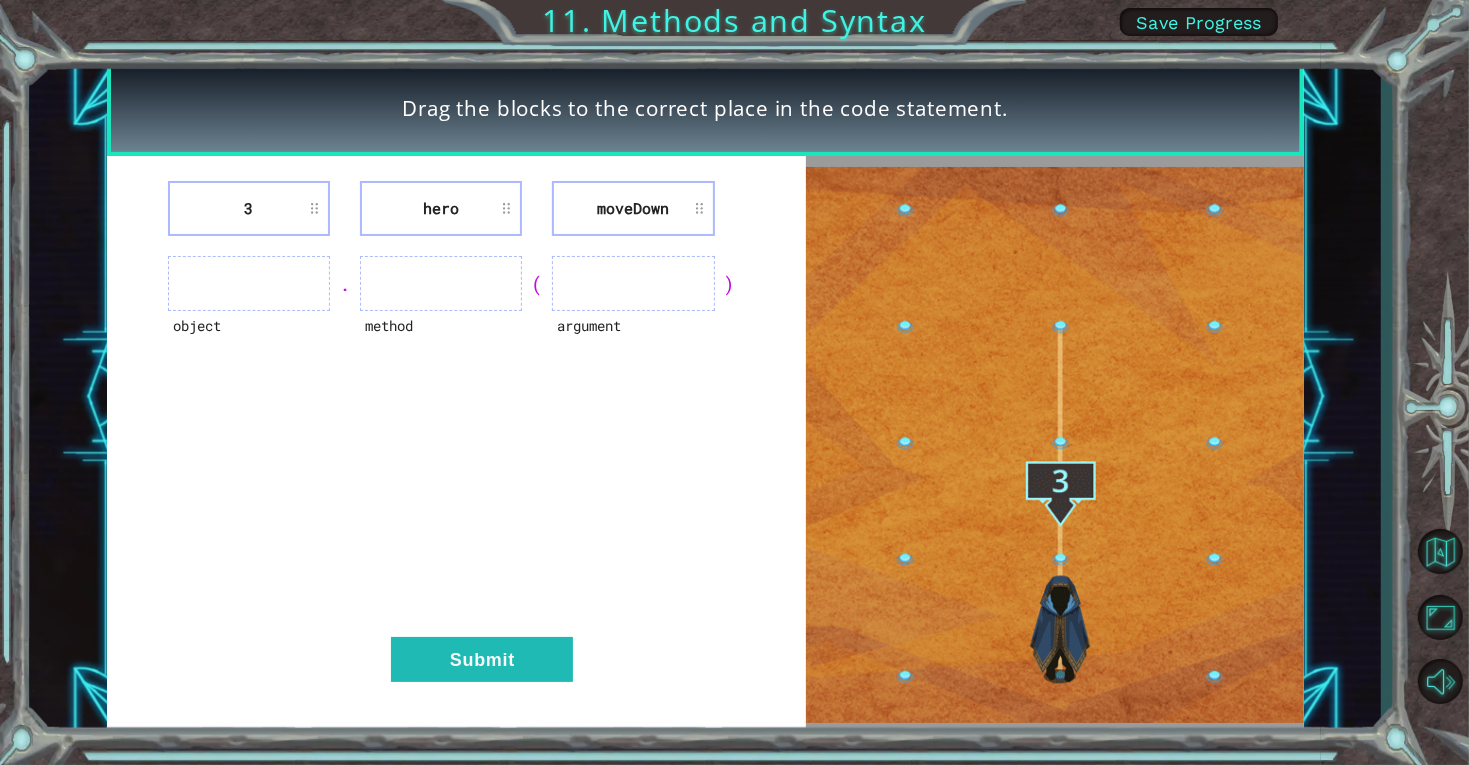 click on "hero" at bounding box center [441, 208] 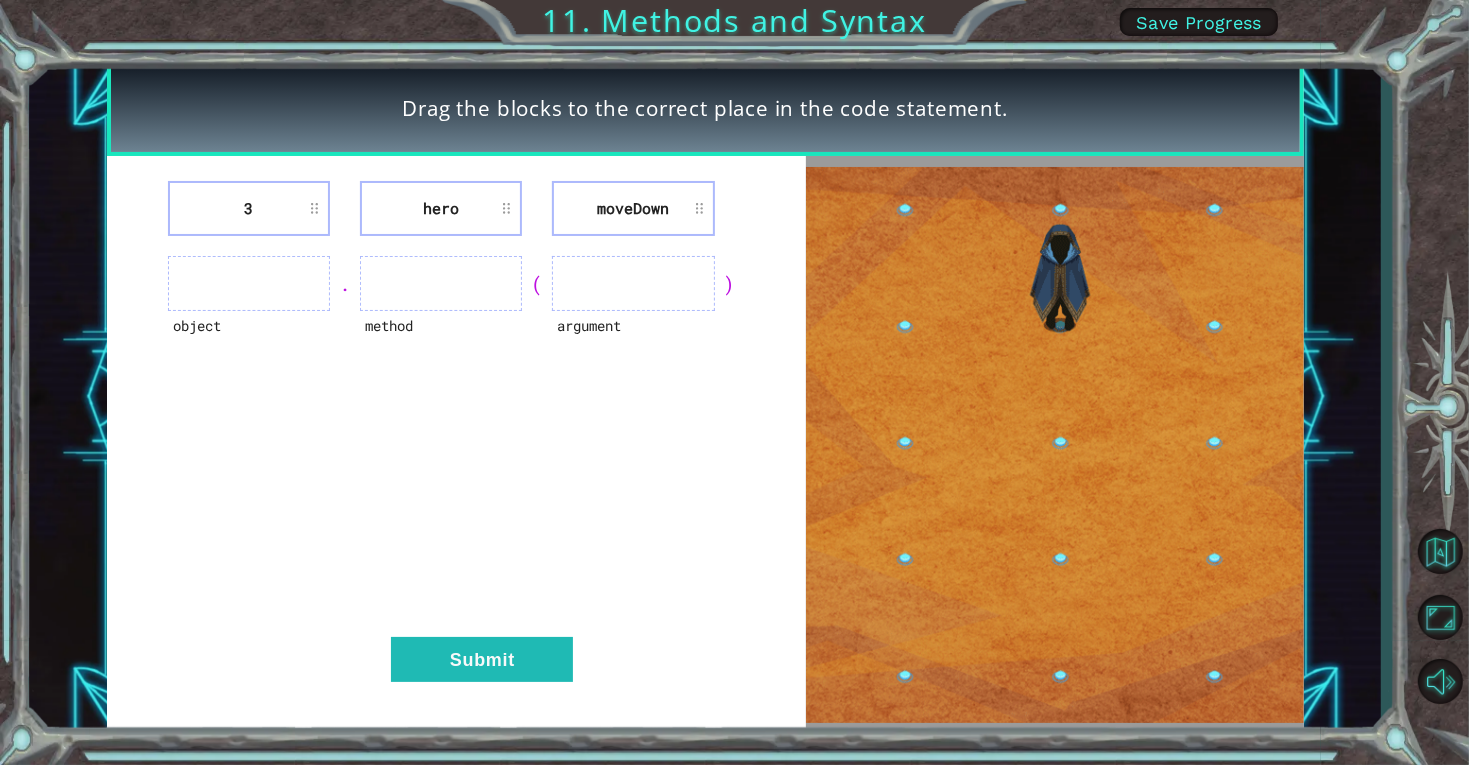 click on "hero" at bounding box center [441, 208] 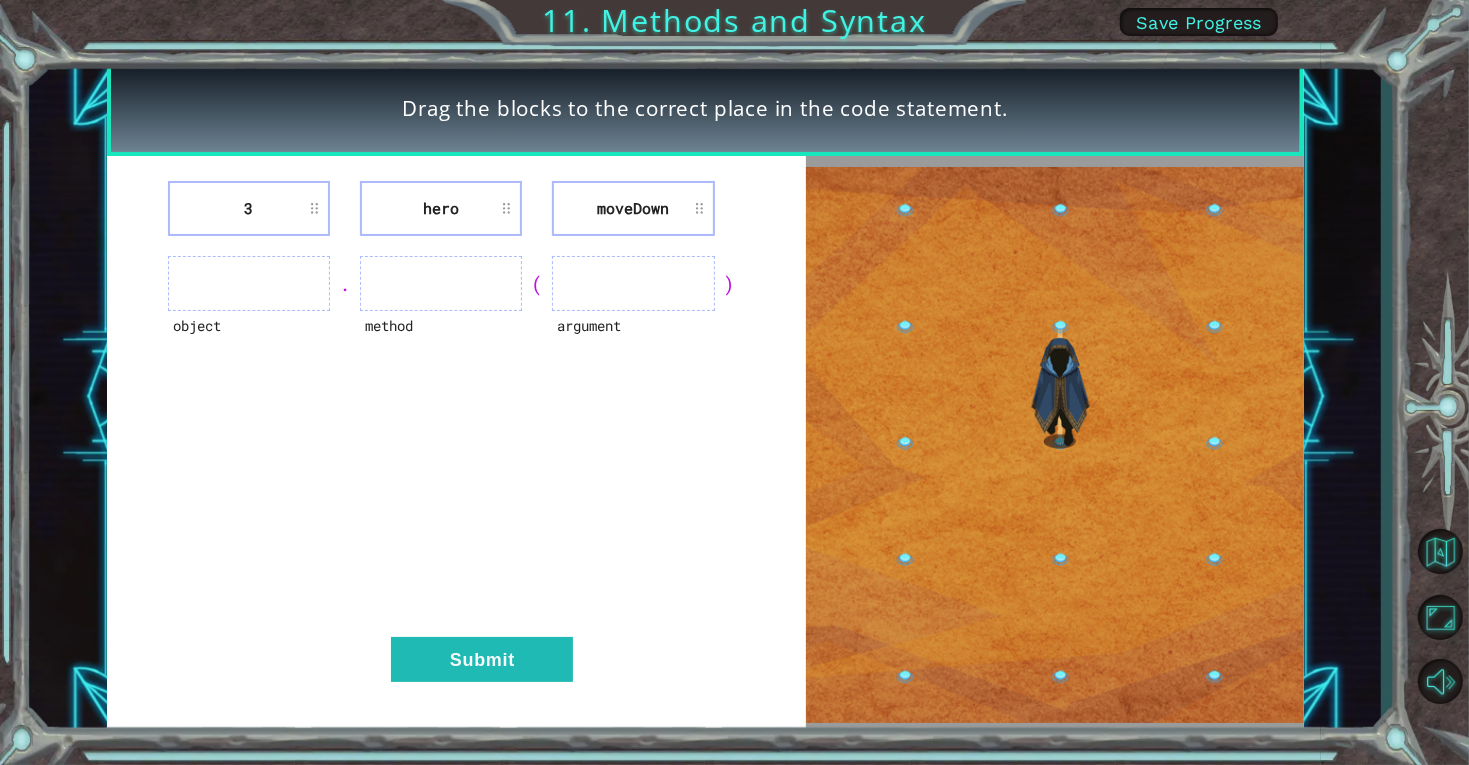 click on "hero" at bounding box center [441, 208] 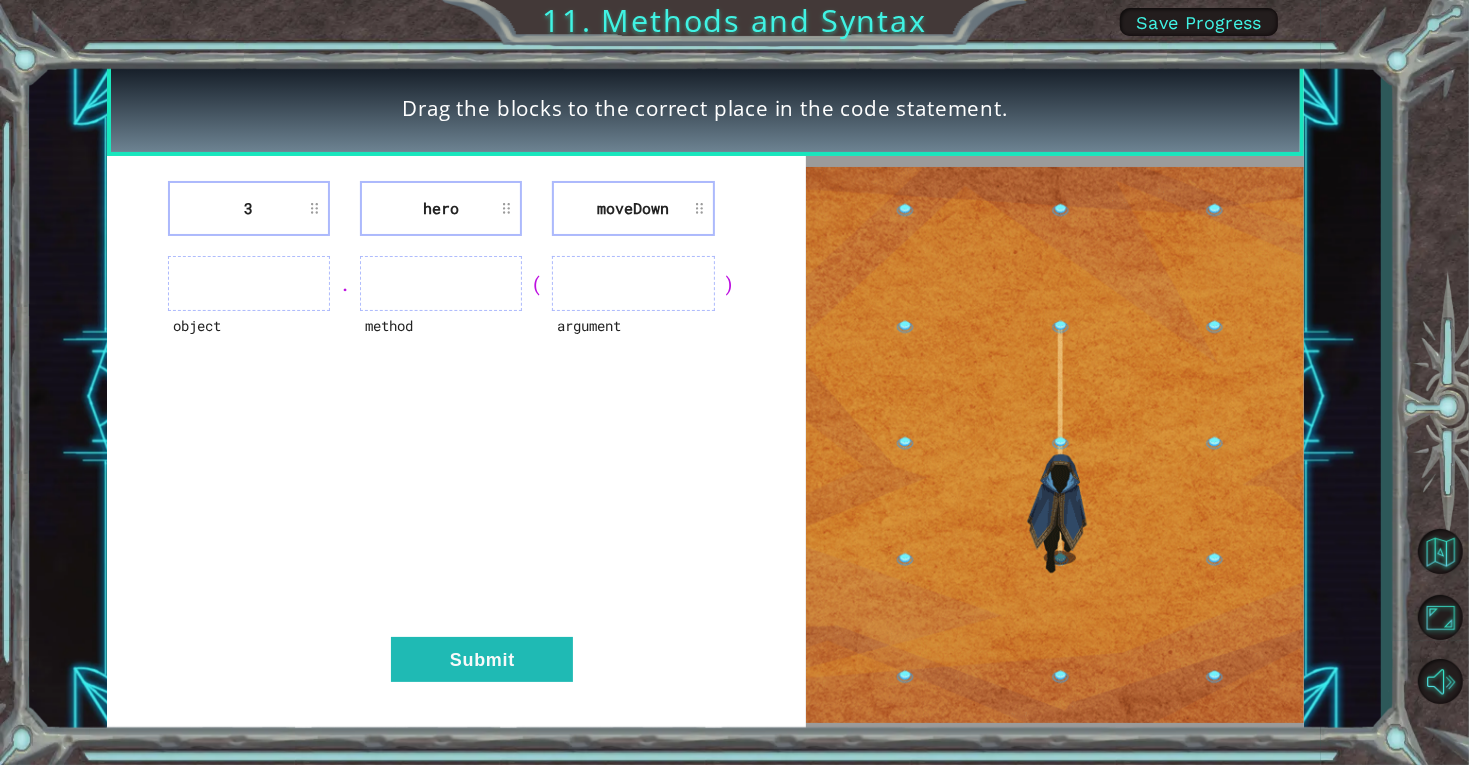 click on "hero" at bounding box center [441, 208] 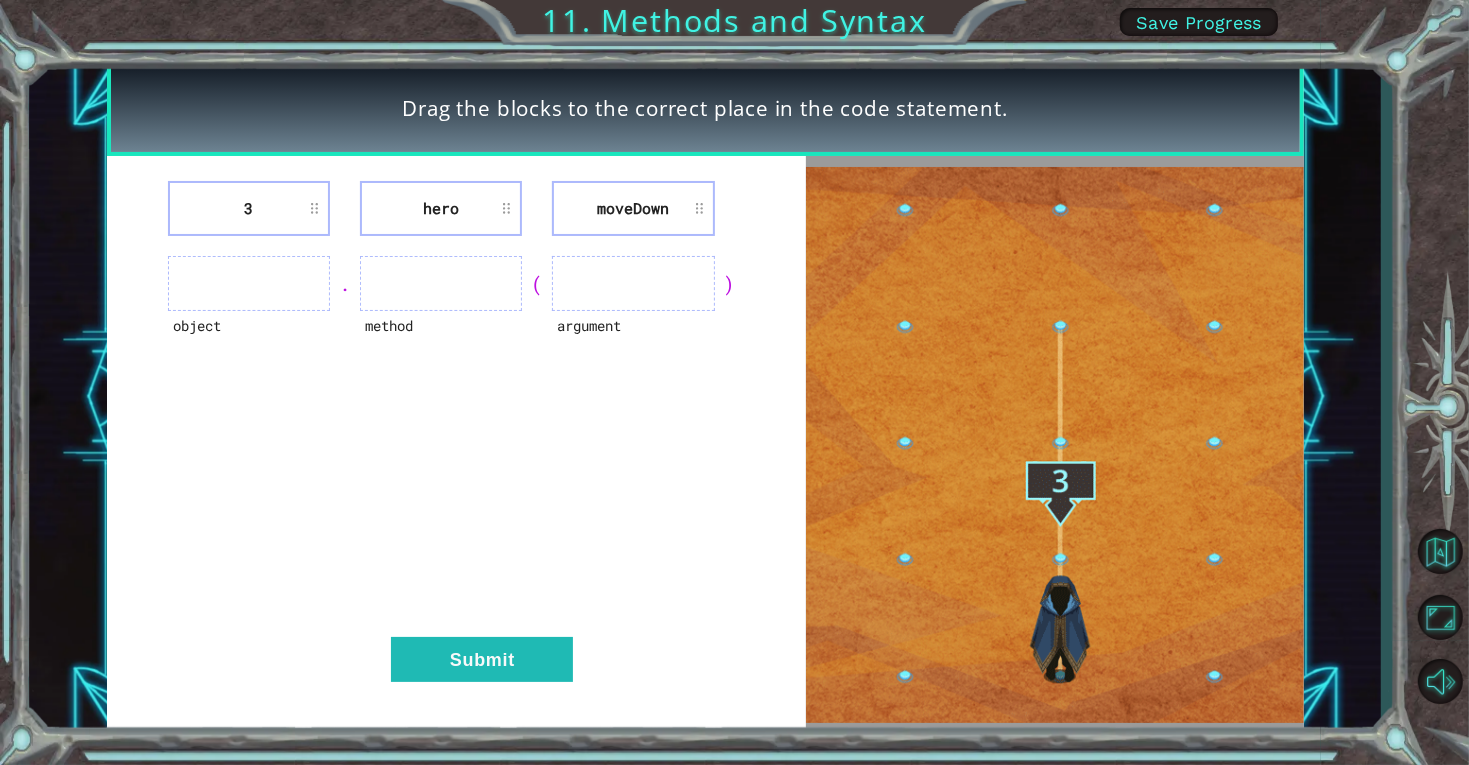 click on "hero" at bounding box center [441, 208] 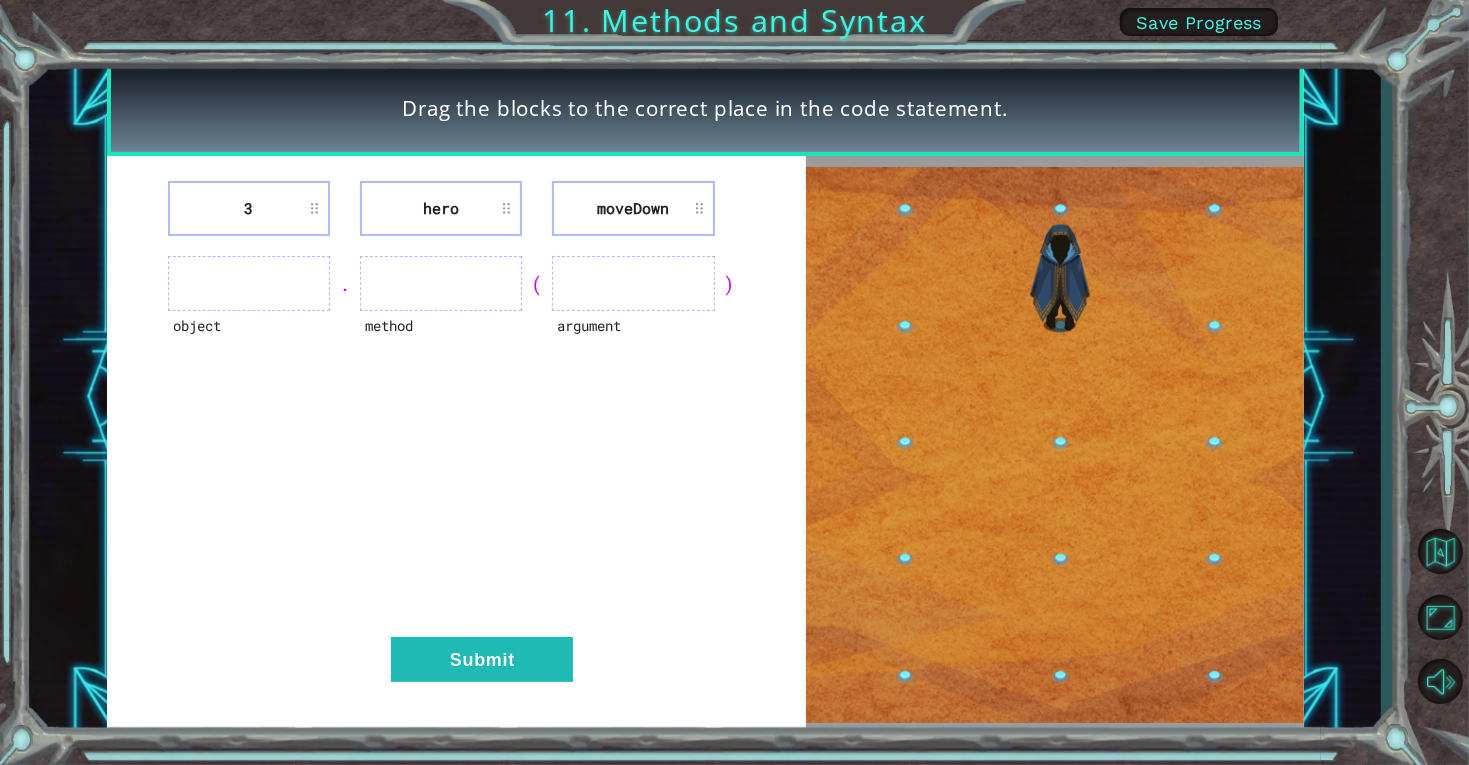 click on "hero" at bounding box center (441, 208) 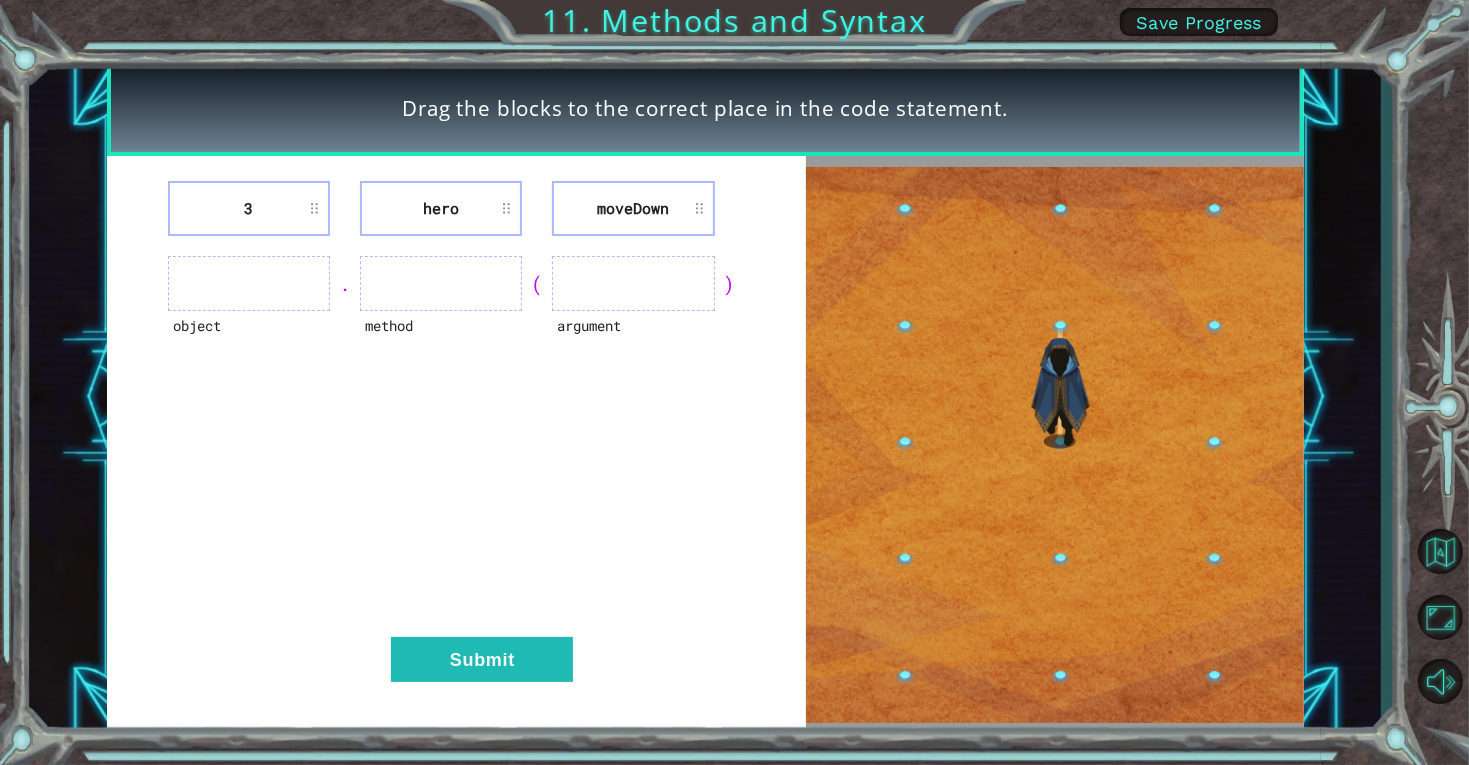 click on "hero" at bounding box center [441, 208] 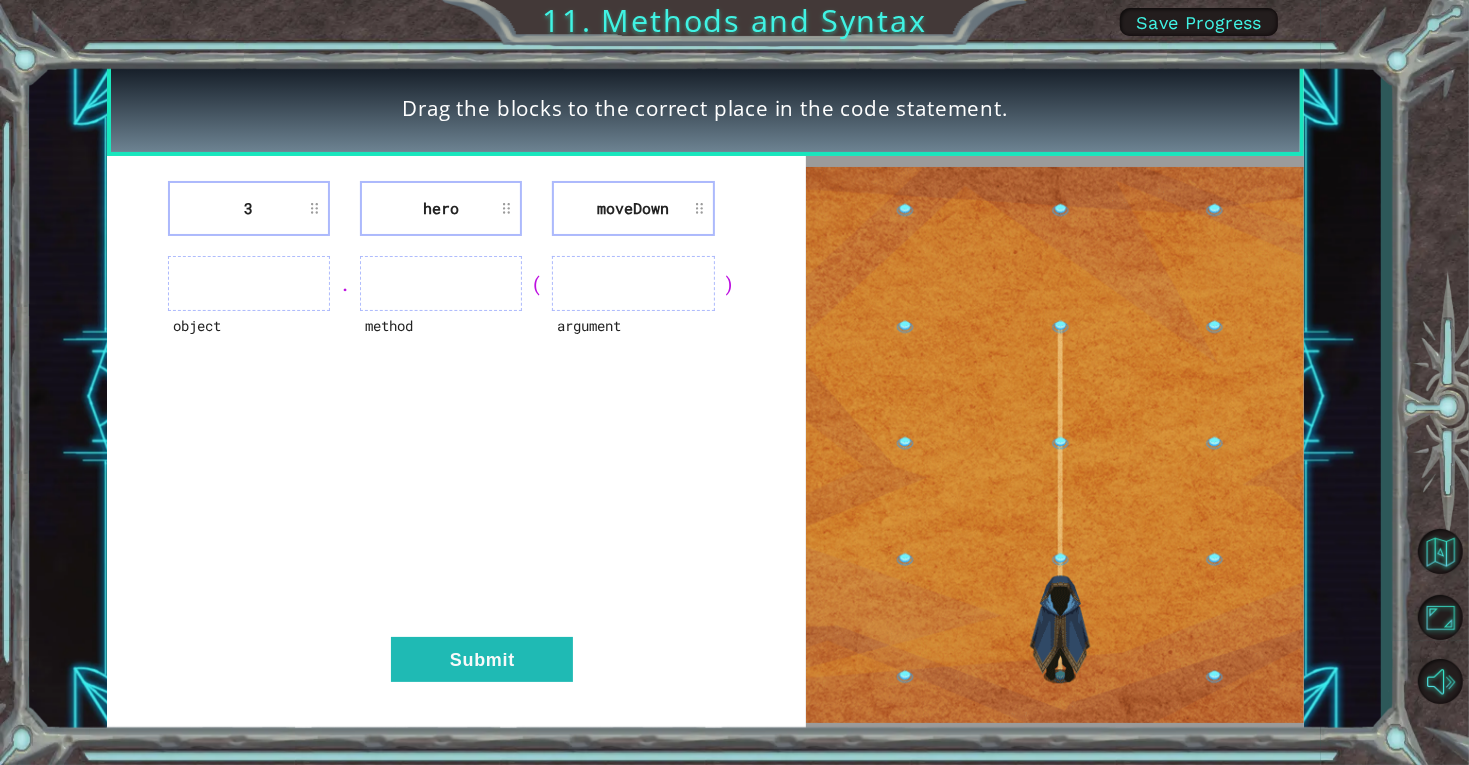 click on "hero" at bounding box center [441, 208] 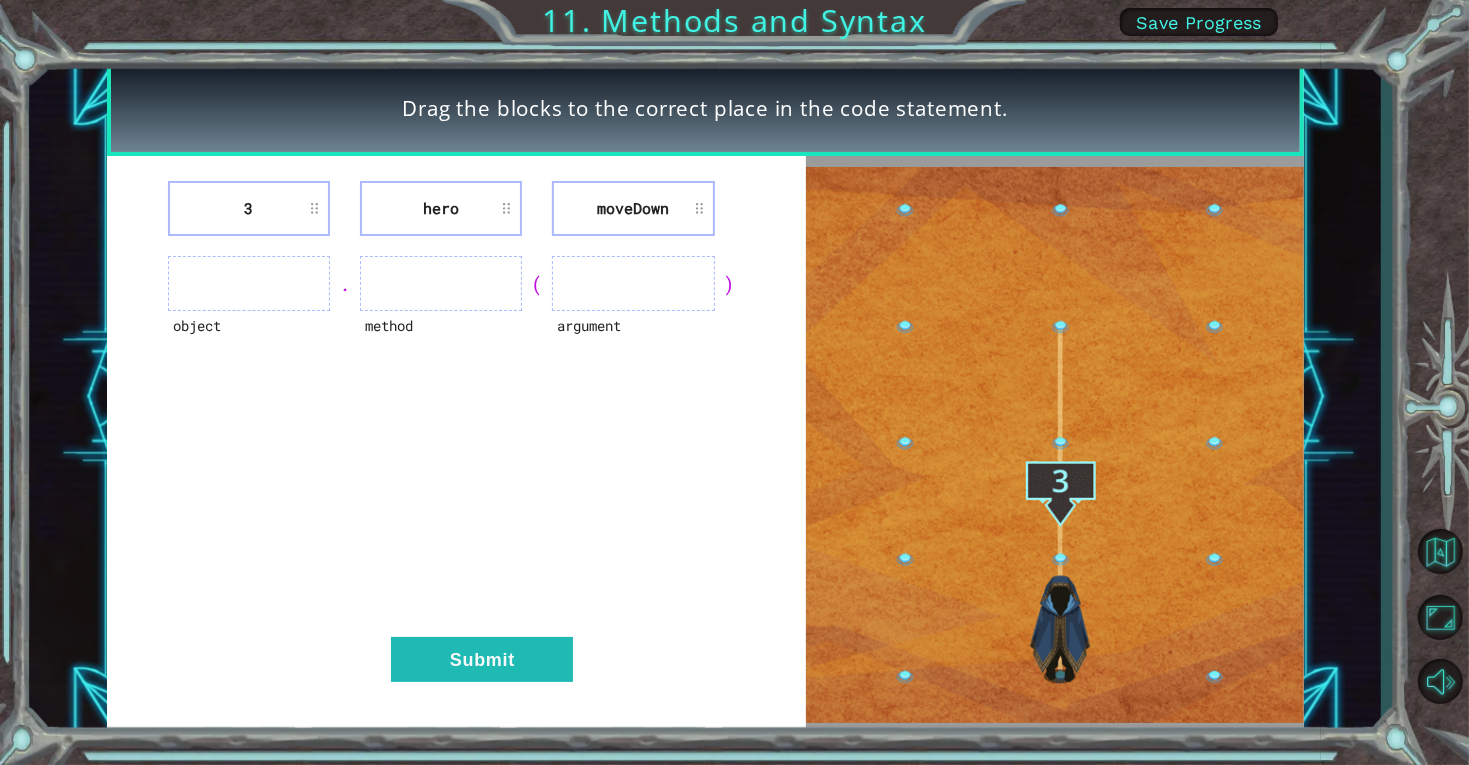 click on "hero" at bounding box center (441, 208) 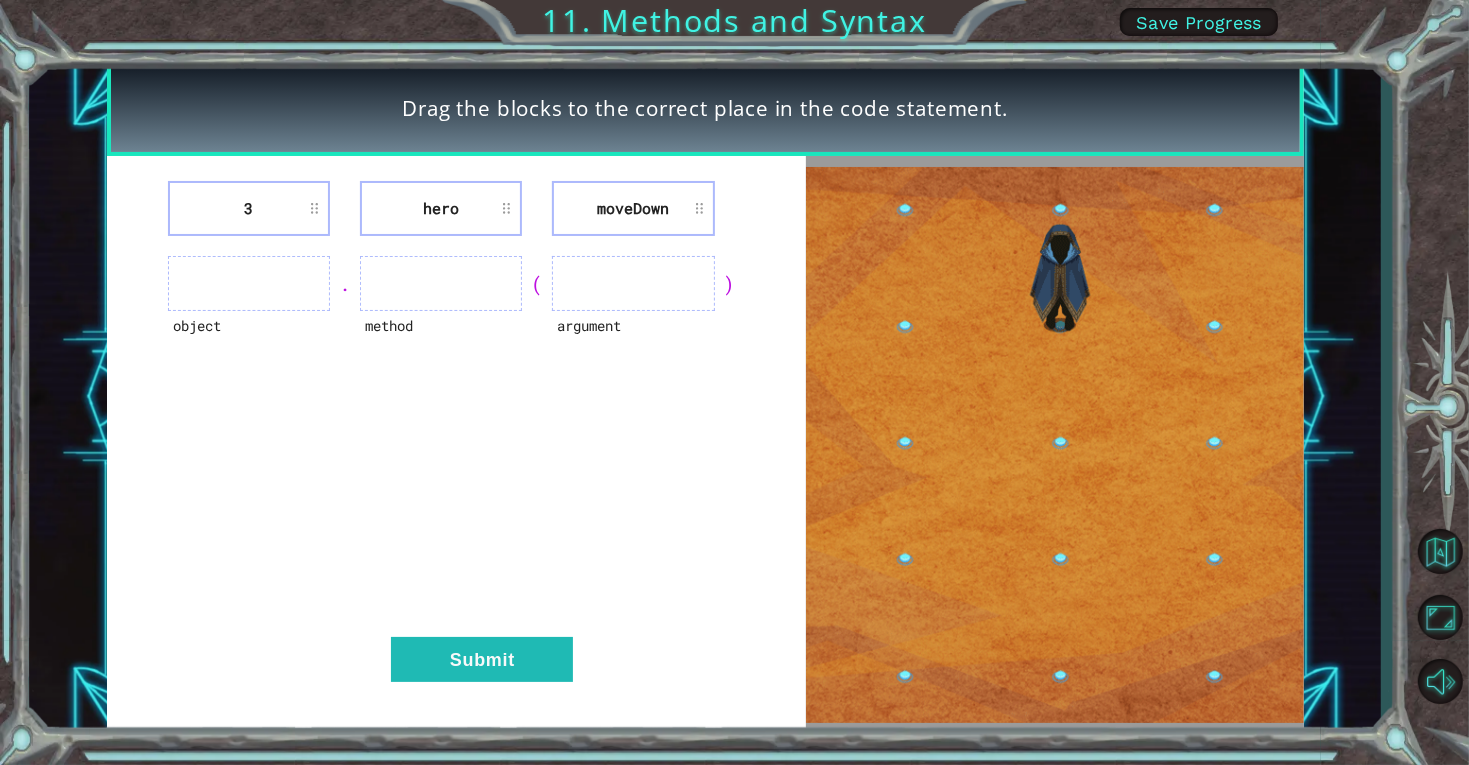 click on "hero" at bounding box center [441, 208] 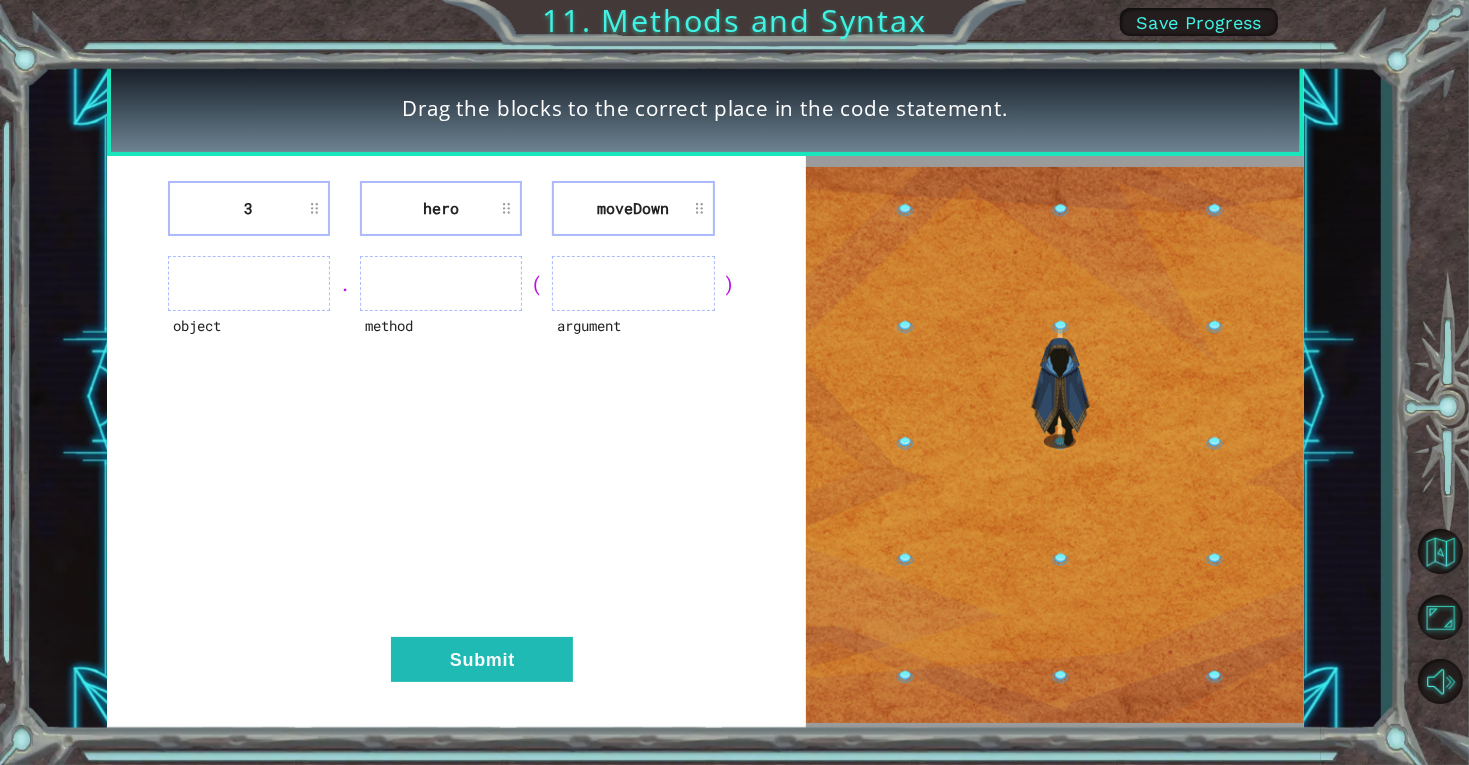 click on "hero" at bounding box center (441, 208) 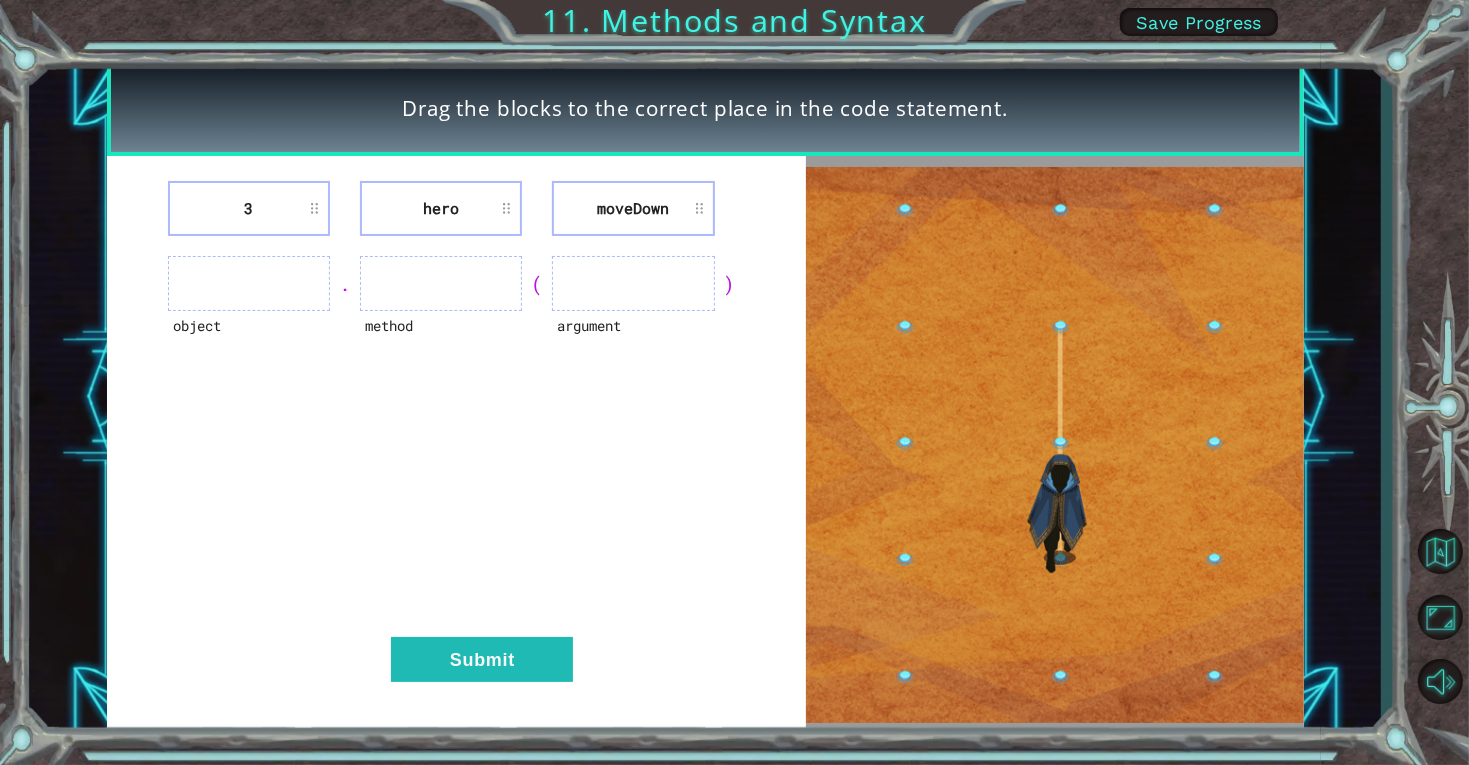 click on "hero" at bounding box center [441, 208] 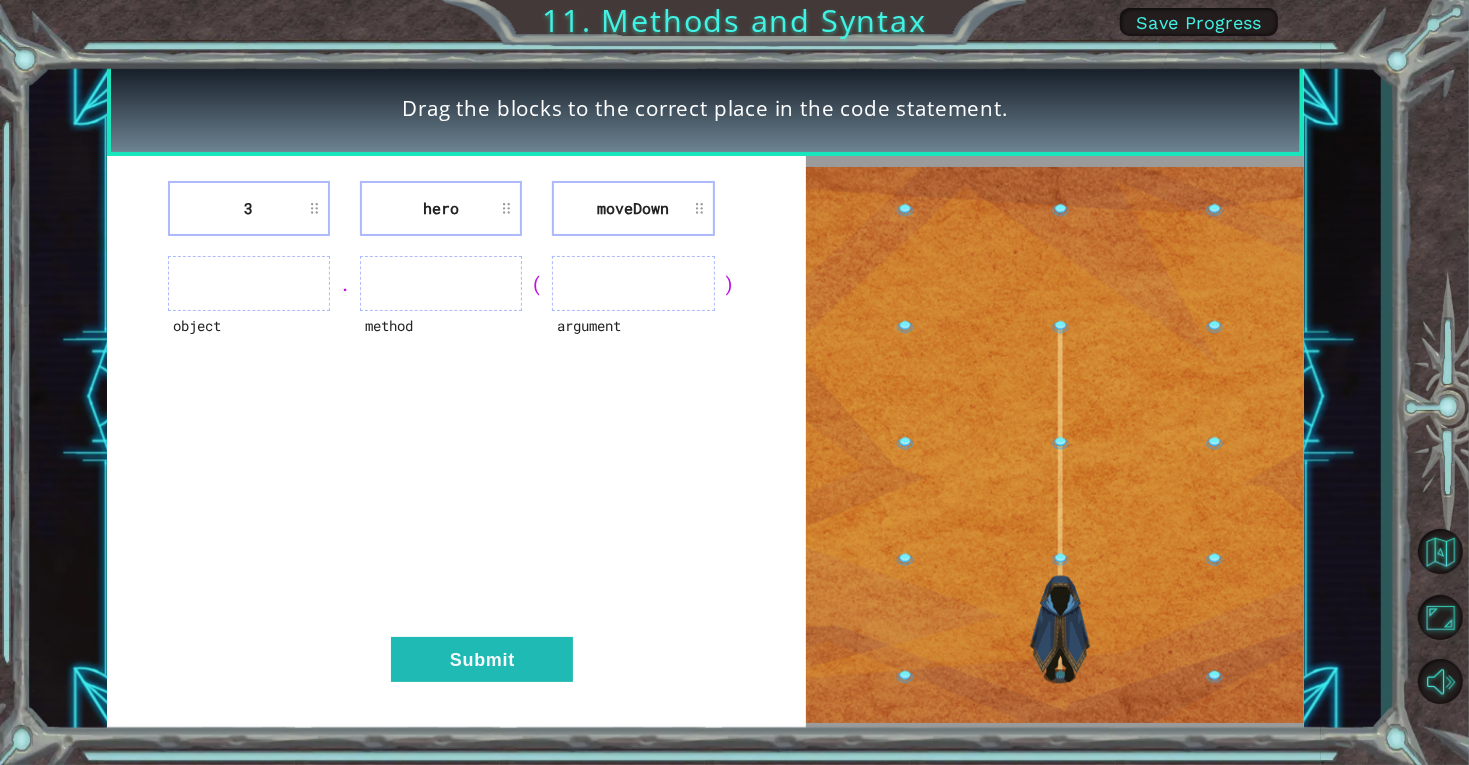click on "hero" at bounding box center (441, 208) 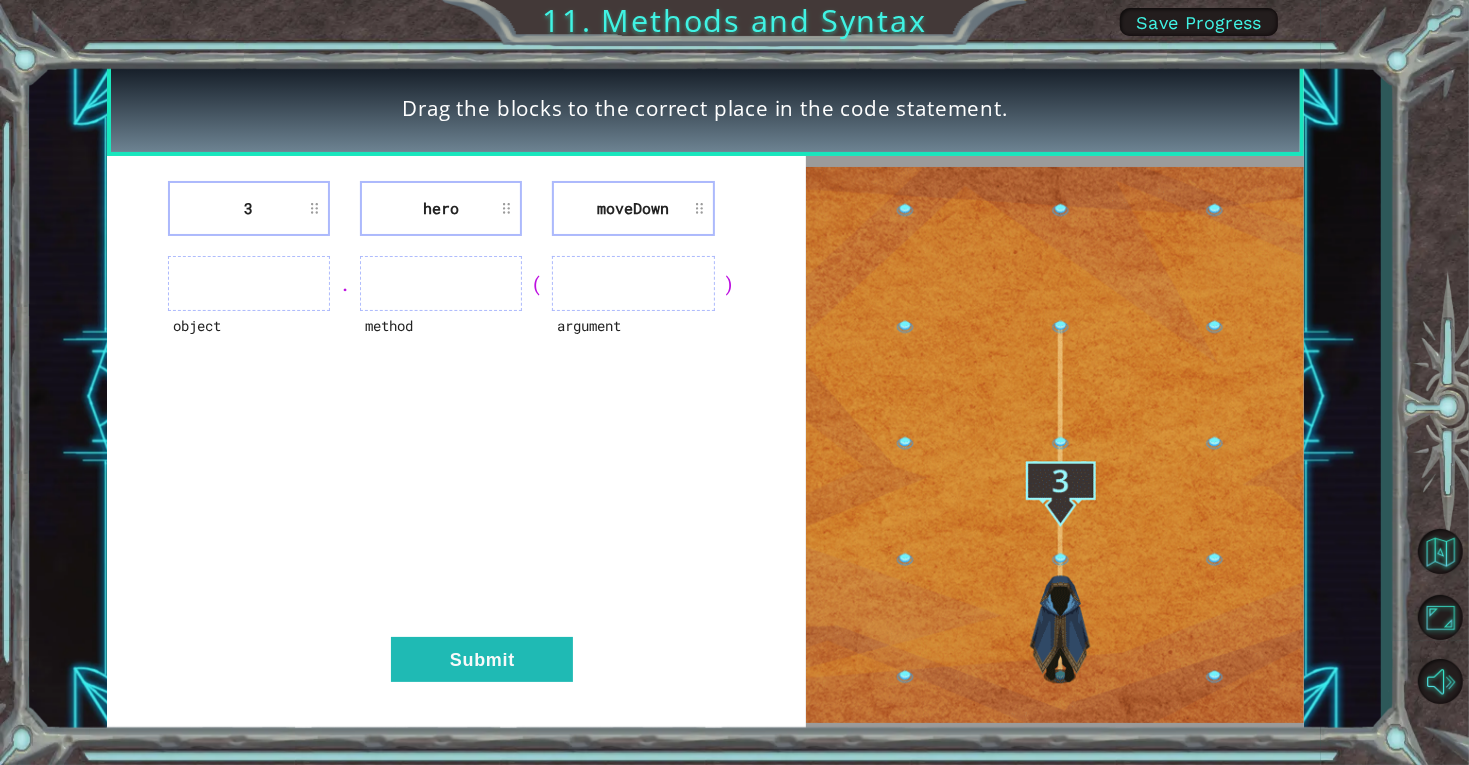 click on "hero" at bounding box center [441, 208] 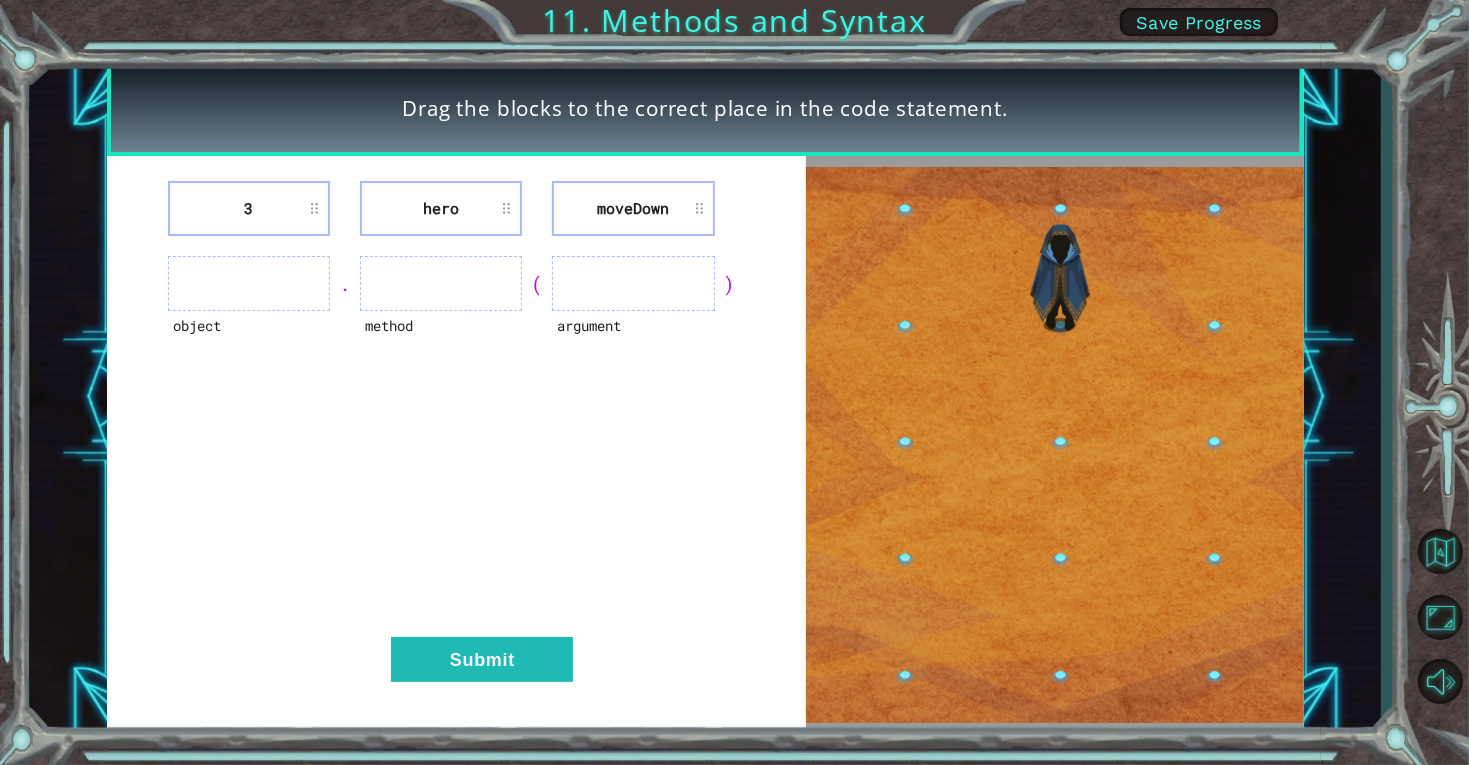 click on "hero" at bounding box center (441, 208) 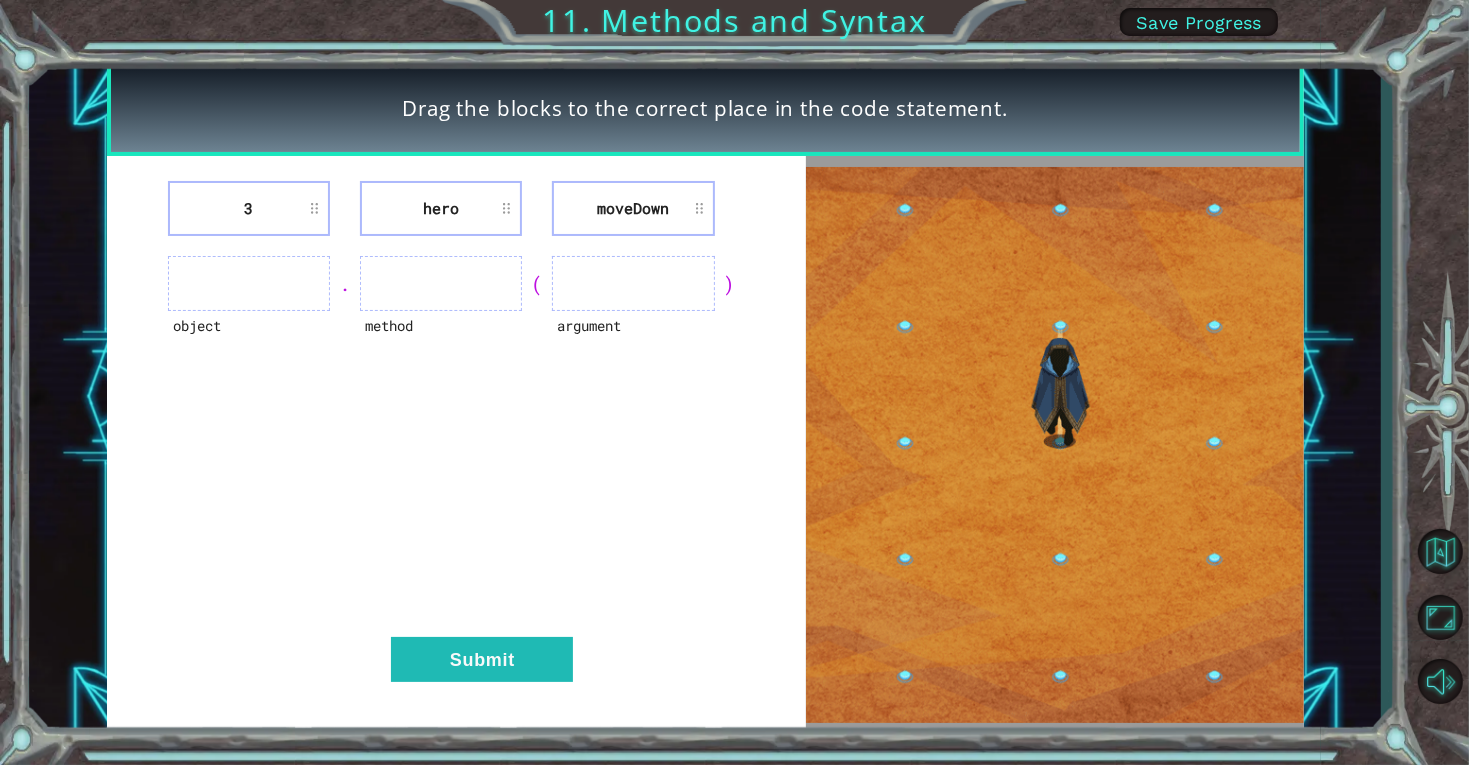 click on "hero" at bounding box center [441, 208] 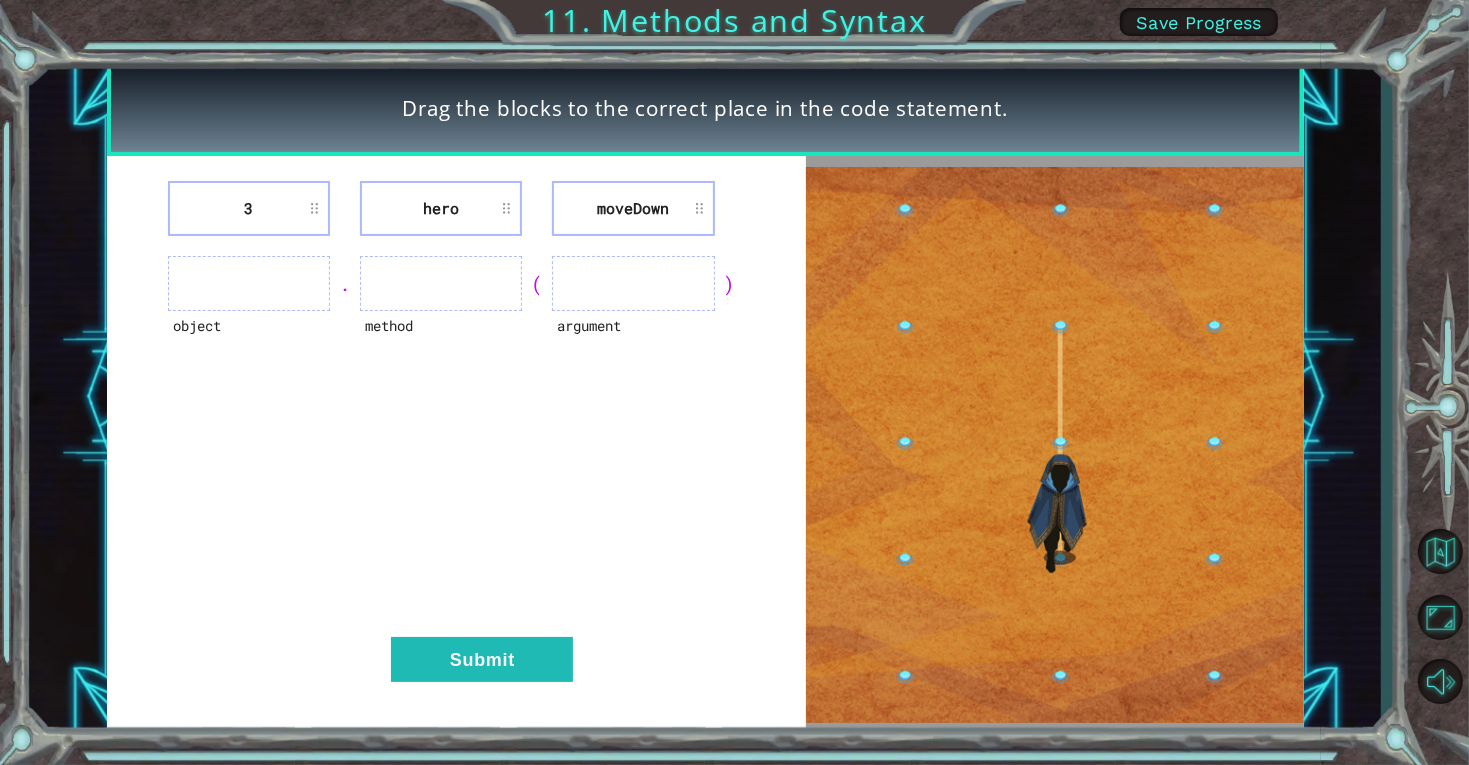 click on "hero" at bounding box center [441, 208] 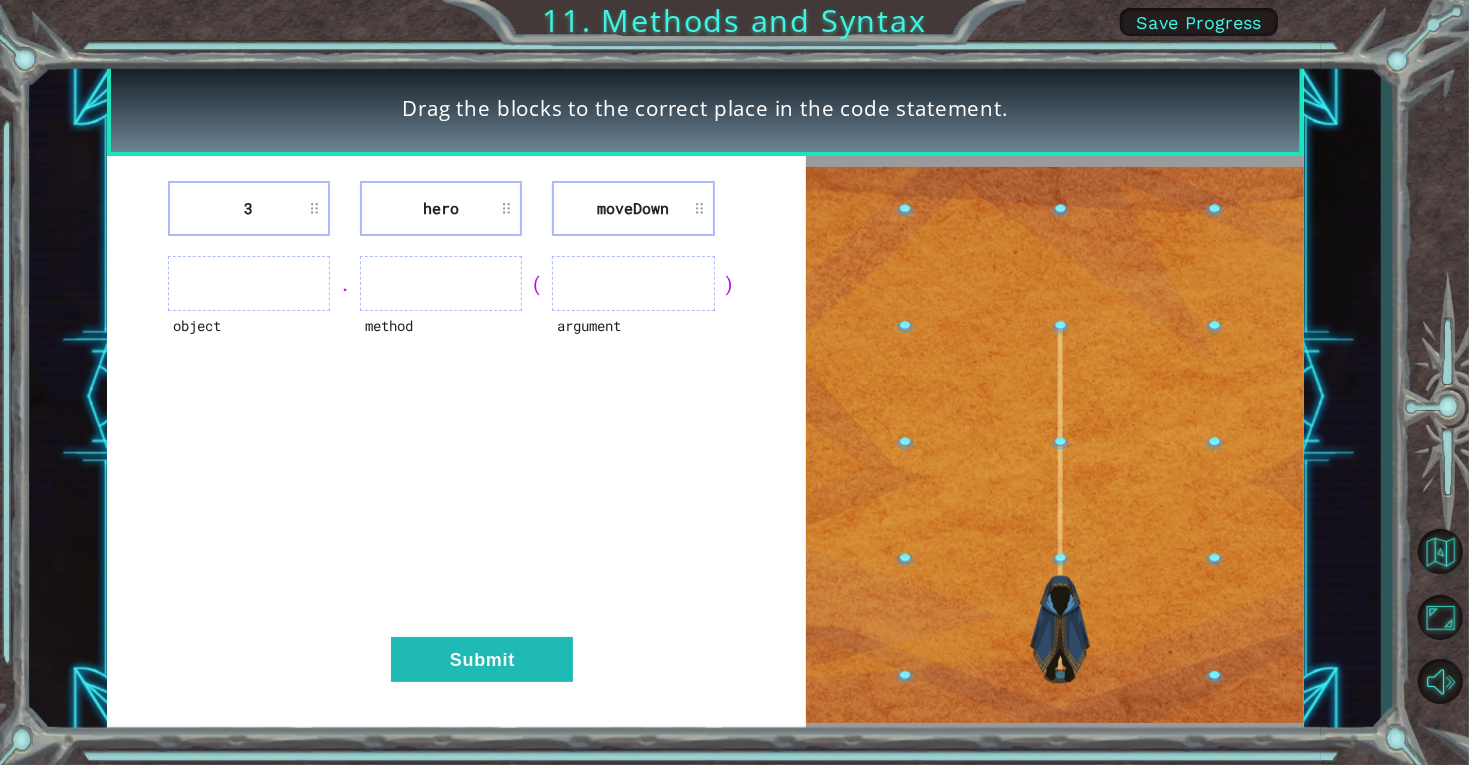 click on "hero" at bounding box center (441, 208) 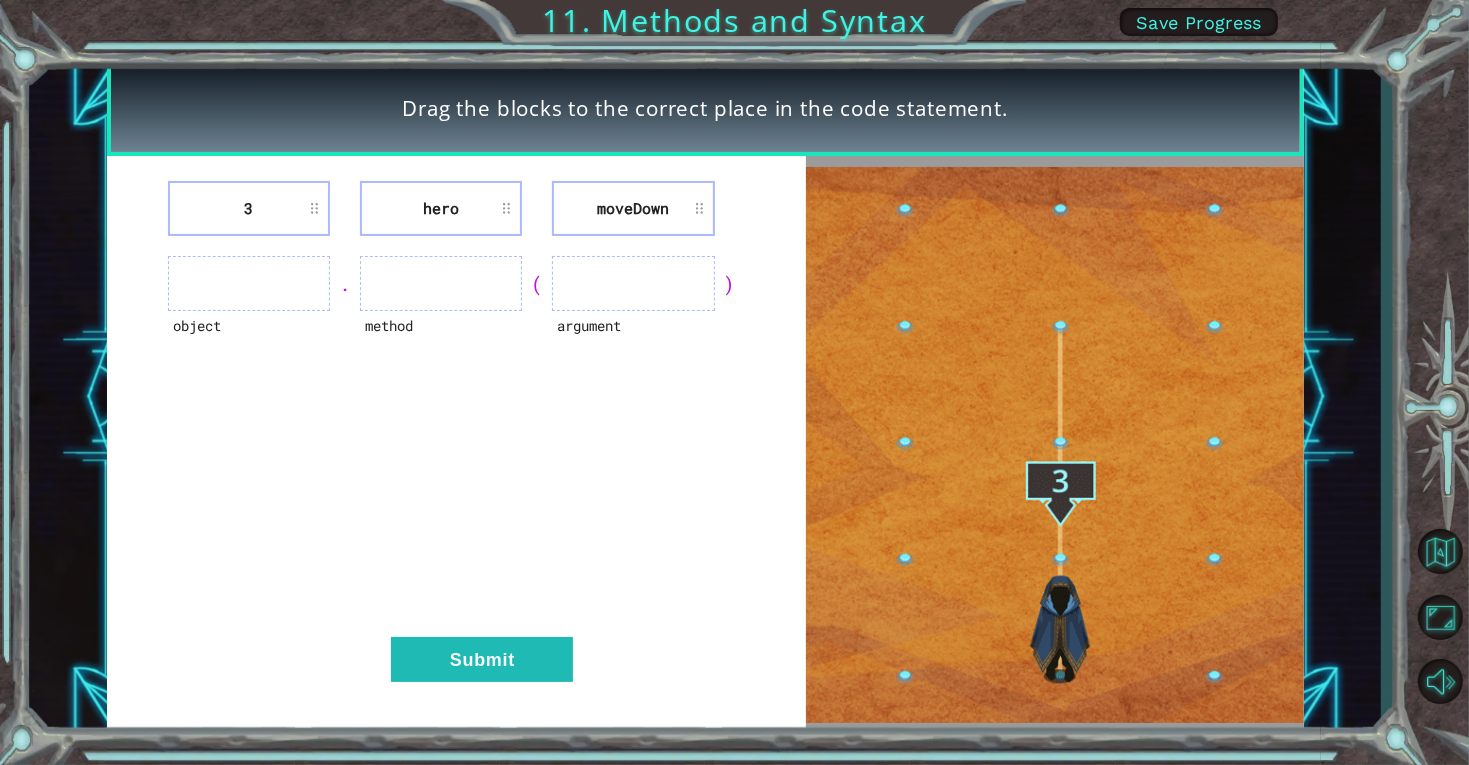 click on "hero" at bounding box center [441, 208] 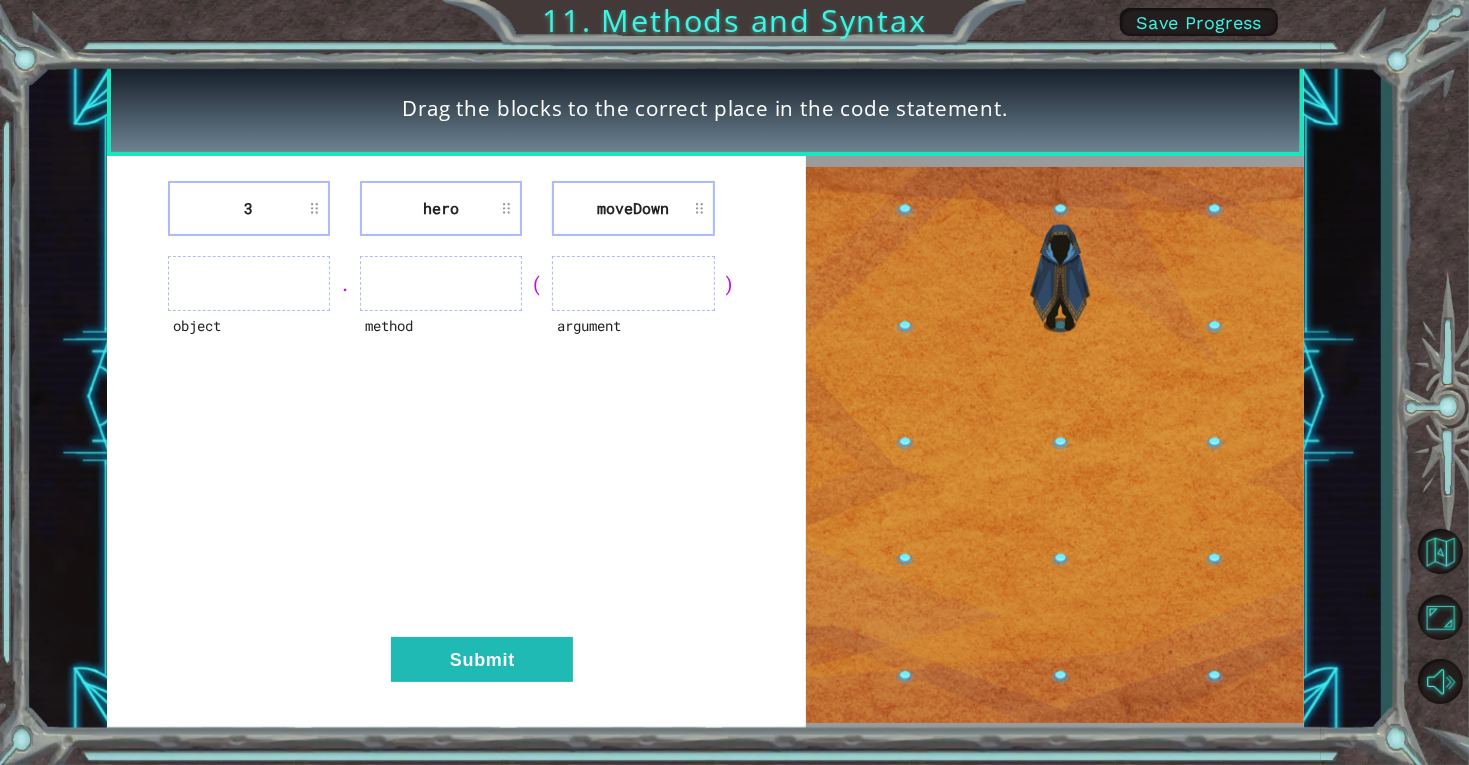 click on "hero" at bounding box center (441, 208) 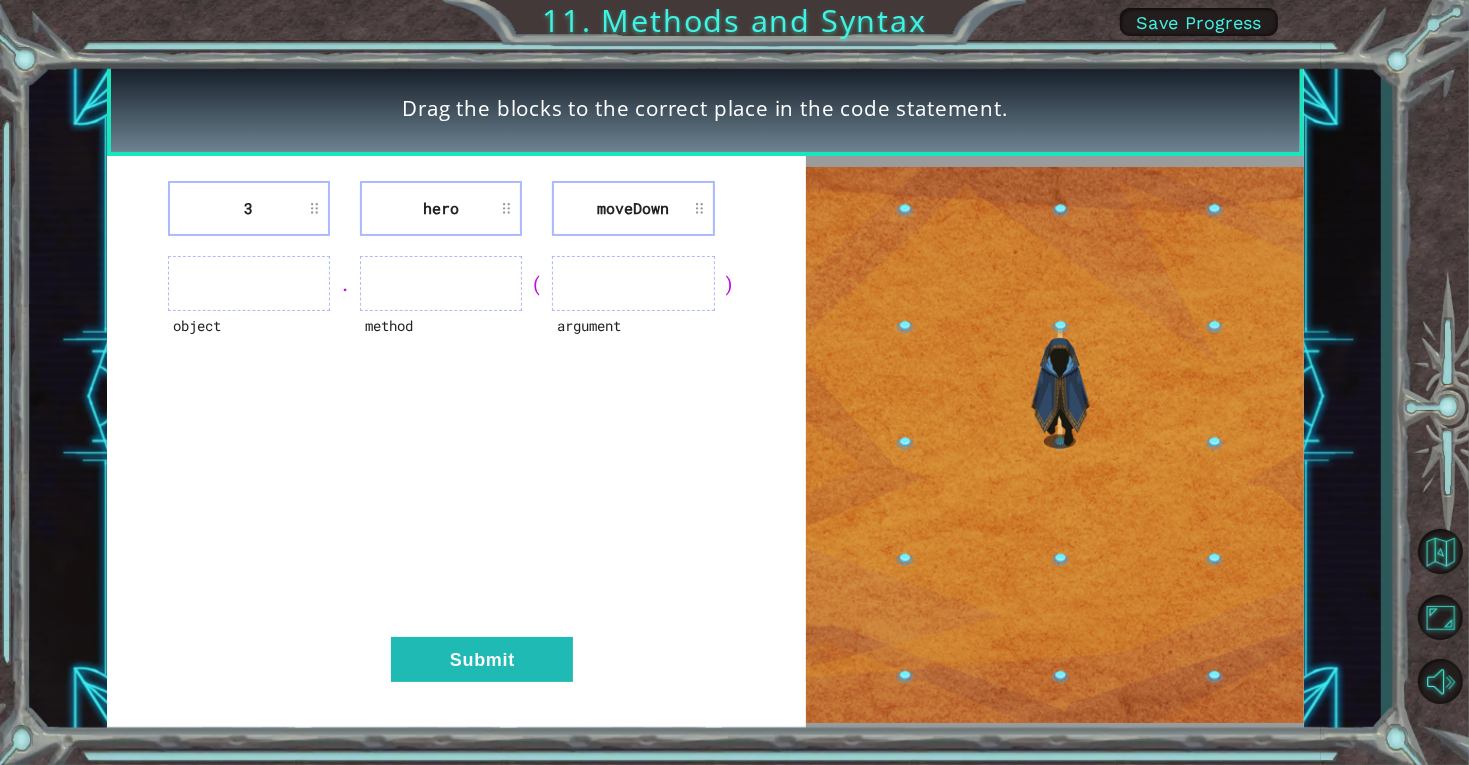 click on "hero" at bounding box center [441, 208] 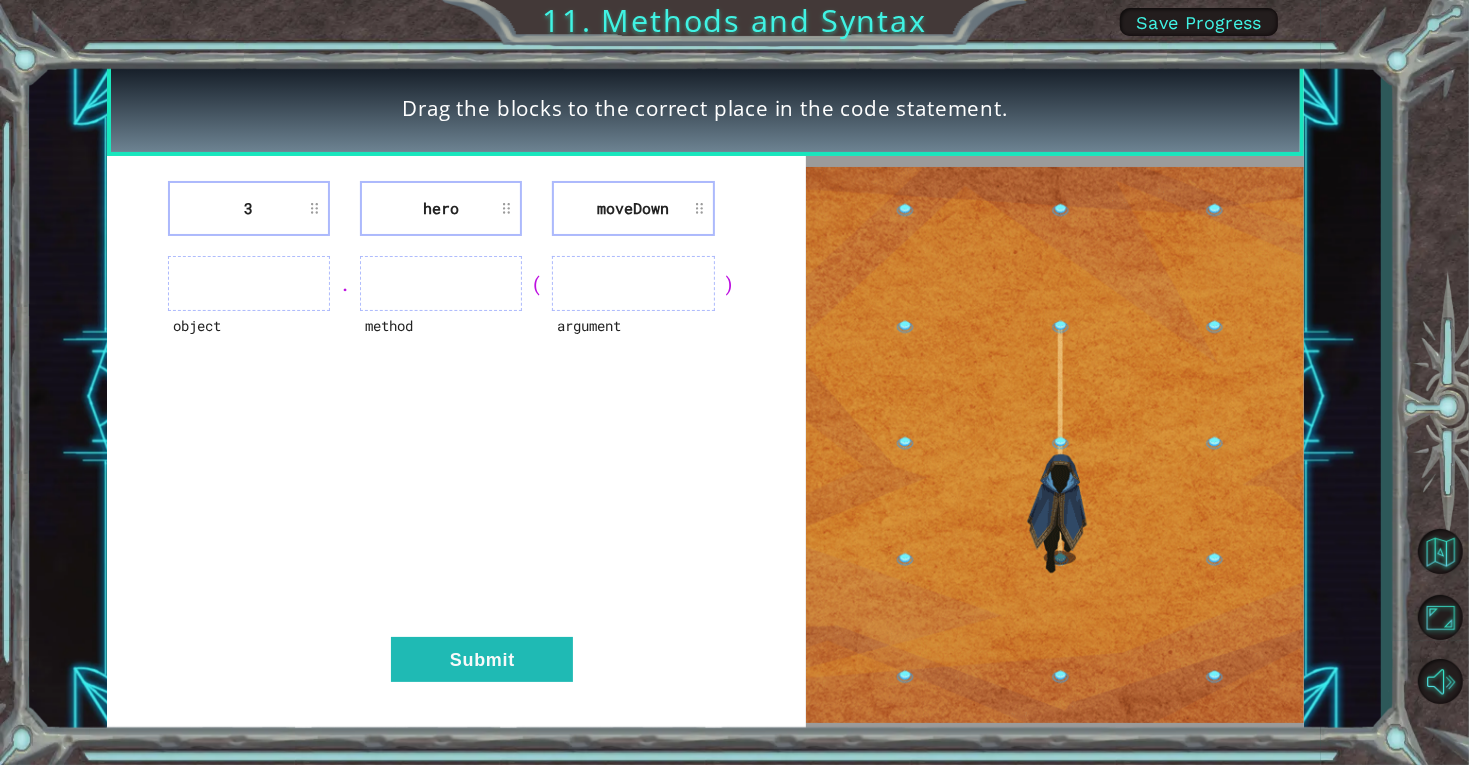 click on "hero" at bounding box center [441, 208] 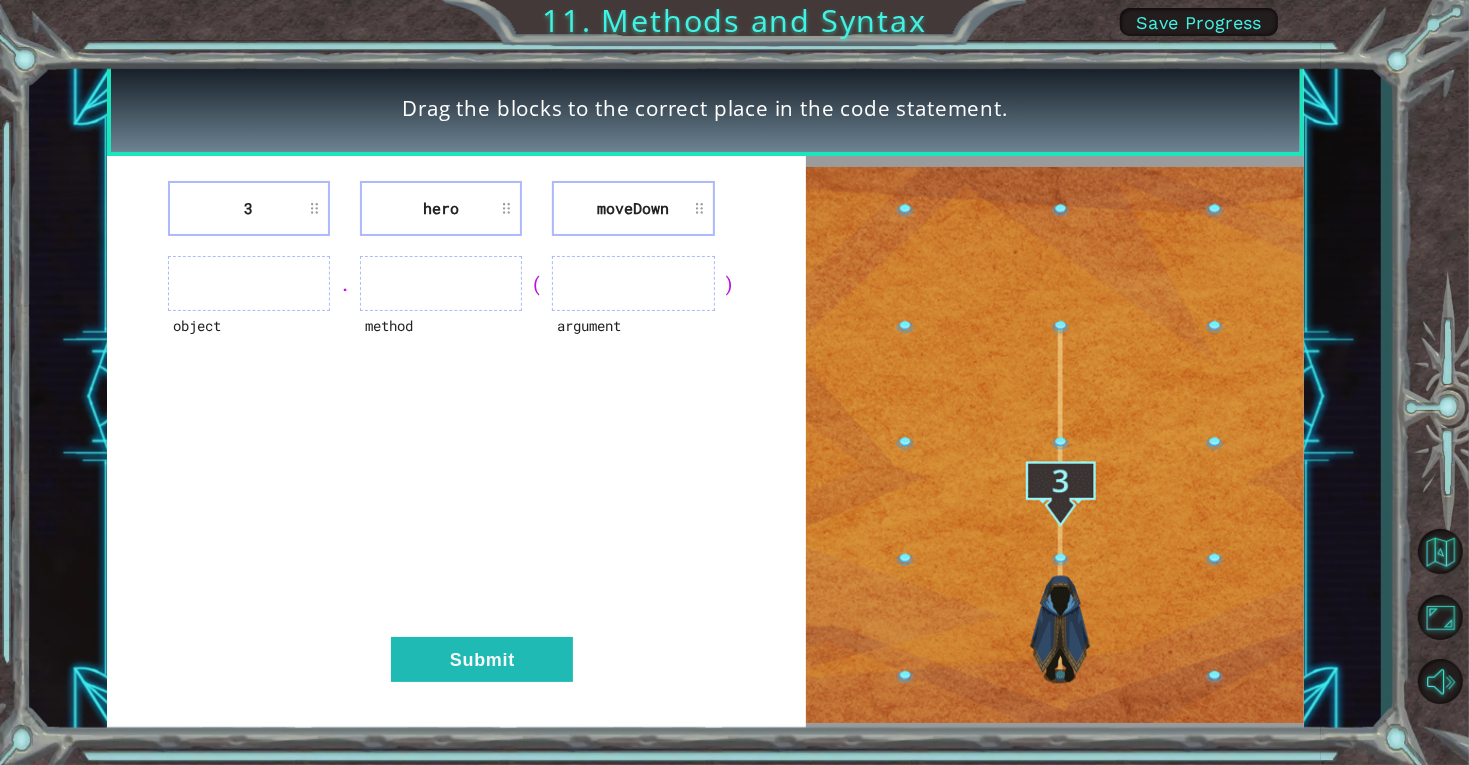 click on "hero" at bounding box center (441, 208) 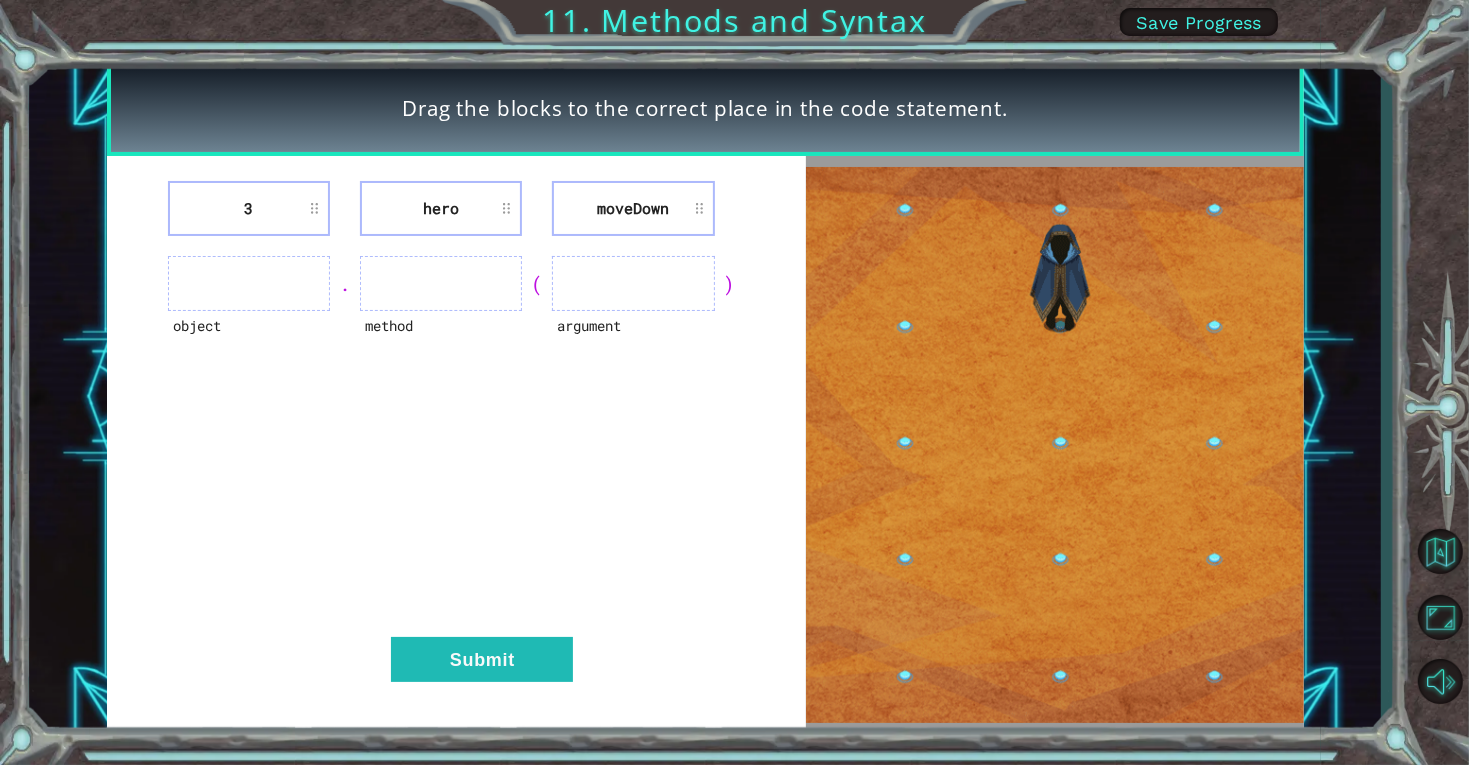 click on "hero" at bounding box center [441, 208] 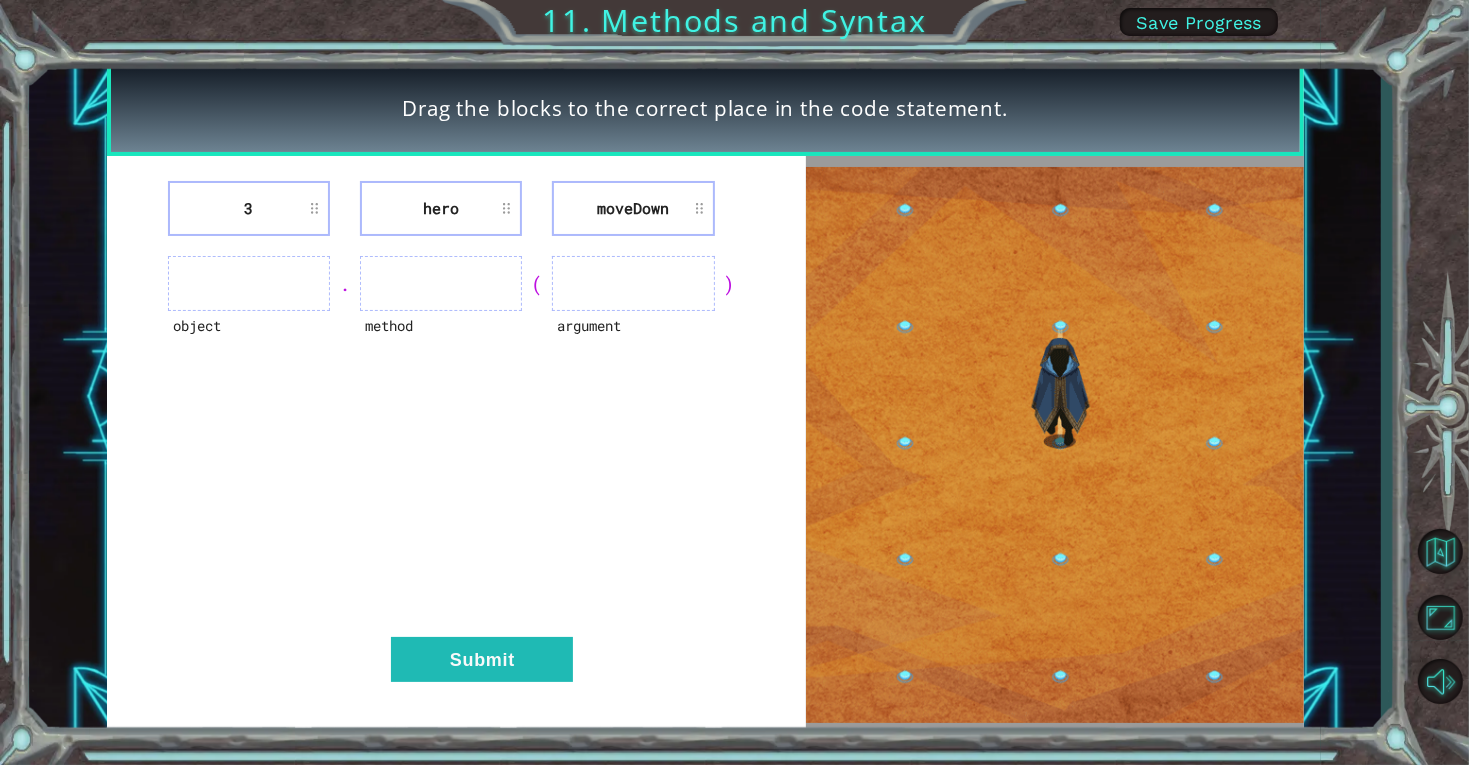 click on "hero" at bounding box center [441, 208] 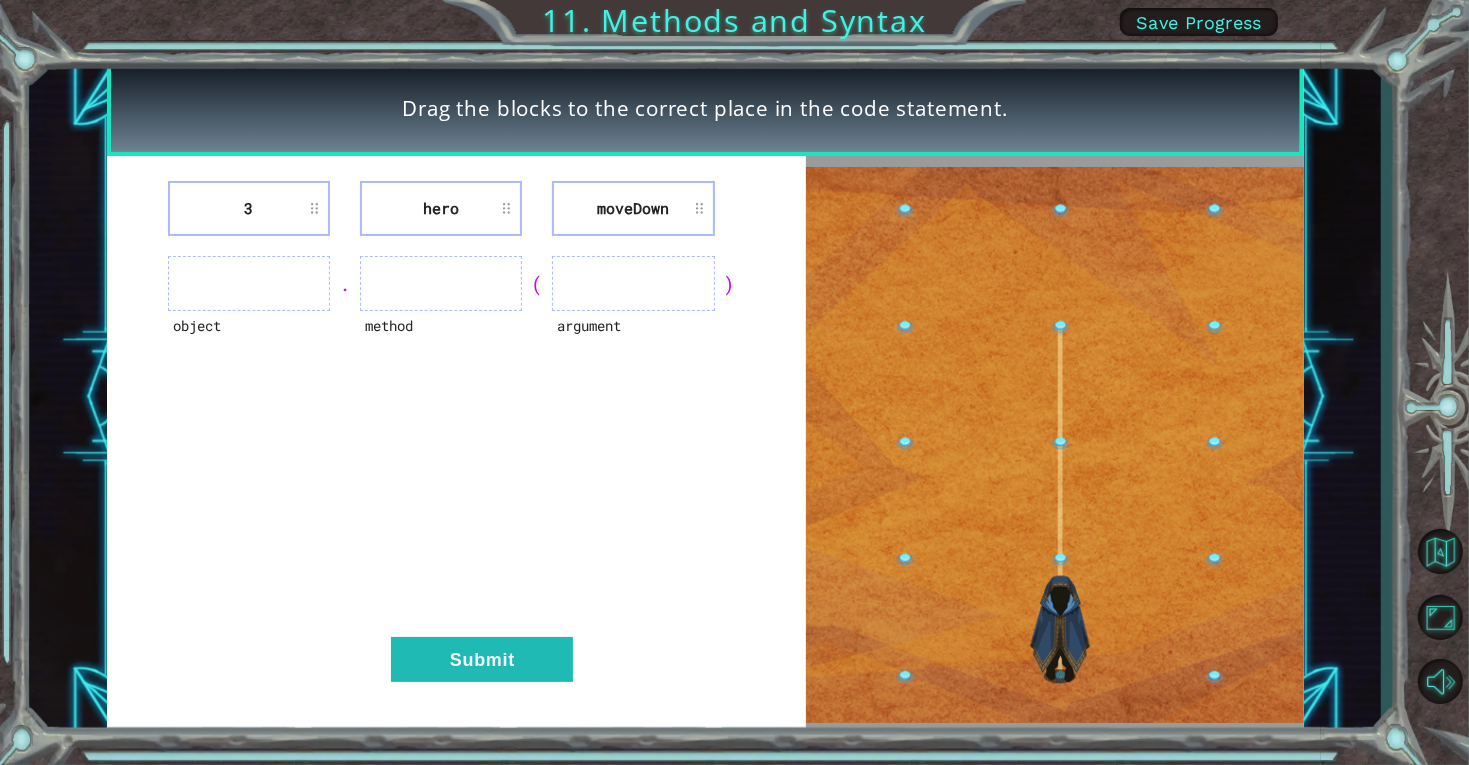 click on "hero" at bounding box center (441, 208) 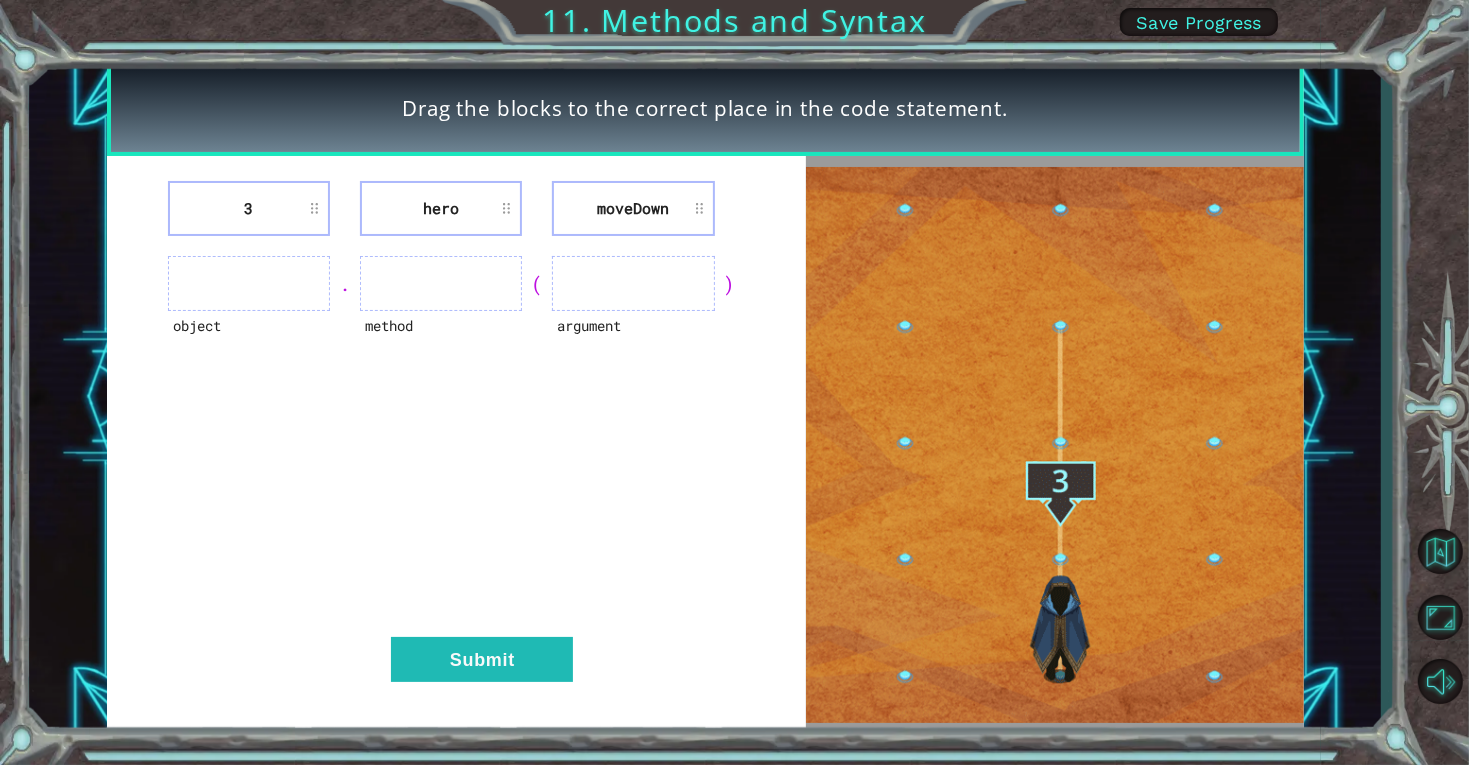 click on "hero" at bounding box center (441, 208) 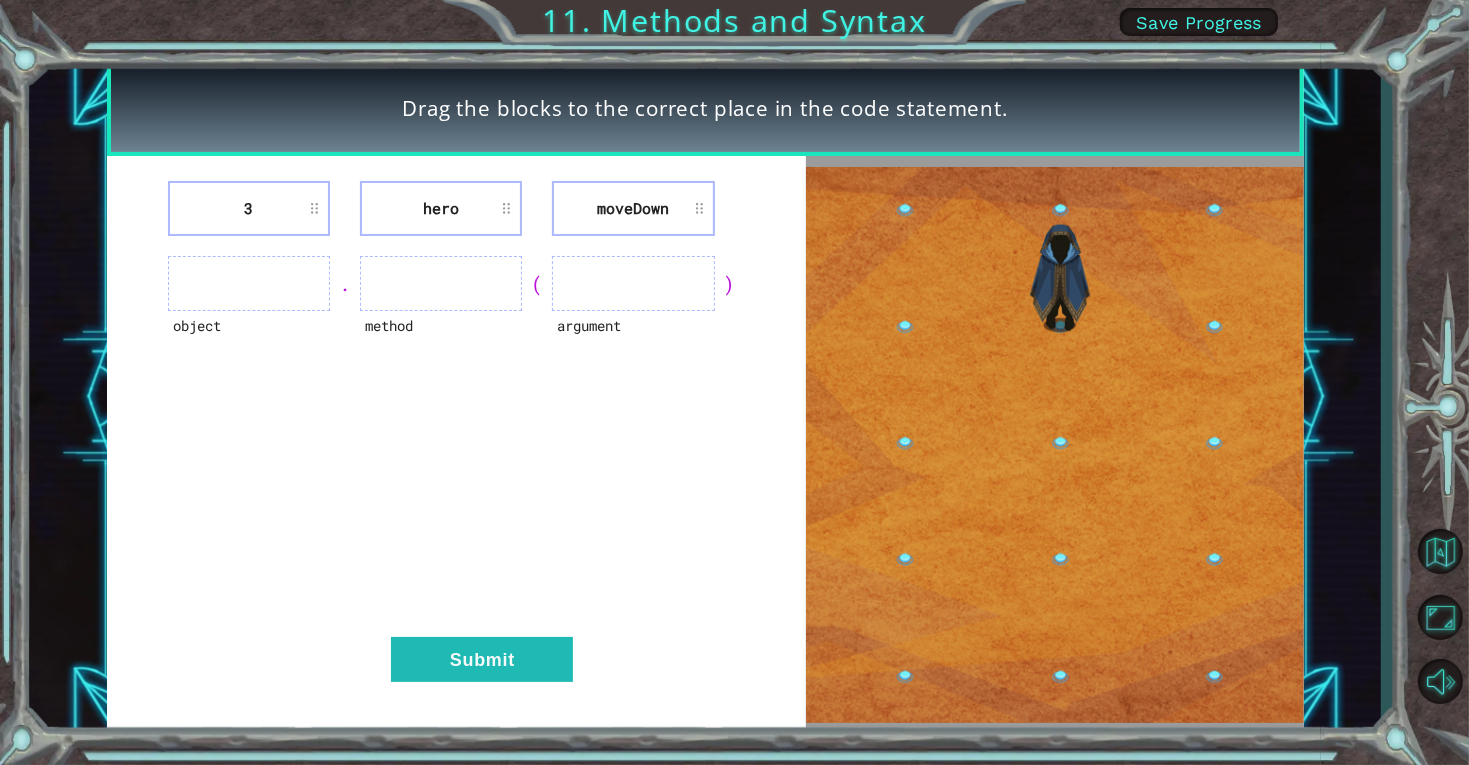 click on "hero" at bounding box center [441, 208] 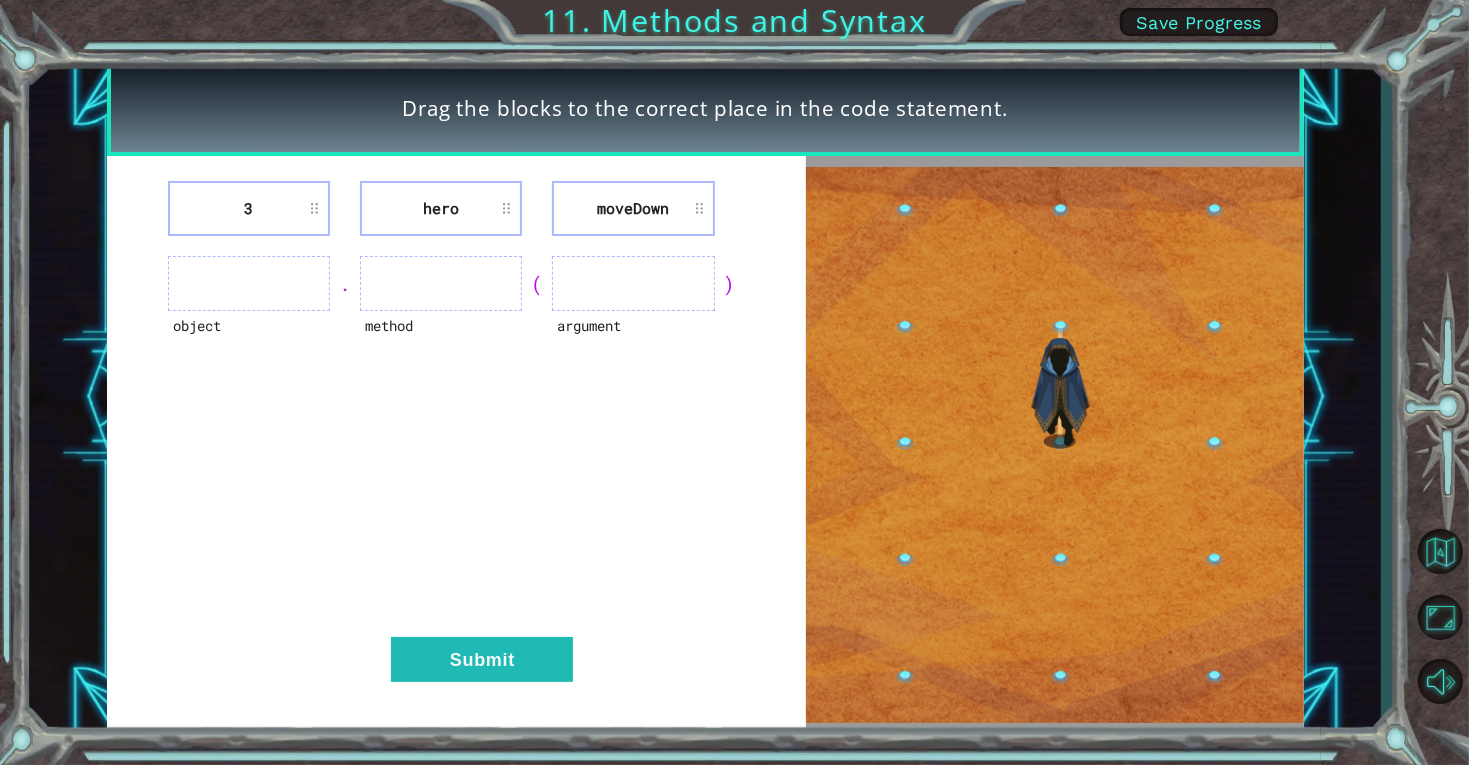 click on "hero" at bounding box center (441, 208) 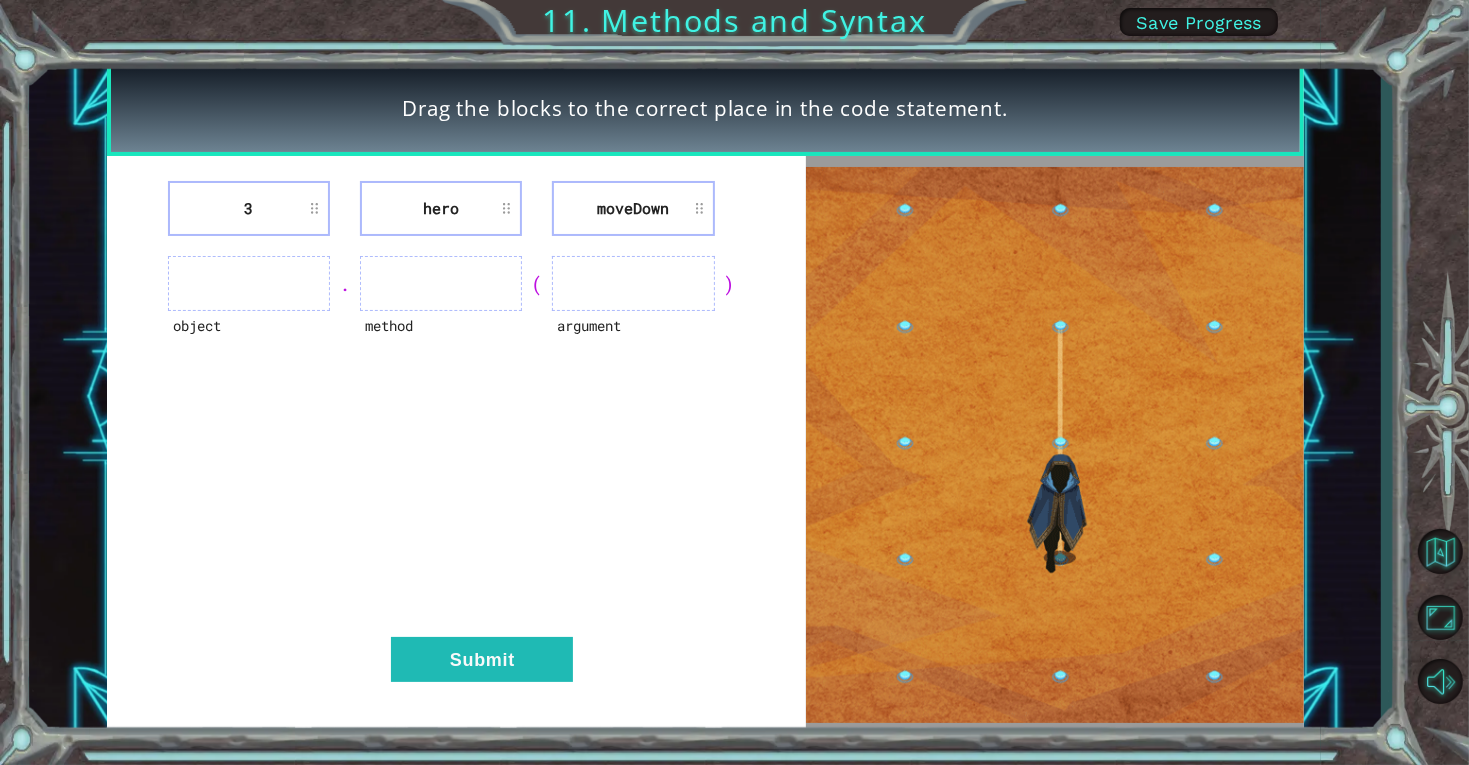 click on "hero" at bounding box center (441, 208) 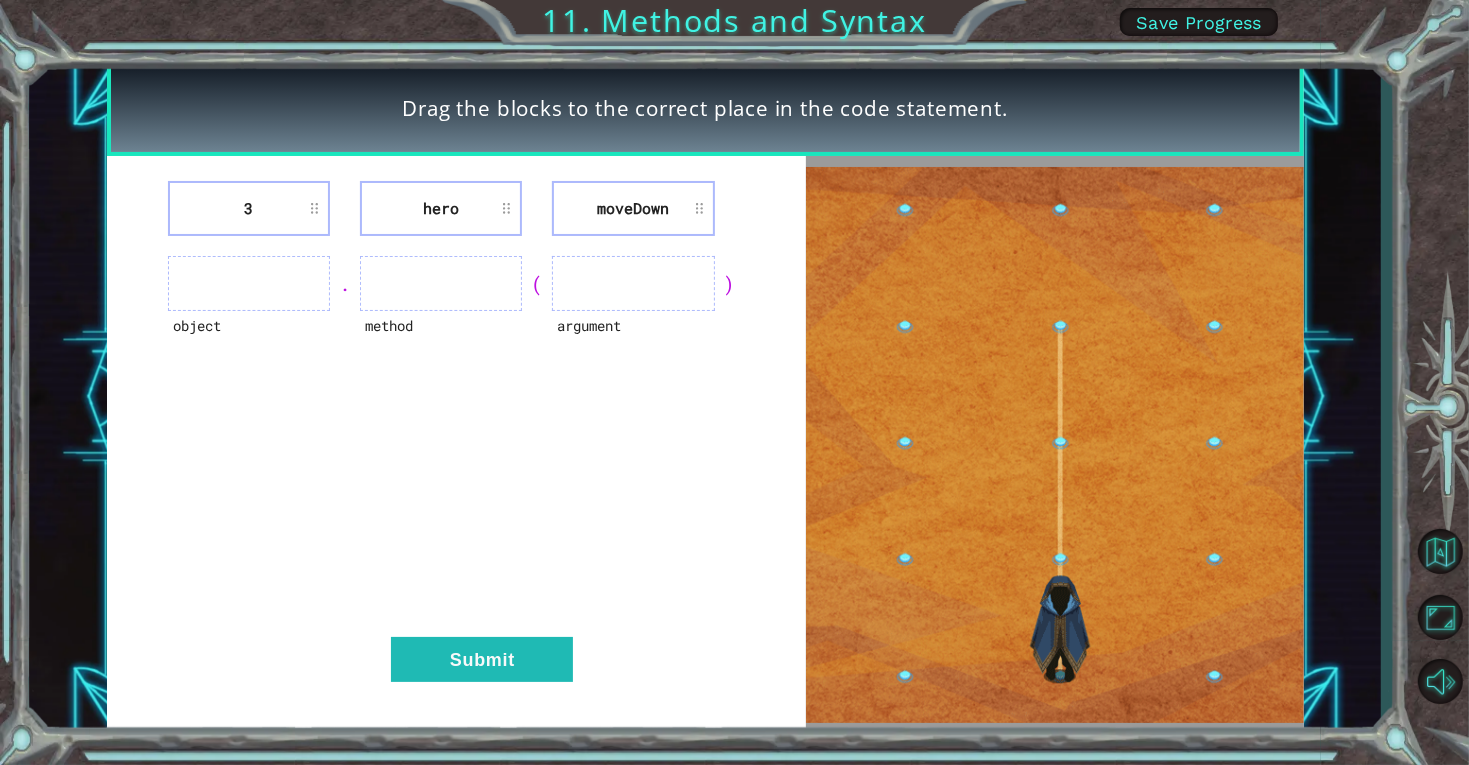click on "hero" at bounding box center (441, 208) 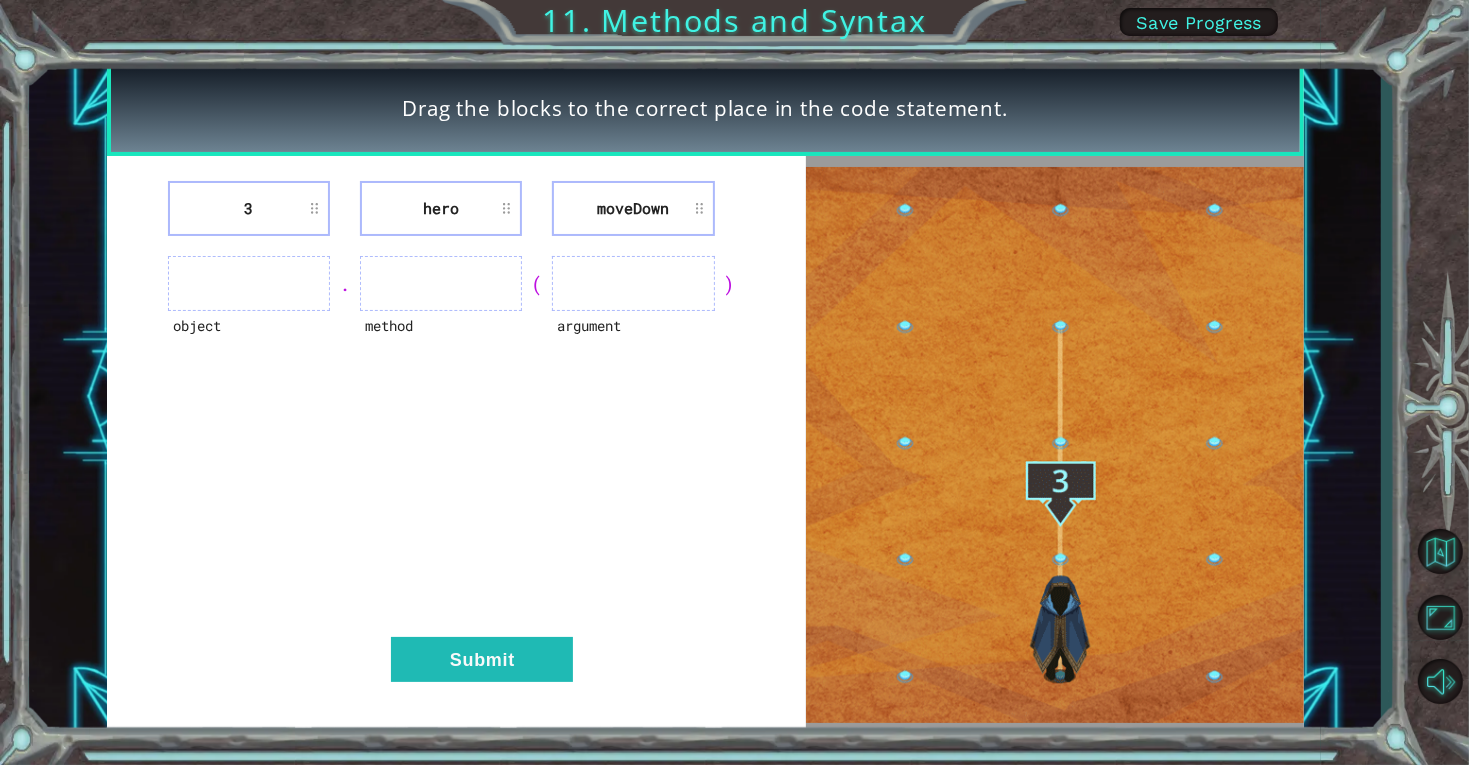 click on "hero" at bounding box center [441, 208] 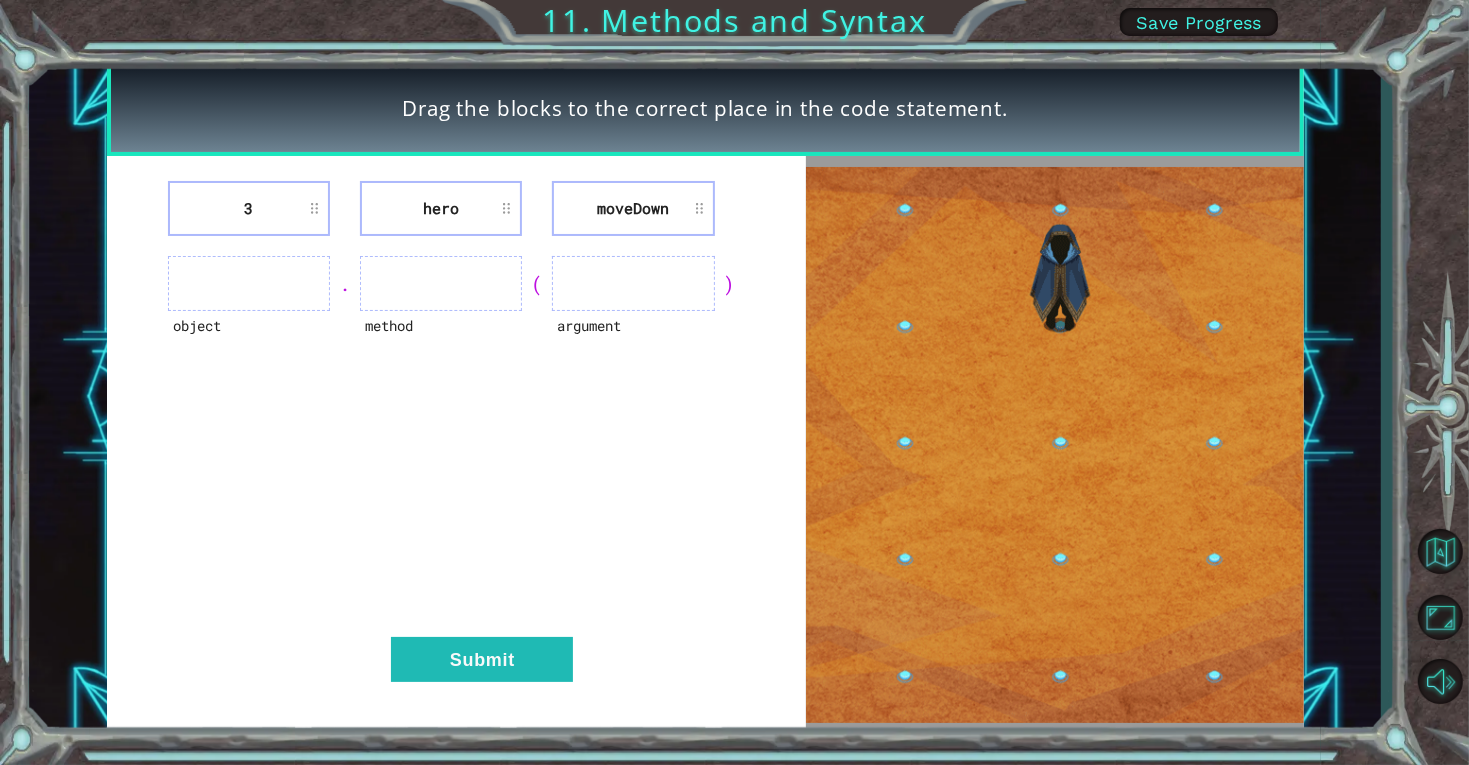 click on "hero" at bounding box center (441, 208) 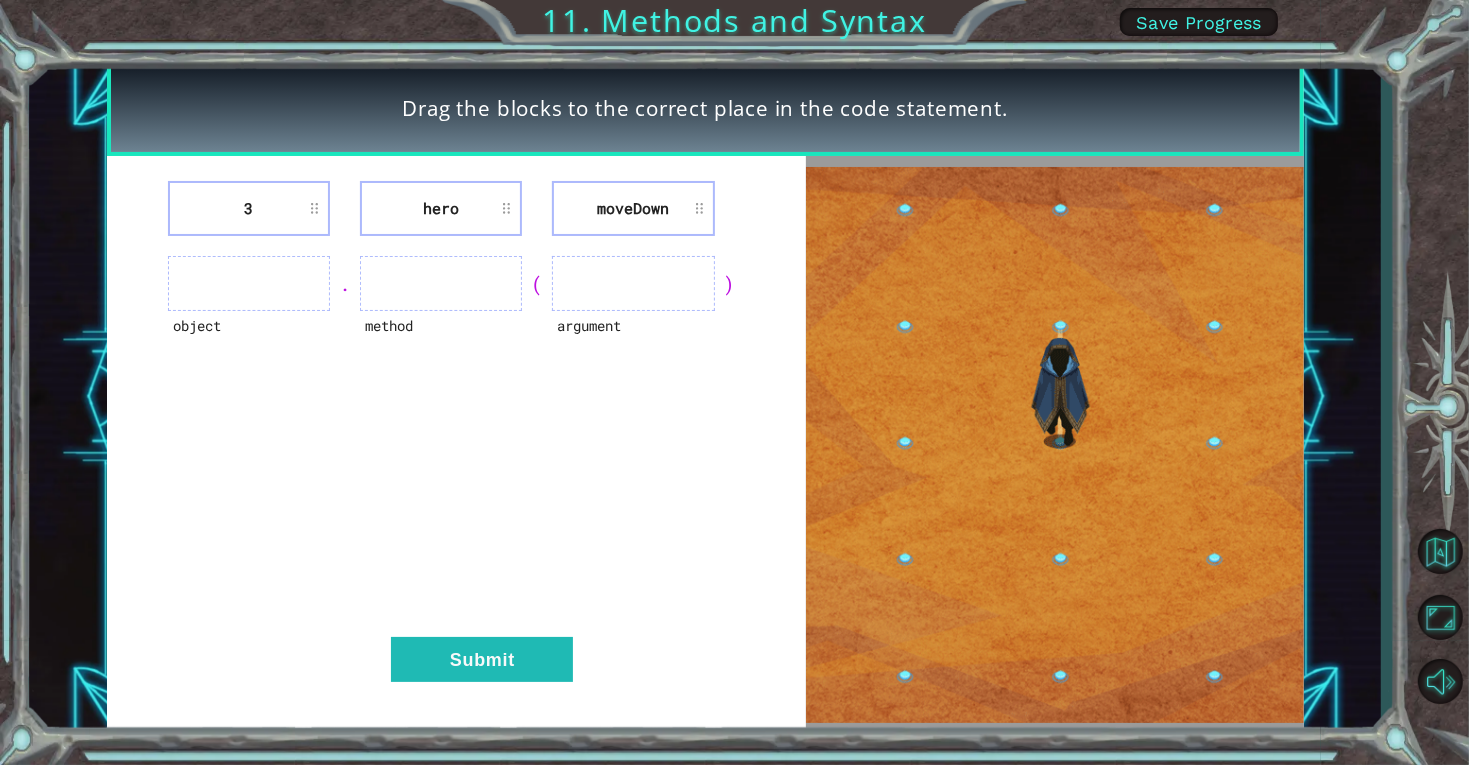 click on "hero" at bounding box center [441, 208] 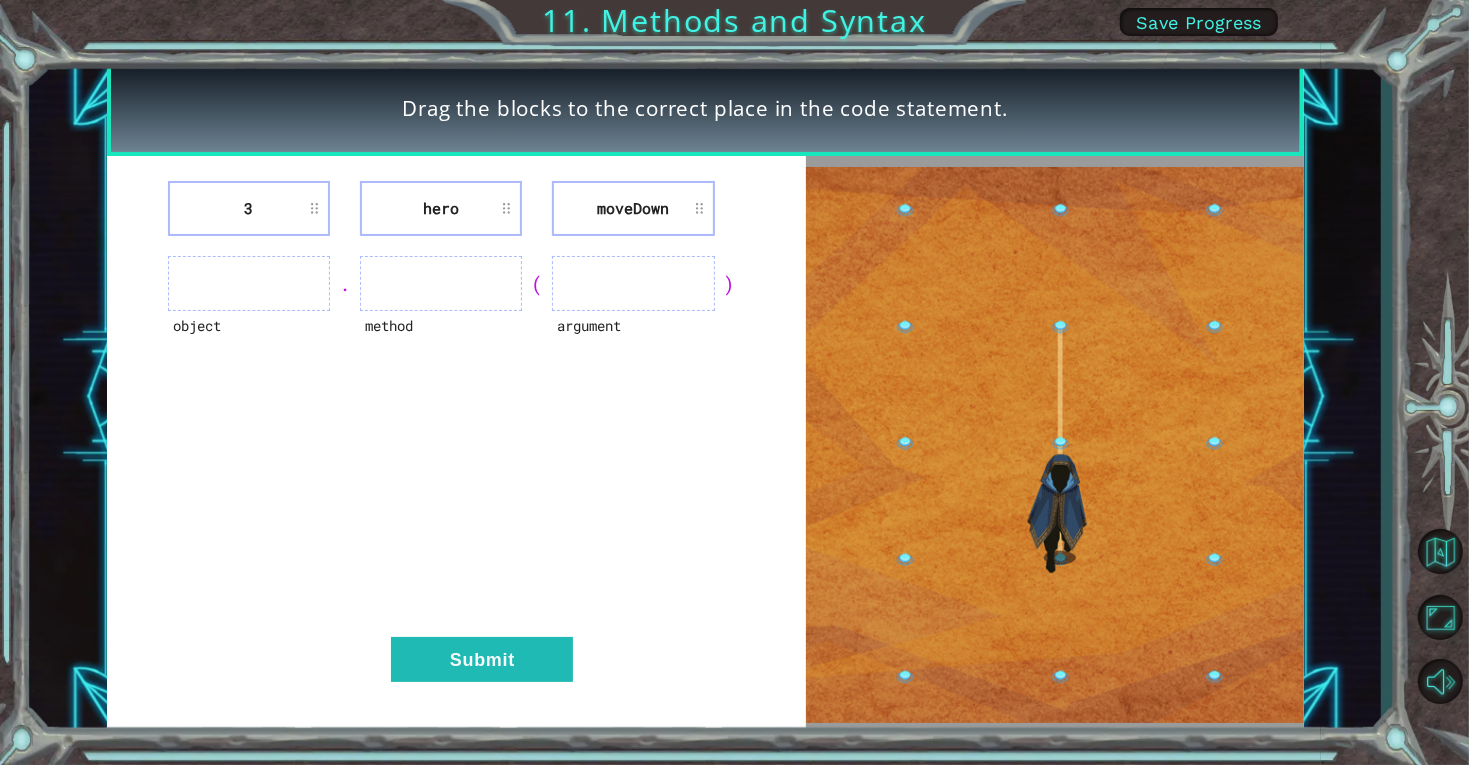 click on "hero" at bounding box center (441, 208) 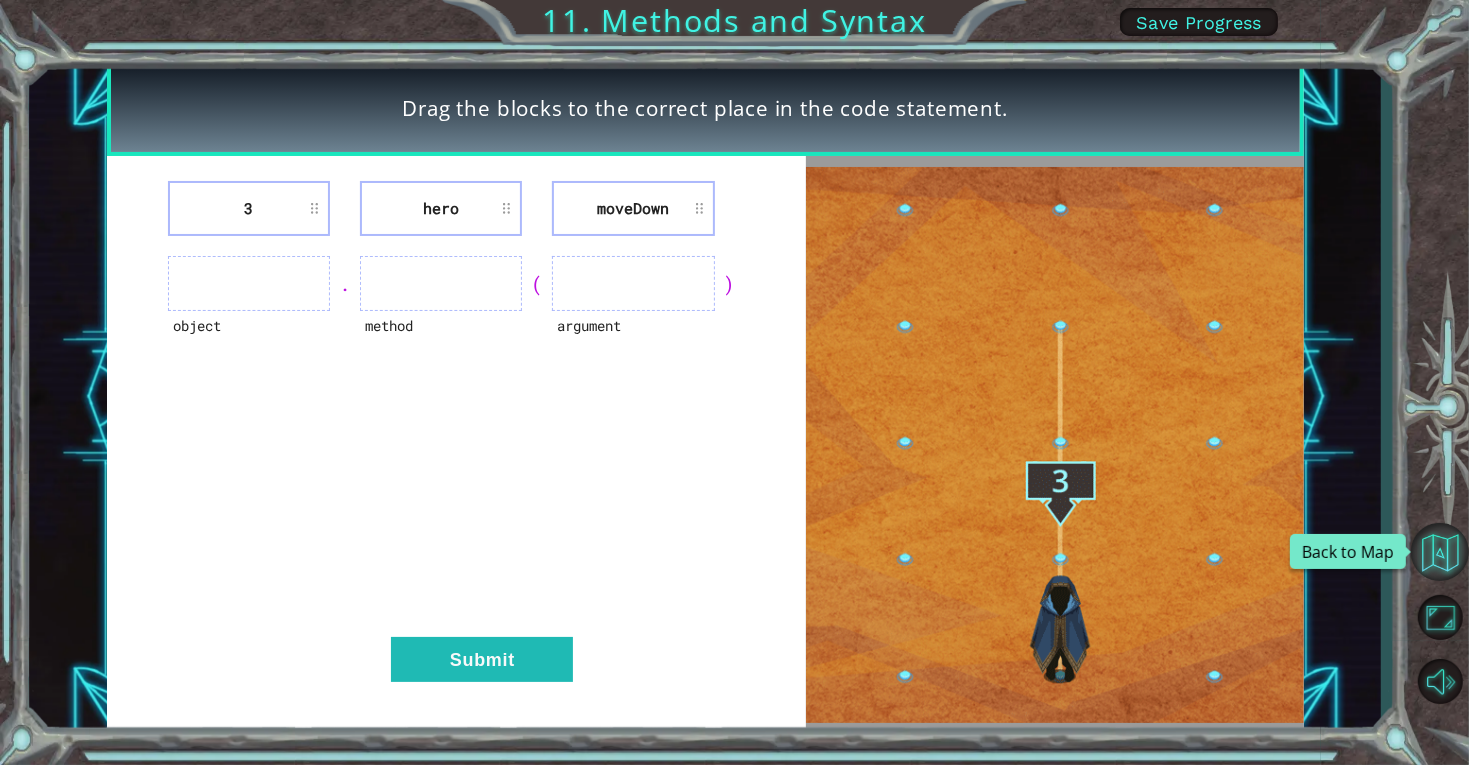 click at bounding box center (1440, 552) 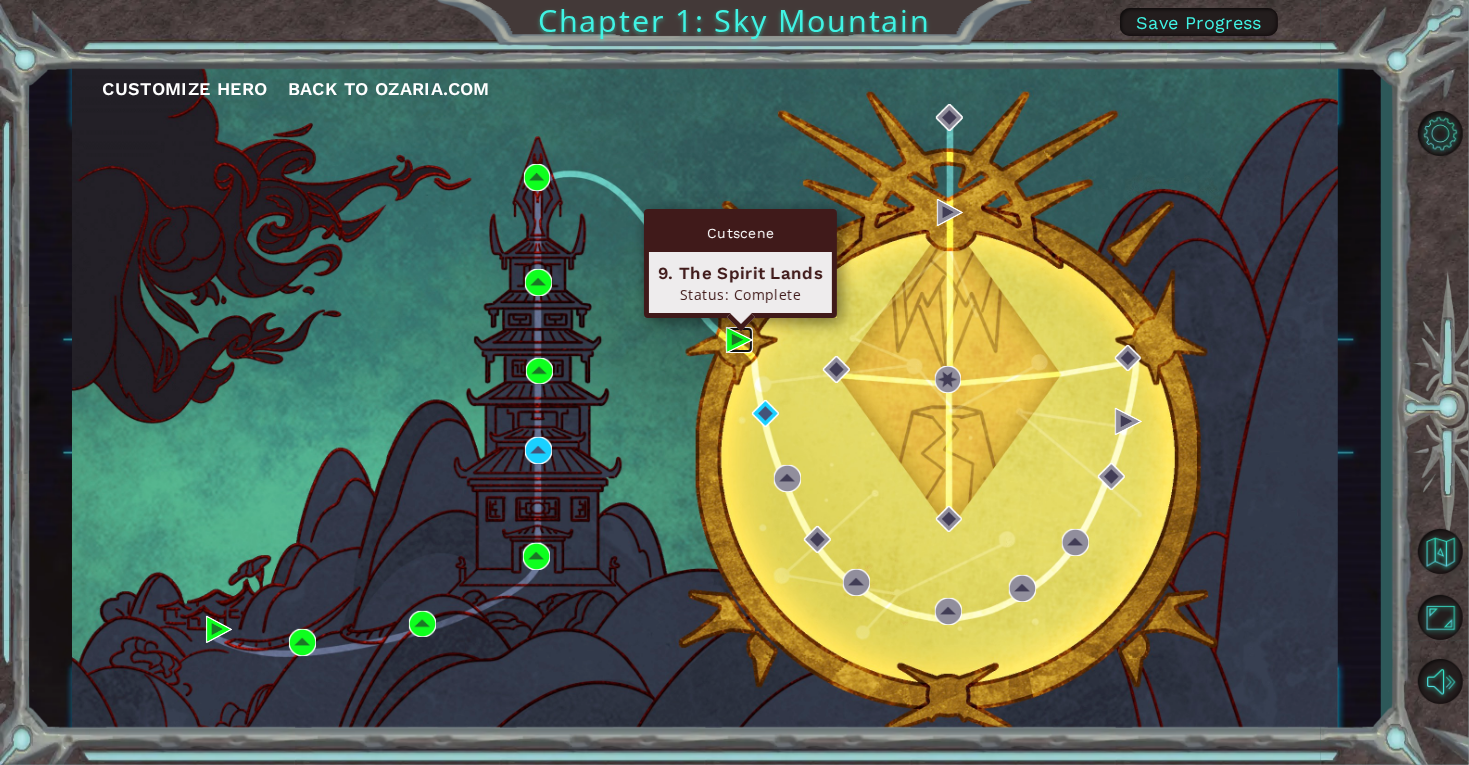 click at bounding box center [739, 340] 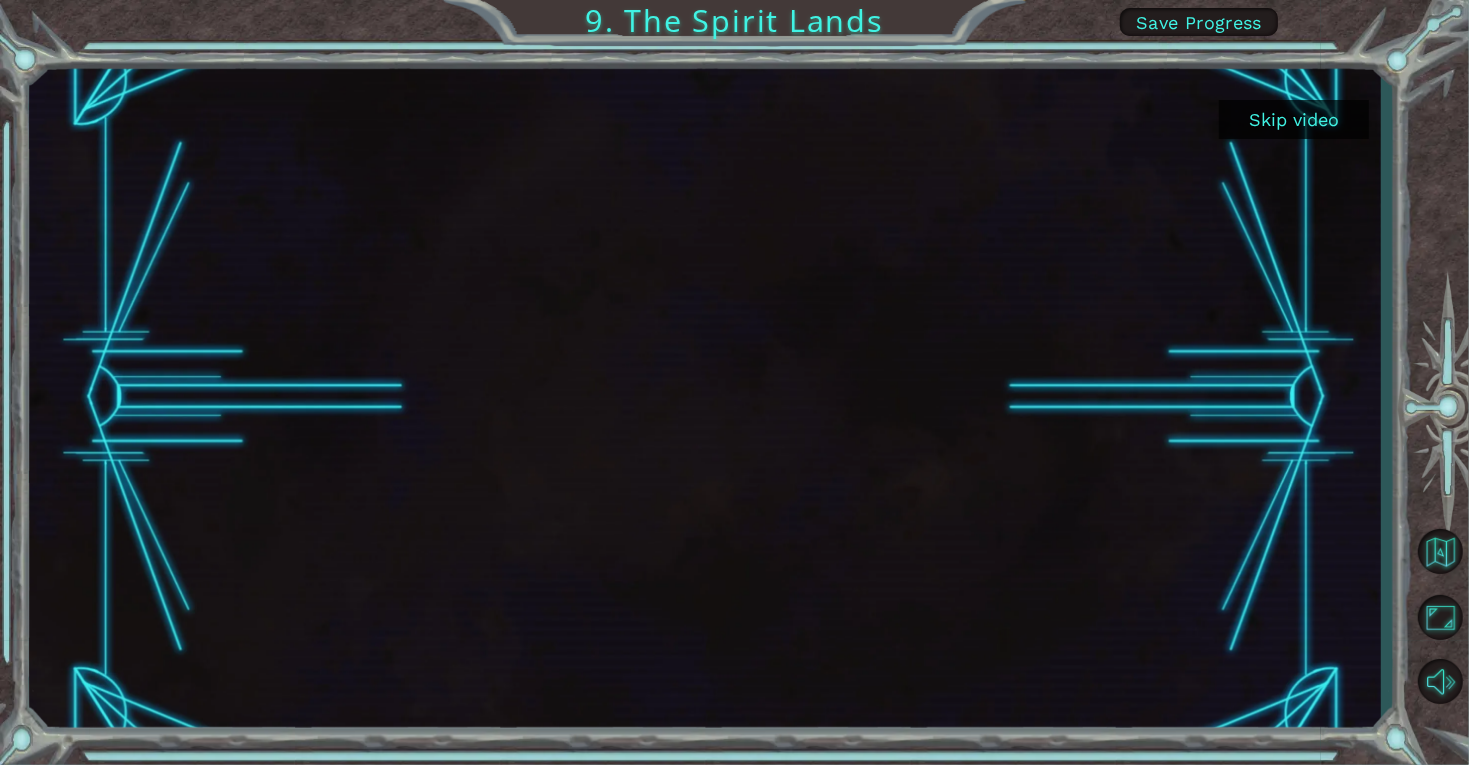 click on "Skip video" at bounding box center [1294, 119] 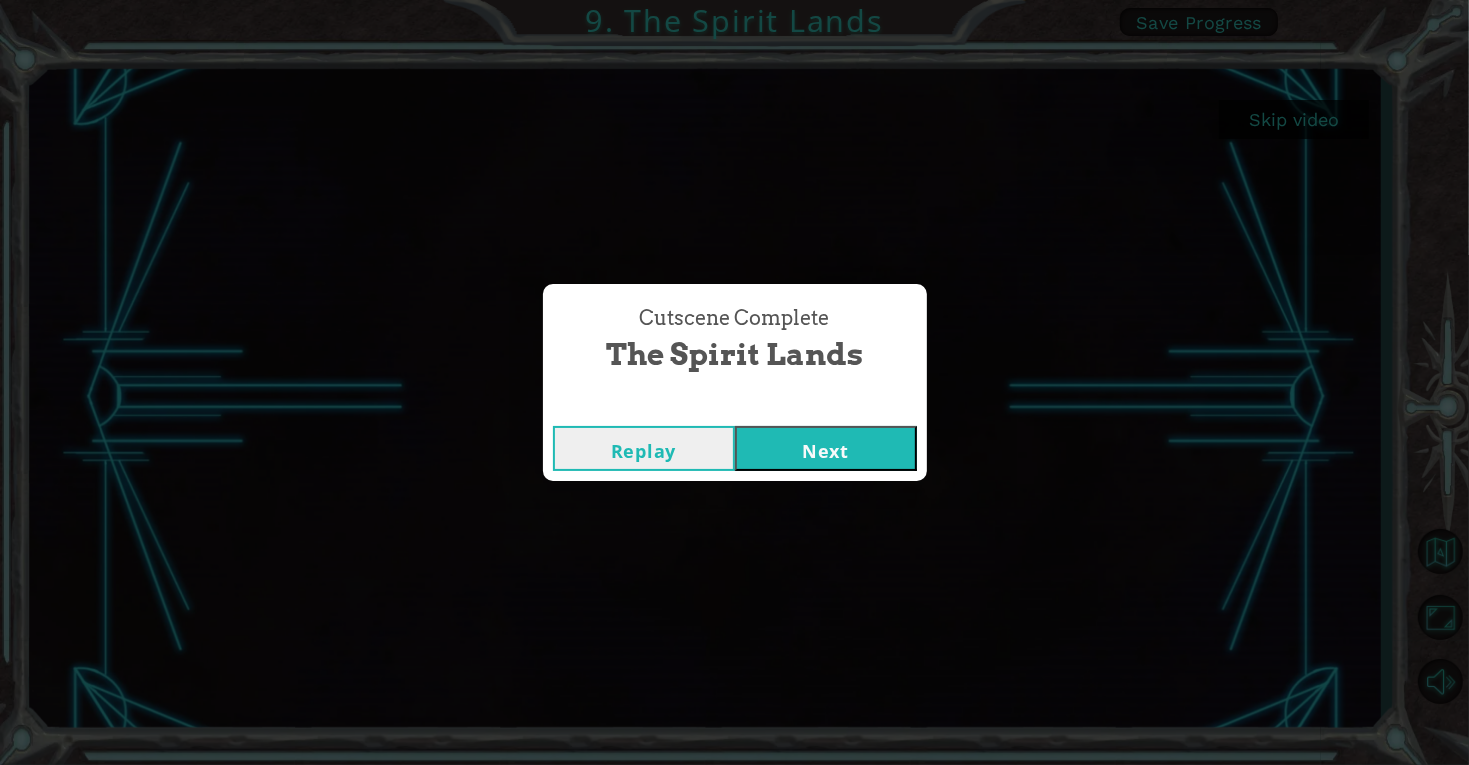 click on "Next" at bounding box center [826, 448] 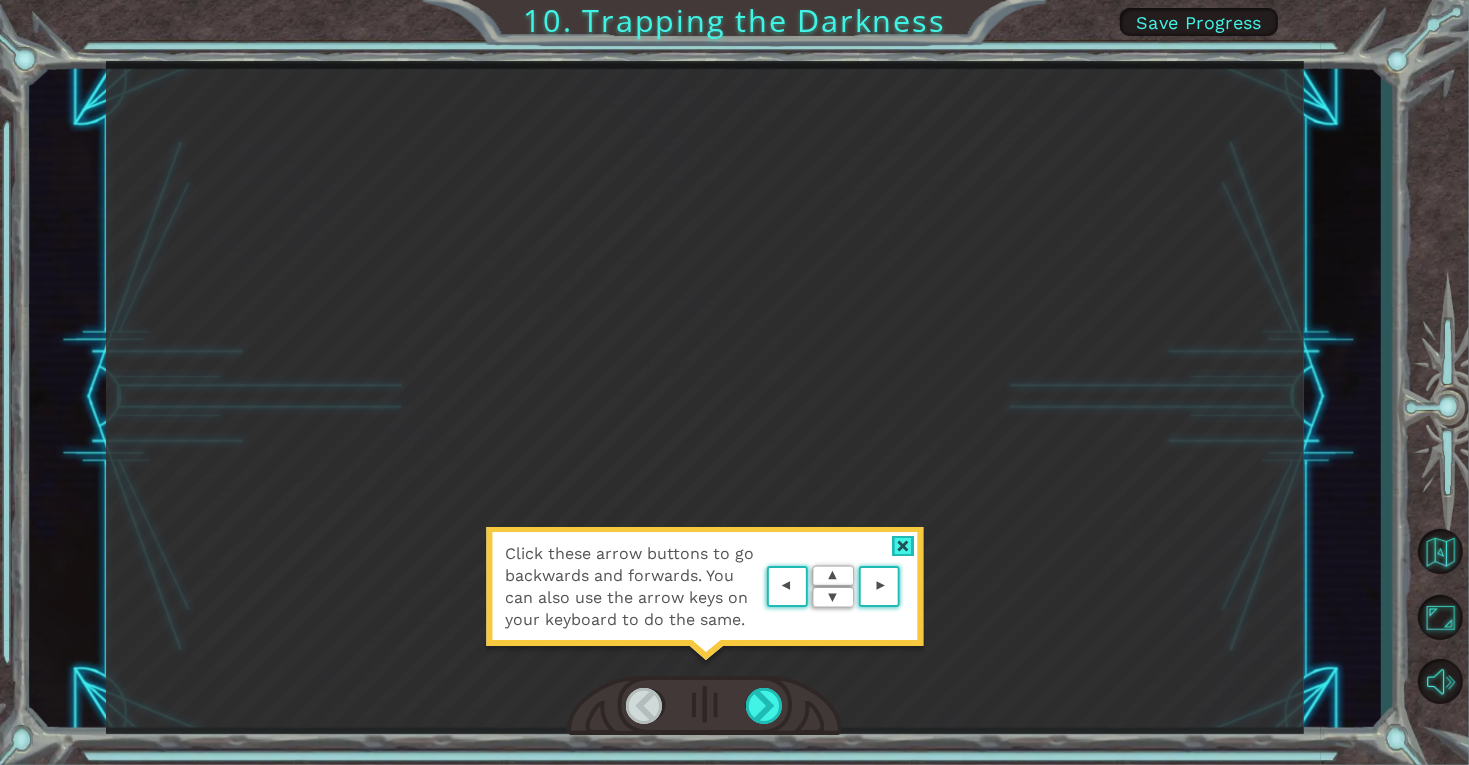 click at bounding box center (903, 546) 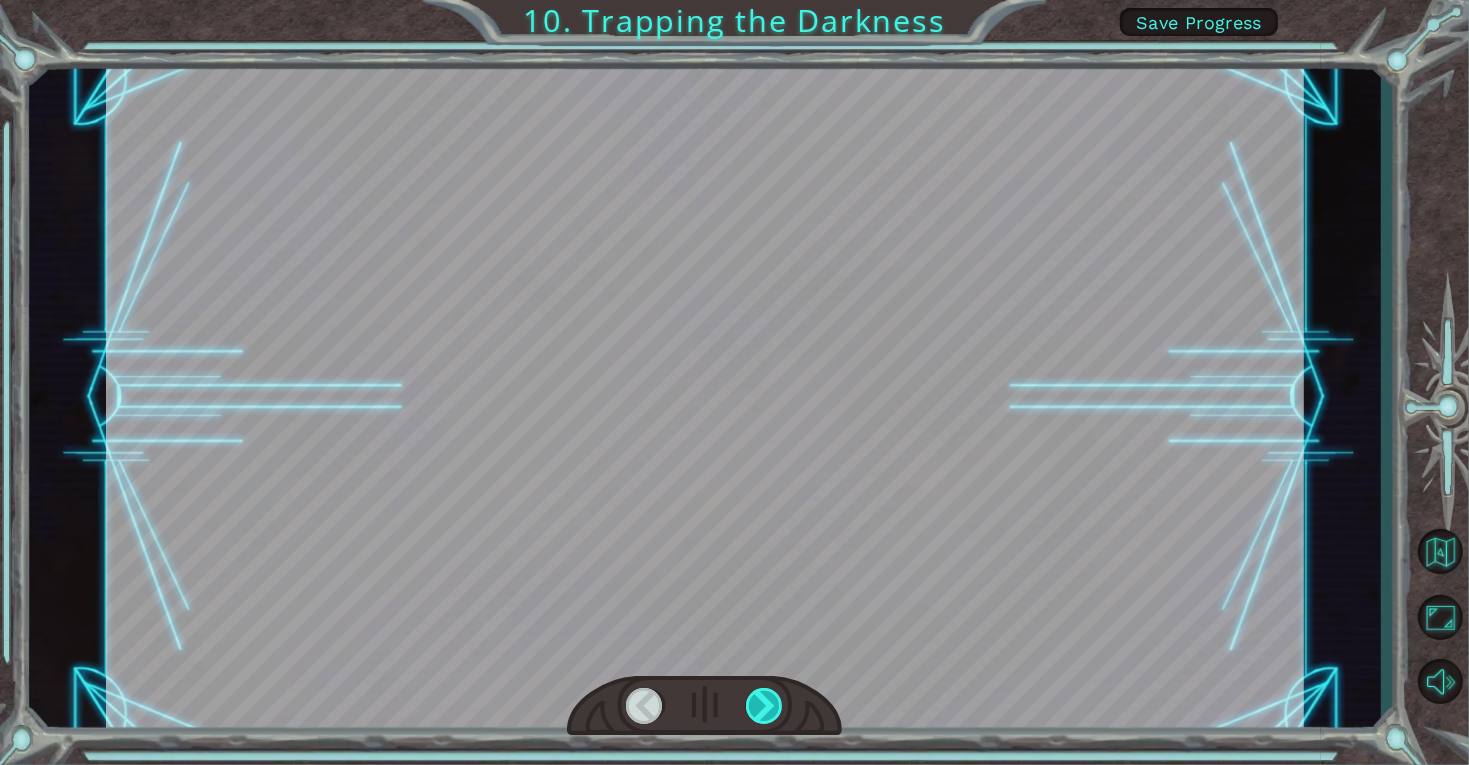 click at bounding box center [765, 706] 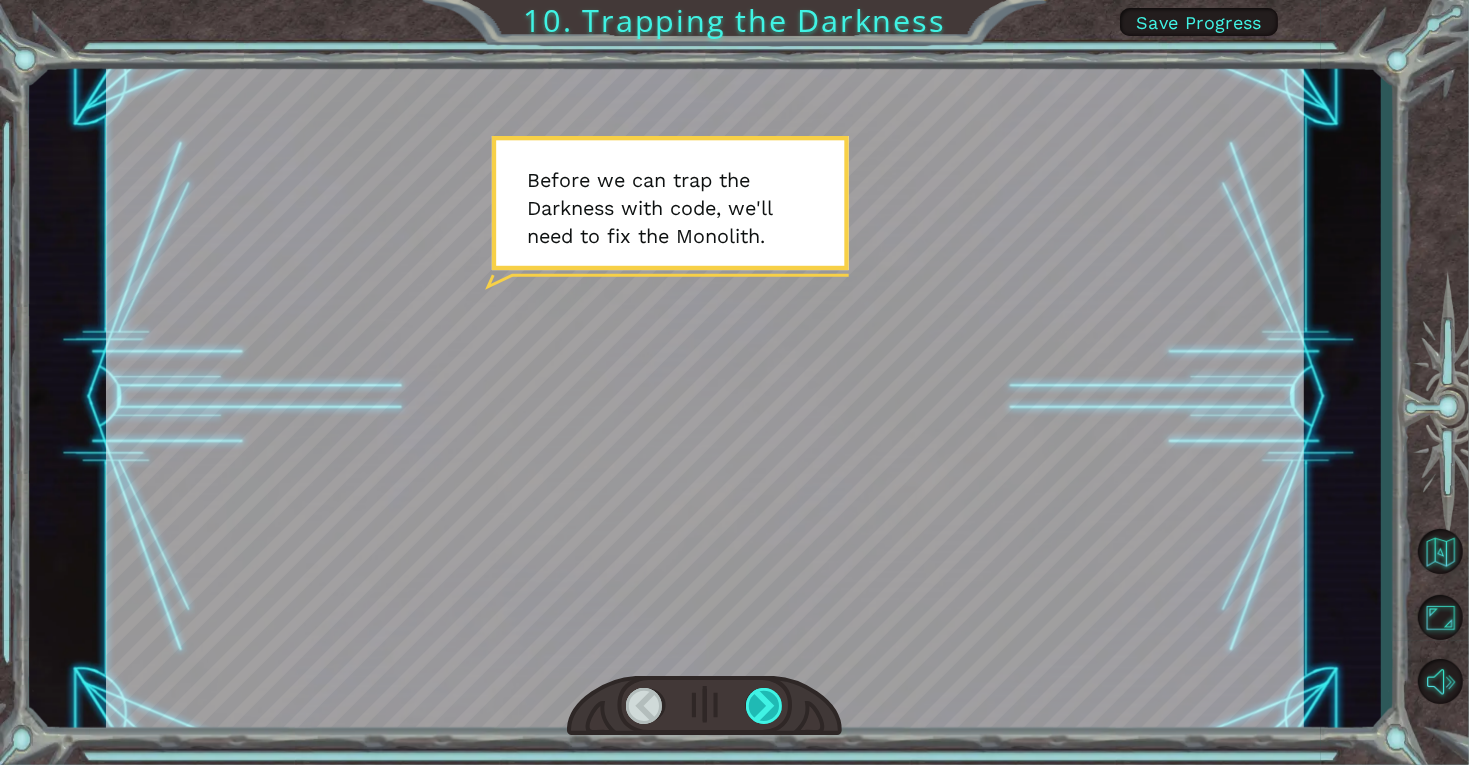 click at bounding box center [765, 706] 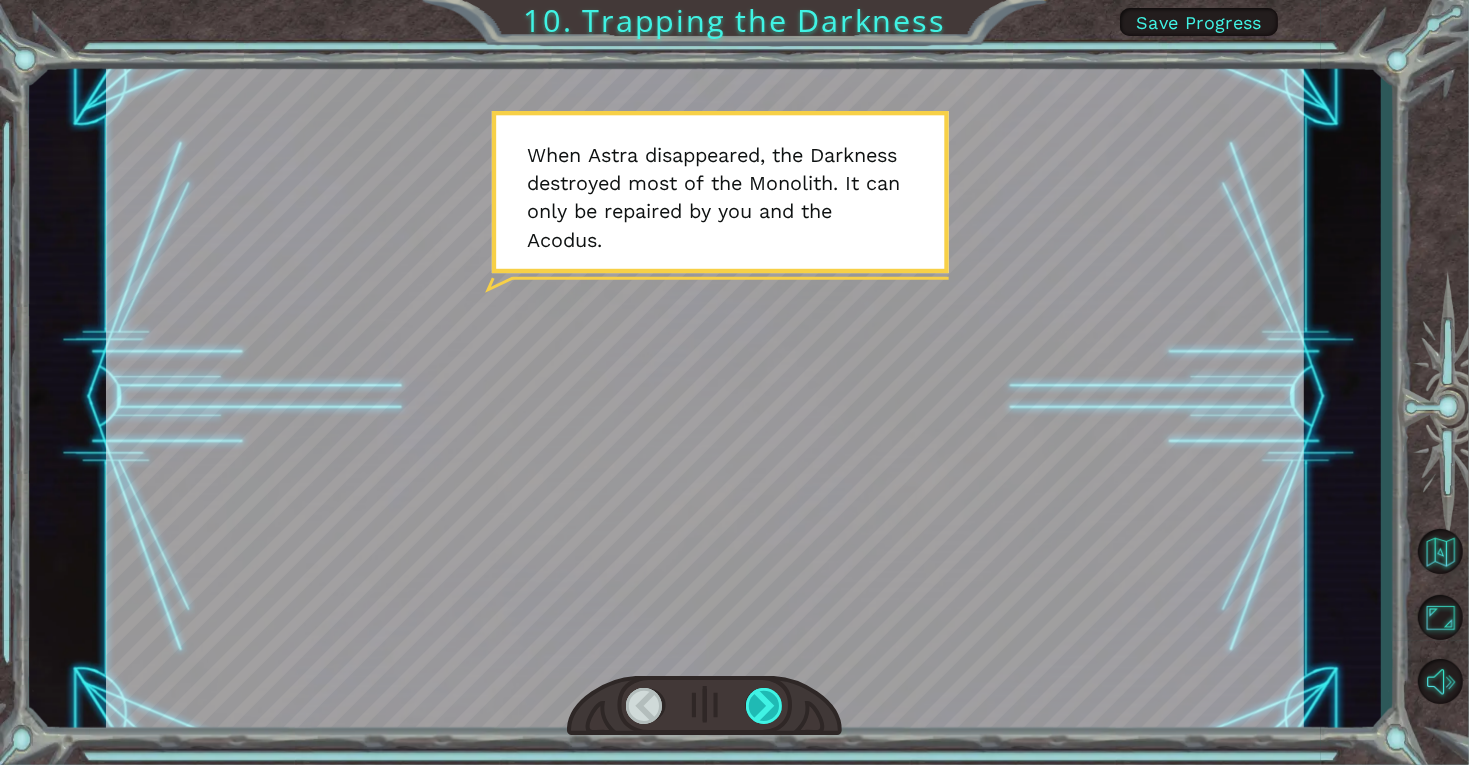 click at bounding box center (765, 706) 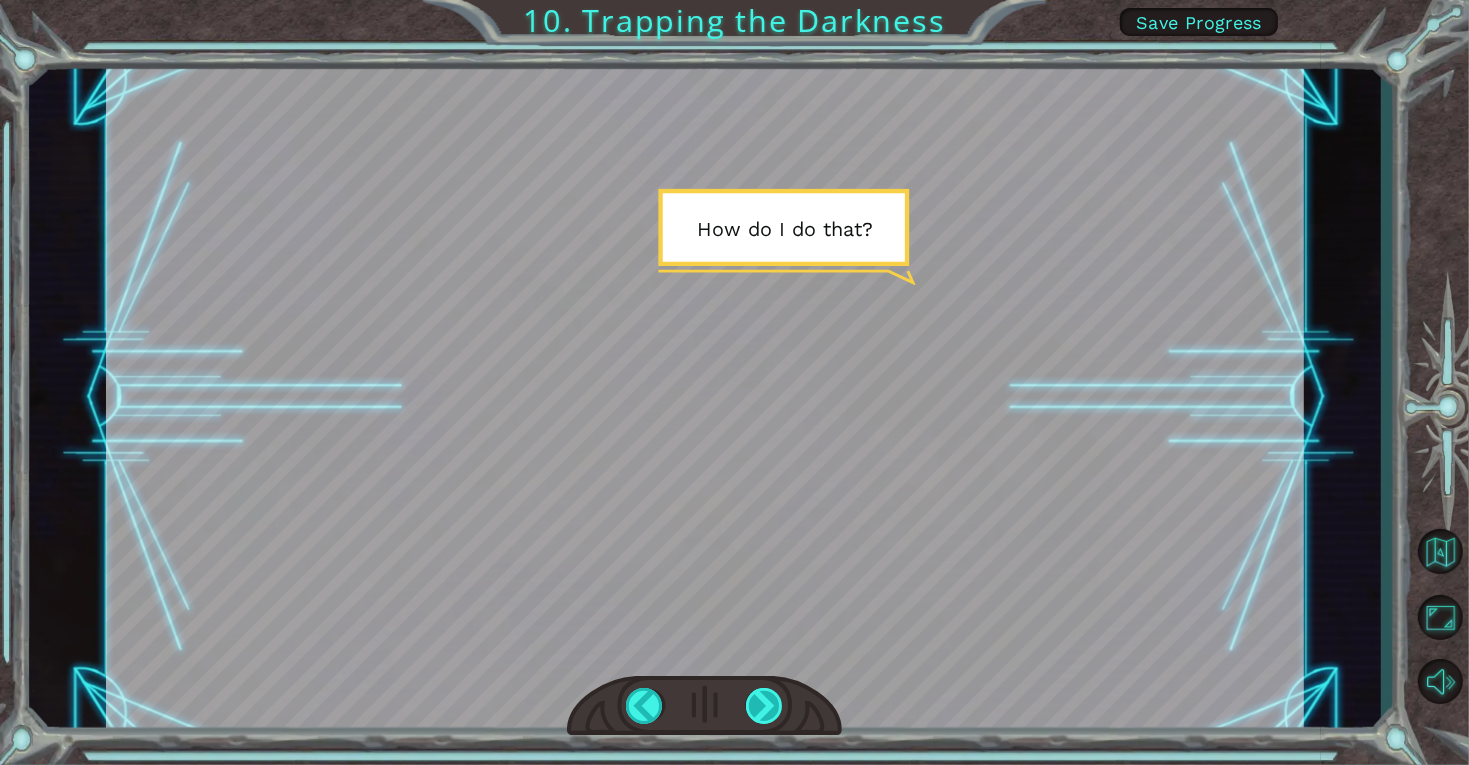 click at bounding box center [765, 706] 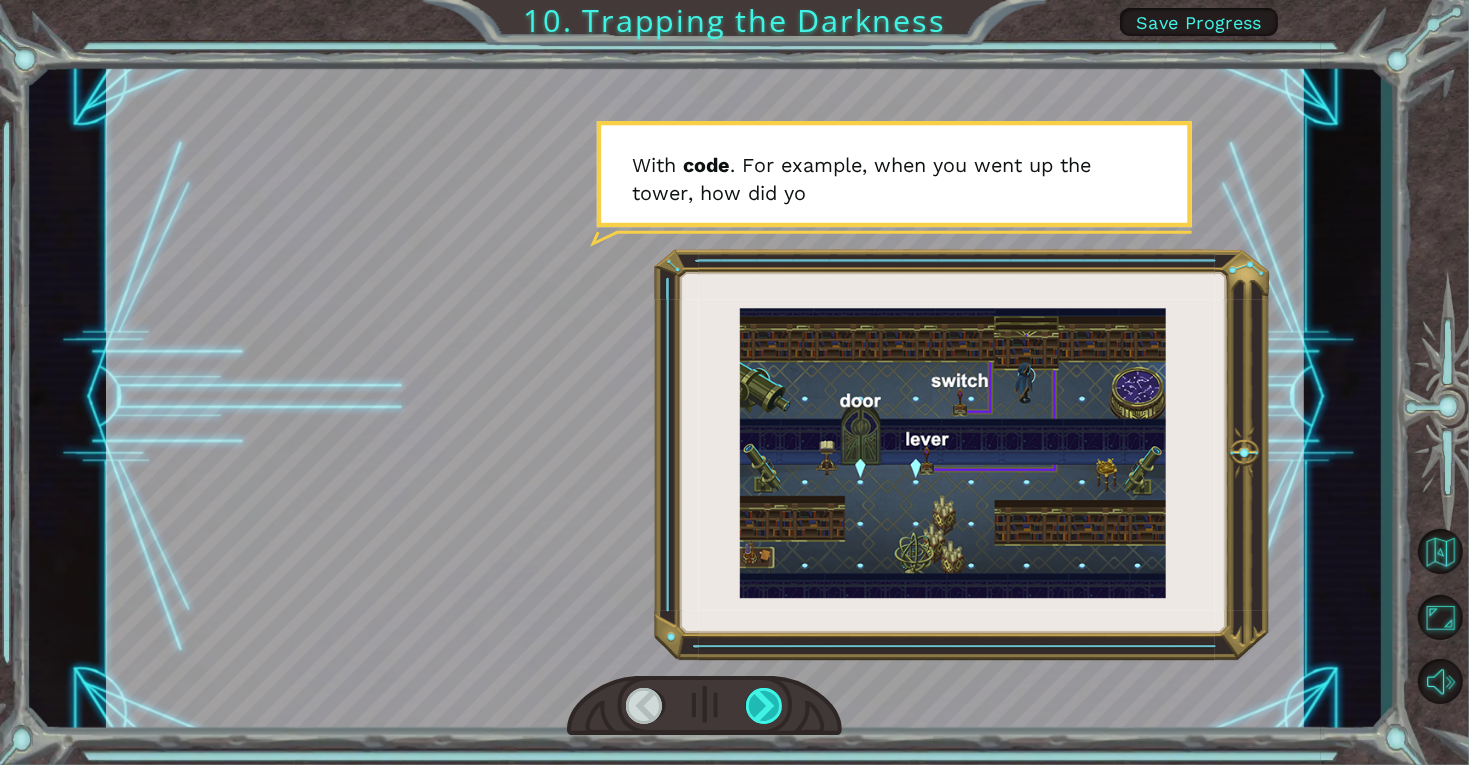 click at bounding box center [765, 706] 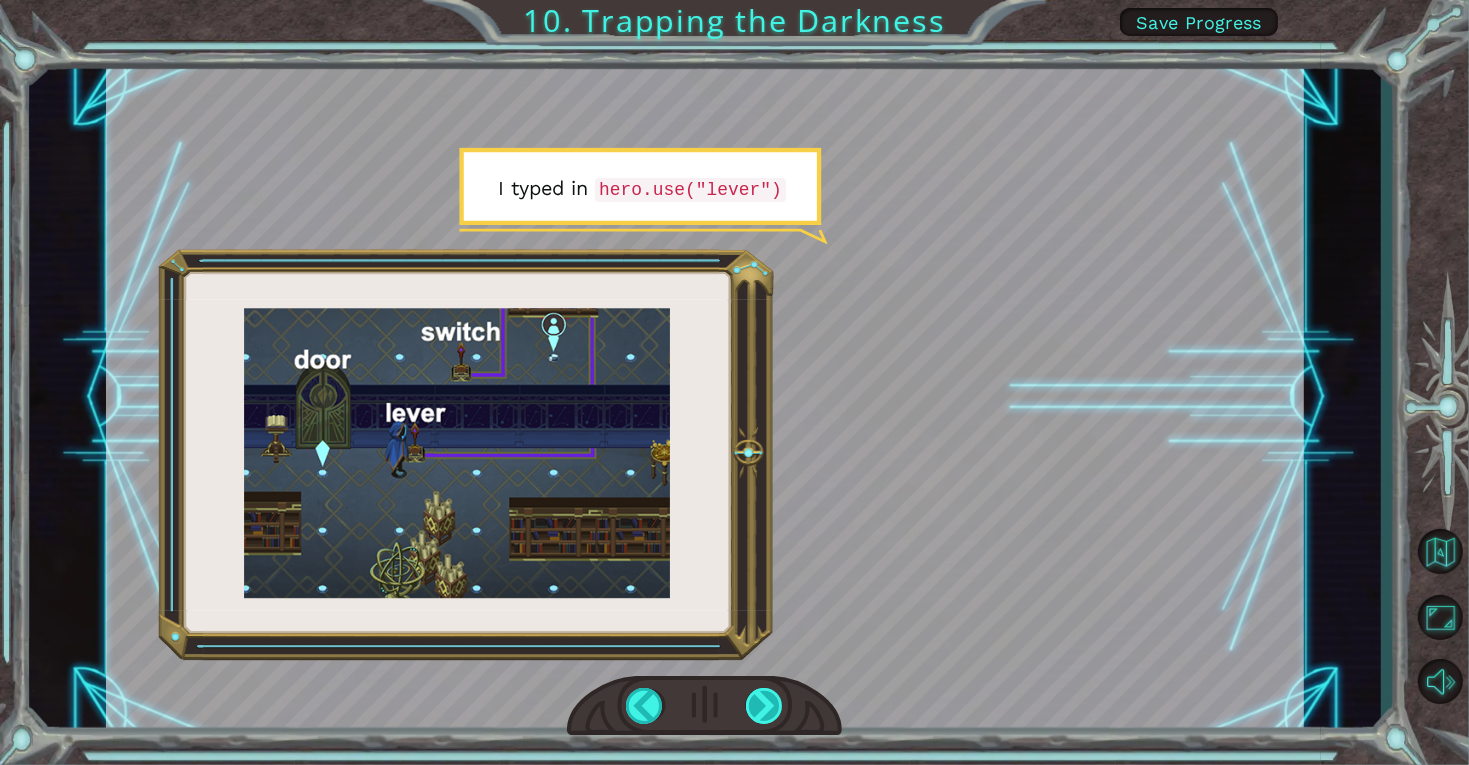 click at bounding box center [765, 706] 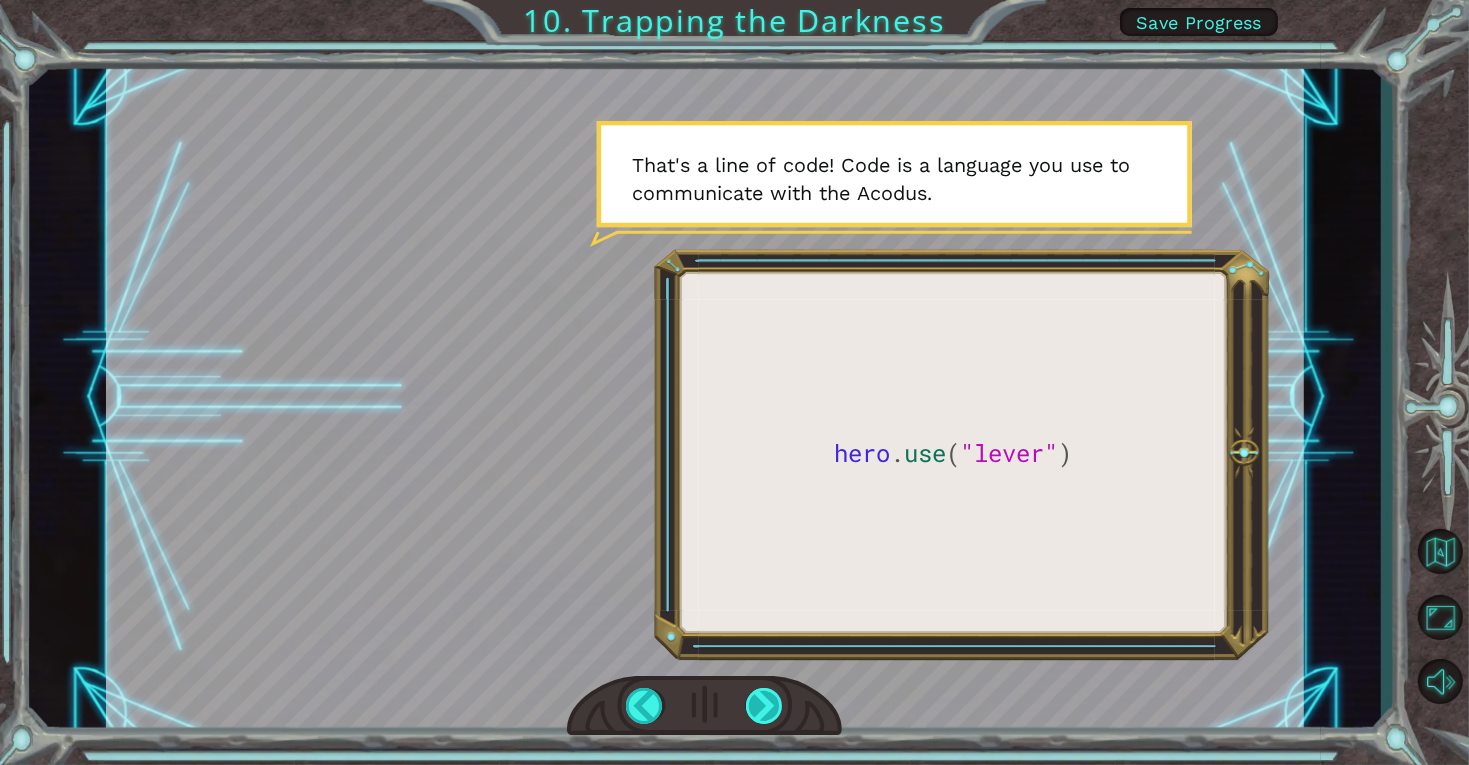 click at bounding box center (765, 706) 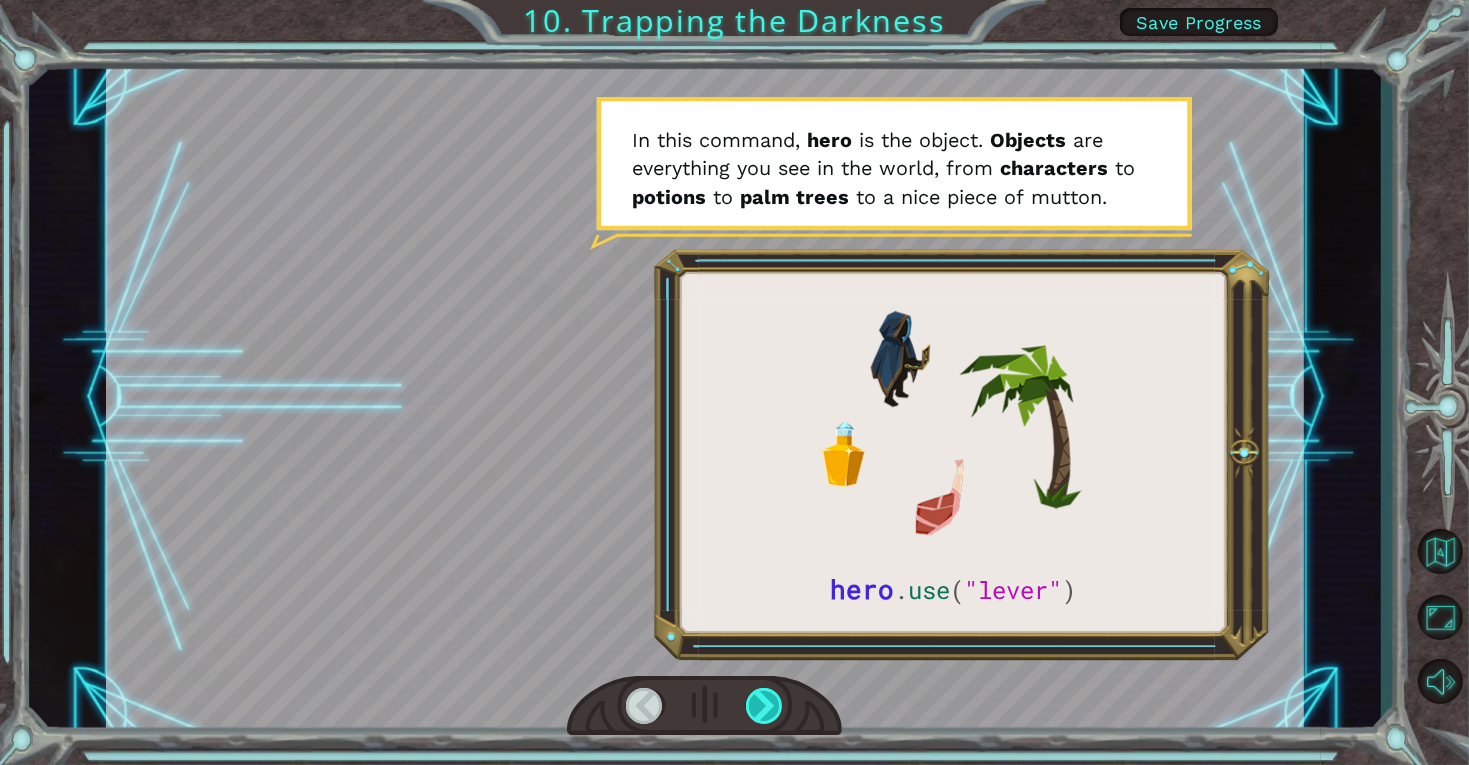 click at bounding box center [765, 706] 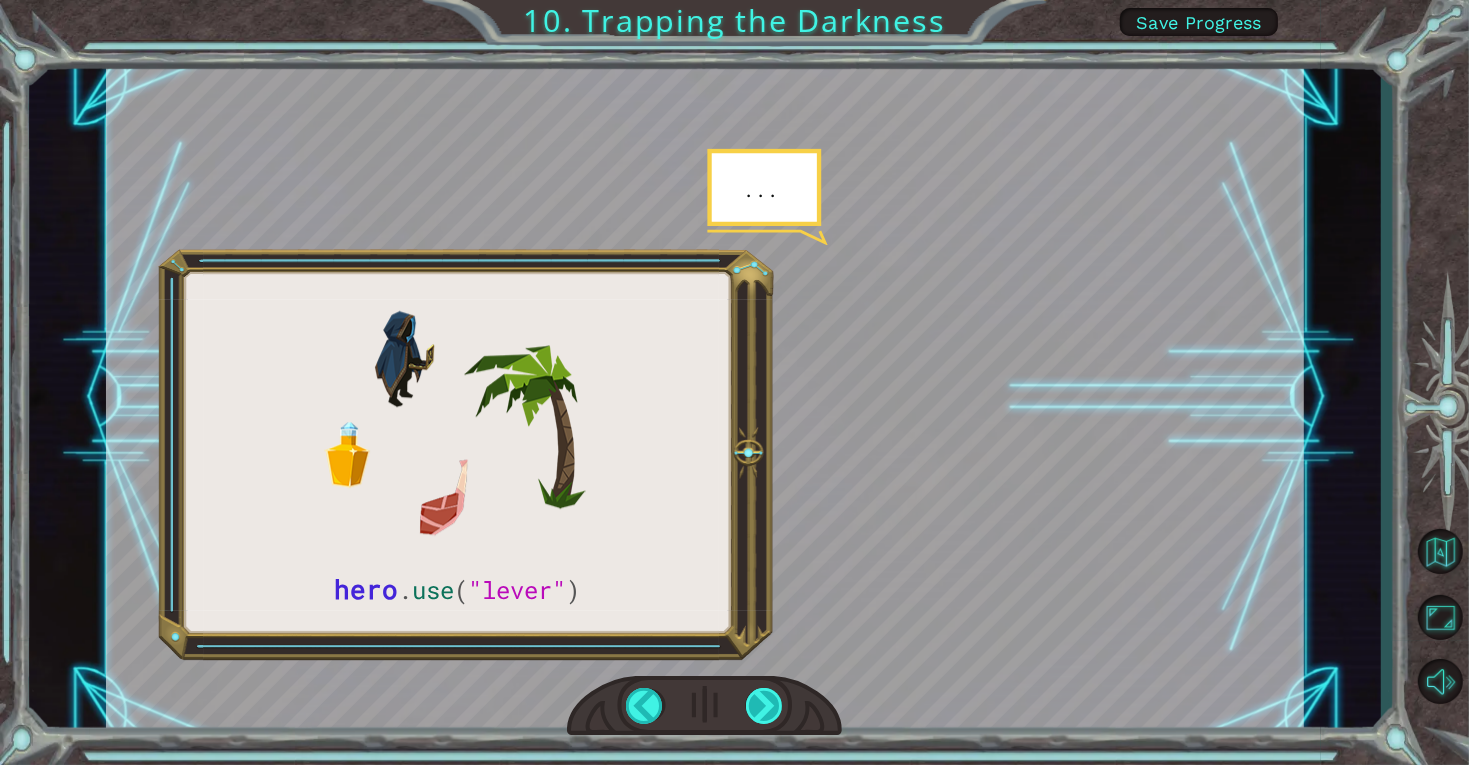 click at bounding box center (765, 706) 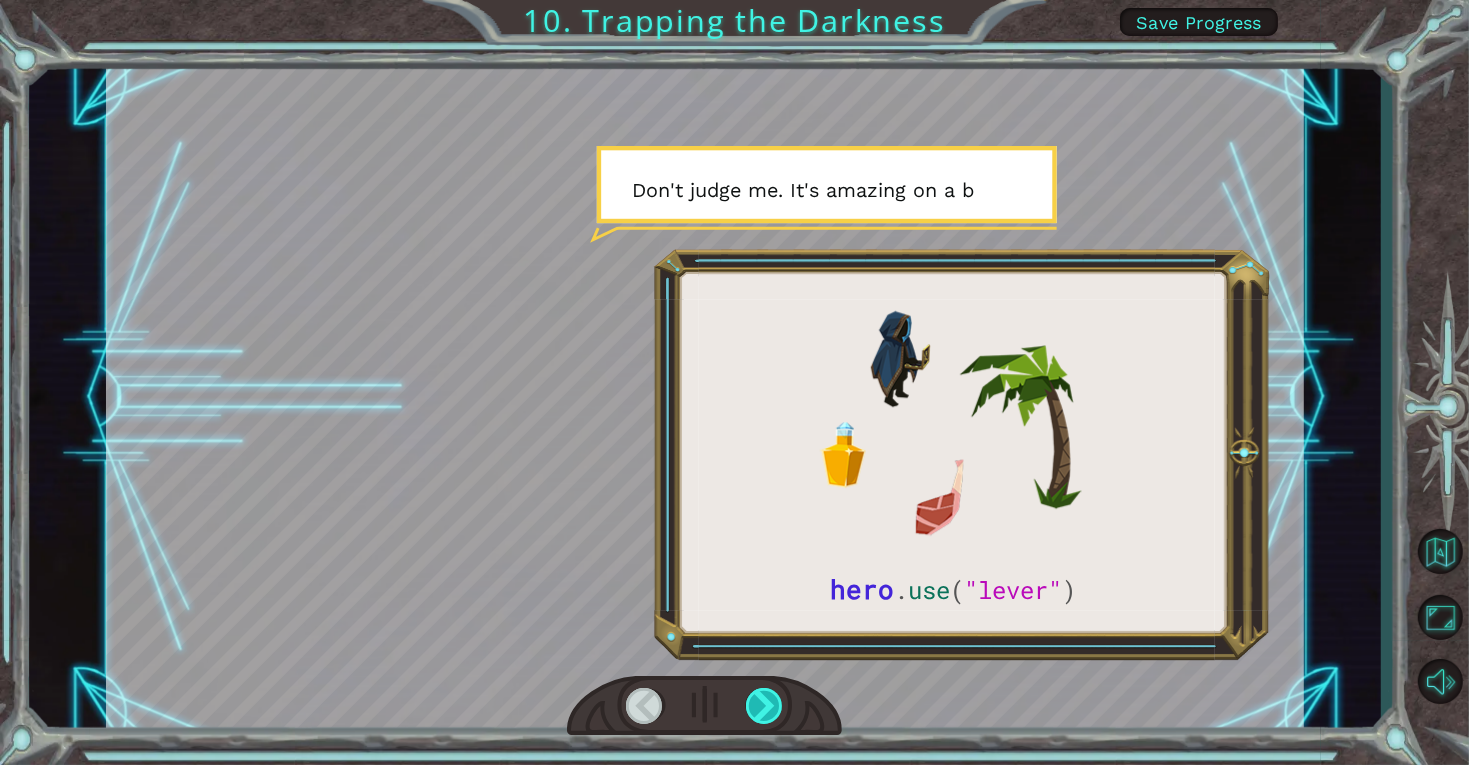 click at bounding box center (765, 706) 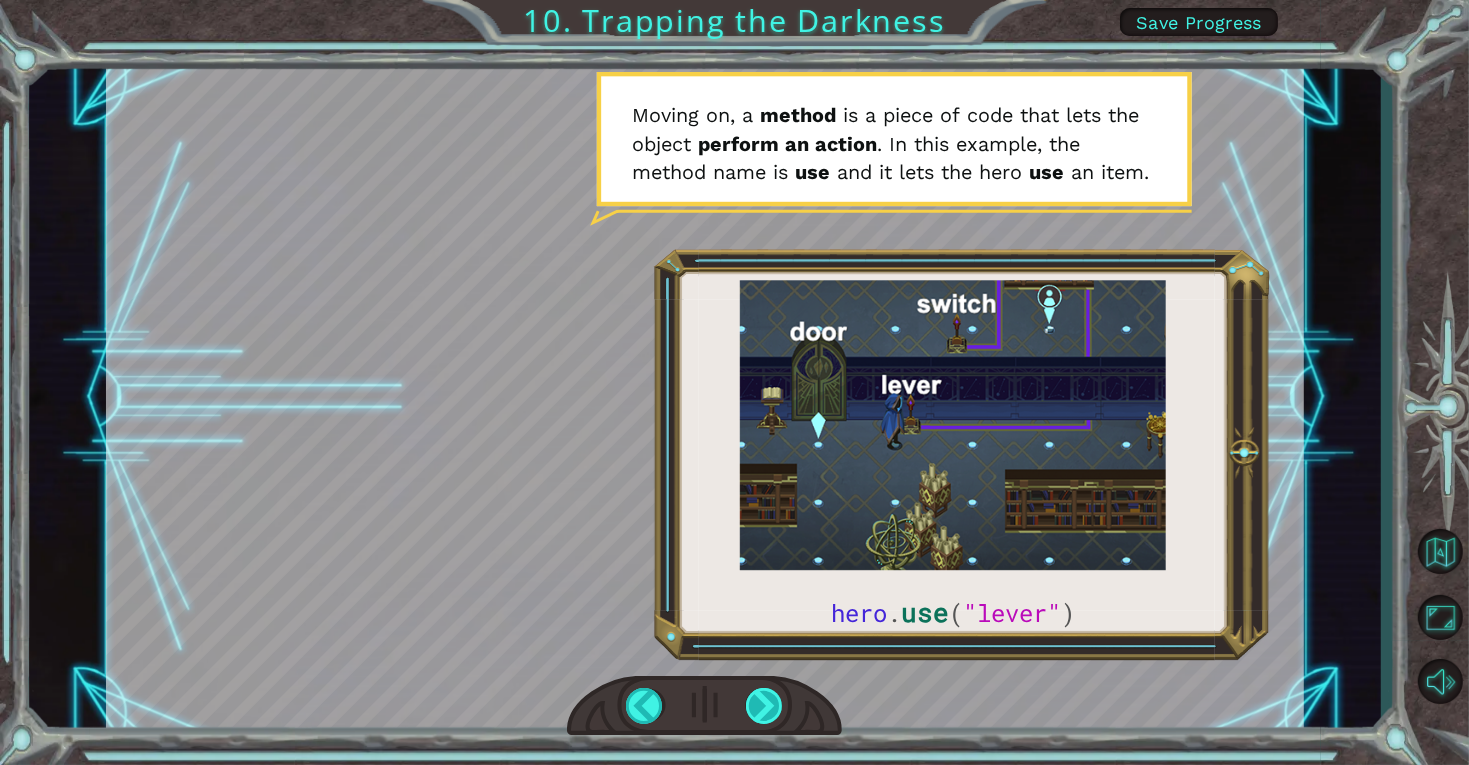 click at bounding box center (765, 706) 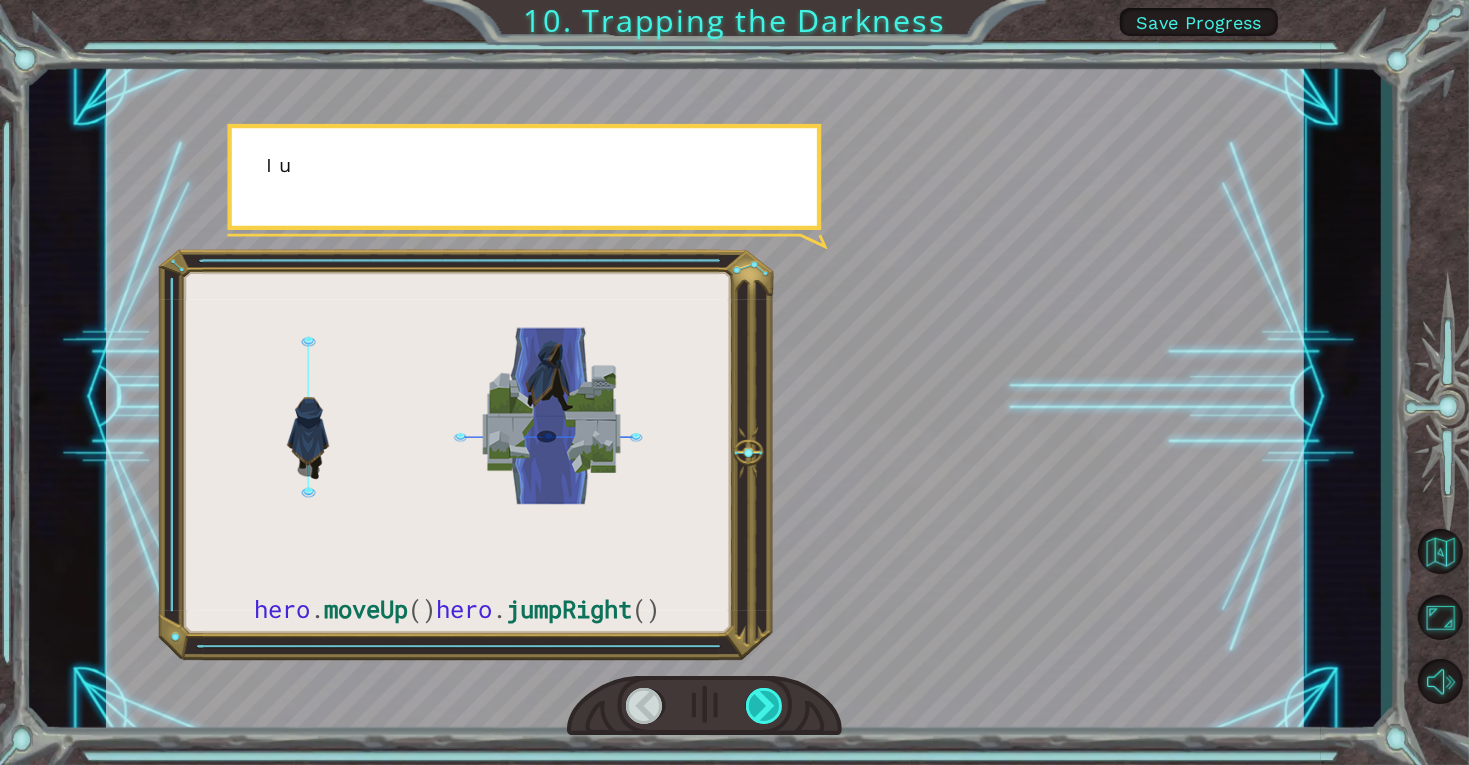 click at bounding box center [765, 706] 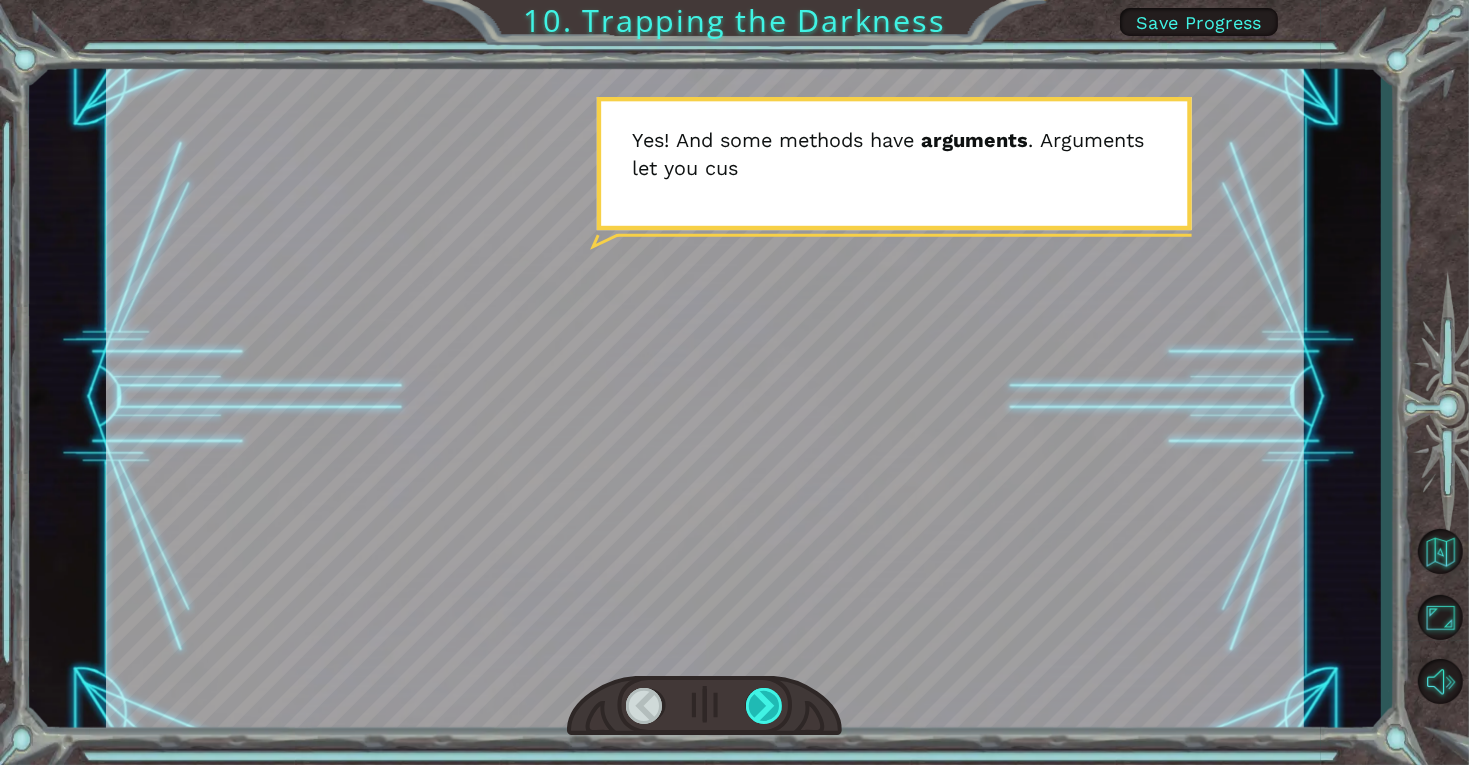 click at bounding box center (765, 706) 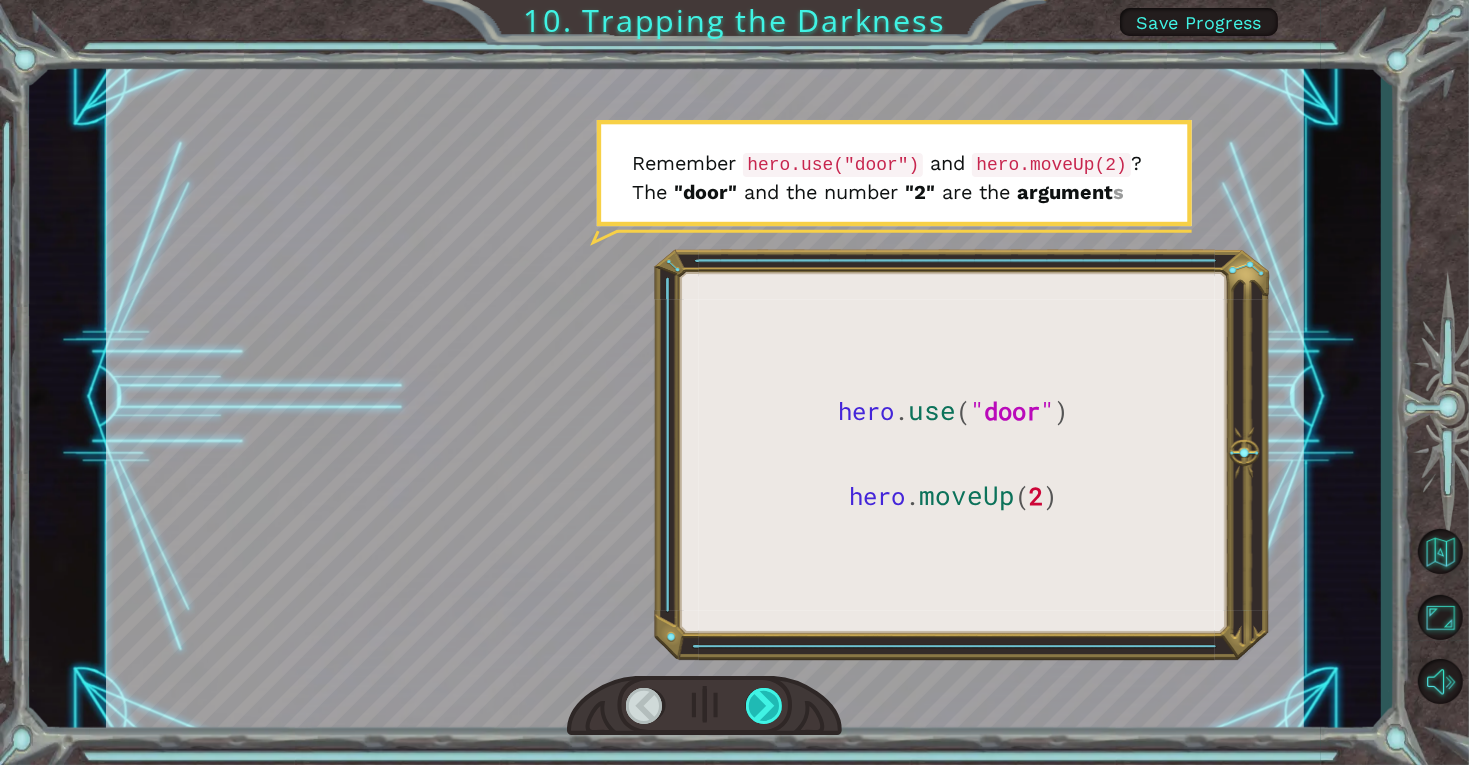 click at bounding box center (765, 706) 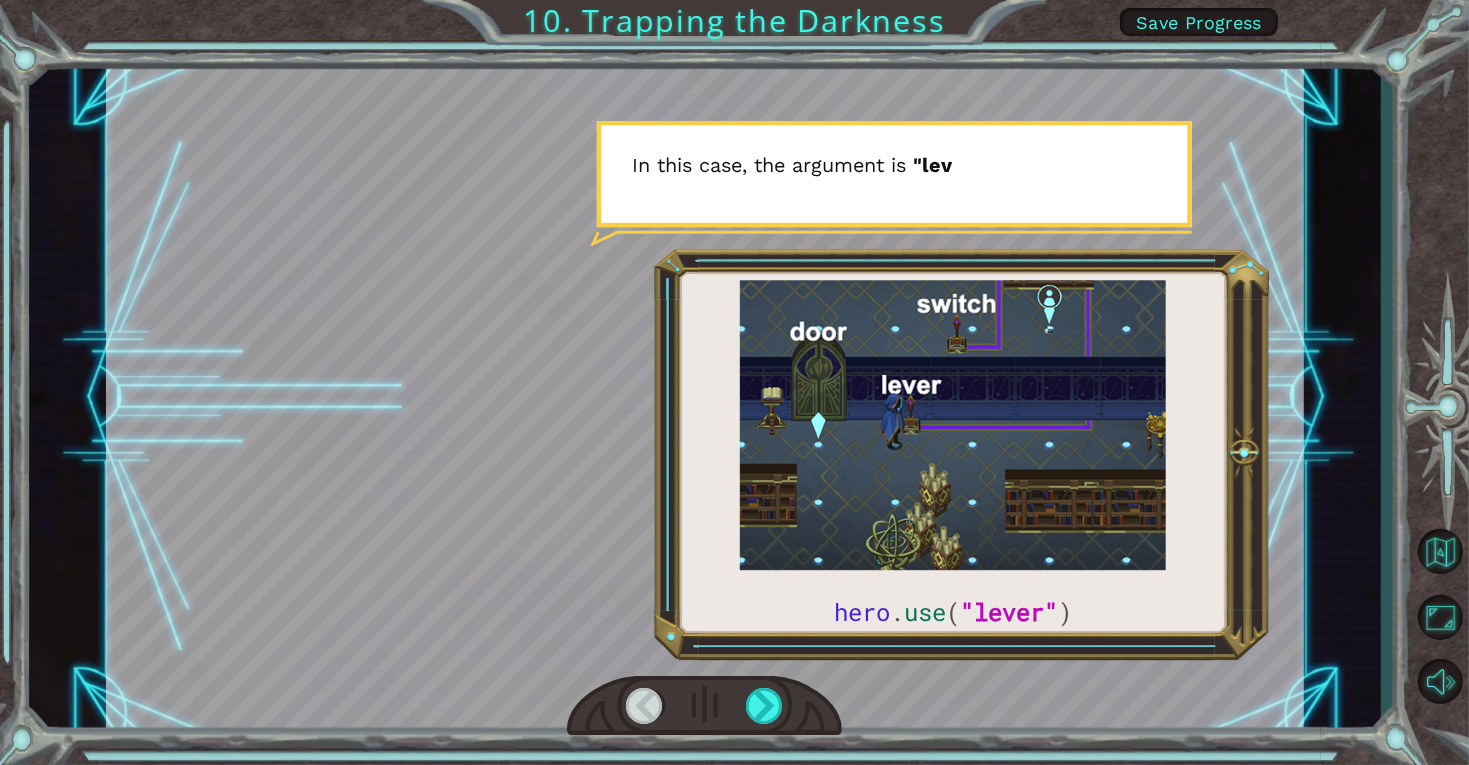 click at bounding box center (704, 706) 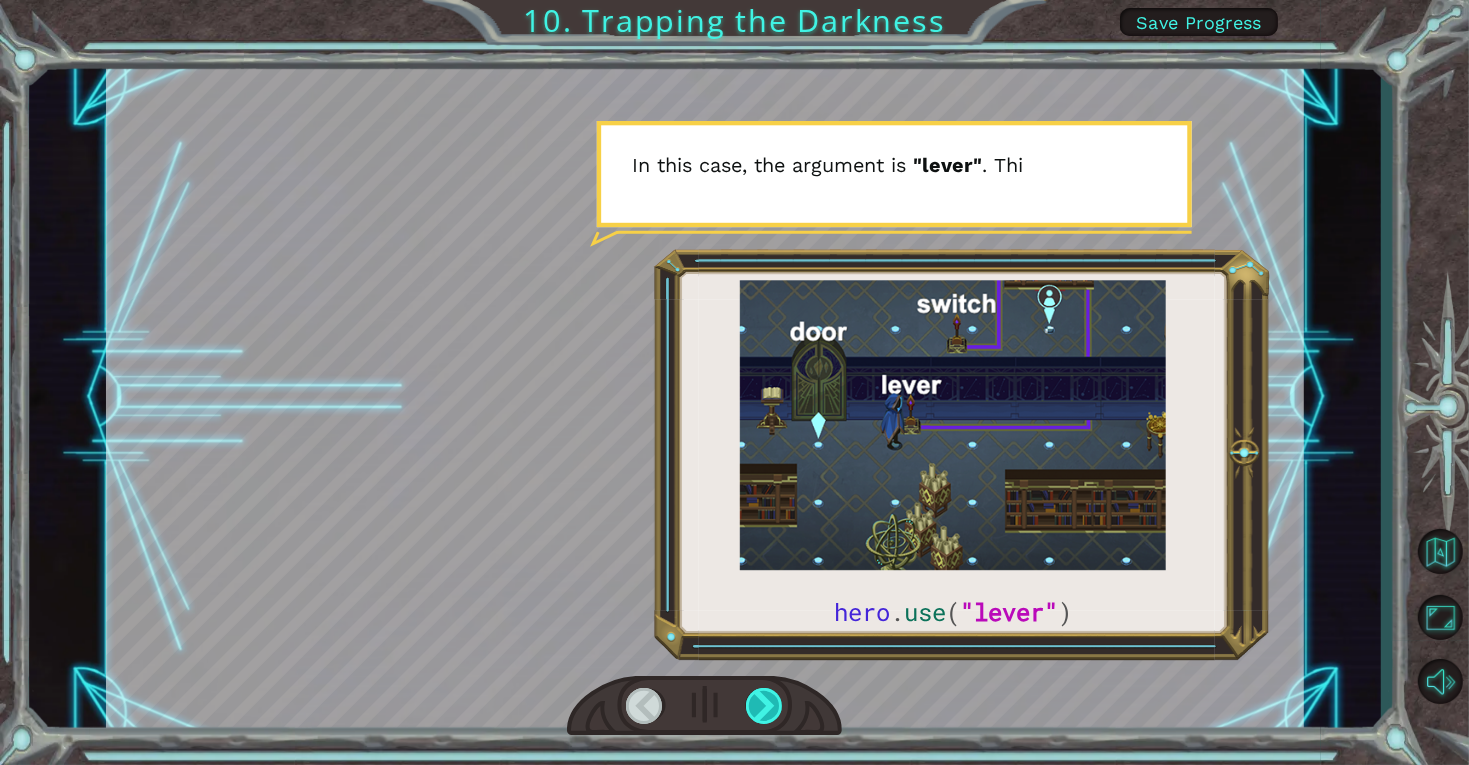 click at bounding box center (765, 706) 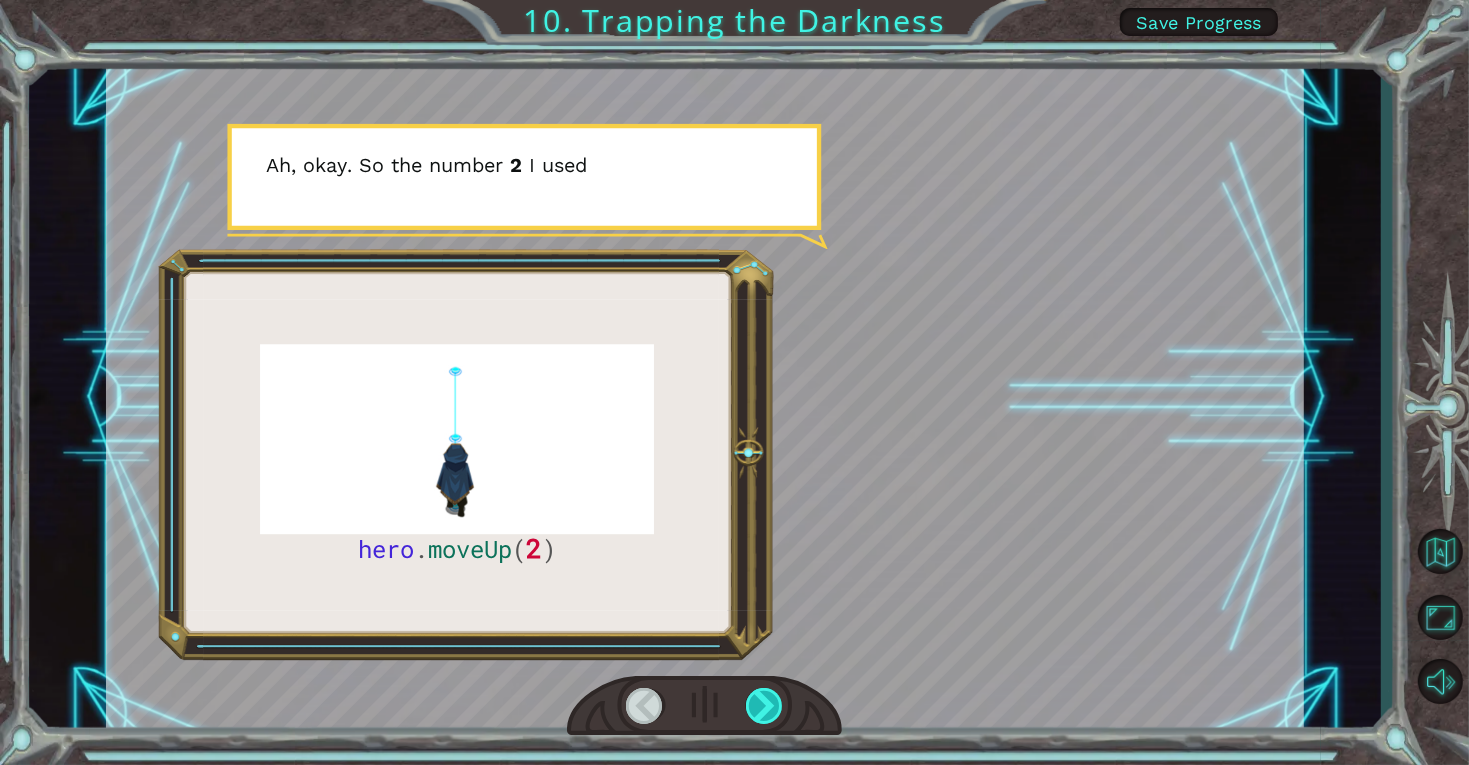 click at bounding box center (765, 706) 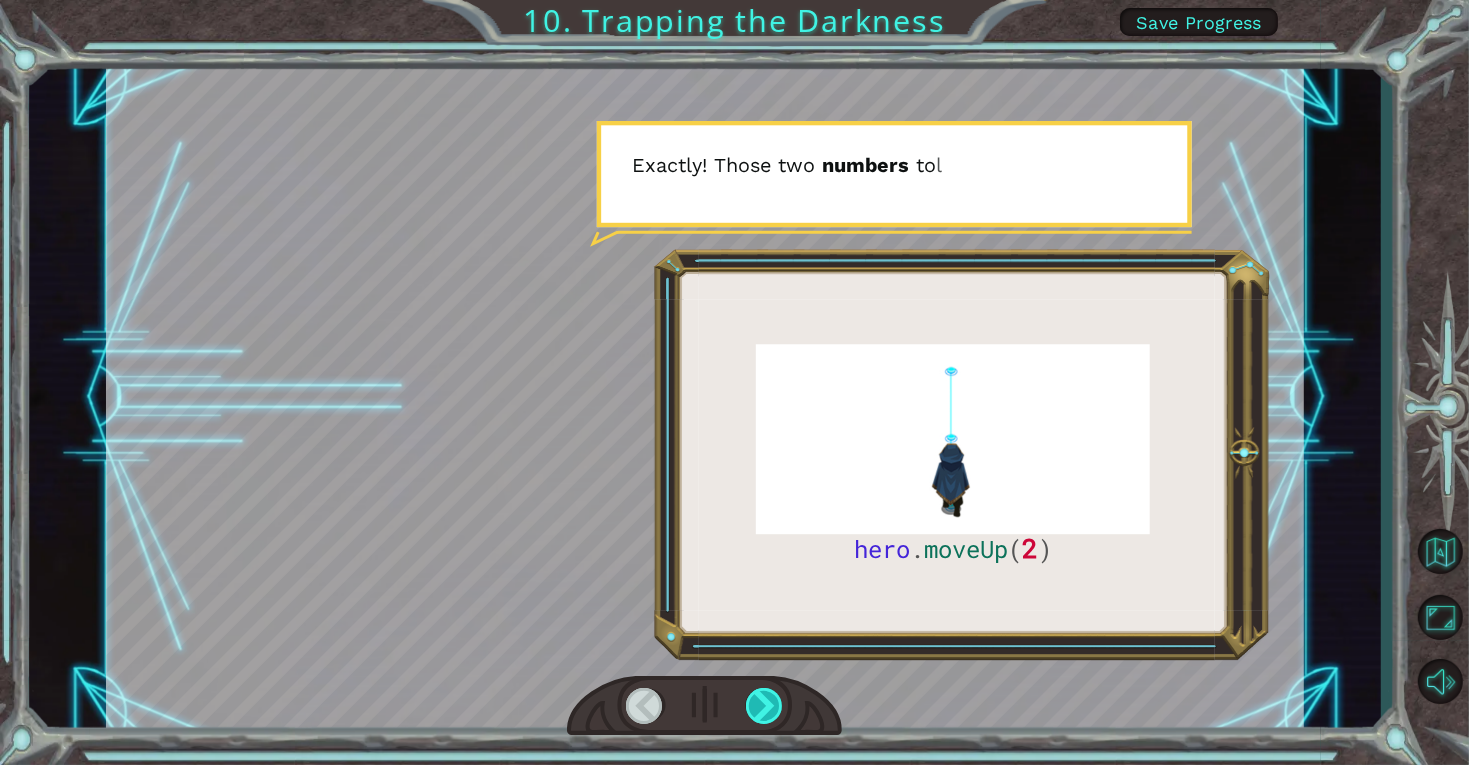 click at bounding box center [765, 706] 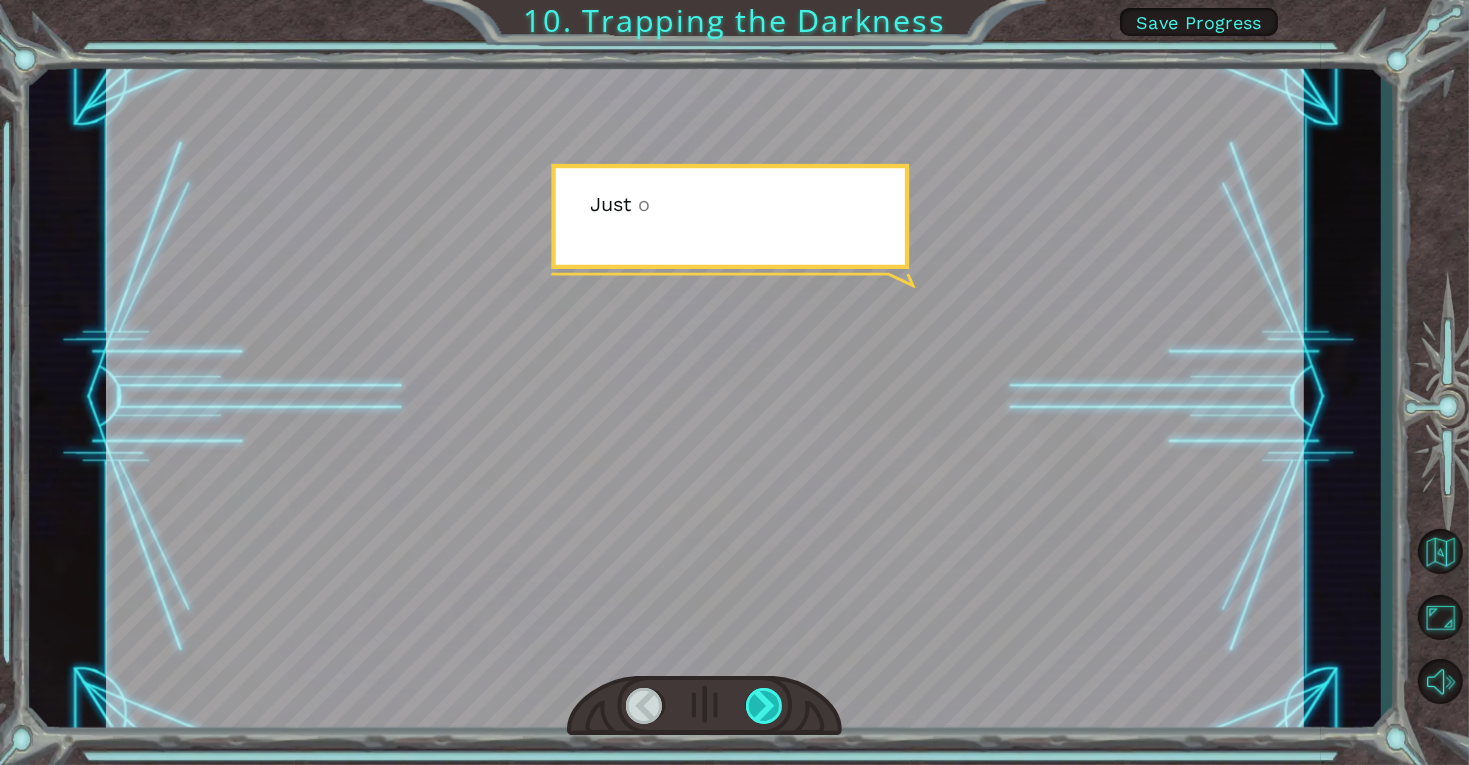 click at bounding box center [765, 706] 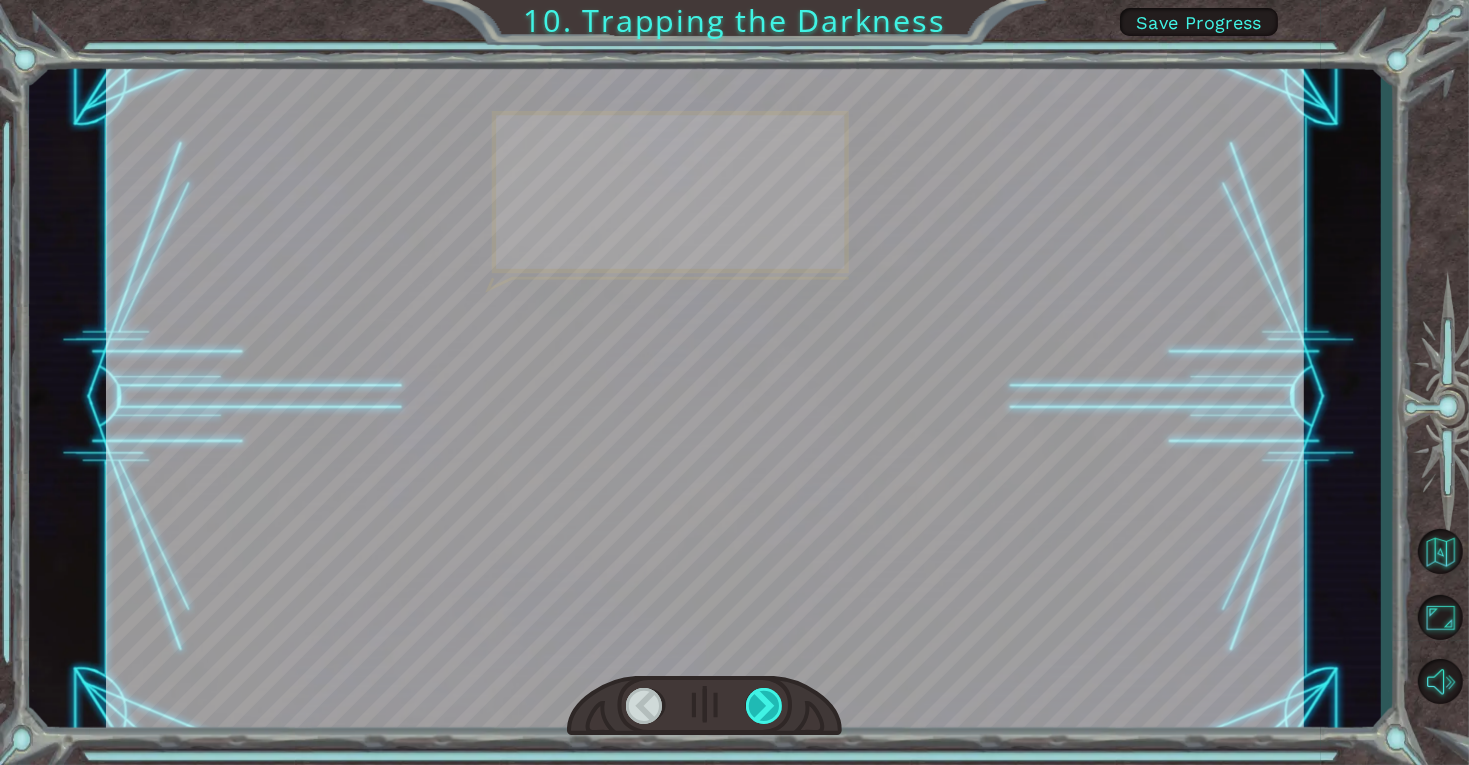 click at bounding box center [765, 706] 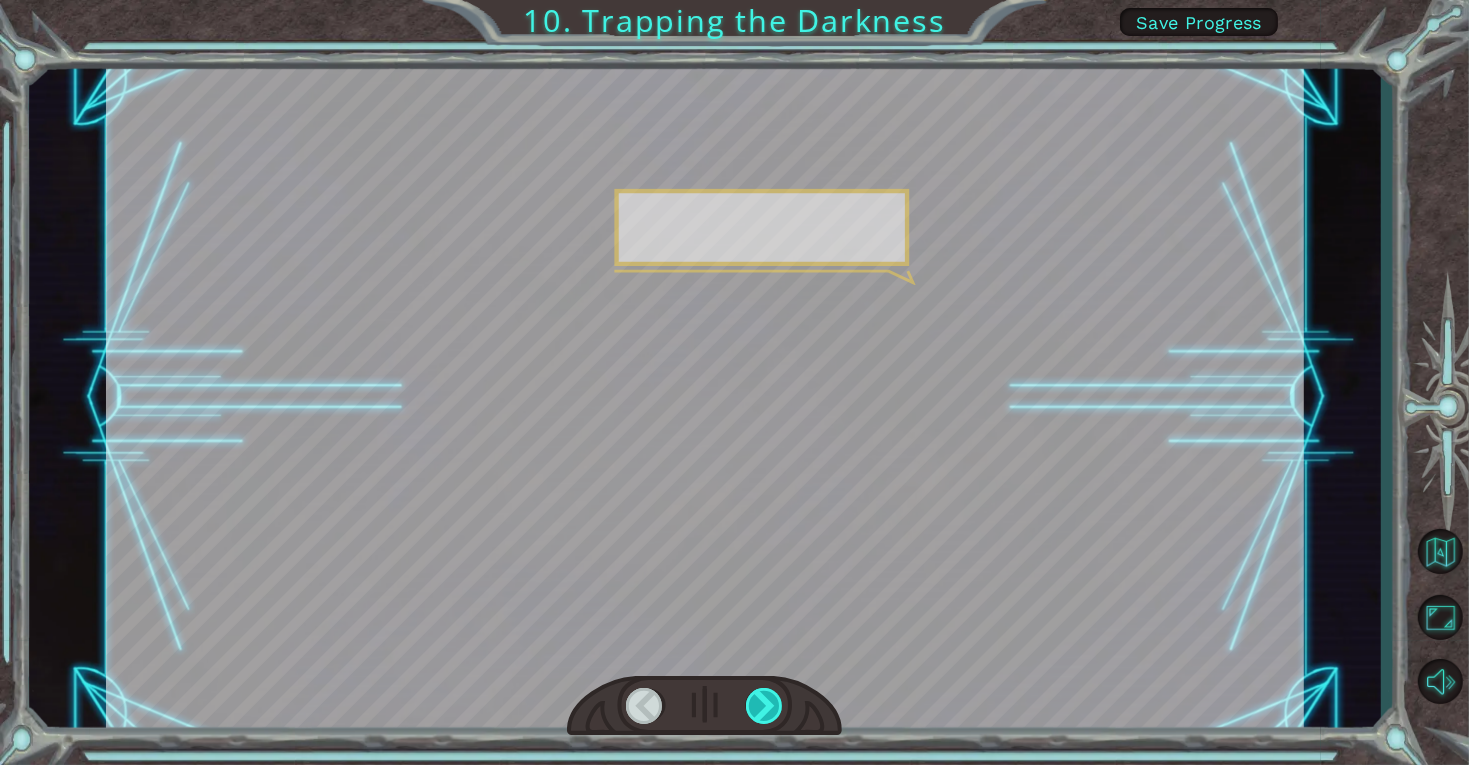 click at bounding box center [765, 706] 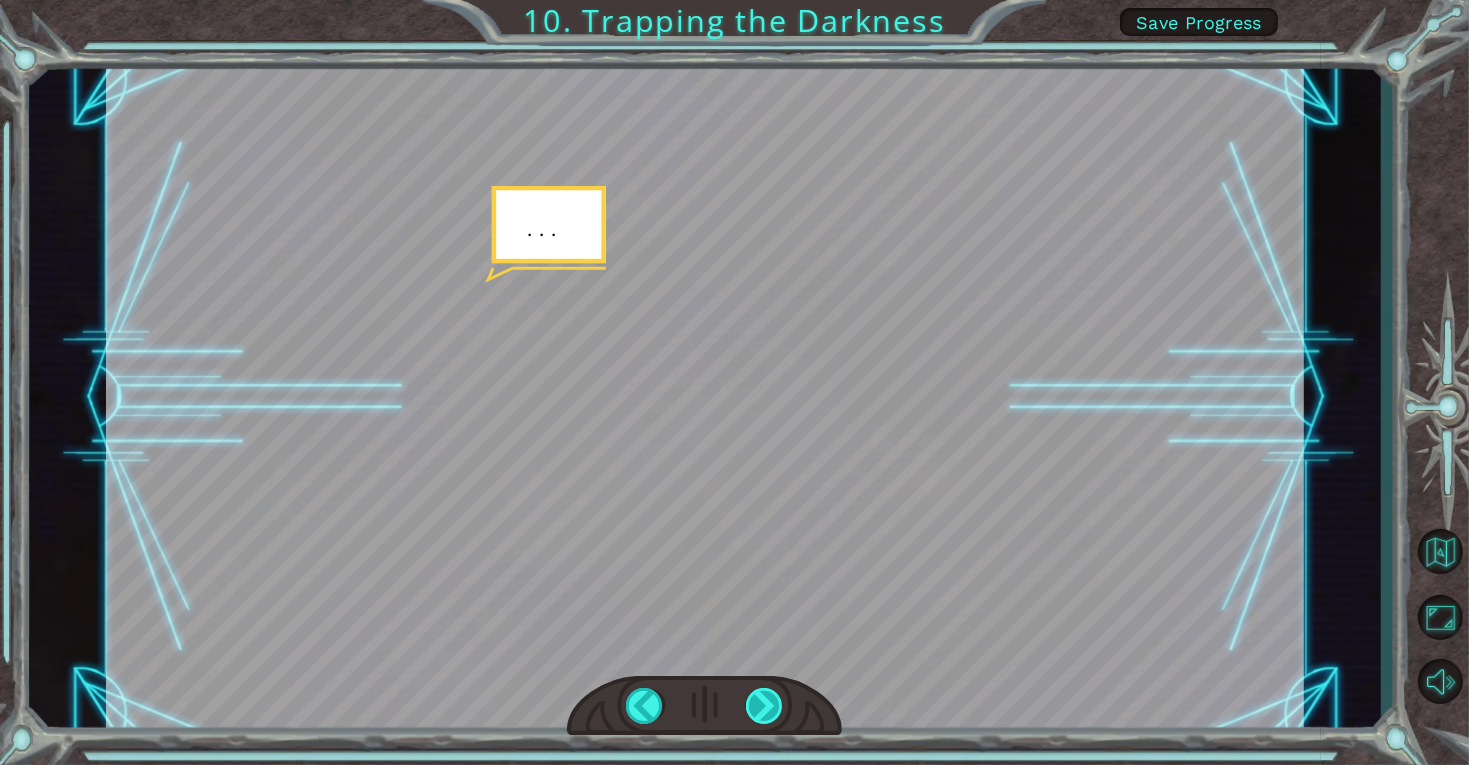 click at bounding box center [765, 706] 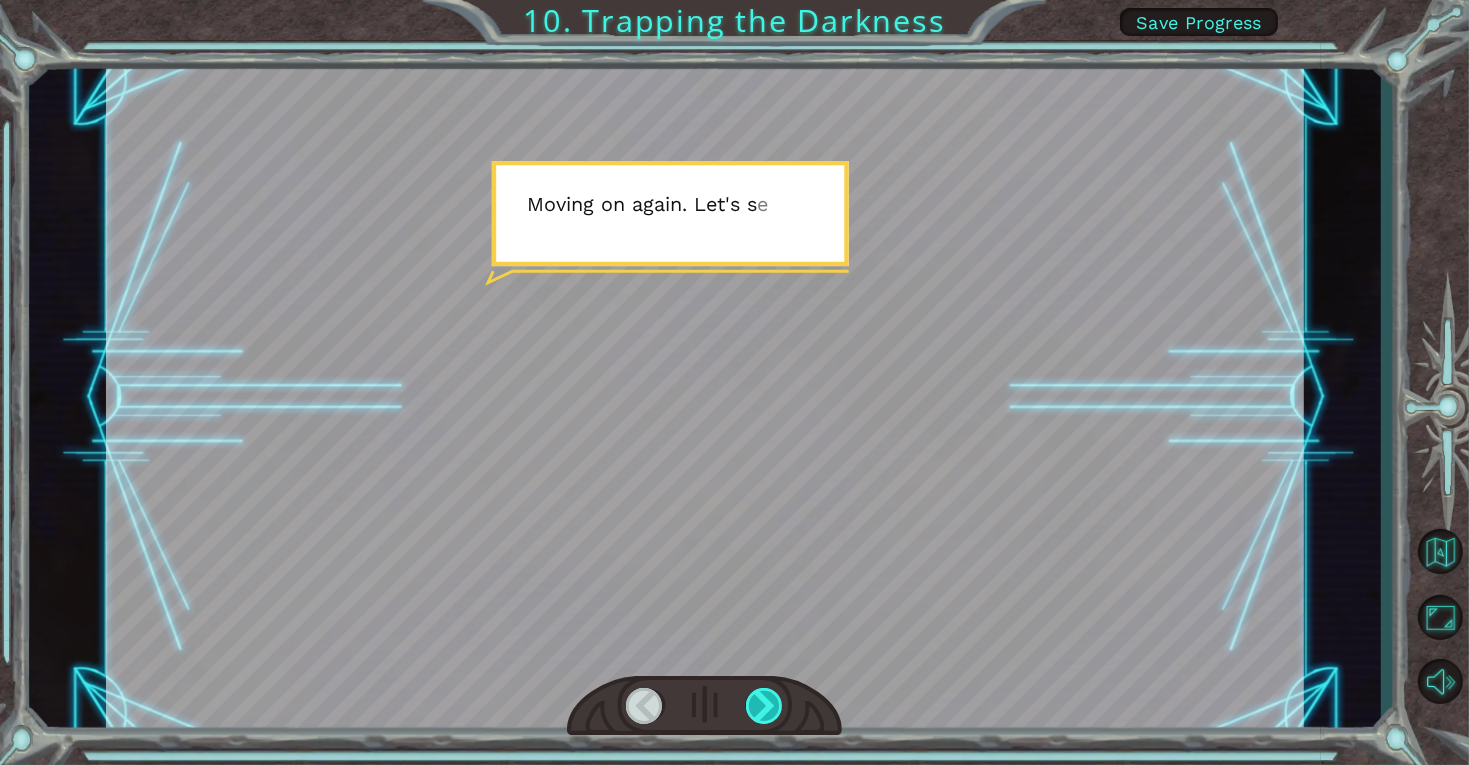 click at bounding box center [765, 706] 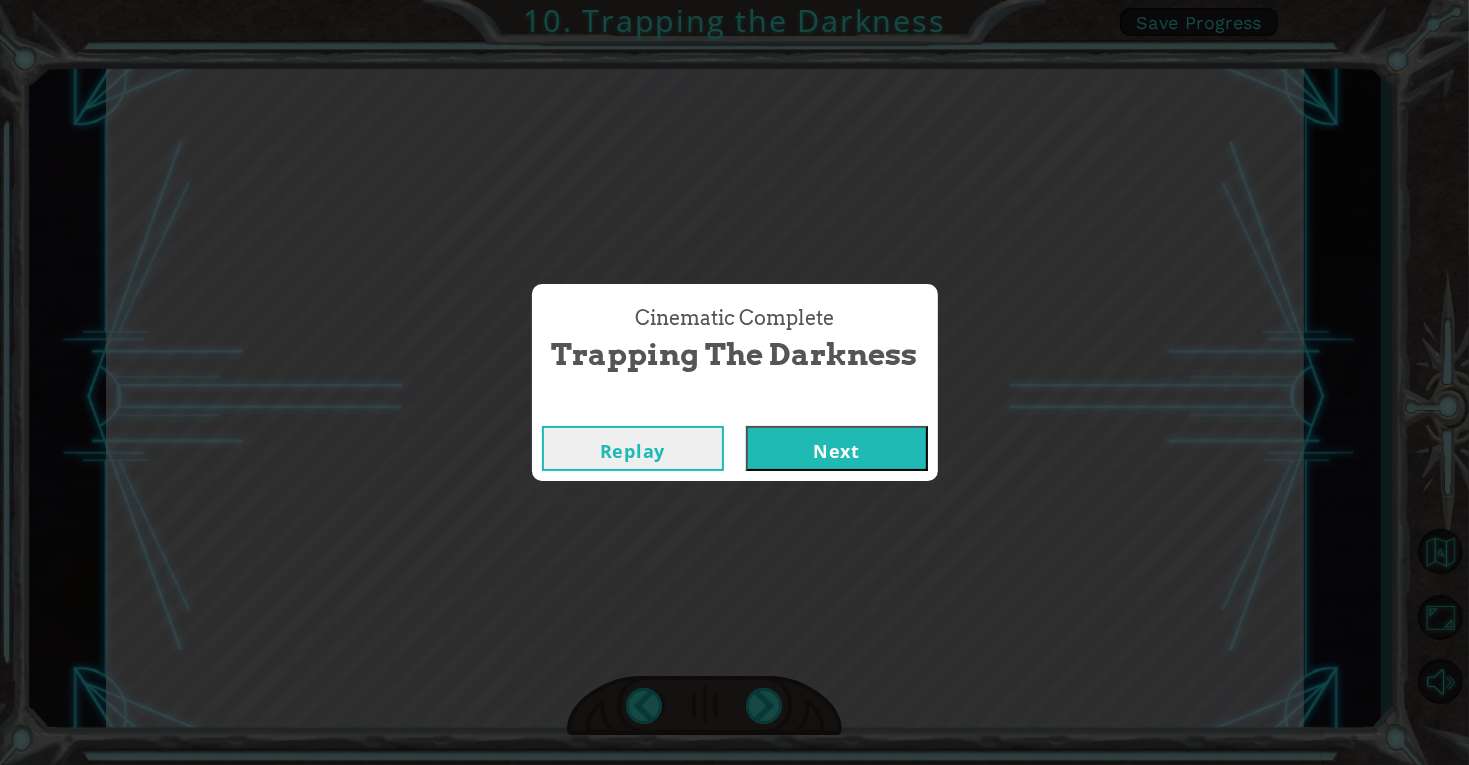 click on "Next" at bounding box center (837, 448) 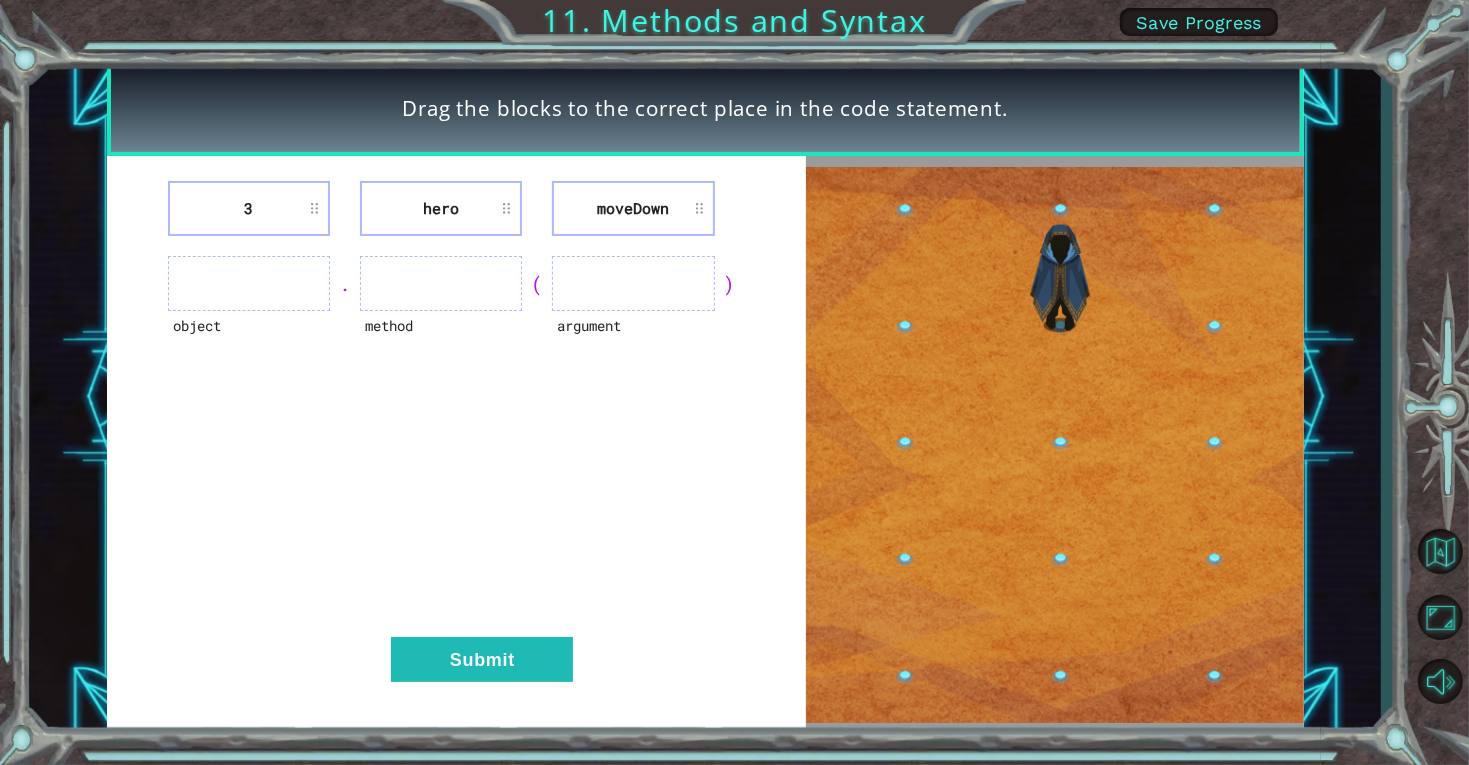 click at bounding box center [633, 283] 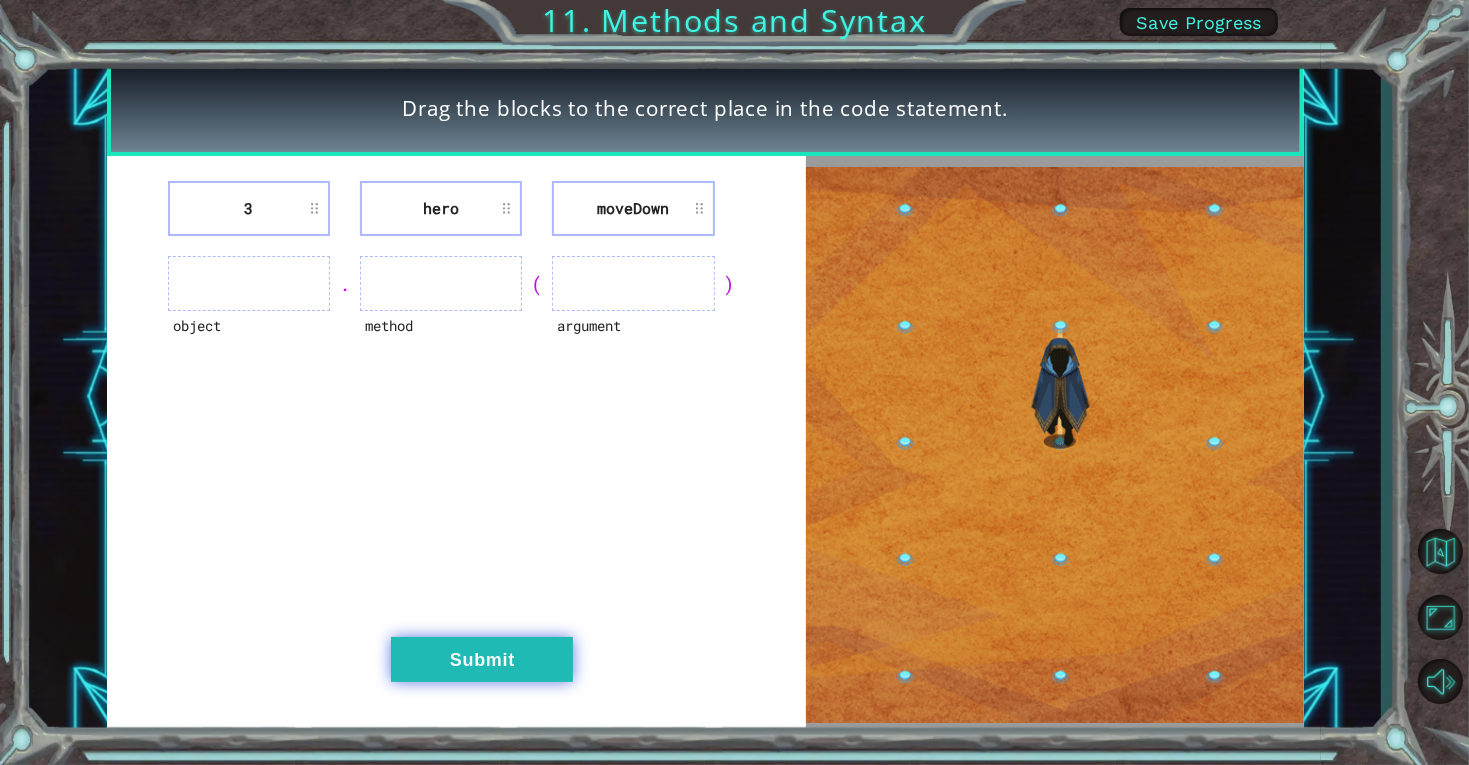 click on "Submit" at bounding box center (482, 659) 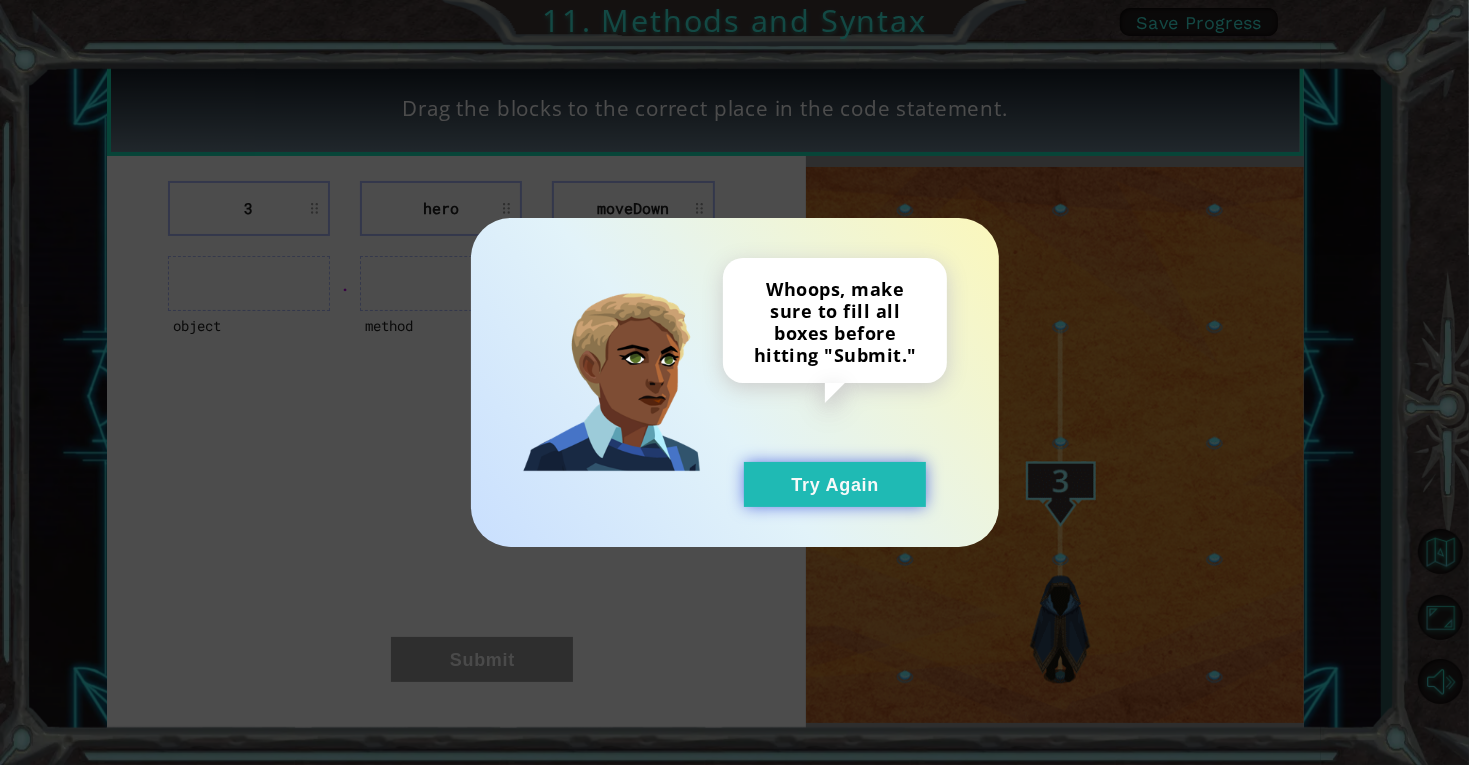 click on "Try Again" at bounding box center [835, 484] 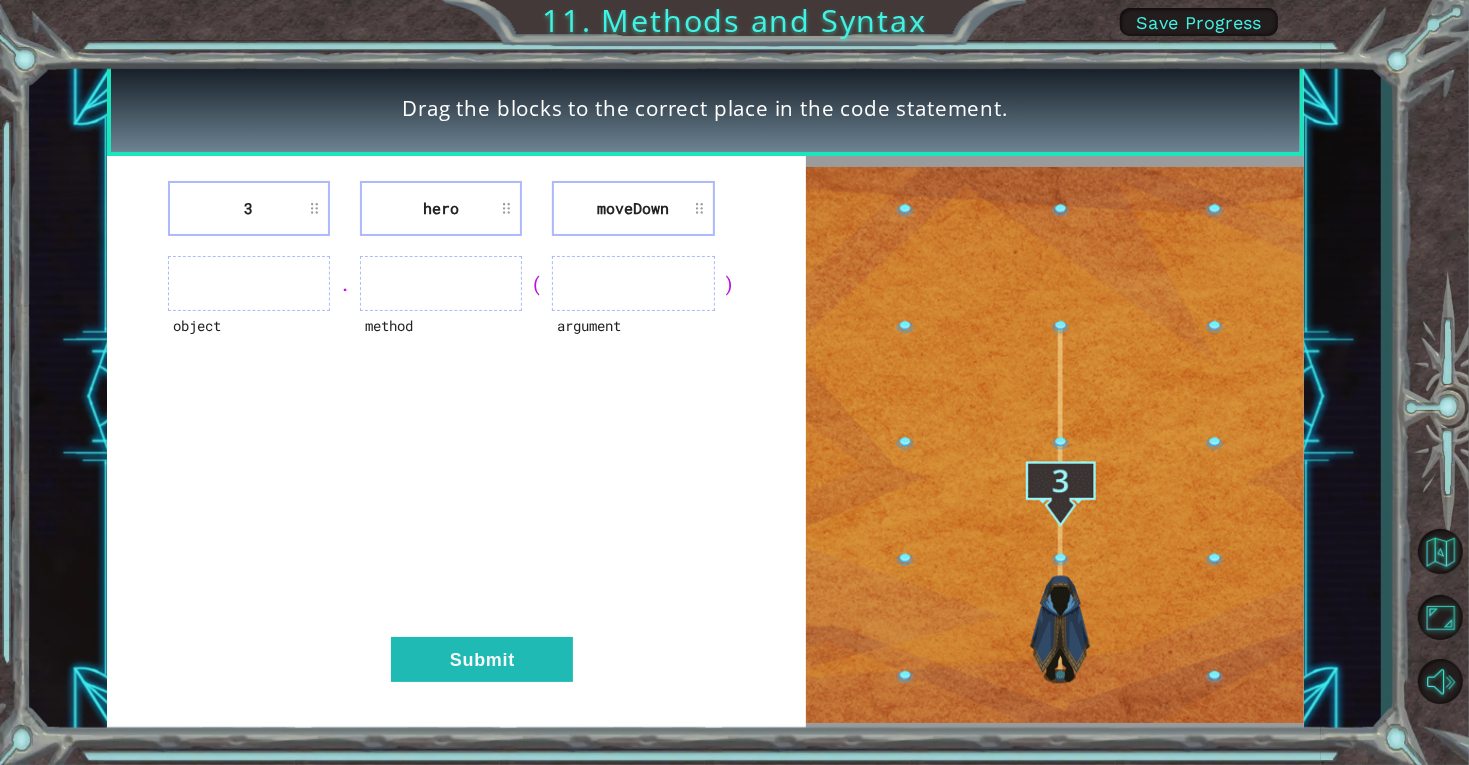 click at bounding box center (441, 283) 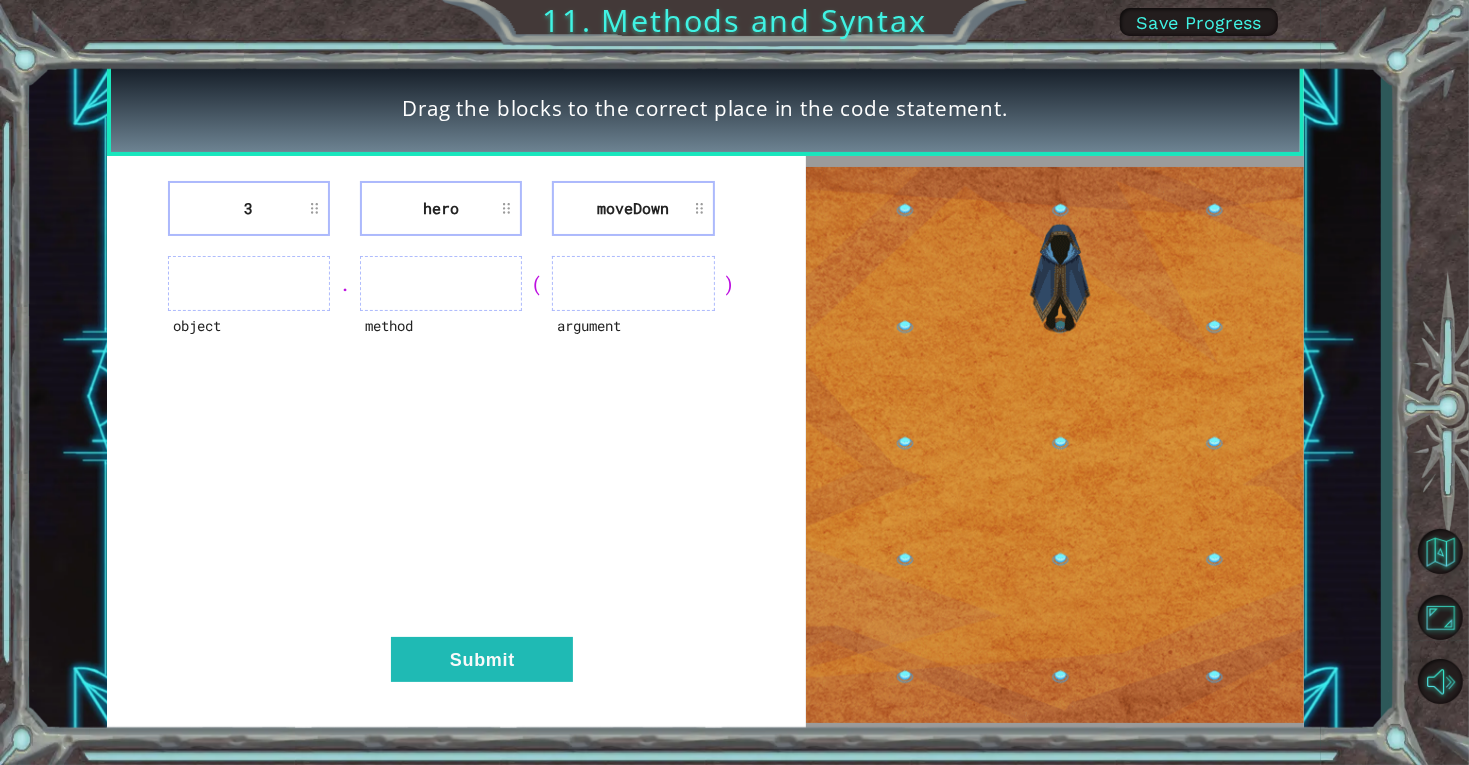 drag, startPoint x: 403, startPoint y: 324, endPoint x: 464, endPoint y: 323, distance: 61.008198 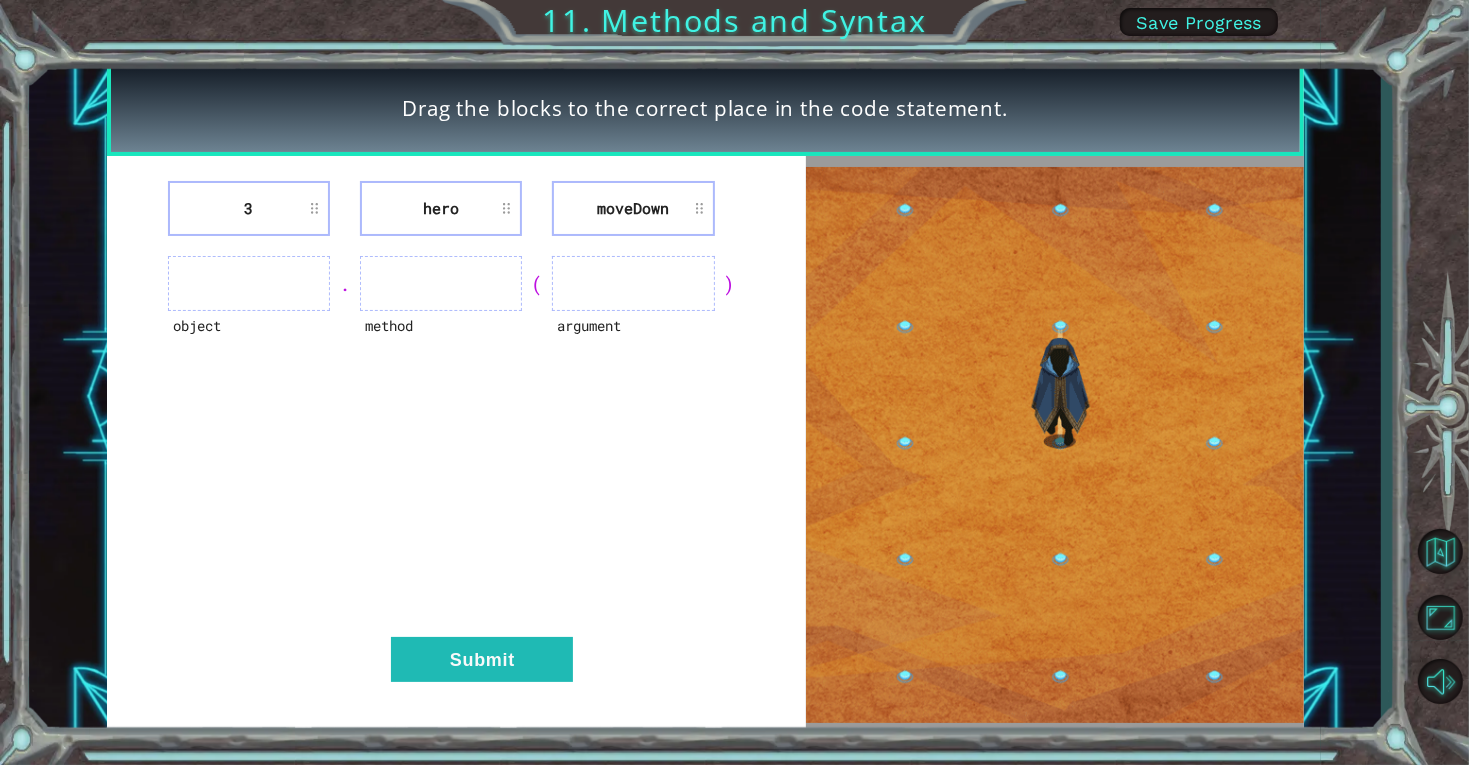 click on "argument" at bounding box center [633, 338] 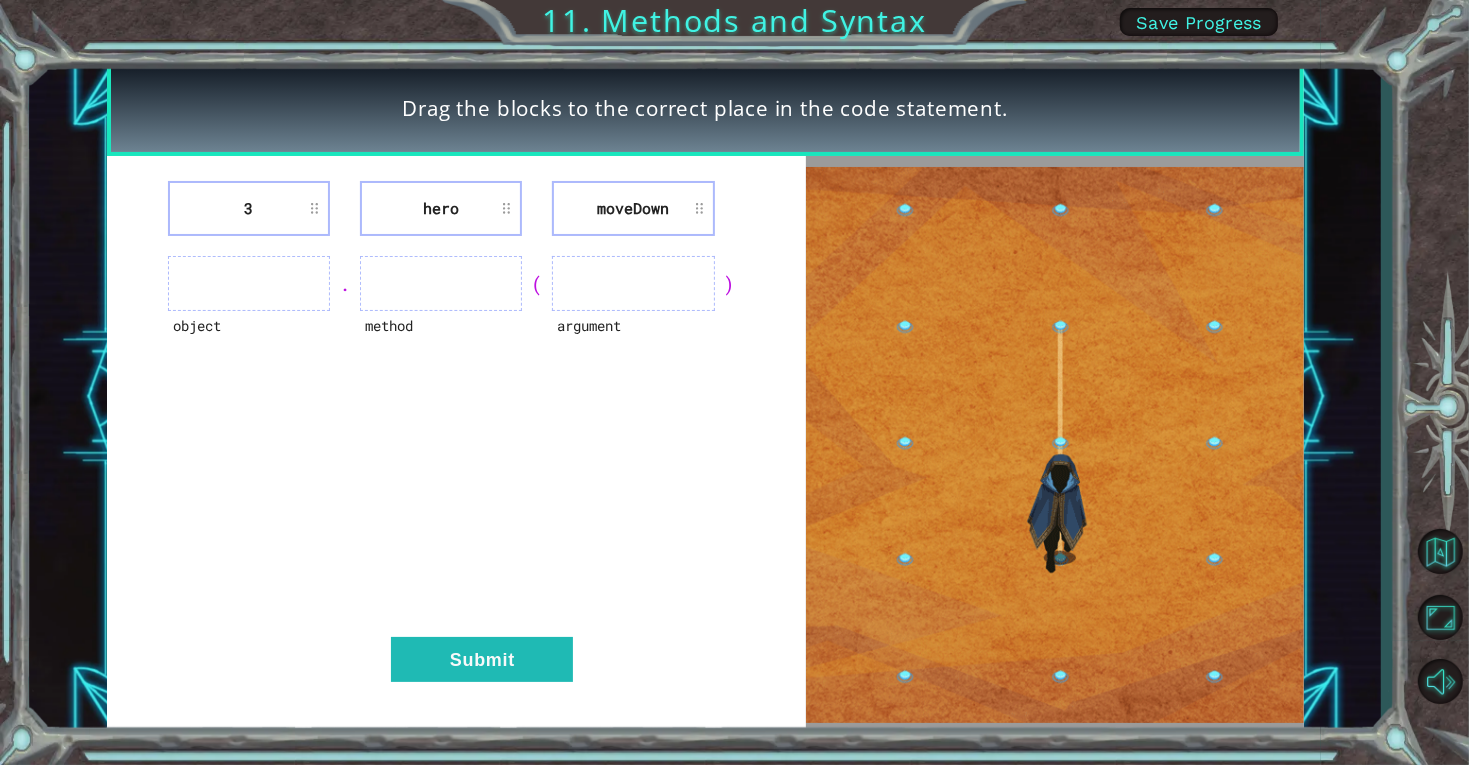 type 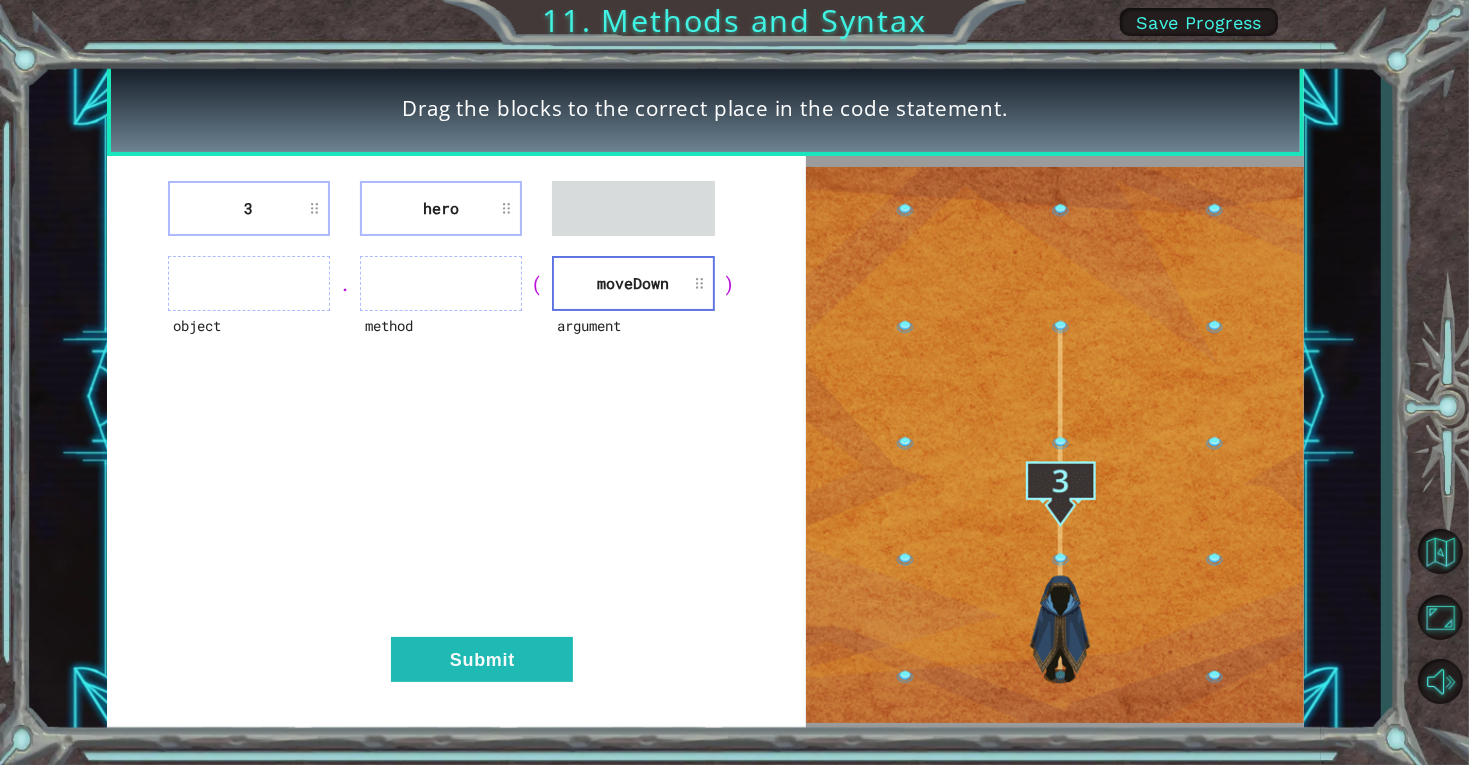 type 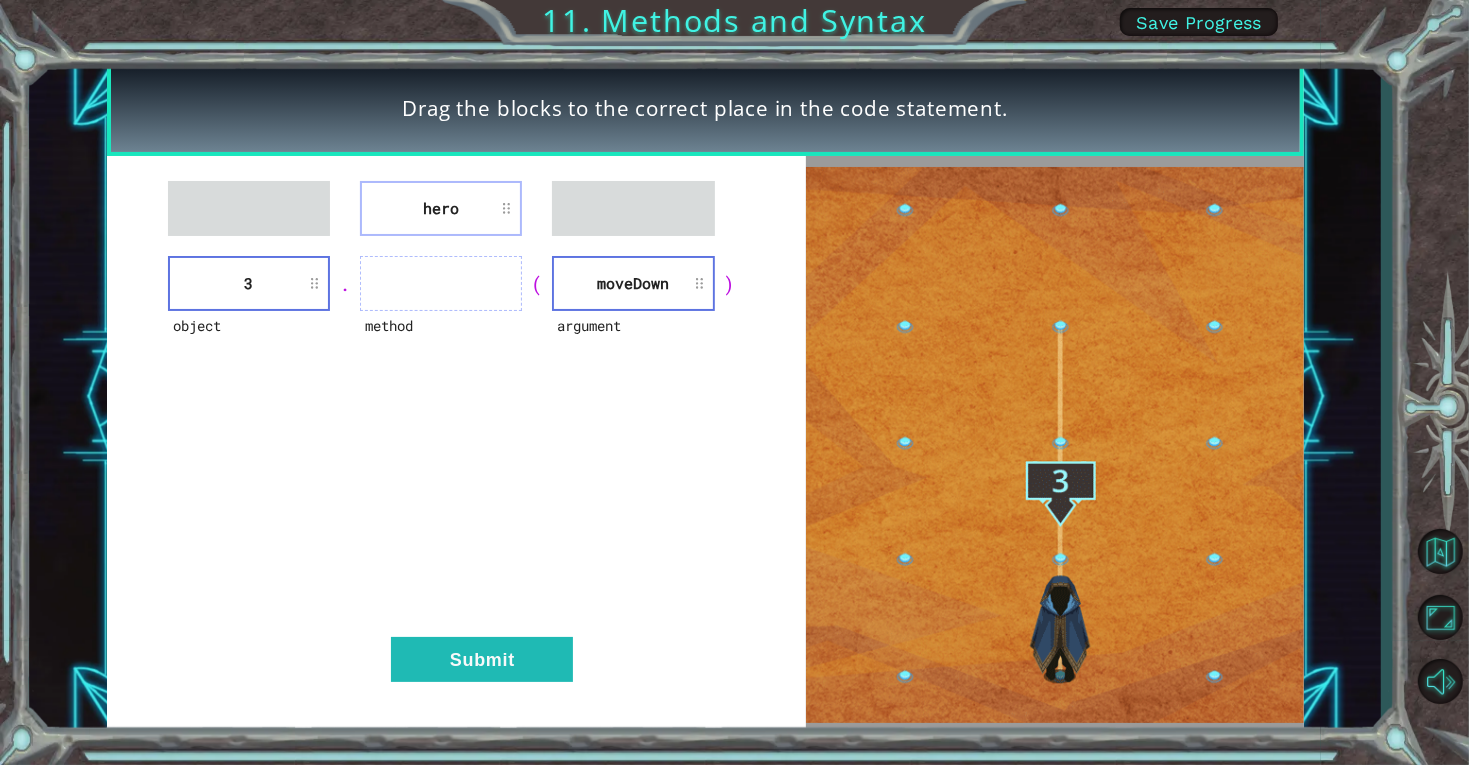 click on "hero
object
3
.
method
(
argument
moveDown
)
Submit" at bounding box center [456, 445] 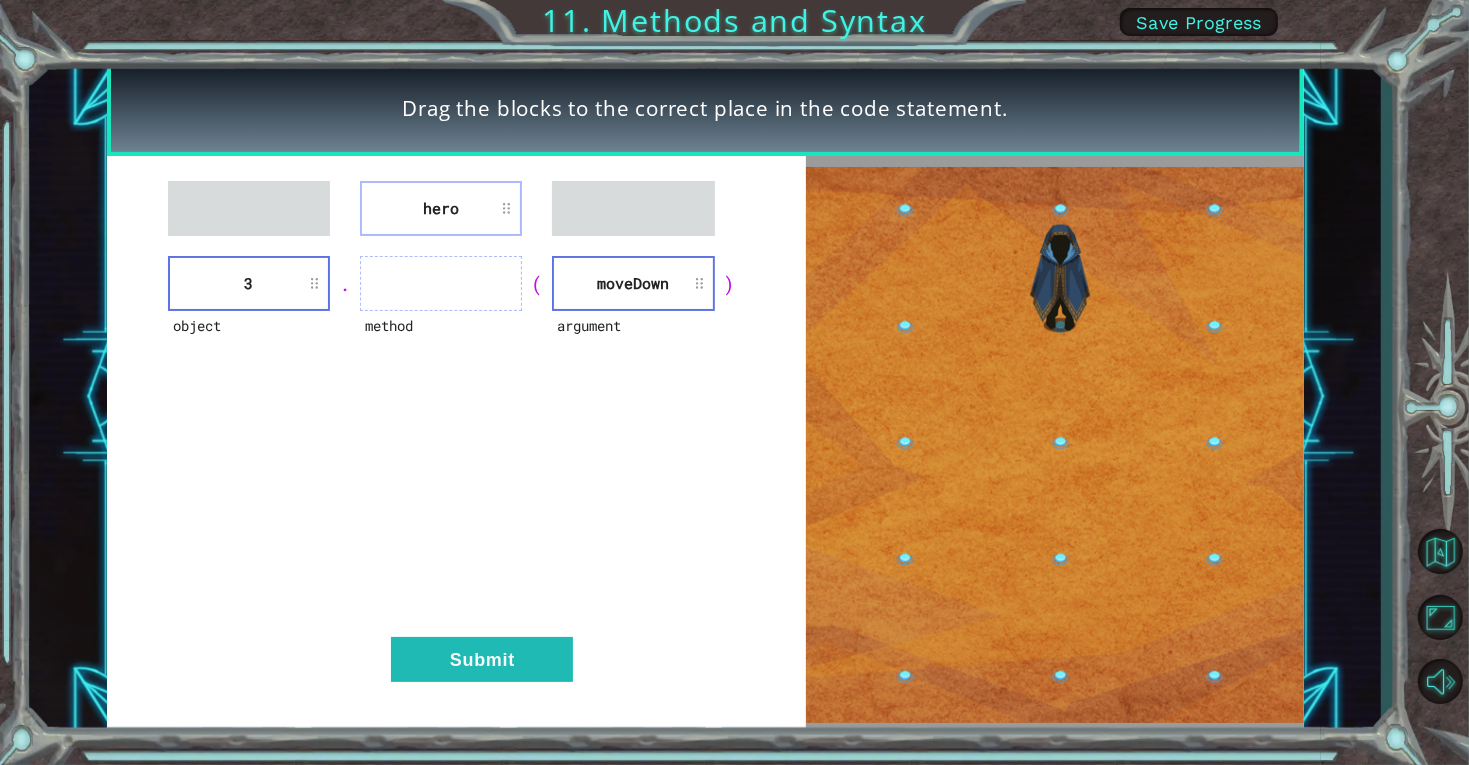 type 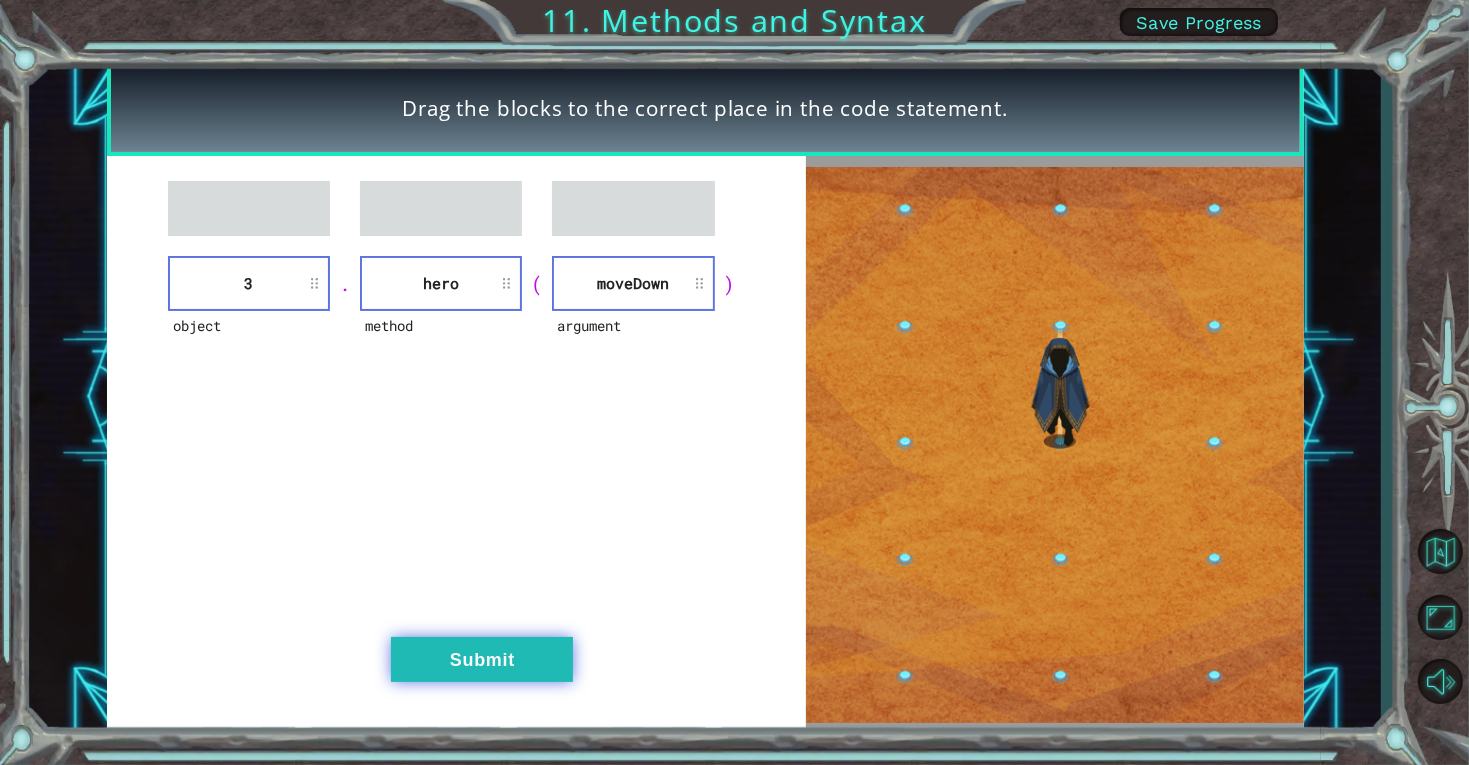 click on "Submit" at bounding box center [482, 659] 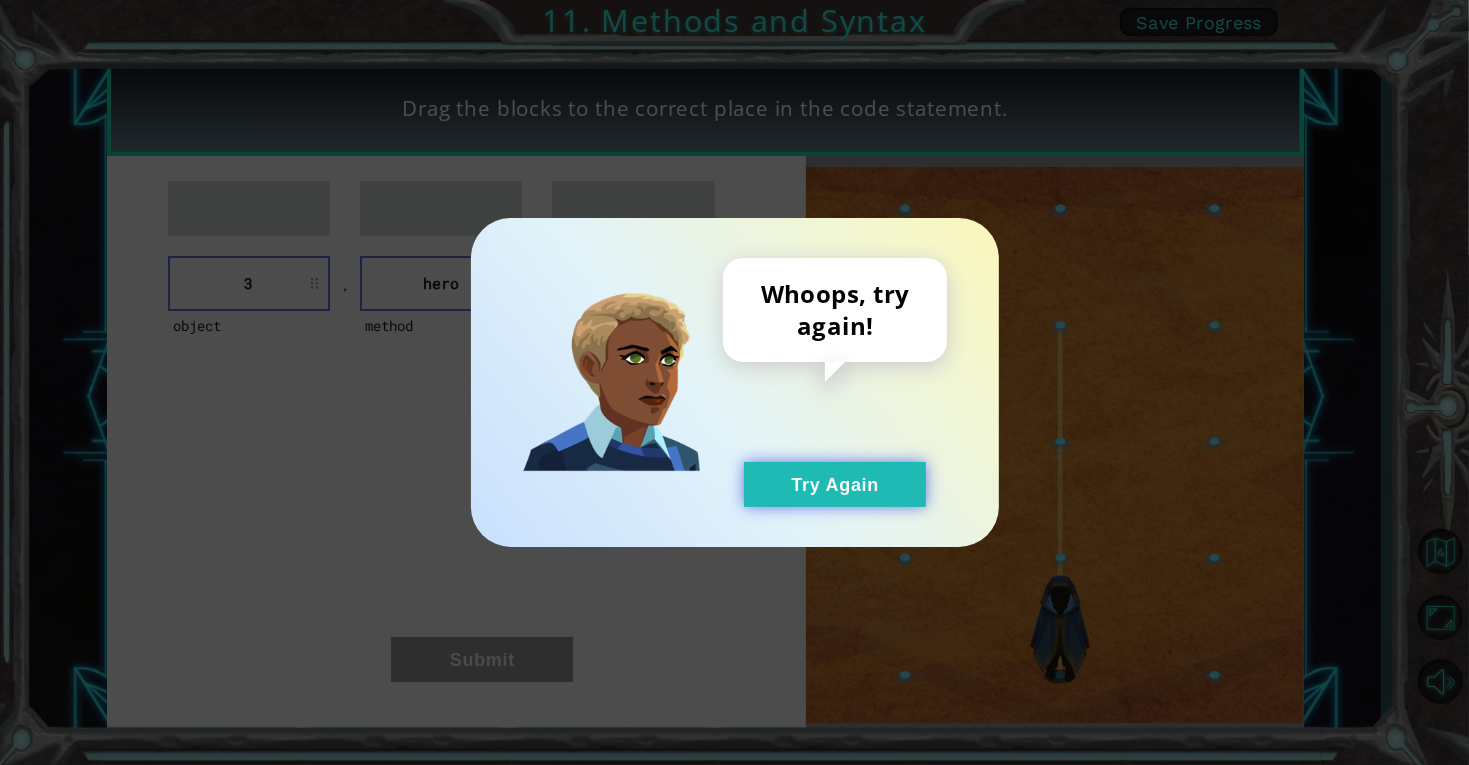 click on "Try Again" at bounding box center (835, 484) 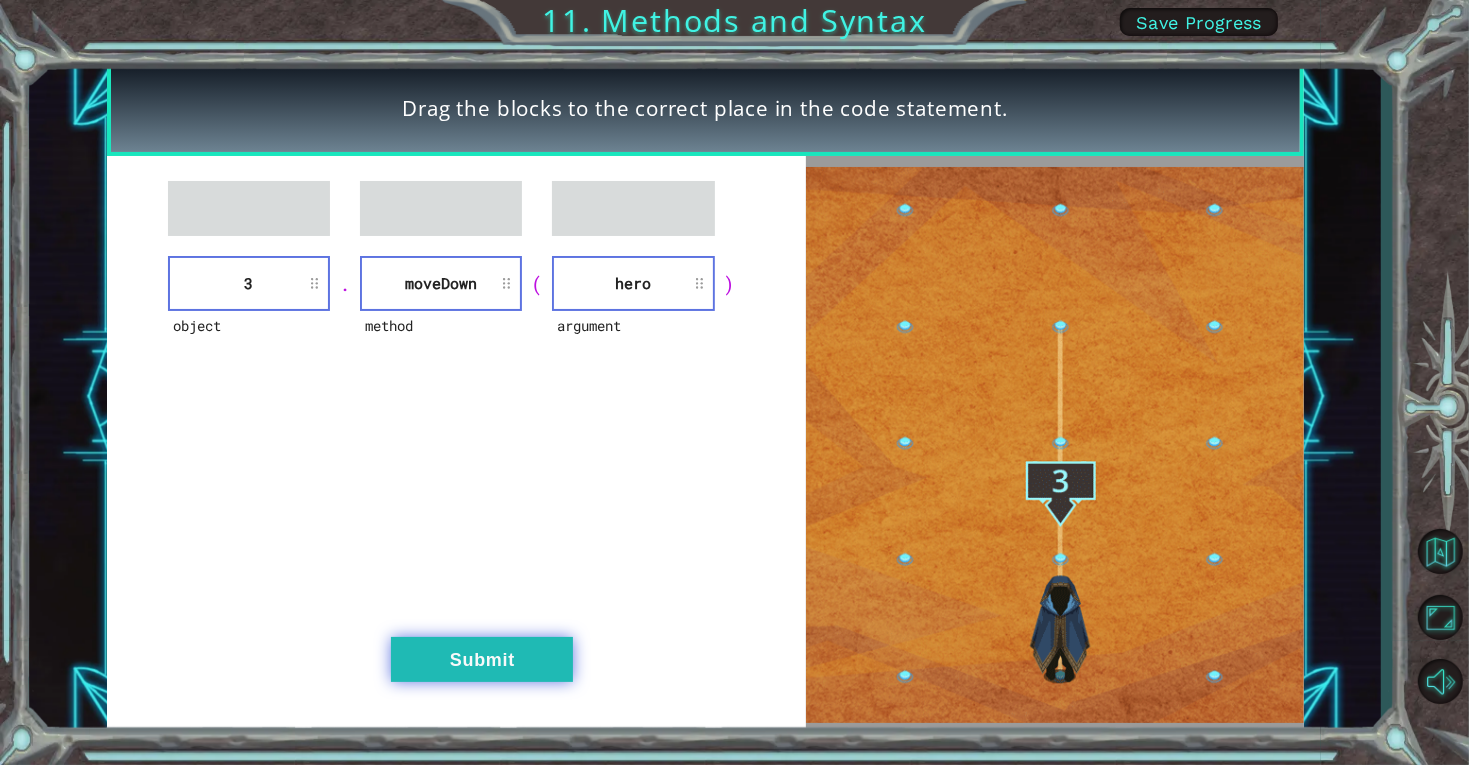 click on "Submit" at bounding box center (482, 659) 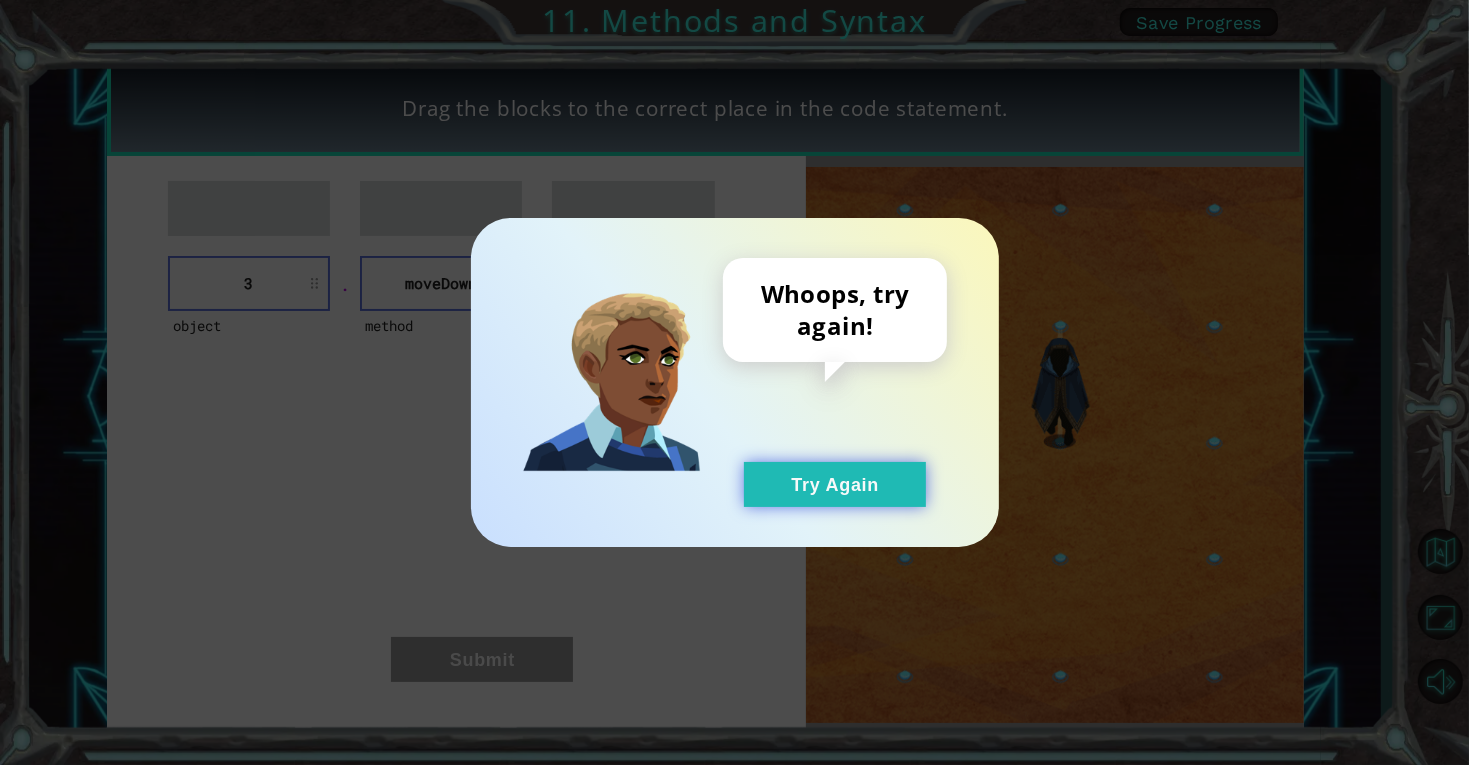 click on "Try Again" at bounding box center (835, 484) 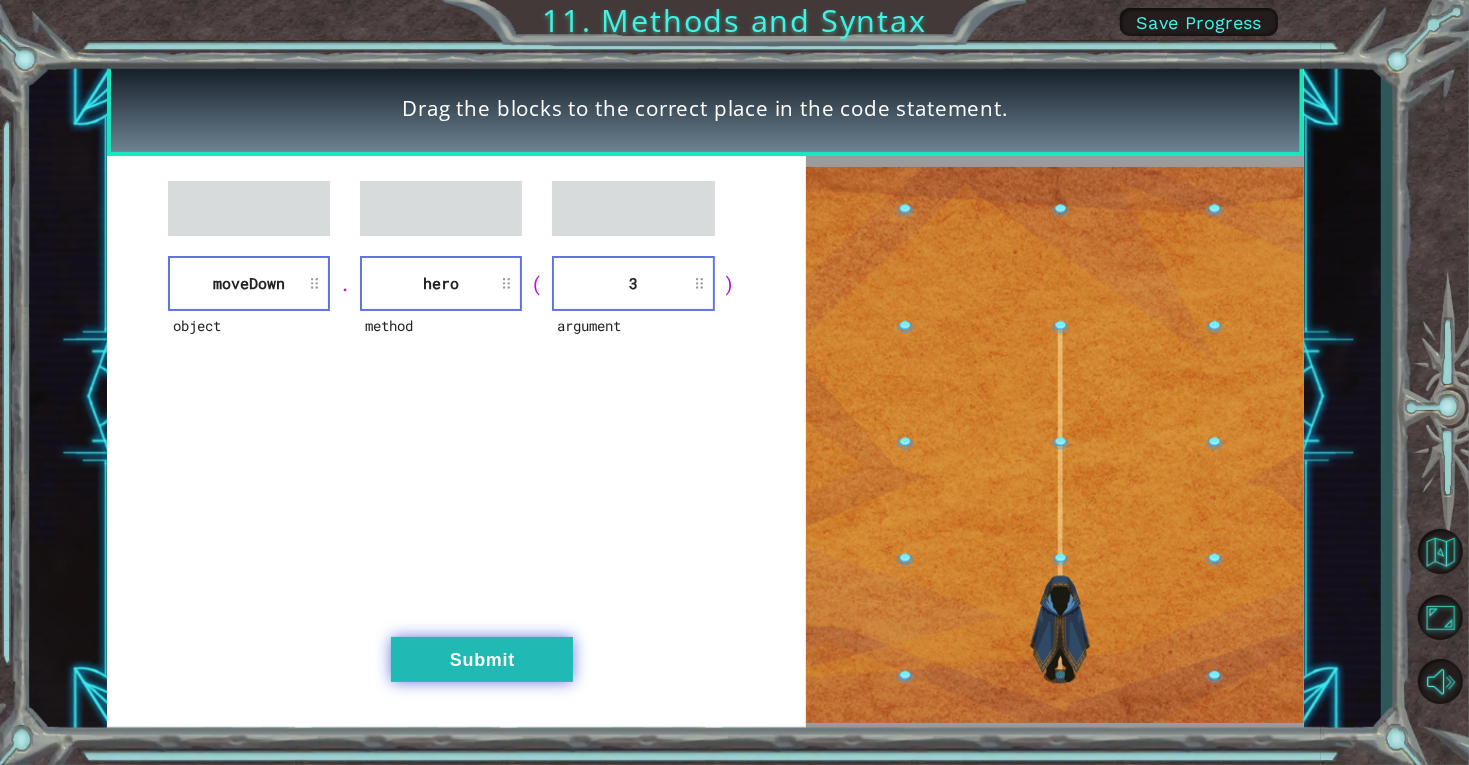 click on "Submit" at bounding box center [482, 659] 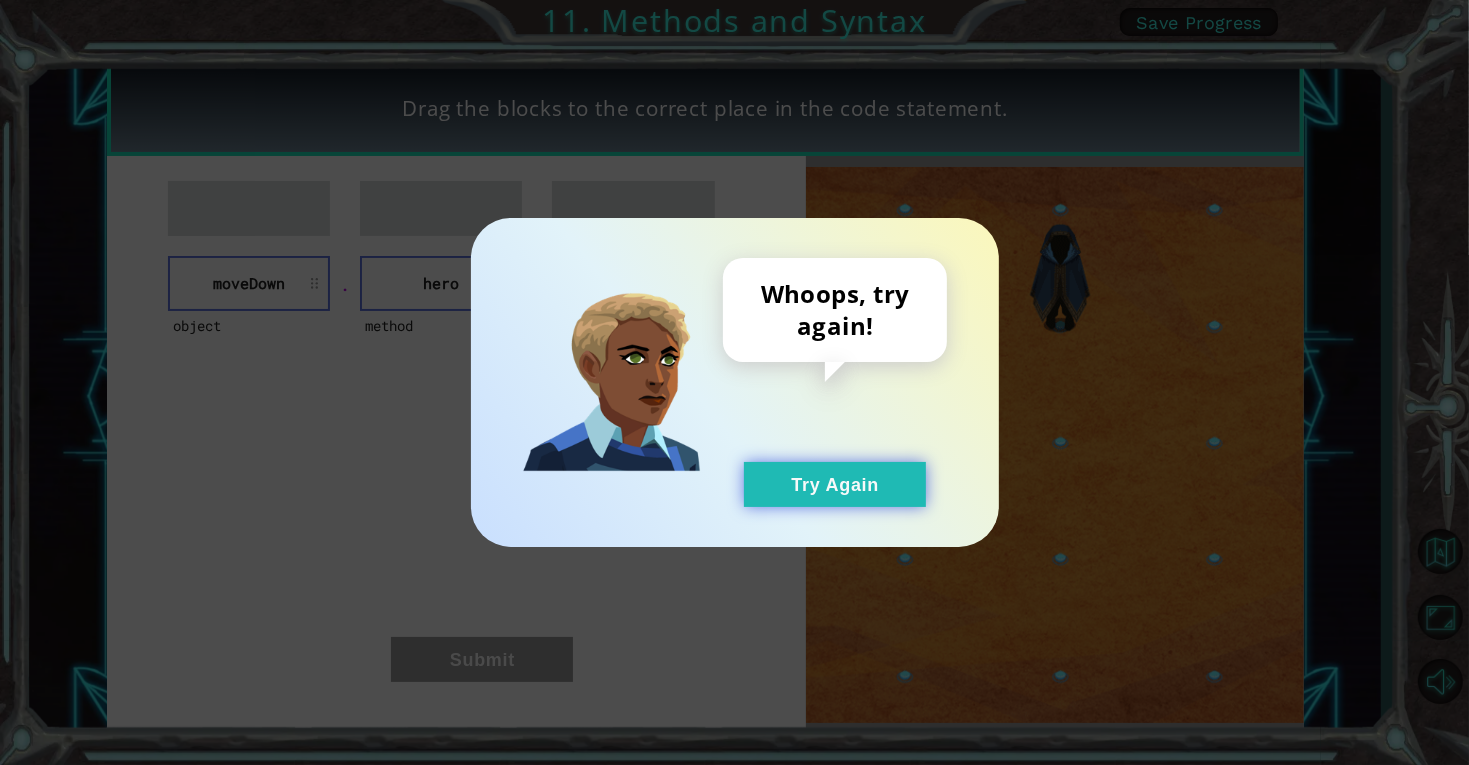 click on "Try Again" at bounding box center (835, 484) 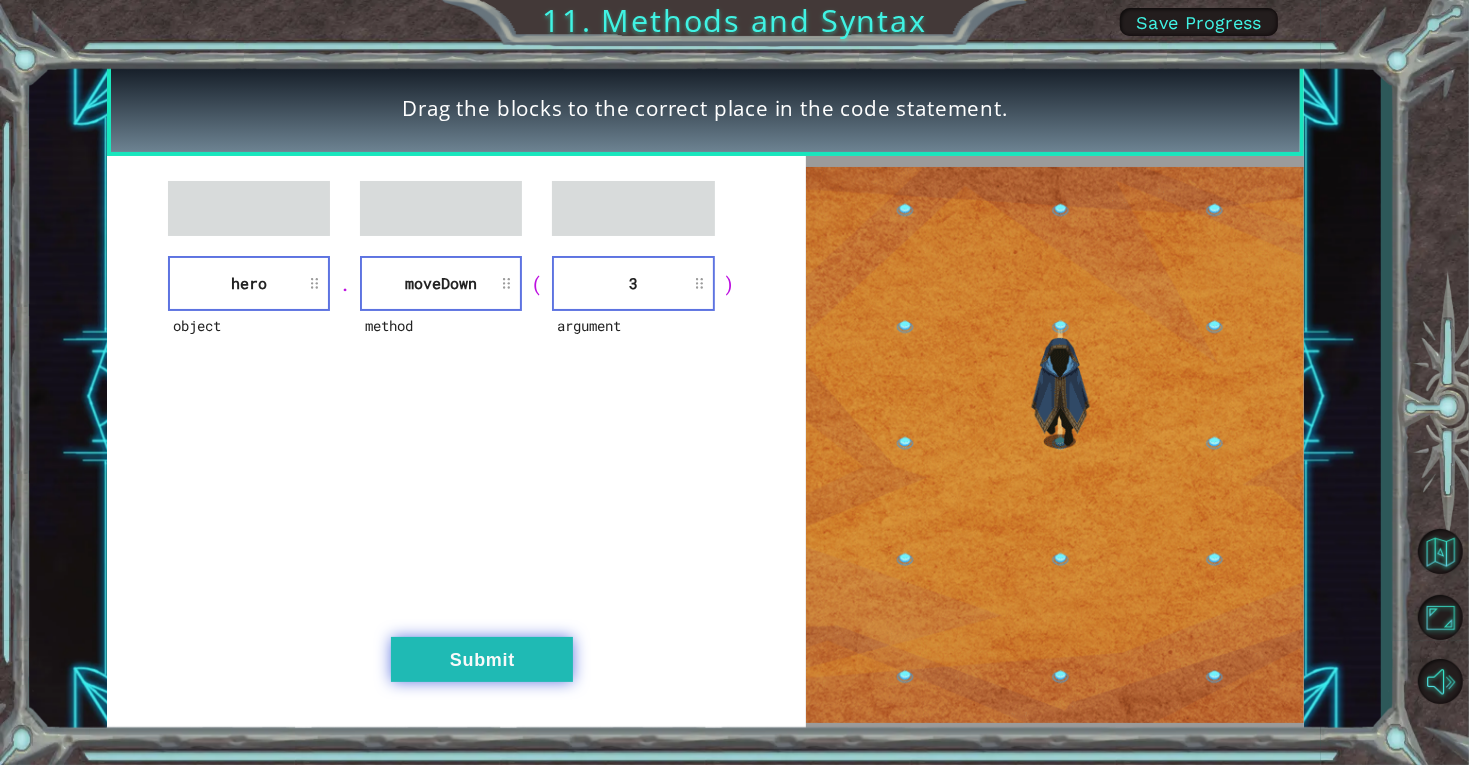click on "Submit" at bounding box center [482, 659] 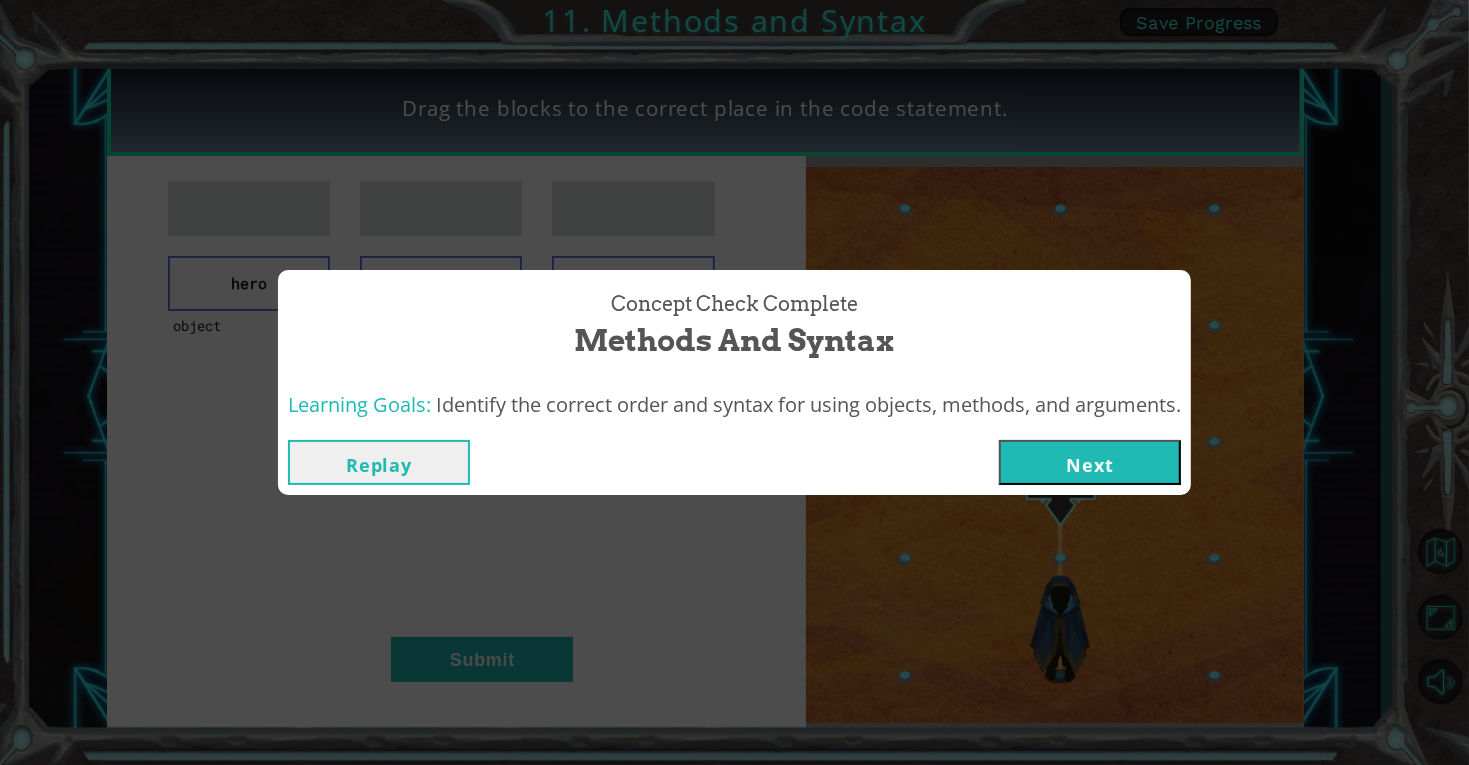 click on "Next" at bounding box center (1090, 462) 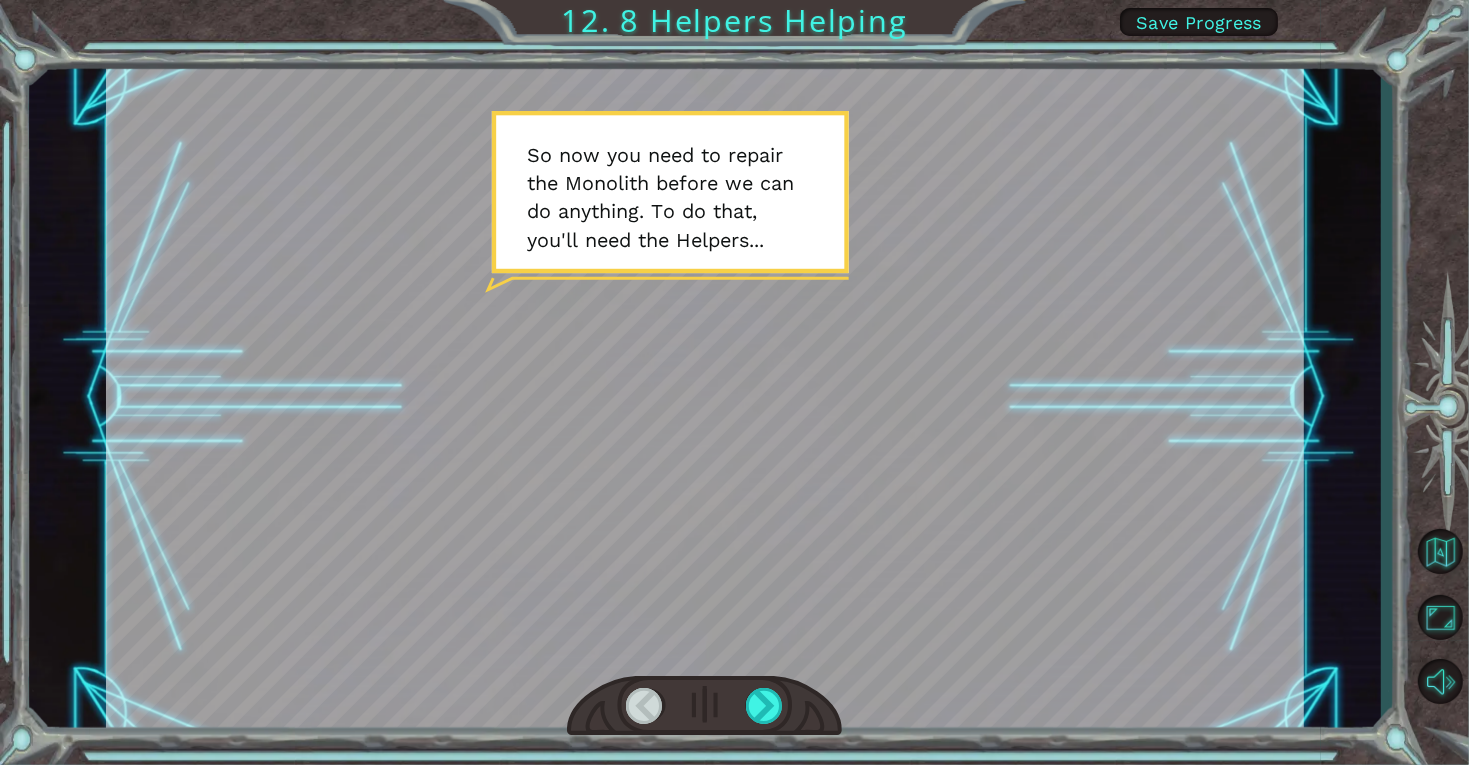 click on "Temporary Text       S o   n o w   y o u   n e e d   t o   r e p a i r   t h e   M o n o l i t h   b e f o r e   w e   c a n   d o   a n y t h i n g .   T o   d o   t h a t ,   y o u ’ l l   n e e d   t h e   H e l p e r s . . . O h   l o o k ,   t h e r e ’ s   o n e !   A r e n ’ t   t h e y   c u t e ? A   H e l p e r   i s   a   d i f f e r e n t   k i n d   o f   o b j e c t .   Y o u   c a n   u s e   t h e   A c o d u s   t o   p r o g r a m   t h e m   t o o . H e l p e r s   h a v e   a   f e w   m e t h o d s   y o u   c a n   u s e .   T h e y   m o v e   j u s t   l i k e   y o u   d o ,   b u t   t h e y   a l s o   h a v e   a   v e r y   s p e c i a l   m e t h o d   c a l l e d   b u i l d . T h i s   b u i l d   c o m m a n d   l e t s   t h e   H e l p e r   r e p a i r   a r r o w s   t h a t   c a r r y   p o w e r f u l   e n e r g y   s p a r k s   t o   d i f f e r e n t   p a r t s   o f   t h e   M o n o l i t h .   T h a t ' s   w h e r e   y o u   c o m e   i n . I ' l" at bounding box center [734, 382] 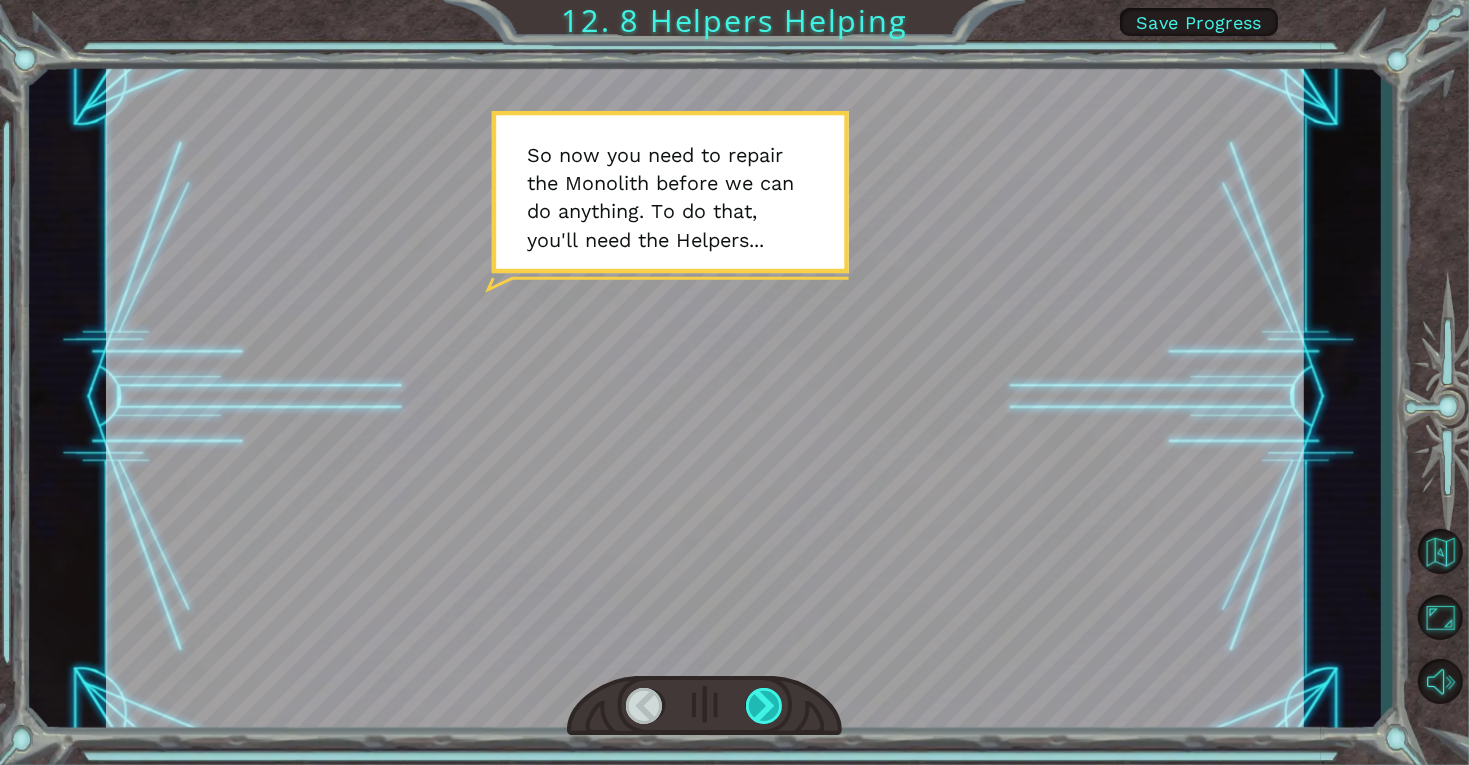 click at bounding box center (765, 706) 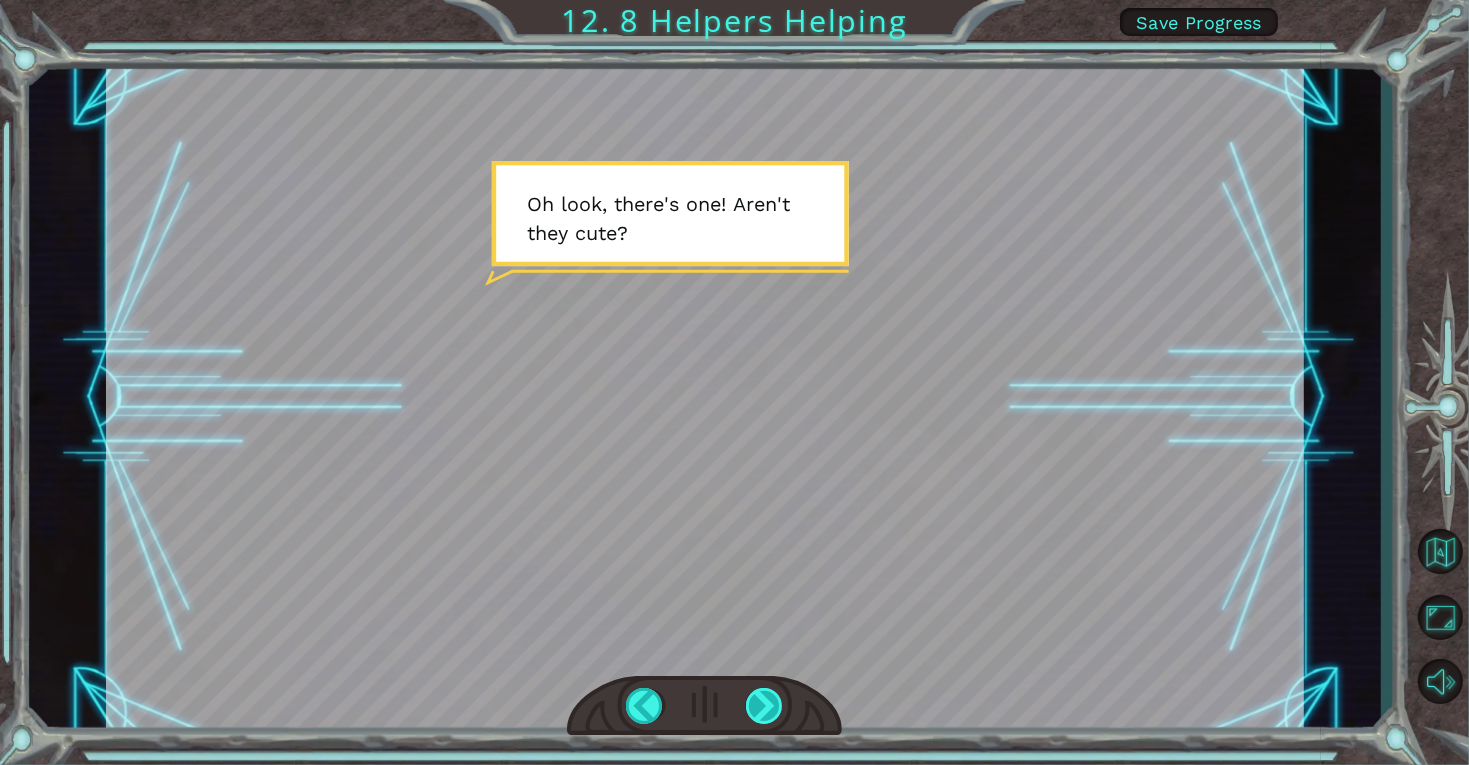 click at bounding box center [765, 706] 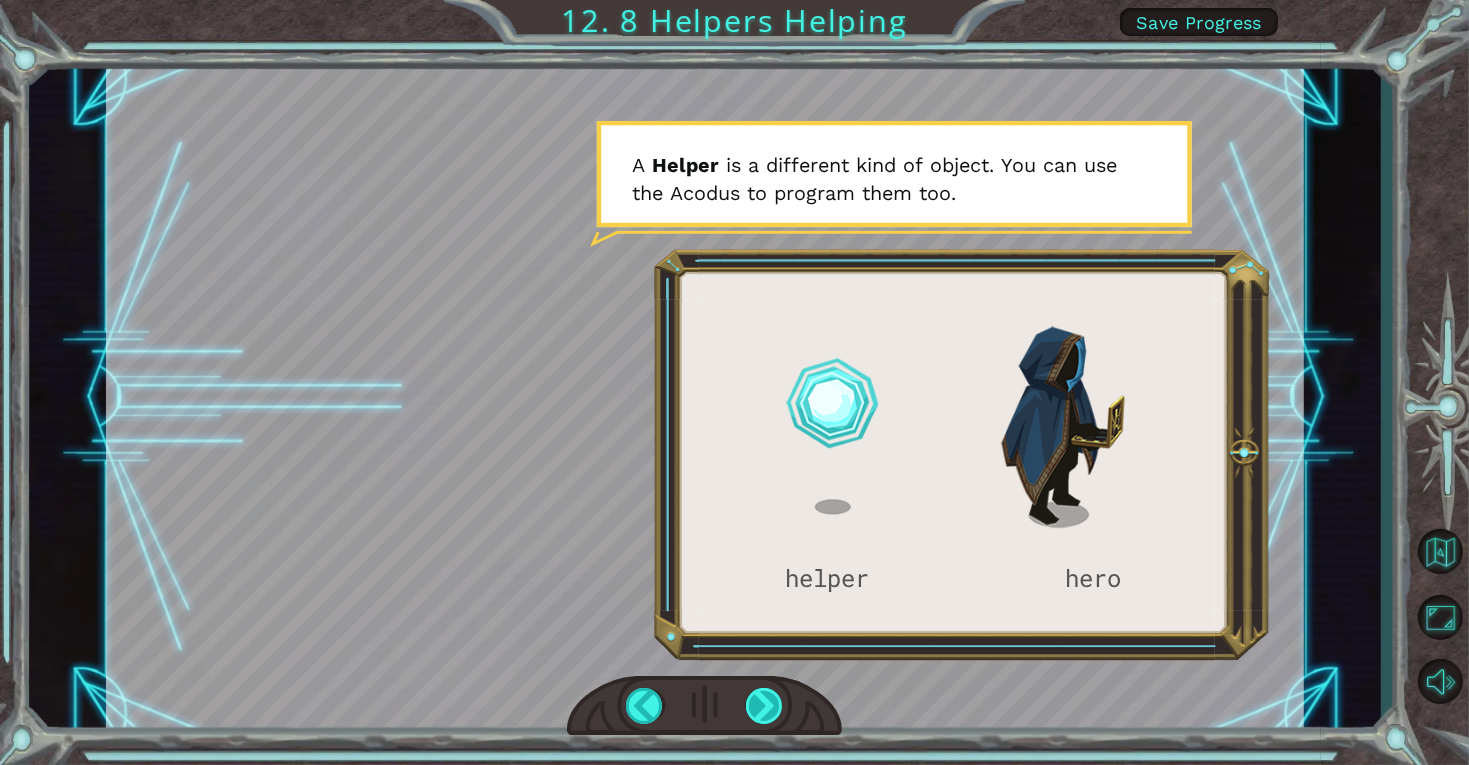 click at bounding box center (765, 706) 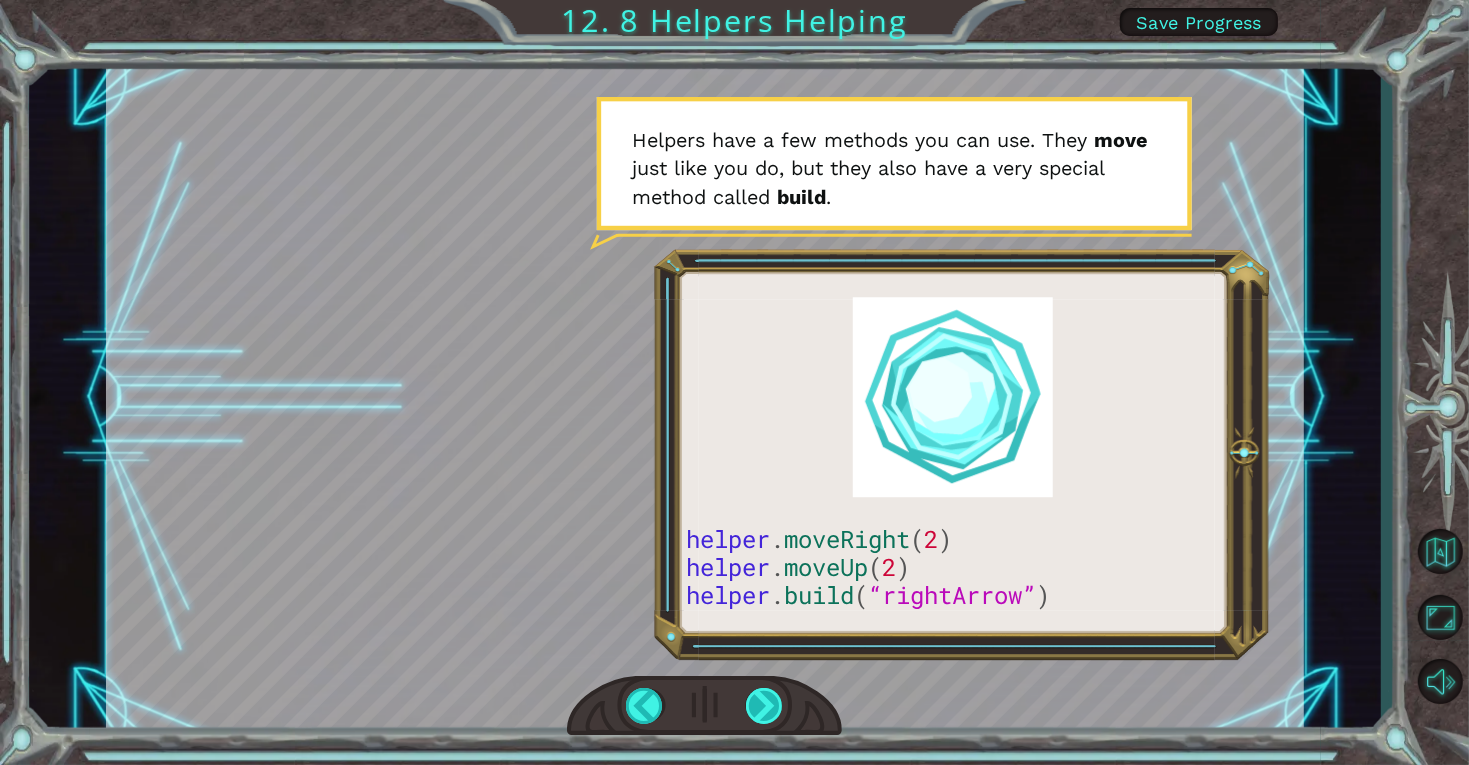 click at bounding box center (765, 706) 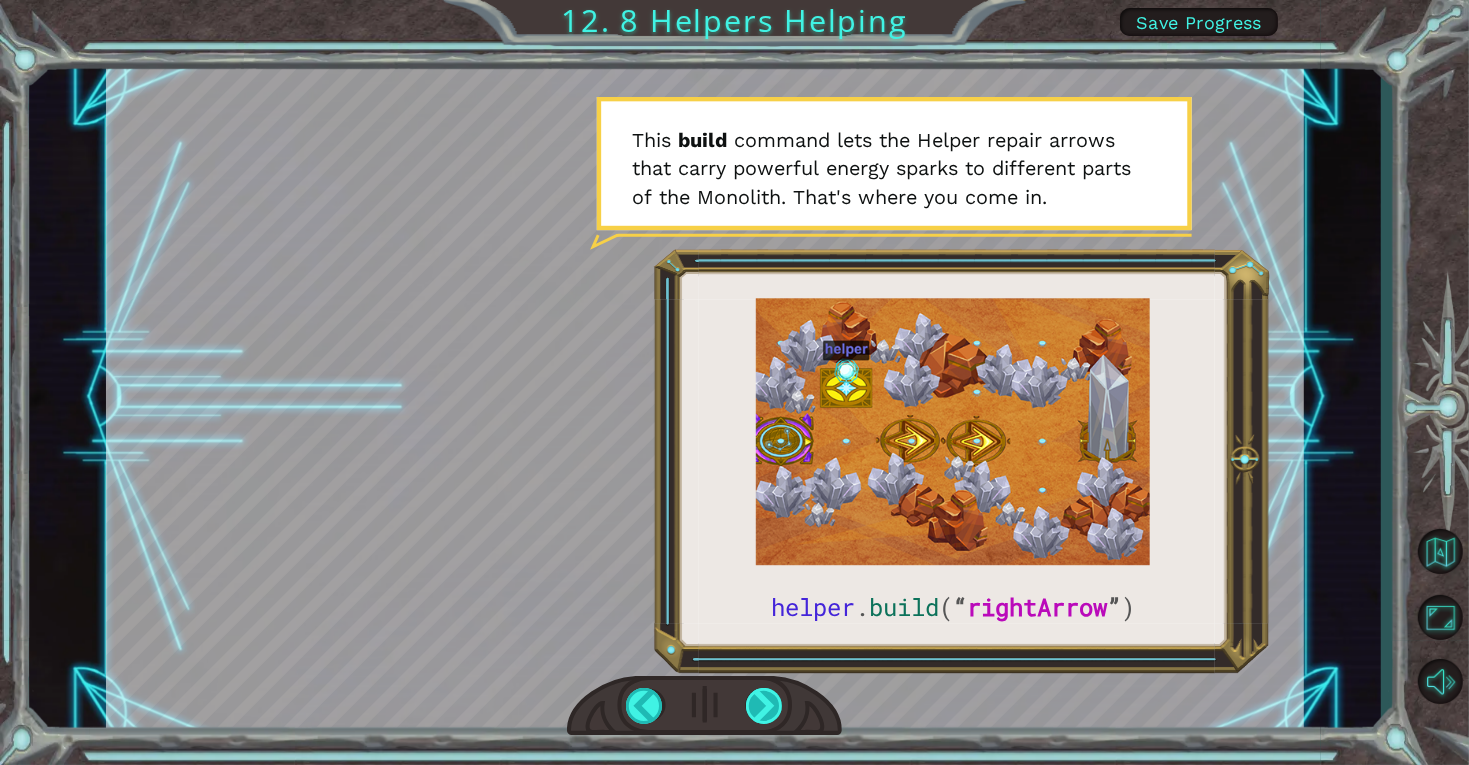click at bounding box center [765, 706] 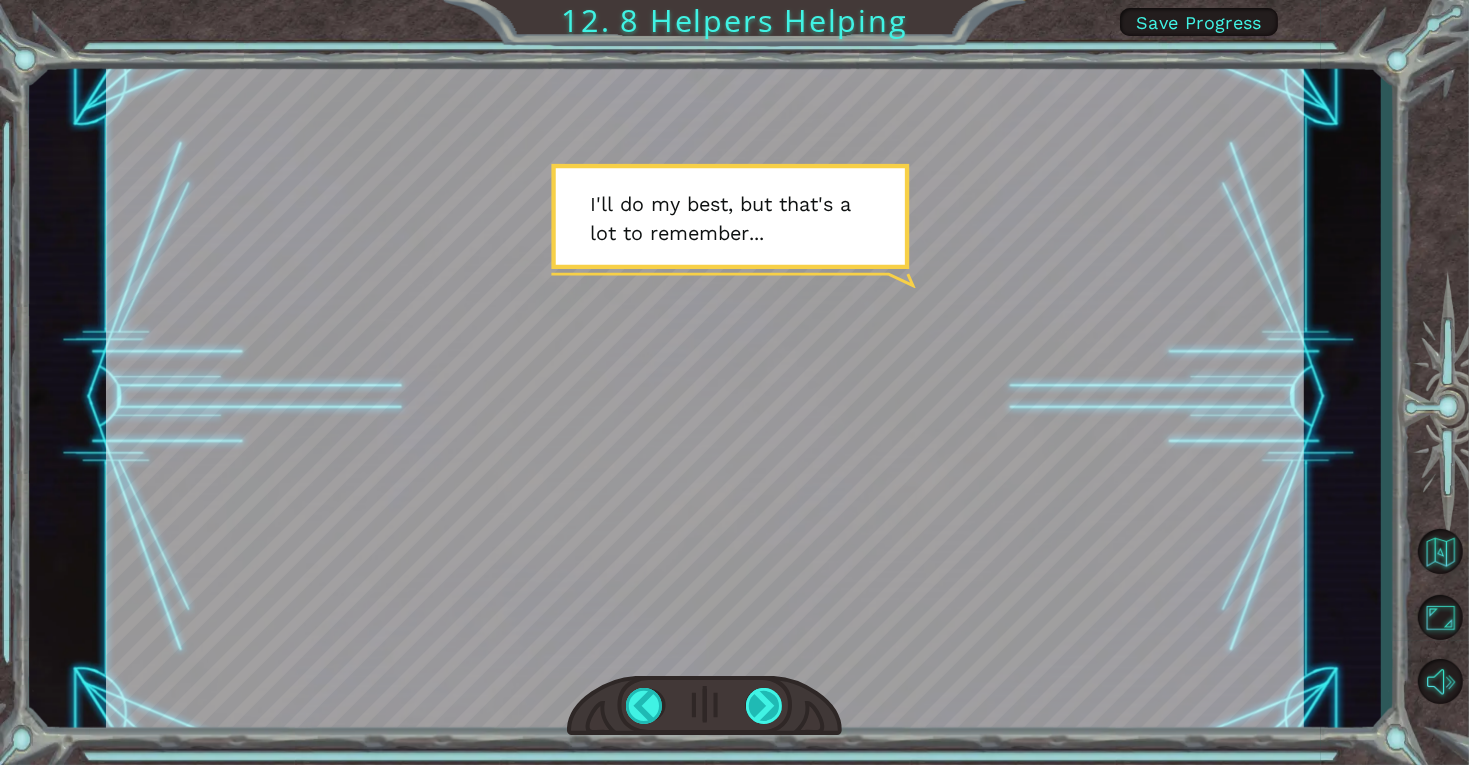 click at bounding box center (765, 706) 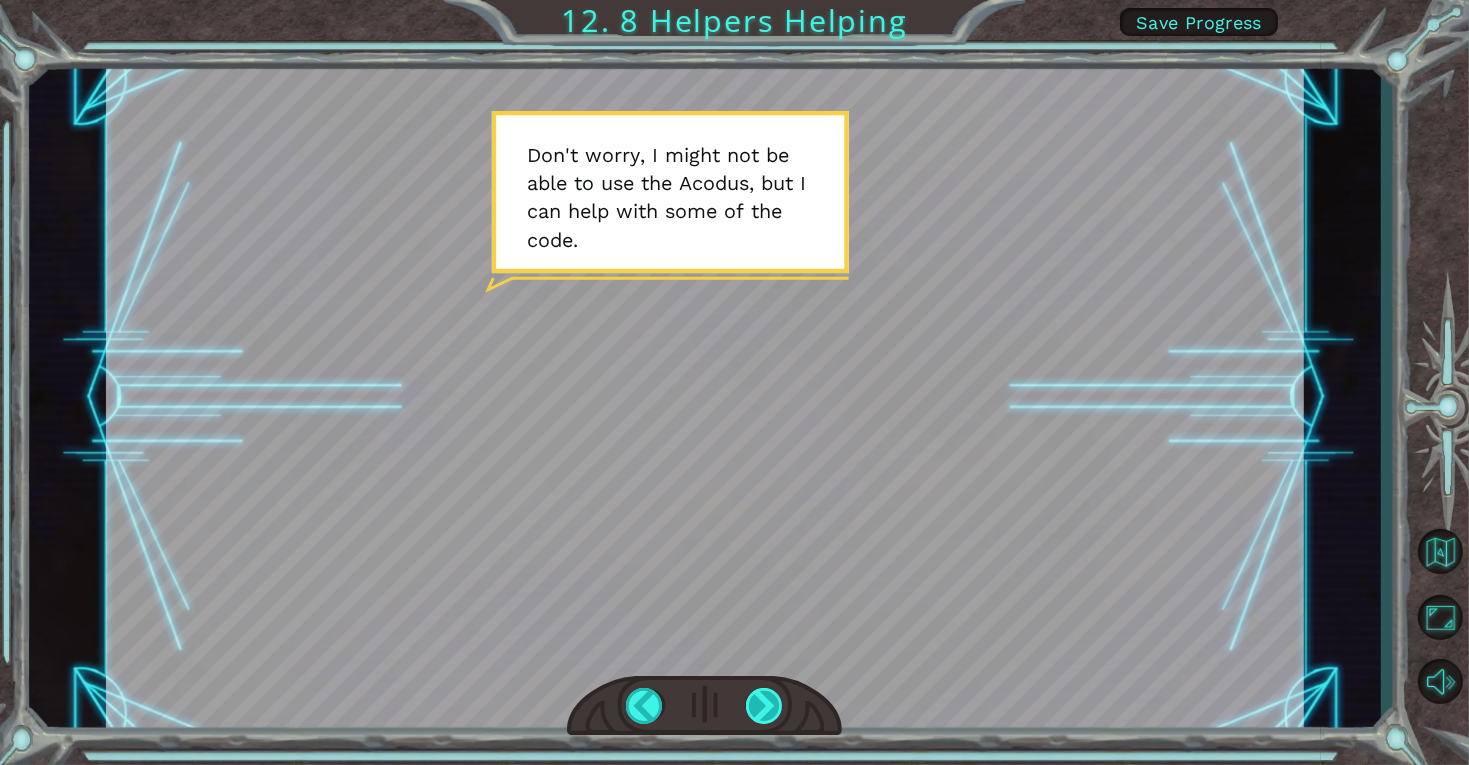 click at bounding box center (765, 706) 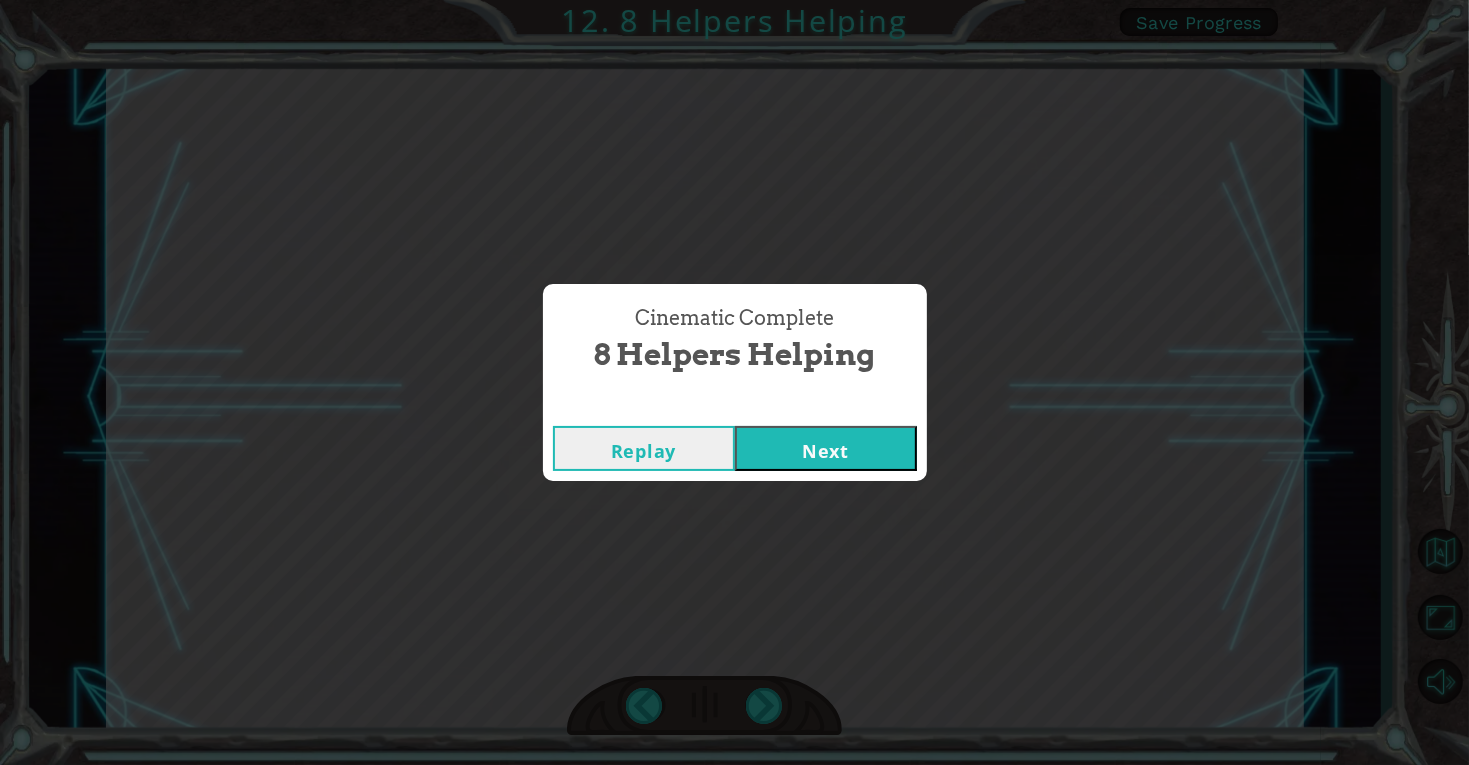 click on "Next" at bounding box center (826, 448) 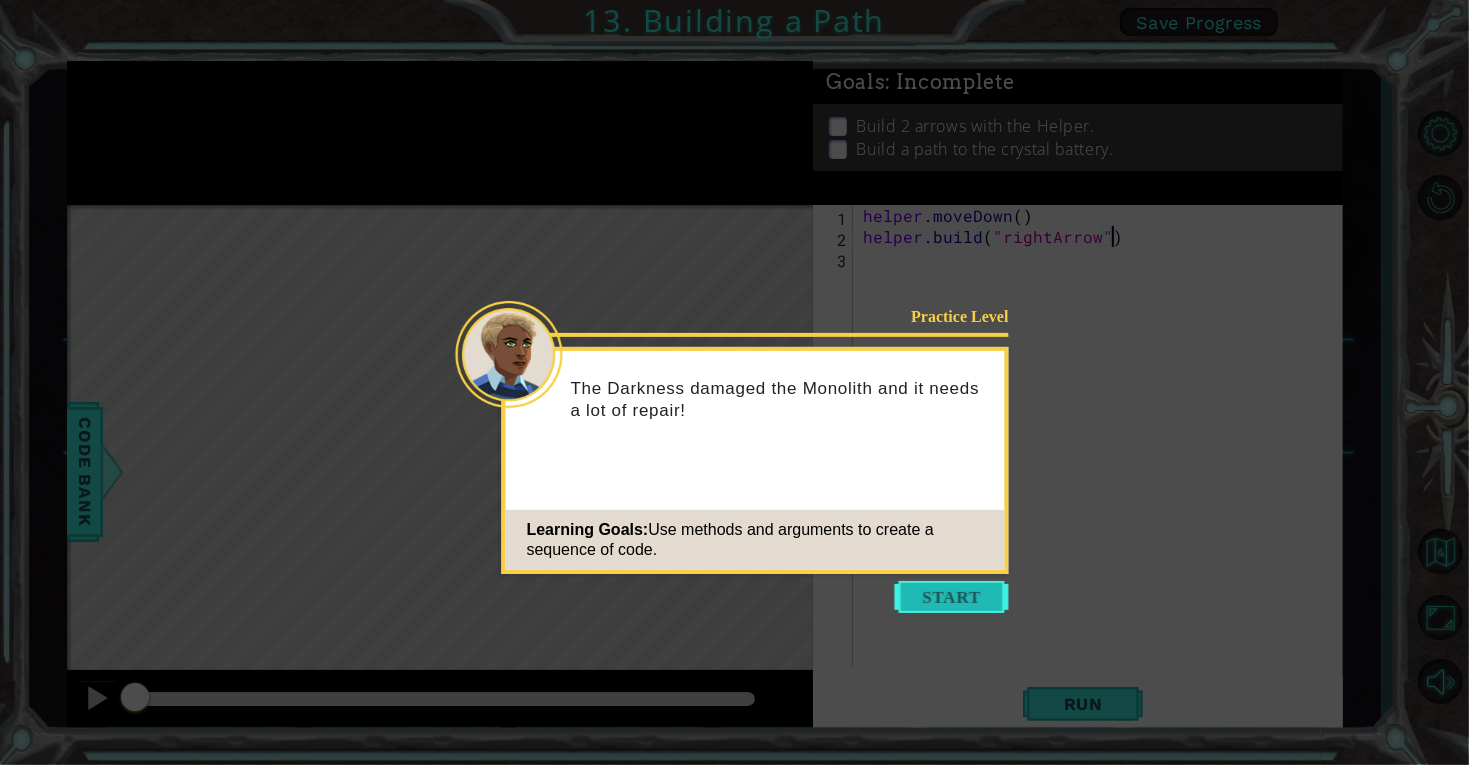 click at bounding box center (952, 597) 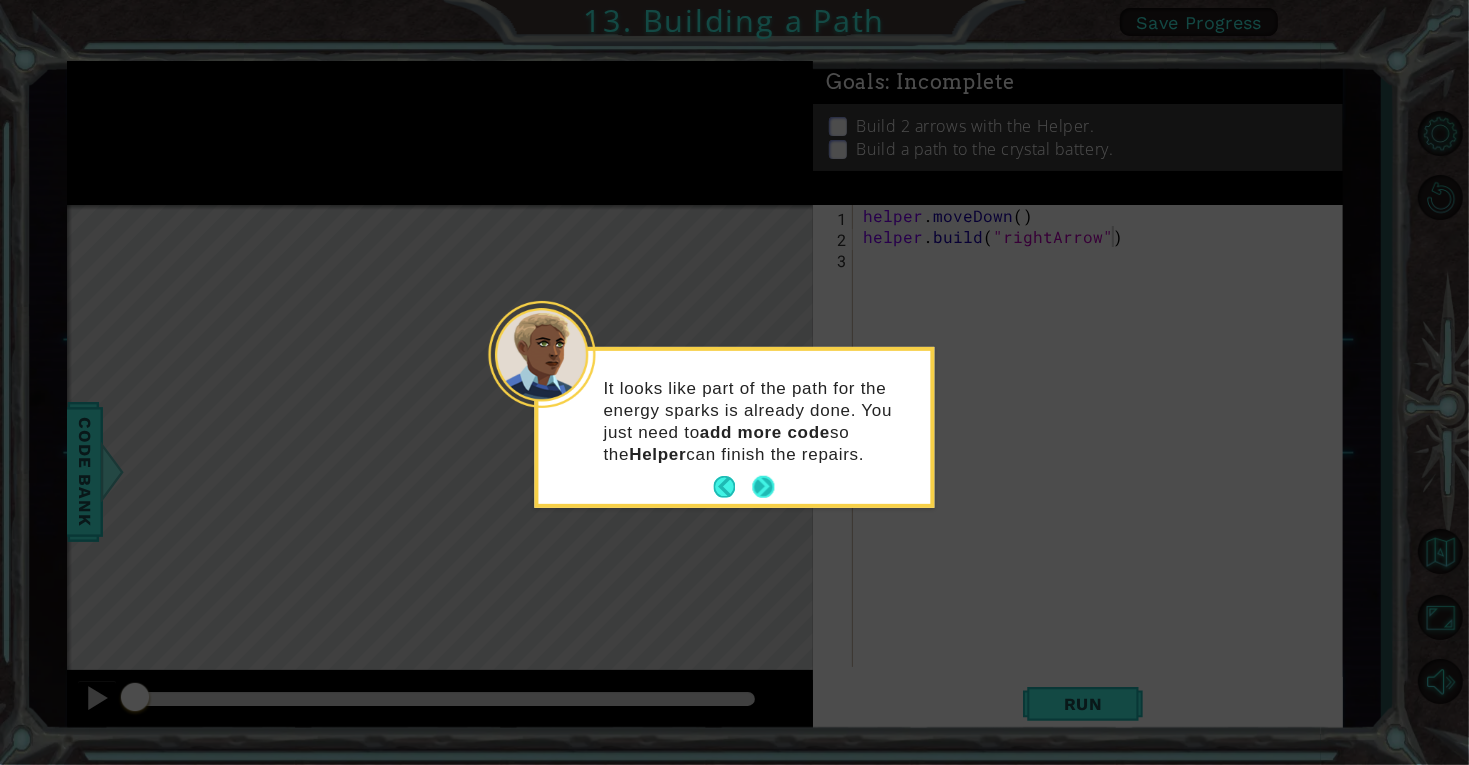 click at bounding box center (763, 487) 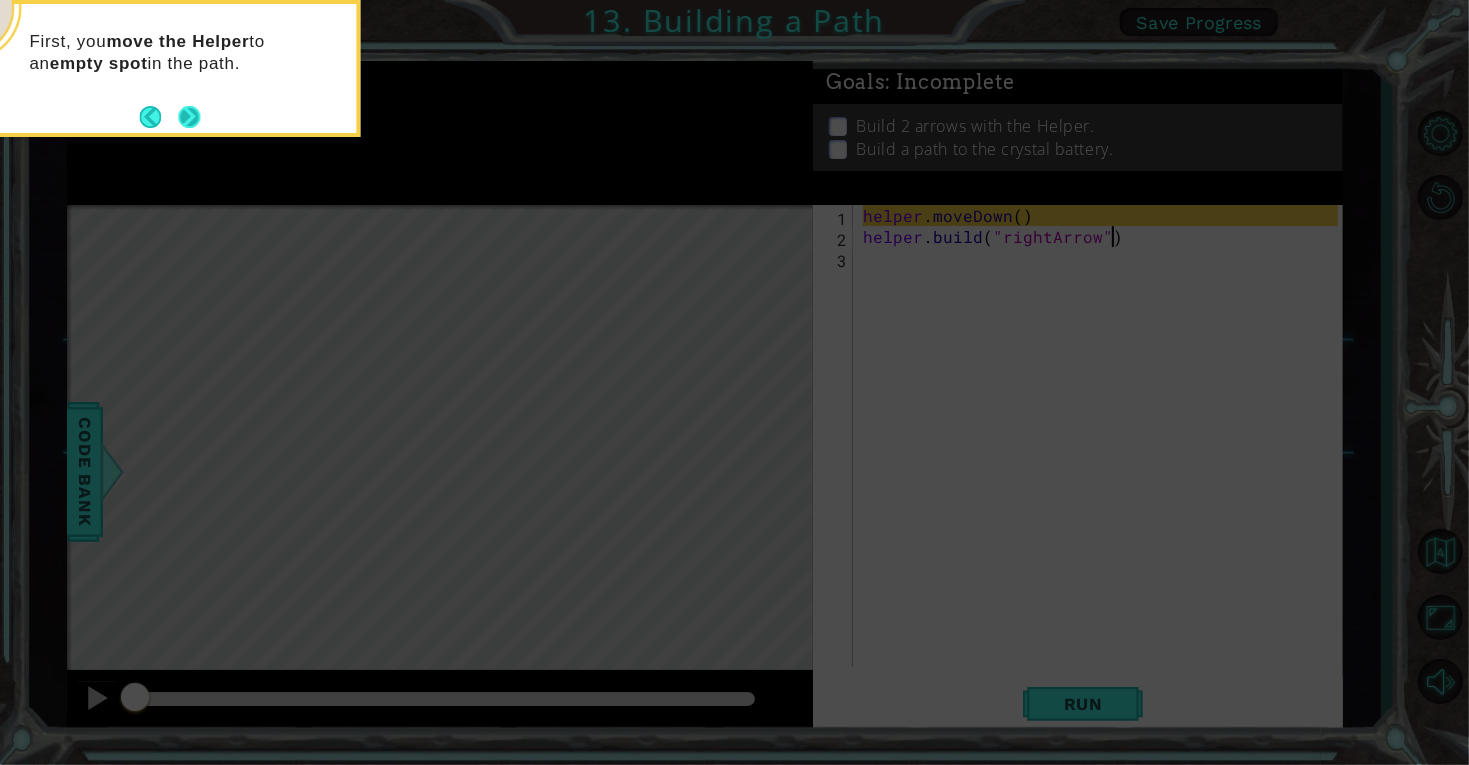click at bounding box center (189, 117) 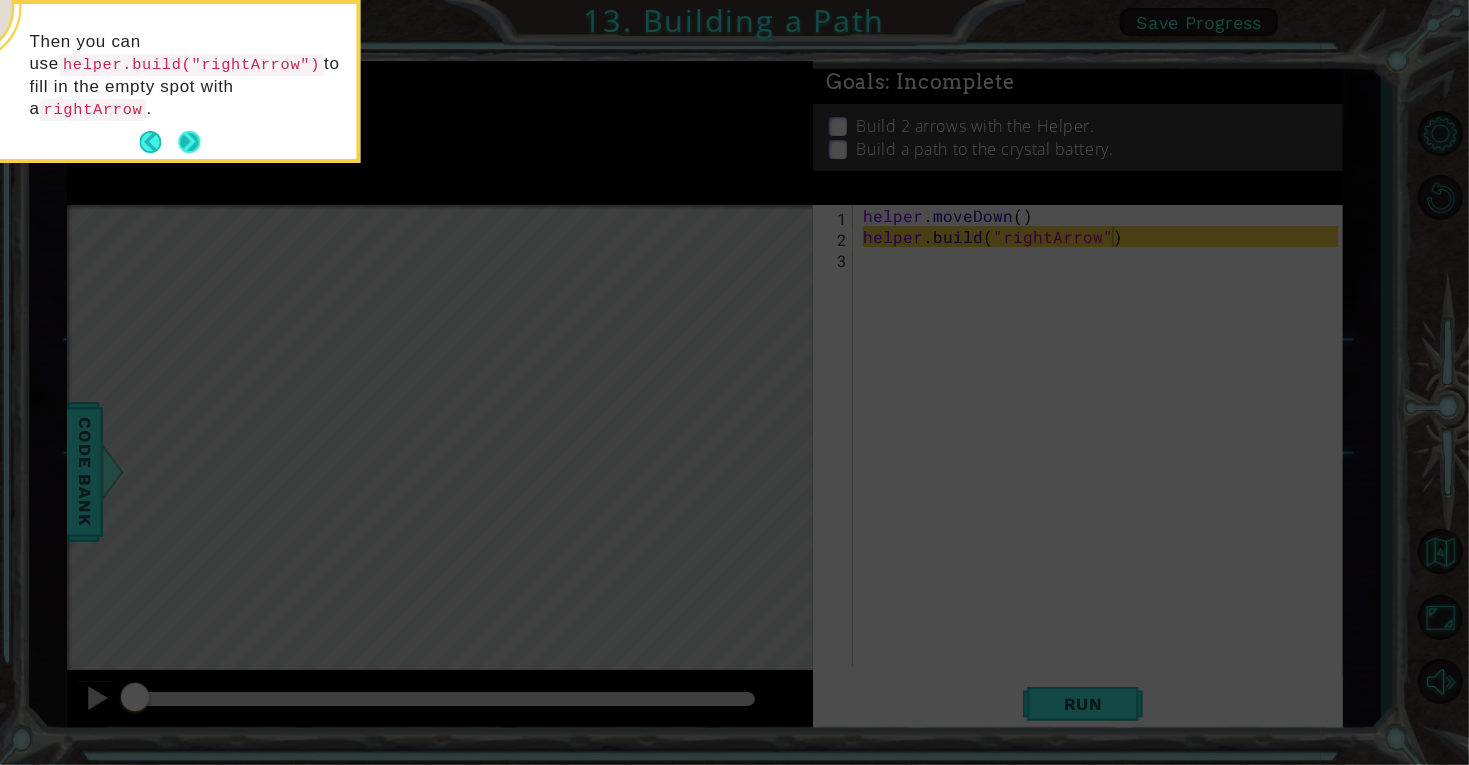 click at bounding box center (189, 142) 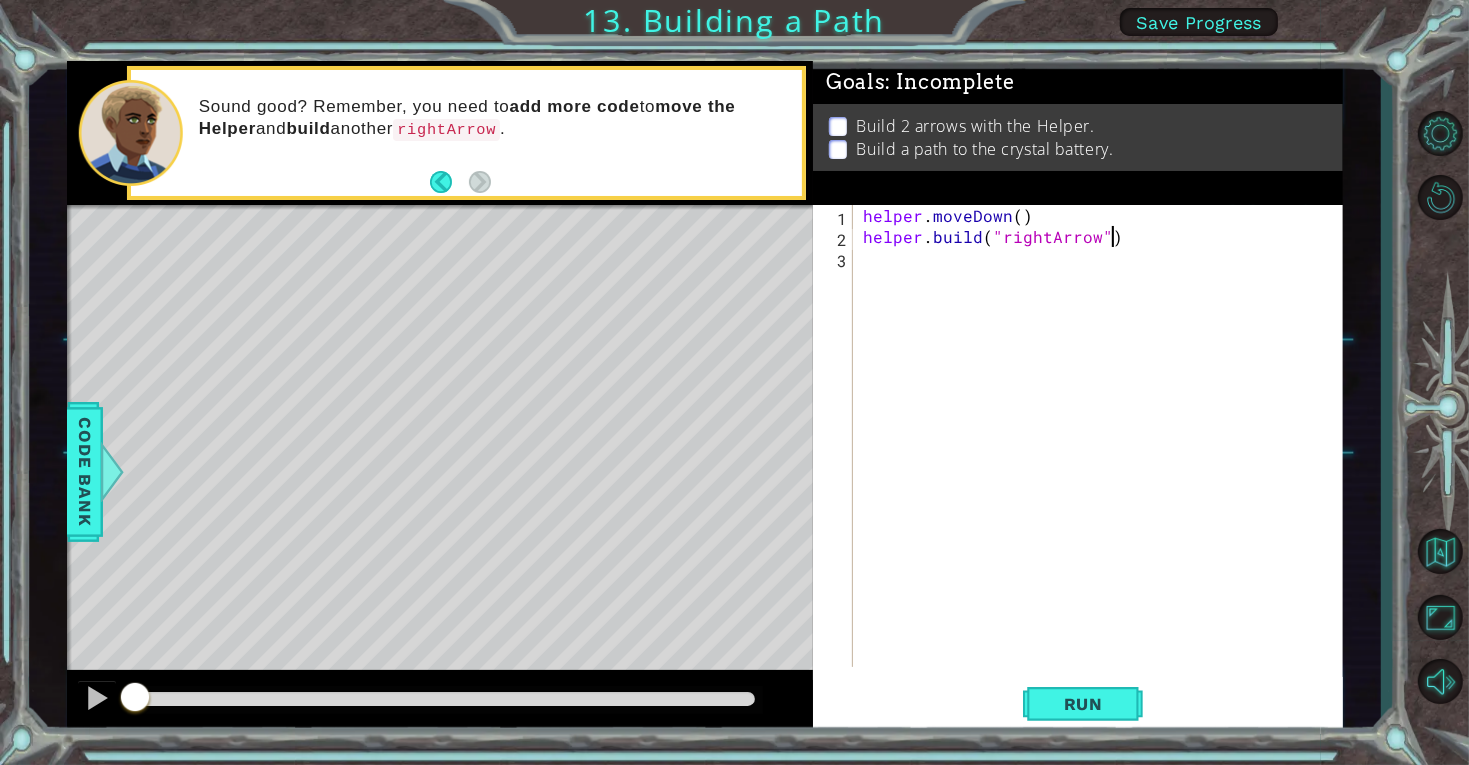 click on "helper . moveDown ( ) helper . build ( "rightArrow" )" at bounding box center [1103, 457] 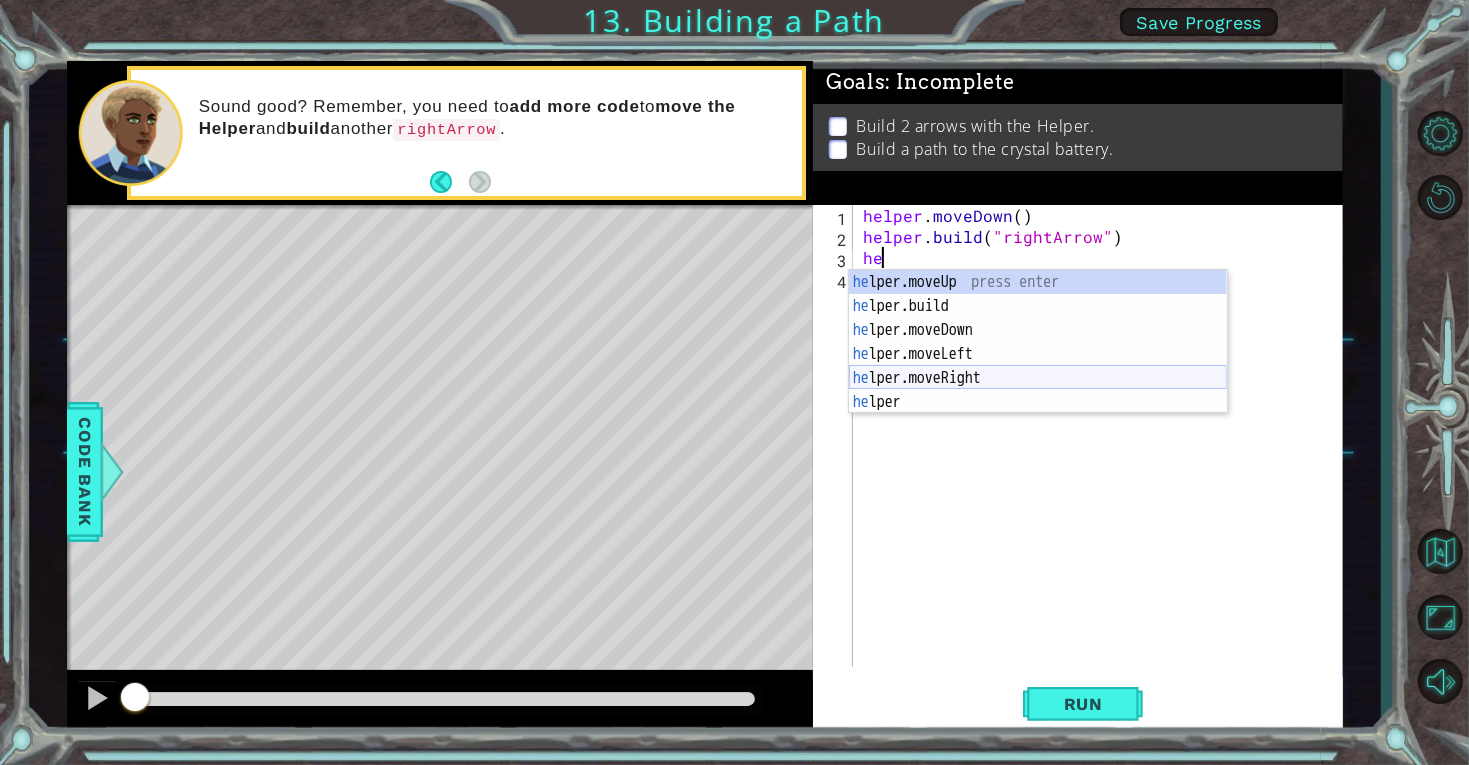click on "he lper.moveUp press enter he lper.build press enter he lper.moveDown press enter he lper.moveLeft press enter he lper.moveRight press enter he lper press enter" at bounding box center (1038, 366) 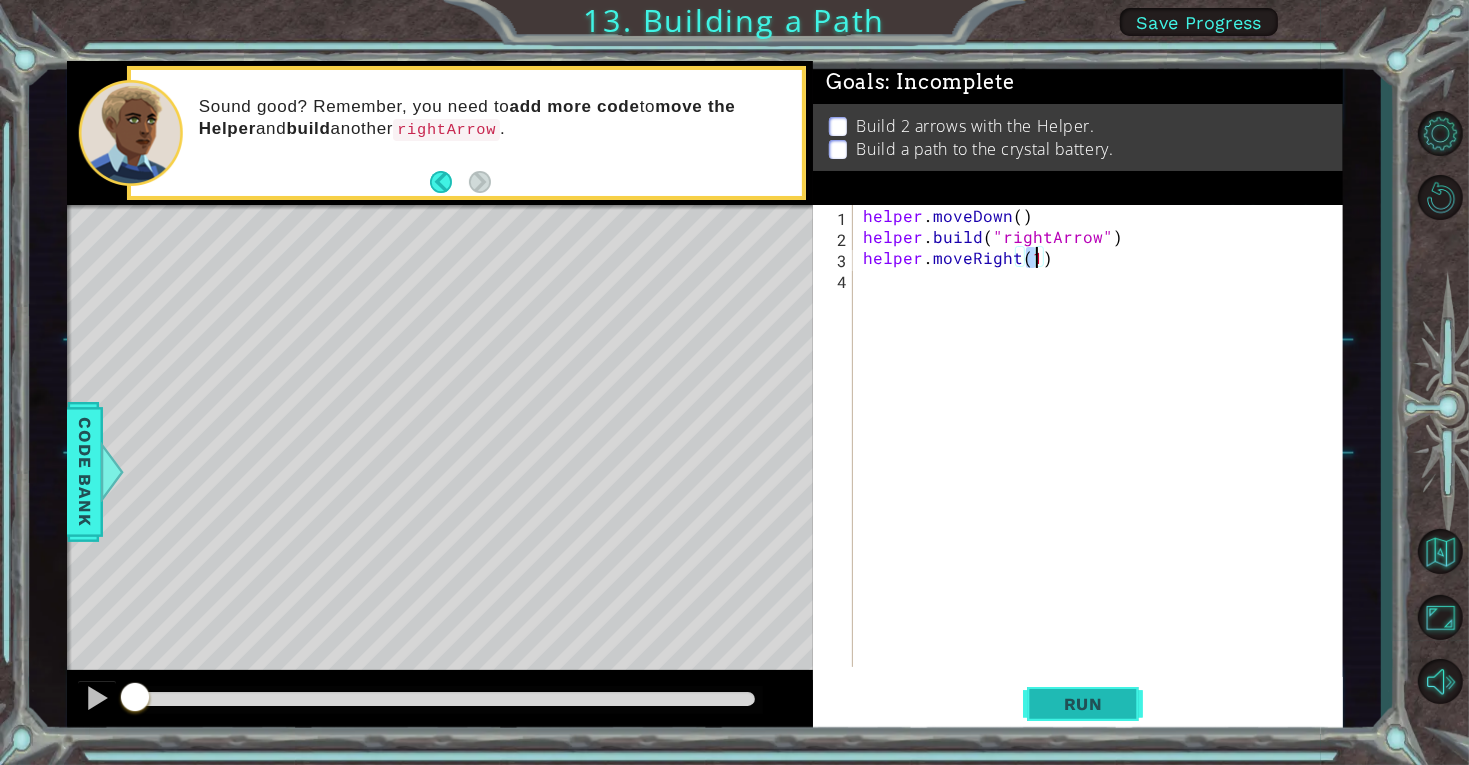 click on "Run" at bounding box center [1083, 704] 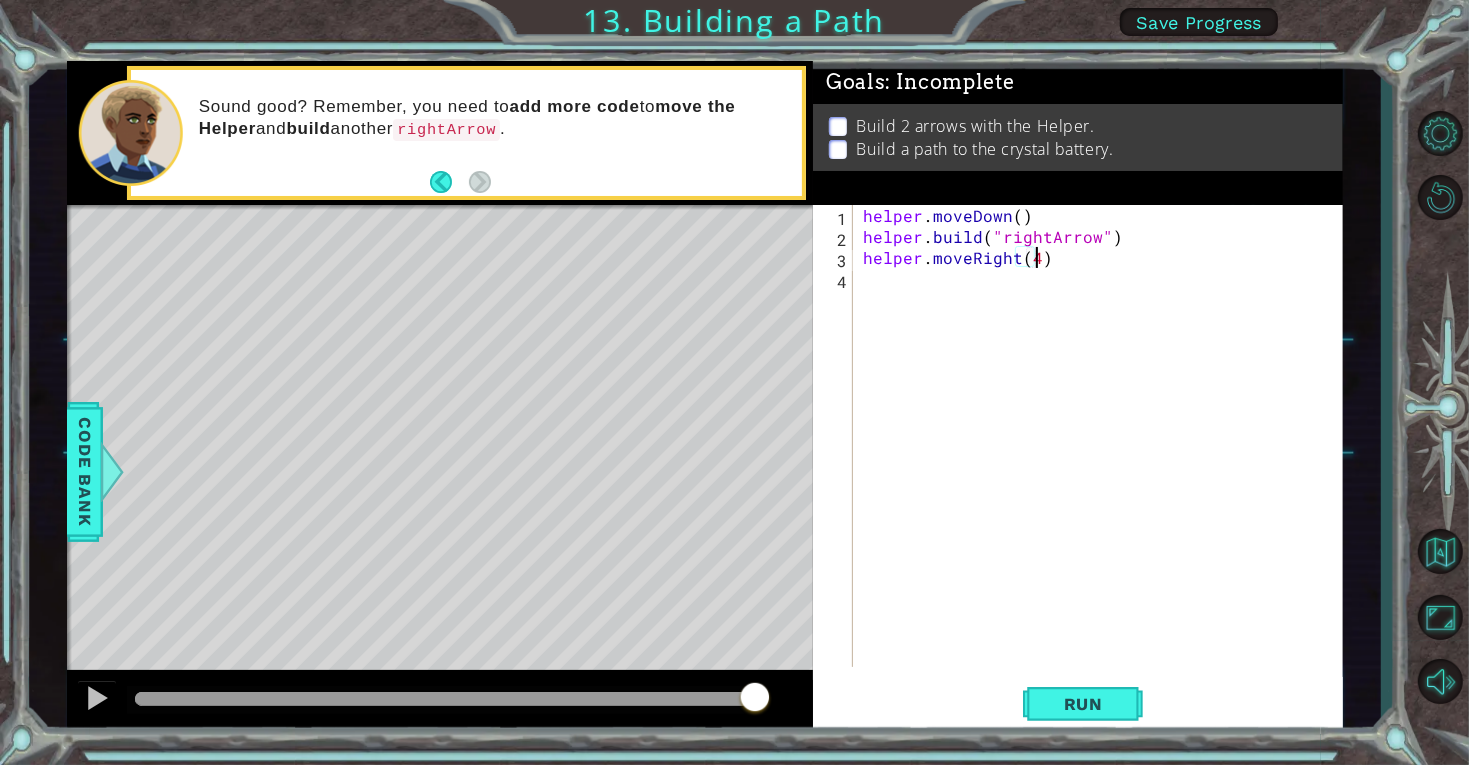 scroll, scrollTop: 0, scrollLeft: 9, axis: horizontal 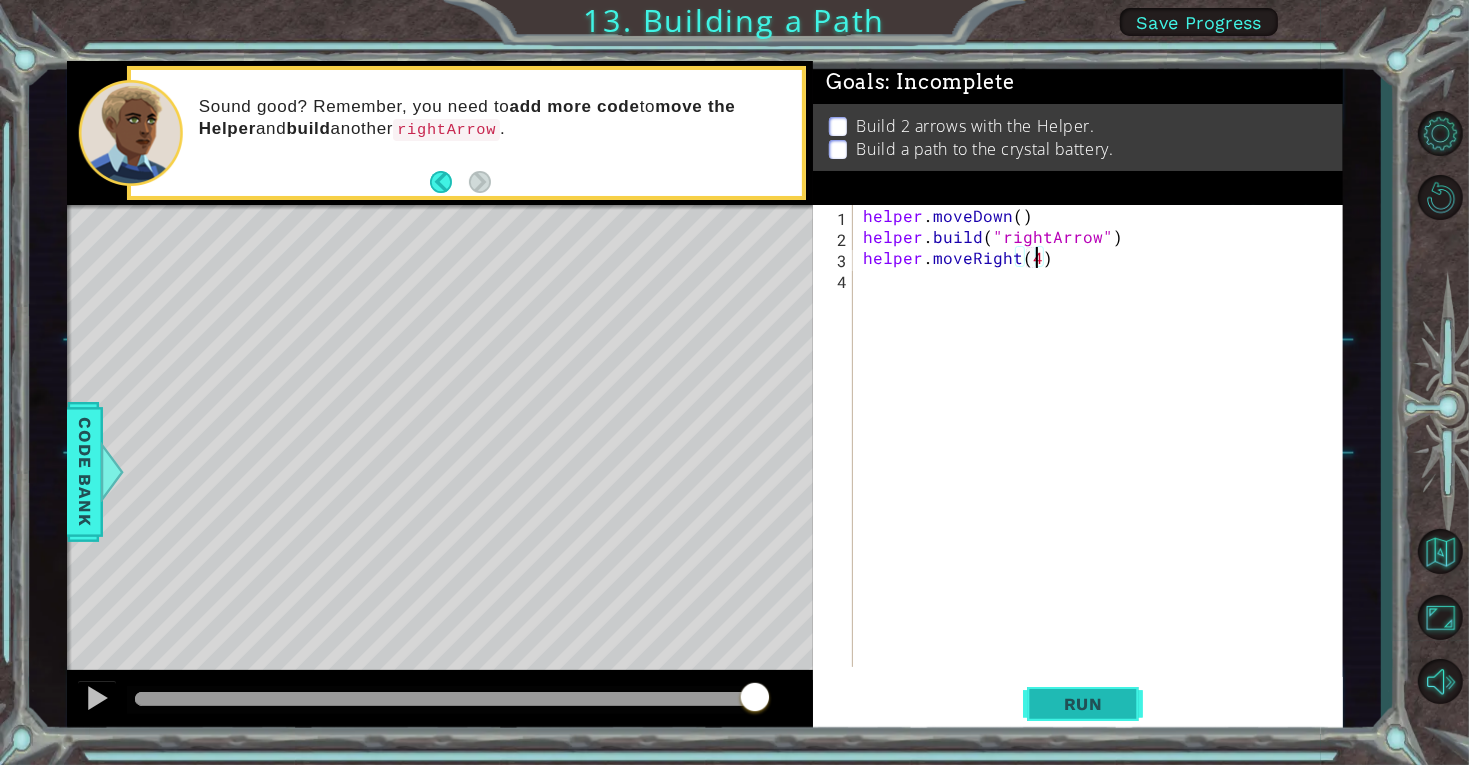 type on "helper.moveRight(4)" 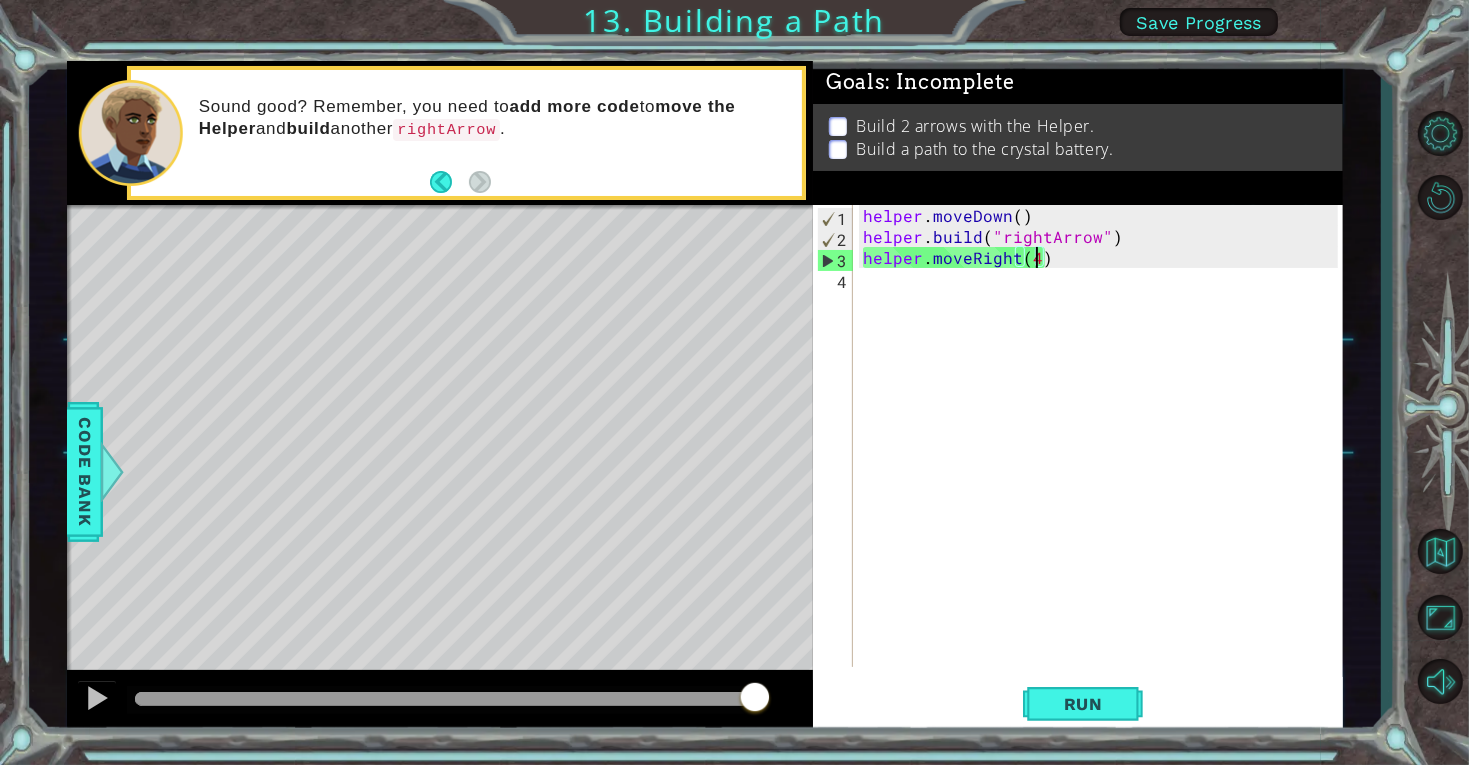 click on "helper . moveDown ( ) helper . build ( "rightArrow" ) helper . moveRight ( 4 )" at bounding box center [1103, 457] 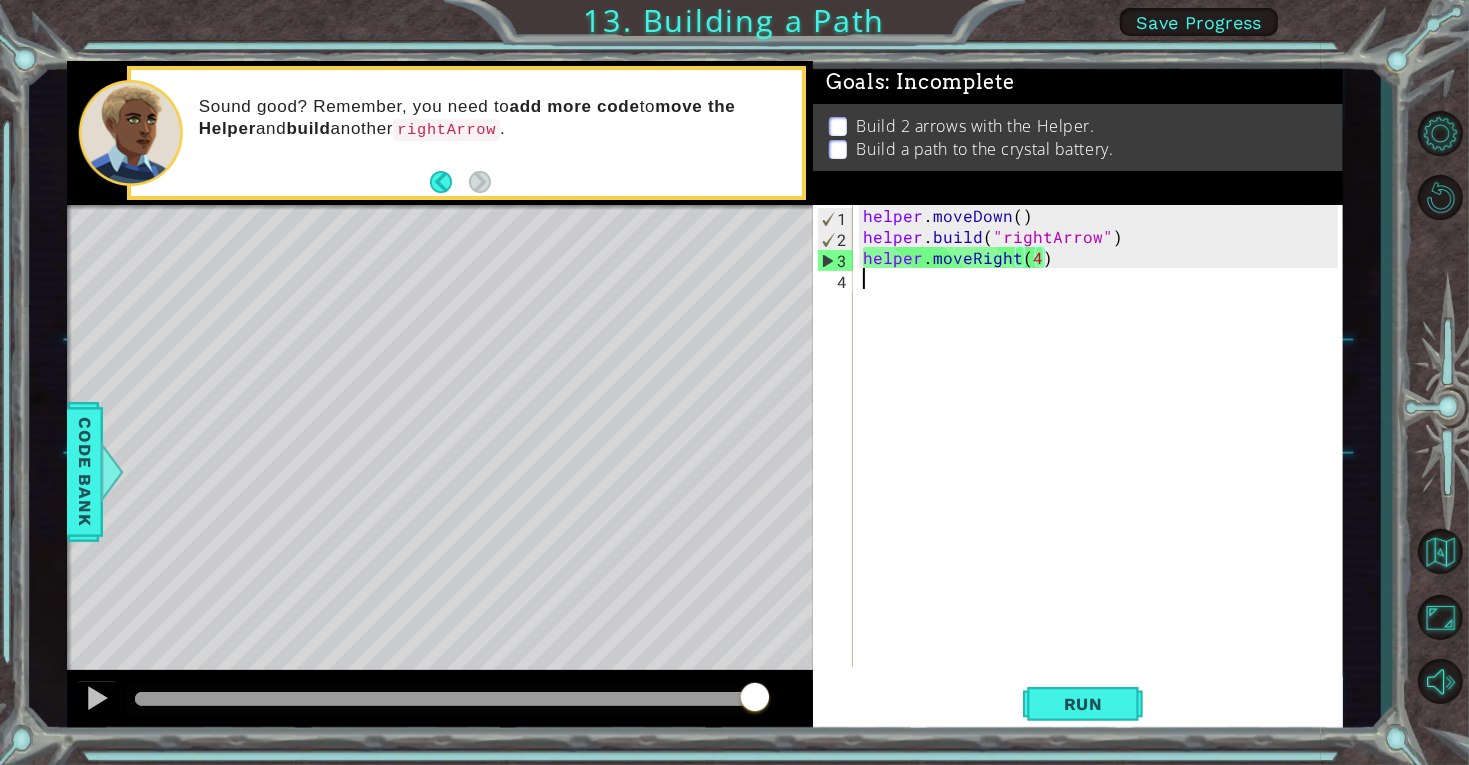 scroll, scrollTop: 0, scrollLeft: 0, axis: both 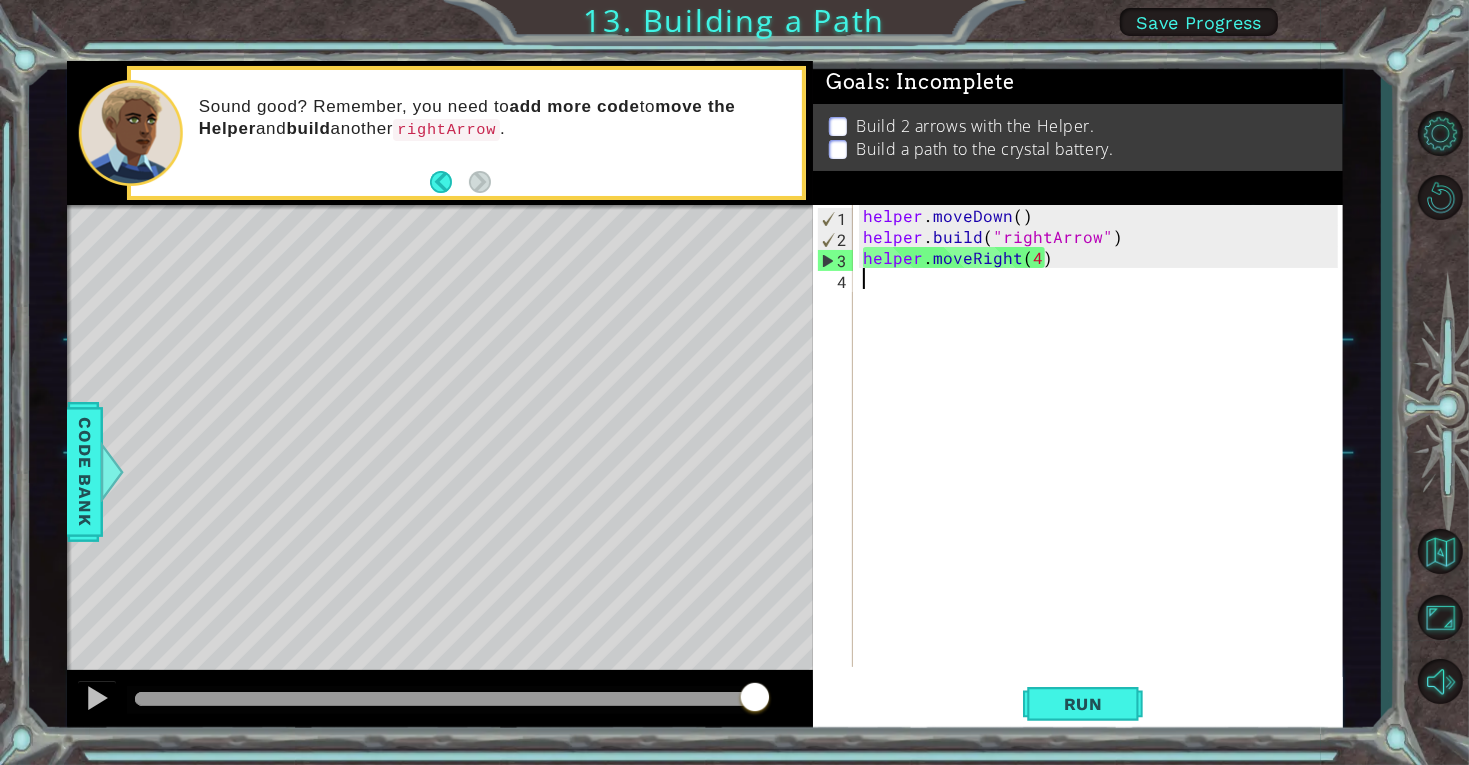 click on "helper . moveDown ( ) helper . build ( "rightArrow" ) helper . moveRight ( 4 )" at bounding box center (1103, 457) 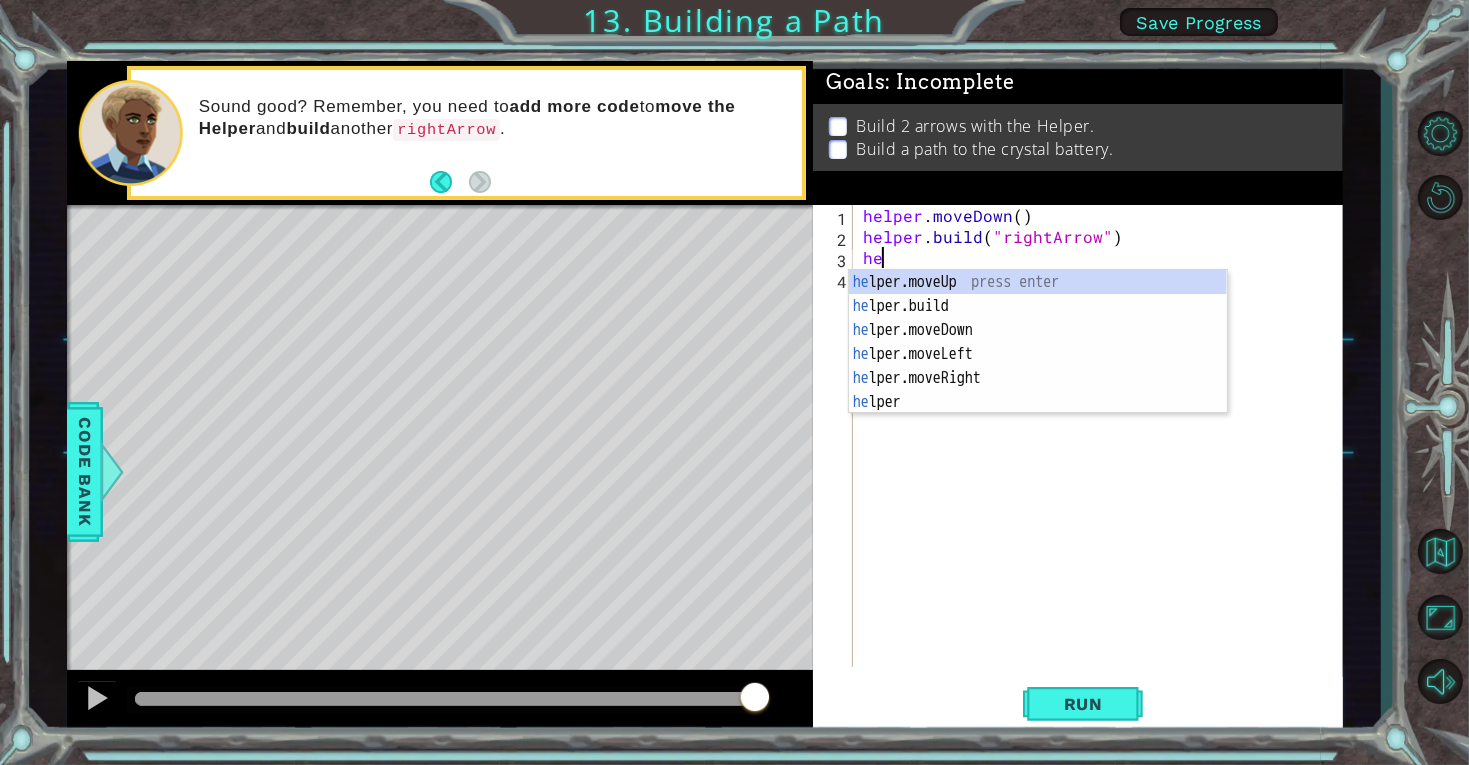 type on "h" 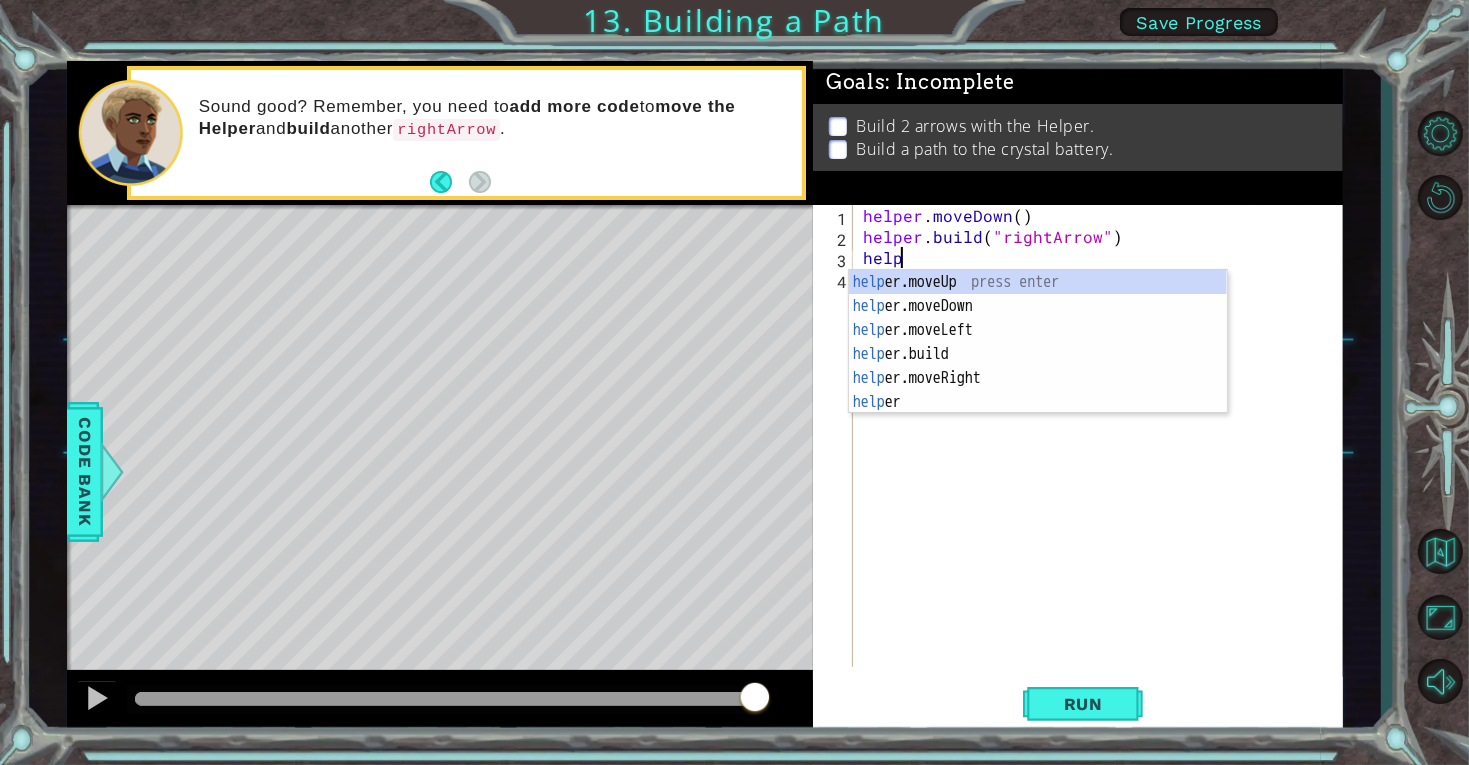 scroll, scrollTop: 0, scrollLeft: 2, axis: horizontal 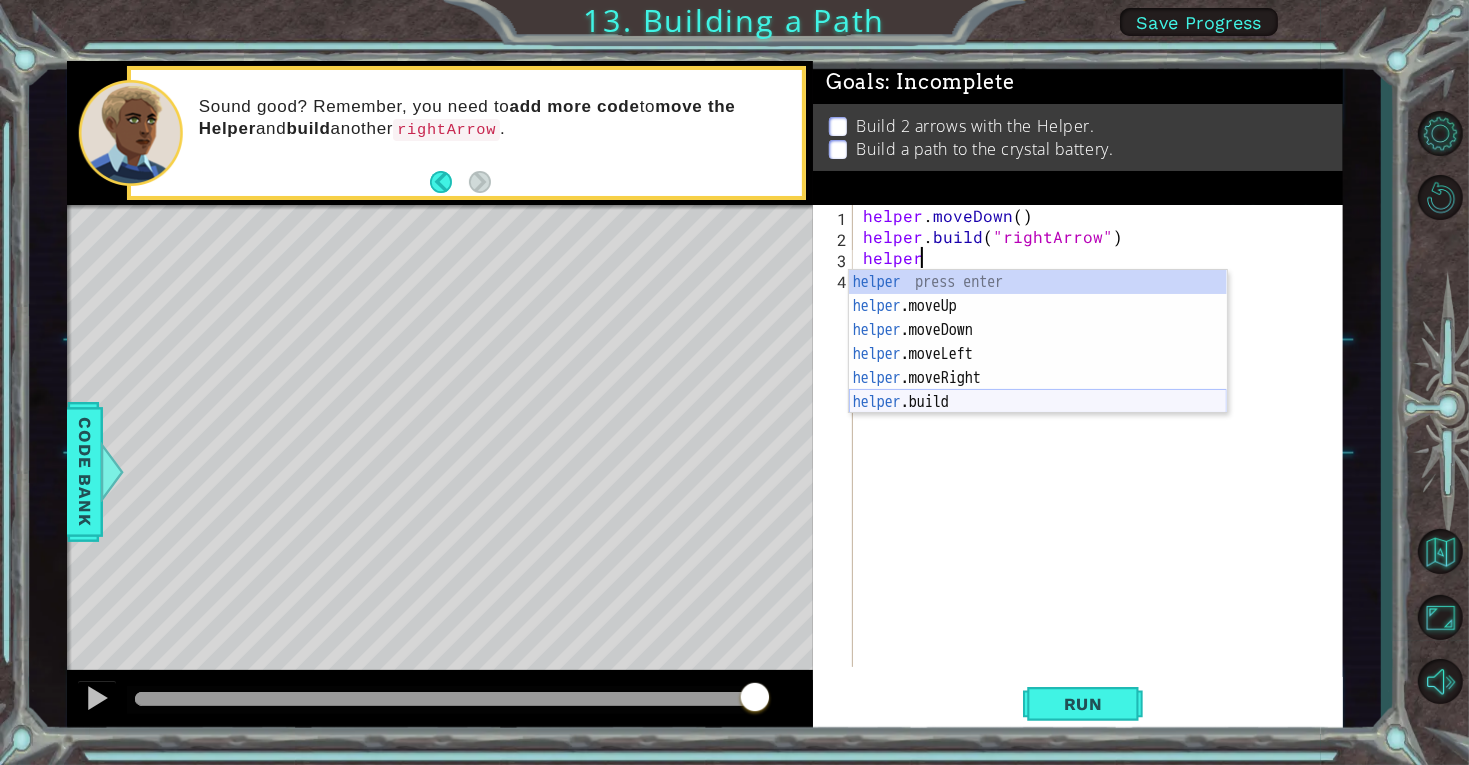 click on "helper press enter helper .moveUp press enter helper .moveDown press enter helper .moveLeft press enter helper .moveRight press enter helper .build press enter" at bounding box center (1038, 366) 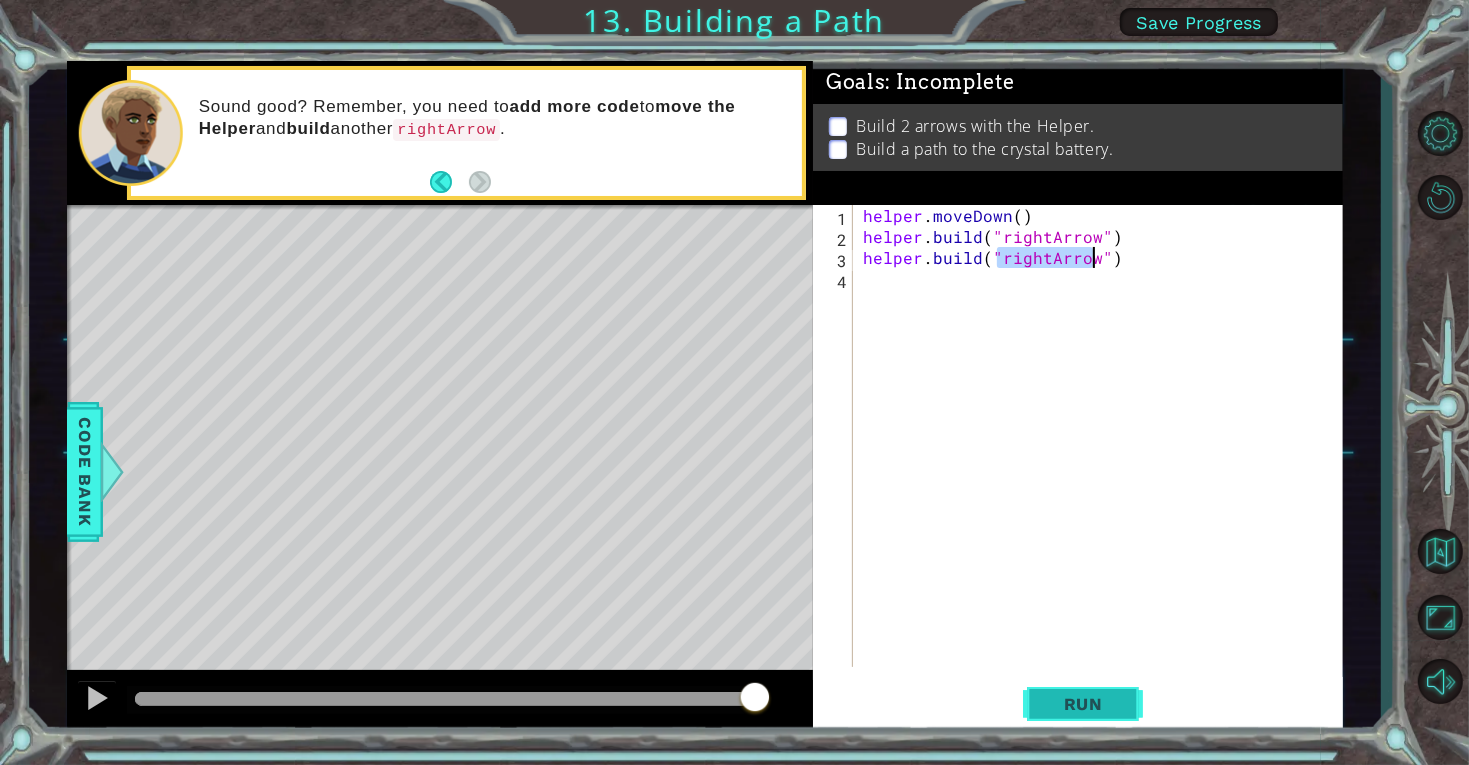 type on "helper.build("rightArrow")" 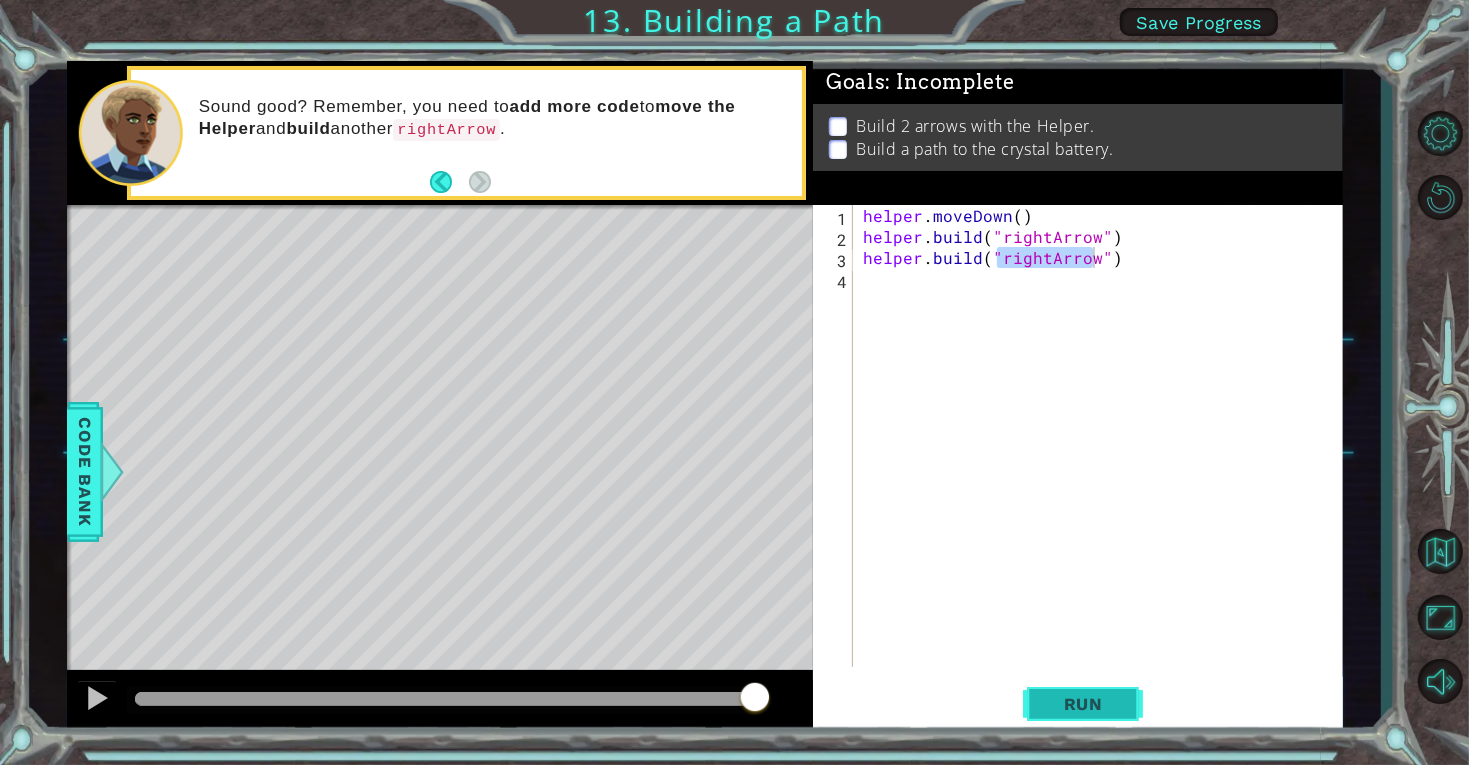 click on "Run" at bounding box center [1083, 704] 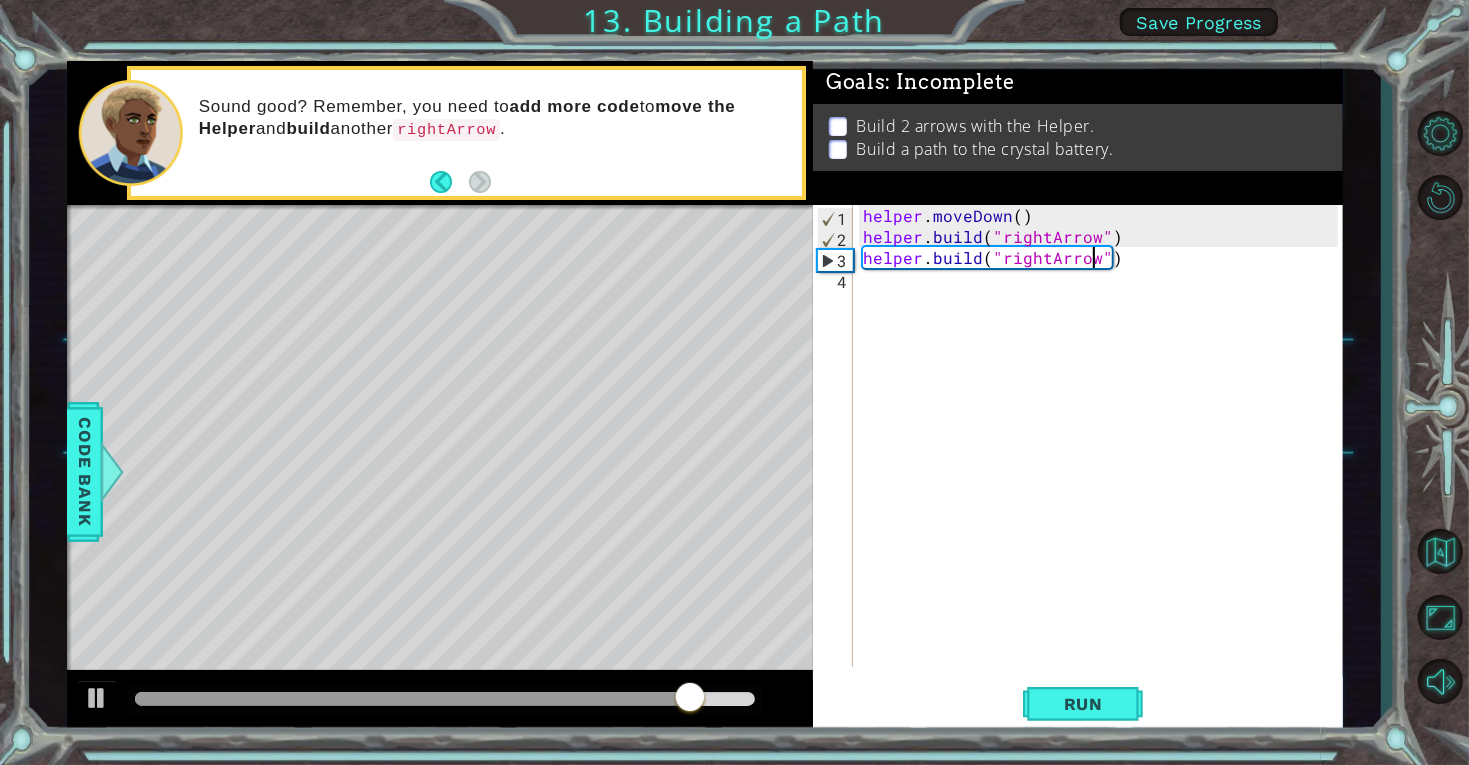 click on "helper.build("rightArrow") 1 2 3 4 helper . moveDown ( ) helper . build ( "rightArrow" ) helper . build ( "rightArrow" )     הההההההההההההההההההההההההההההההההההההההההההההההההההההההההההההההההההההההההההההההההההההההההההההההההההההההההההההההההההההההההההההההההההההההההההההההההההההההההההההההההההההההההההההההההההההההההההההההההההההההההההההההההההההההההההההההההההההההההההההההההההההההההההההההה XXXXXXXXXXXXXXXXXXXXXXXXXXXXXXXXXXXXXXXXXXXXXXXXXXXXXXXXXXXXXXXXXXXXXXXXXXXXXXXXXXXXXXXXXXXXXXXXXXXXXXXXXXXXXXXXXXXXXXXXXXXXXXXXXXXXXXXXXXXXXXXXXXXXXXXXXXXXXXXXXXXXXXXXXXXXXXXXXXXXXXXXXXXXXXXXXXXXXXXXXXXXXXXXXXXXXXXXXXXXXXXXXXXXXXXXXXXXXXXXXXXXXXXXXXXXXXXX Code Saved Run Statement   /  Call   /" at bounding box center [1078, 470] 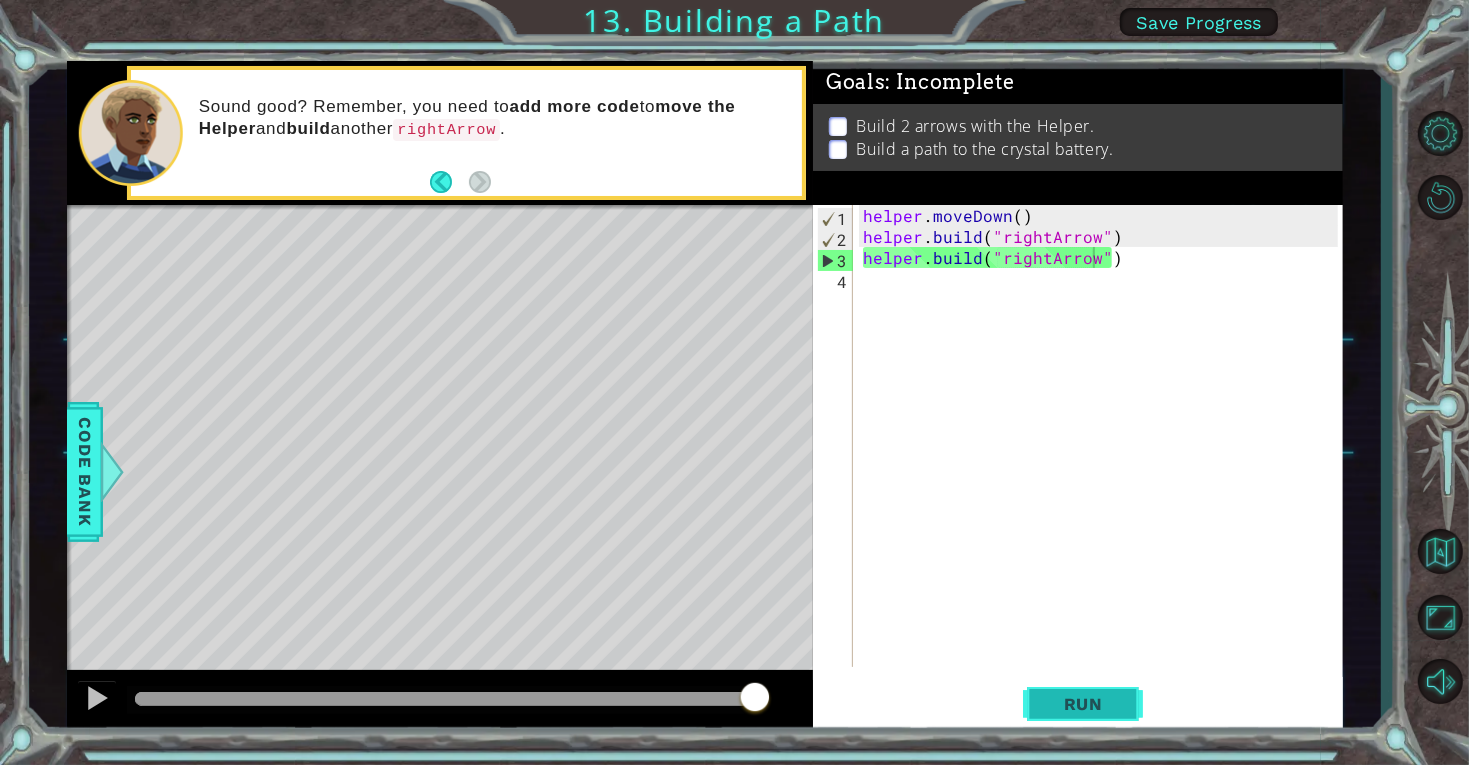 click on "Run" at bounding box center (1083, 703) 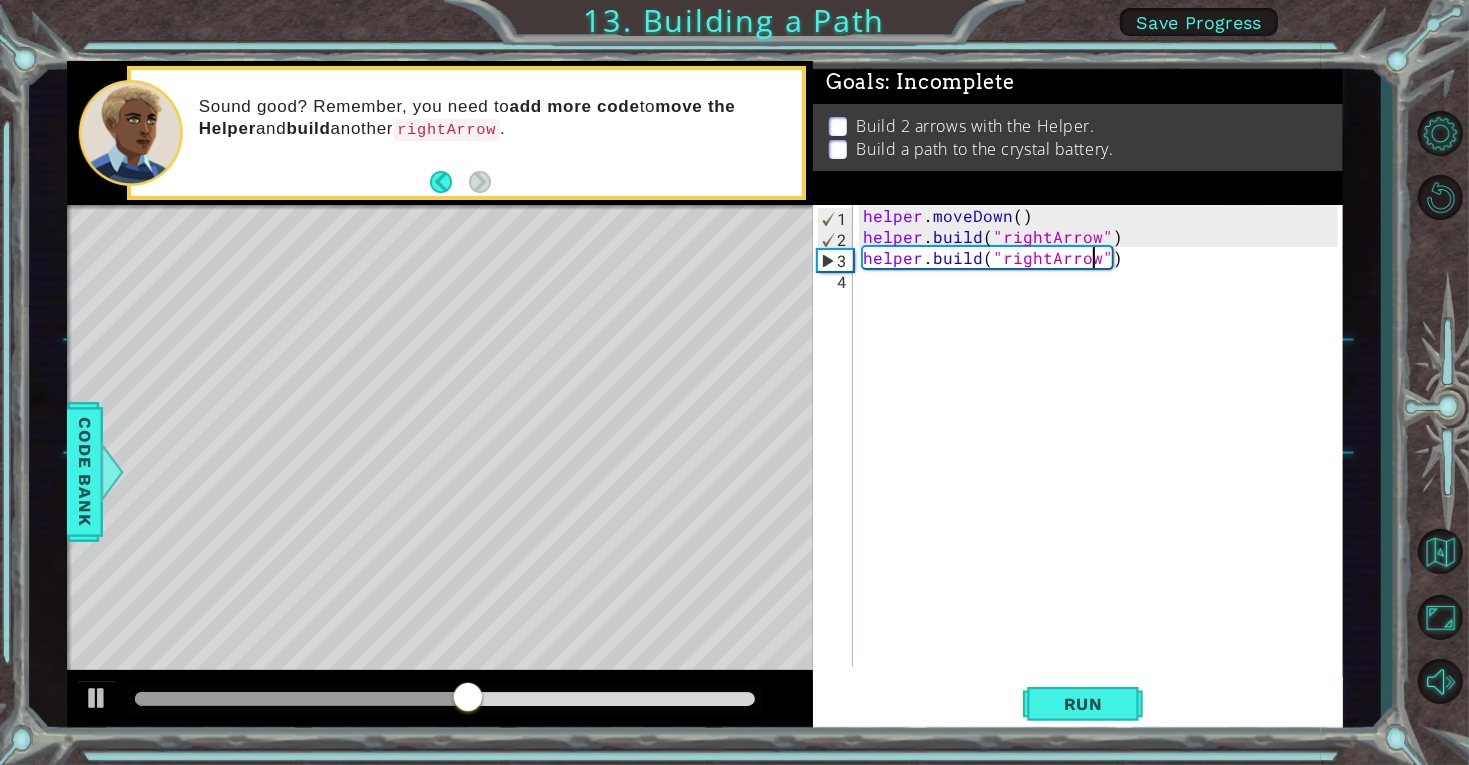 click on "helper . moveDown ( ) helper . build ( "rightArrow" ) helper . build ( "rightArrow" )" at bounding box center (1103, 457) 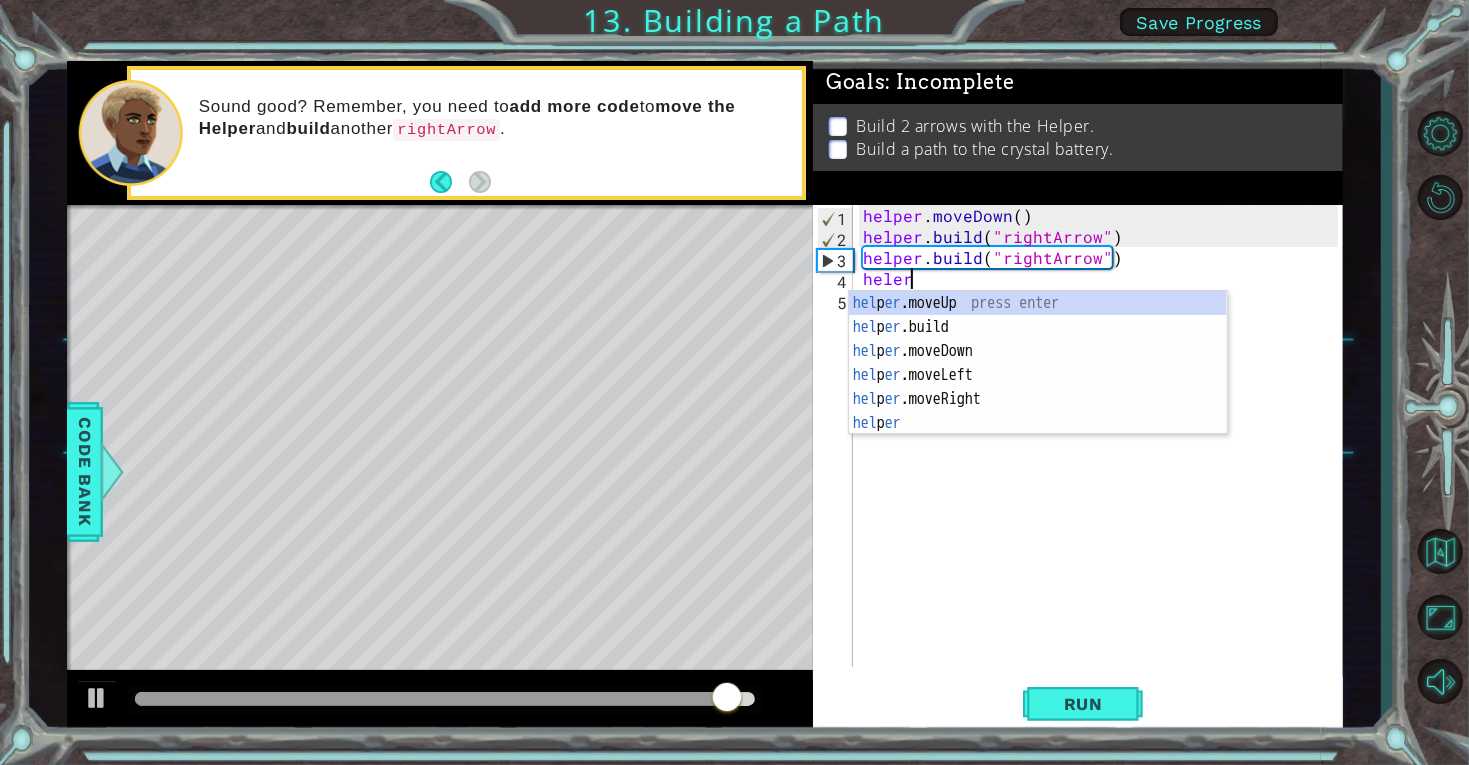 scroll, scrollTop: 0, scrollLeft: 2, axis: horizontal 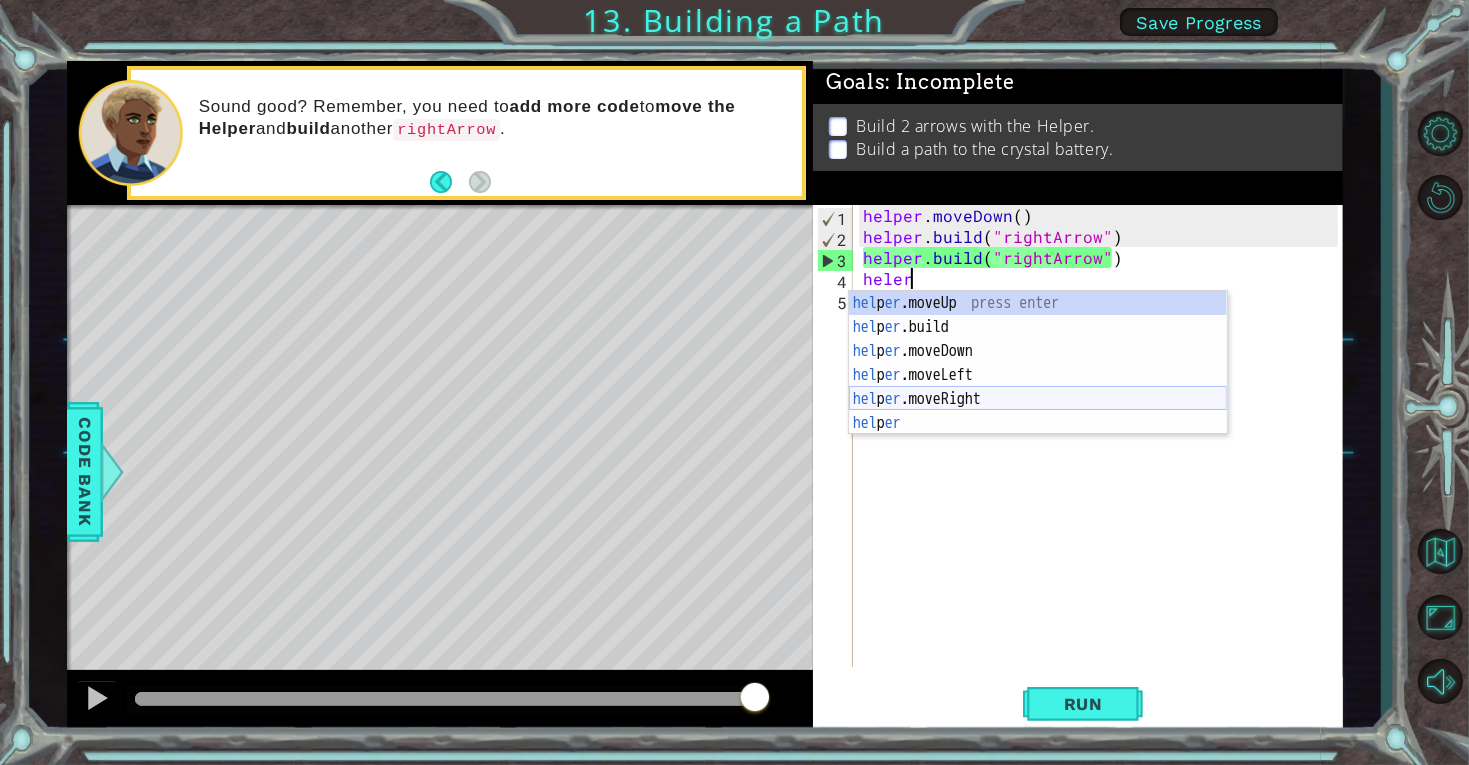 click on "hel p er .moveUp press enter hel p er .build press enter hel p er .moveDown press enter hel p er .moveLeft press enter hel p er .moveRight press enter hel p er press enter" at bounding box center [1038, 387] 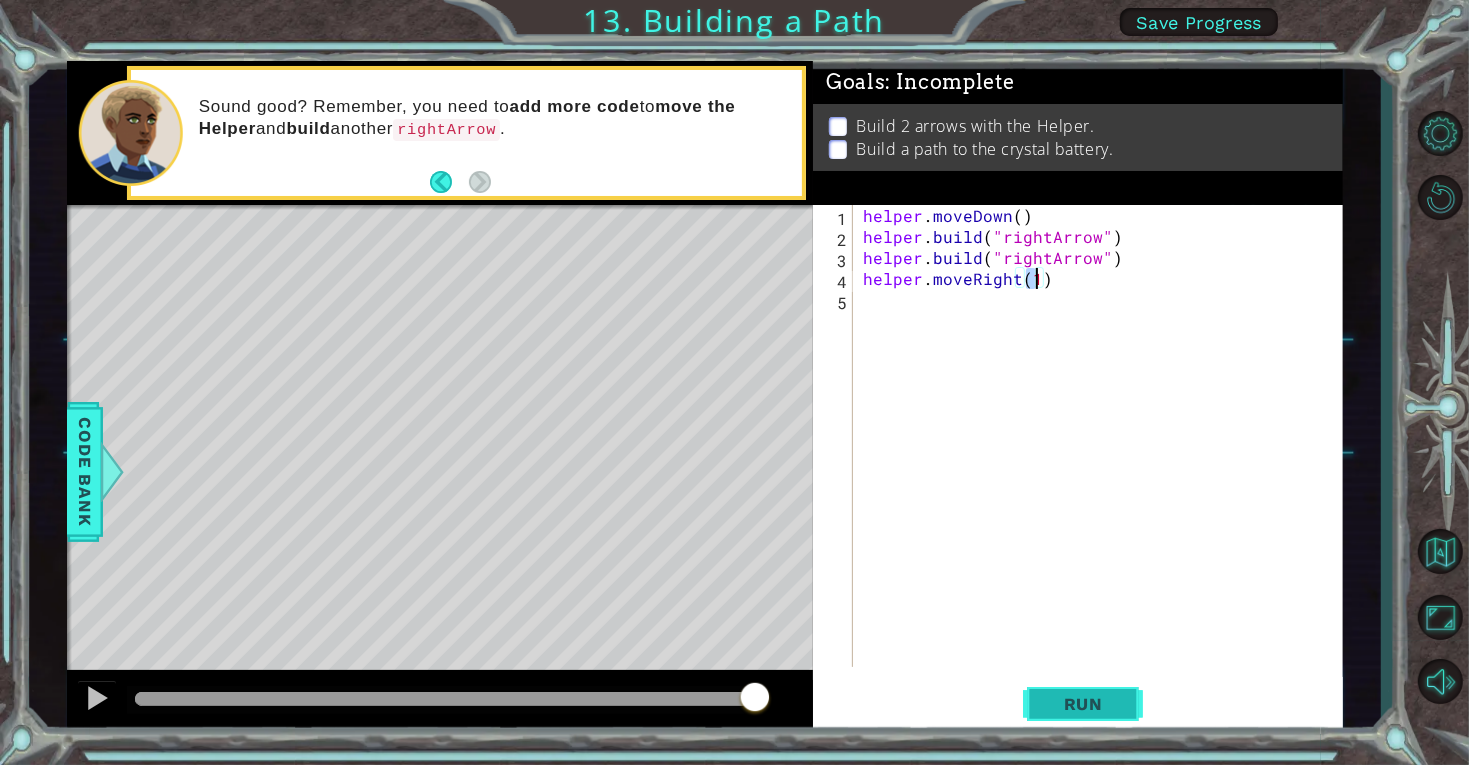 click on "Run" at bounding box center (1083, 704) 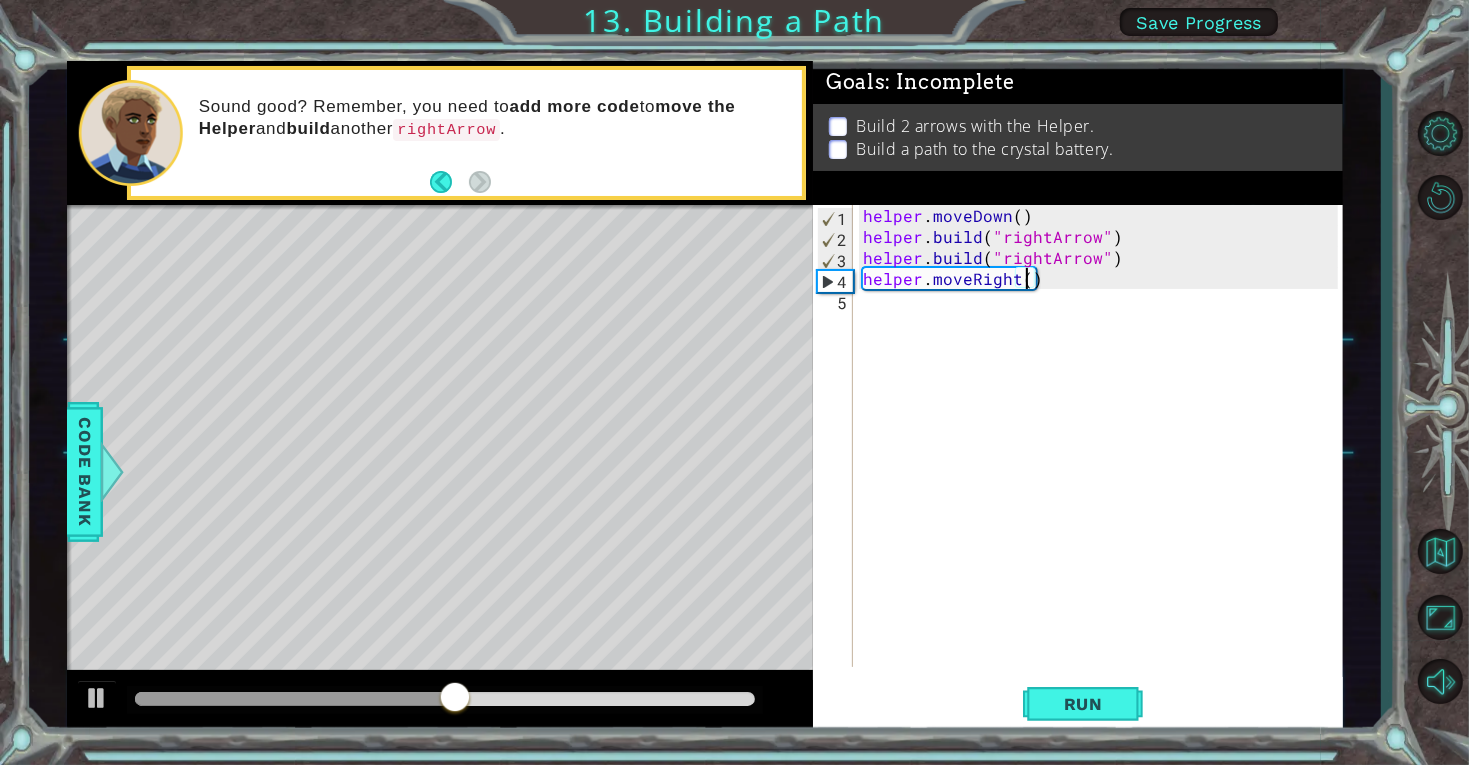 scroll, scrollTop: 0, scrollLeft: 9, axis: horizontal 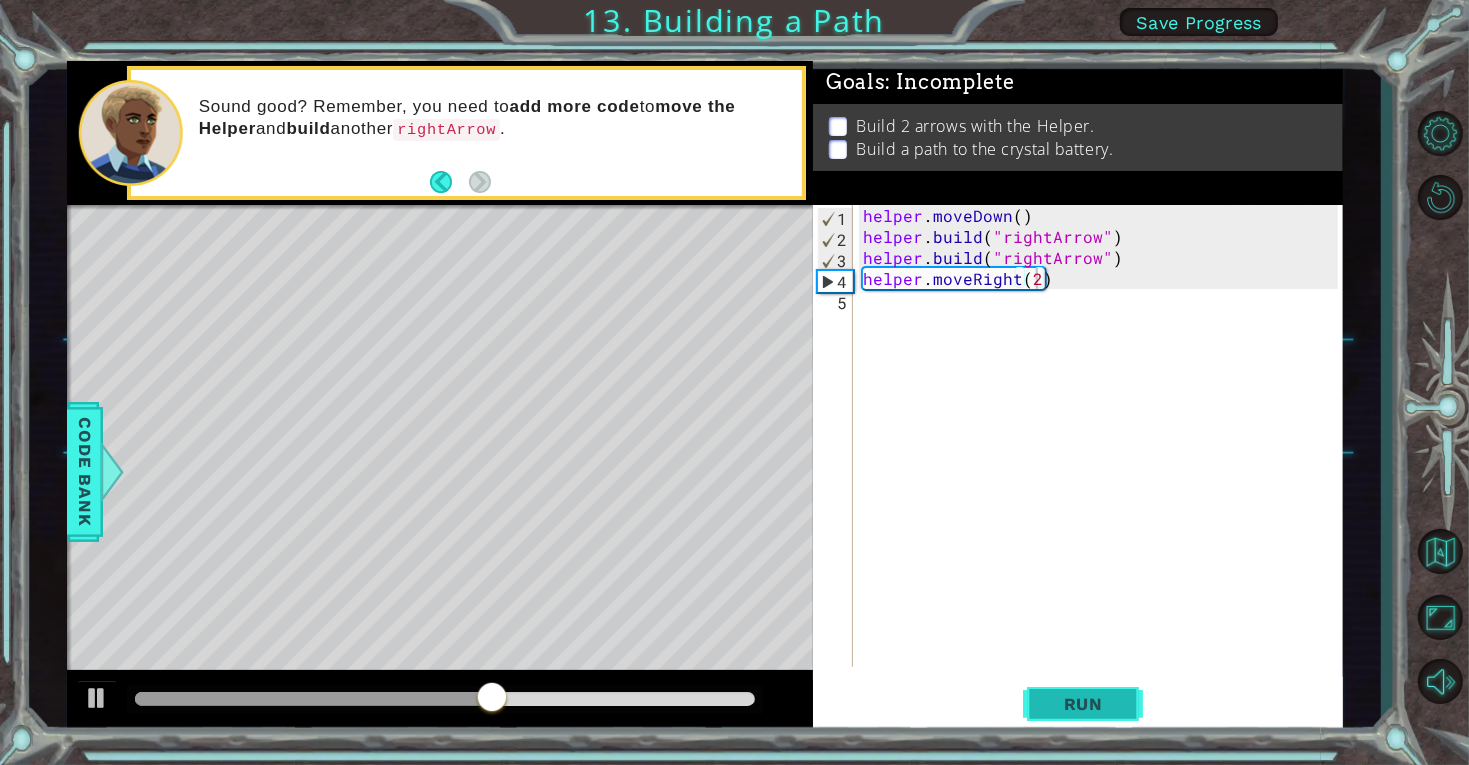 click on "Run" at bounding box center [1083, 704] 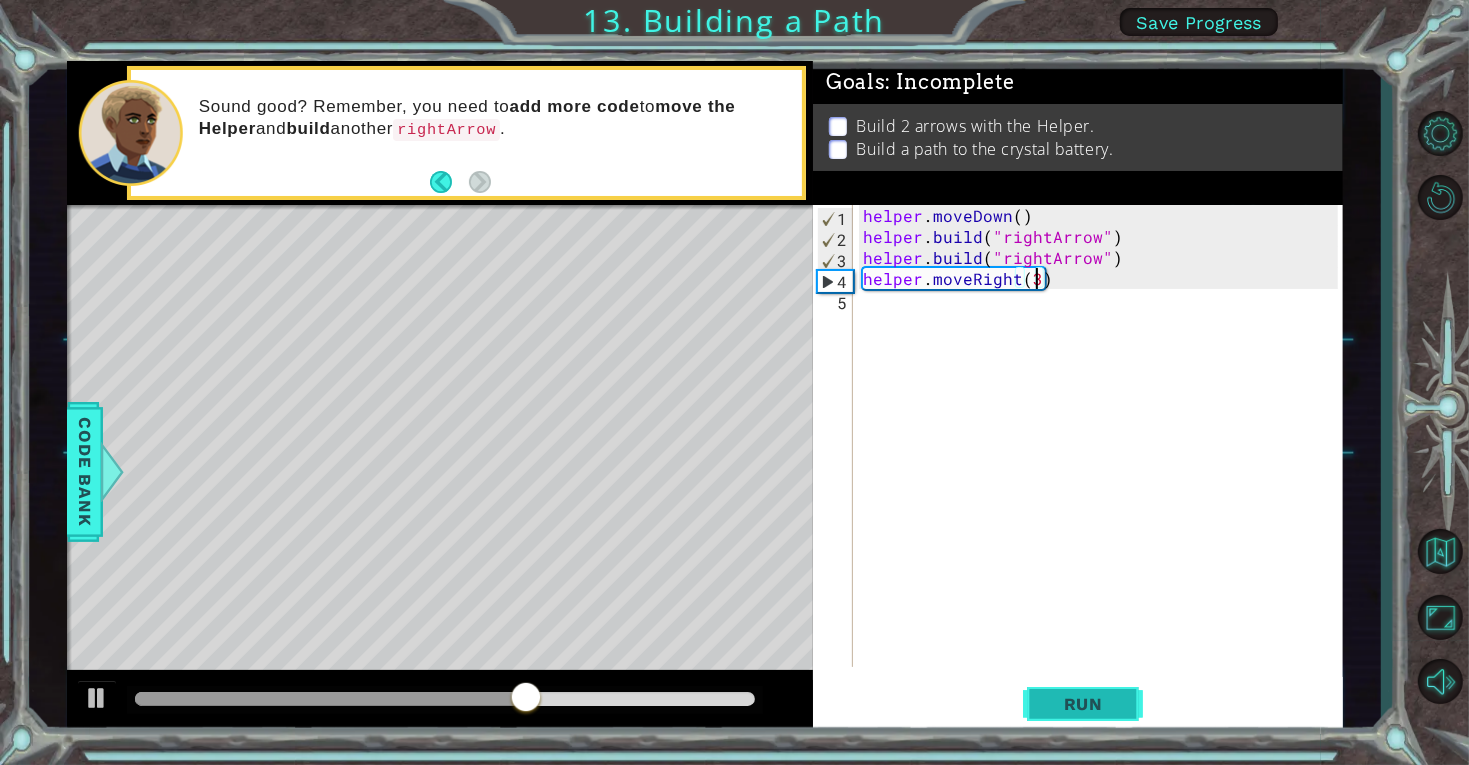 type on "helper.moveRight(3)" 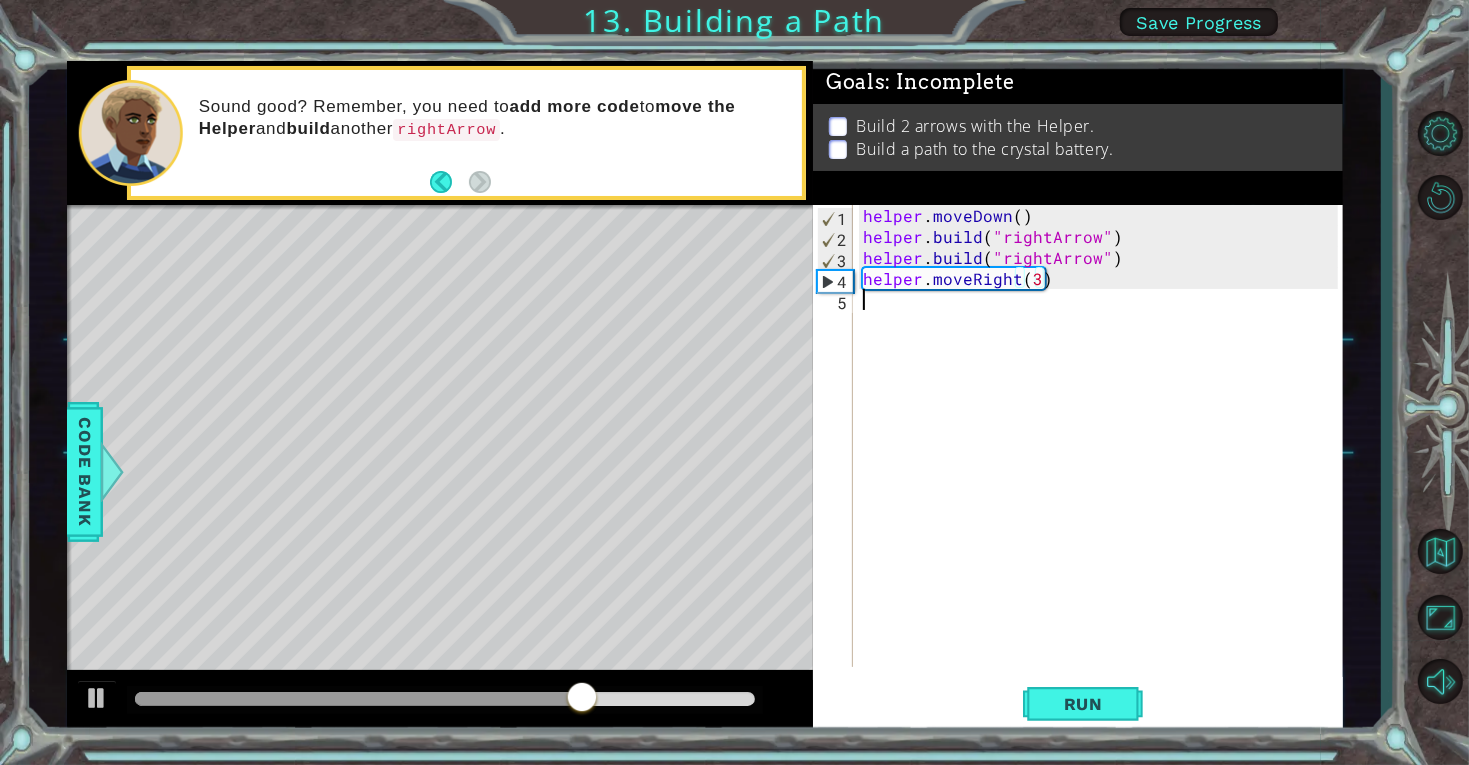 click on "helper . moveDown ( ) helper . build ( "rightArrow" ) helper . build ( "rightArrow" ) helper . moveRight ( 3 )" at bounding box center [1103, 457] 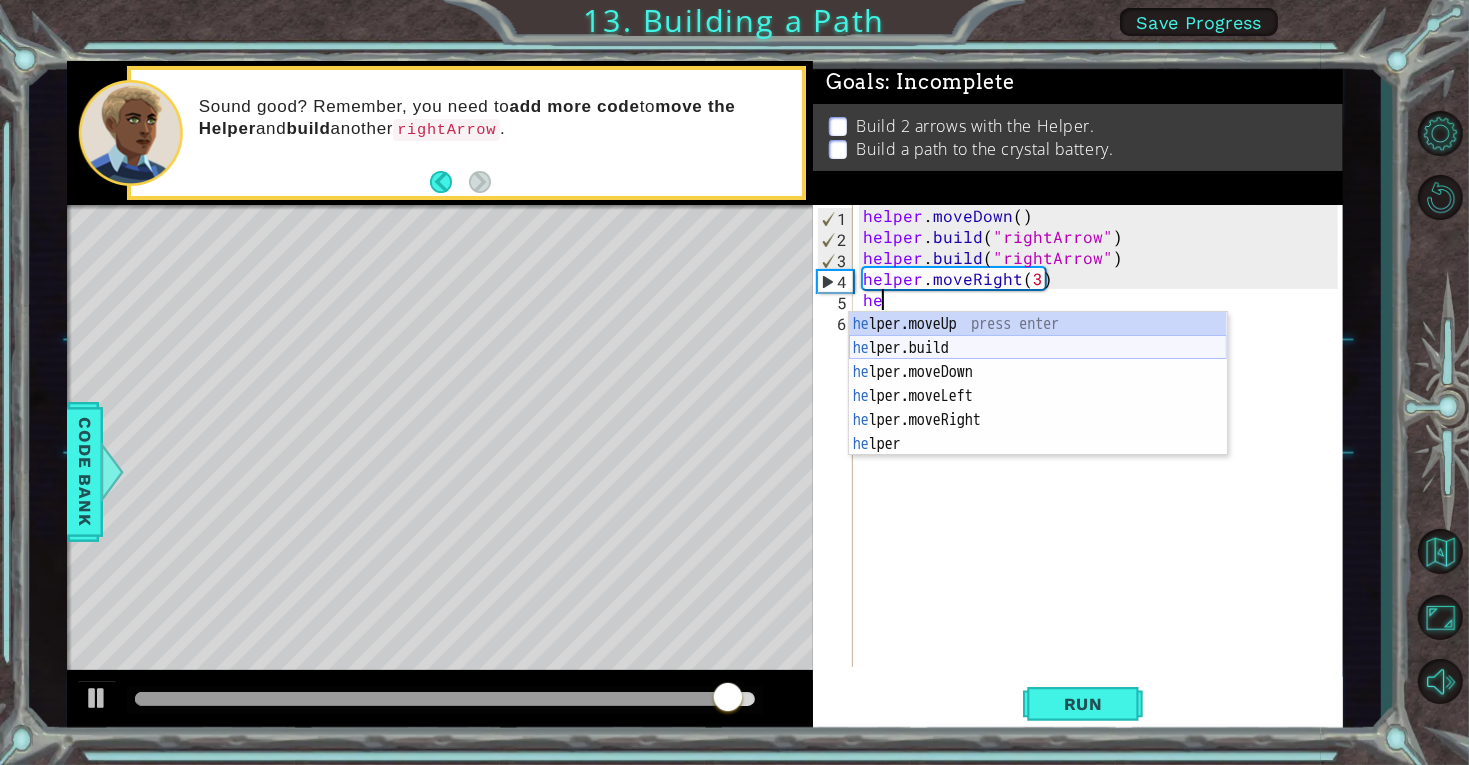 click on "he lper.moveUp press enter he lper.build press enter he lper.moveDown press enter he lper.moveLeft press enter he lper.moveRight press enter he lper press enter" at bounding box center [1038, 408] 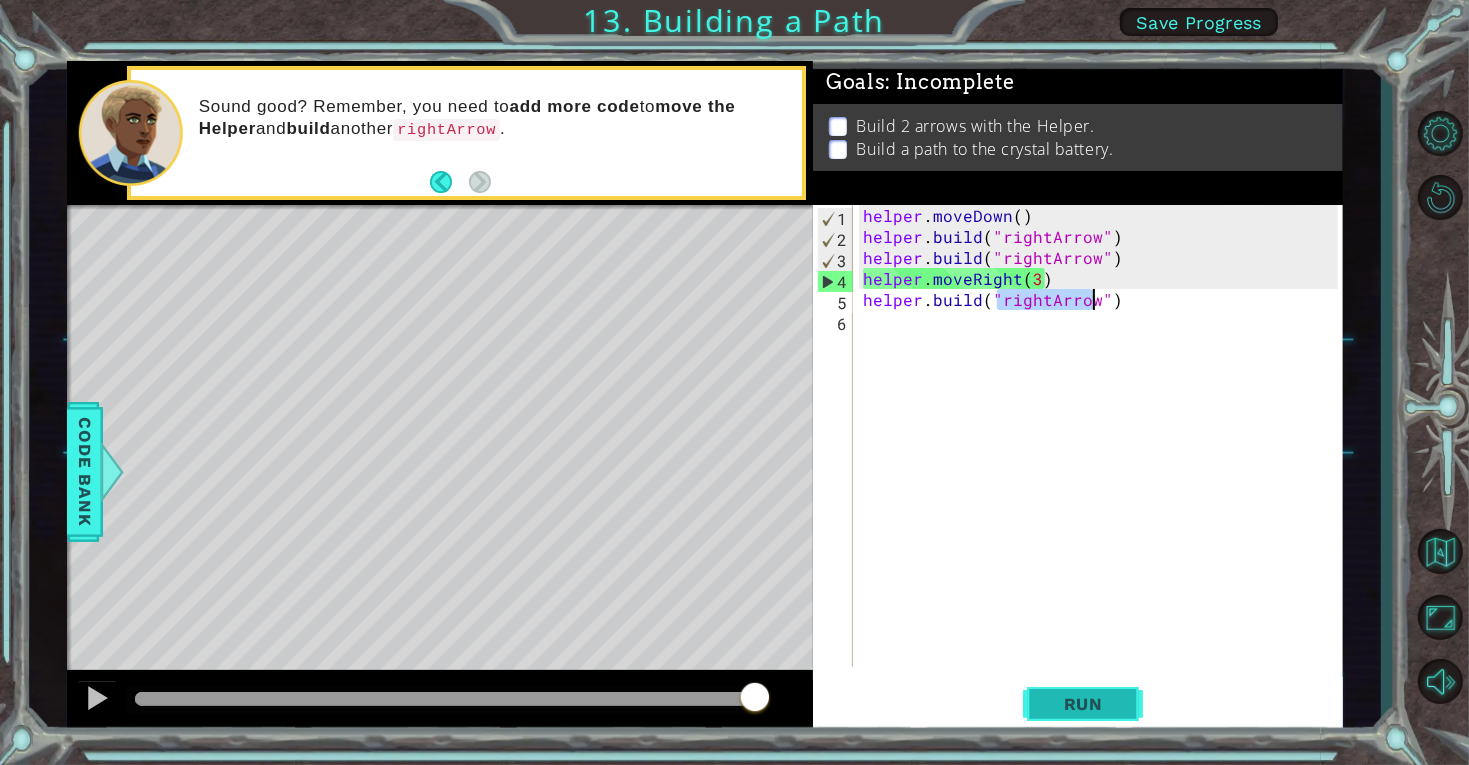 type on "helper.build("rightArrow")" 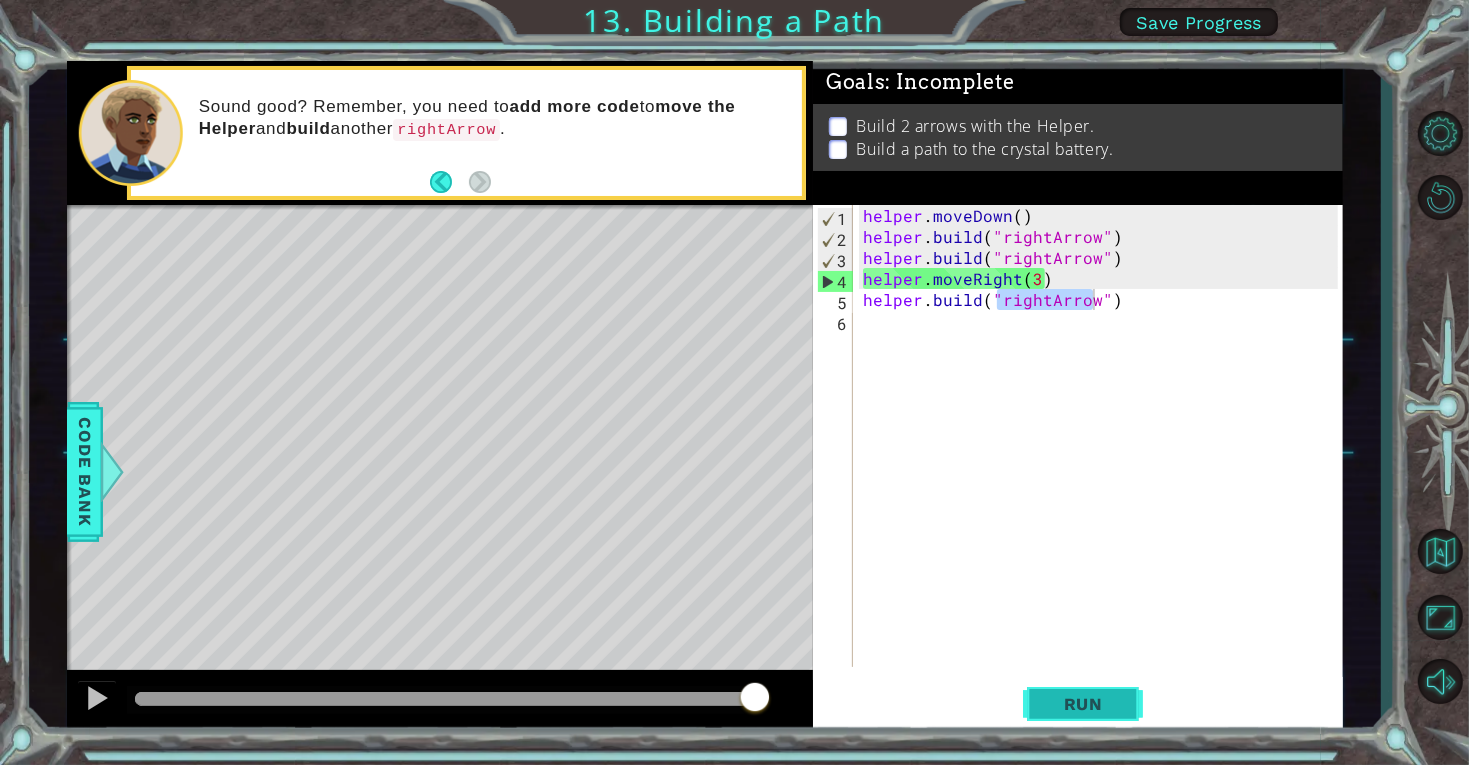 click on "Run" at bounding box center [1083, 704] 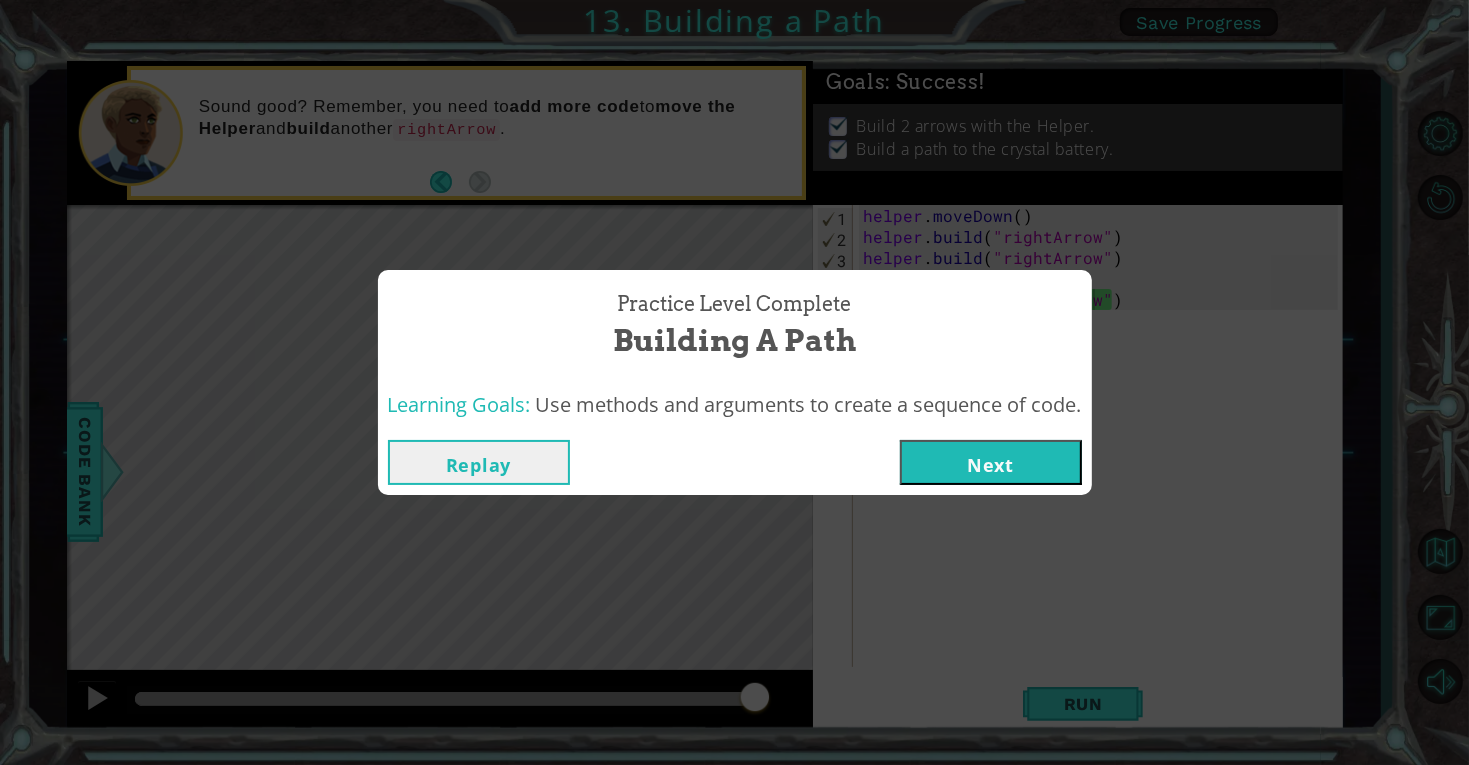 click on "Next" at bounding box center [991, 462] 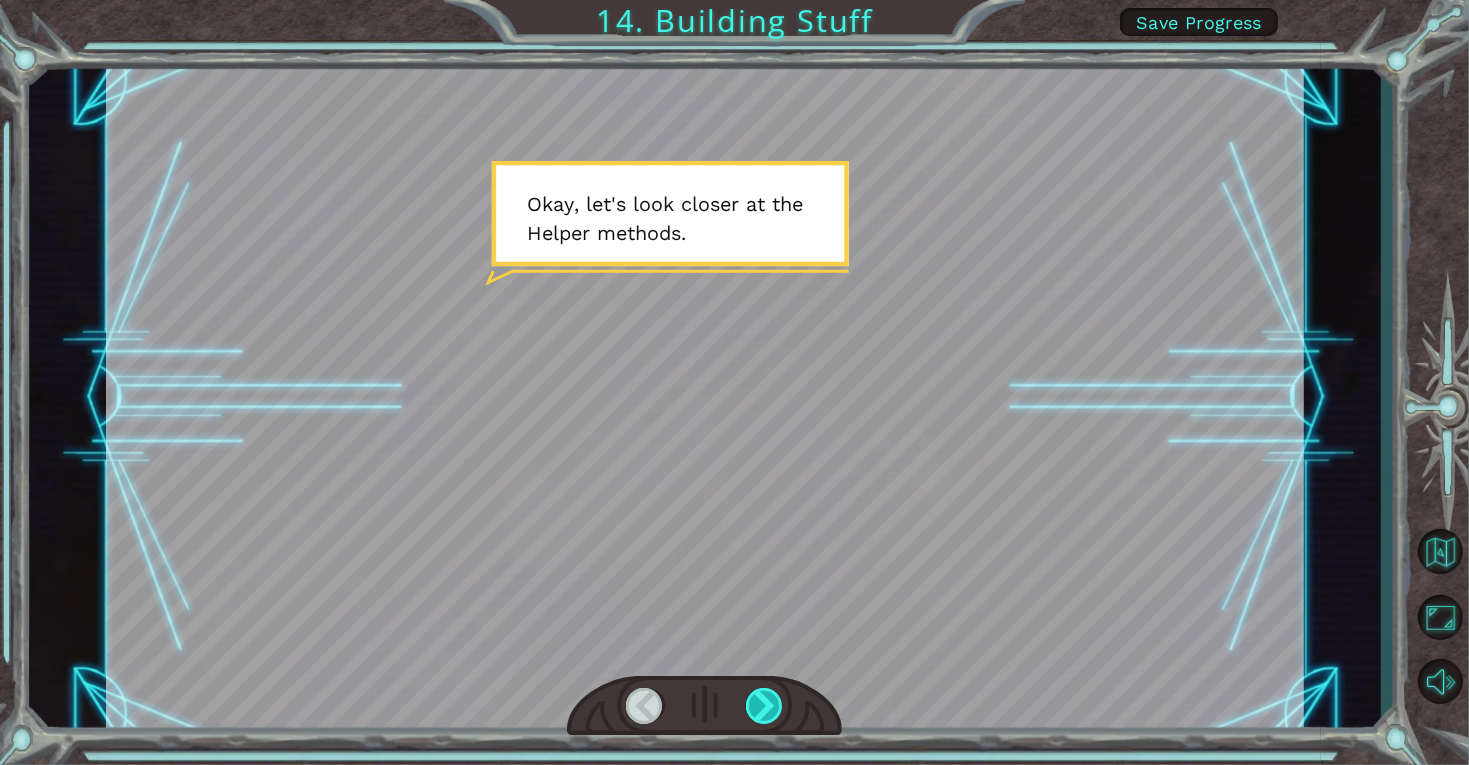 click at bounding box center [765, 706] 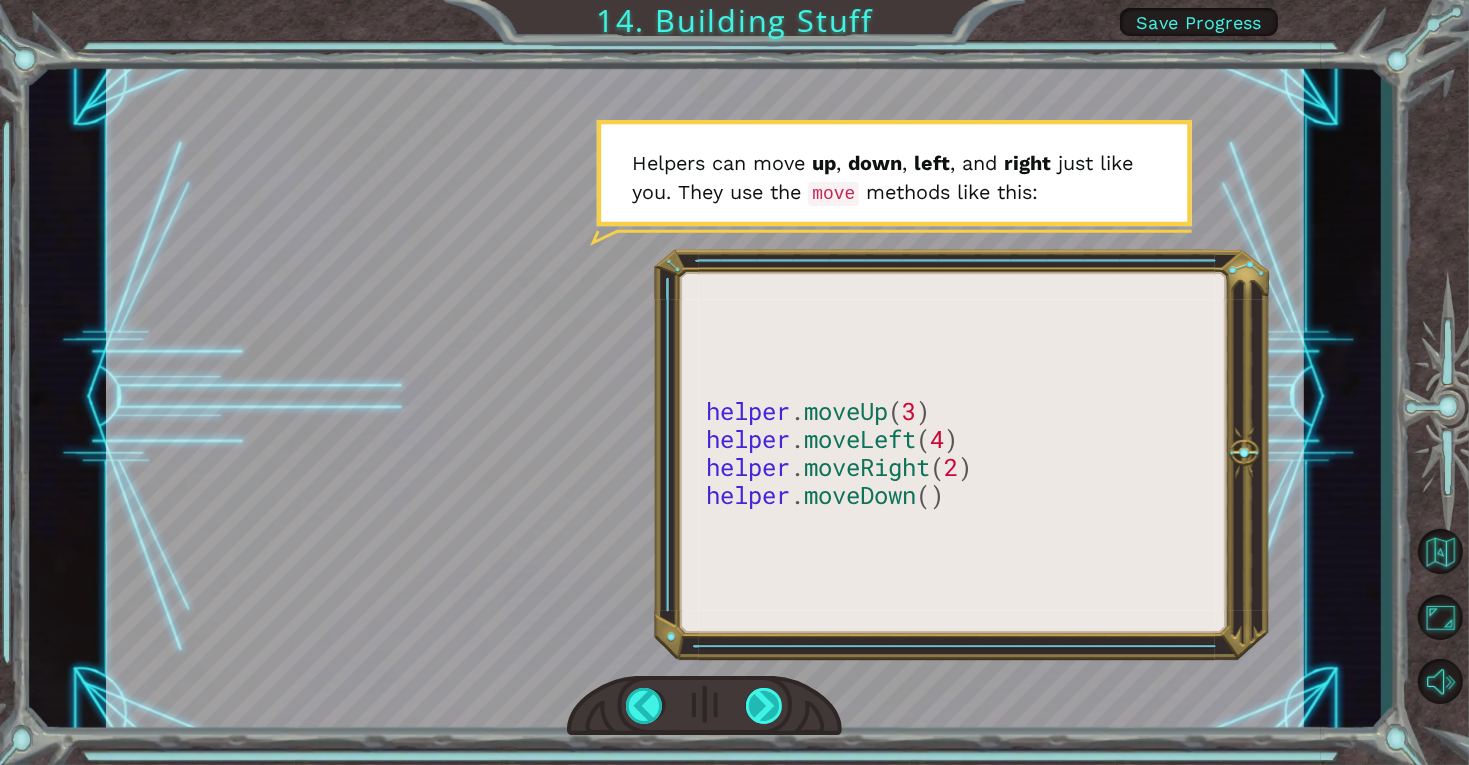 click at bounding box center [765, 706] 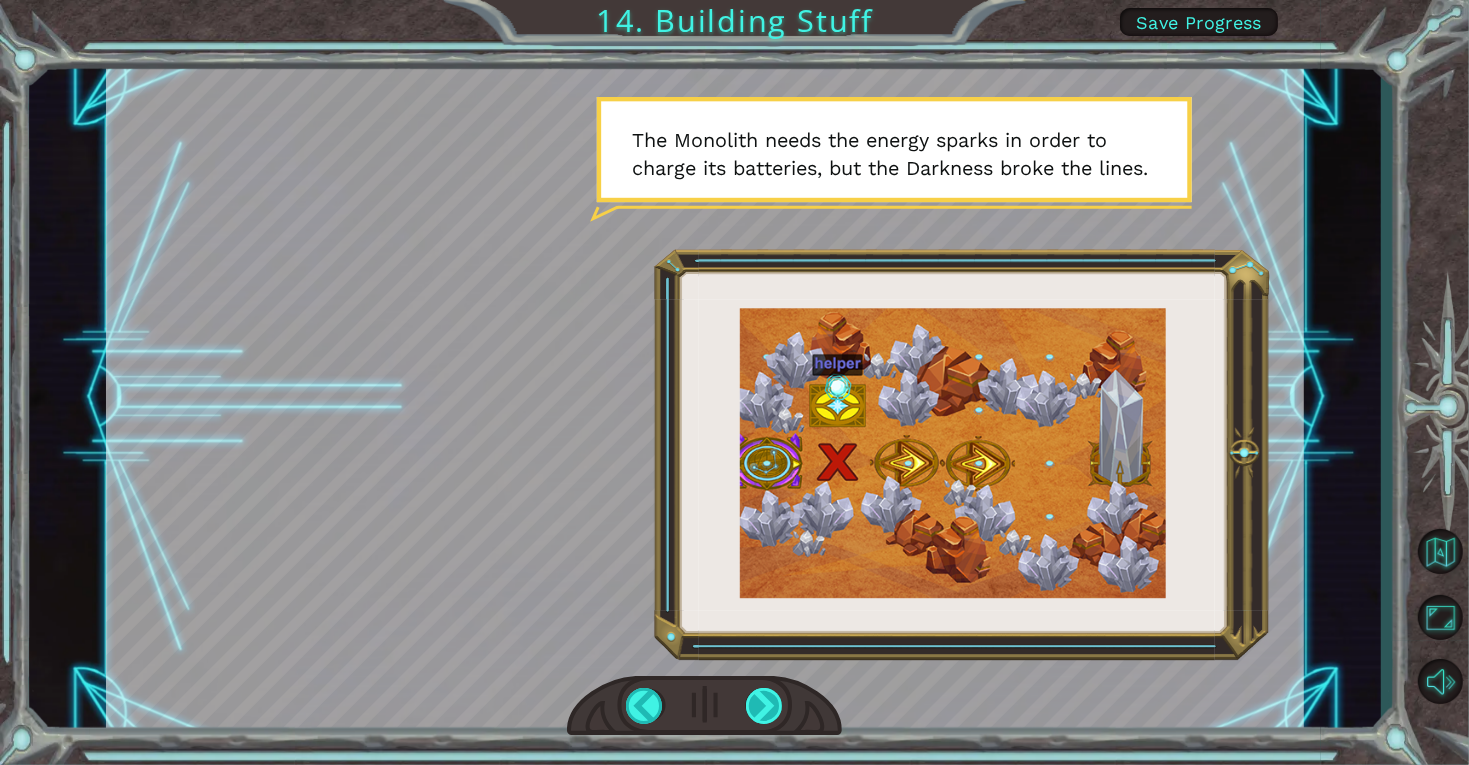 click at bounding box center (765, 706) 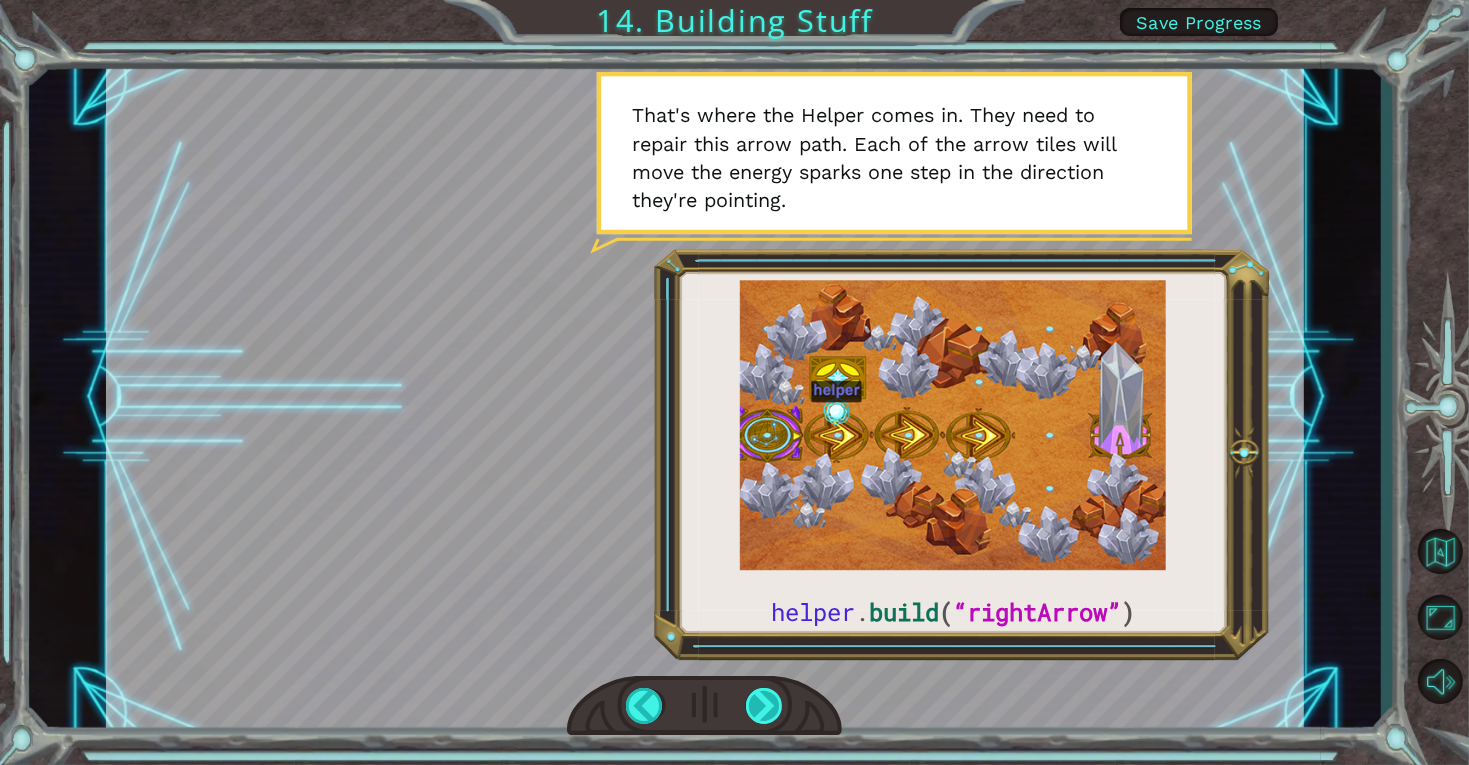 click at bounding box center (765, 706) 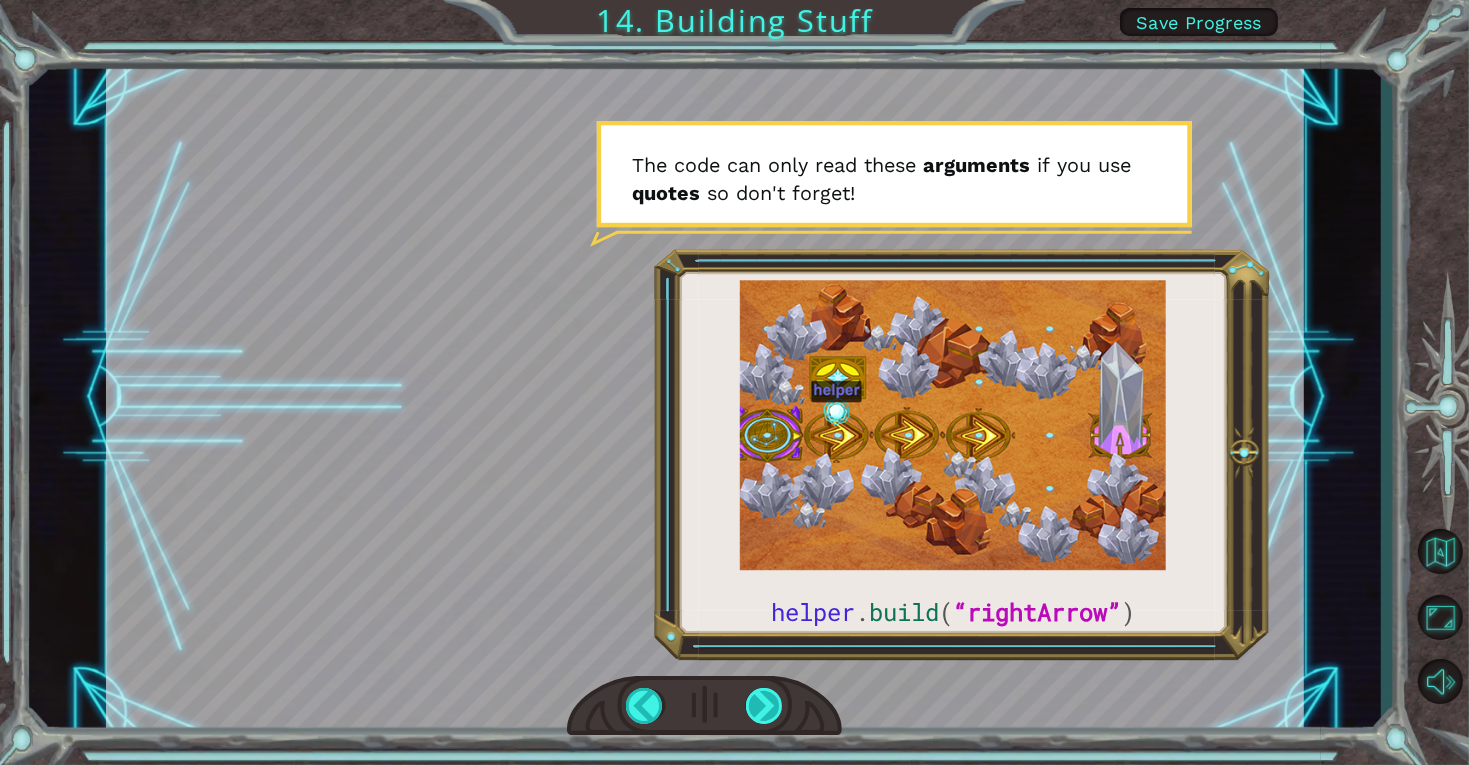 click at bounding box center (765, 706) 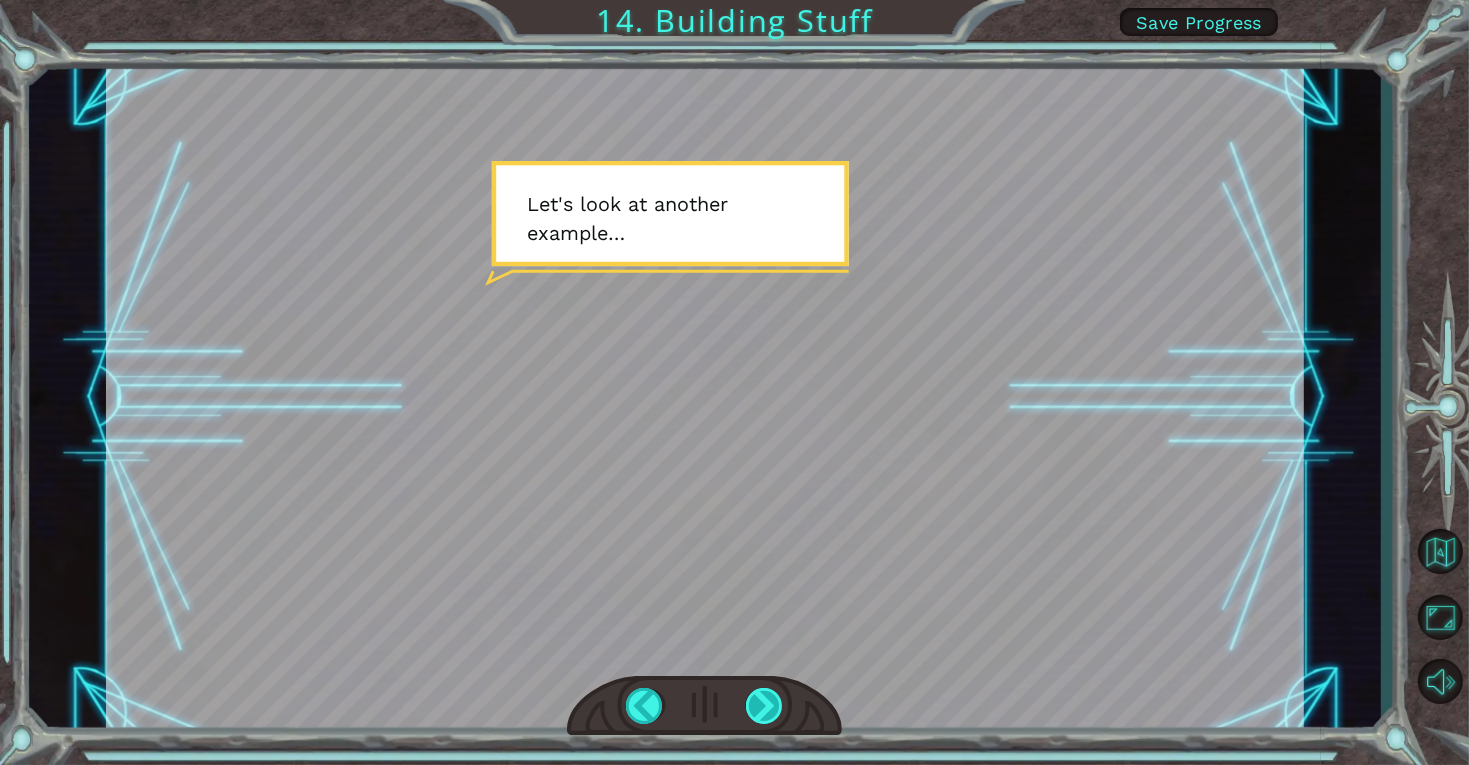 click at bounding box center (765, 706) 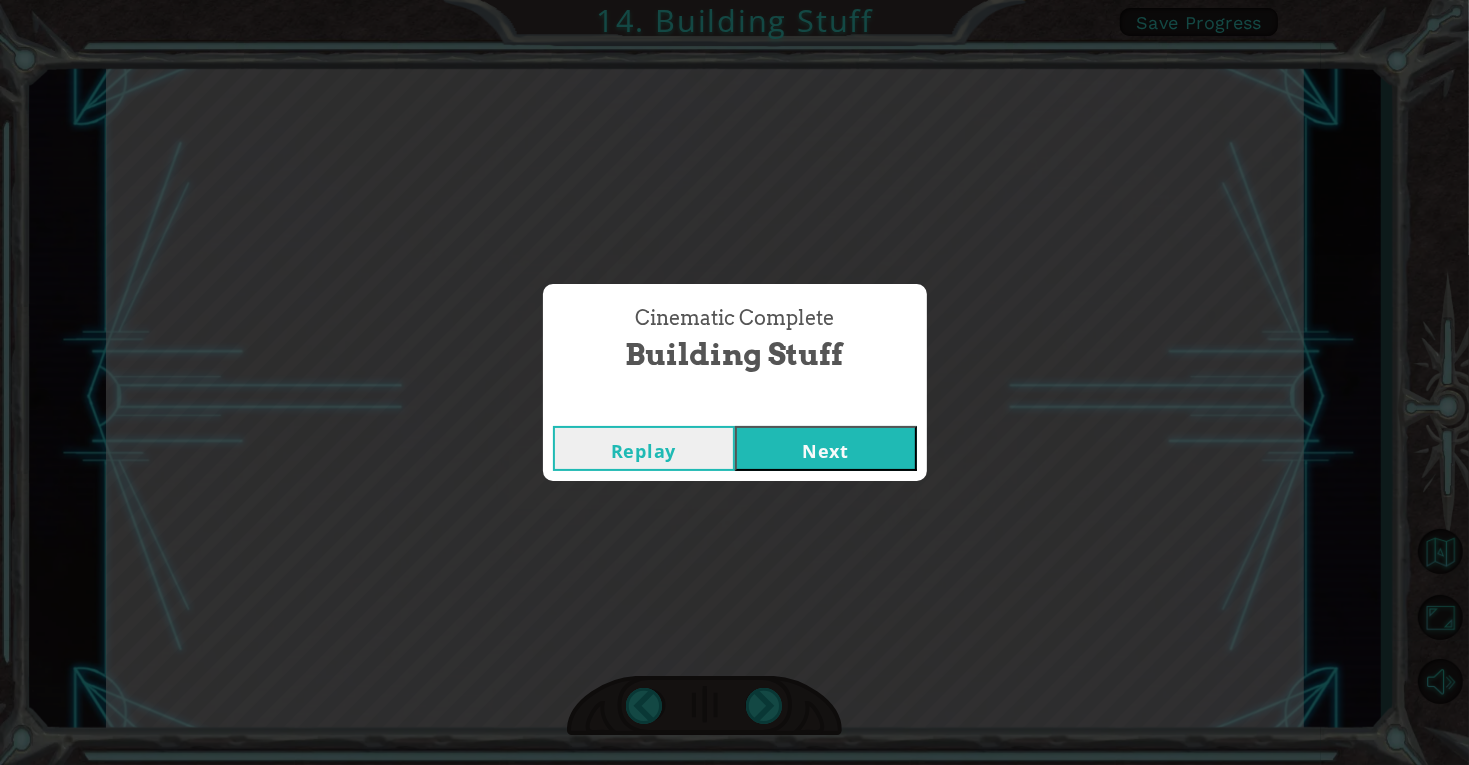 click on "Next" at bounding box center [826, 448] 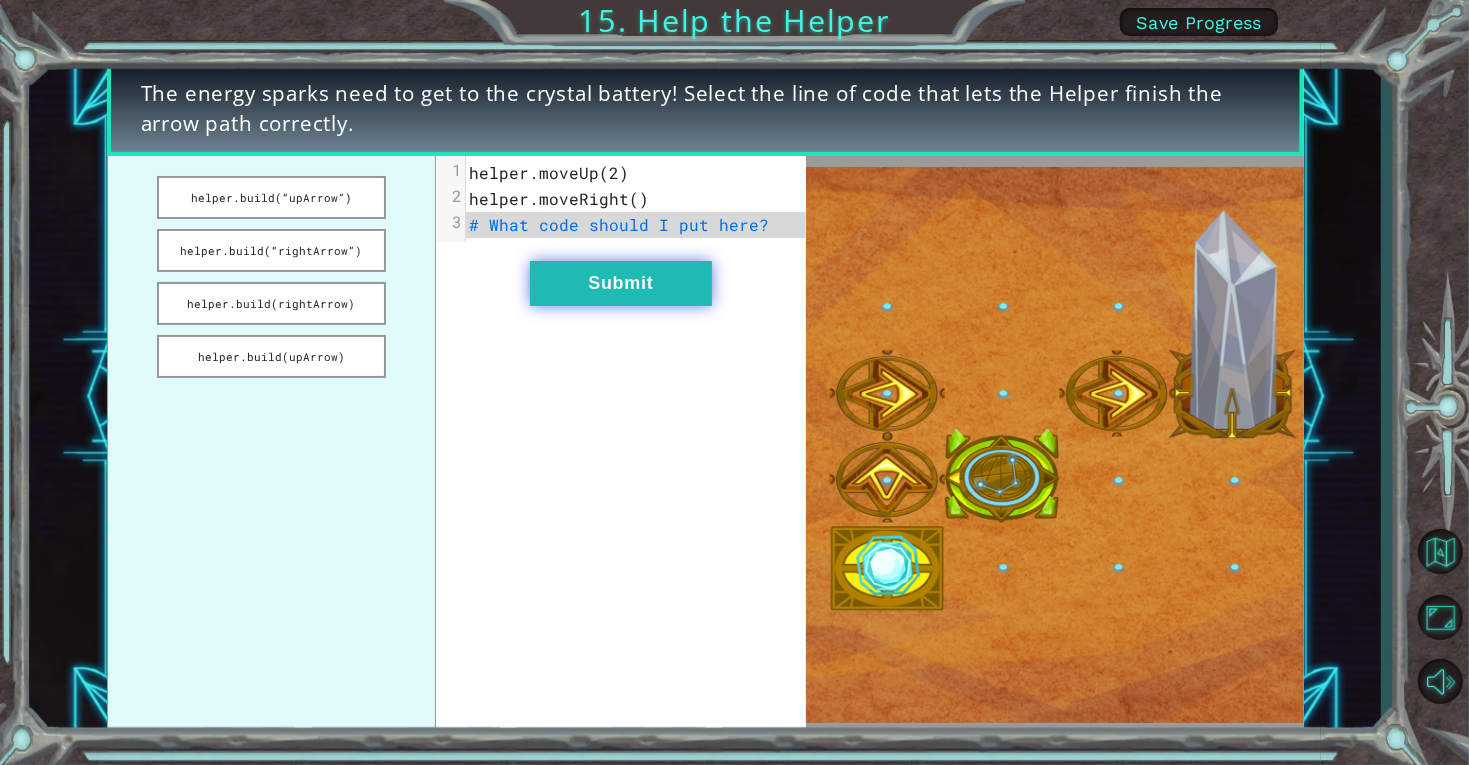click on "Submit" at bounding box center [621, 283] 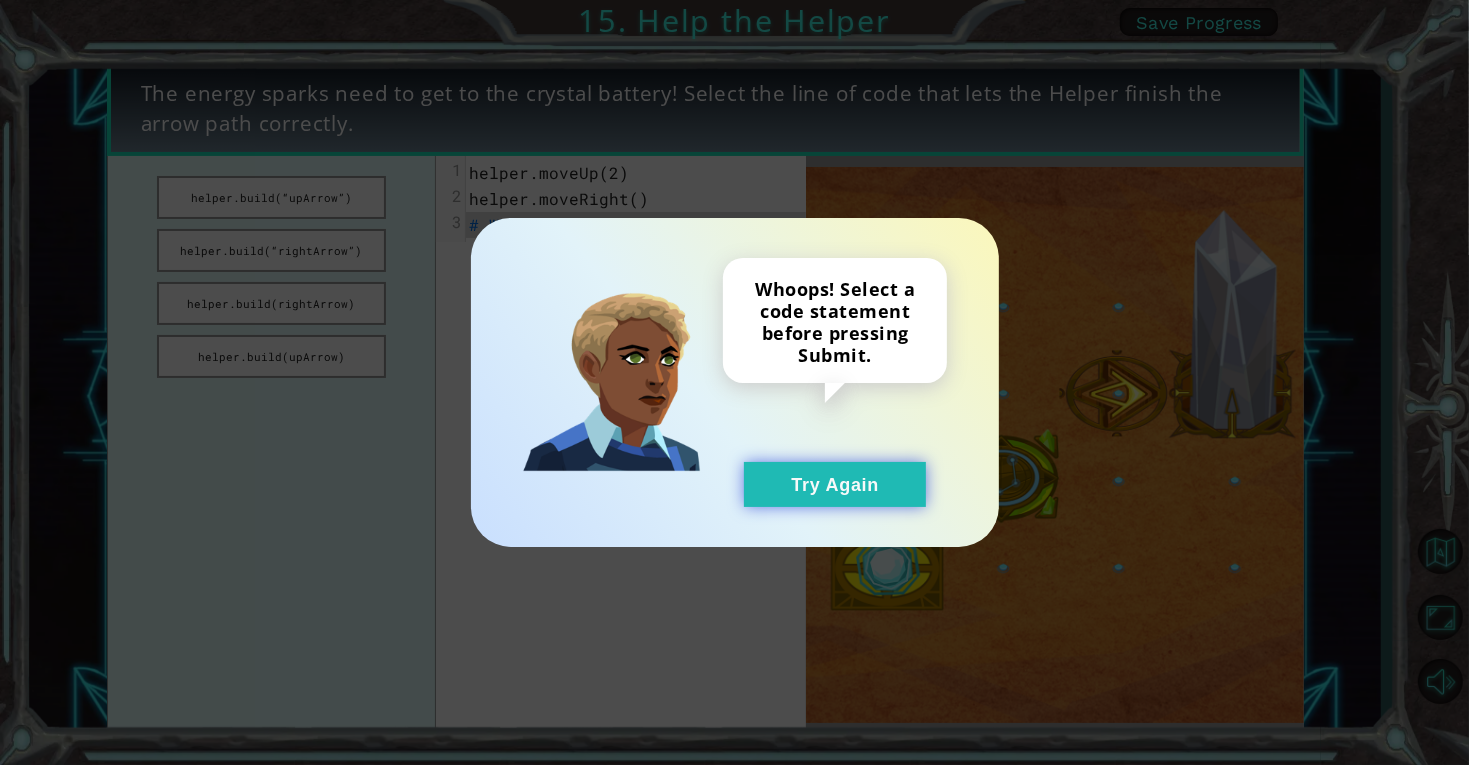 click on "Try Again" at bounding box center [835, 484] 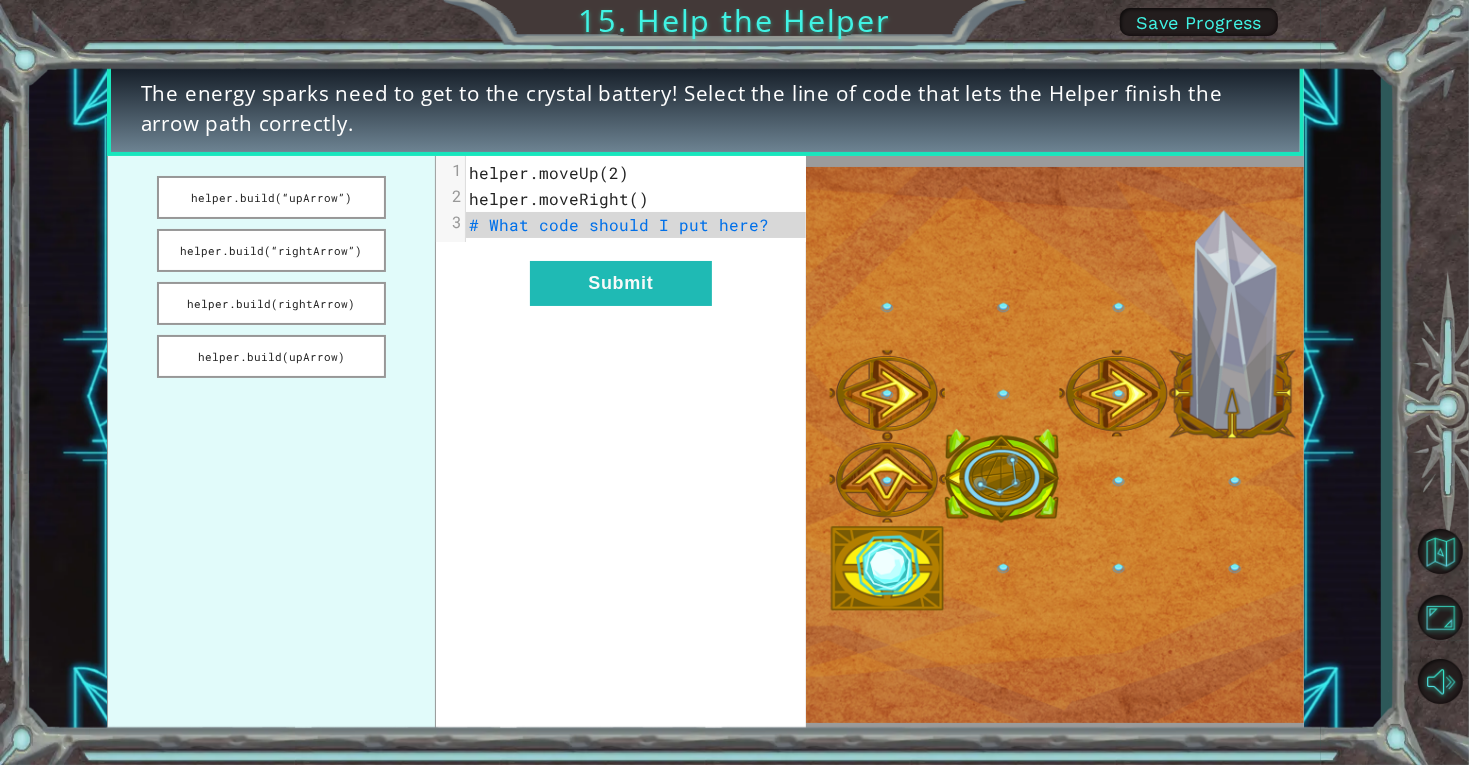 drag, startPoint x: 275, startPoint y: 198, endPoint x: 296, endPoint y: 224, distance: 33.42155 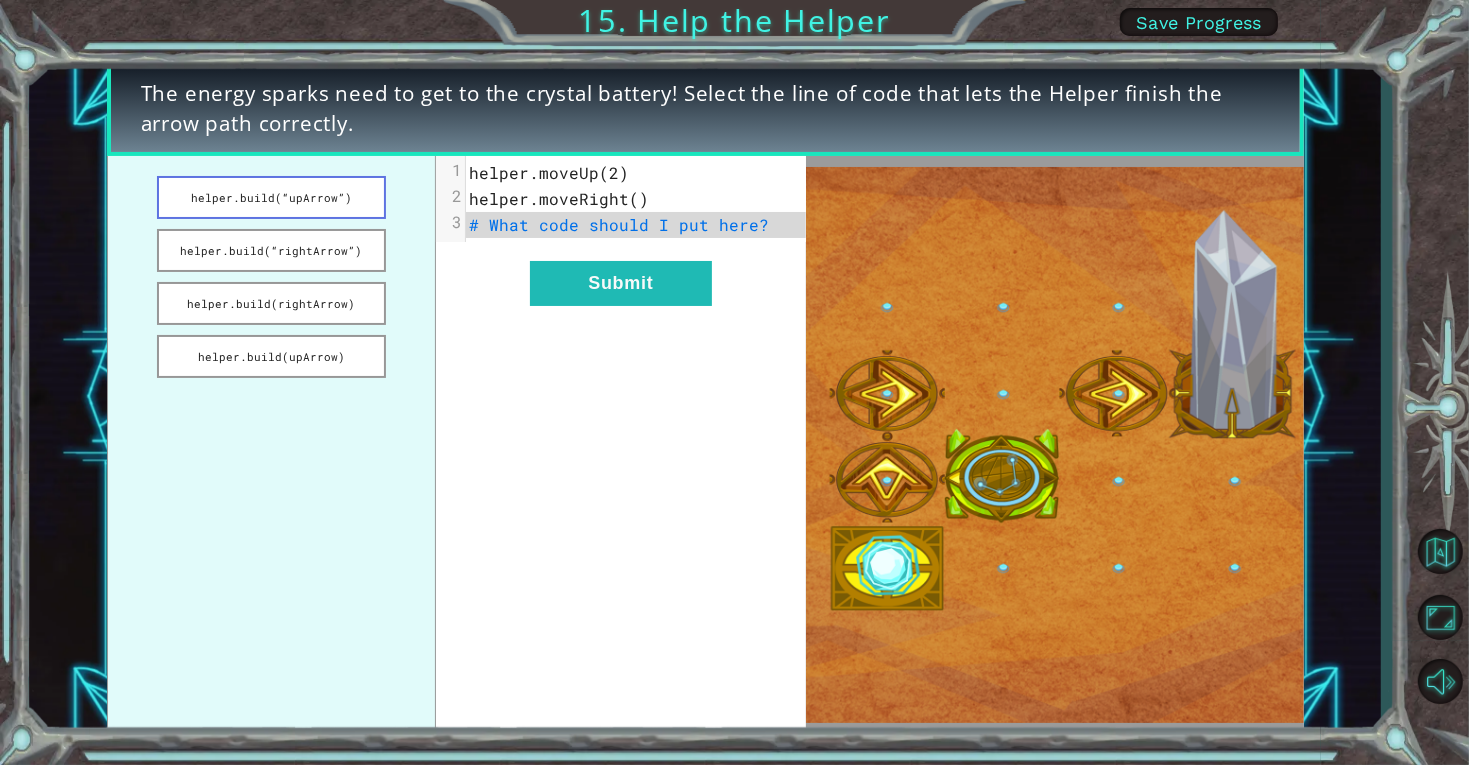 click on "helper.build(“upArrow”)" at bounding box center [271, 197] 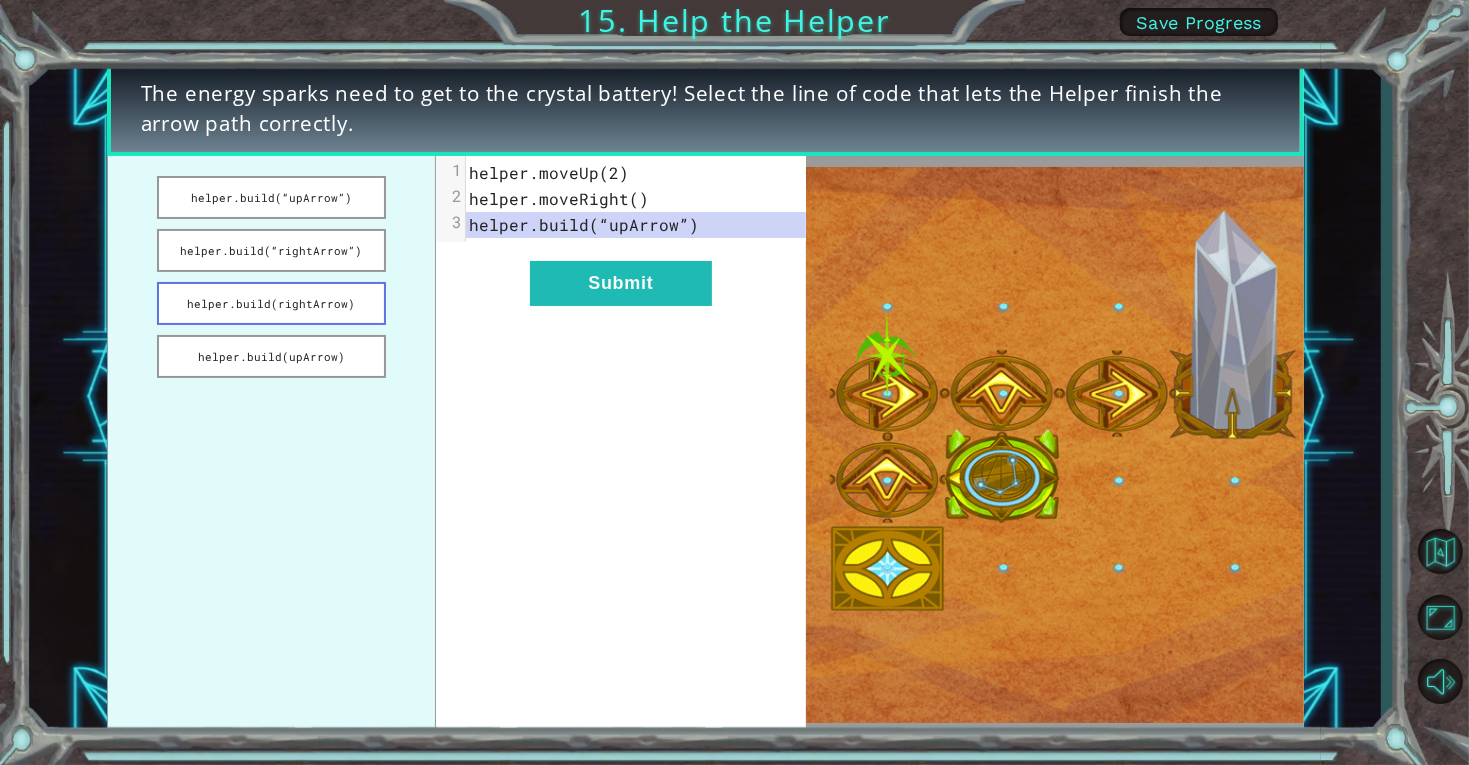 click on "helper.build(rightArrow)" at bounding box center [271, 303] 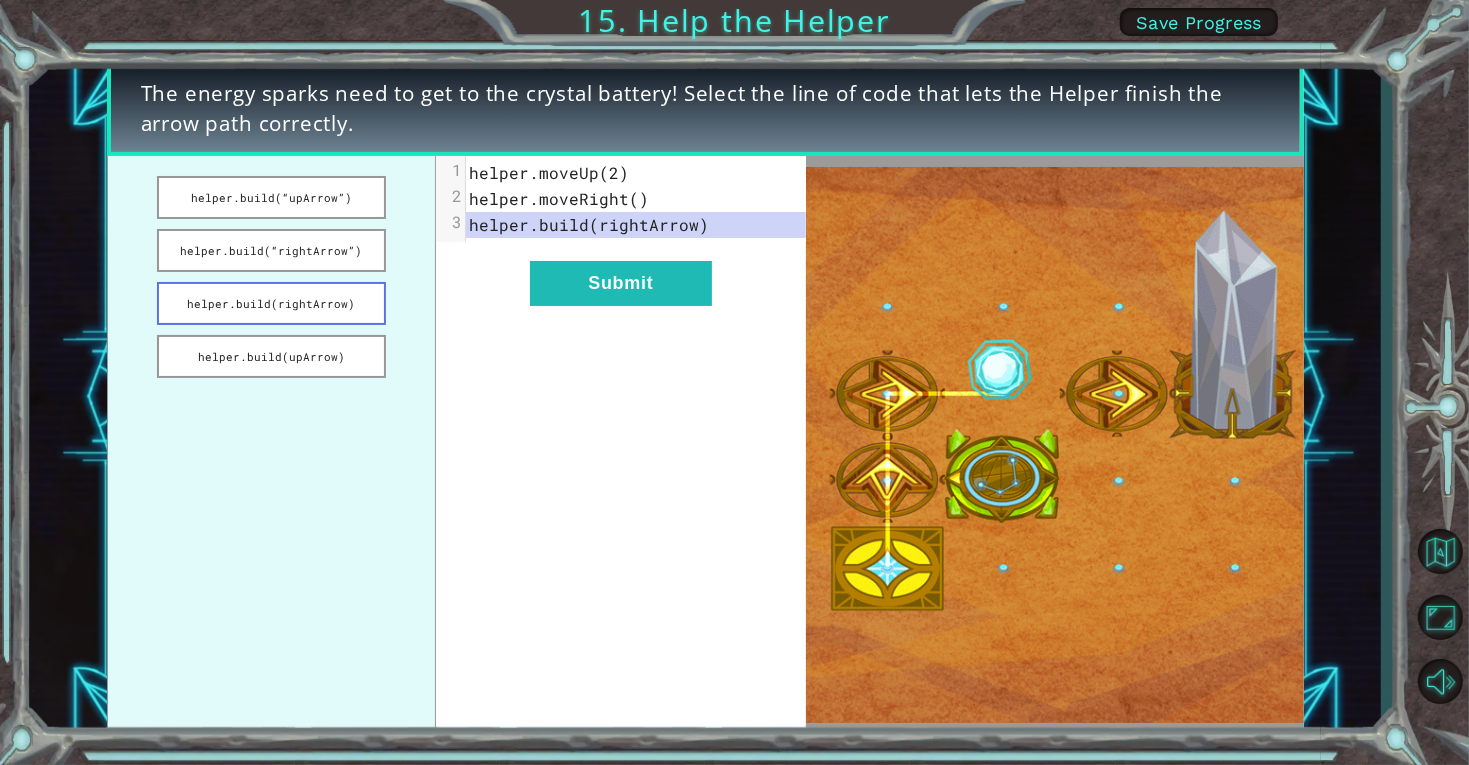 click on "helper.build(rightArrow)" at bounding box center [271, 303] 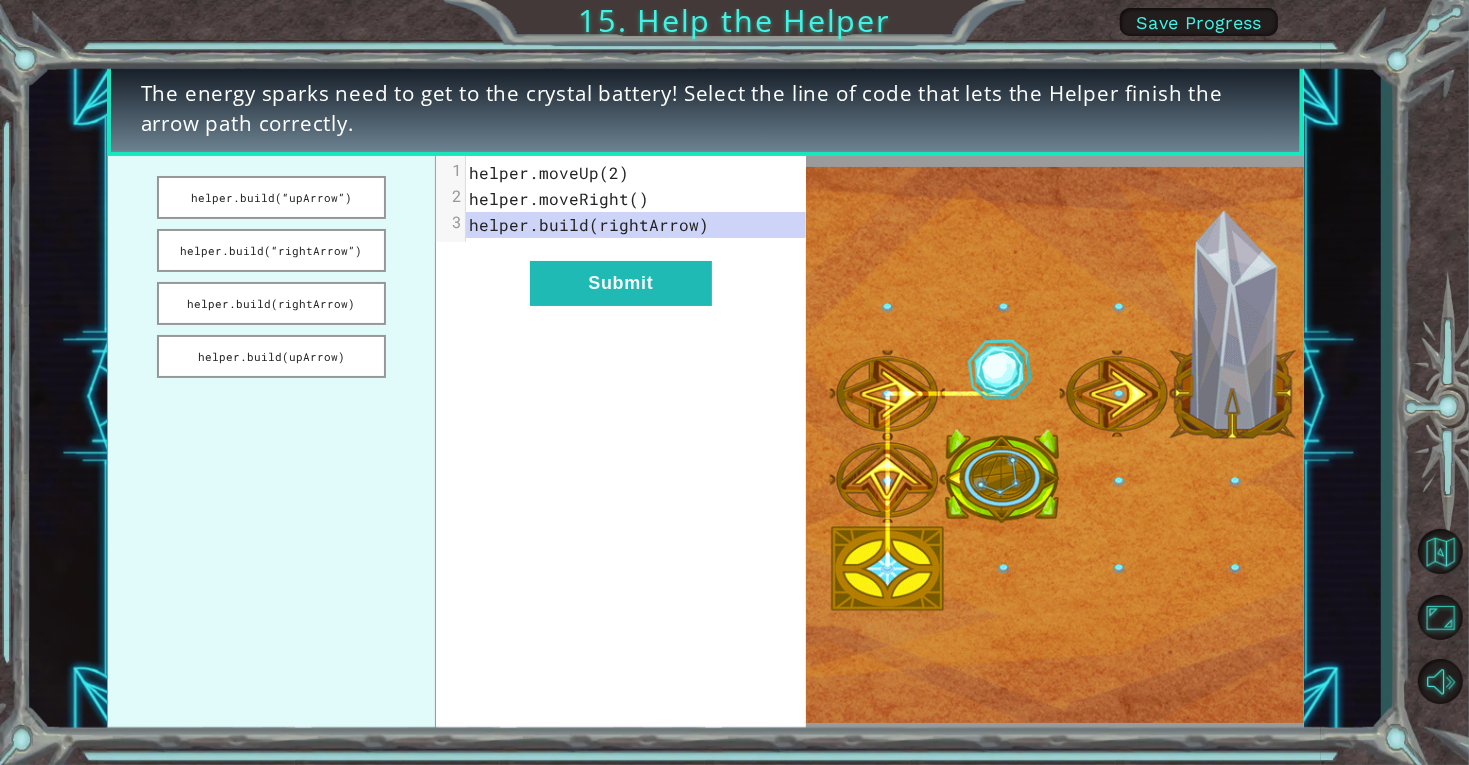 click on "helper.build(“upArrow”)
helper.build(“rightArrow”)
helper.build(rightArrow)
helper.build(upArrow)" at bounding box center [272, 445] 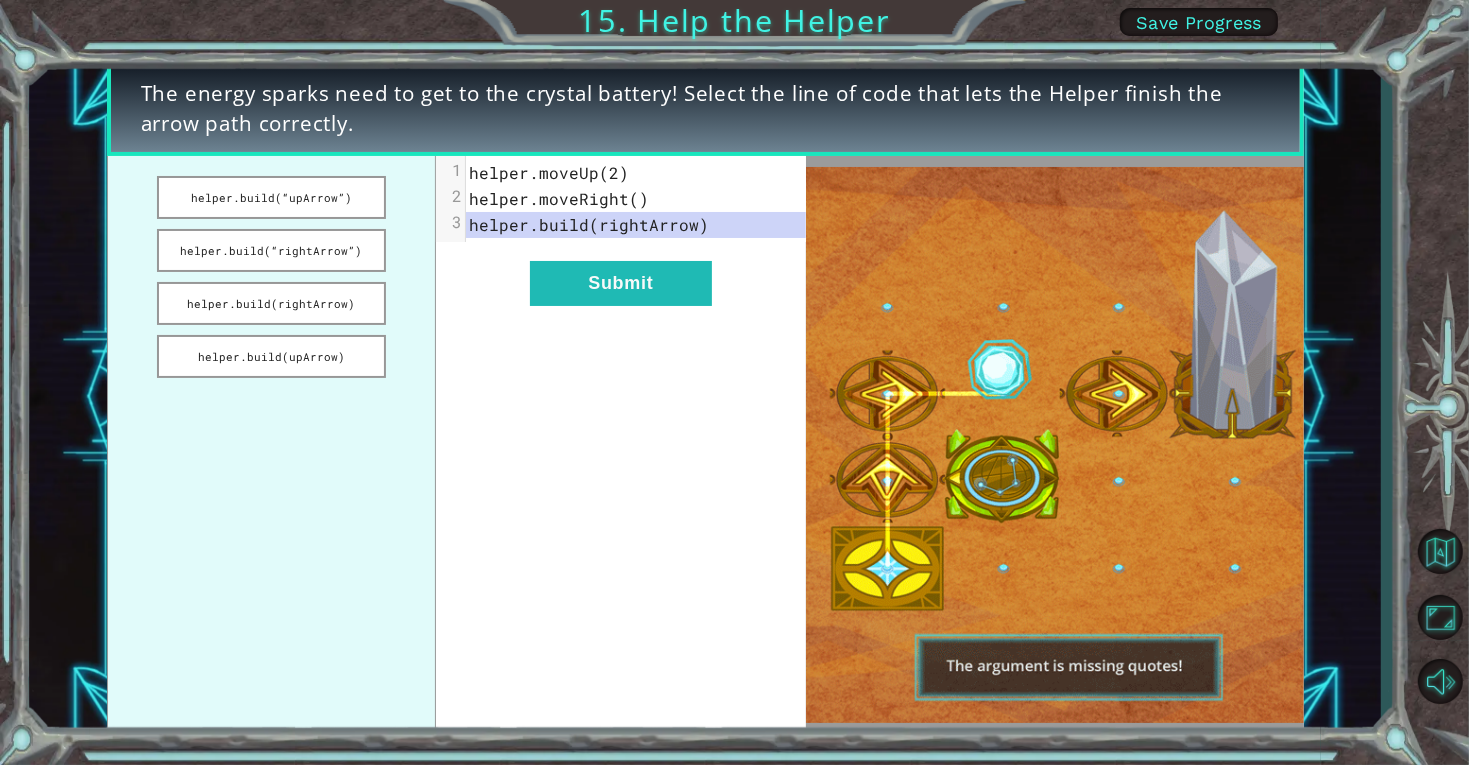 click on "helper.build(“upArrow”)
helper.build(“rightArrow”)
helper.build(rightArrow)
helper.build(upArrow)" at bounding box center [272, 445] 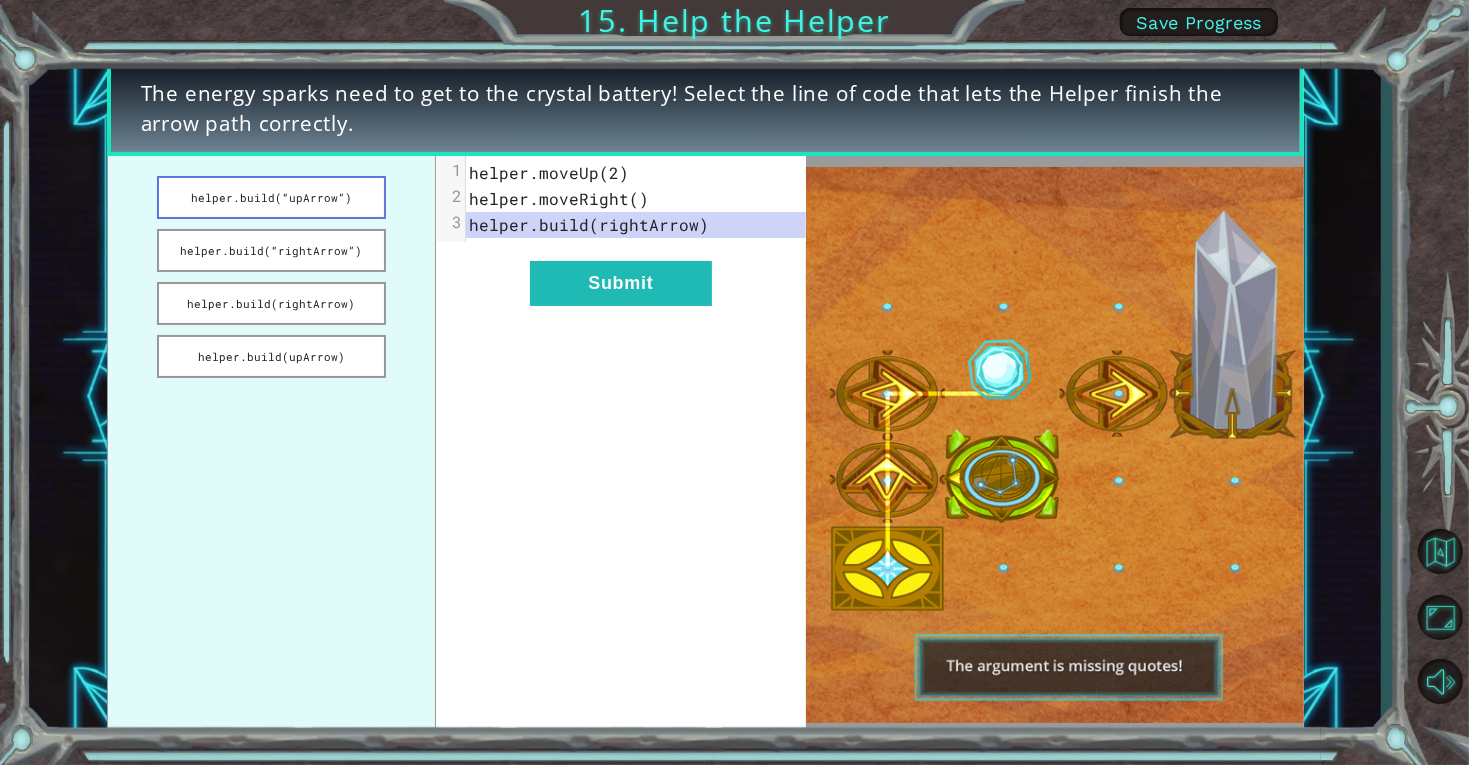 click on "helper.build(“upArrow”)" at bounding box center (271, 197) 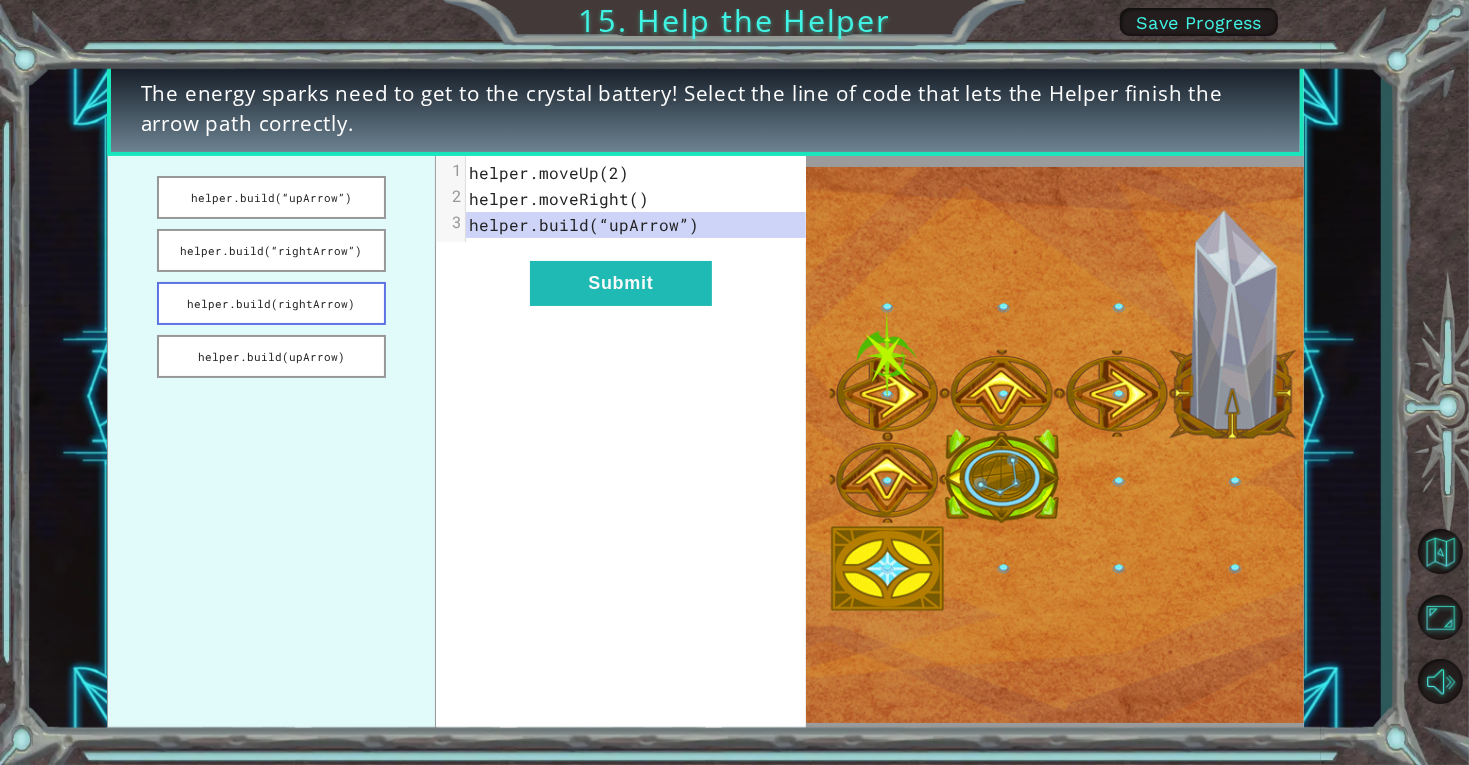 click on "helper.build(rightArrow)" at bounding box center (271, 303) 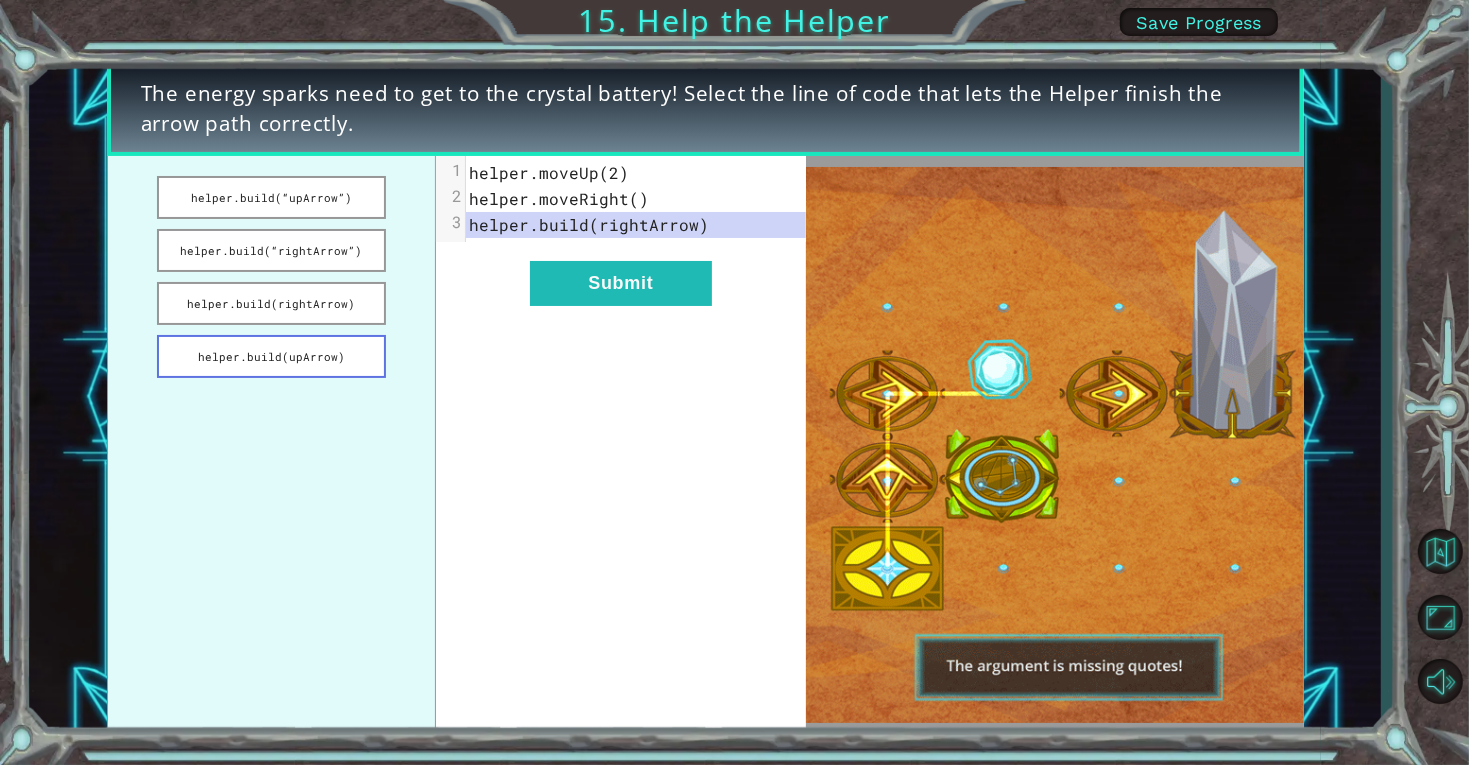 click on "helper.build(upArrow)" at bounding box center (271, 356) 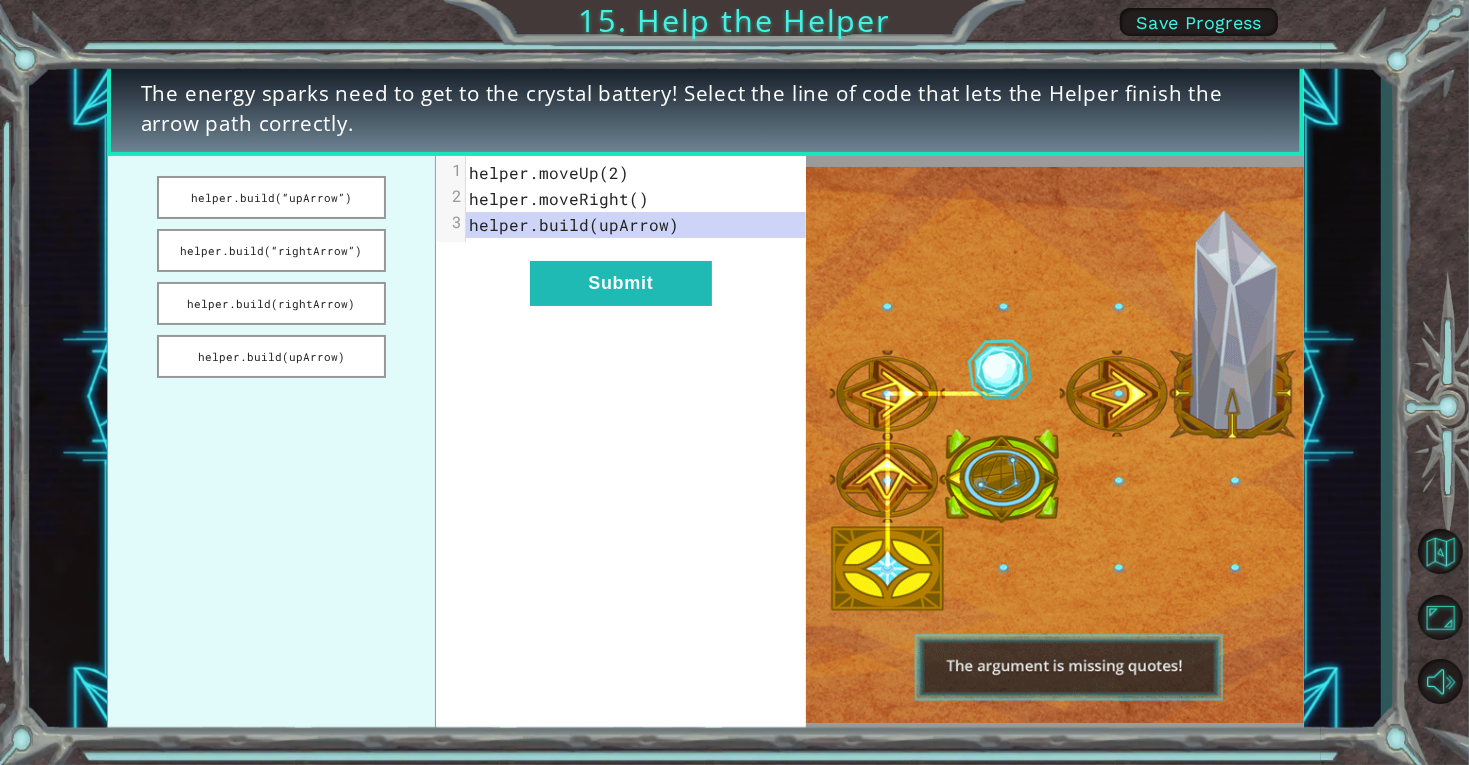 click on "helper.moveRight()" at bounding box center (559, 198) 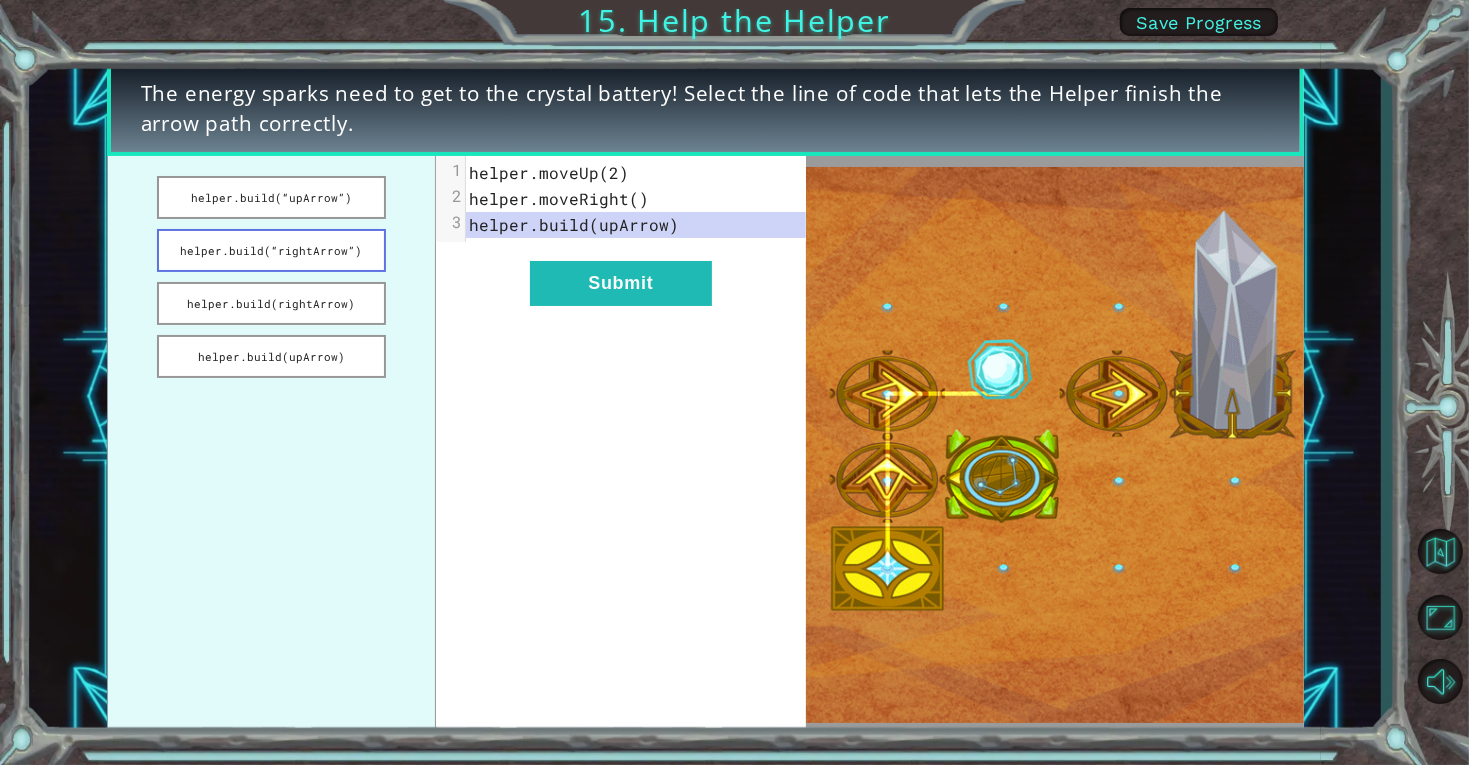 click on "helper.build(“rightArrow”)" at bounding box center [271, 250] 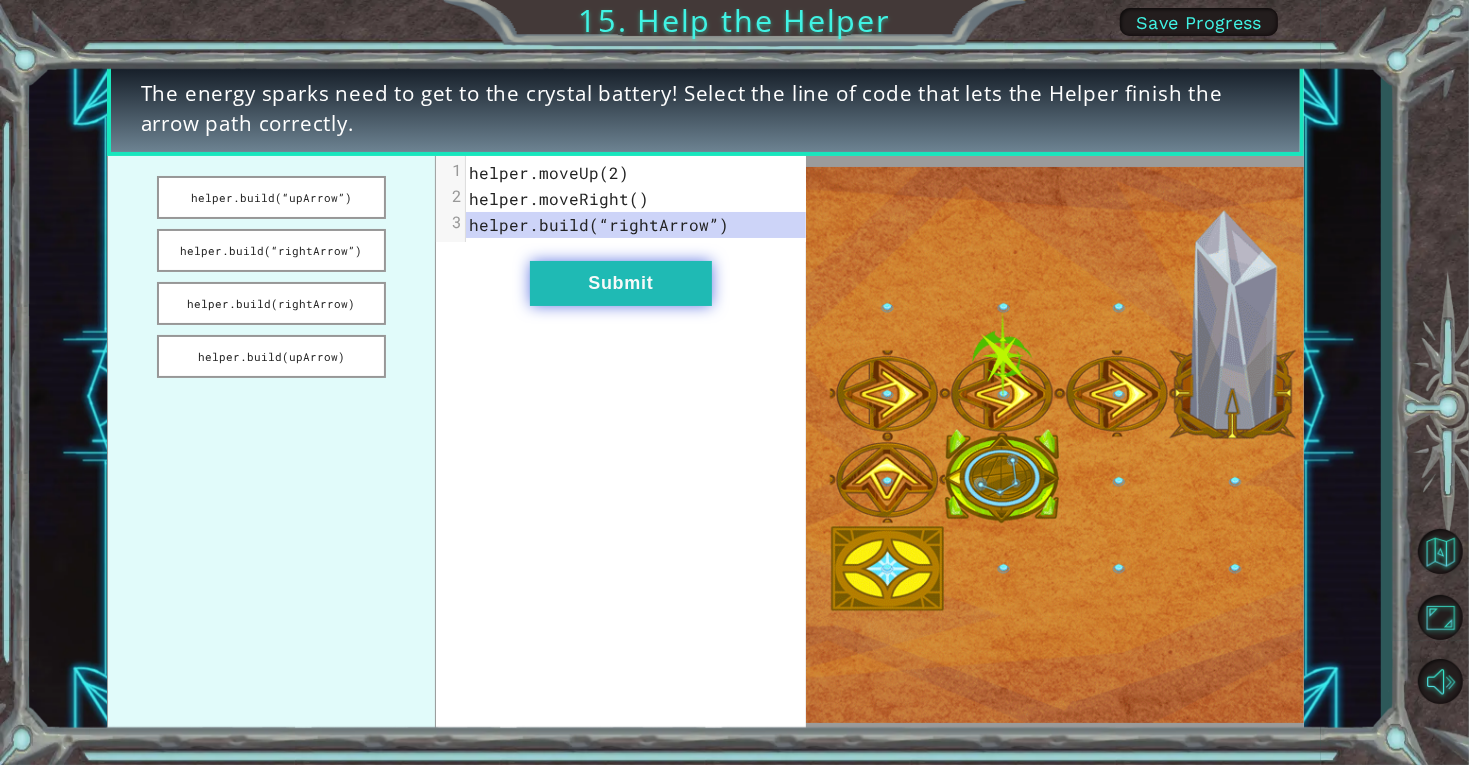 click on "Submit" at bounding box center [621, 283] 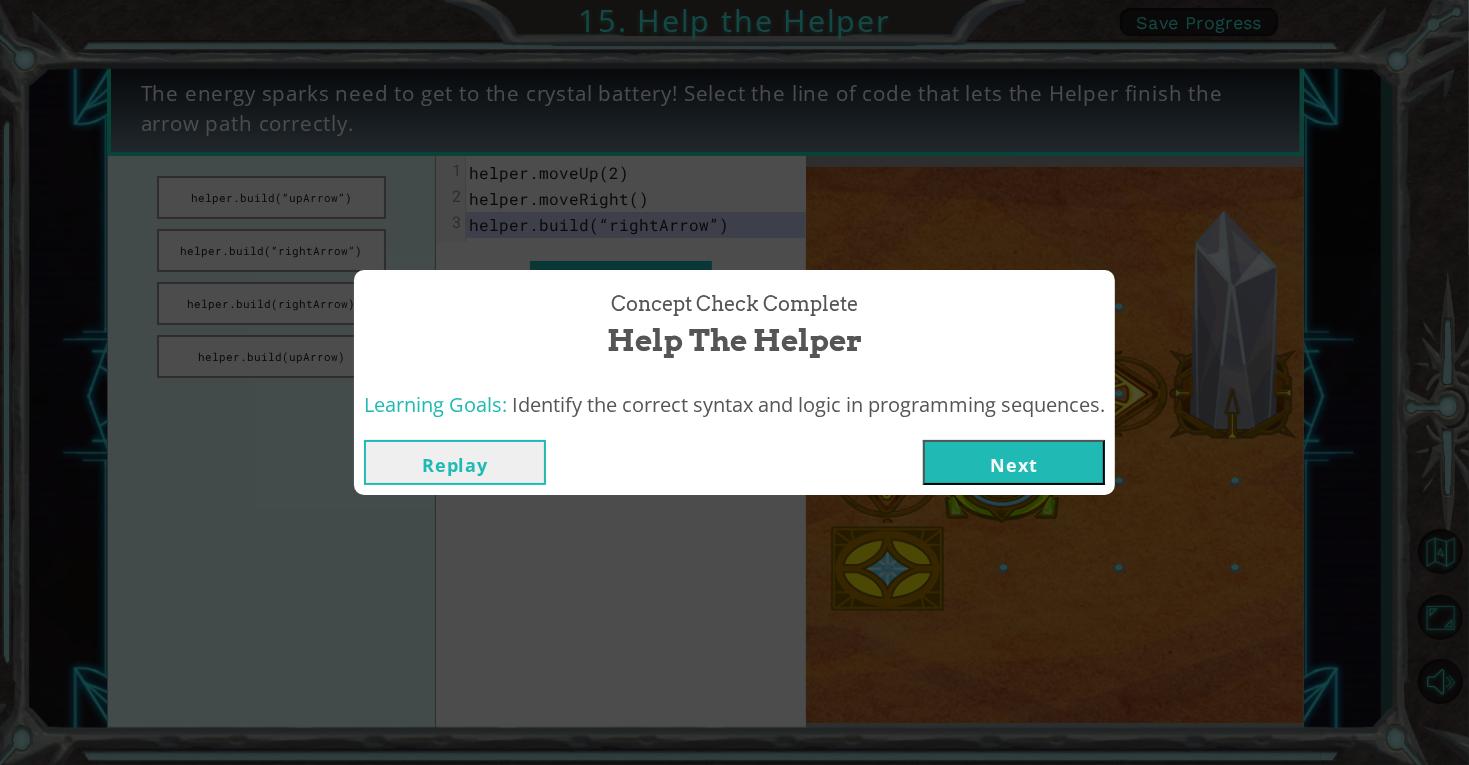 click on "Next" at bounding box center (1014, 462) 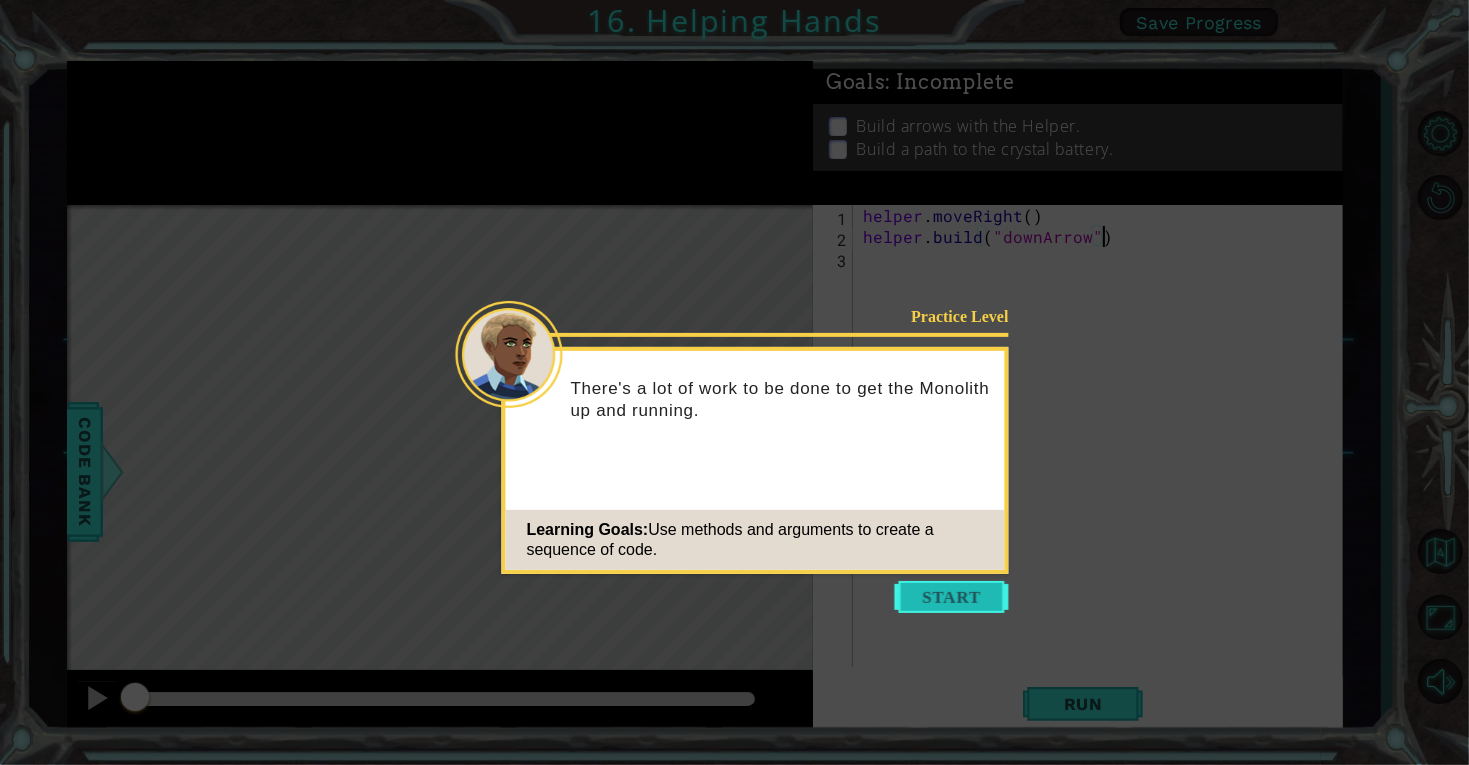 click at bounding box center (952, 597) 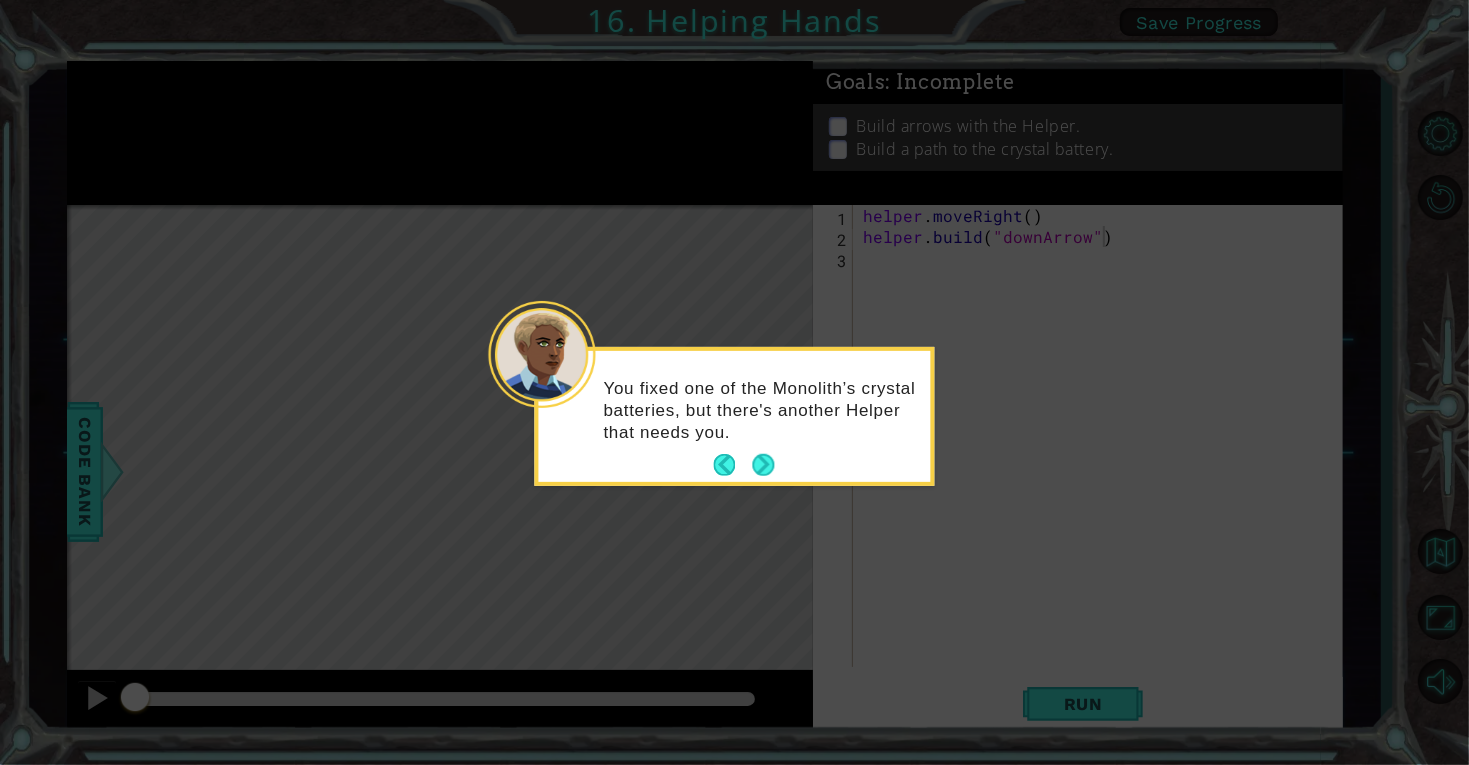 click 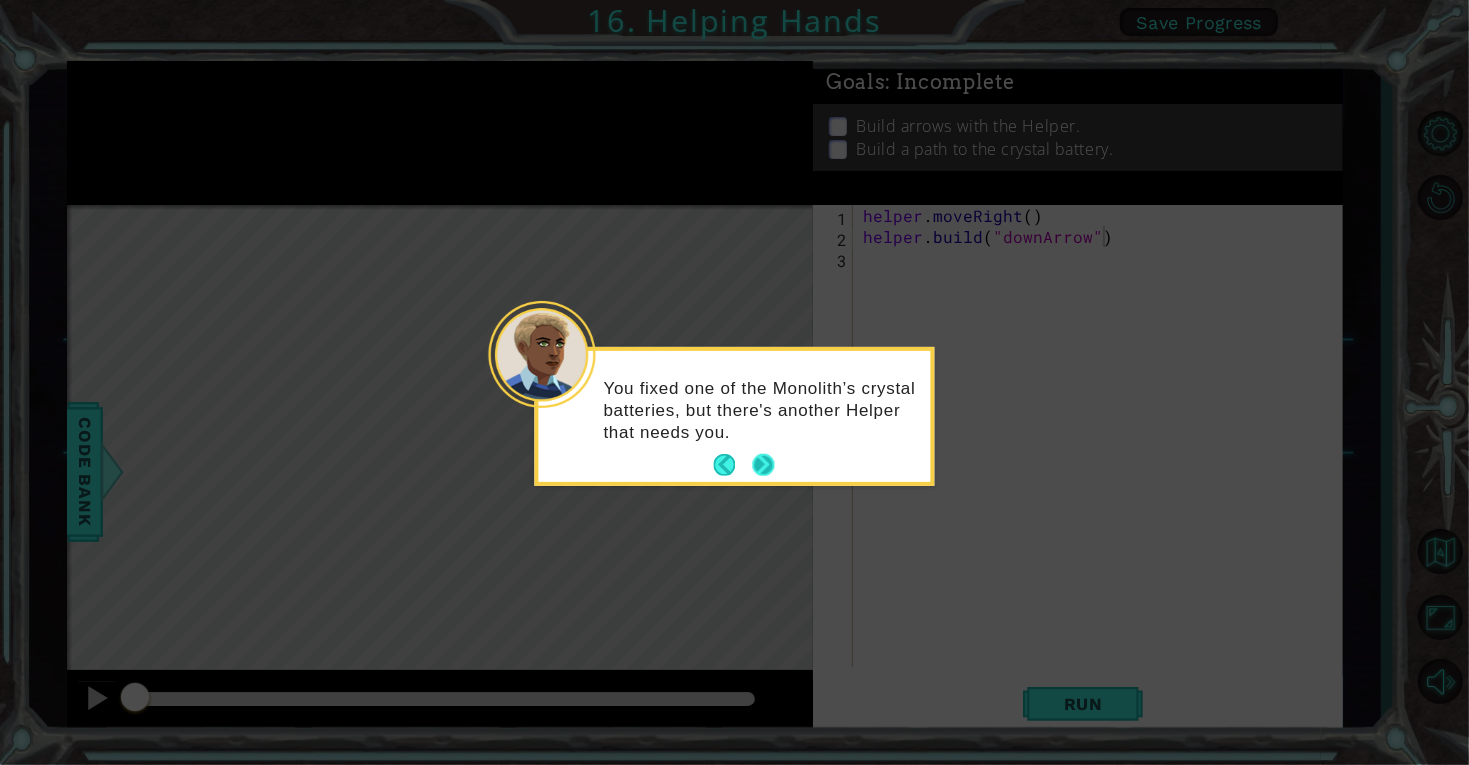 click at bounding box center [763, 465] 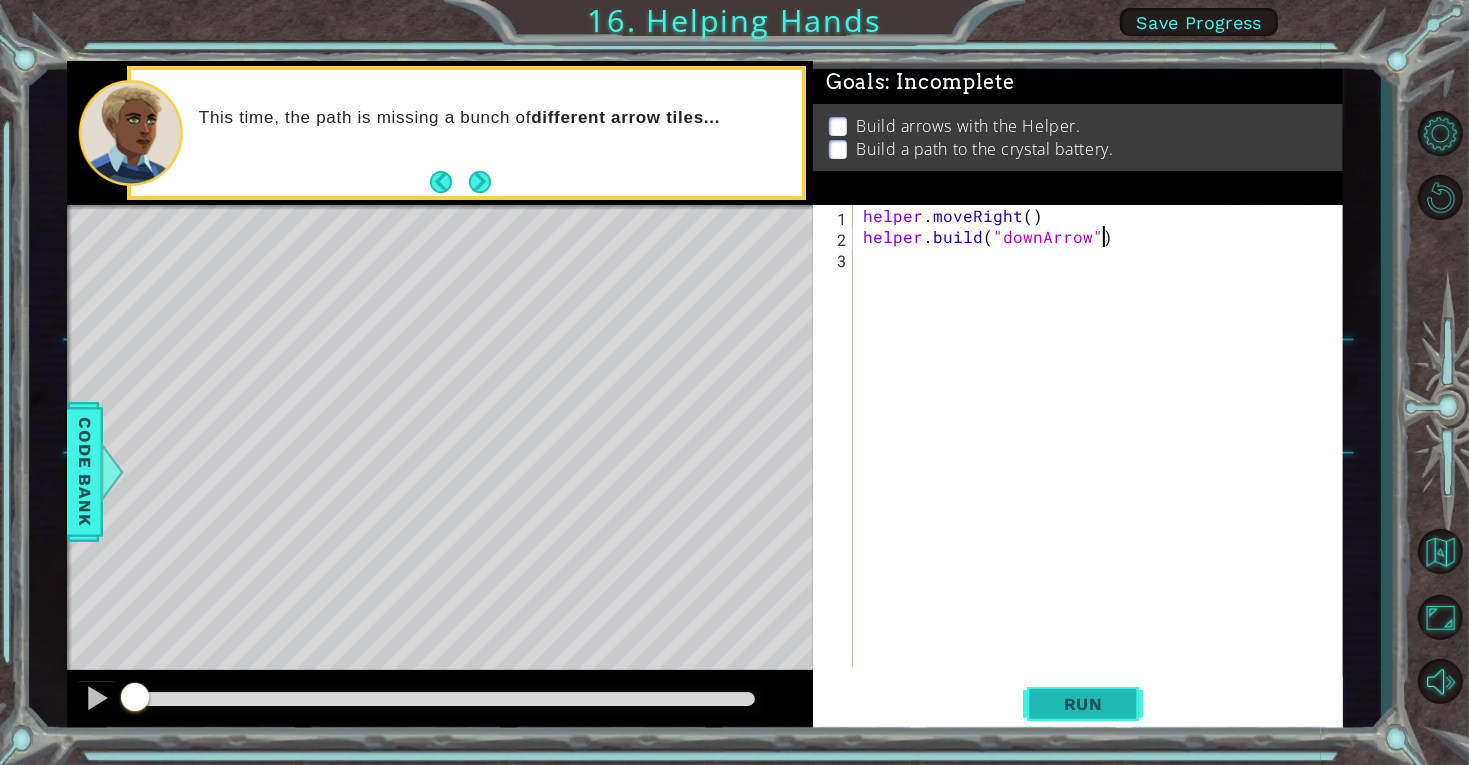 click on "Run" at bounding box center (1083, 704) 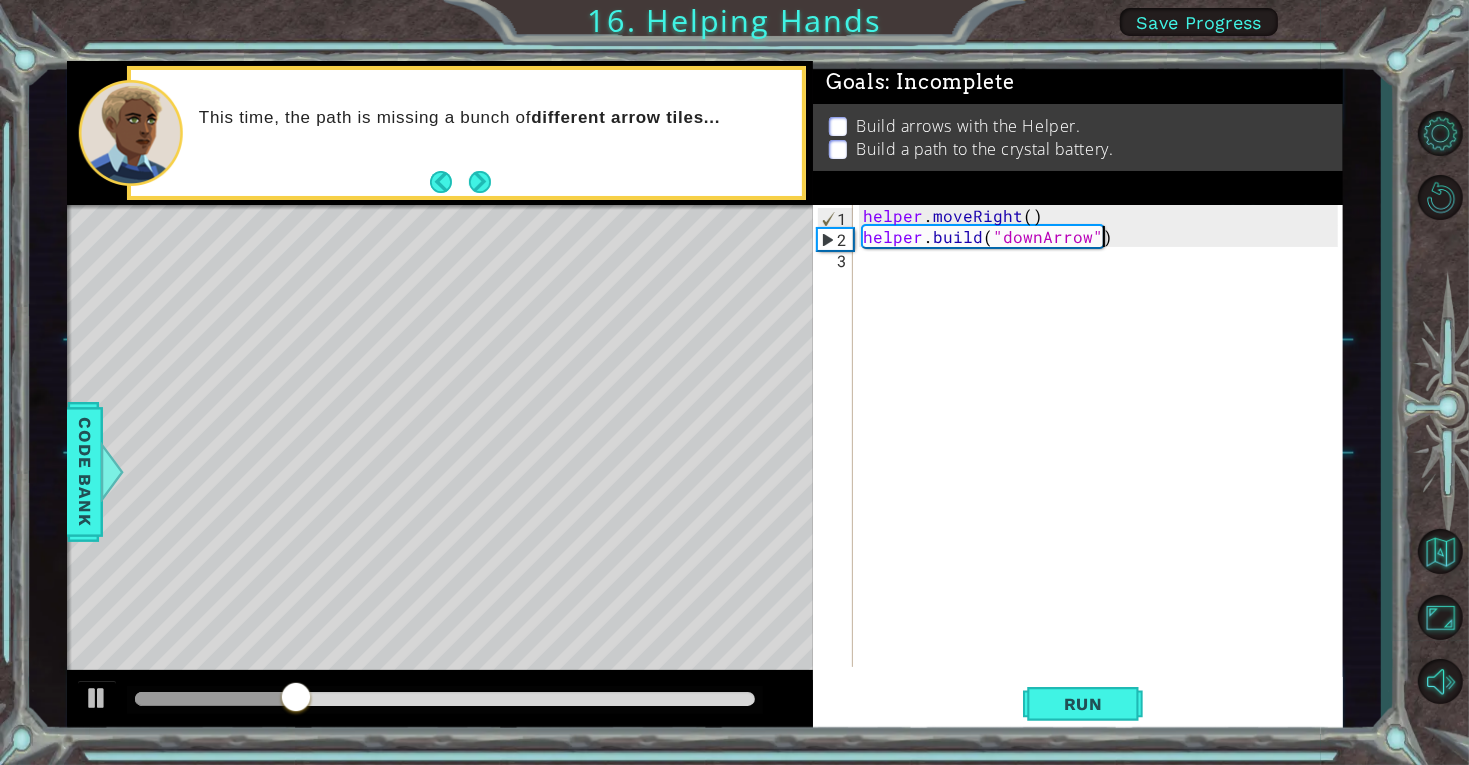 click on "helper . moveRight ( ) helper . build ( "downArrow" )" at bounding box center [1103, 457] 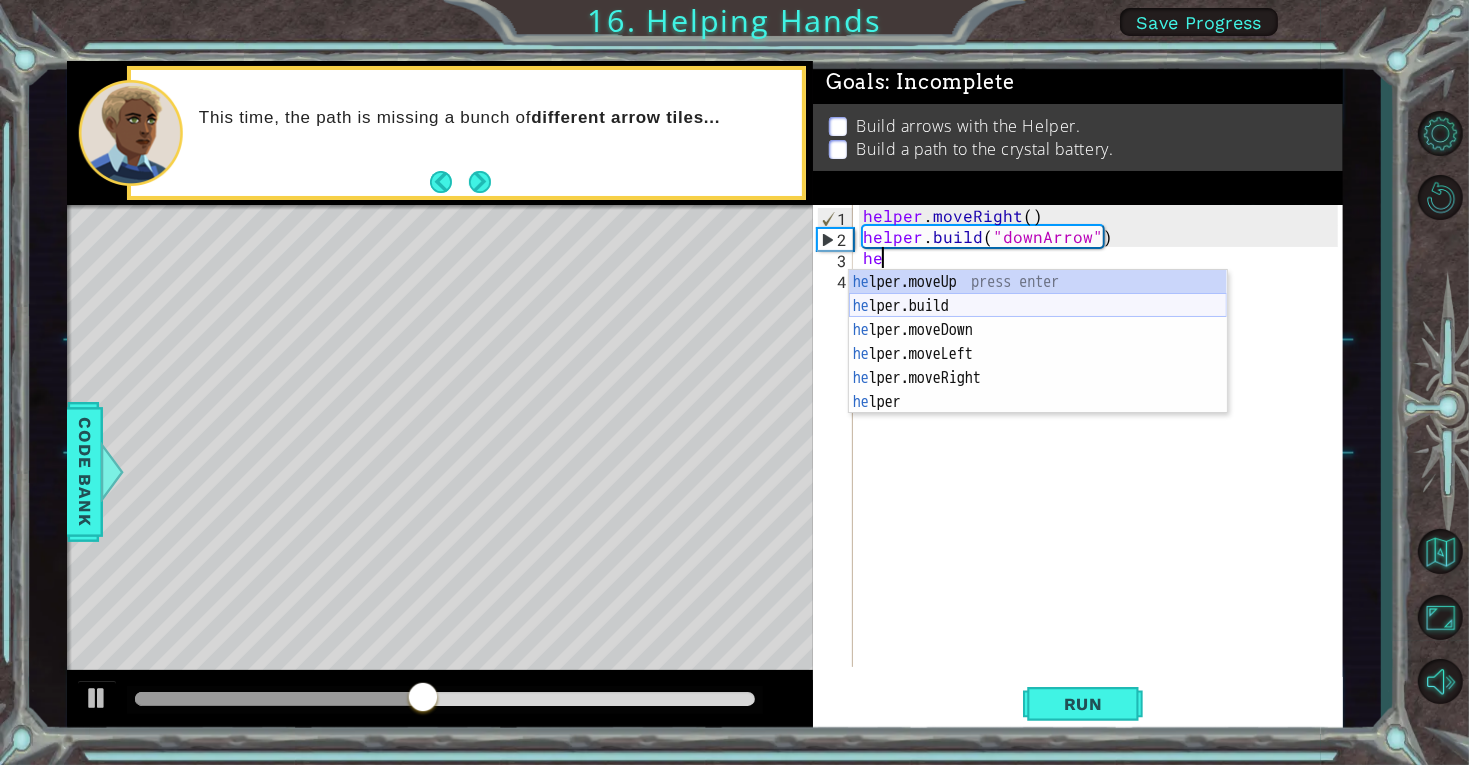 click on "he lper.moveUp press enter he lper.build press enter he lper.moveDown press enter he lper.moveLeft press enter he lper.moveRight press enter he lper press enter" at bounding box center [1038, 366] 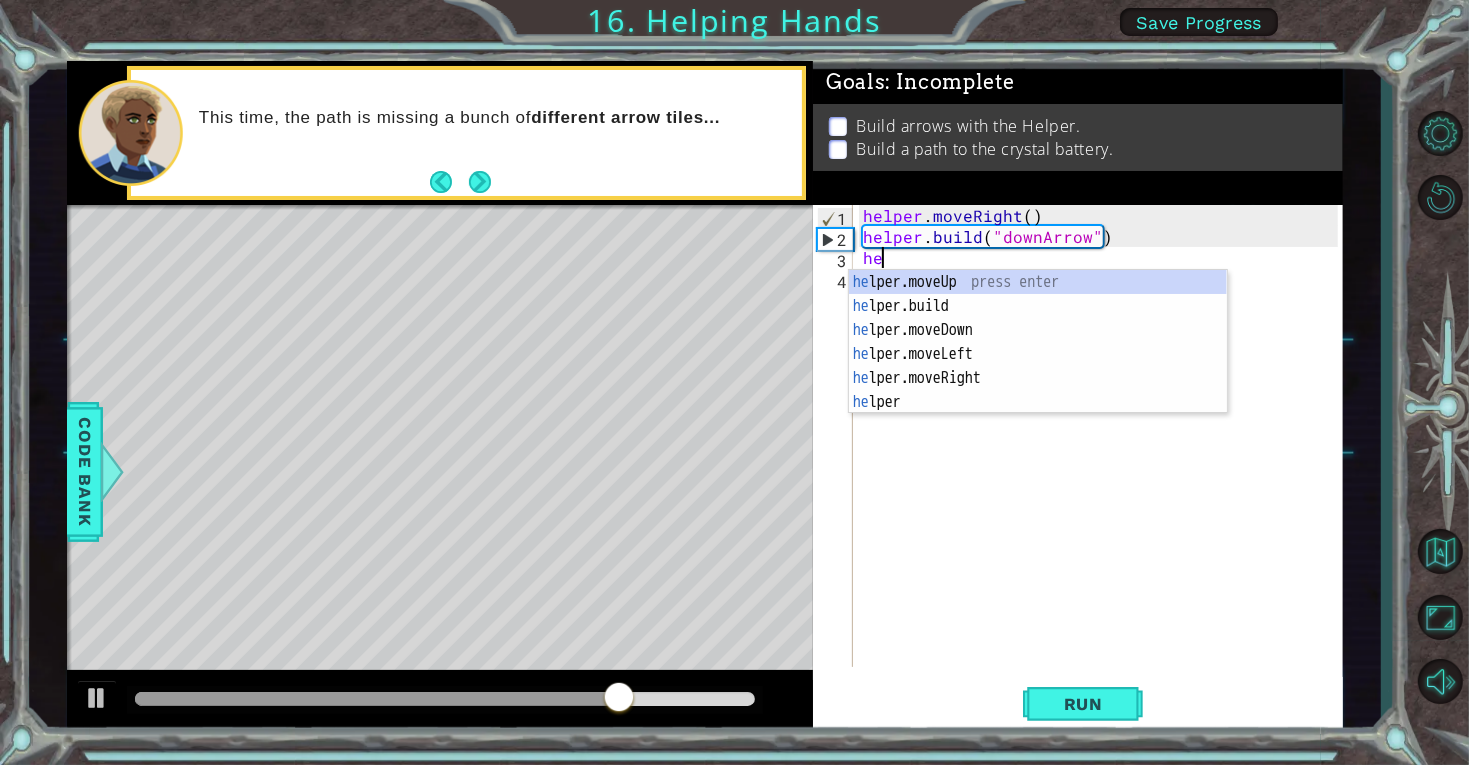 type on "h" 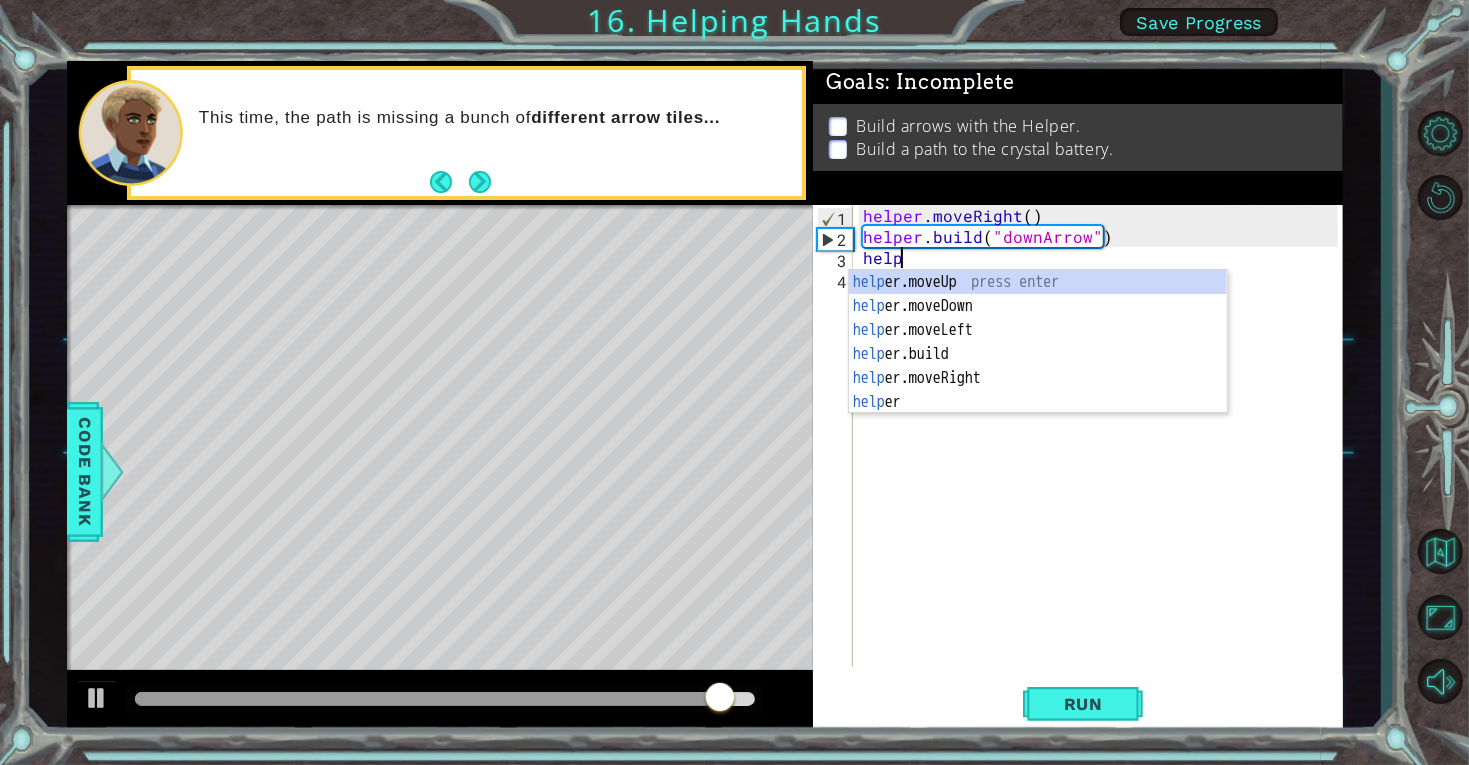 scroll, scrollTop: 0, scrollLeft: 2, axis: horizontal 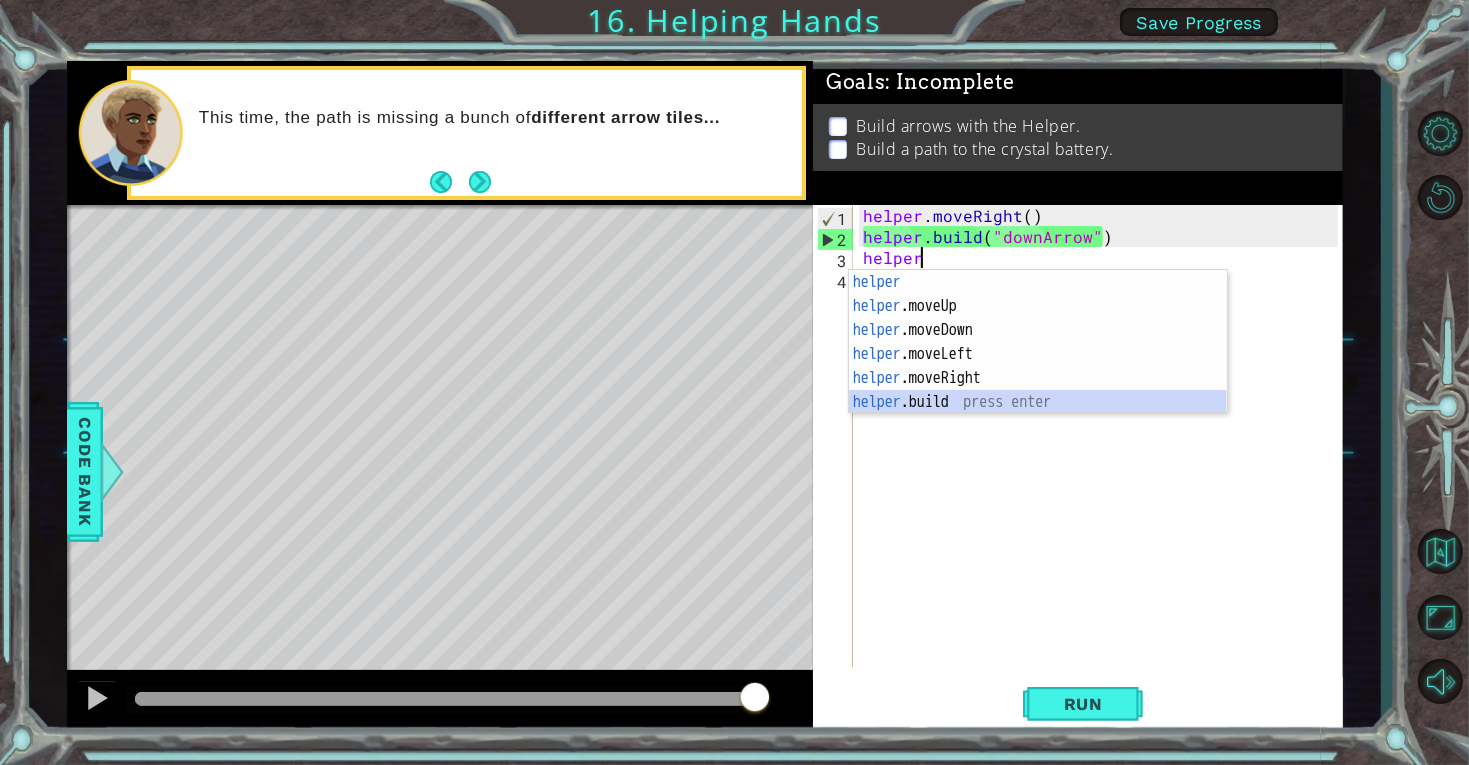click on "helper press enter helper .moveUp press enter helper .moveDown press enter helper .moveLeft press enter helper .moveRight press enter helper .build press enter" at bounding box center (1038, 366) 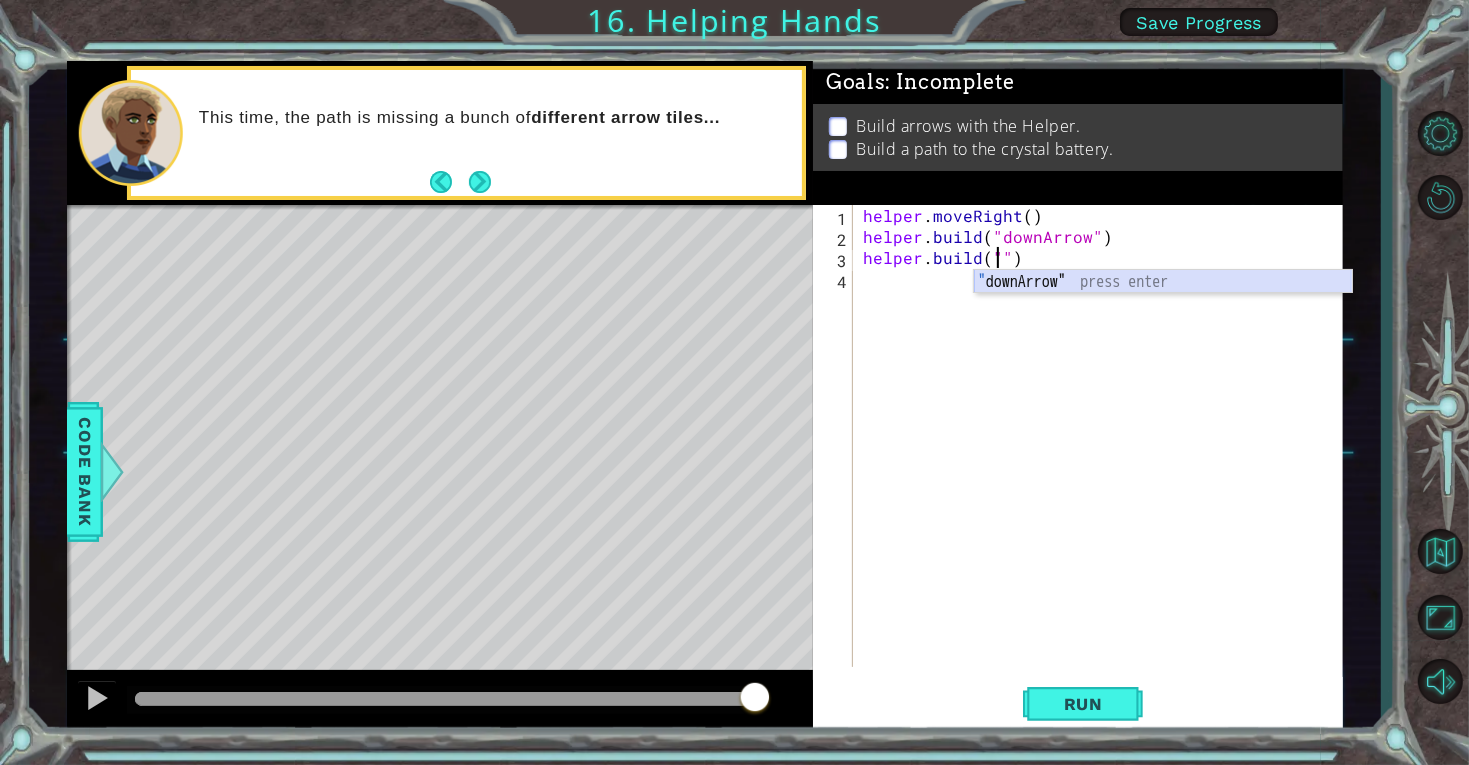 click on "" downArrow" press enter" at bounding box center [1163, 306] 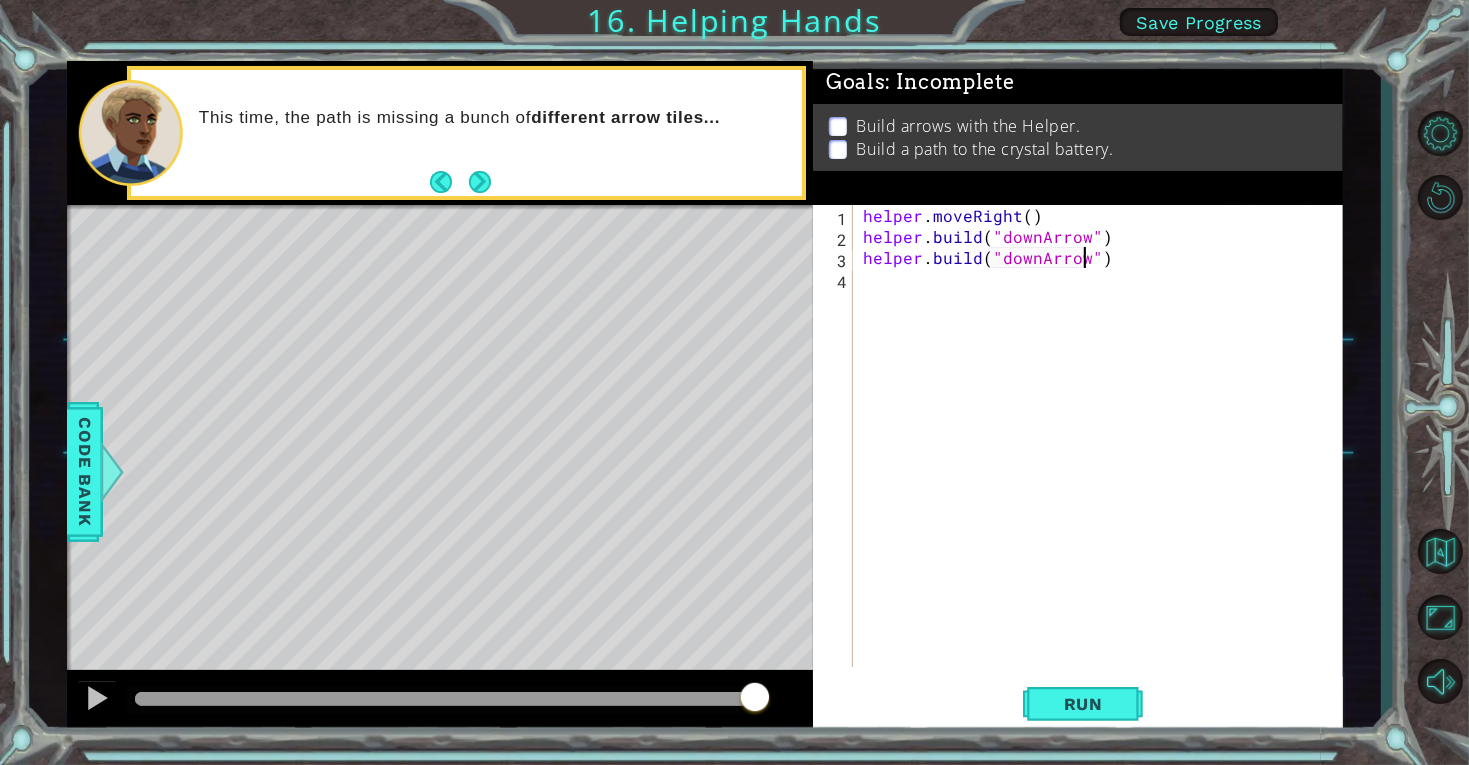 click on "helper . moveRight ( ) helper . build ( "downArrow" ) helper . build ( "downArrow" )" at bounding box center (1103, 457) 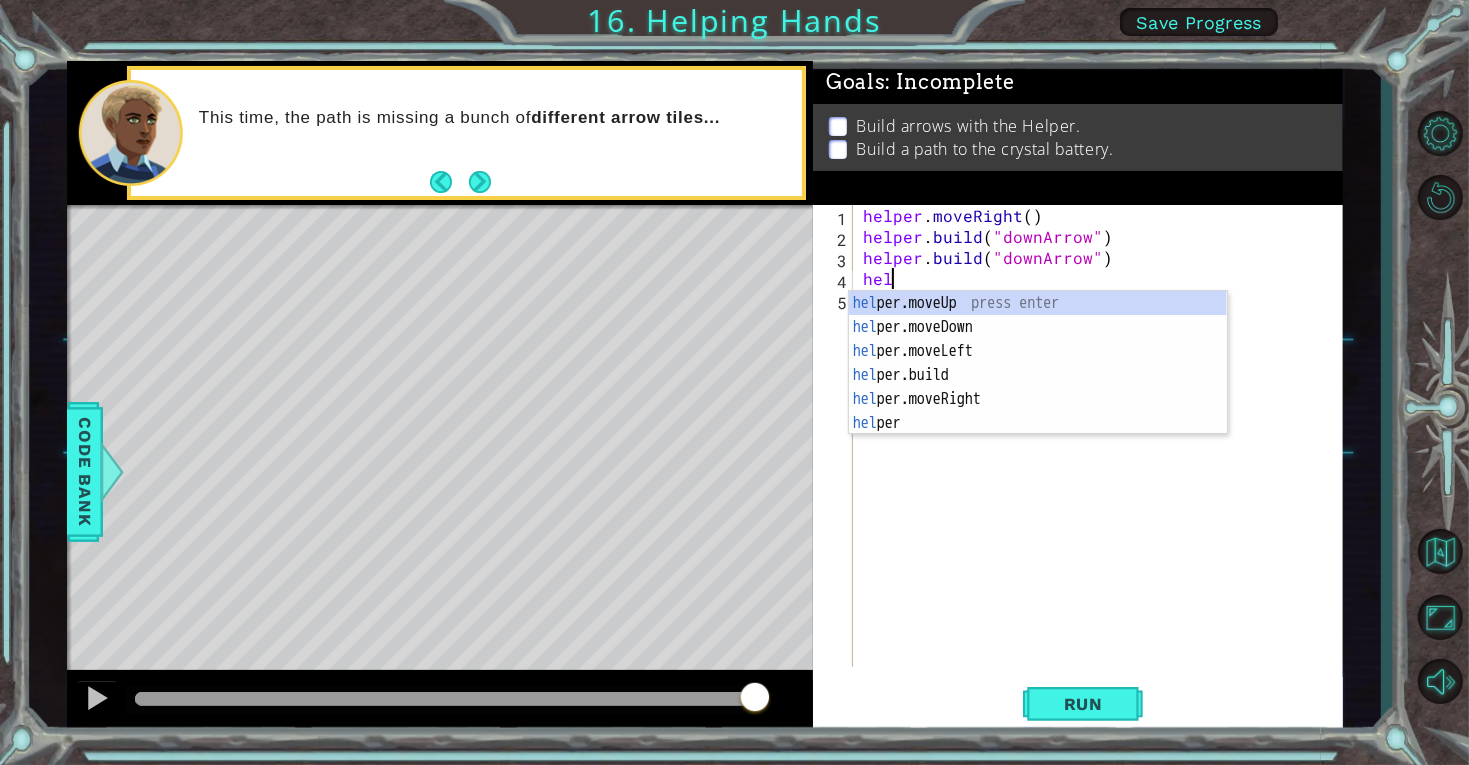 scroll, scrollTop: 0, scrollLeft: 1, axis: horizontal 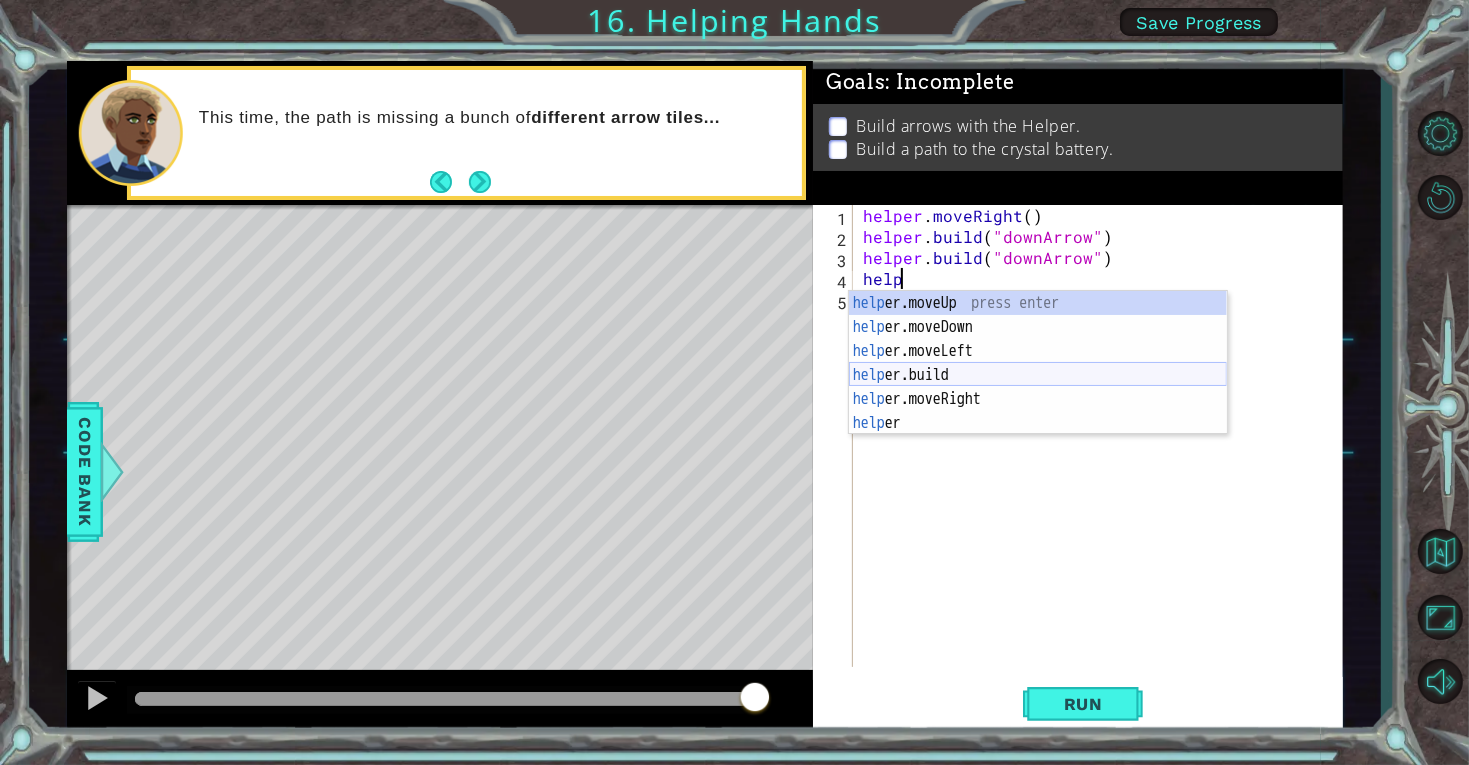 click on "help er.moveUp press enter help er.moveDown press enter help er.moveLeft press enter help er.build press enter help er.moveRight press enter help er press enter" at bounding box center [1038, 387] 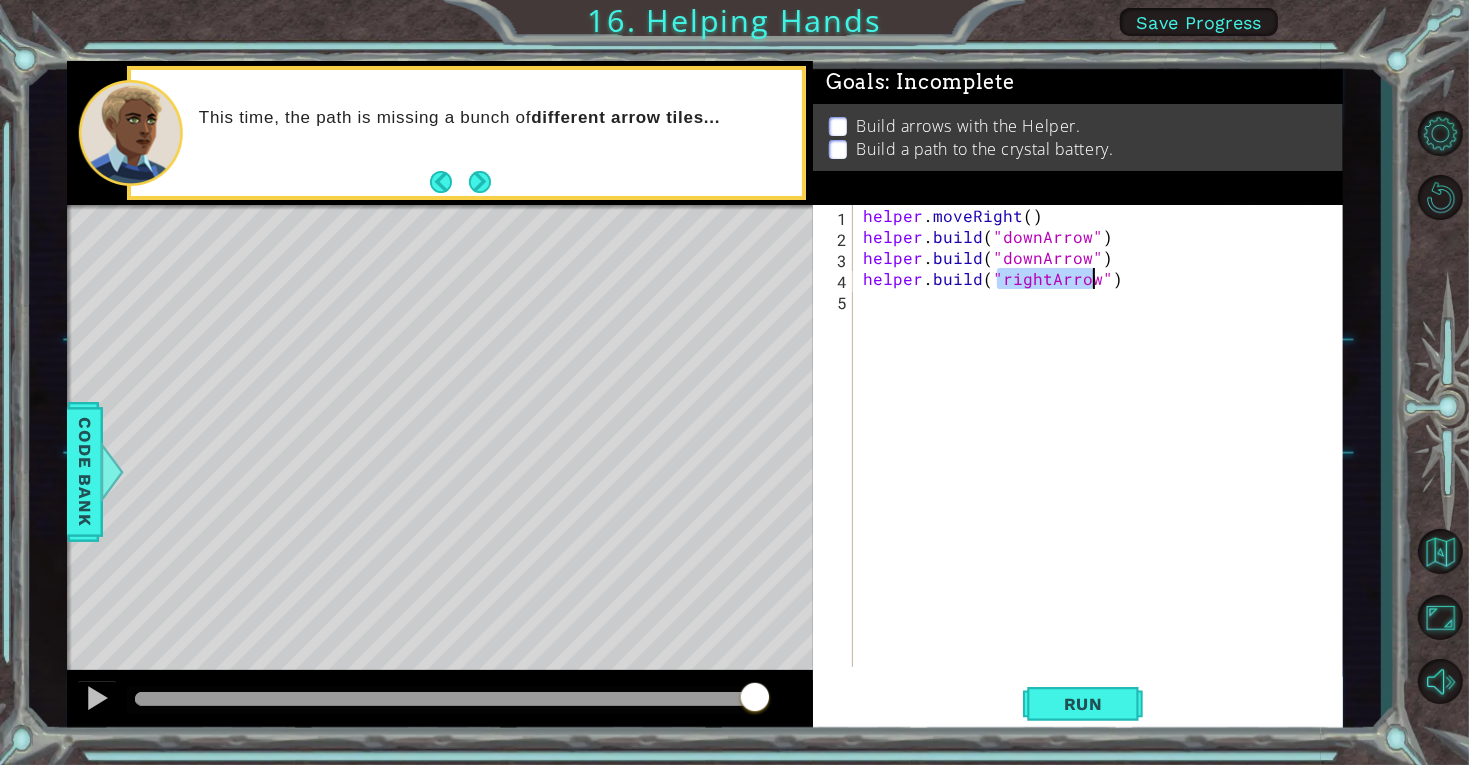 click on "helper . moveRight ( ) helper . build ( "downArrow" ) helper . build ( "downArrow" ) helper . build ( "rightArrow" )" at bounding box center [1103, 457] 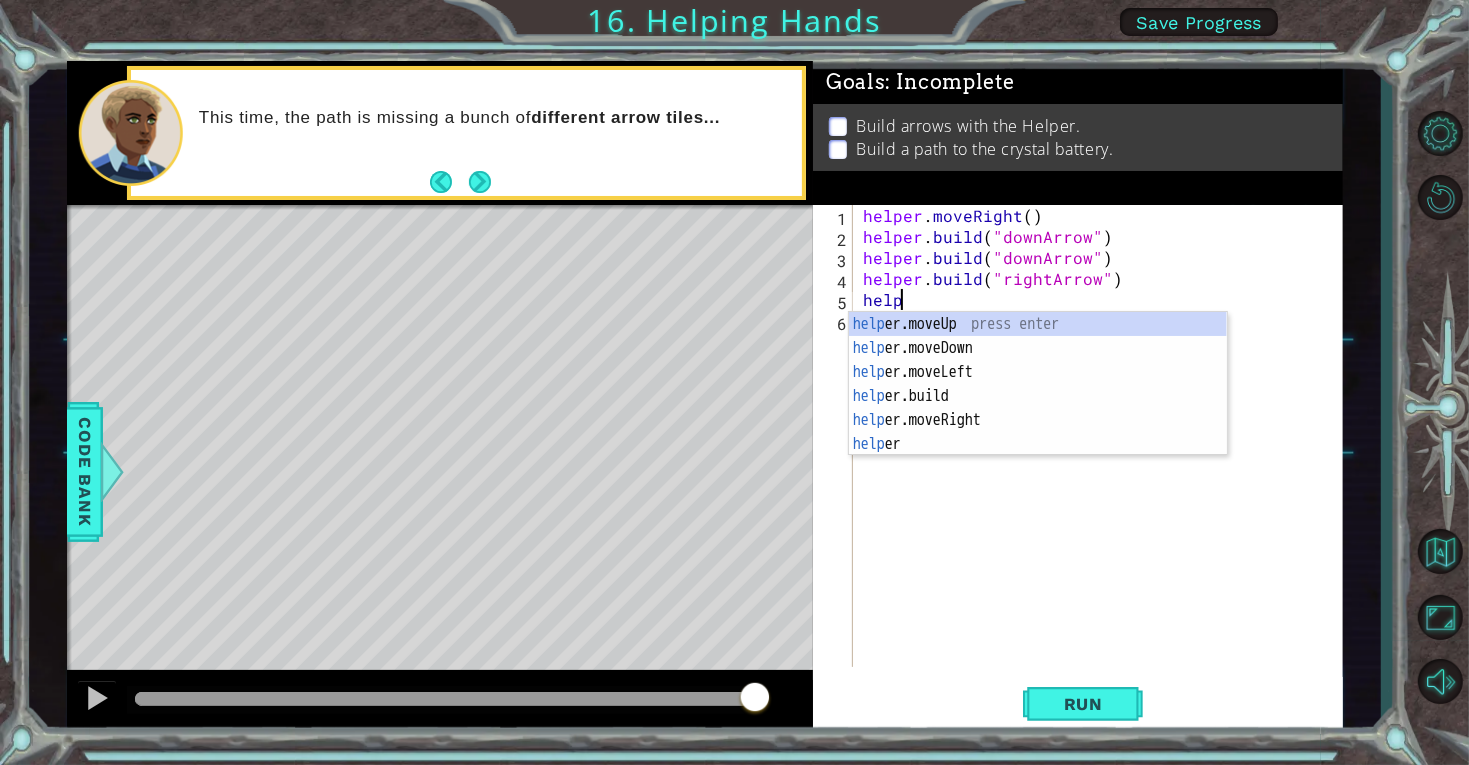 scroll, scrollTop: 0, scrollLeft: 2, axis: horizontal 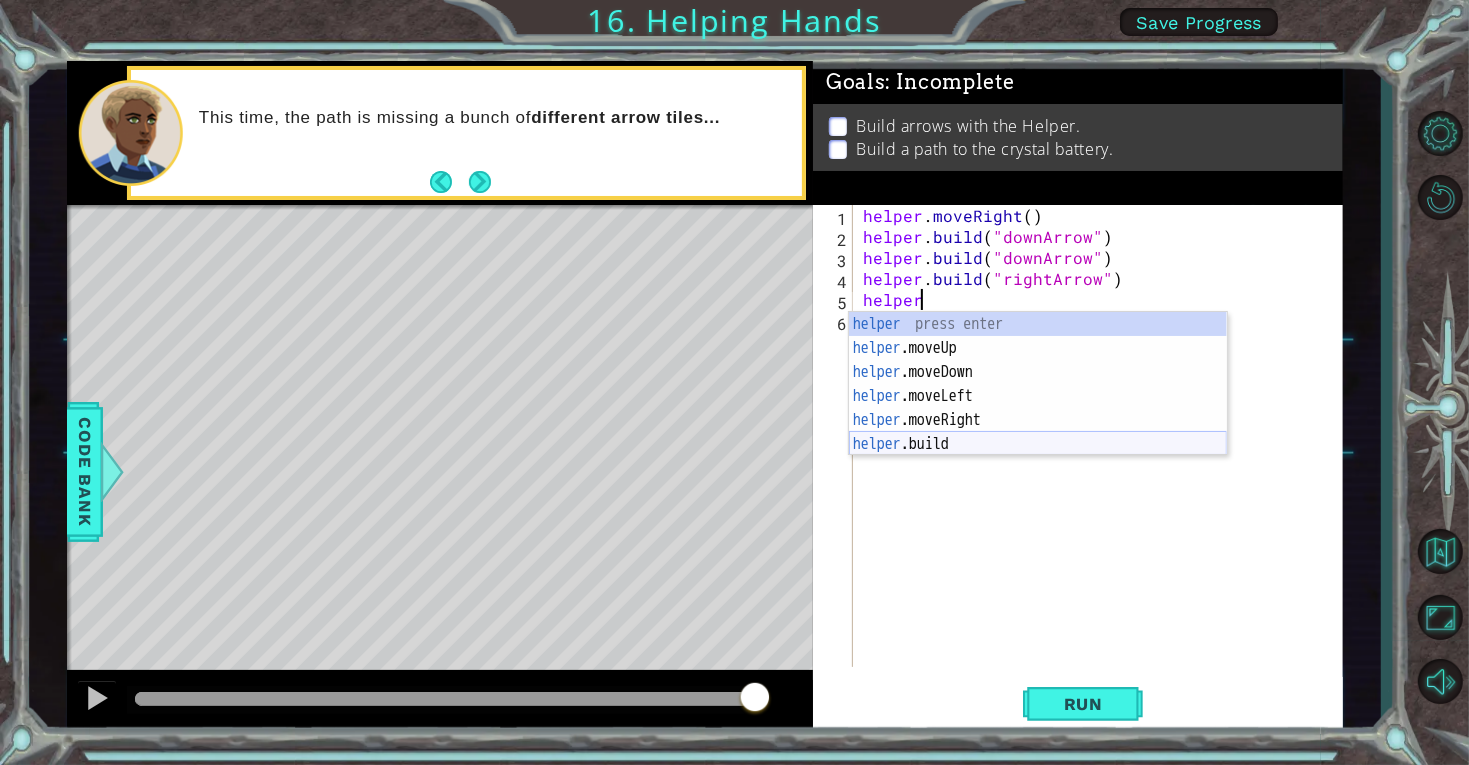 click on "helper press enter helper .moveUp press enter helper .moveDown press enter helper .moveLeft press enter helper .moveRight press enter helper .build press enter" at bounding box center (1038, 408) 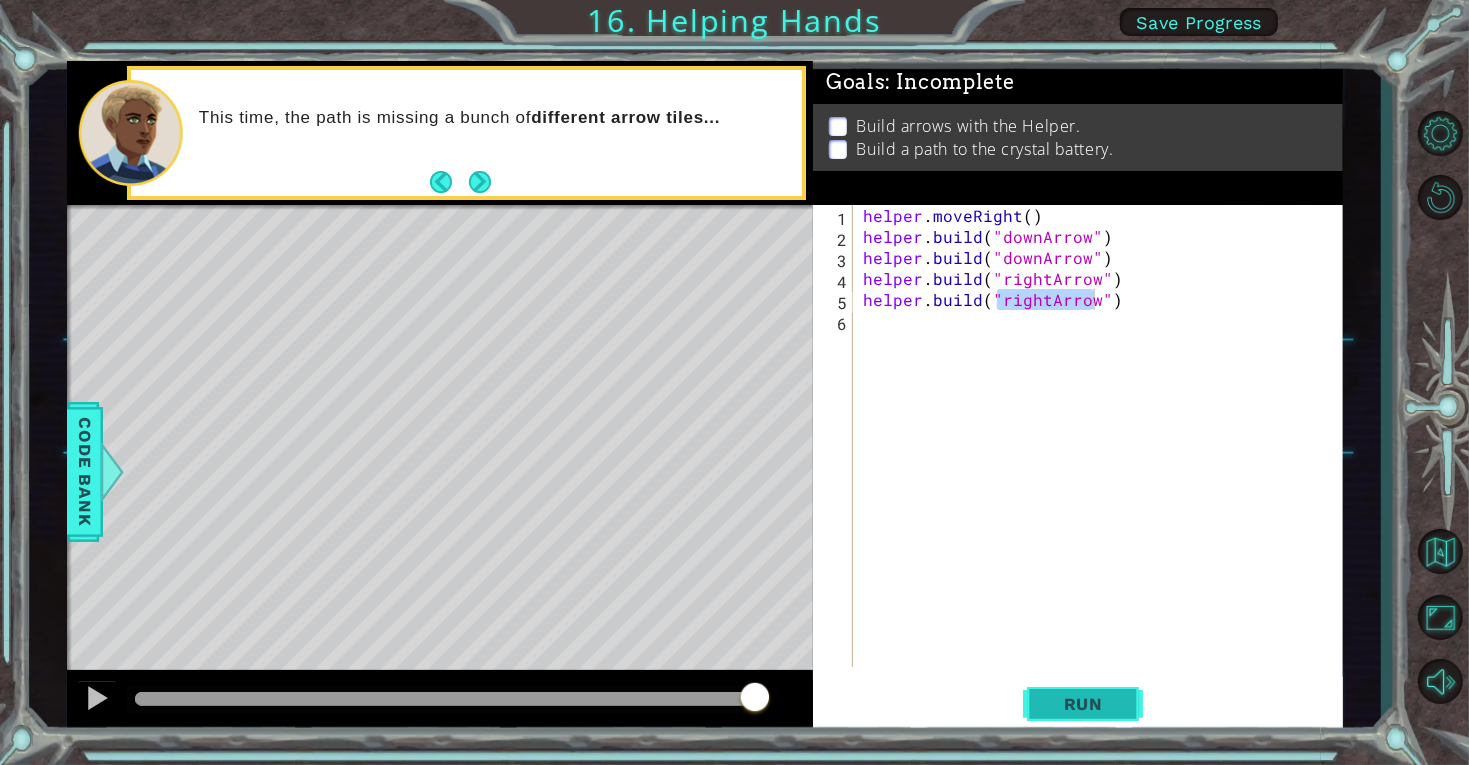 click on "Run" at bounding box center (1083, 703) 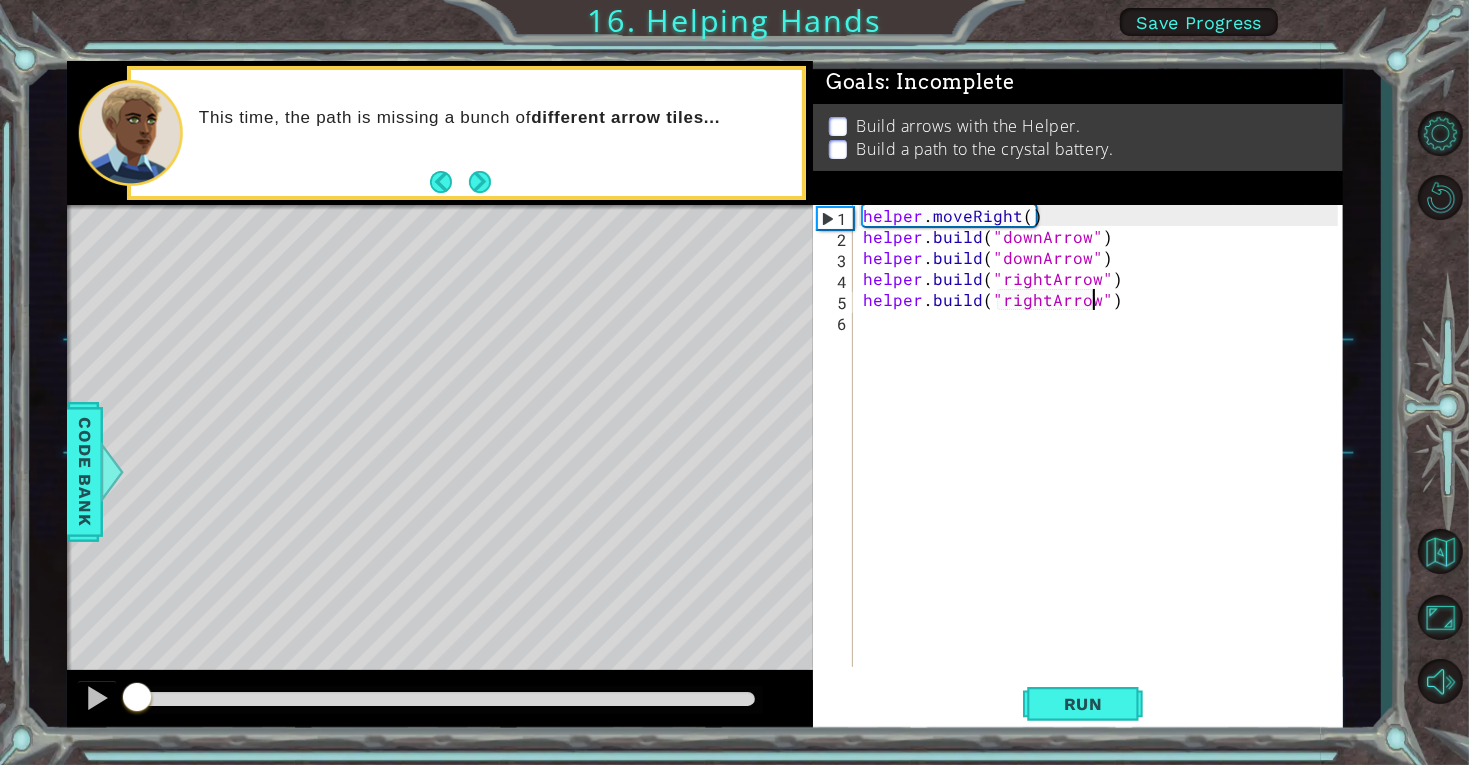 drag, startPoint x: 448, startPoint y: 687, endPoint x: 132, endPoint y: 701, distance: 316.30997 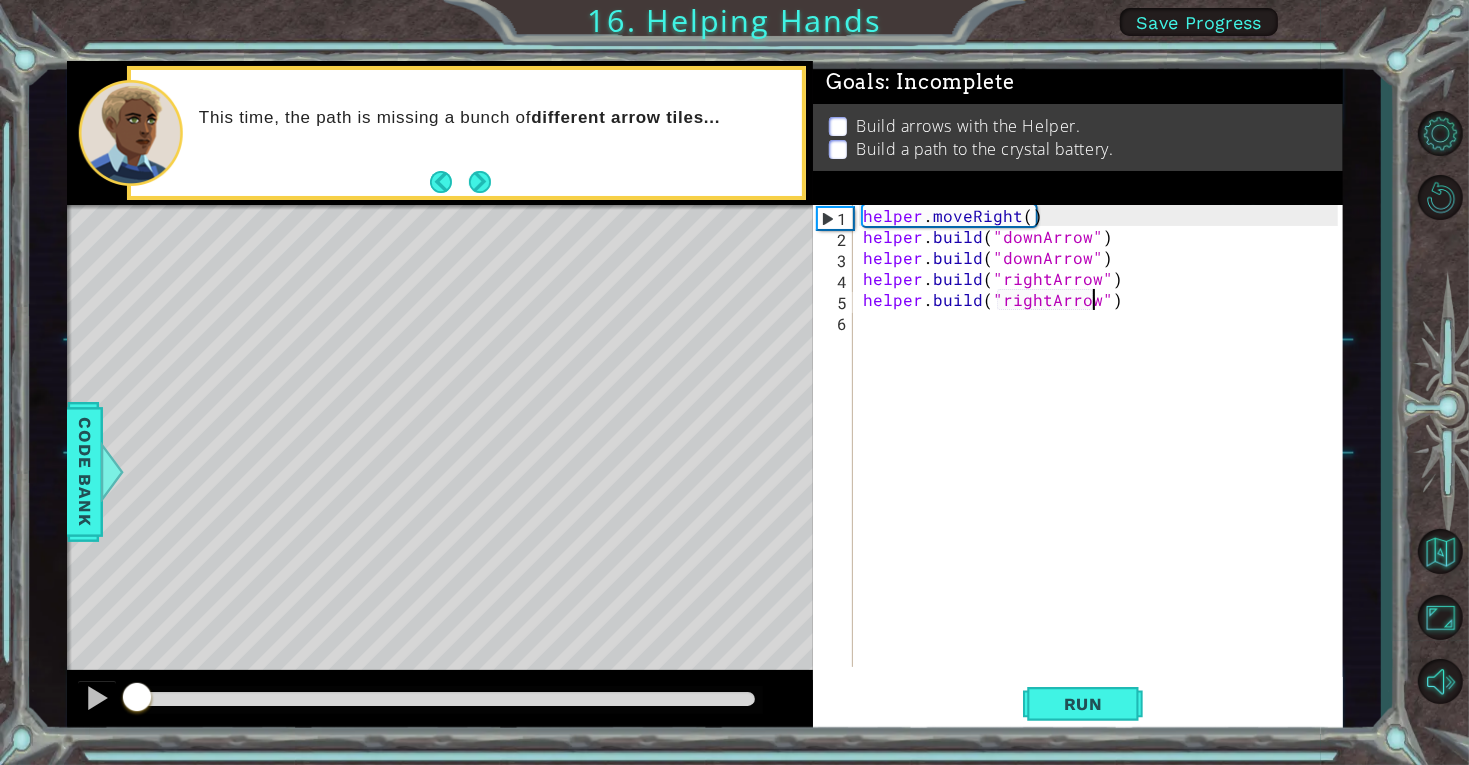 click at bounding box center [137, 699] 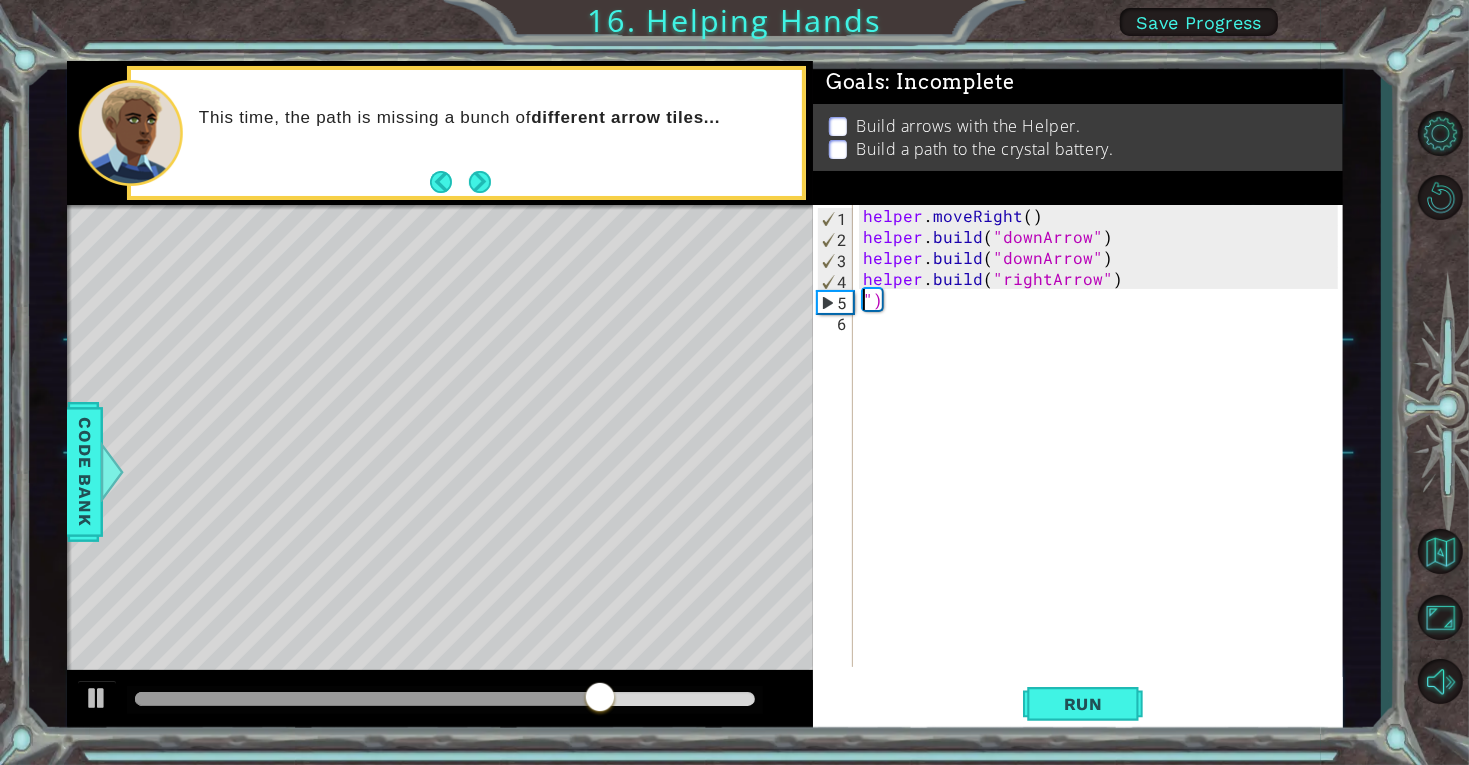 scroll, scrollTop: 0, scrollLeft: 0, axis: both 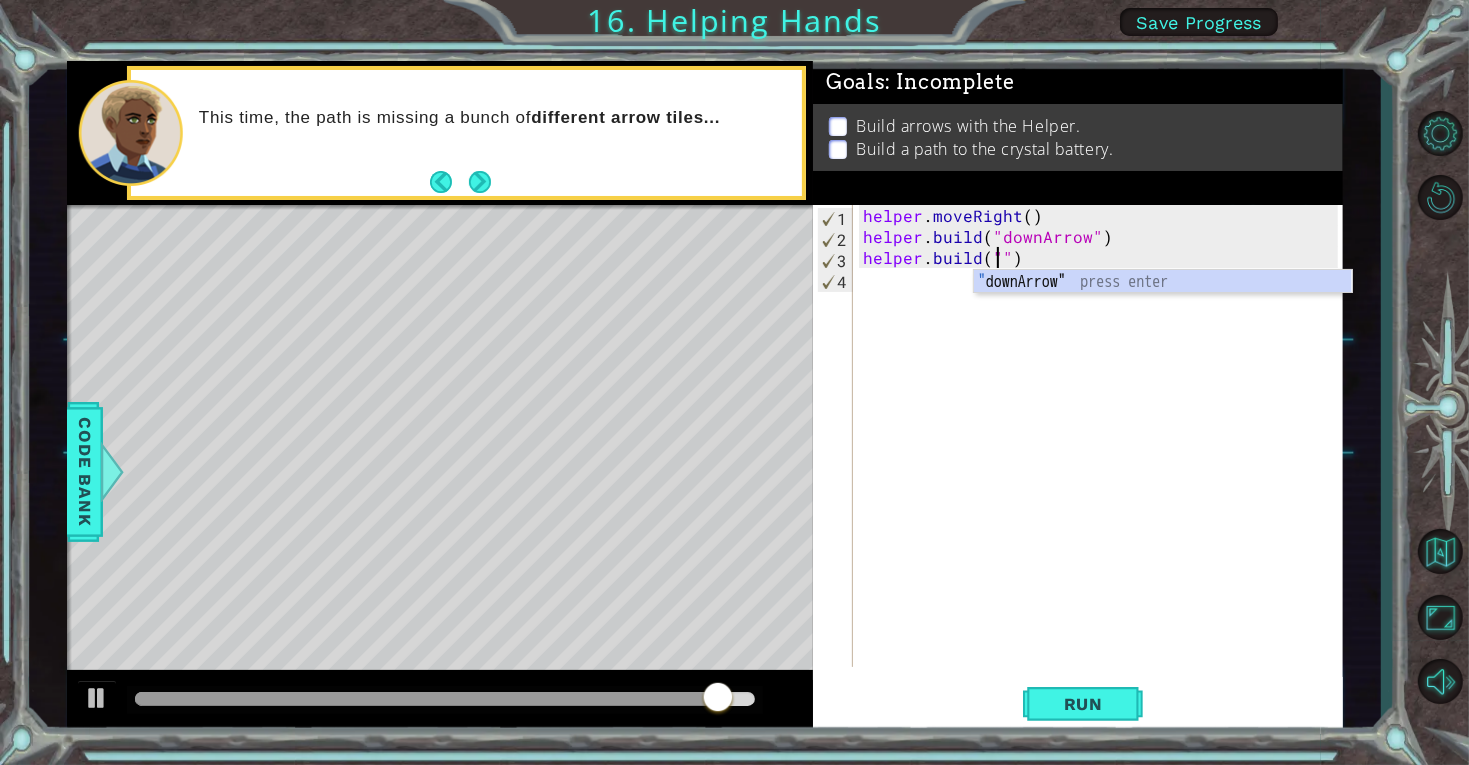 type on "helper.build(")" 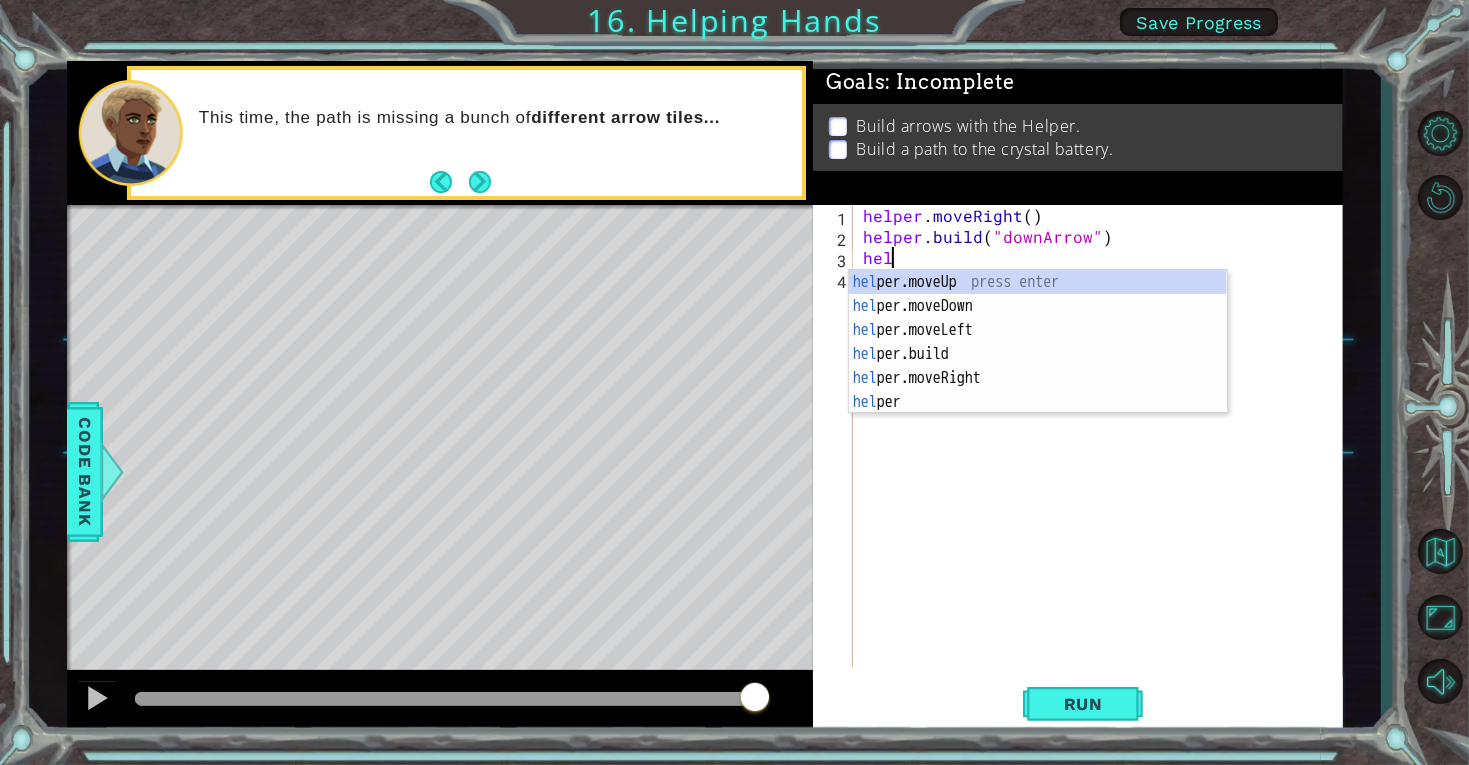 type on "h" 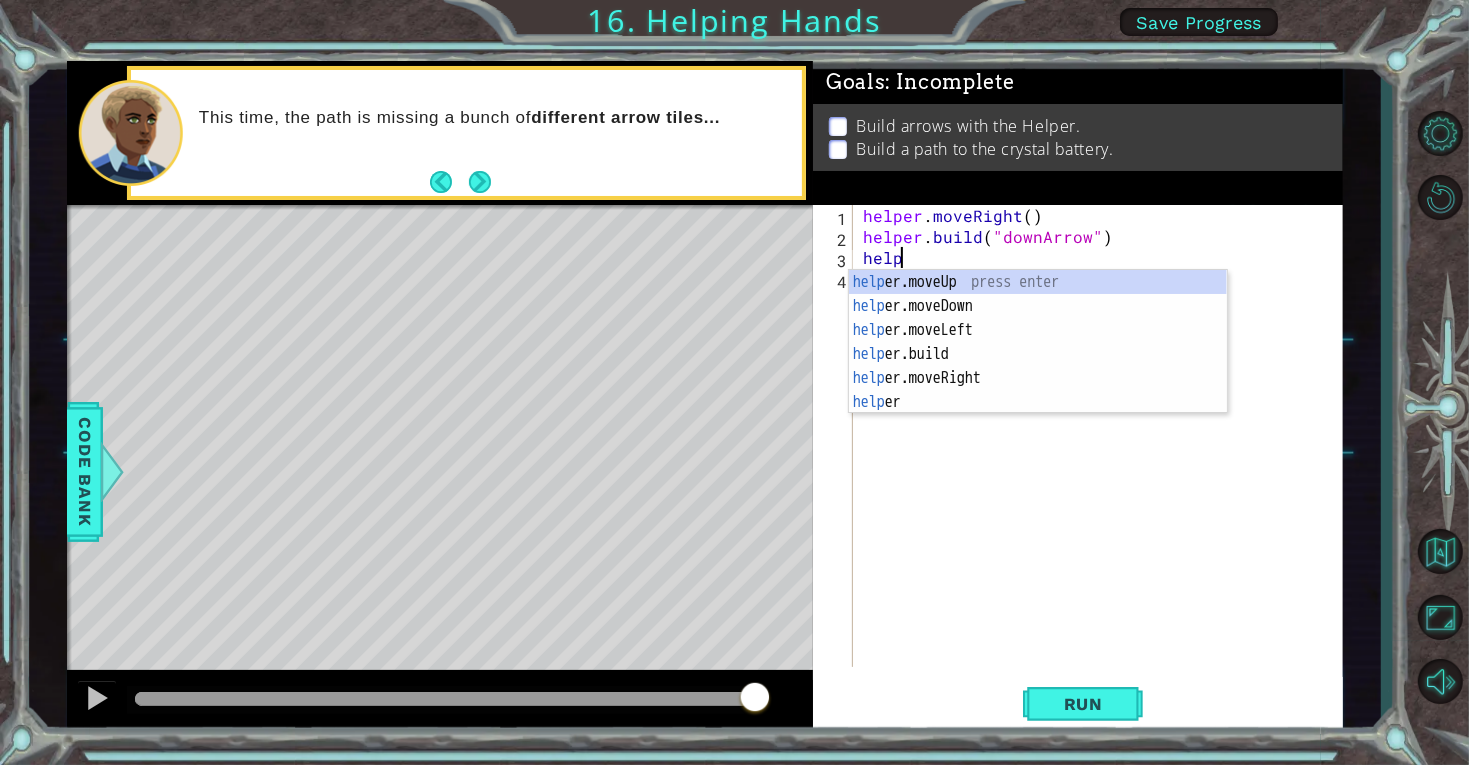 scroll, scrollTop: 0, scrollLeft: 2, axis: horizontal 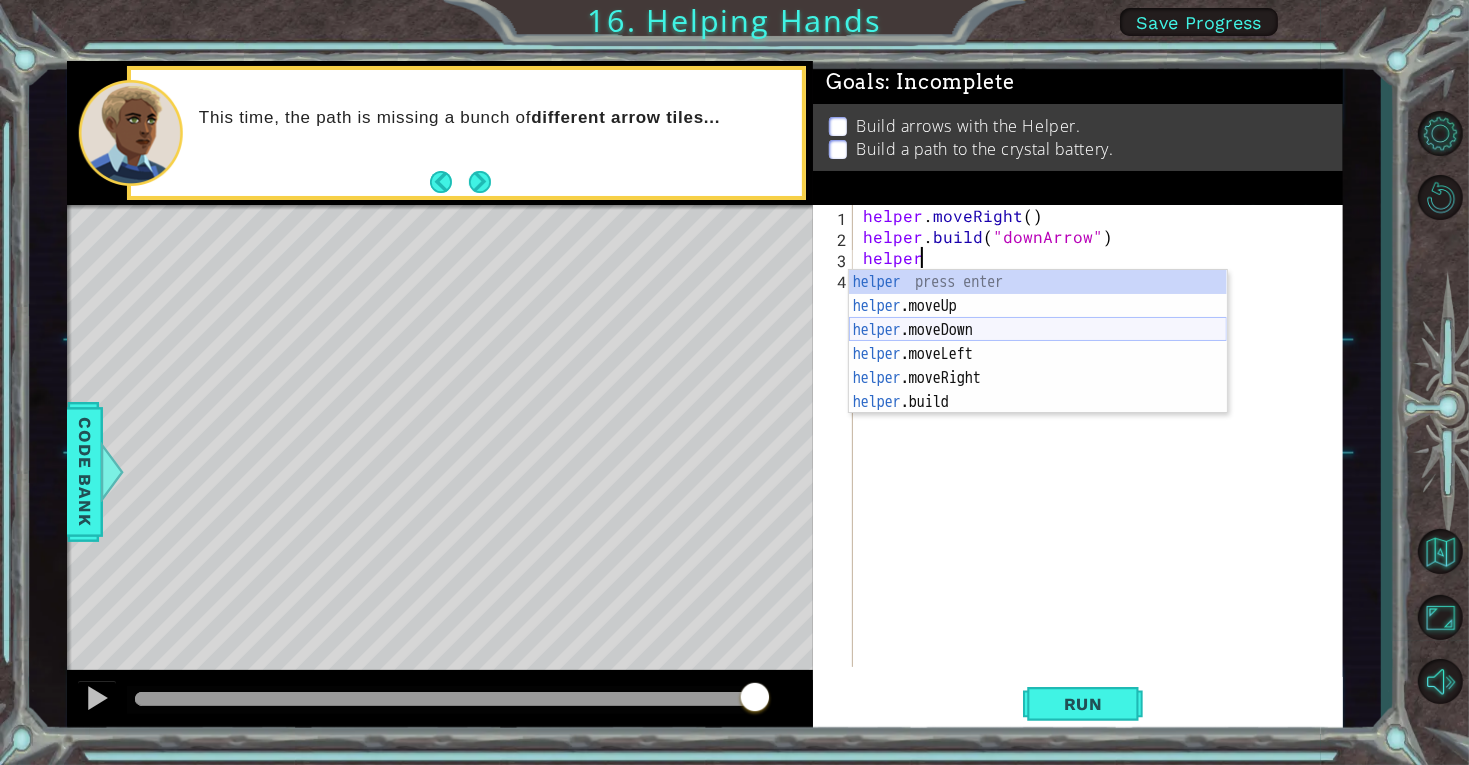 click on "helper press enter helper .moveUp press enter helper .moveDown press enter helper .moveLeft press enter helper .moveRight press enter helper .build press enter" at bounding box center [1038, 366] 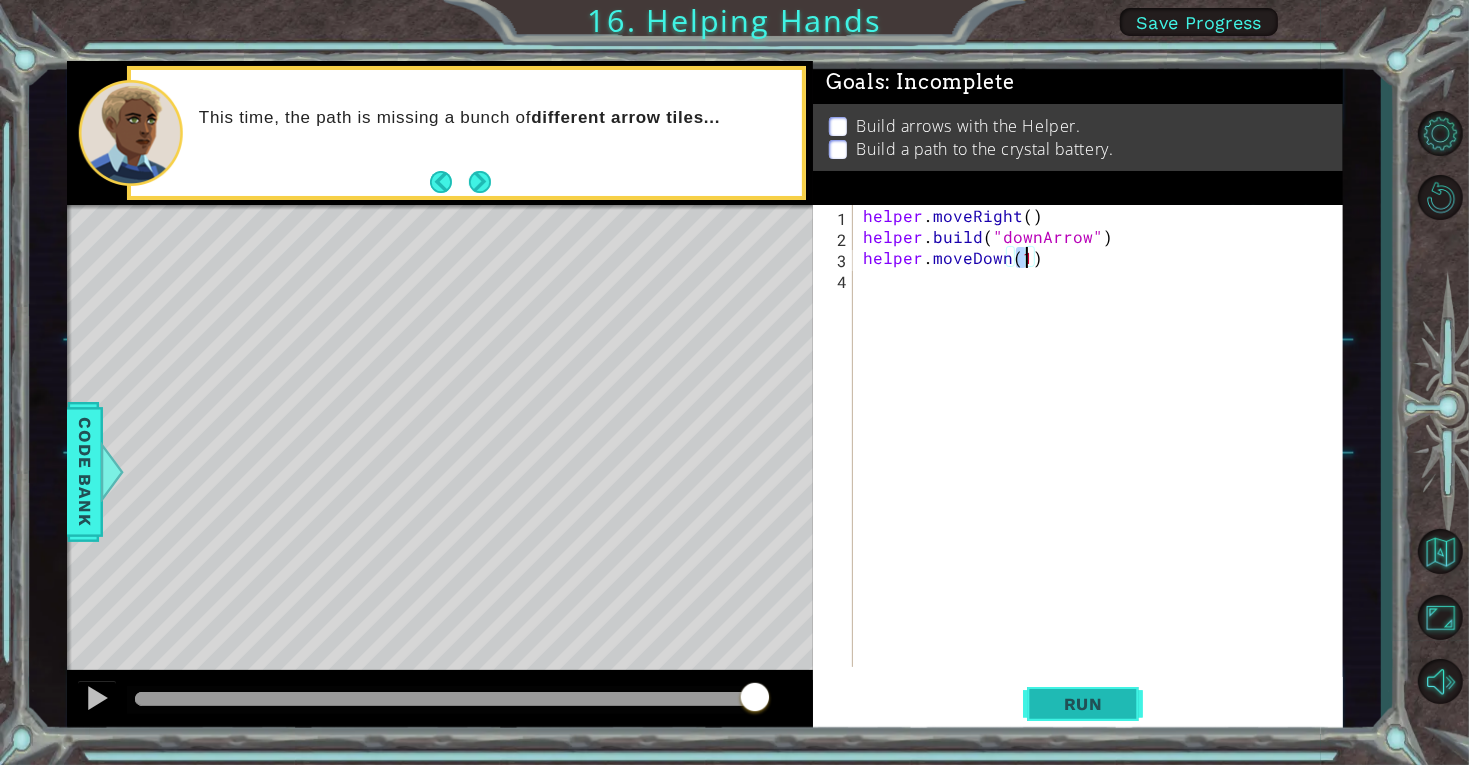 type on "helper.moveDown(1)" 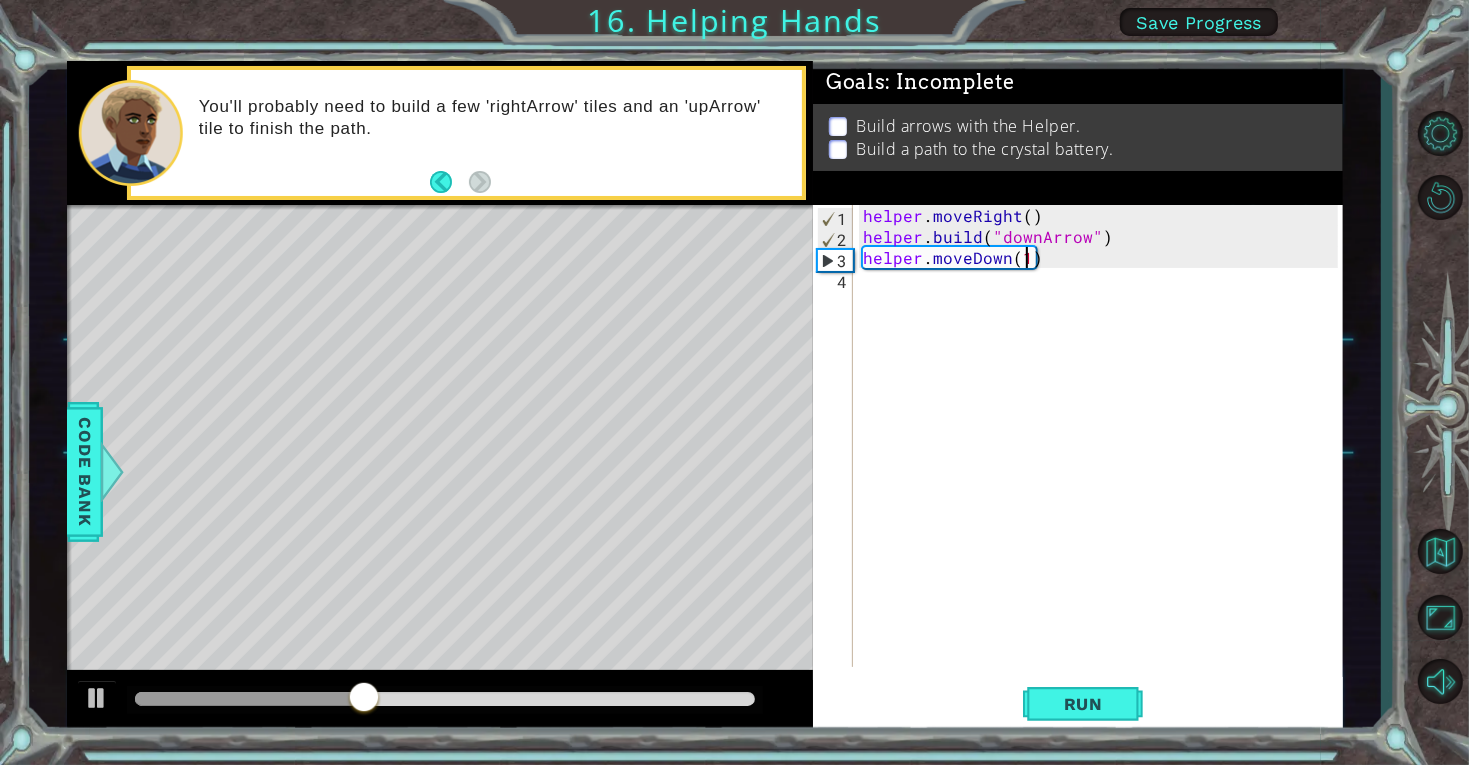 click on "helper . moveRight ( ) helper . build ( "downArrow" ) helper . moveDown ( 1 )" at bounding box center [1103, 457] 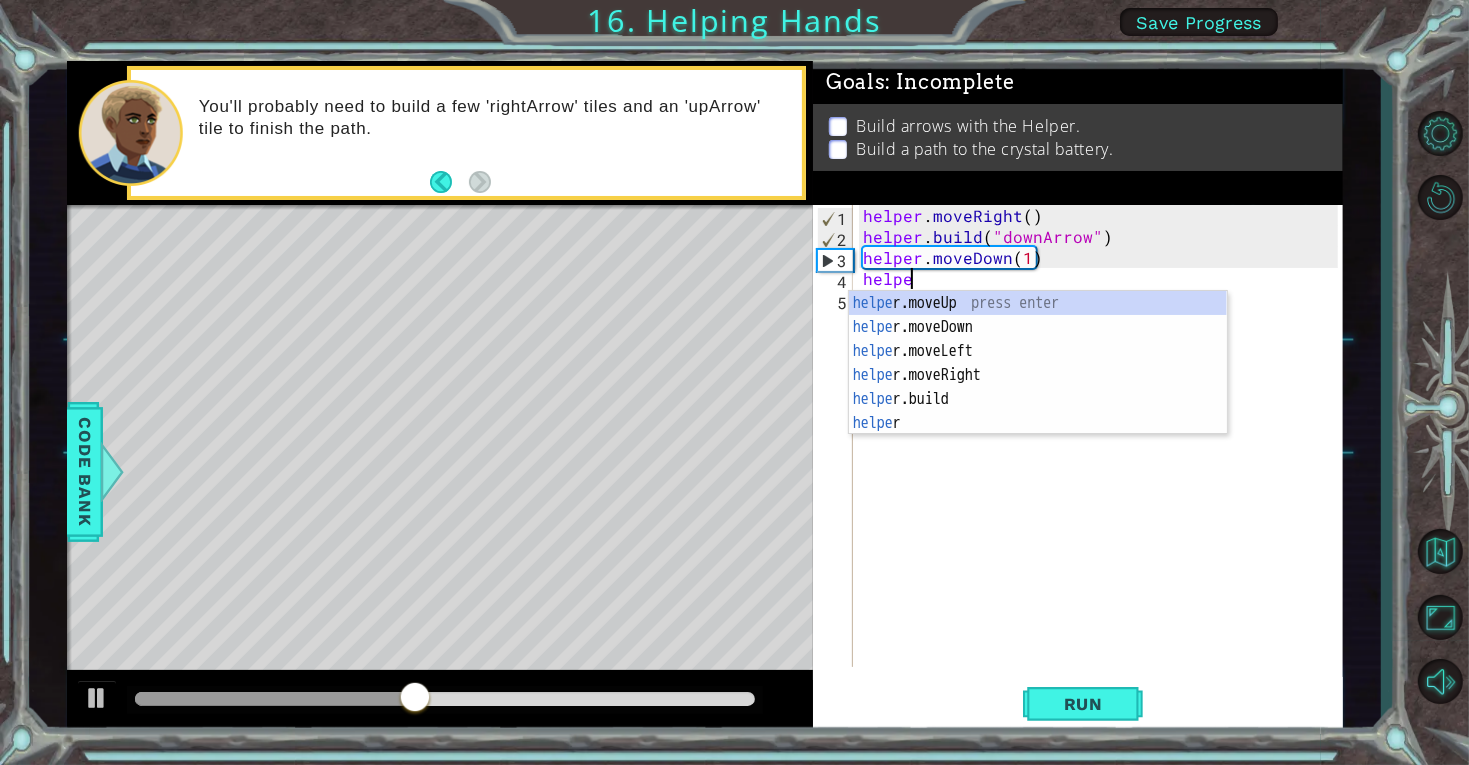 scroll, scrollTop: 0, scrollLeft: 2, axis: horizontal 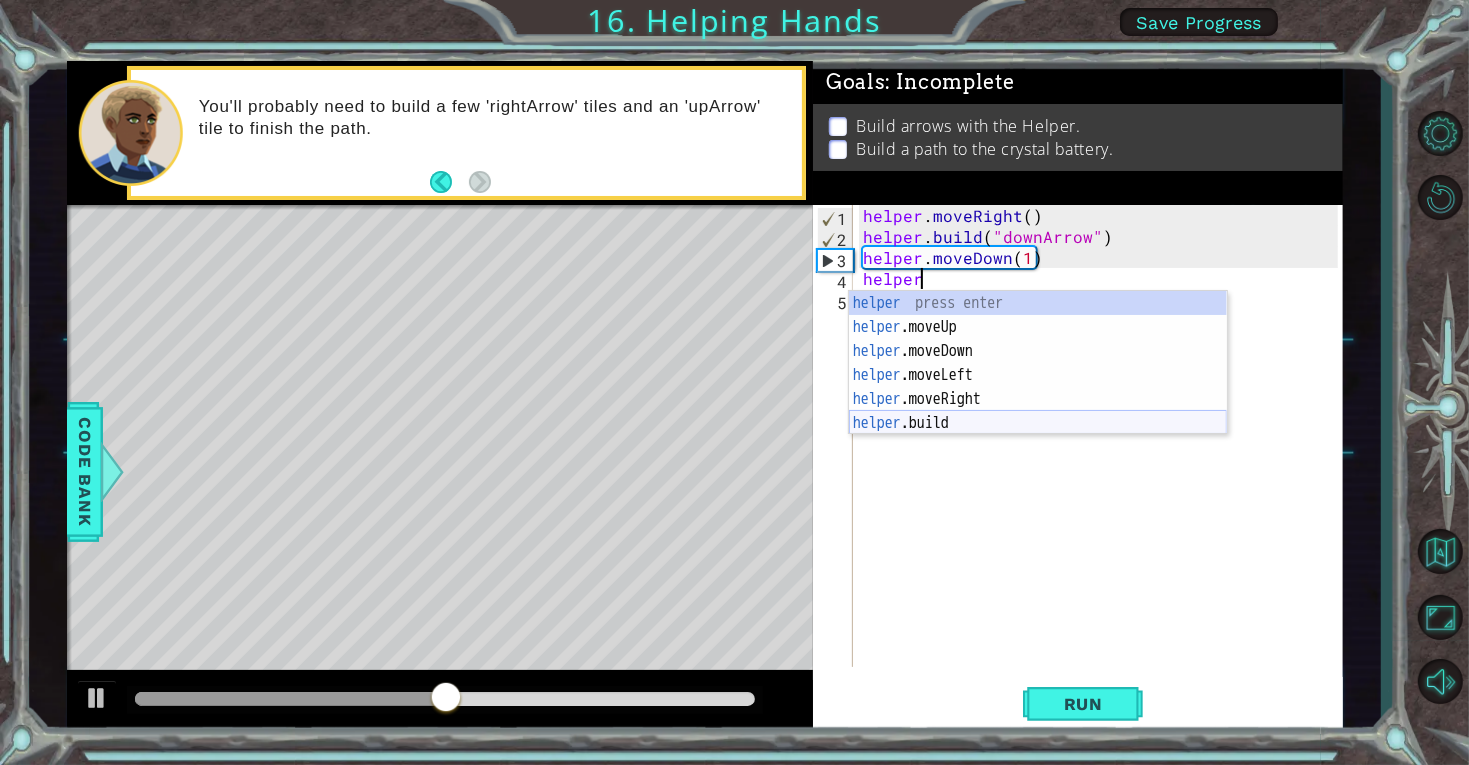 click on "helper press enter helper .moveUp press enter helper .moveDown press enter helper .moveLeft press enter helper .moveRight press enter helper .build press enter" at bounding box center [1038, 387] 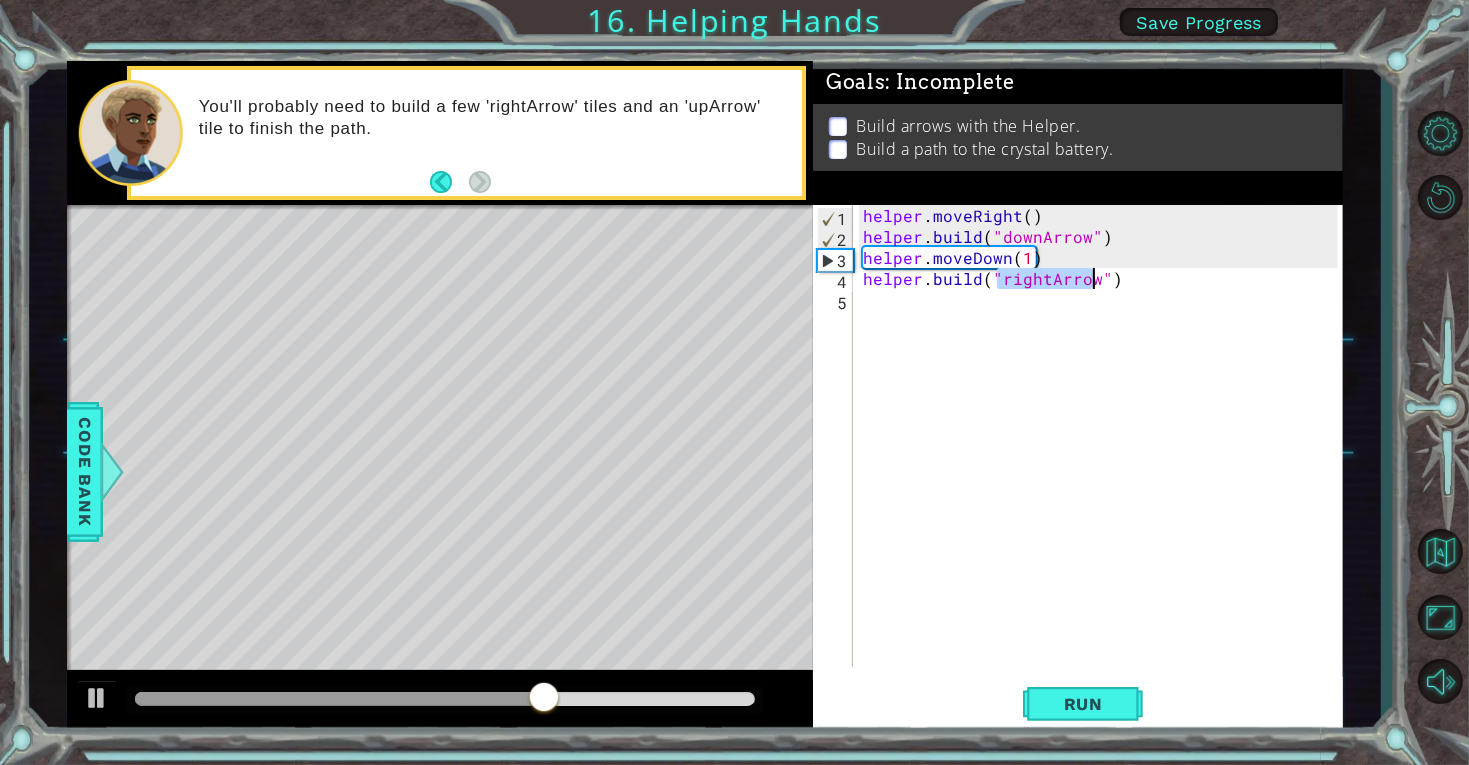 click on "helper . moveRight ( ) helper . build ( "downArrow" ) helper . moveDown ( 1 ) helper . build ( "rightArrow" )" at bounding box center [1103, 457] 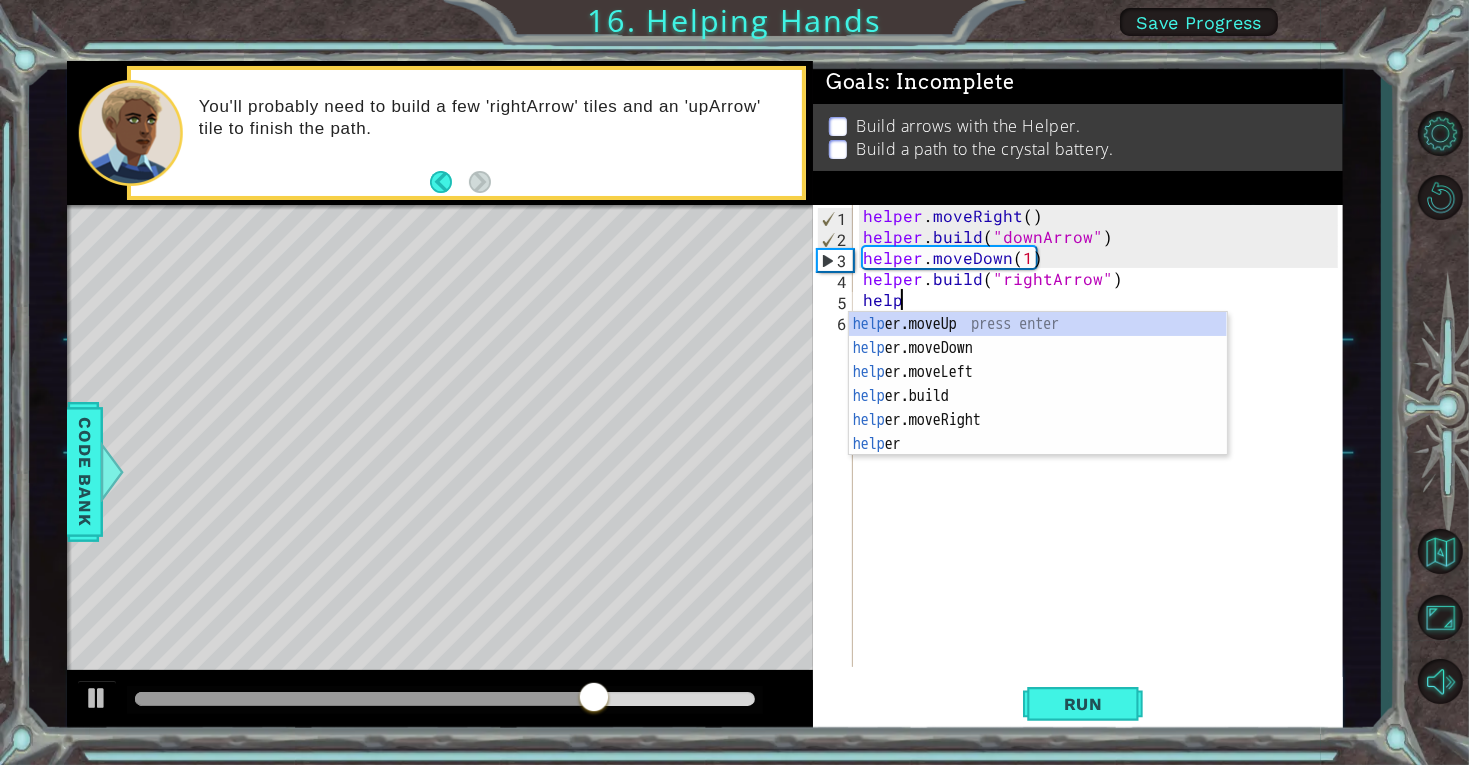 scroll, scrollTop: 0, scrollLeft: 2, axis: horizontal 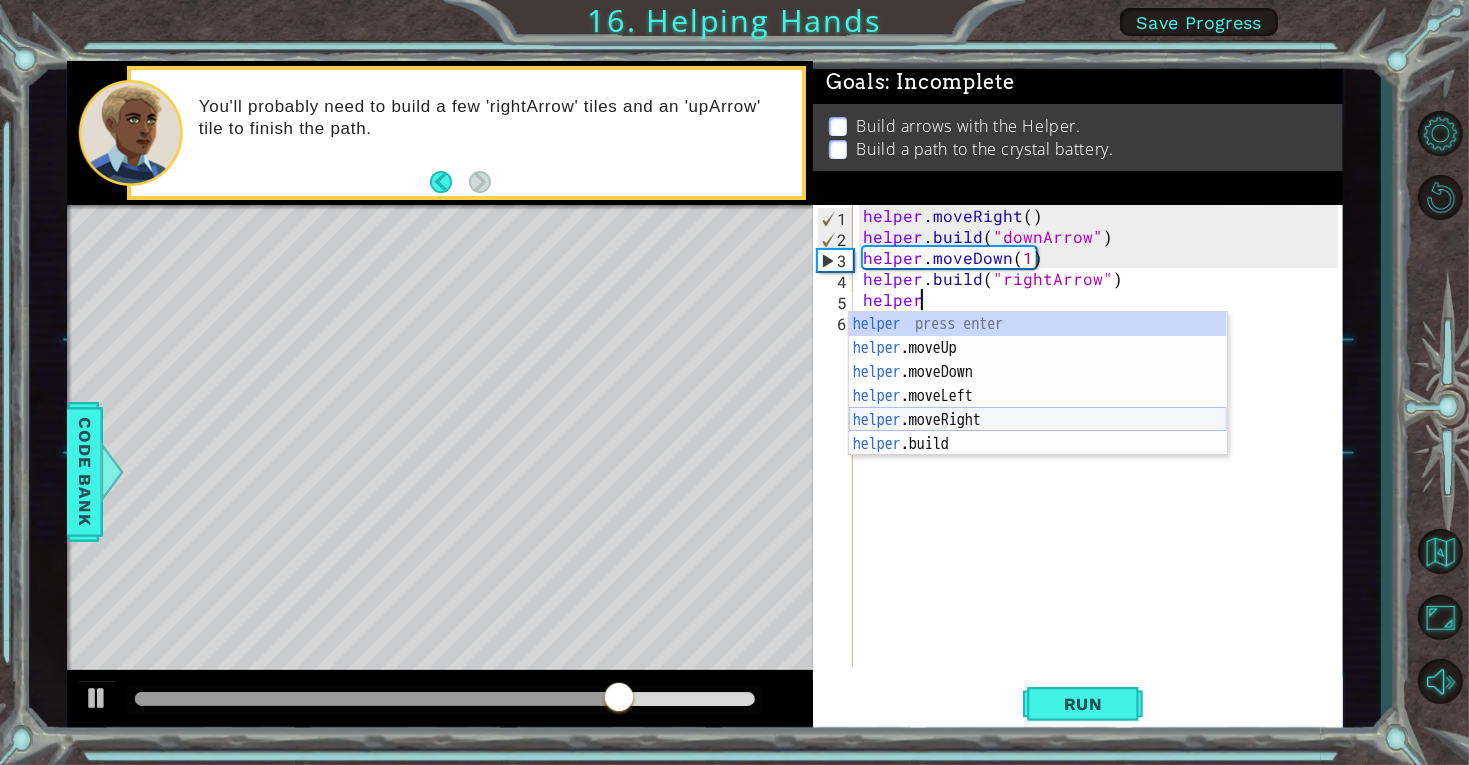 click on "helper press enter helper .moveUp press enter helper .moveDown press enter helper .moveLeft press enter helper .moveRight press enter helper .build press enter" at bounding box center [1038, 408] 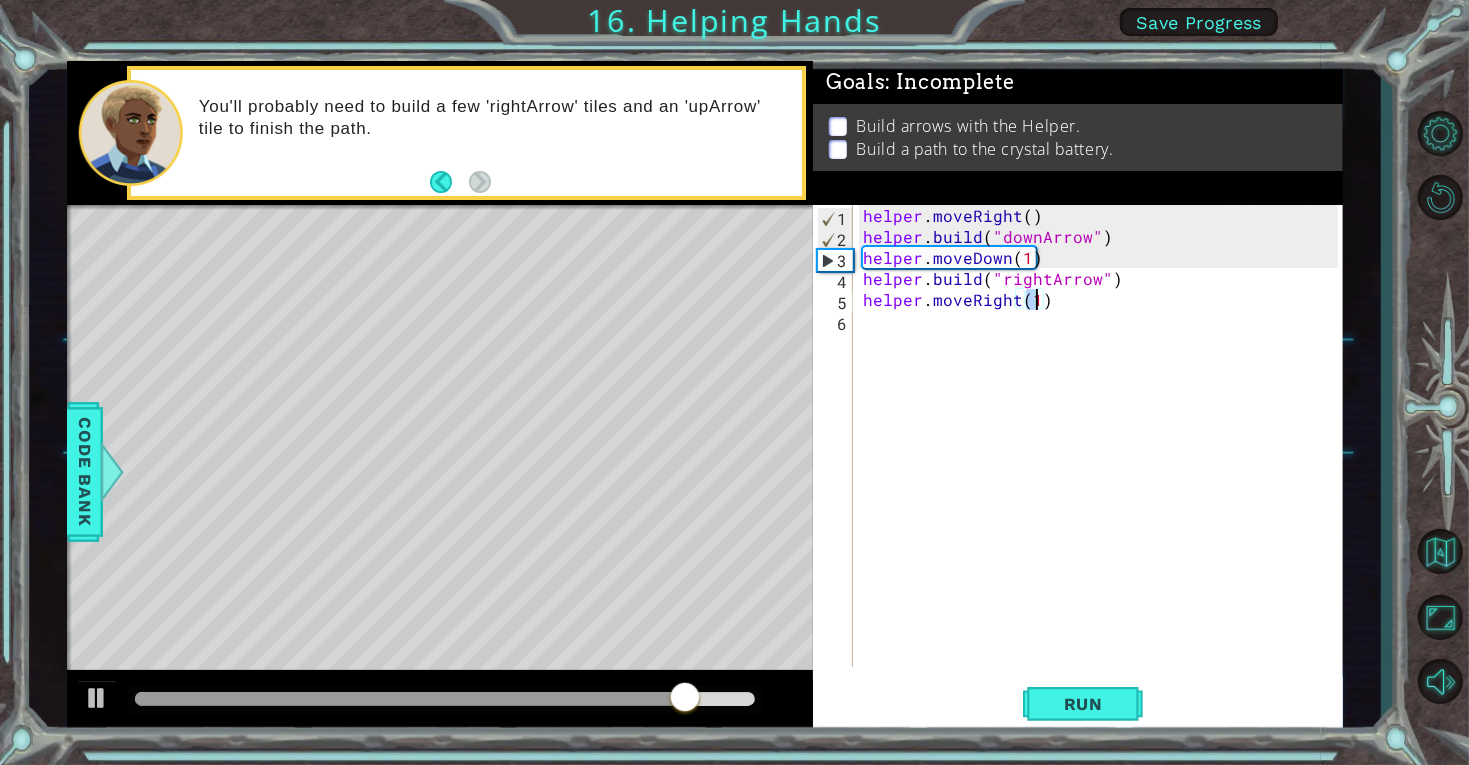 click on "helper . moveRight ( ) helper . build ( "downArrow" ) helper . moveDown ( 1 ) helper . build ( "rightArrow" ) helper . moveRight ( 1 )" at bounding box center (1103, 457) 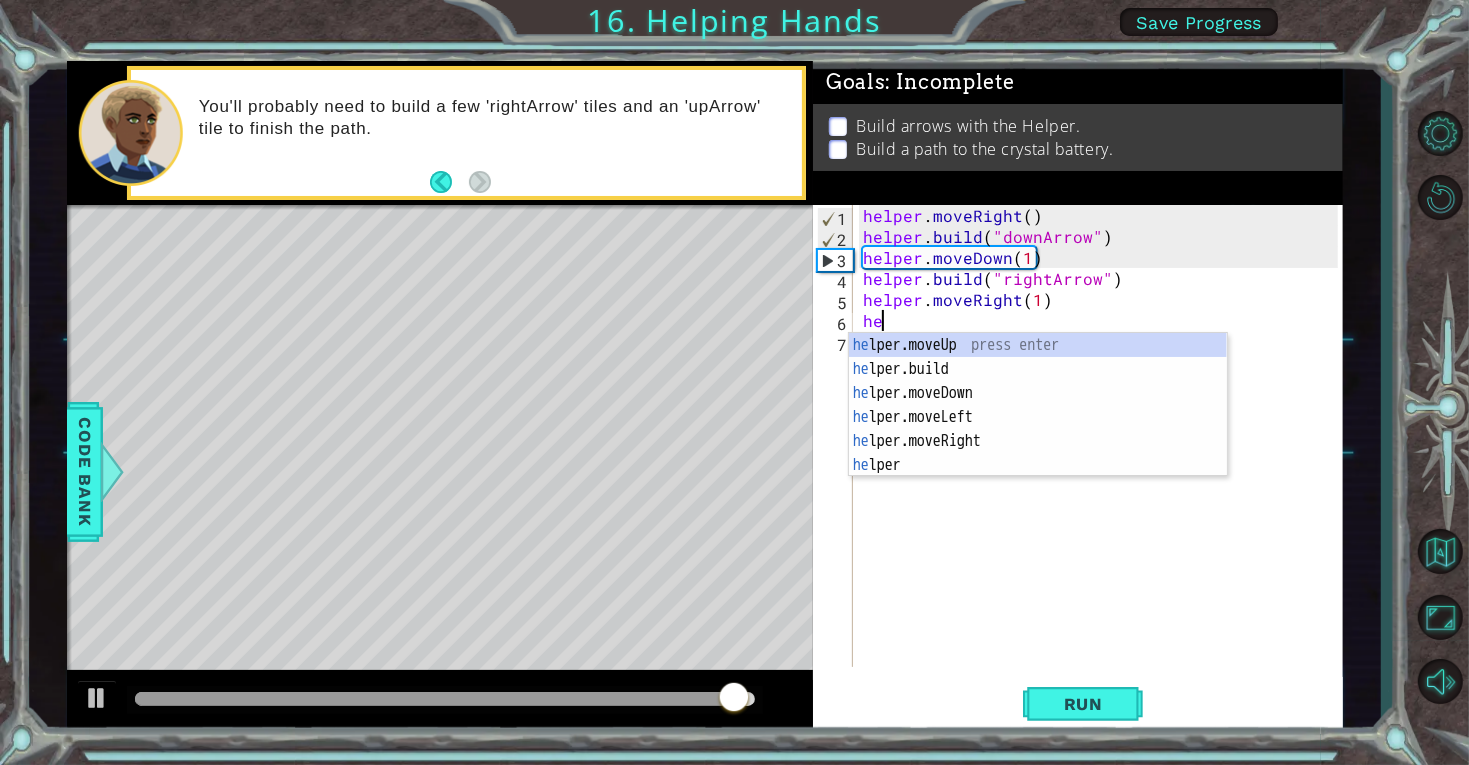 scroll, scrollTop: 0, scrollLeft: 1, axis: horizontal 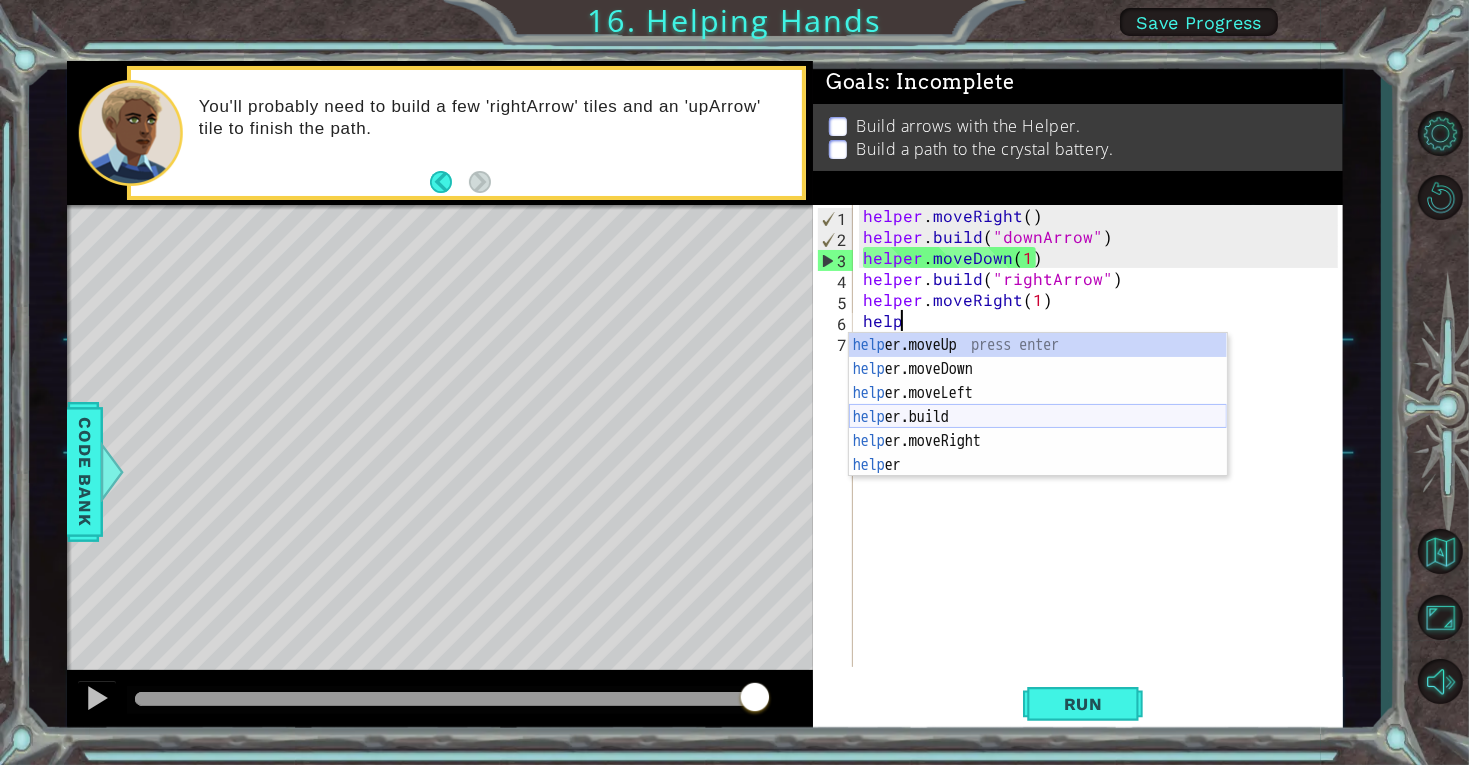 click on "help er.moveUp press enter help er.moveDown press enter help er.moveLeft press enter help er.build press enter help er.moveRight press enter help er press enter" at bounding box center (1038, 429) 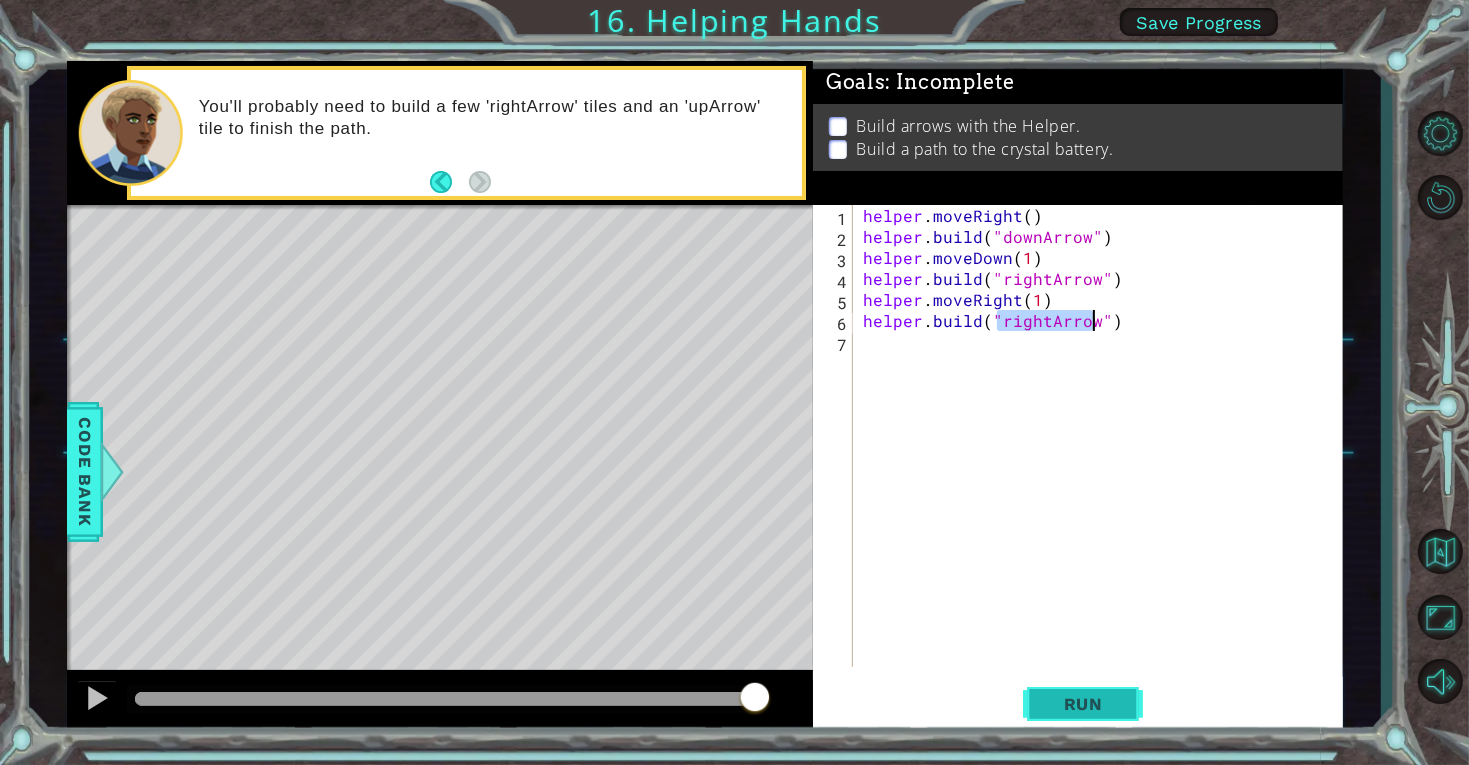 type on "helper.build("rightArrow")" 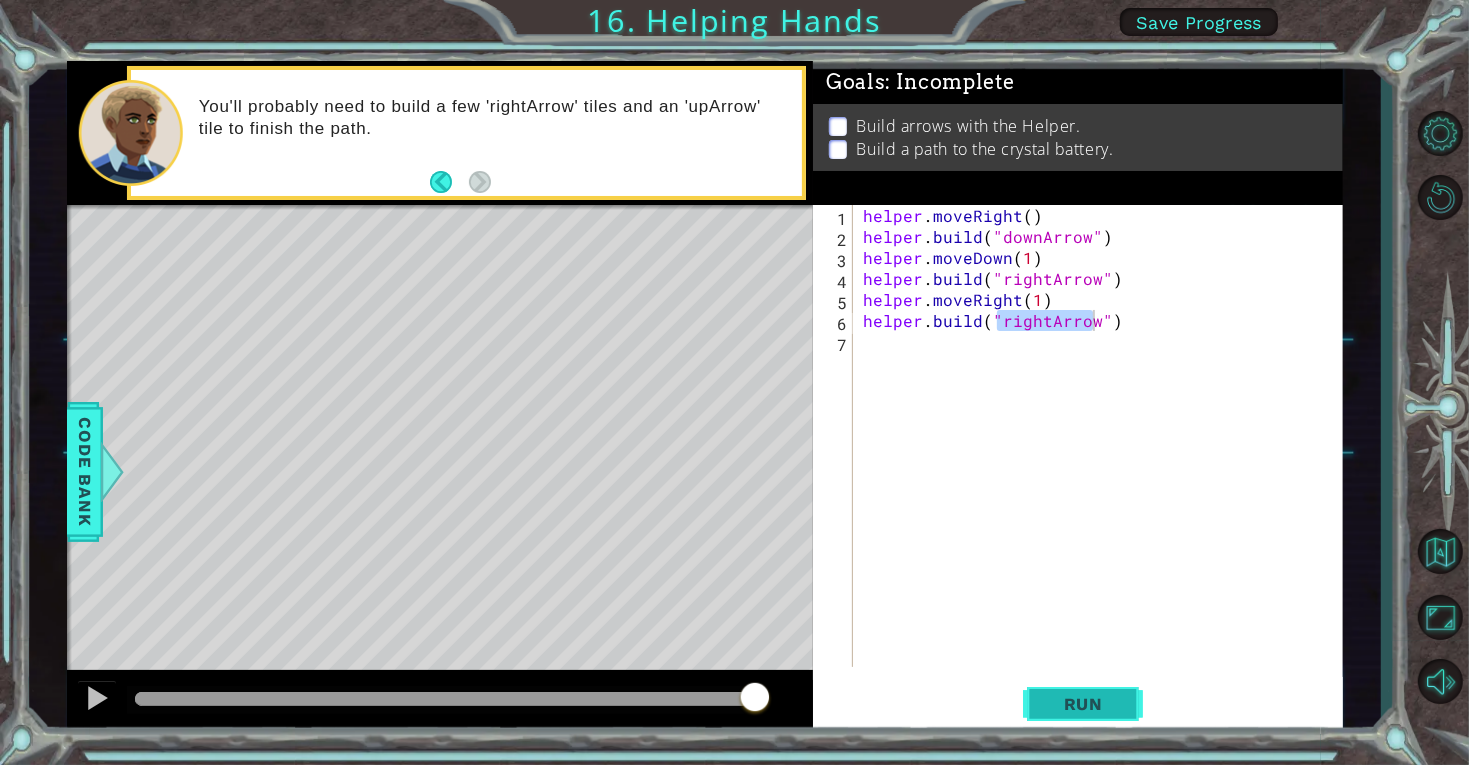 click on "Run" at bounding box center (1083, 704) 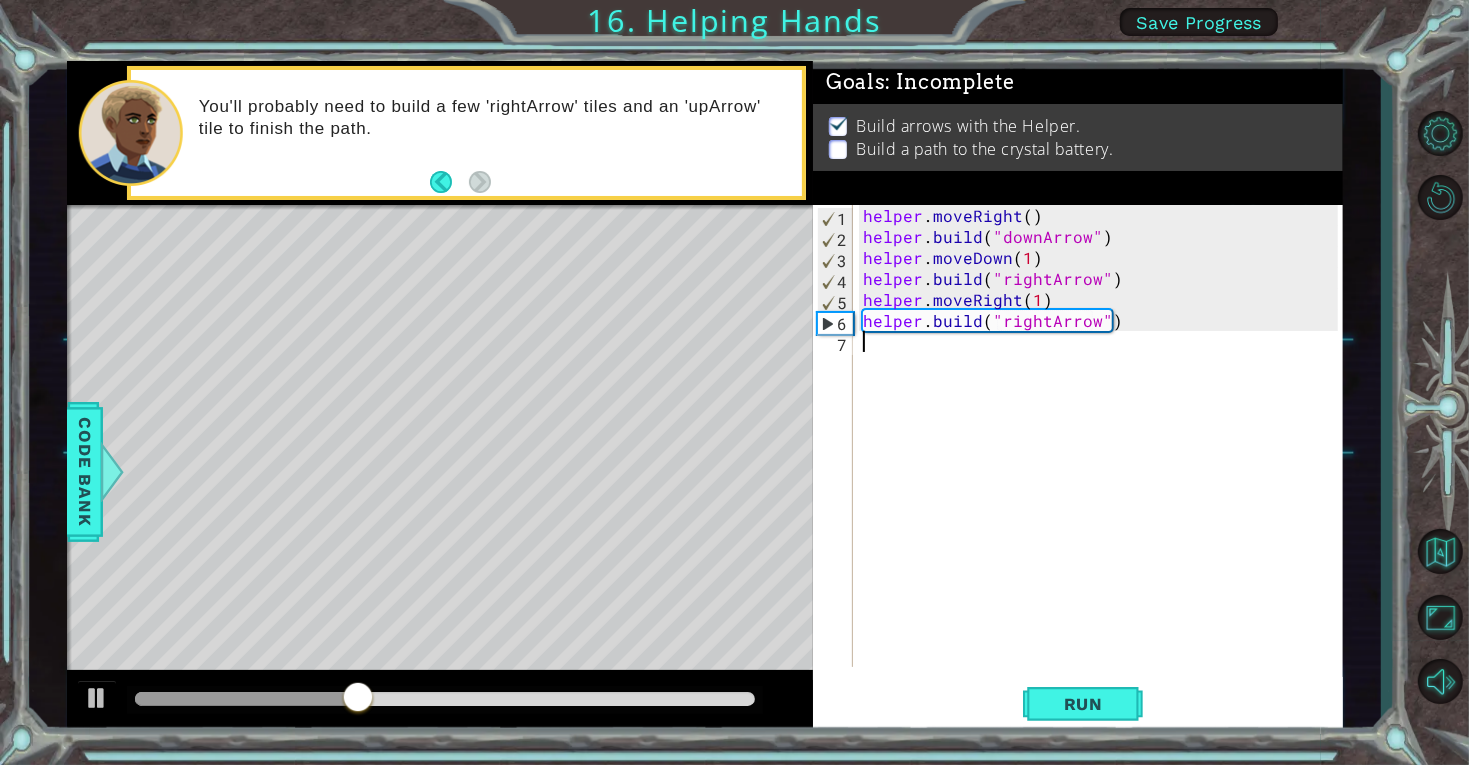 click on "helper . moveRight ( ) helper . build ( "downArrow" ) helper . moveDown ( 1 ) helper . build ( "rightArrow" ) helper . moveRight ( 1 ) helper . build ( "rightArrow" )" at bounding box center [1103, 457] 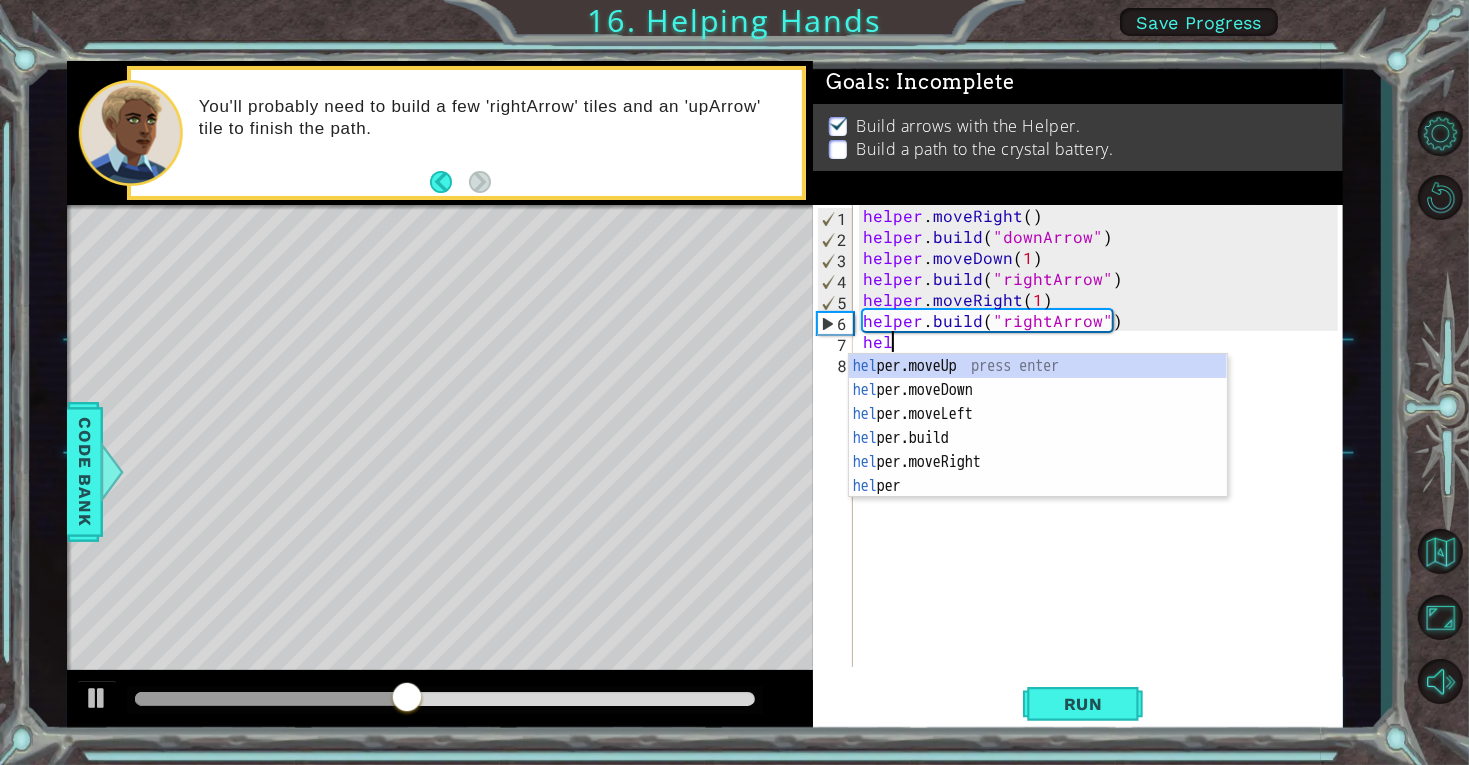 scroll, scrollTop: 0, scrollLeft: 1, axis: horizontal 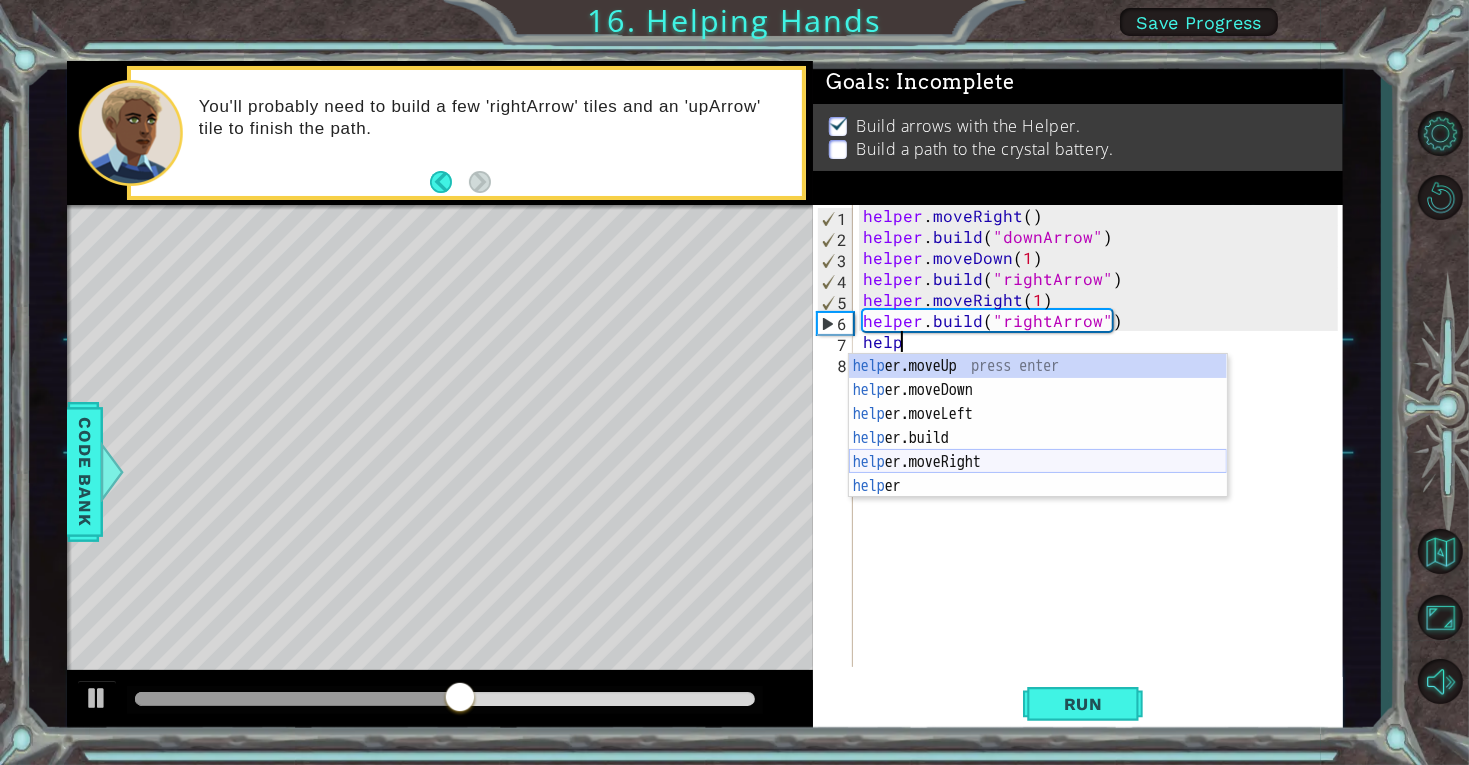 click on "help er.moveUp press enter help er.moveDown press enter help er.moveLeft press enter help er.build press enter help er.moveRight press enter help er press enter" at bounding box center [1038, 450] 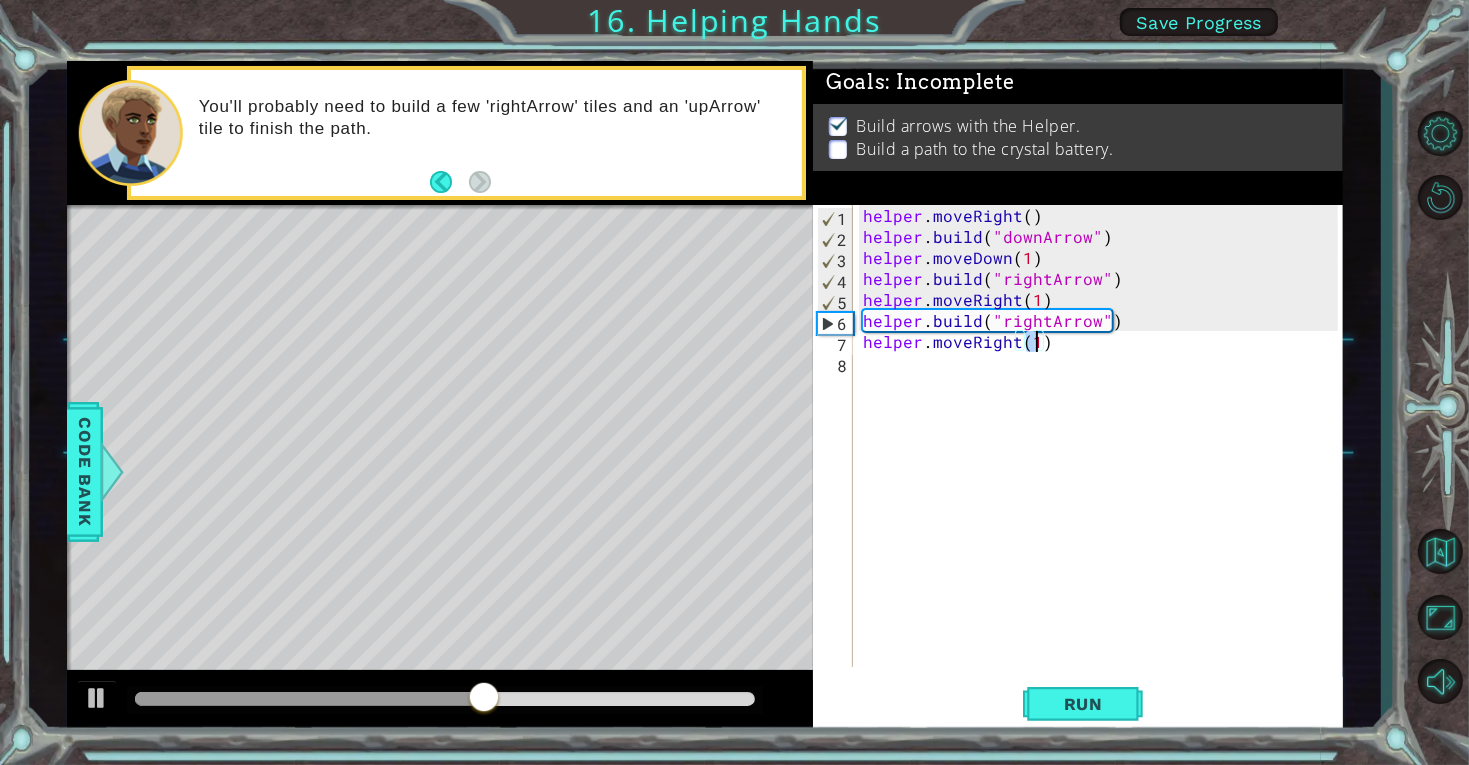 click on "helper . moveRight ( ) helper . build ( "downArrow" ) helper . moveDown ( 1 ) helper . build ( "rightArrow" ) helper . moveRight ( 1 ) helper . build ( "rightArrow" ) helper . moveRight ( 1 )" at bounding box center [1103, 457] 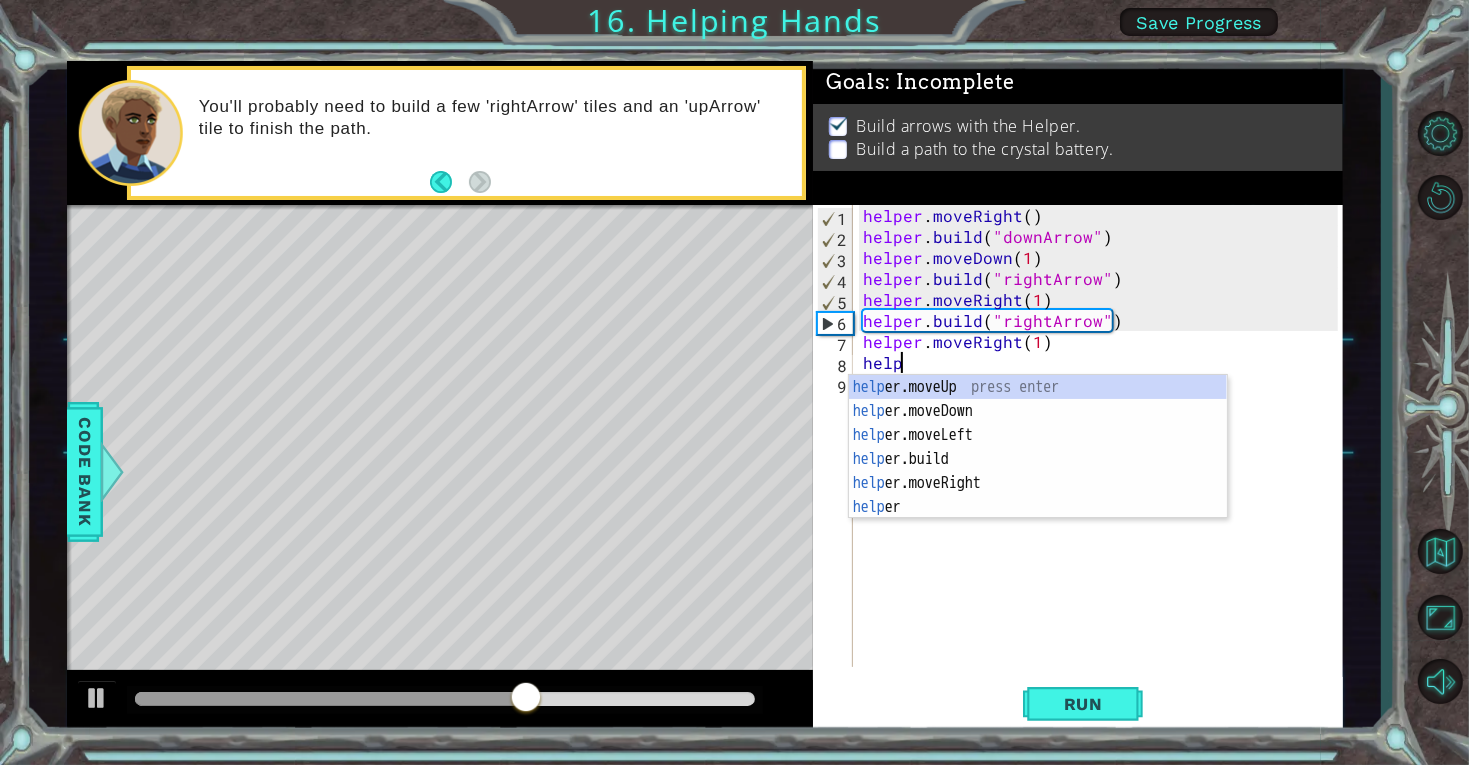 scroll, scrollTop: 0, scrollLeft: 2, axis: horizontal 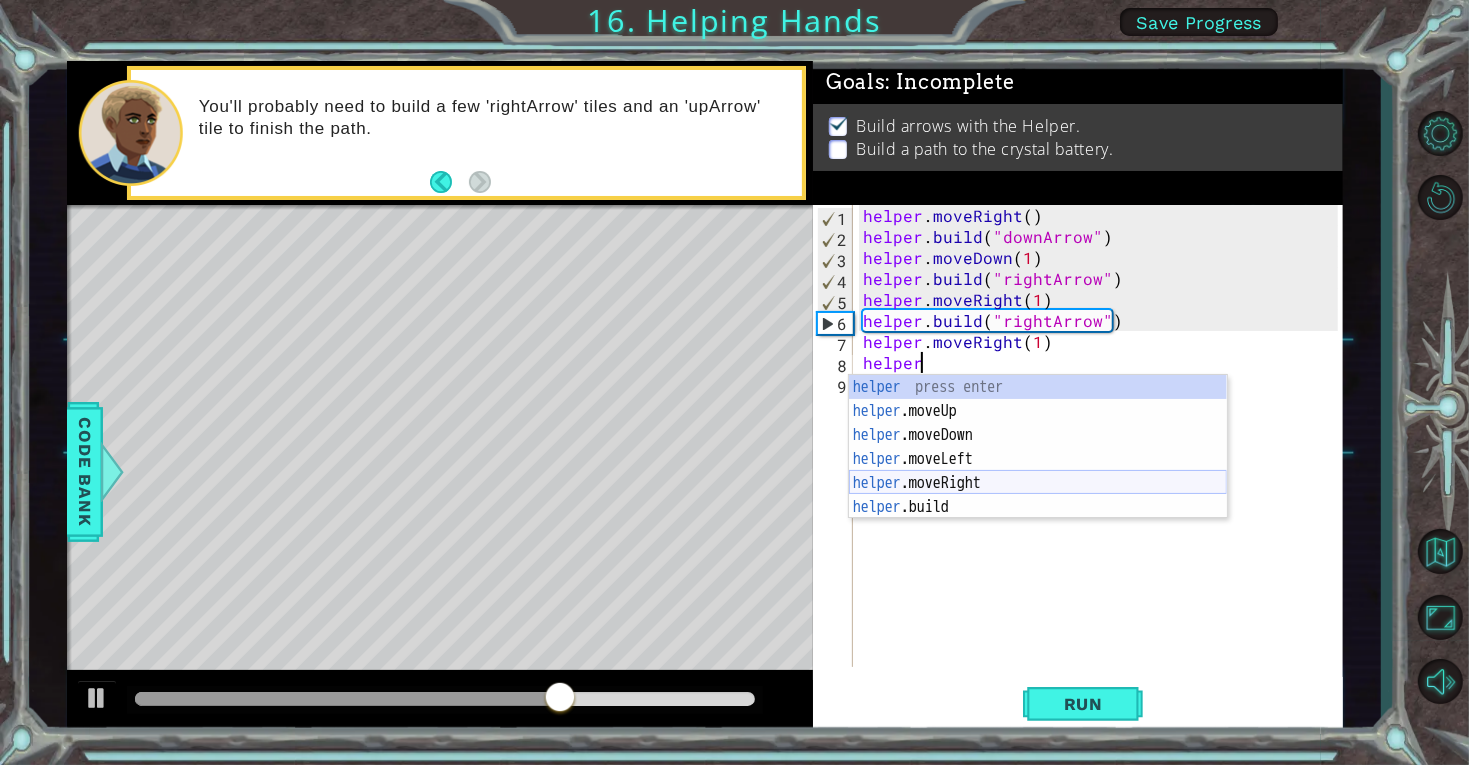 click on "helper press enter helper .moveUp press enter helper .moveDown press enter helper .moveLeft press enter helper .moveRight press enter helper .build press enter" at bounding box center (1038, 471) 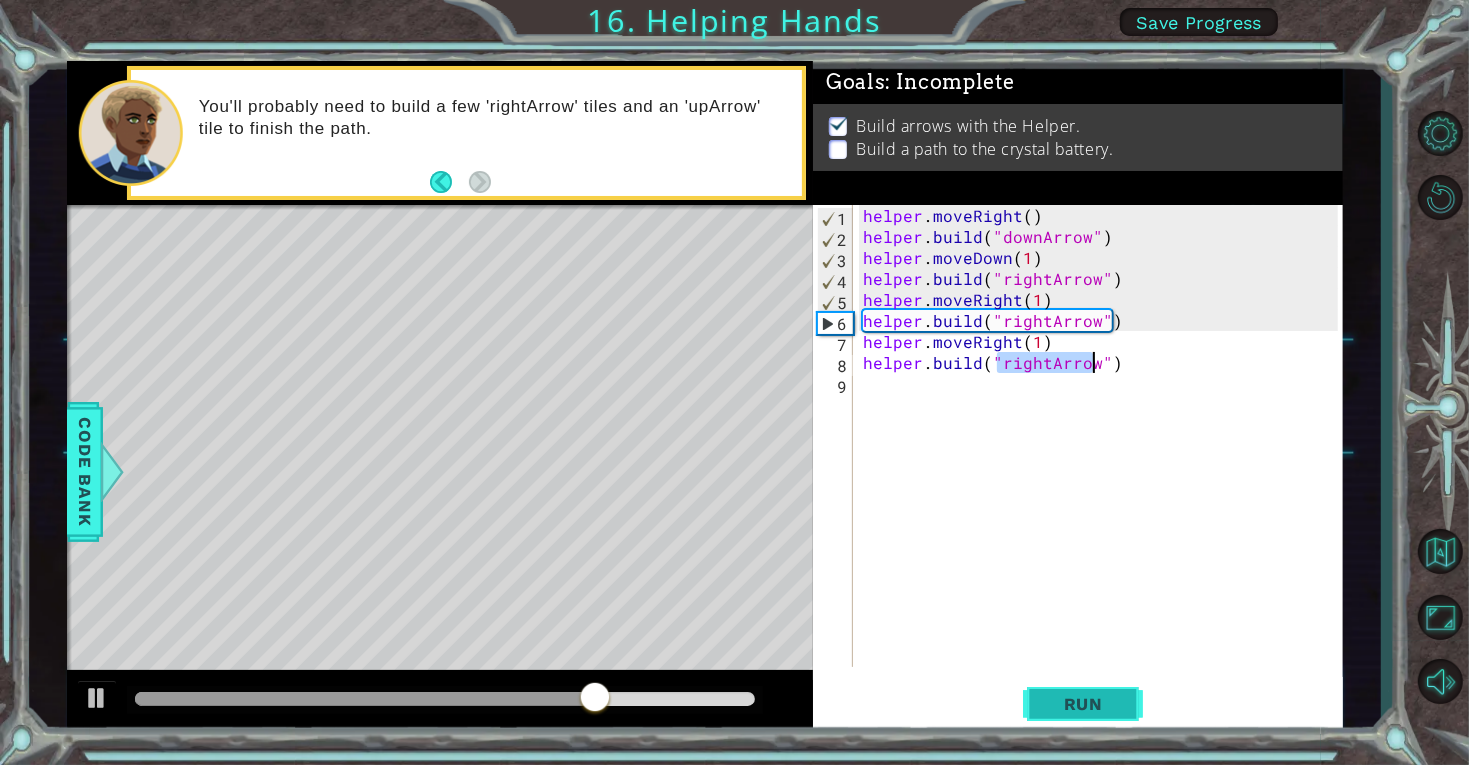 type on "helper.build("rightArrow")" 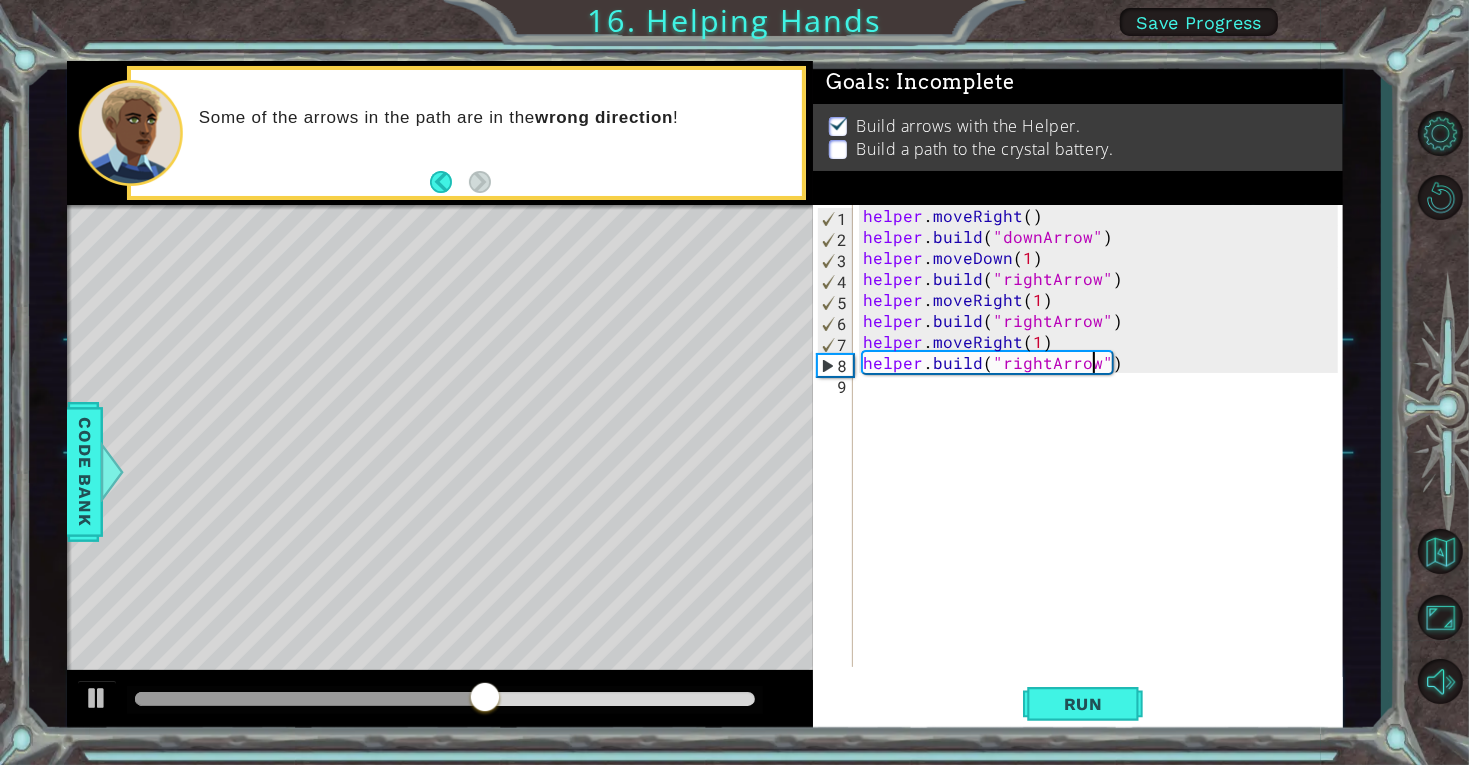 click on "helper . moveRight ( ) helper . build ( "downArrow" ) helper . moveDown ( 1 ) helper . build ( "rightArrow" ) helper . moveRight ( 1 ) helper . build ( "rightArrow" ) helper . moveRight ( 1 ) helper . build ( "rightArrow" )" at bounding box center [1103, 457] 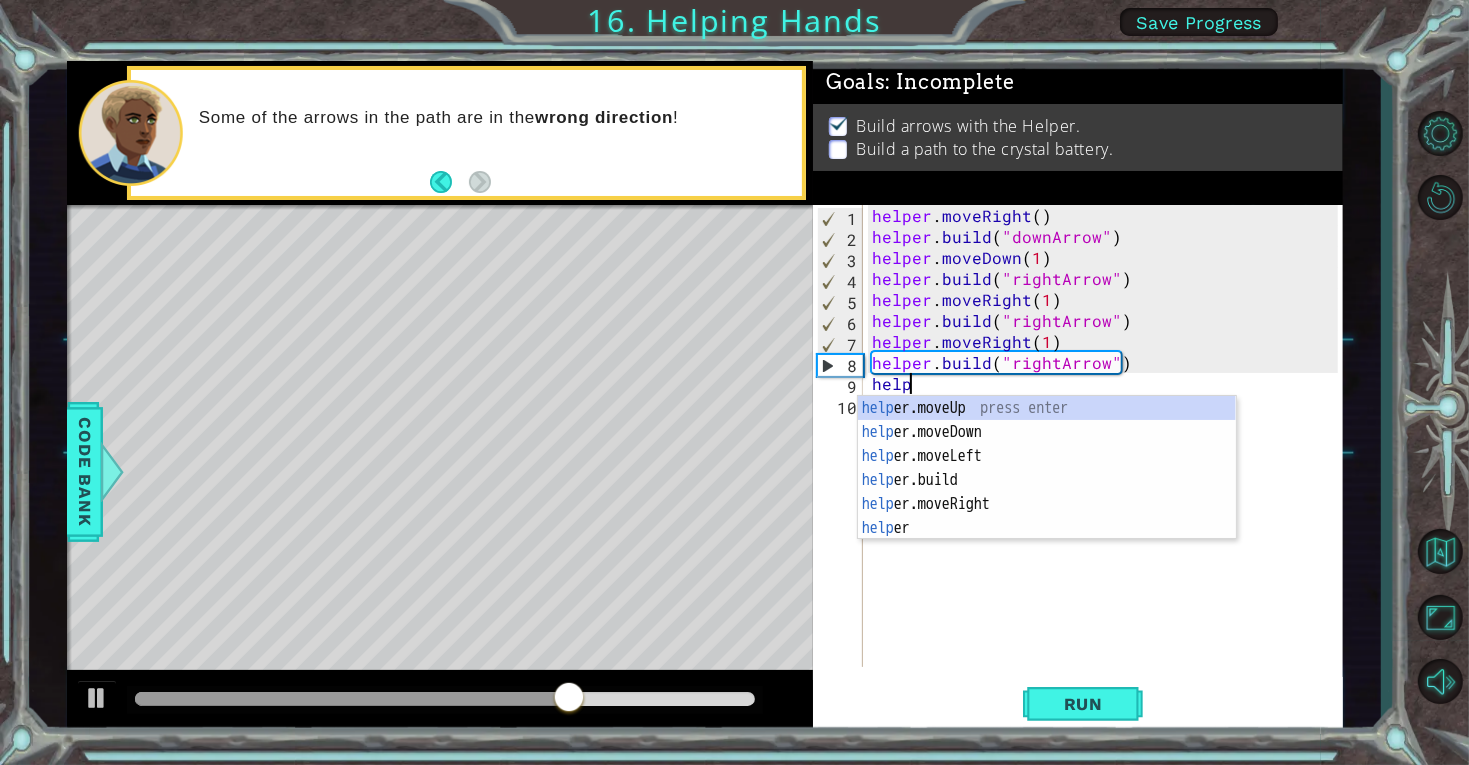 scroll, scrollTop: 0, scrollLeft: 2, axis: horizontal 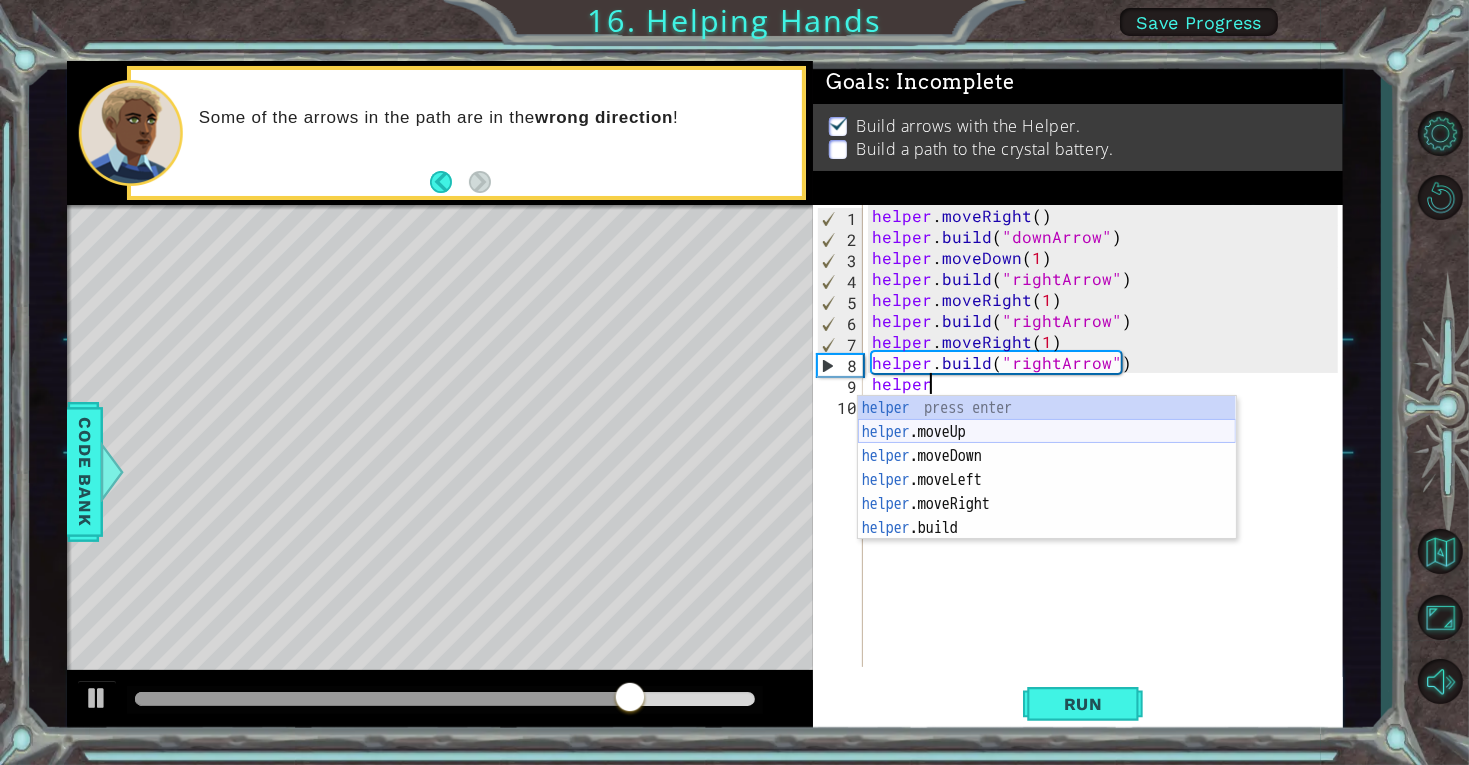 click on "helper press enter helper .moveUp press enter helper .moveDown press enter helper .moveLeft press enter helper .moveRight press enter helper .build press enter" at bounding box center [1047, 492] 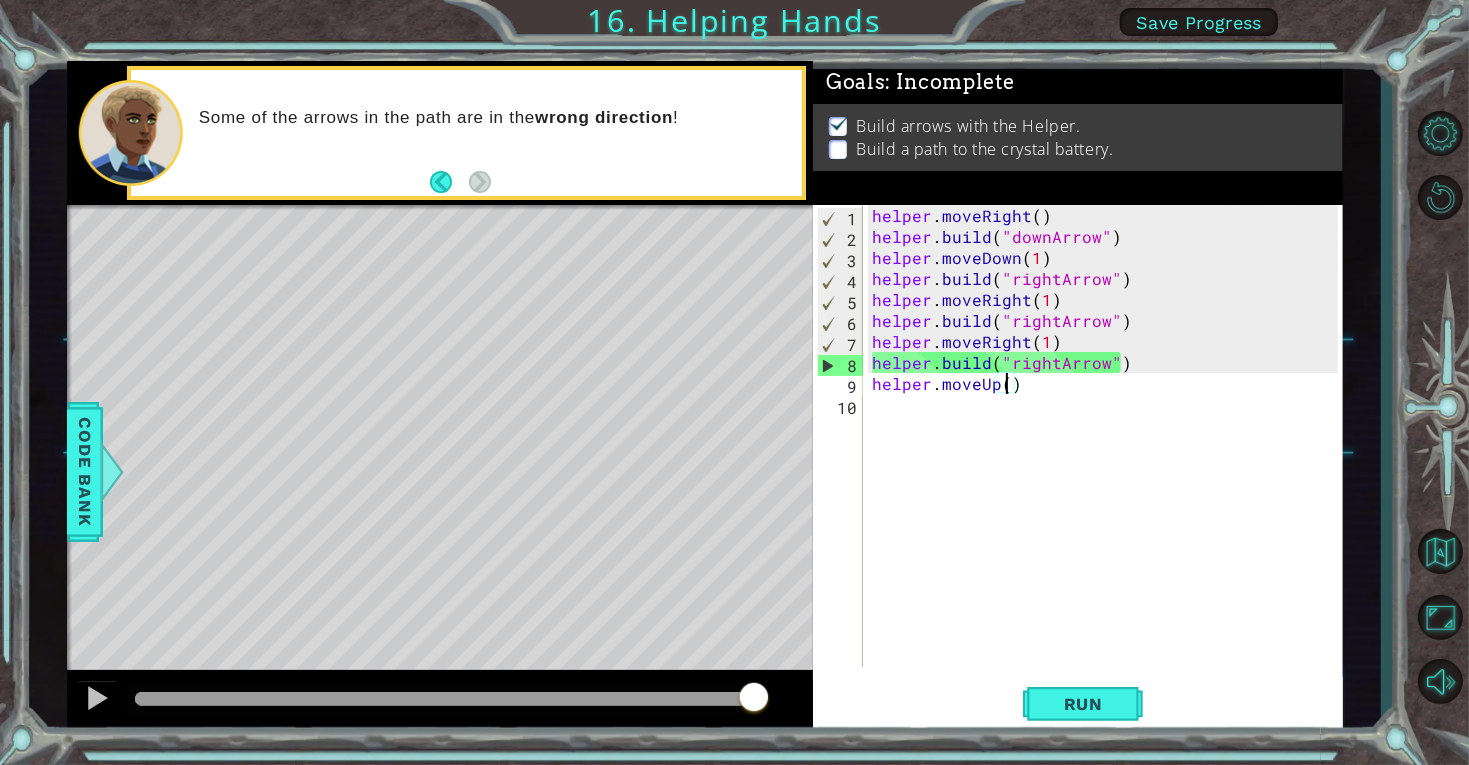 scroll, scrollTop: 0, scrollLeft: 7, axis: horizontal 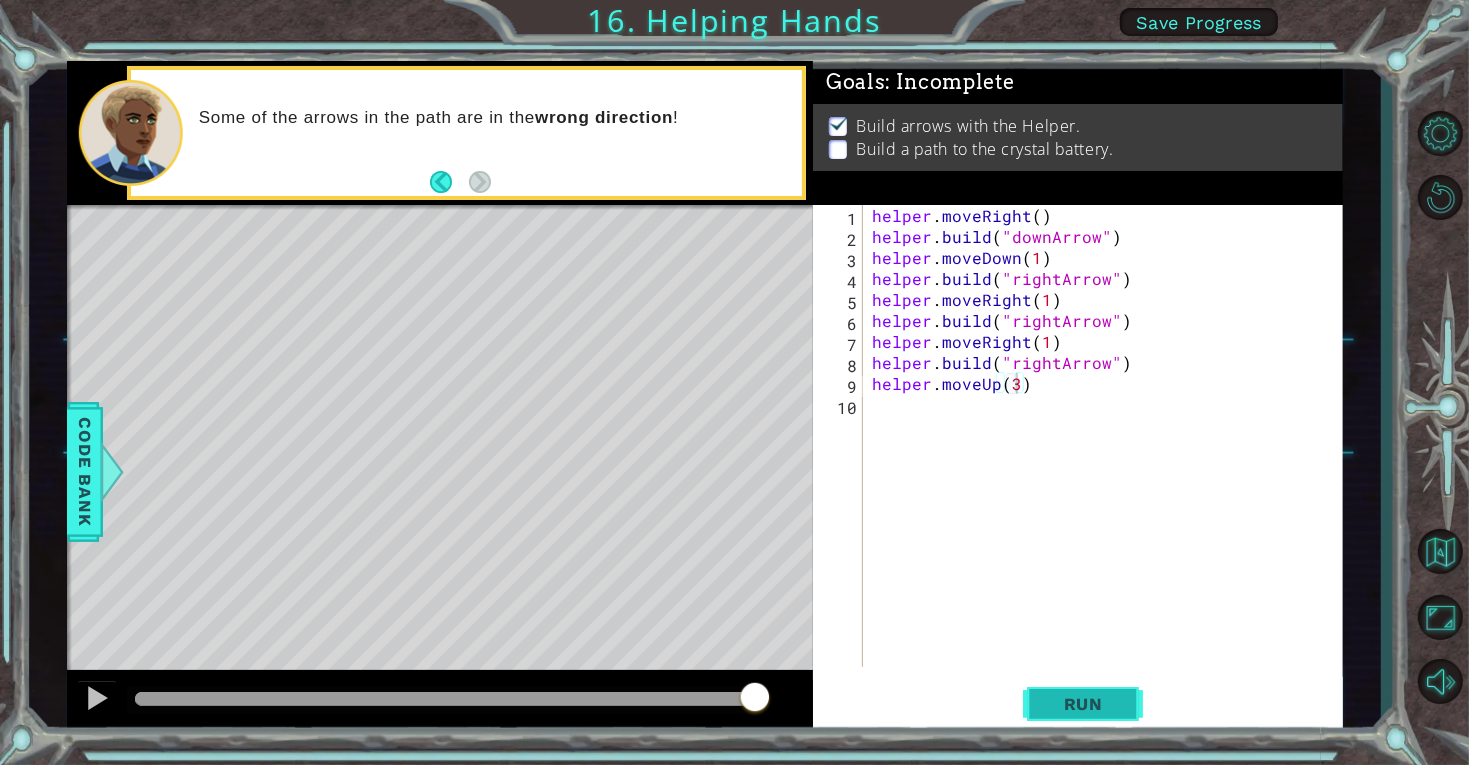 click on "Run" at bounding box center (1083, 704) 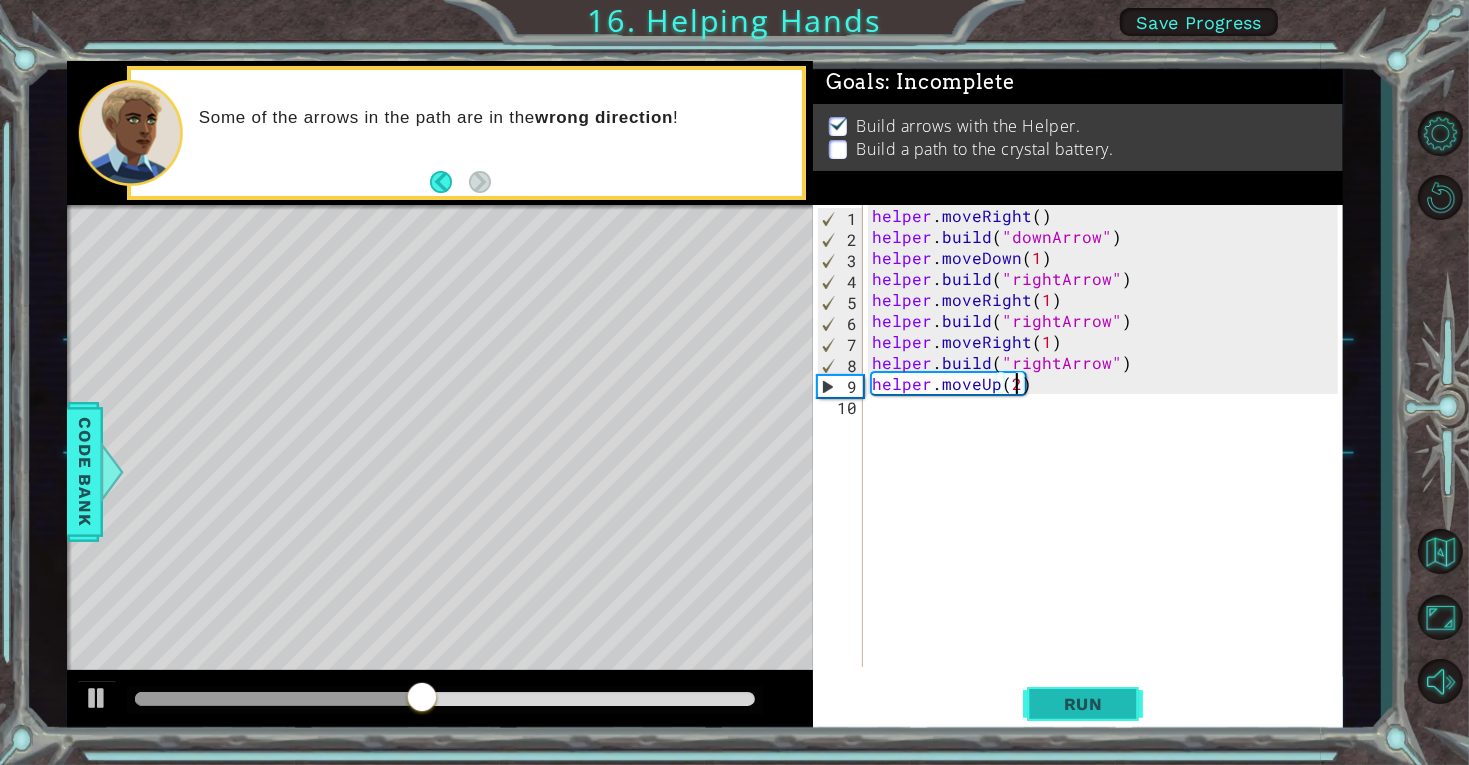 click on "Run" at bounding box center (1083, 704) 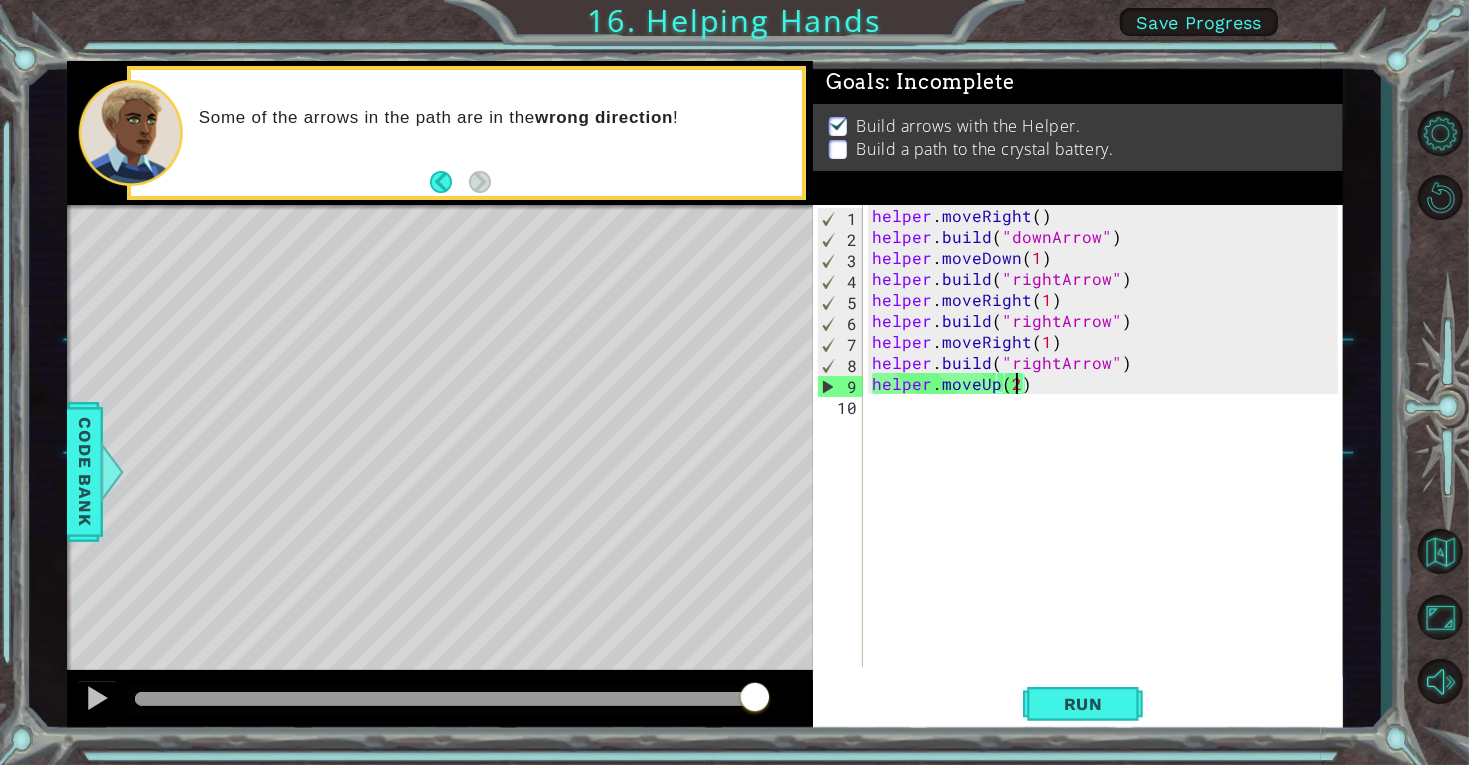 drag, startPoint x: 146, startPoint y: 690, endPoint x: 964, endPoint y: 679, distance: 818.074 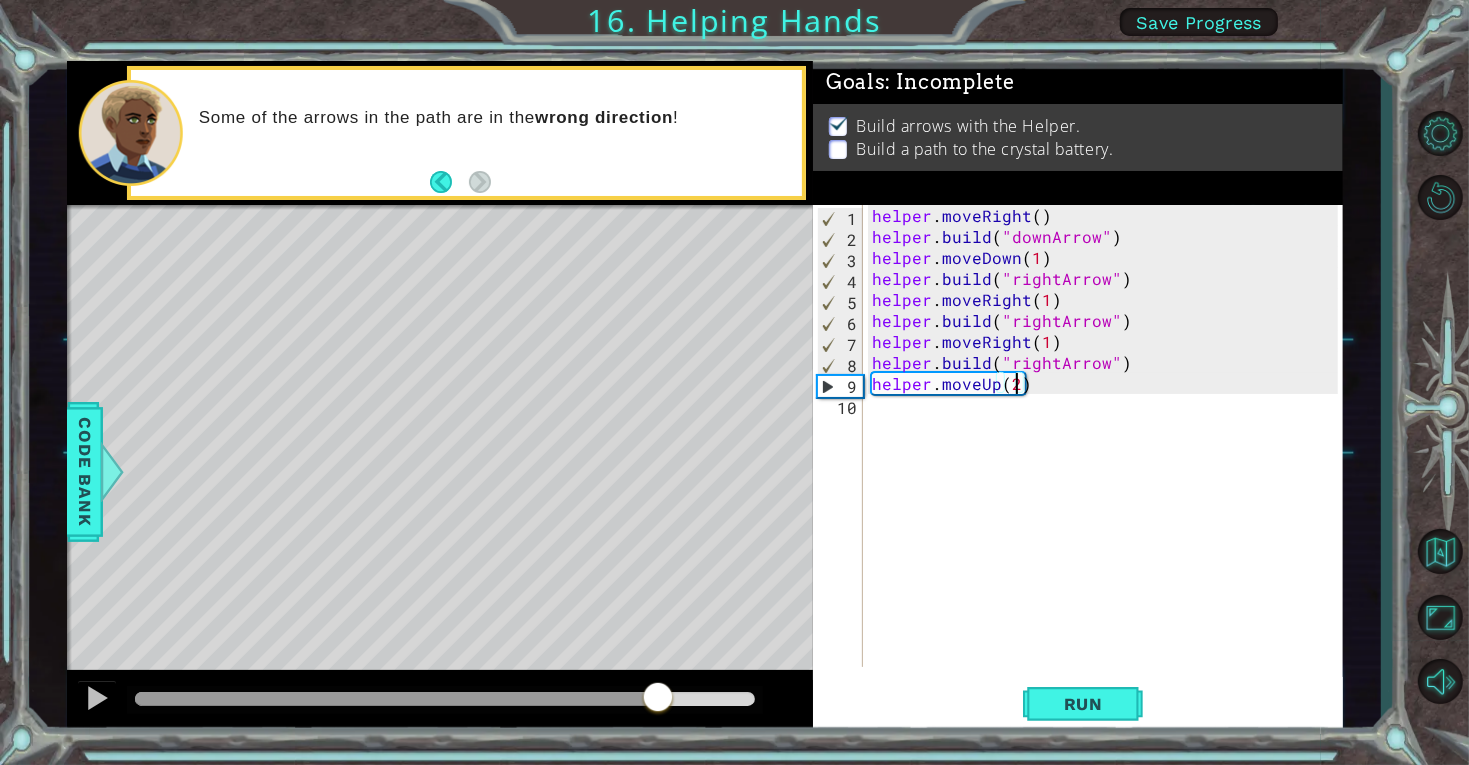 drag, startPoint x: 171, startPoint y: 694, endPoint x: 658, endPoint y: 747, distance: 489.8755 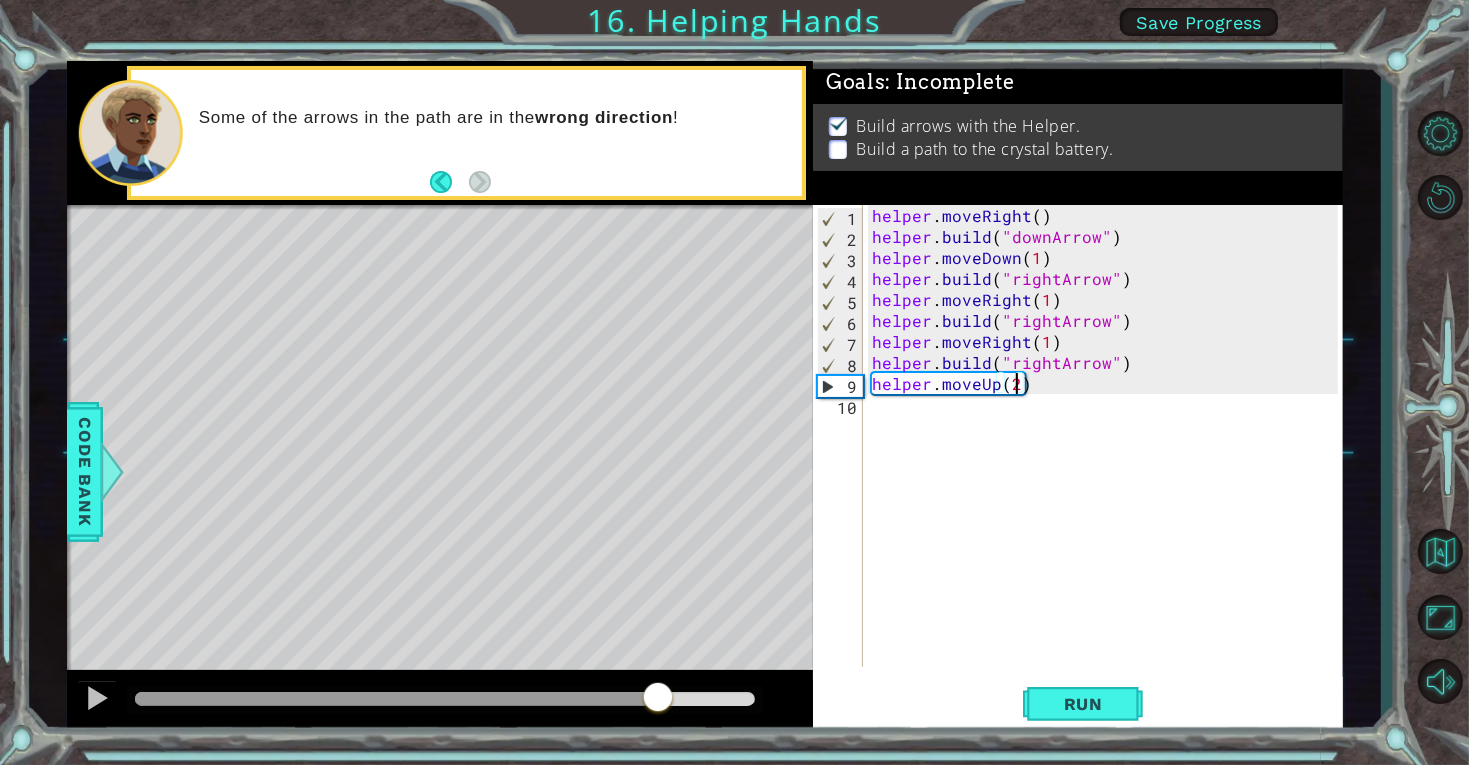 click on "1     הההההההההההההההההההההההההההההההההההההההההההההההההההההההההההההההההההההההההההההההההההההההההההההההההההההההההההההההההההההההההההההההההההההההההההההההההההההההההההההההההההההההההההההההההההההההההההההההההההההההההההההההההההההההההההההההההההההההההההההההההההההההההההההההה XXXXXXXXXXXXXXXXXXXXXXXXXXXXXXXXXXXXXXXXXXXXXXXXXXXXXXXXXXXXXXXXXXXXXXXXXXXXXXXXXXXXXXXXXXXXXXXXXXXXXXXXXXXXXXXXXXXXXXXXXXXXXXXXXXXXXXXXXXXXXXXXXXXXXXXXXXXXXXXXXXXXXXXXXXXXXXXXXXXXXXXXXXXXXXXXXXXXXXXXXXXXXXXXXXXXXXXXXXXXXXXXXXXXXXXXXXXXXXXXXXXXXXXXXXXXXXXX Solution × Goals : Incomplete       Build arrows with the Helper.
Build a path to the crystal battery.
helper.moveUp(2) 1 2 3 4 5 6 7 8 9 10 helper . moveRight ( ) helper . build ( "downArrow" ) helper . moveDown ( 1 ) helper . build" at bounding box center (734, 382) 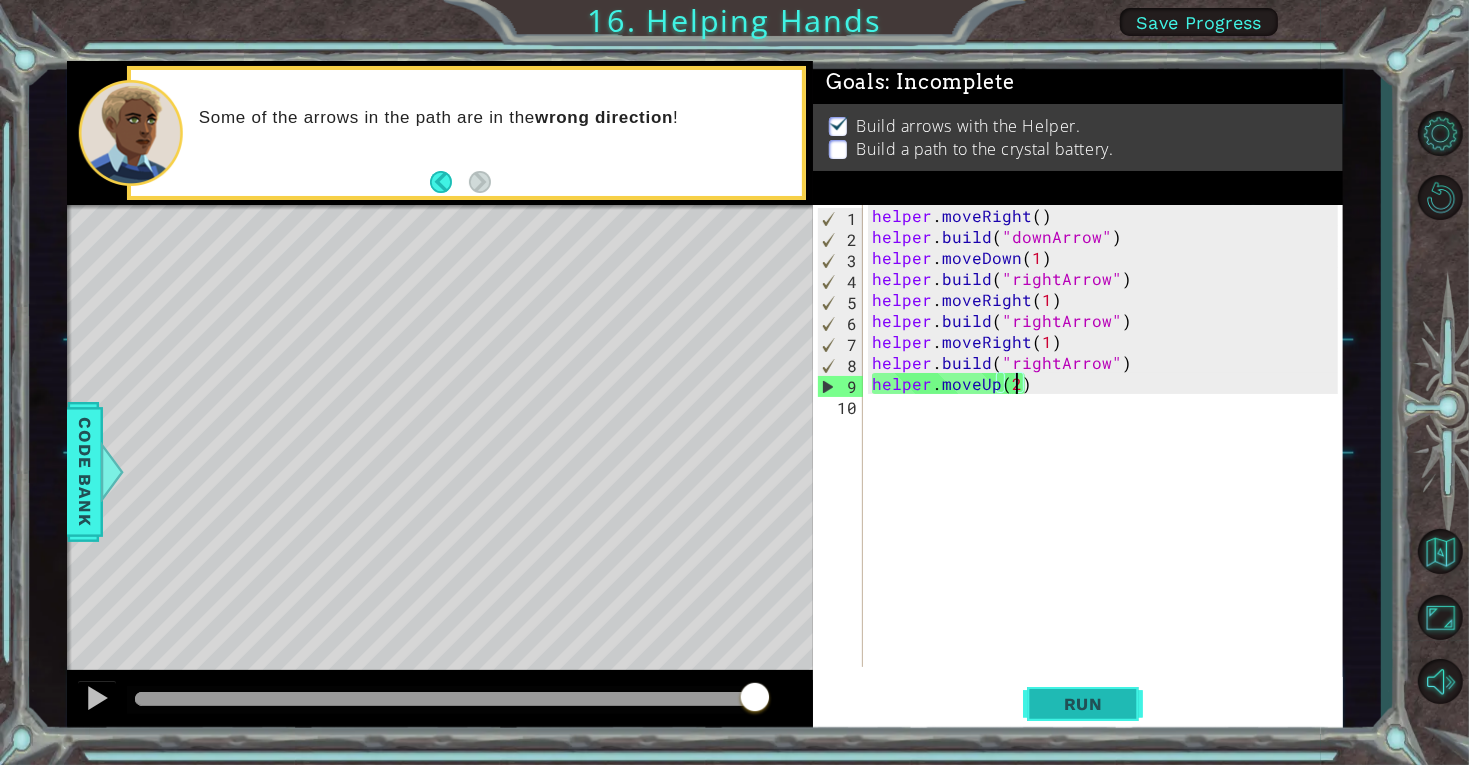 click on "Run" at bounding box center (1083, 704) 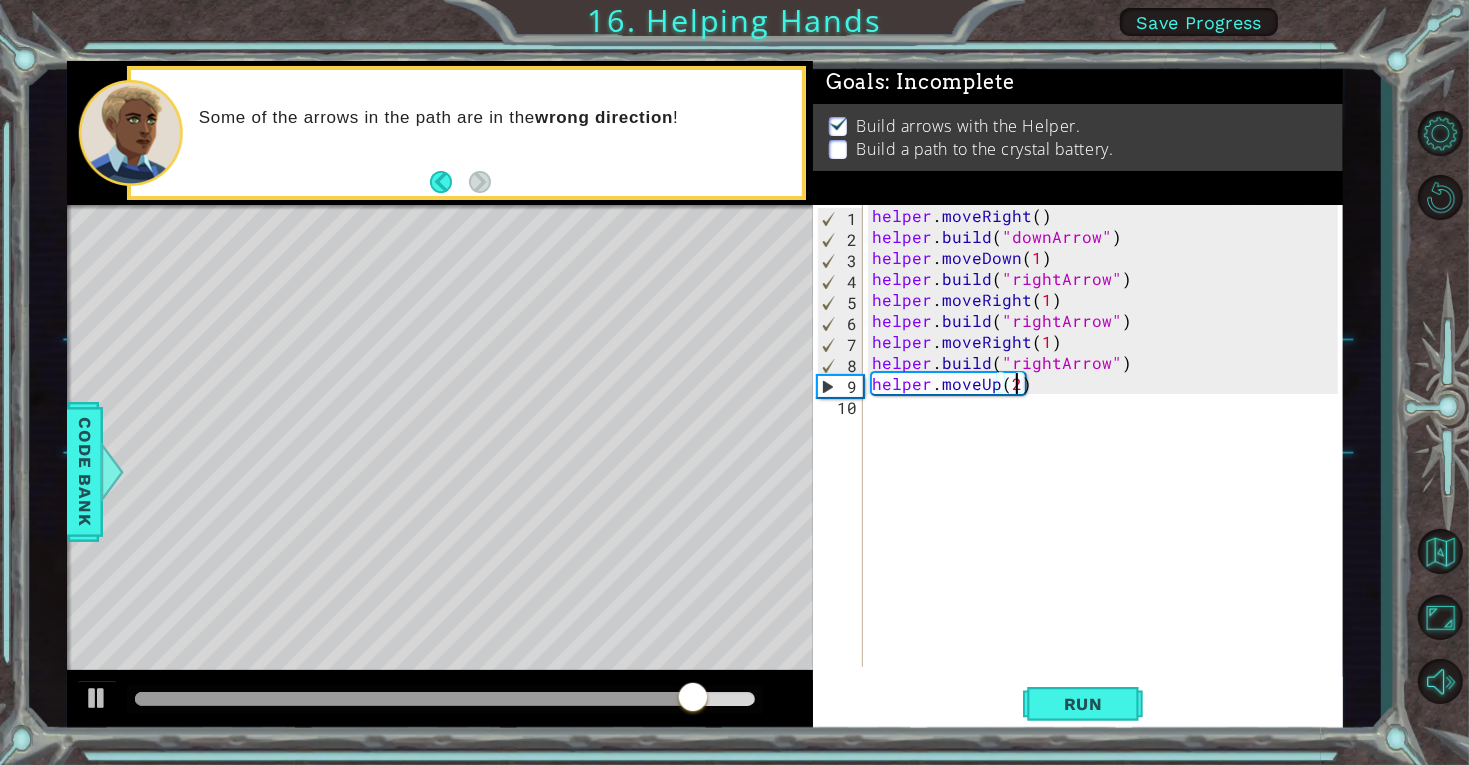 click on "helper . moveRight ( ) helper . build ( "downArrow" ) helper . moveDown ( 1 ) helper . build ( "rightArrow" ) helper . moveRight ( 1 ) helper . build ( "rightArrow" ) helper . moveRight ( 1 ) helper . build ( "rightArrow" ) helper . moveUp ( 2 )" at bounding box center (1108, 457) 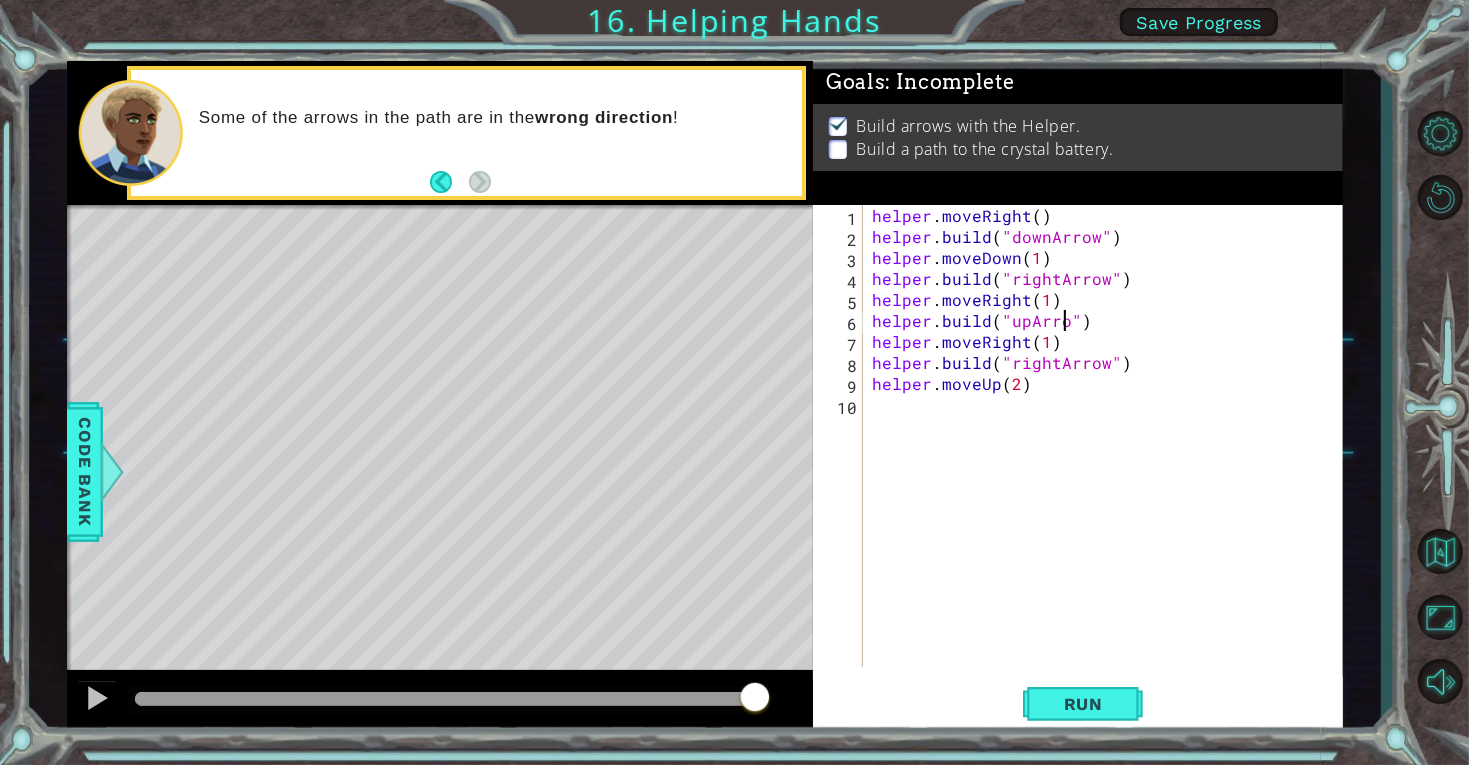 scroll, scrollTop: 0, scrollLeft: 12, axis: horizontal 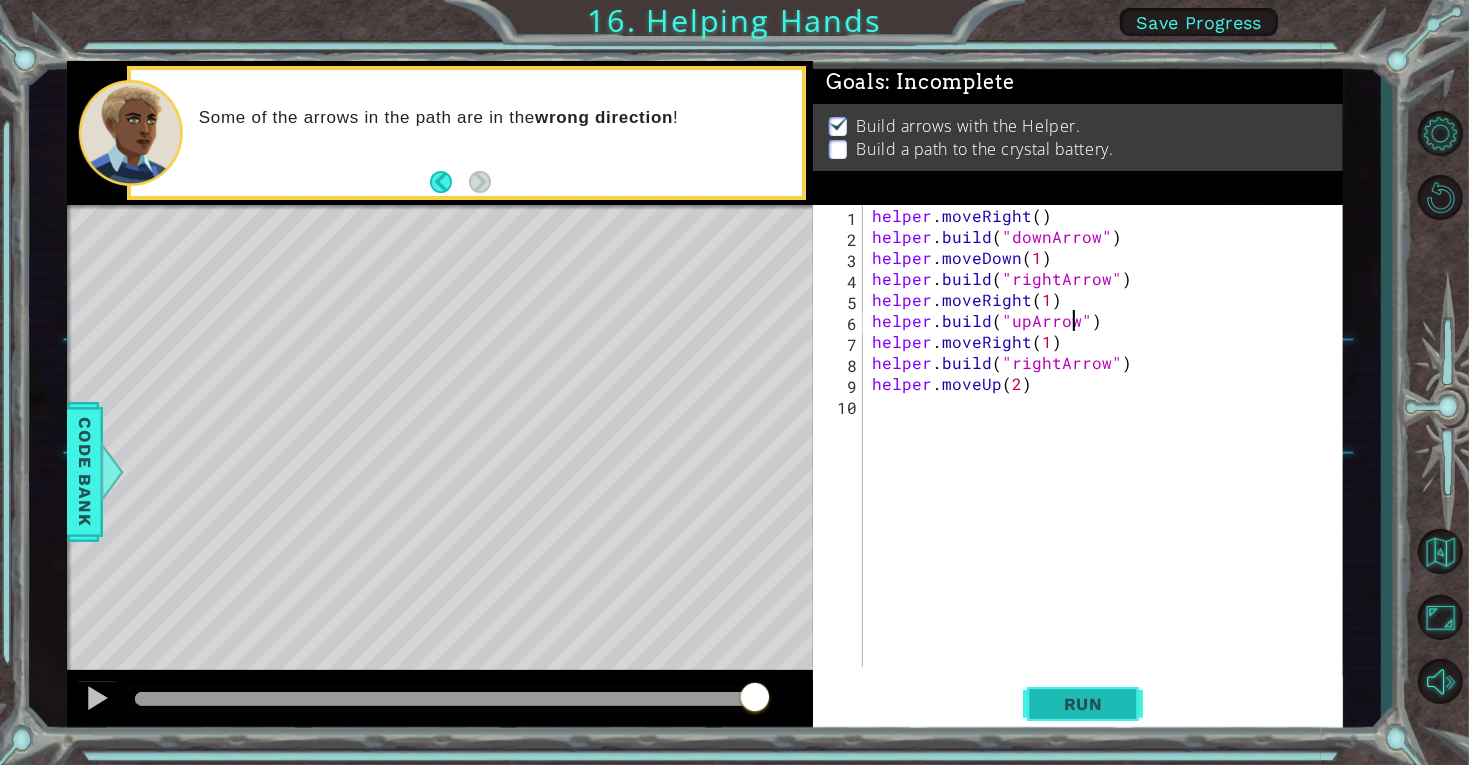 click on "Run" at bounding box center (1083, 704) 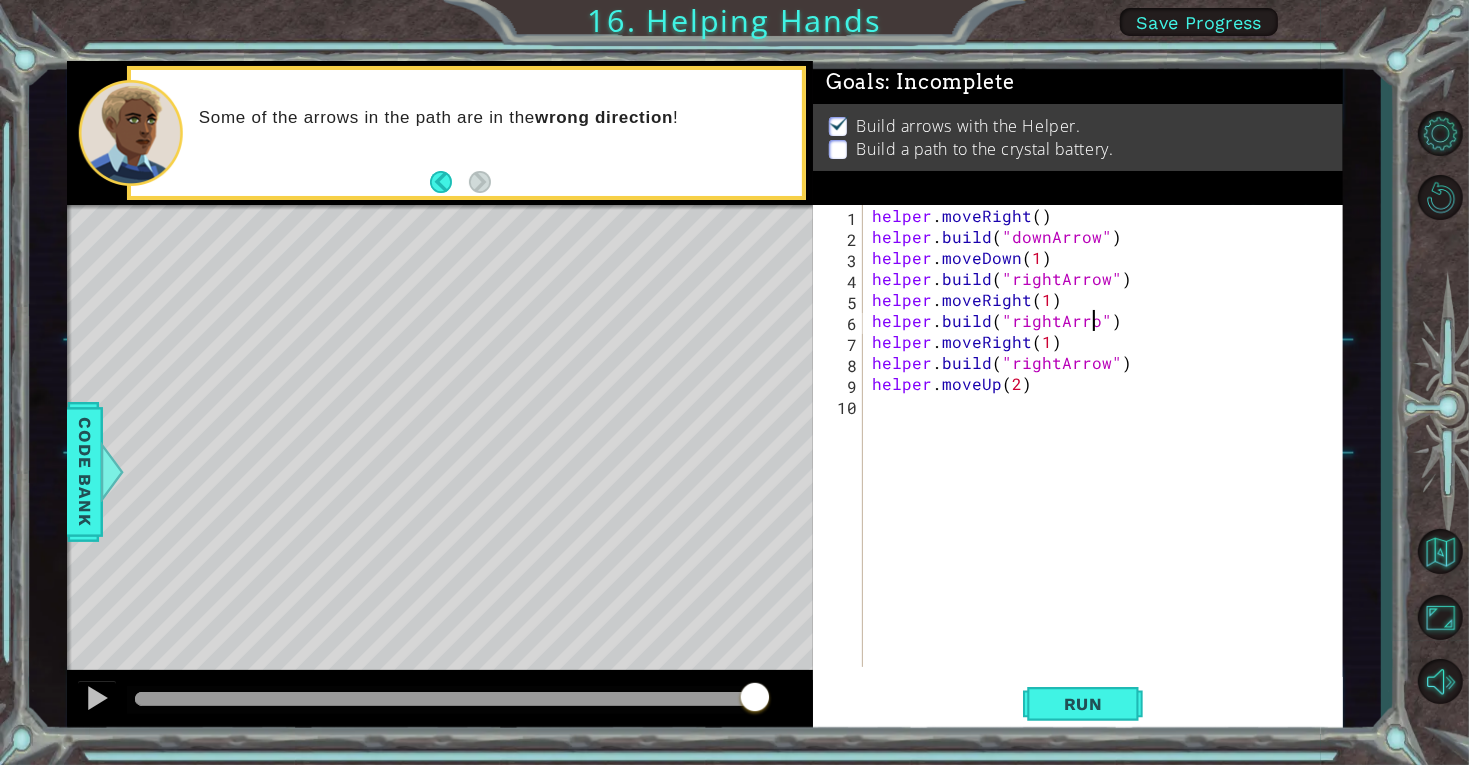 scroll, scrollTop: 0, scrollLeft: 14, axis: horizontal 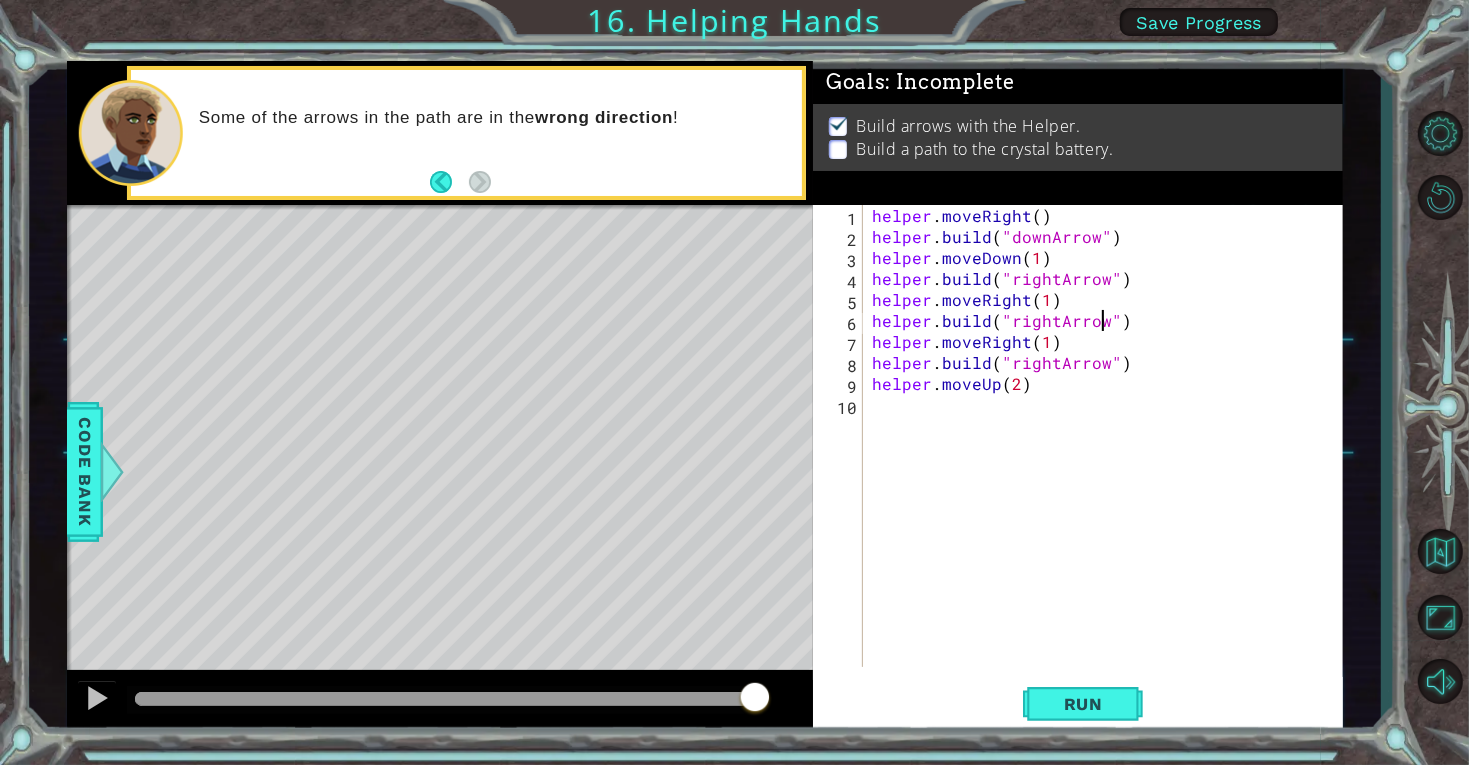 click on "helper . moveRight ( ) helper . build ( "downArrow" ) helper . moveDown ( 1 ) helper . build ( "rightArrow" ) helper . moveRight ( 1 ) helper . build ( "rightArrow" ) helper . moveRight ( 1 ) helper . build ( "rightArrow" ) helper . moveUp ( 2 )" at bounding box center (1108, 457) 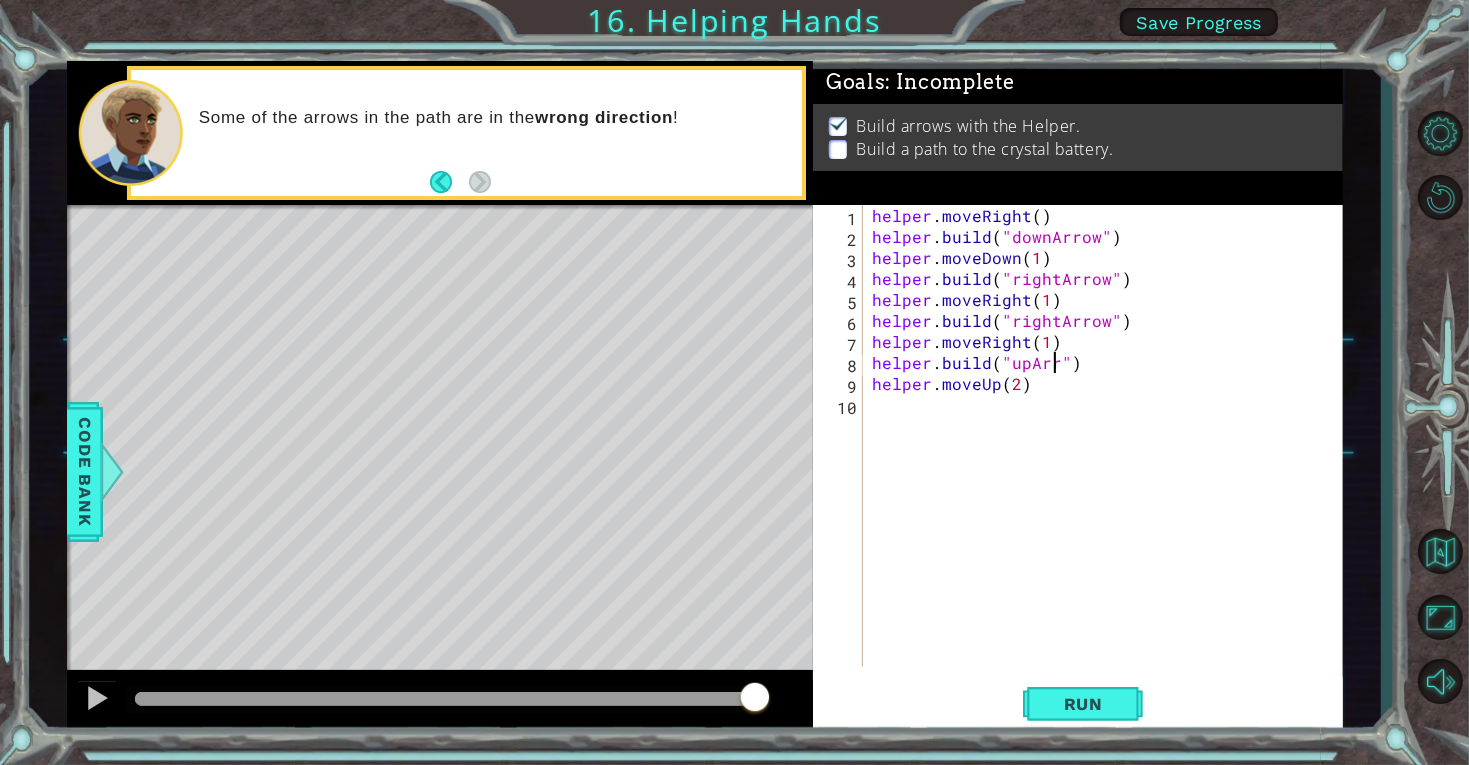 scroll, scrollTop: 0, scrollLeft: 12, axis: horizontal 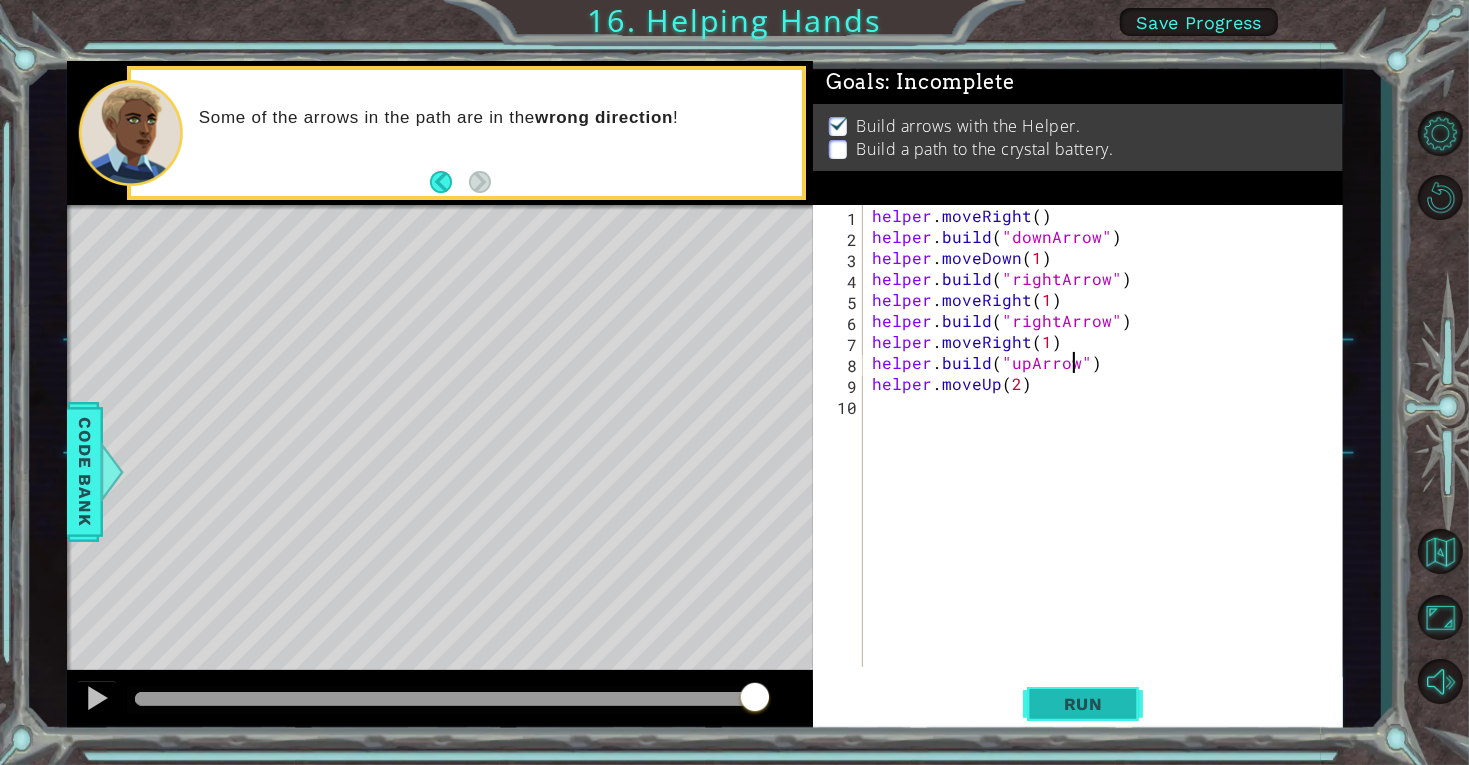 type on "helper.build("upArrow")" 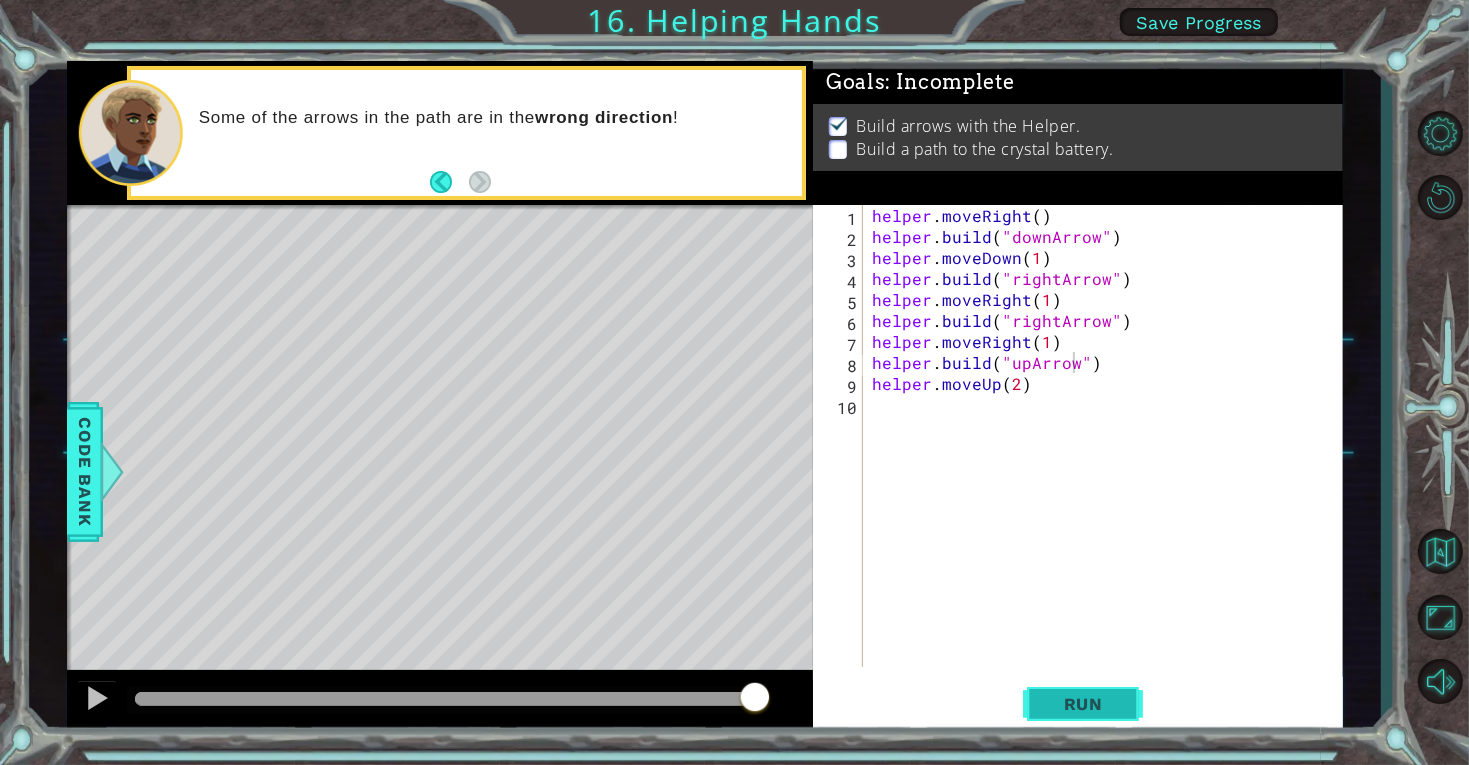click on "Run" at bounding box center [1083, 704] 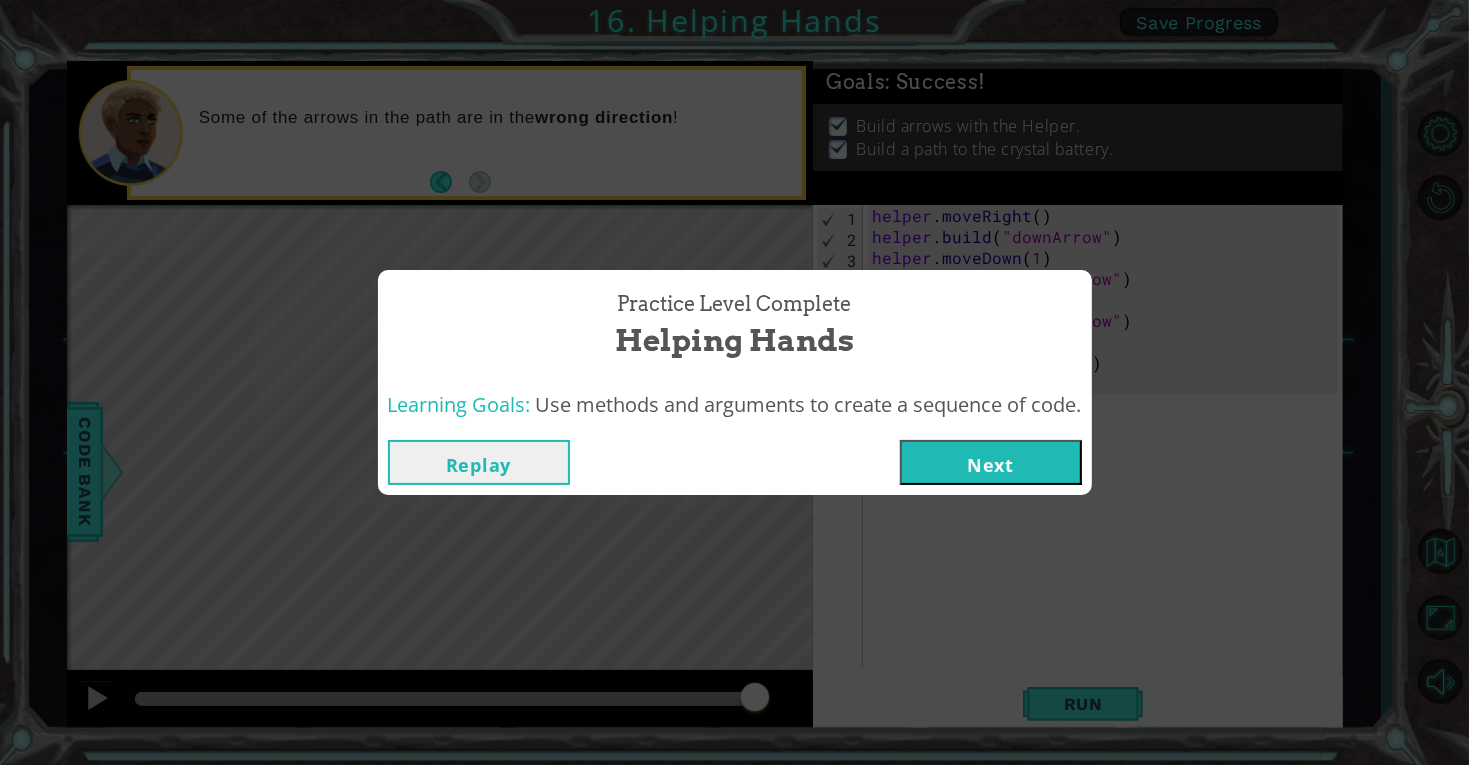 click on "Next" at bounding box center (991, 462) 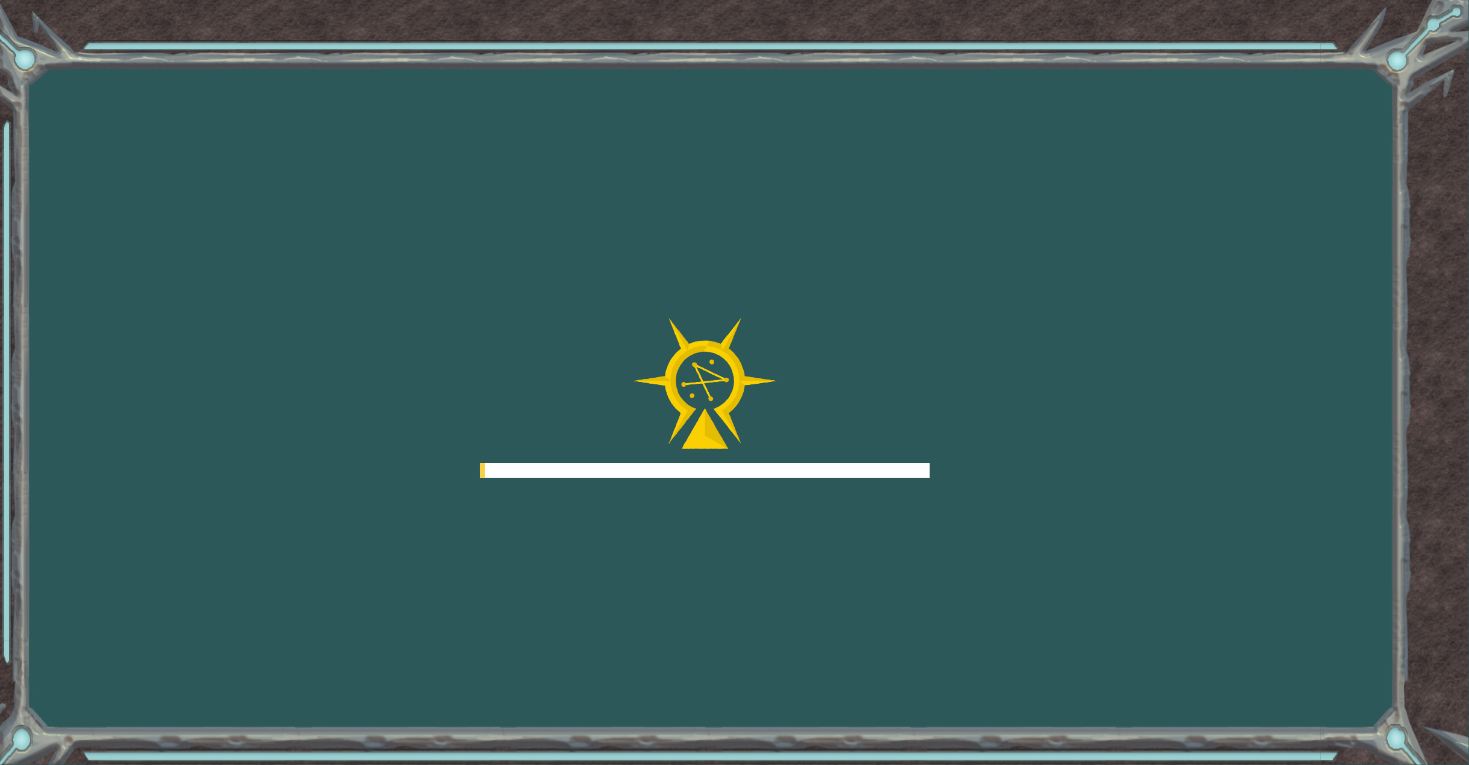 click on "Goals Error loading from server. Try refreshing the page. You'll need to join a course to play this level. Back to Classes Ask your teacher to assign you a license so you can continue to play Ozaria! Back to Classes This level is locked. Back to Classes" at bounding box center [734, 382] 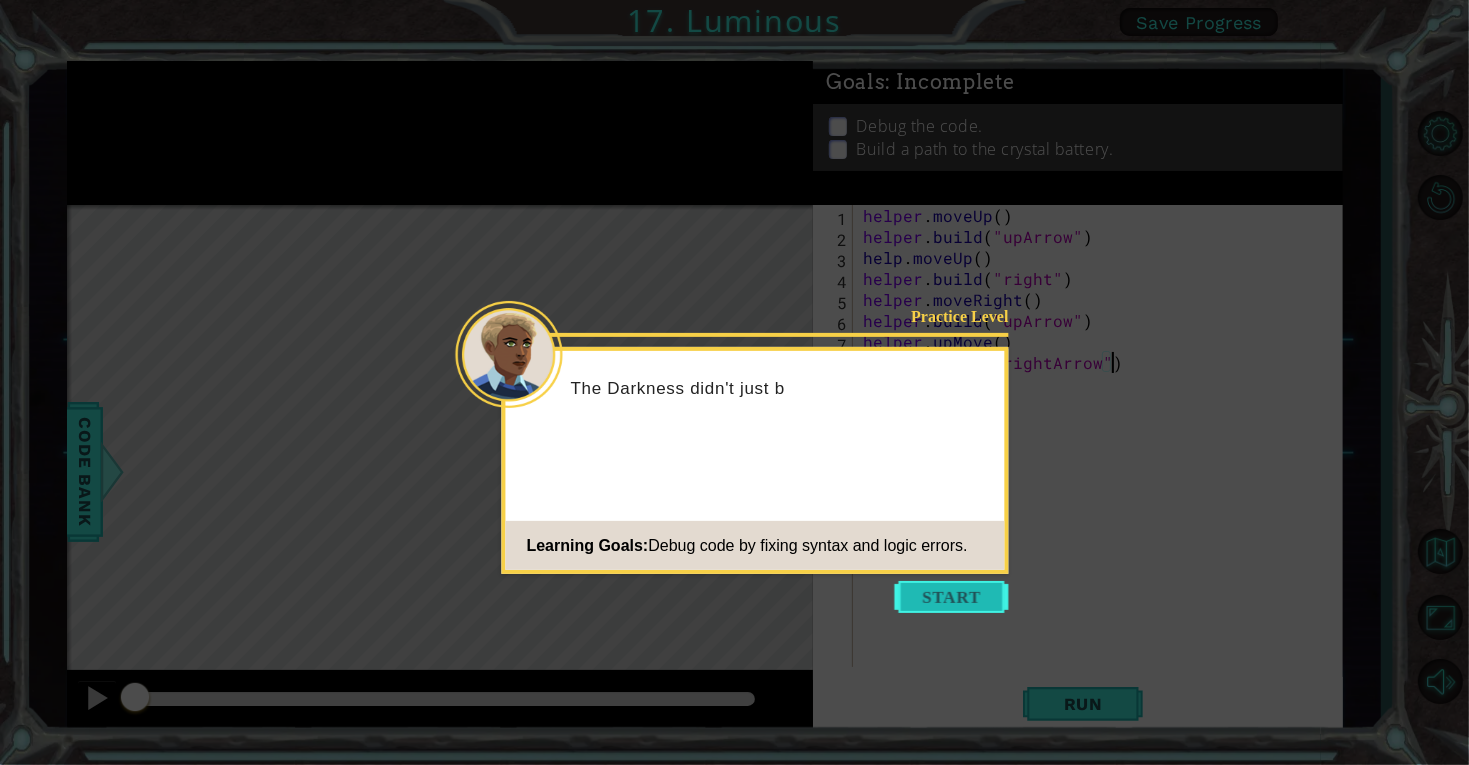 click at bounding box center (952, 597) 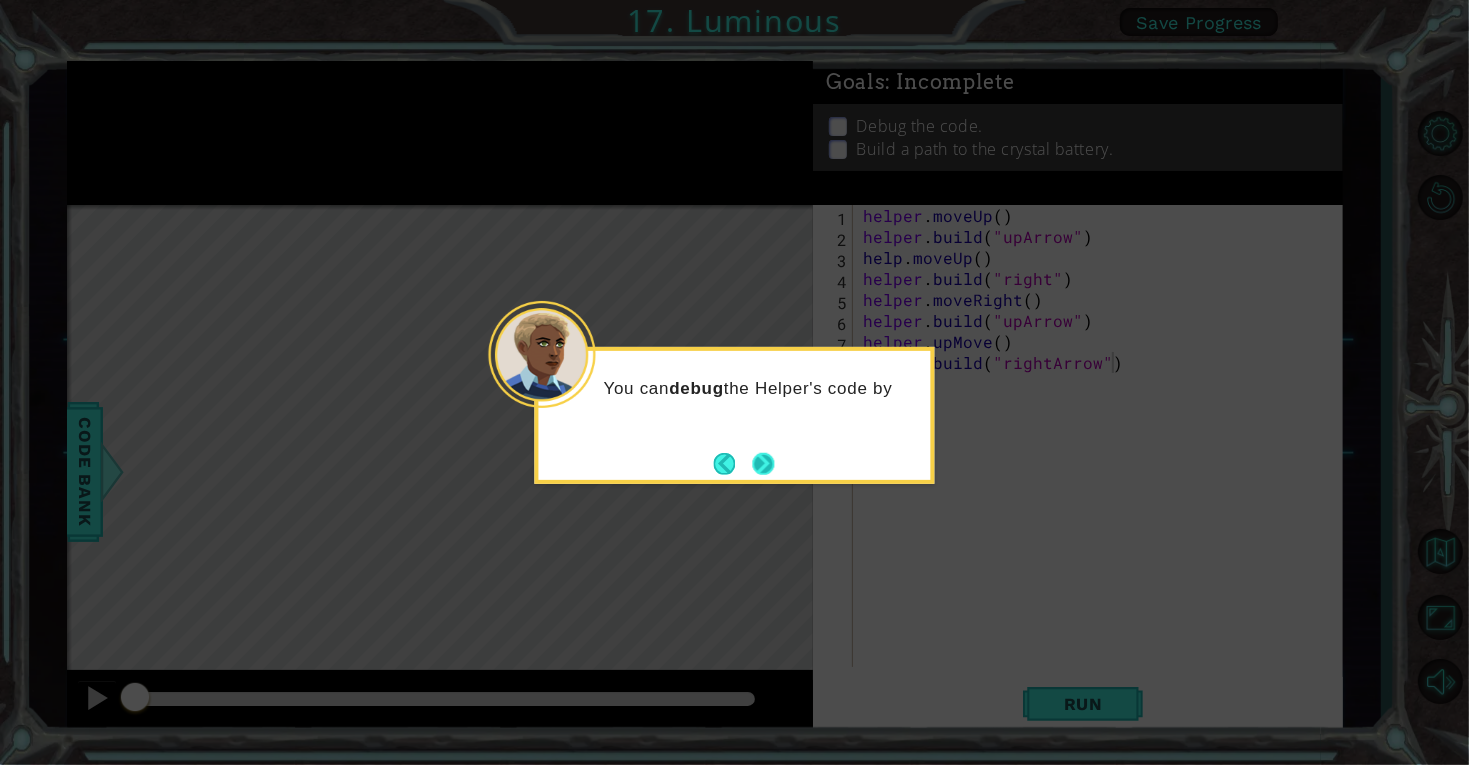 click at bounding box center (763, 463) 